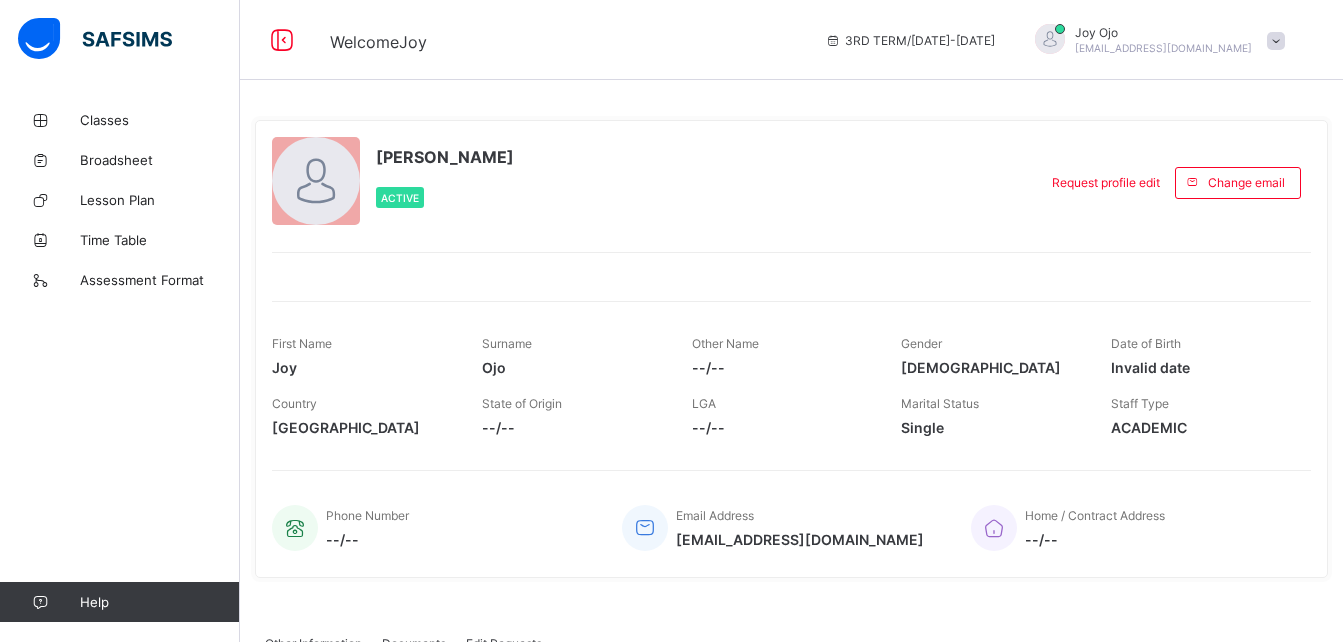 scroll, scrollTop: 0, scrollLeft: 0, axis: both 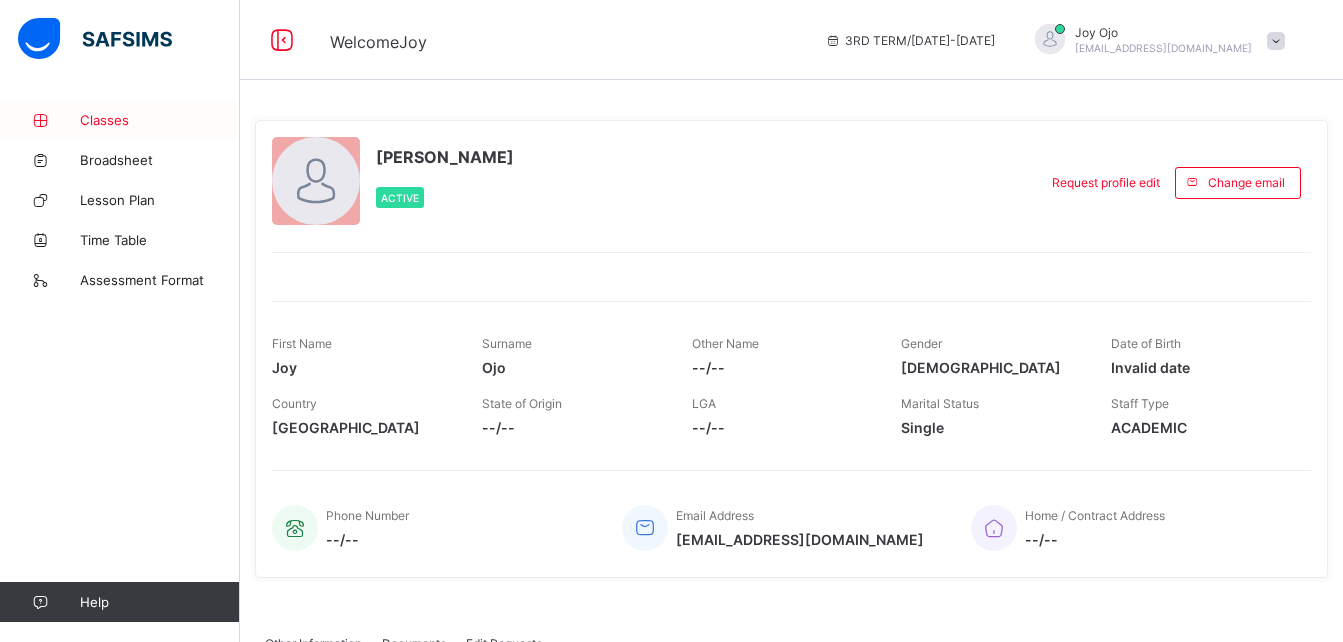 click on "Classes" at bounding box center (160, 120) 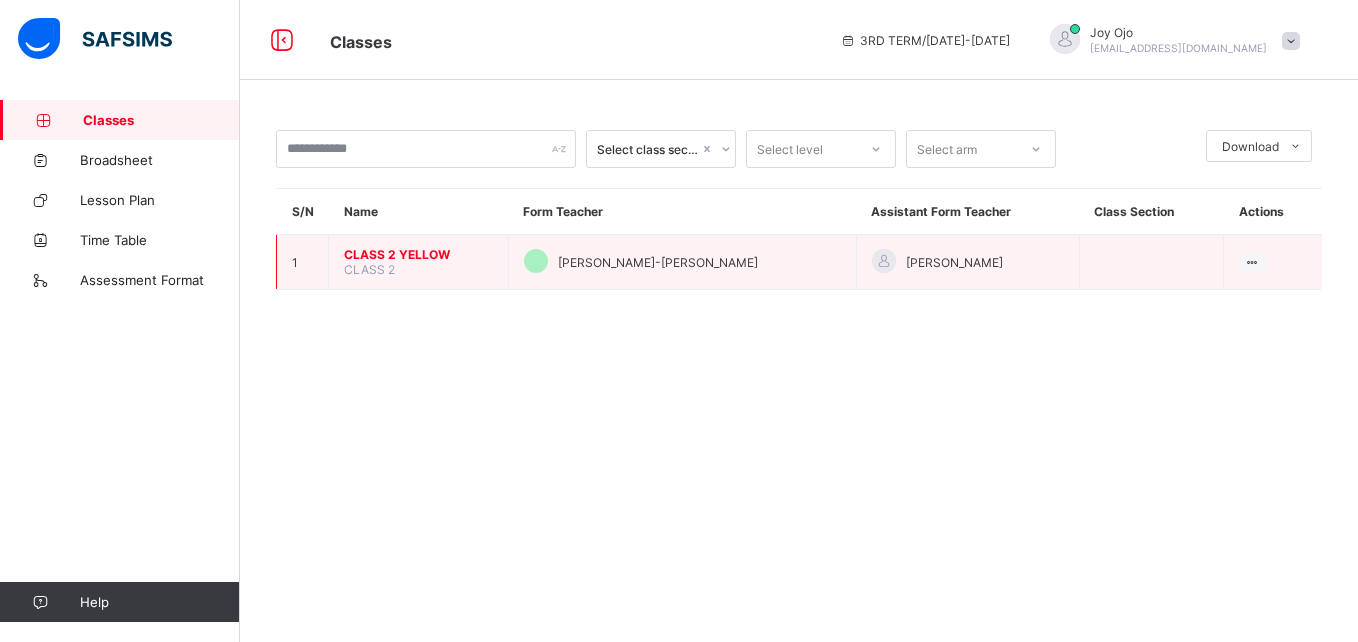 click on "CLASS 2   YELLOW" at bounding box center (418, 254) 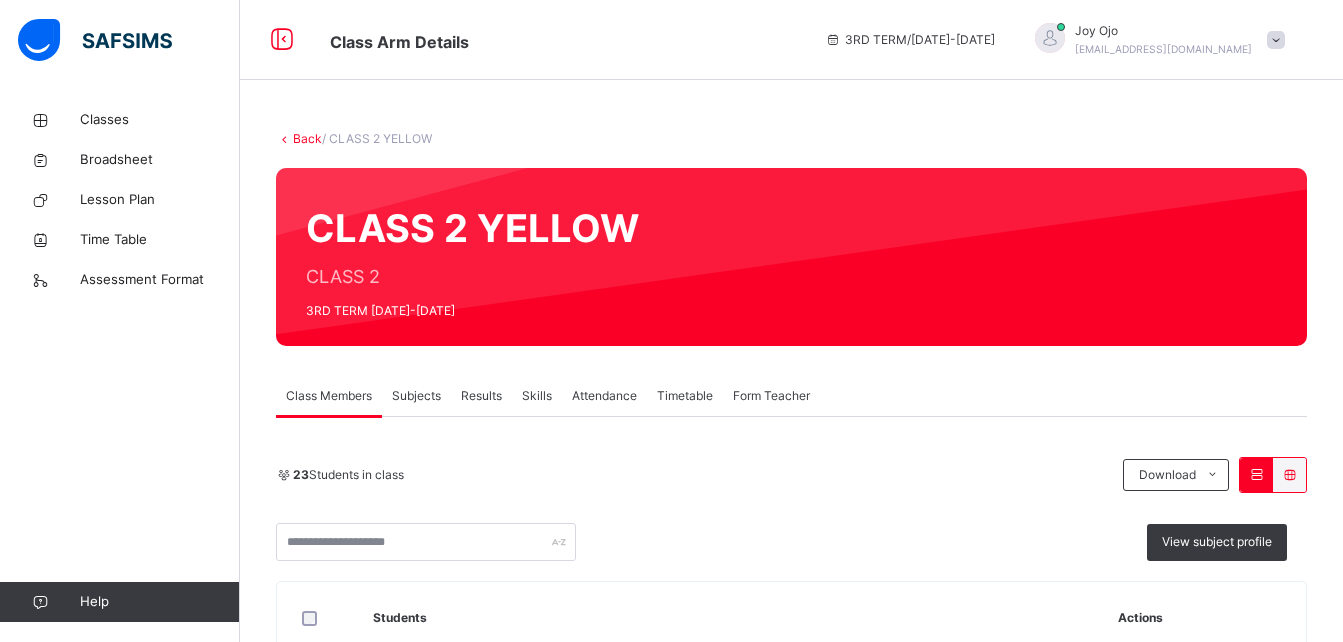 click on "Subjects" at bounding box center (416, 396) 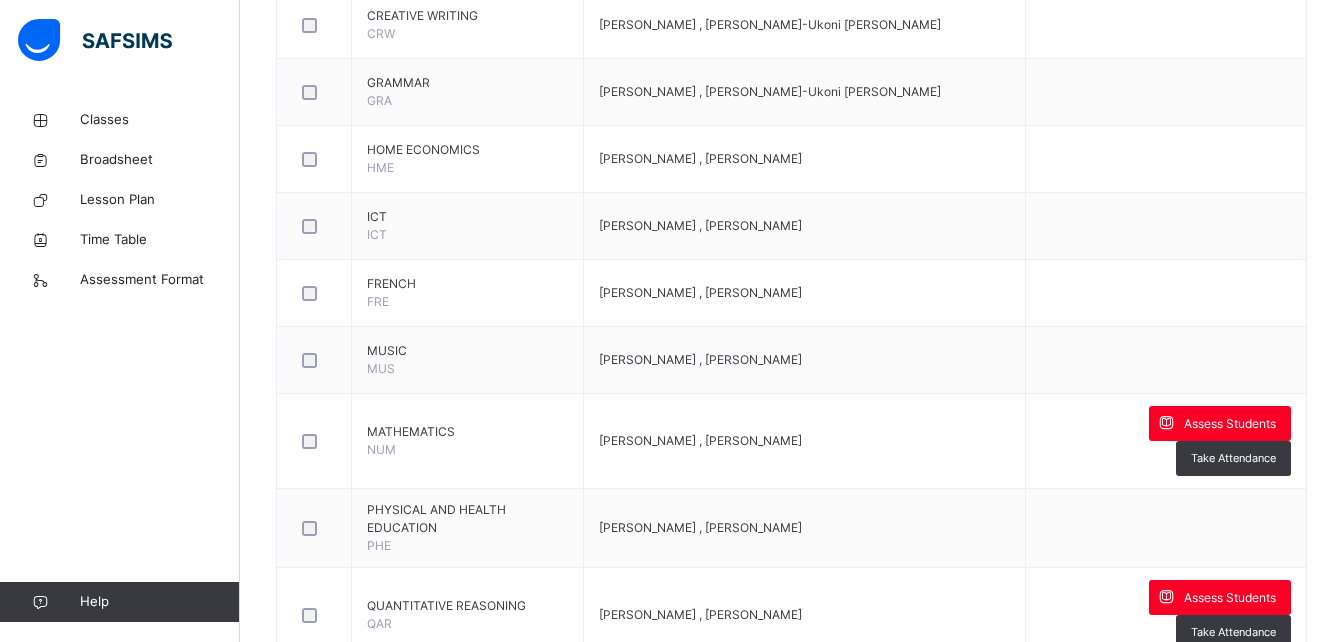 scroll, scrollTop: 723, scrollLeft: 0, axis: vertical 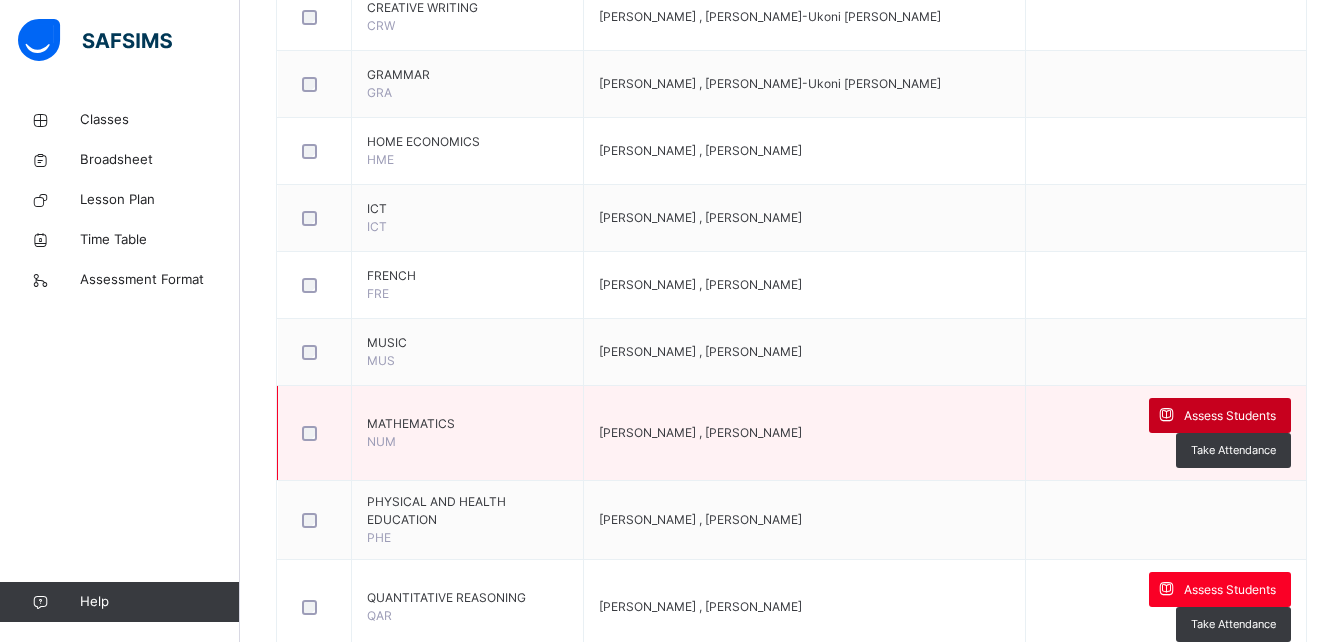 click on "Assess Students" at bounding box center (1230, 416) 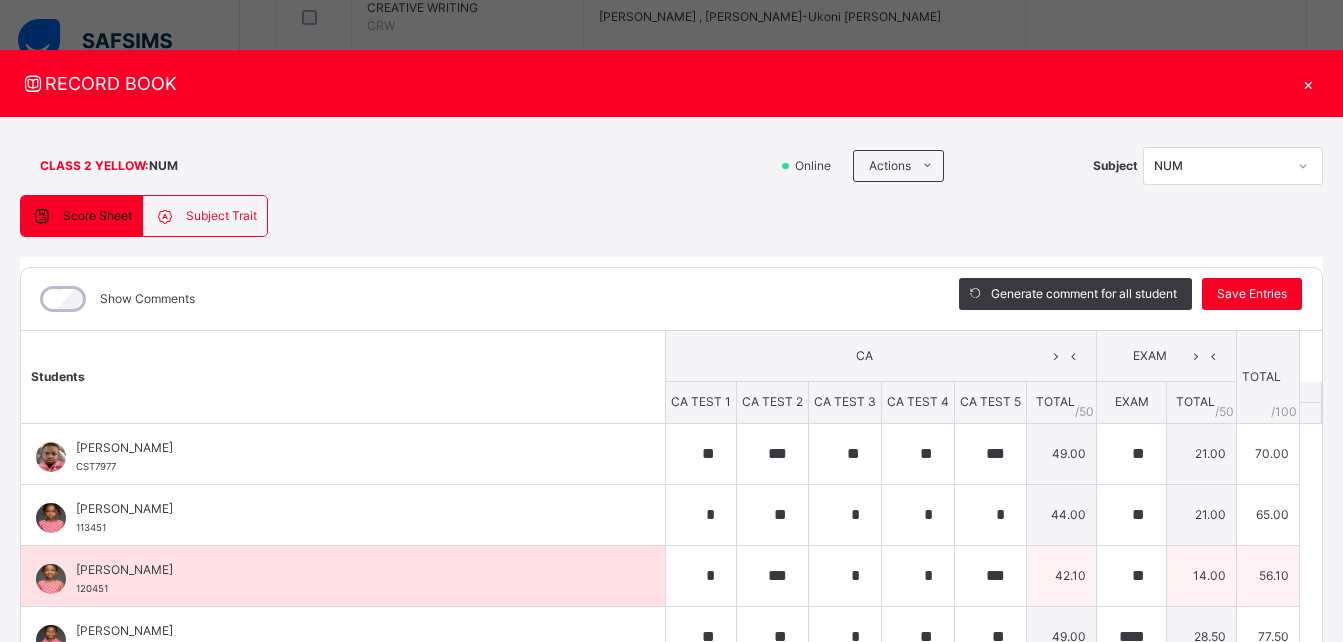 click on "[PERSON_NAME] 120451" at bounding box center (343, 576) 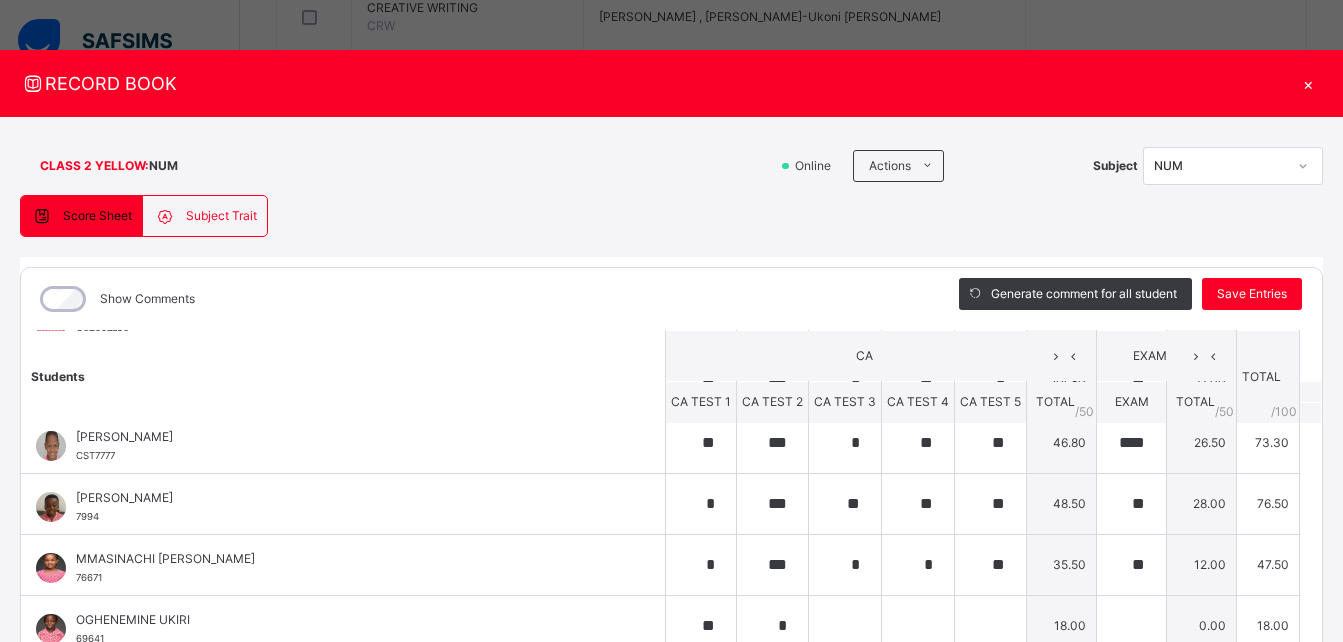 scroll, scrollTop: 600, scrollLeft: 0, axis: vertical 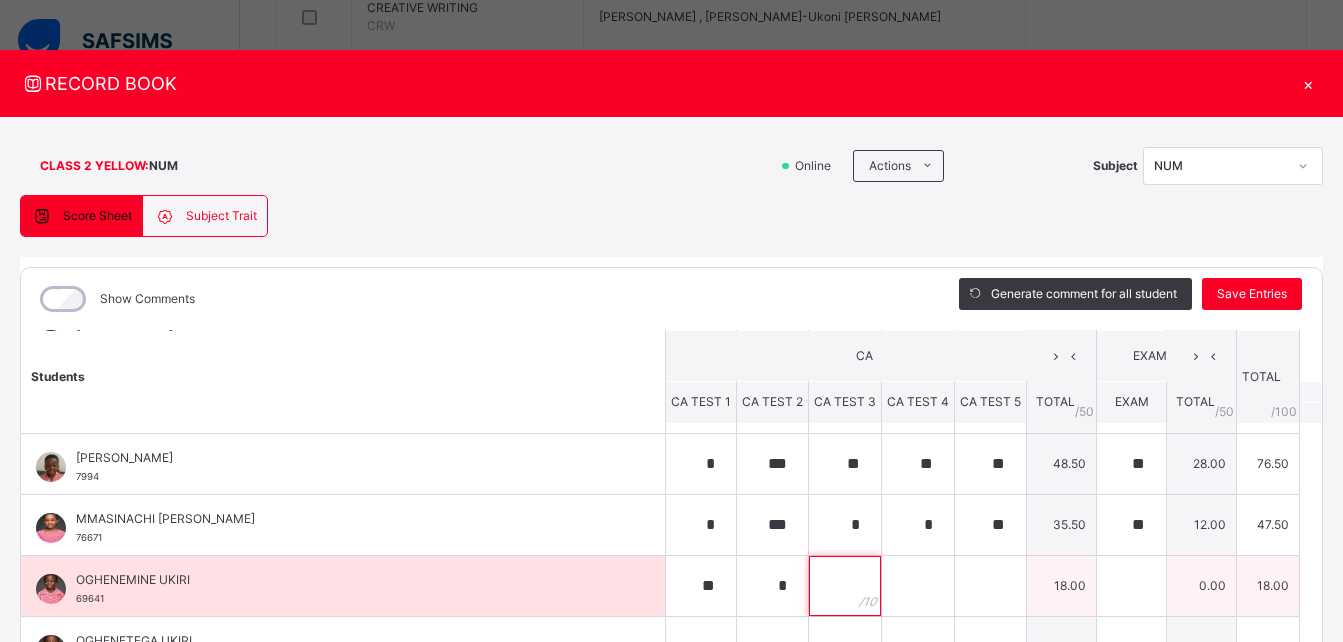 click at bounding box center [845, 586] 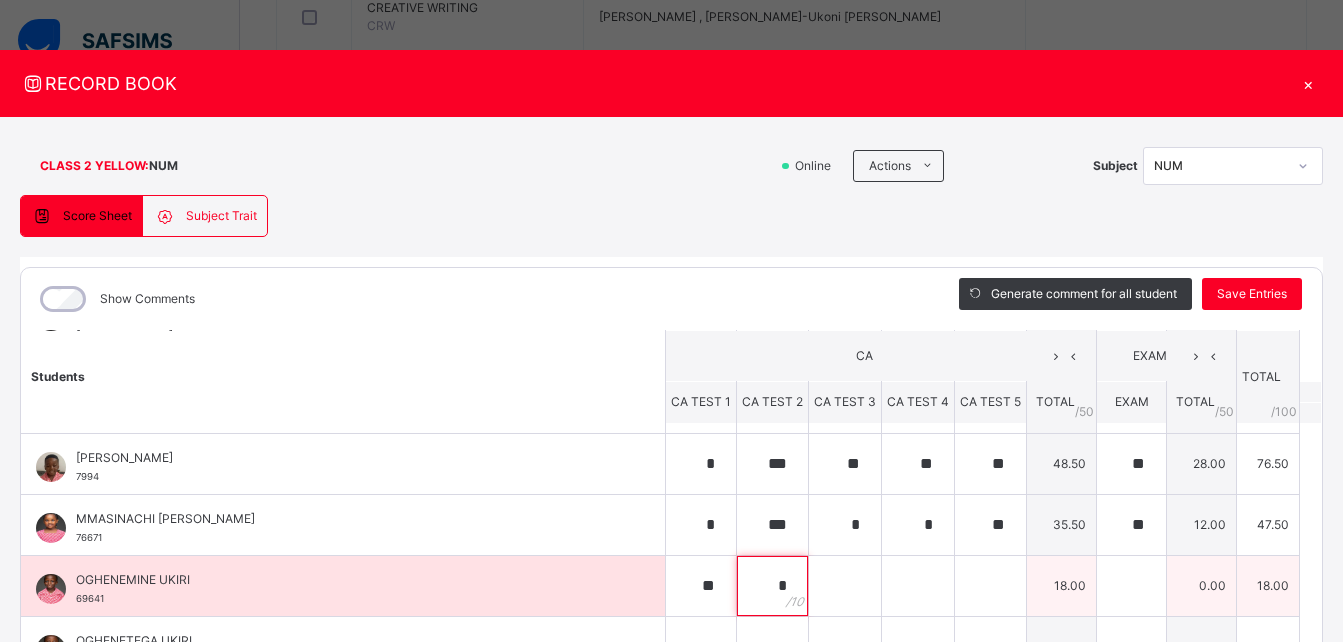 click on "*" at bounding box center [772, 586] 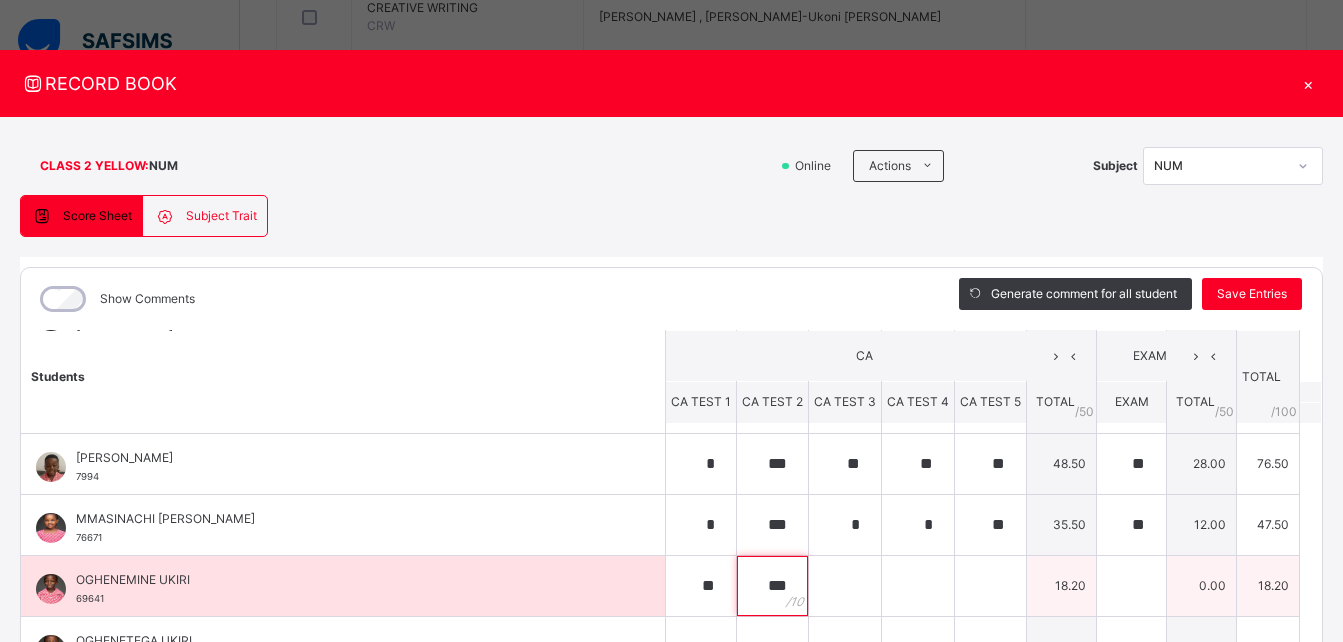 type on "***" 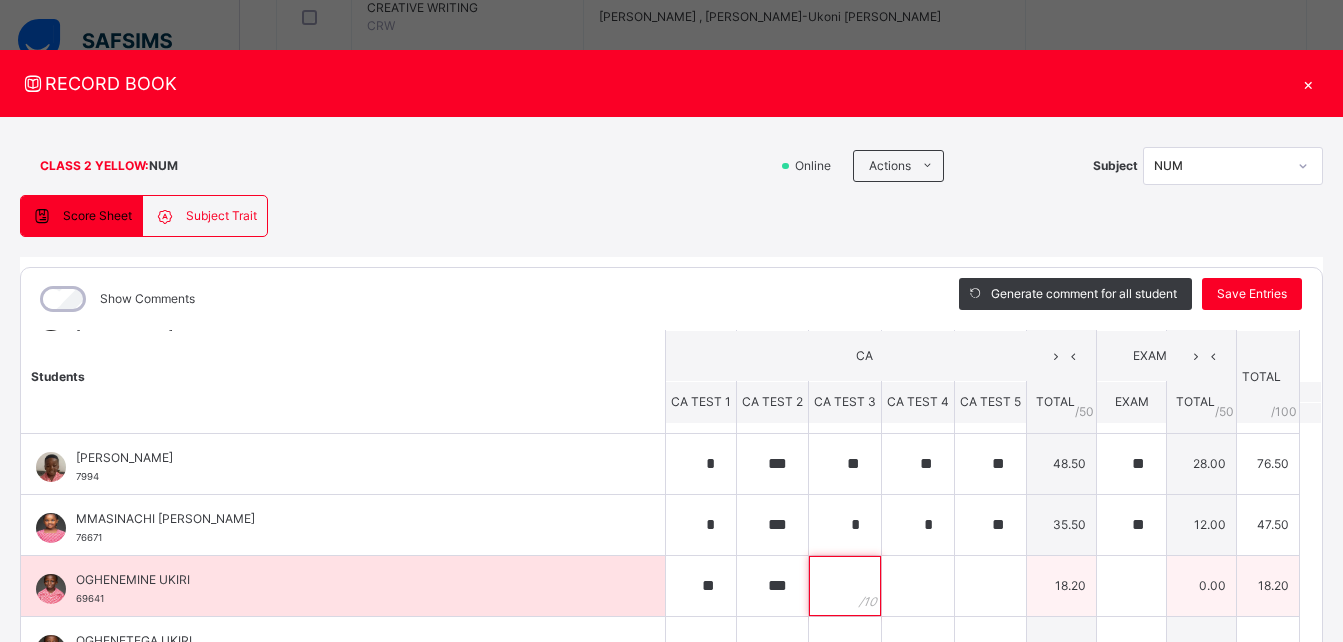 click at bounding box center [845, 586] 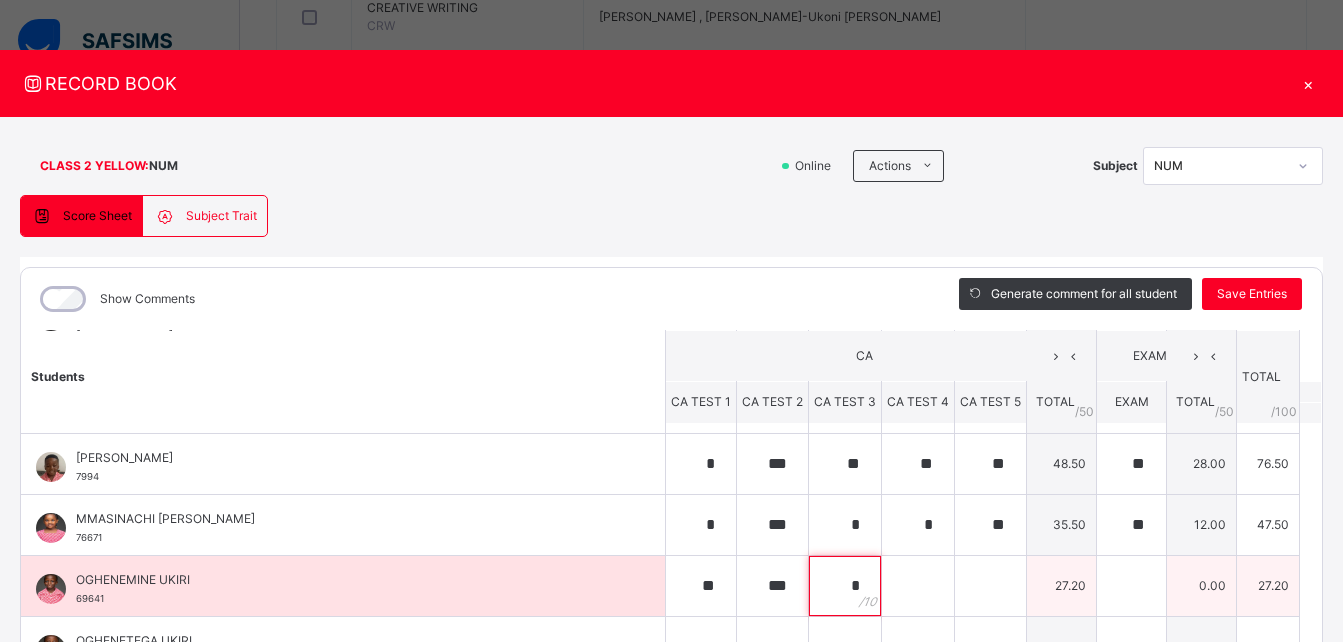 type on "*" 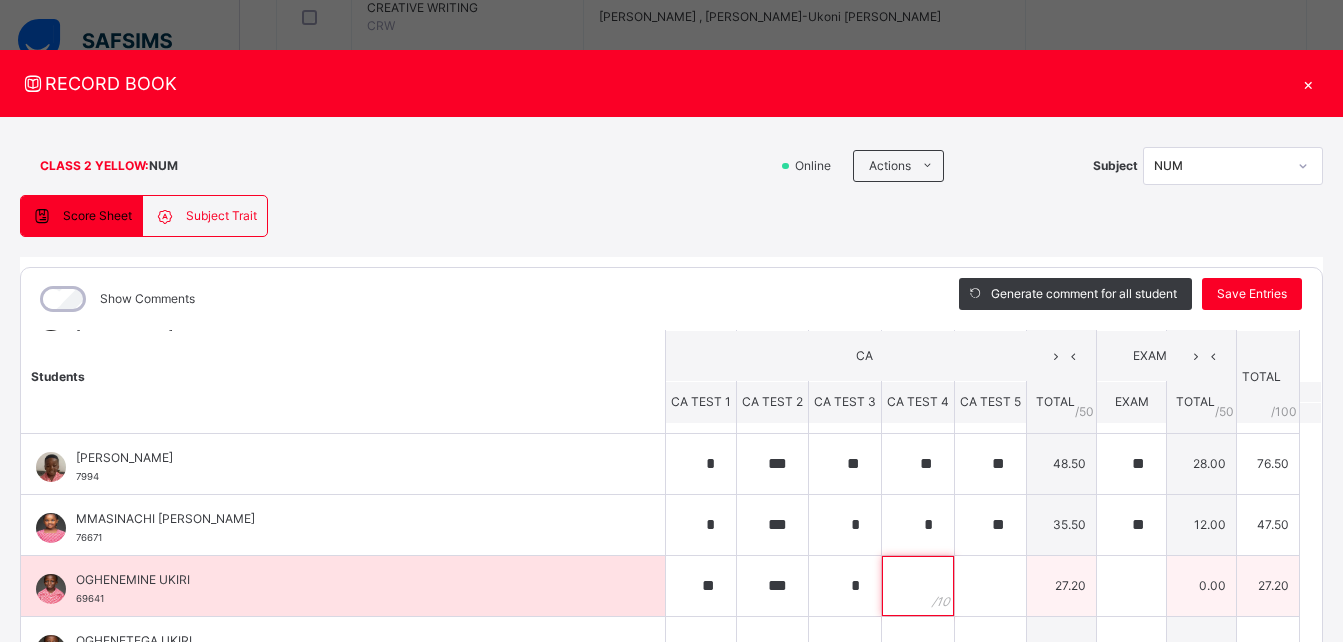 click at bounding box center (918, 586) 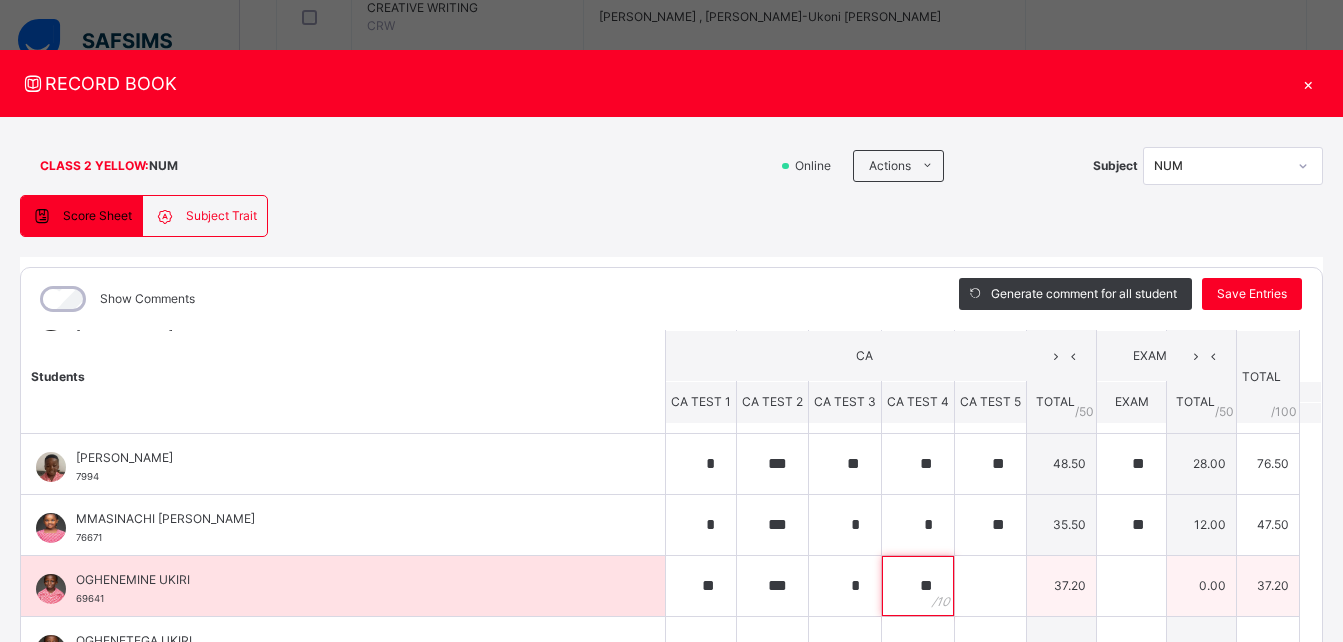 type on "**" 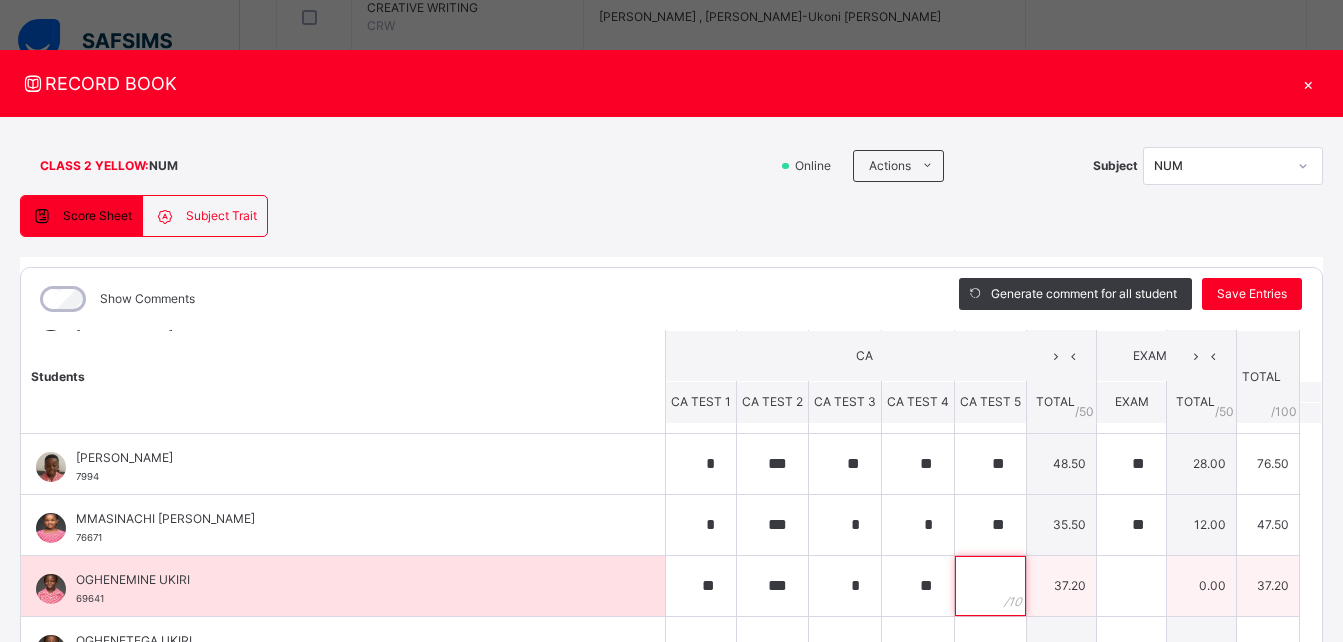 click at bounding box center (990, 586) 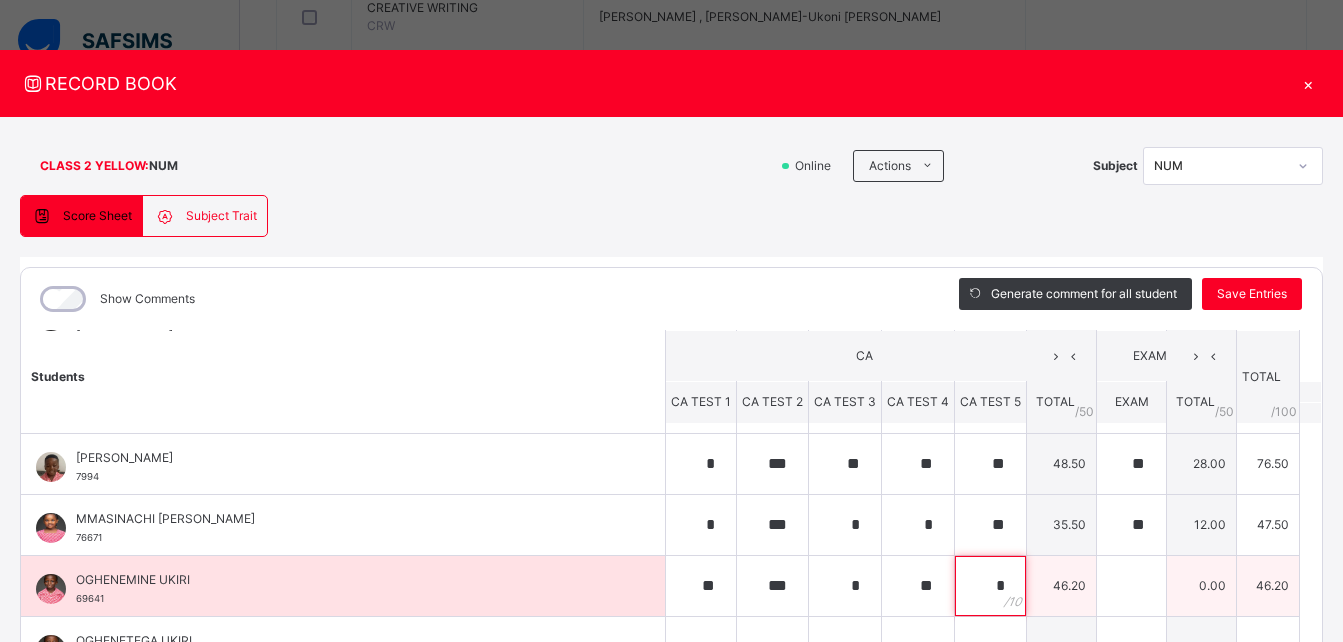 type on "*" 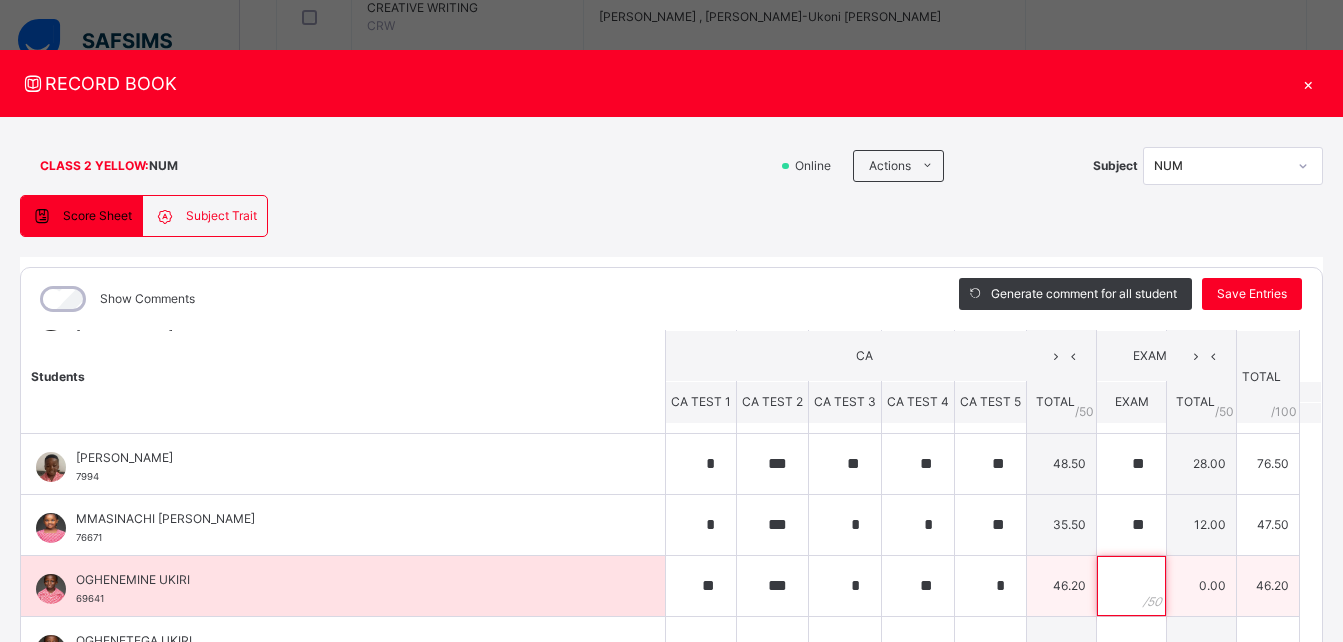 click at bounding box center [1131, 586] 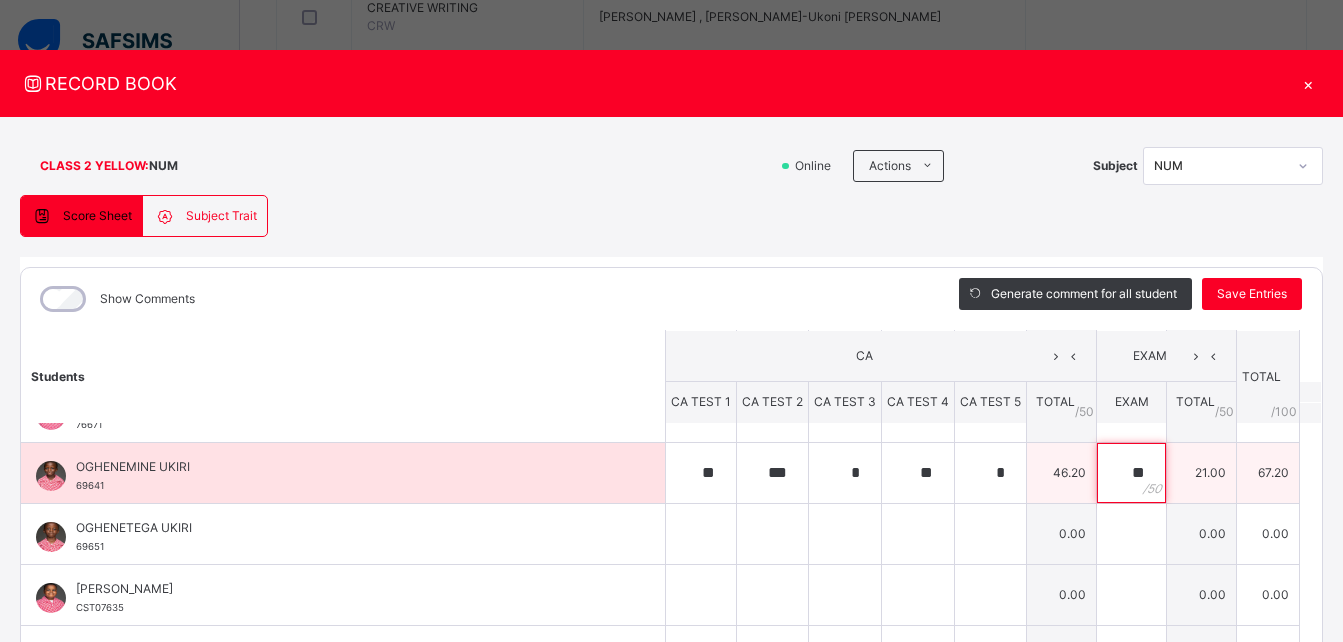 scroll, scrollTop: 707, scrollLeft: 0, axis: vertical 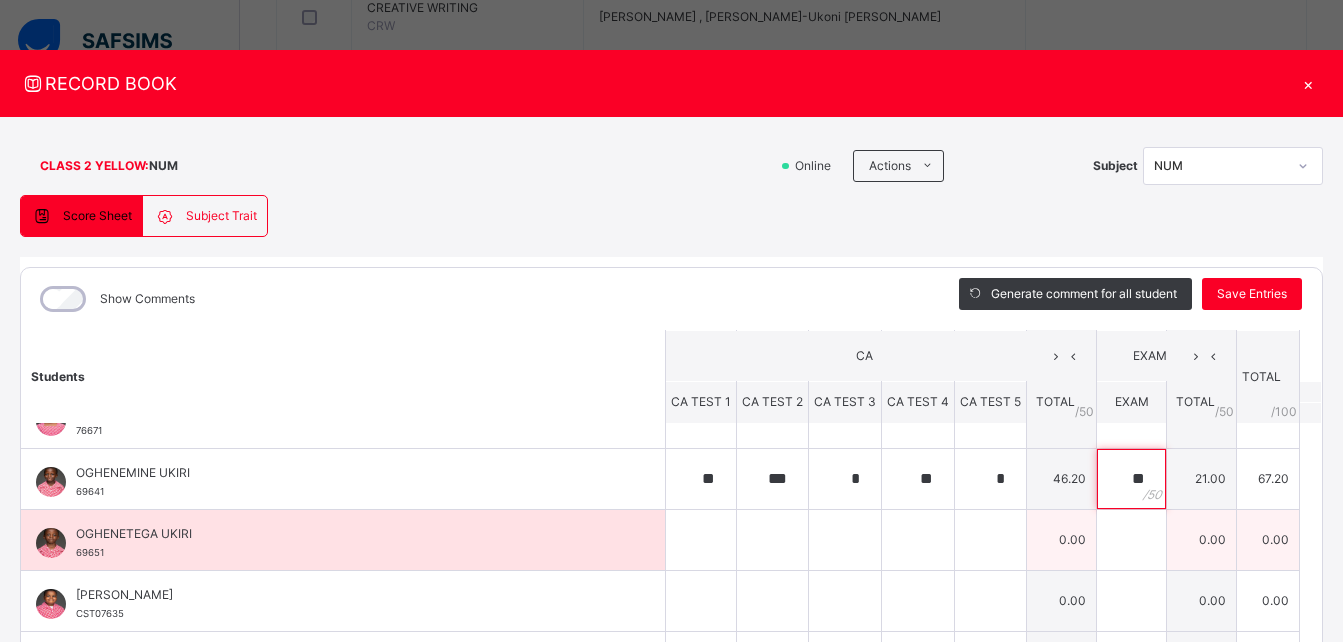 type on "**" 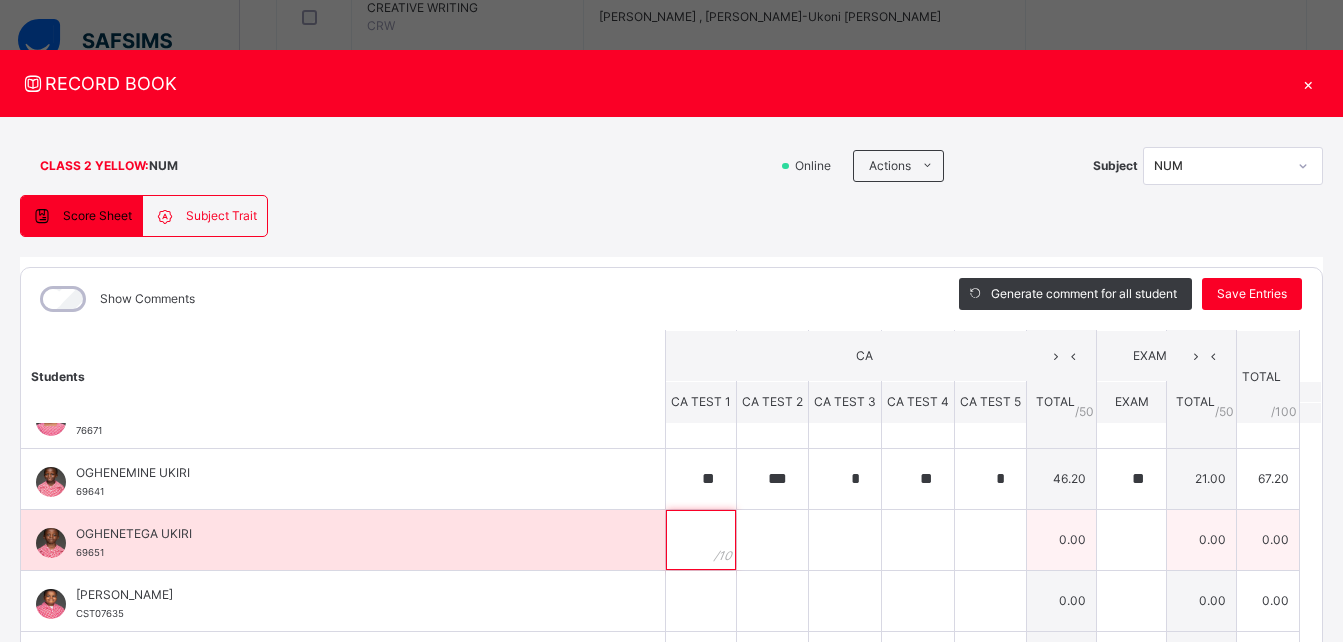 click at bounding box center [701, 540] 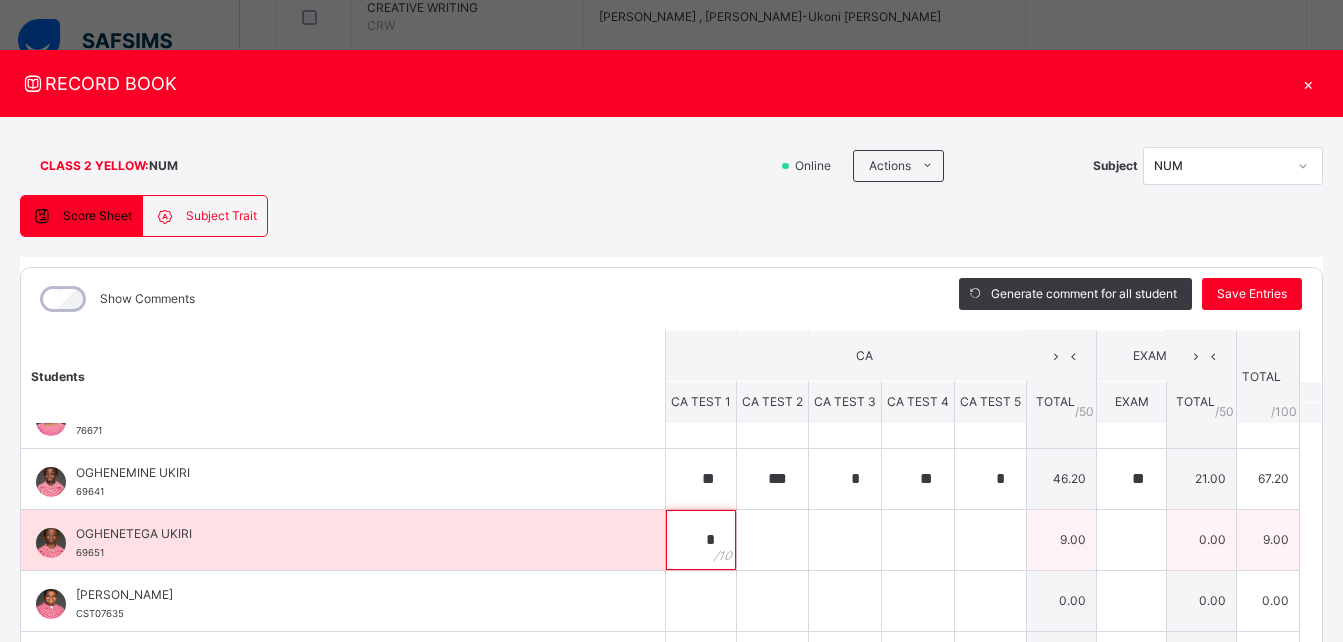 type on "*" 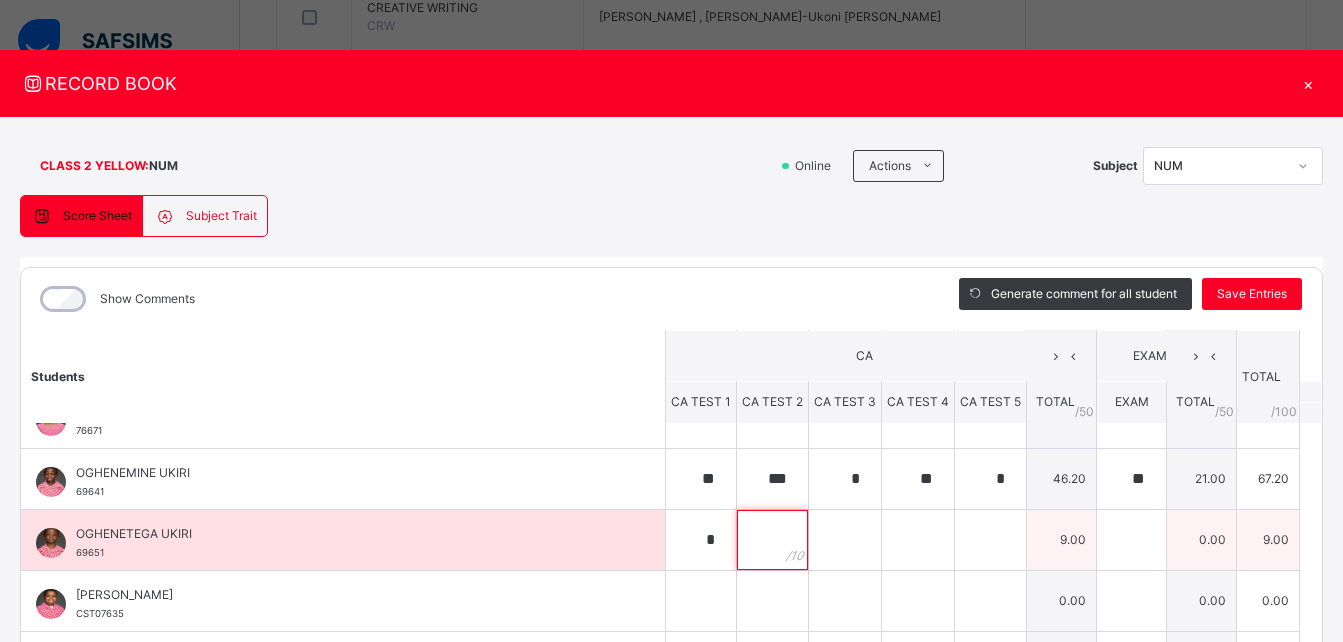 click at bounding box center [772, 540] 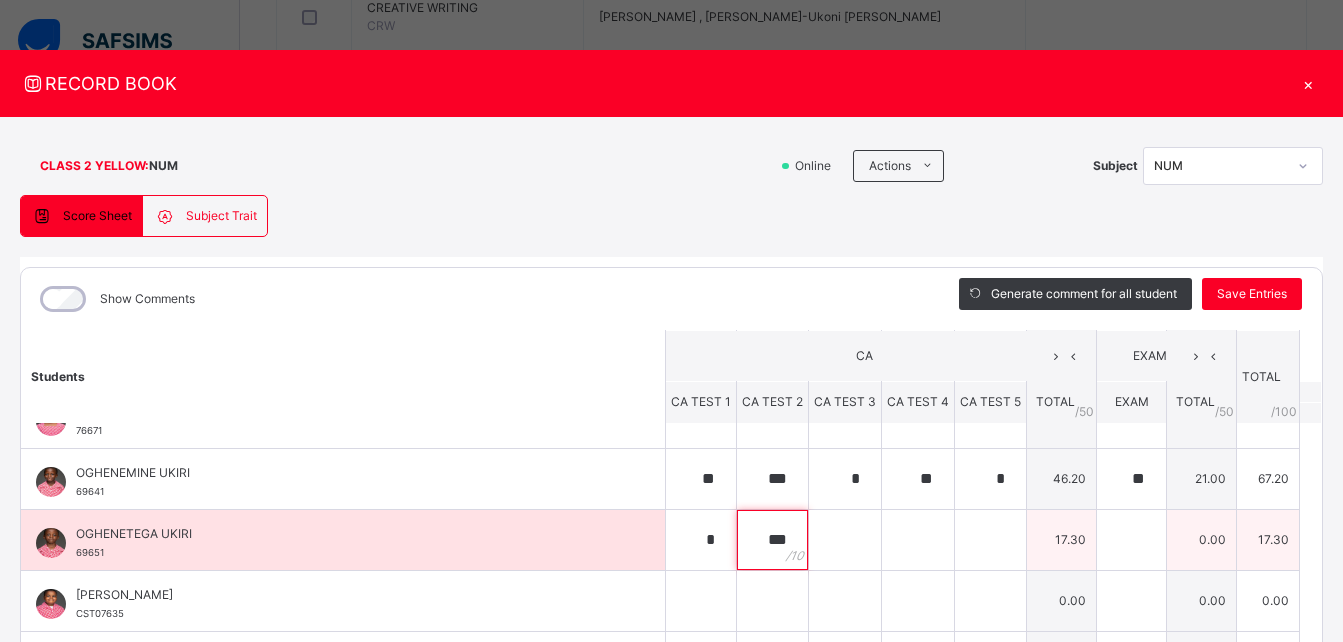 type on "***" 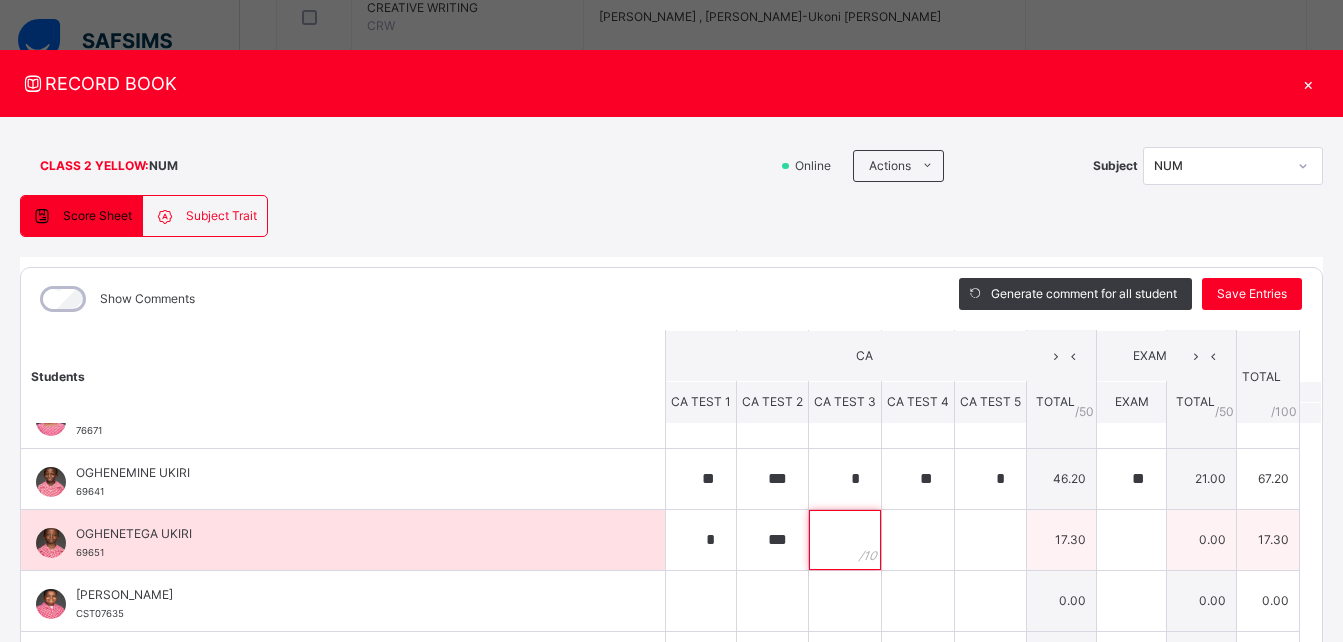 click at bounding box center (845, 540) 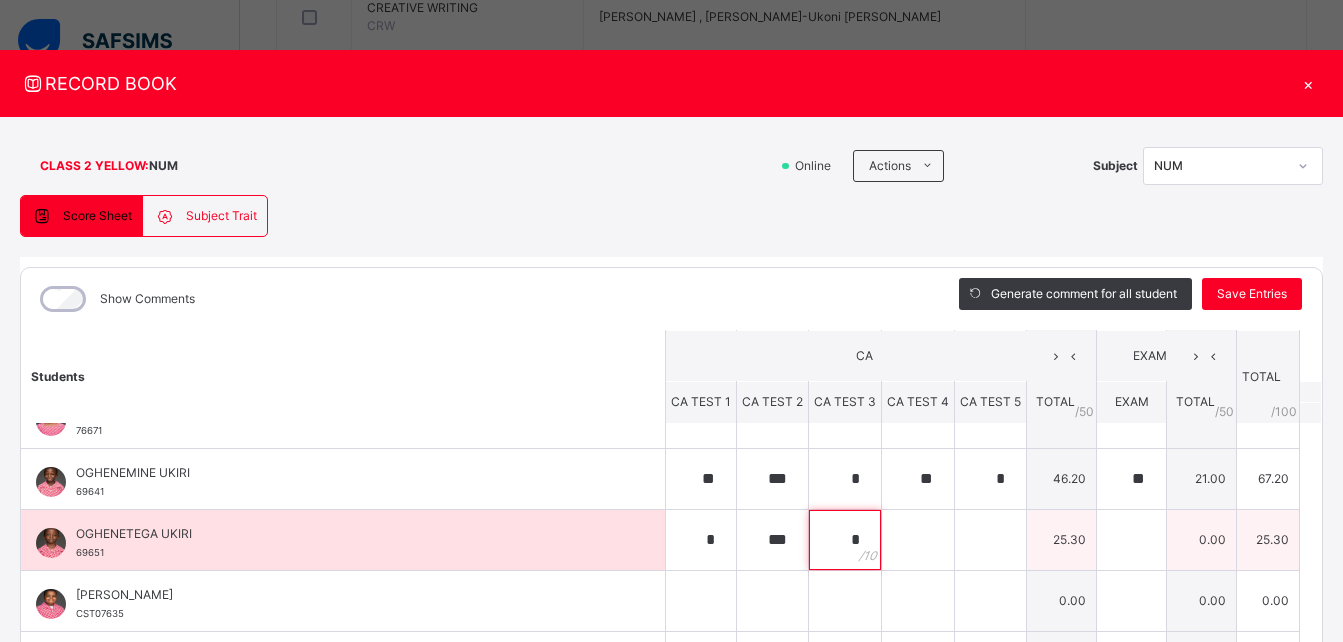 type on "*" 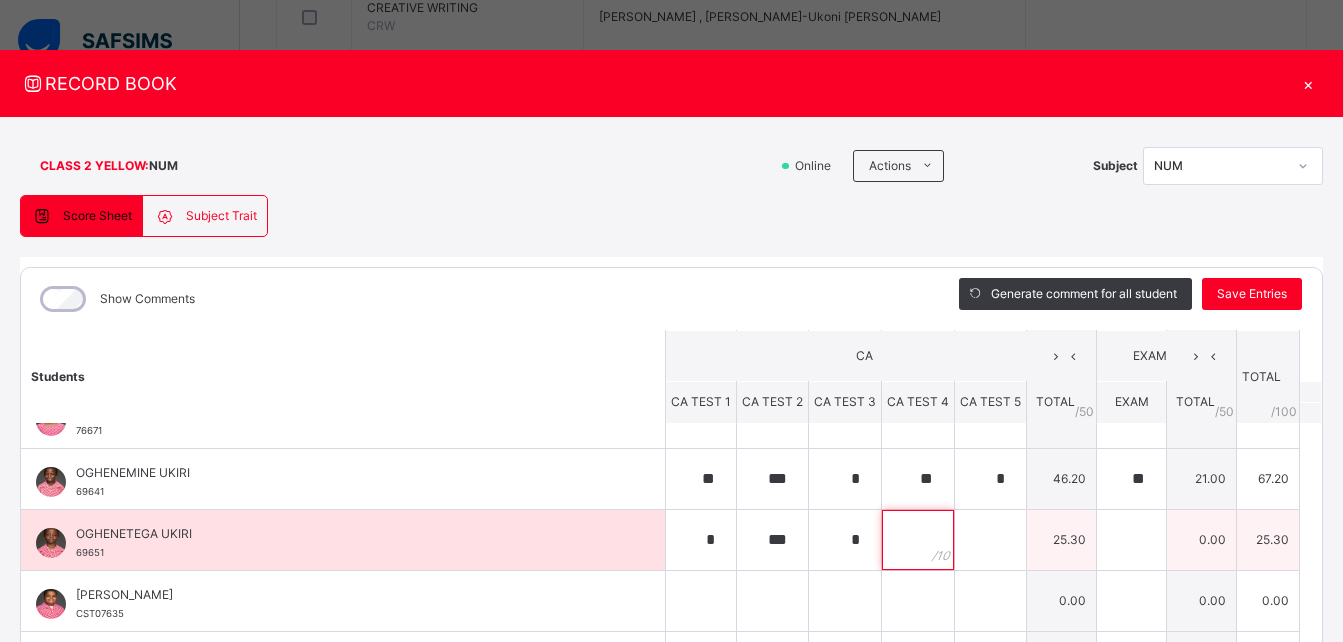 click at bounding box center [918, 540] 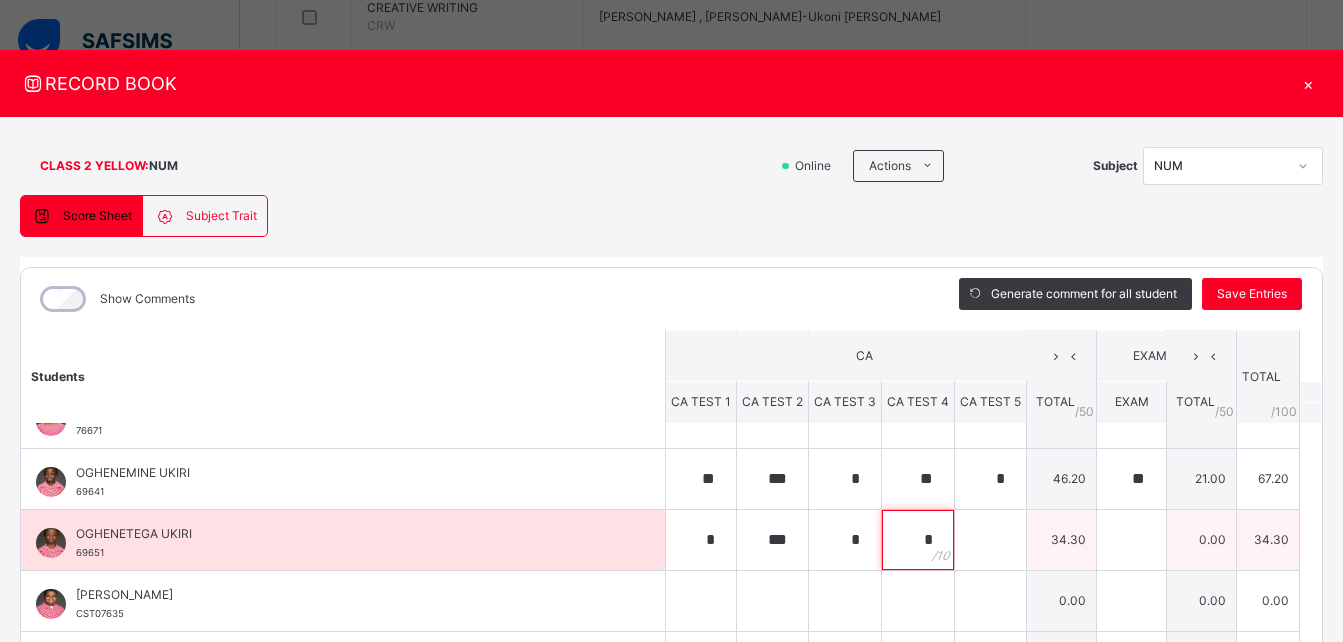 type on "*" 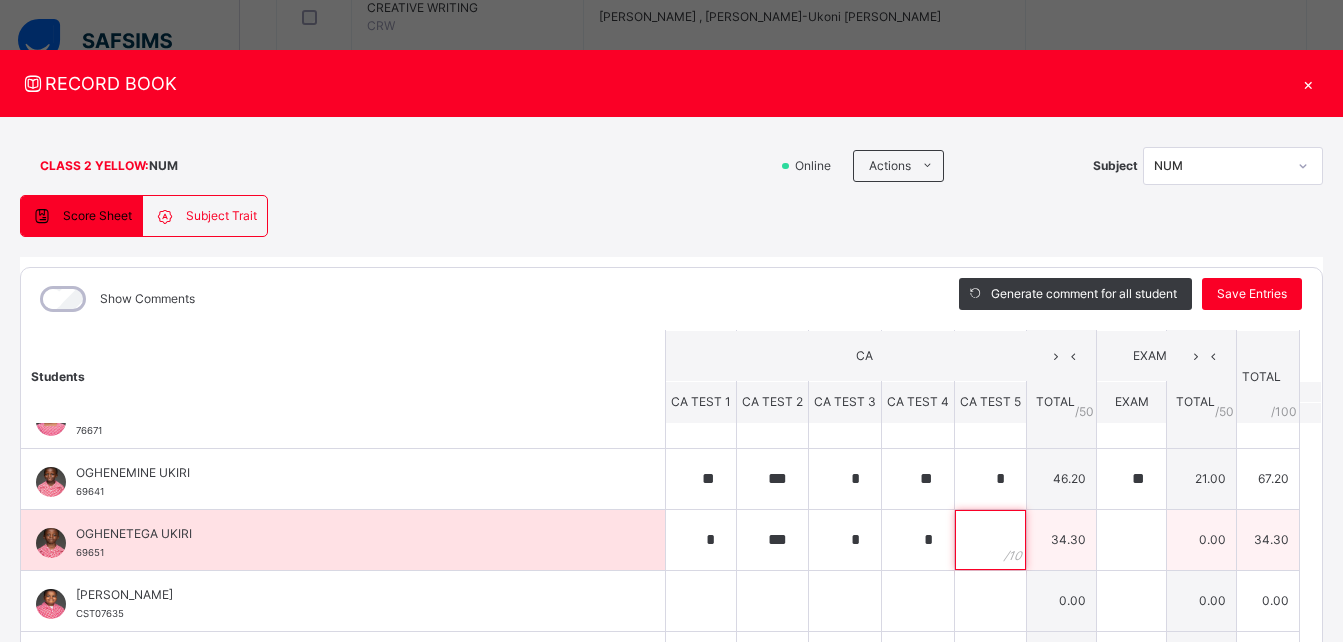 click at bounding box center (990, 540) 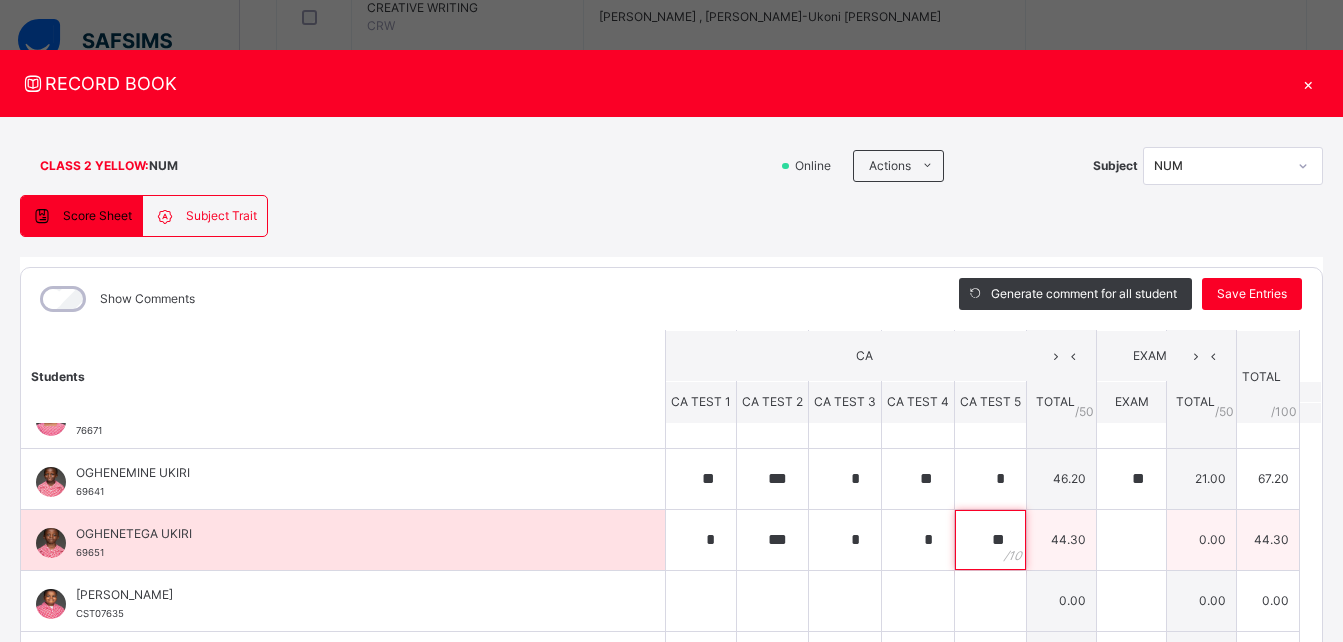 type on "**" 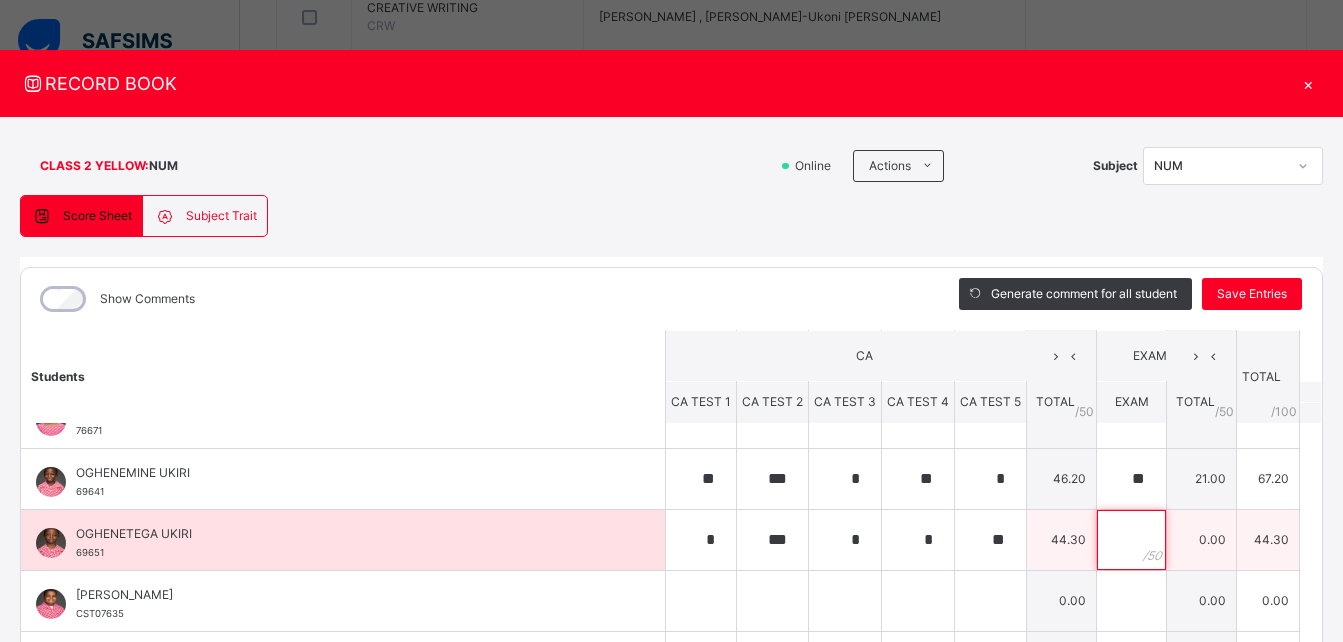click at bounding box center [1131, 540] 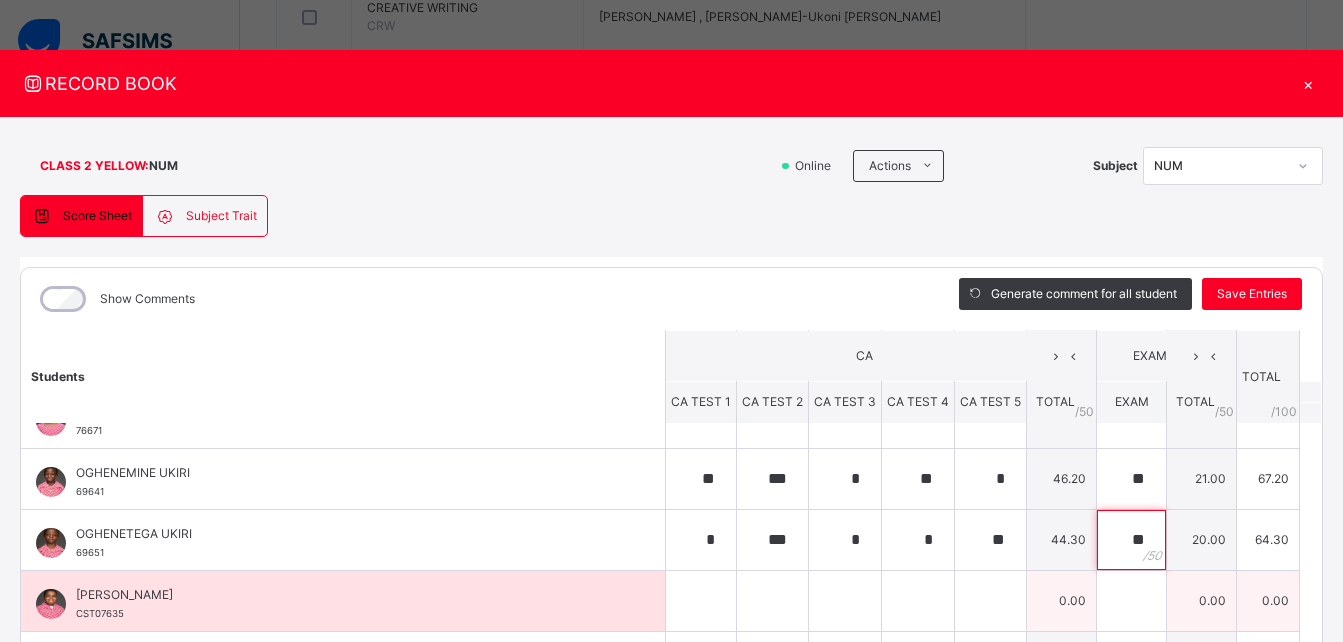 type on "**" 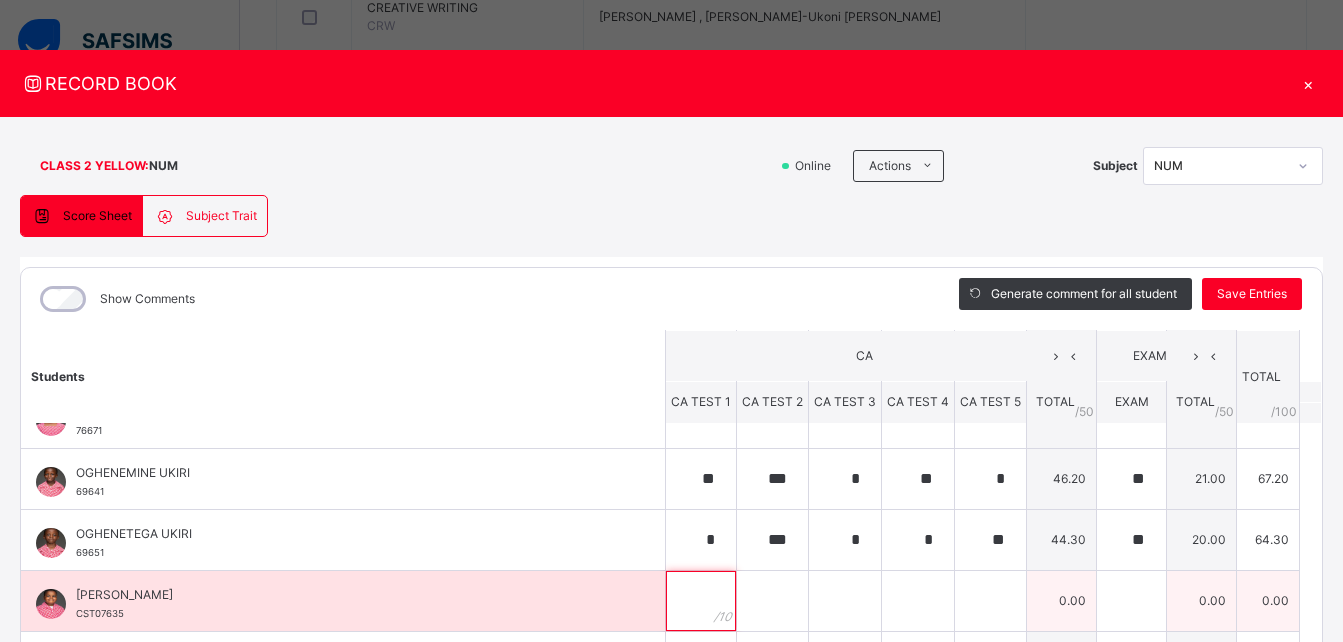 click at bounding box center (701, 601) 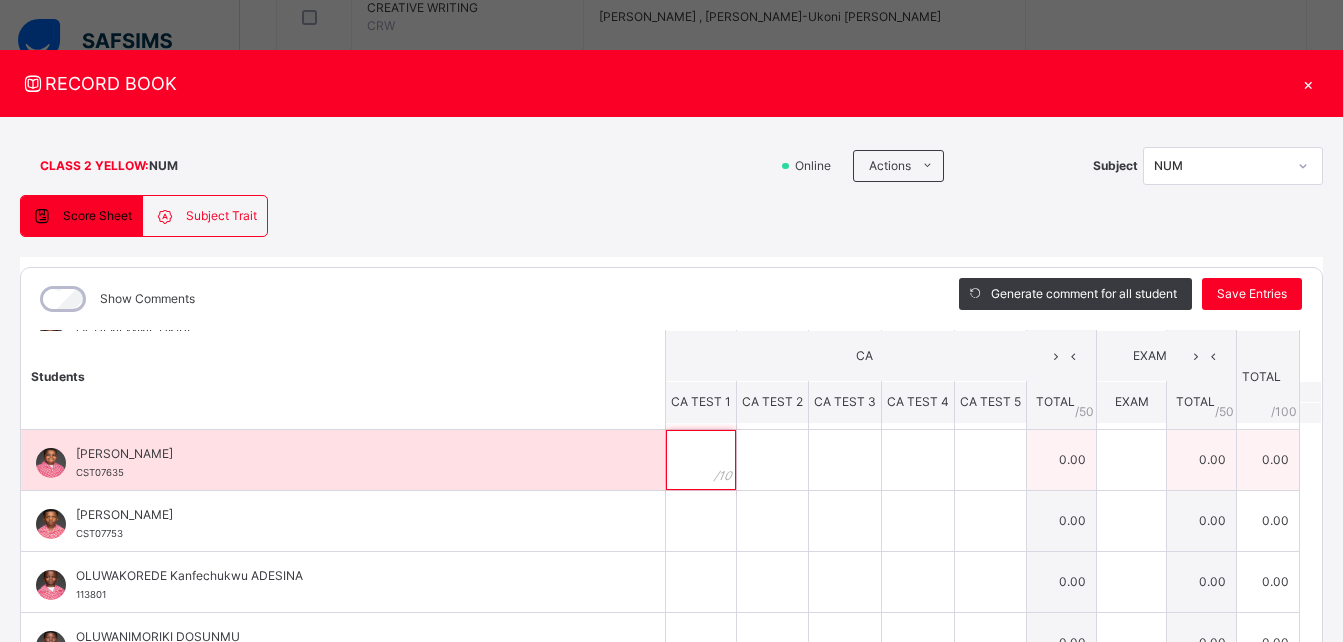 scroll, scrollTop: 851, scrollLeft: 0, axis: vertical 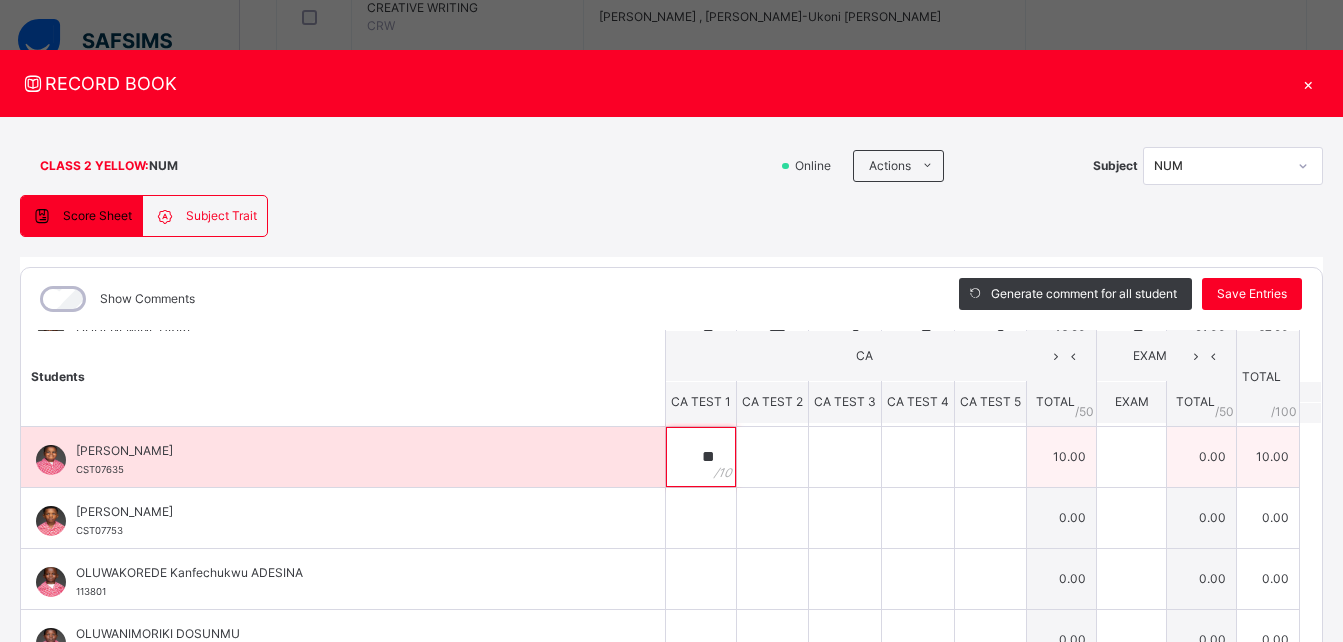 type on "**" 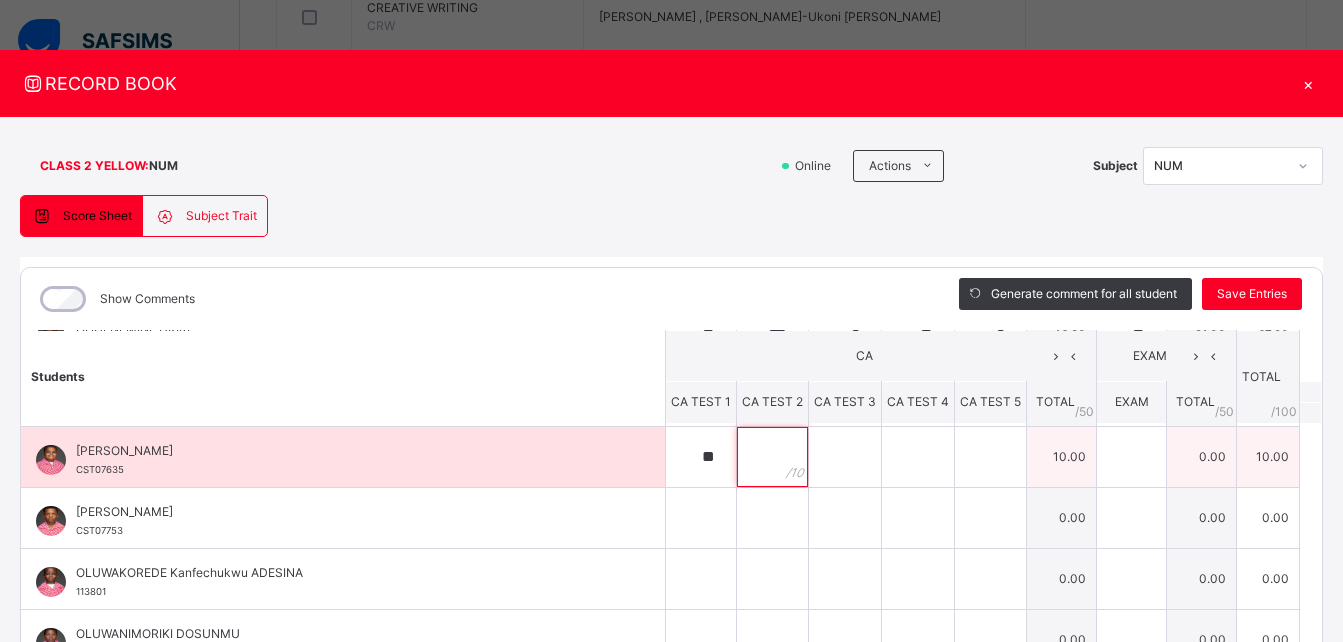 click at bounding box center [772, 457] 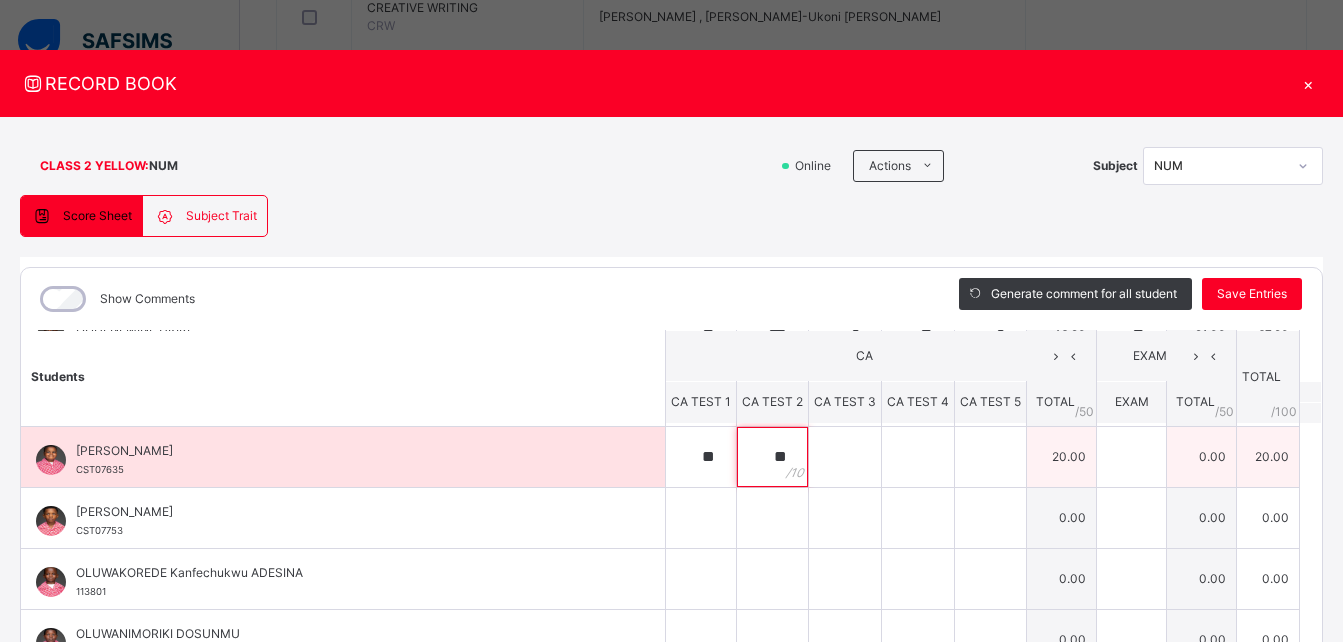 type on "**" 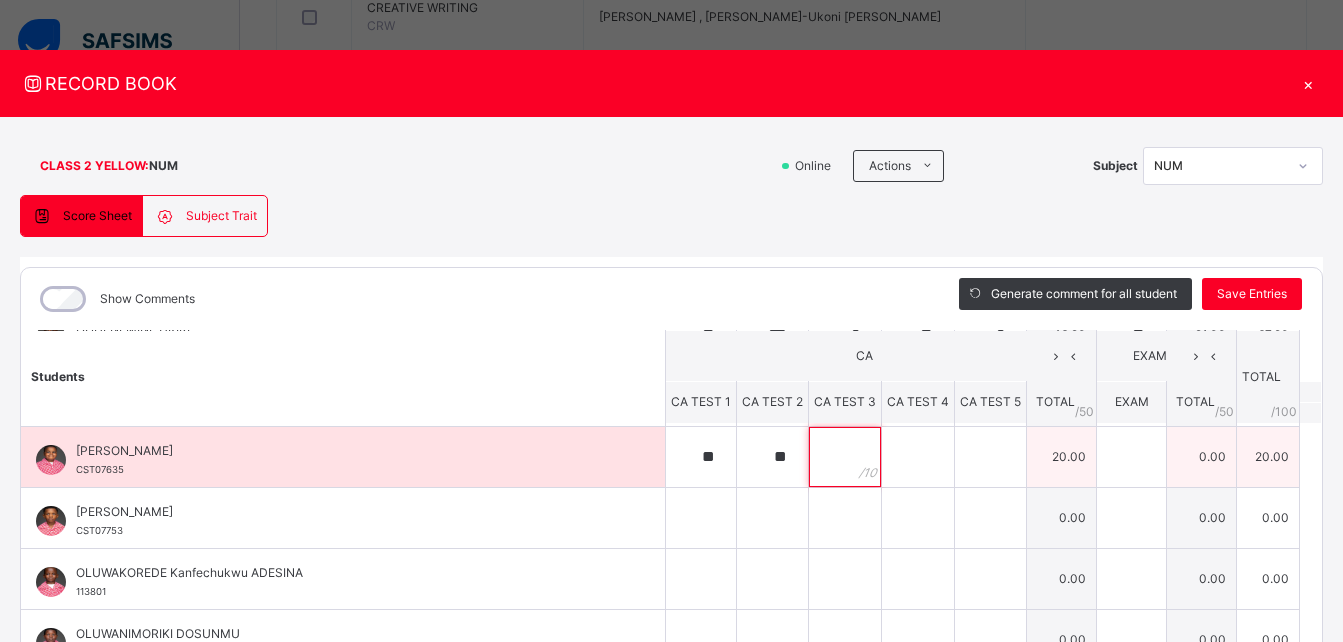 click at bounding box center [845, 457] 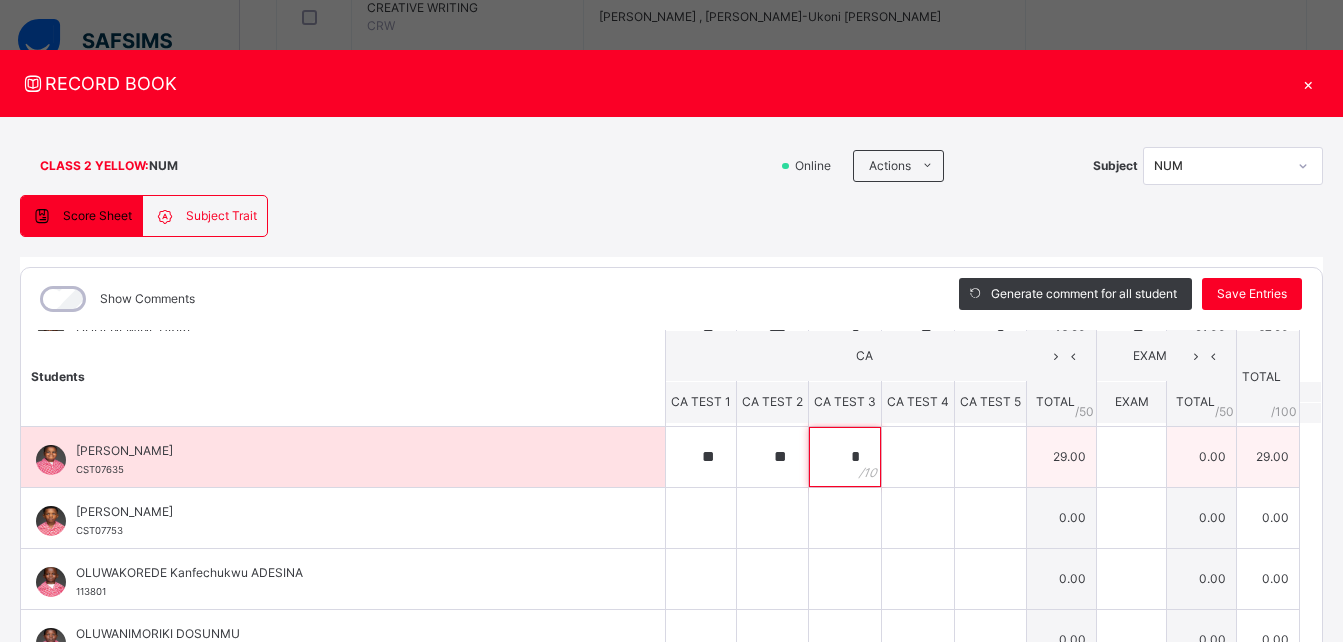type on "*" 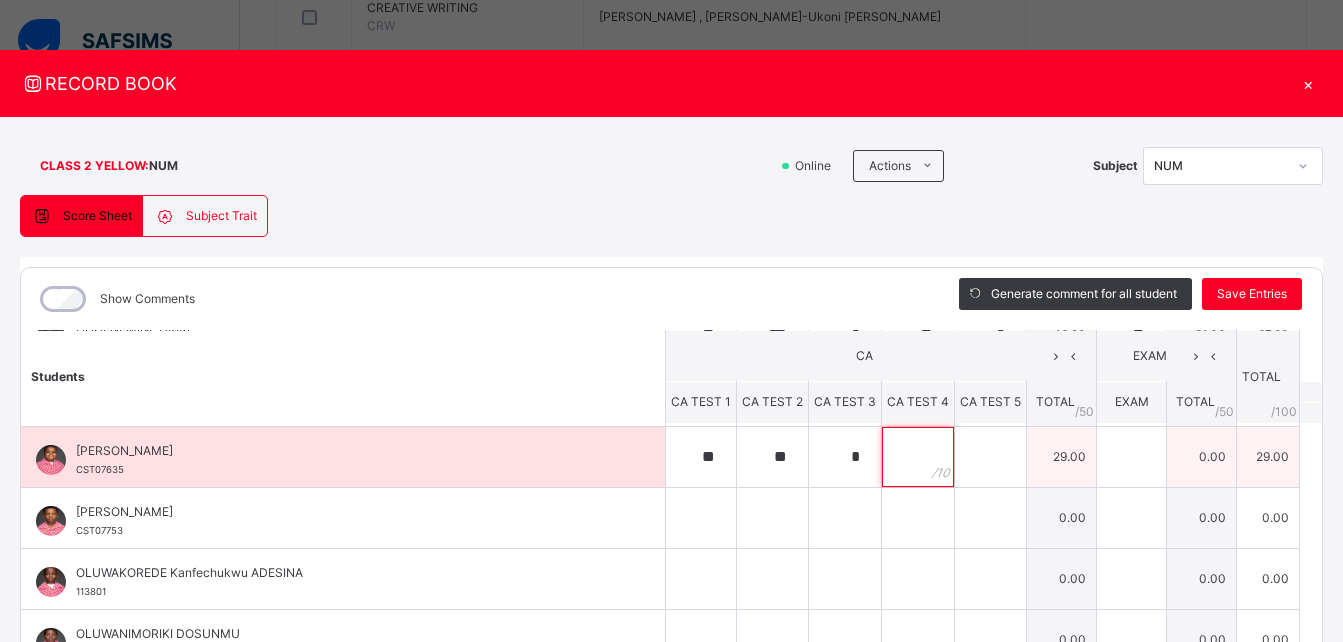 click at bounding box center [918, 457] 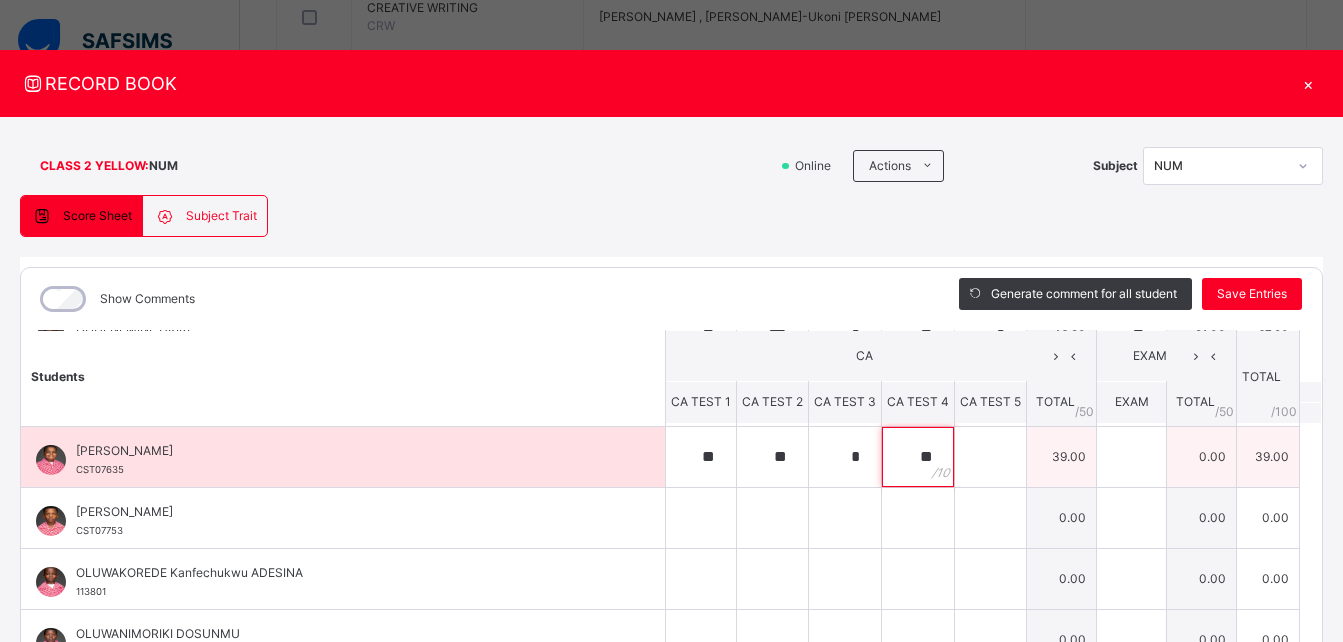 type on "**" 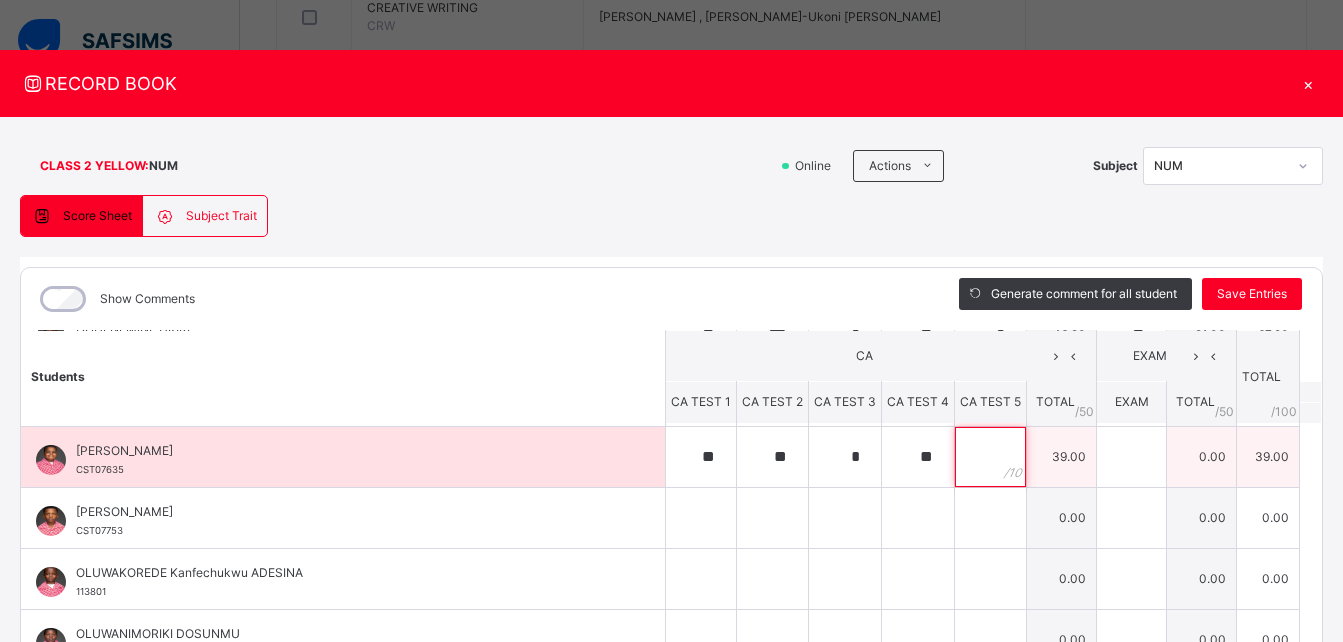 click at bounding box center (990, 457) 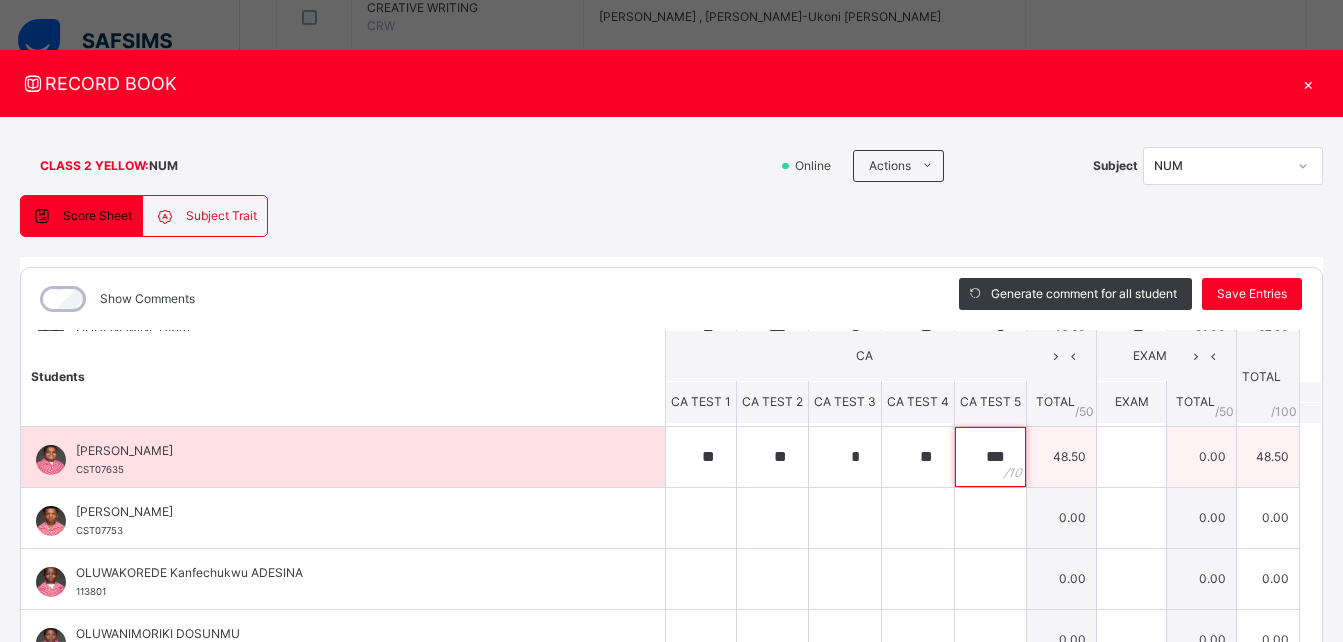 type on "***" 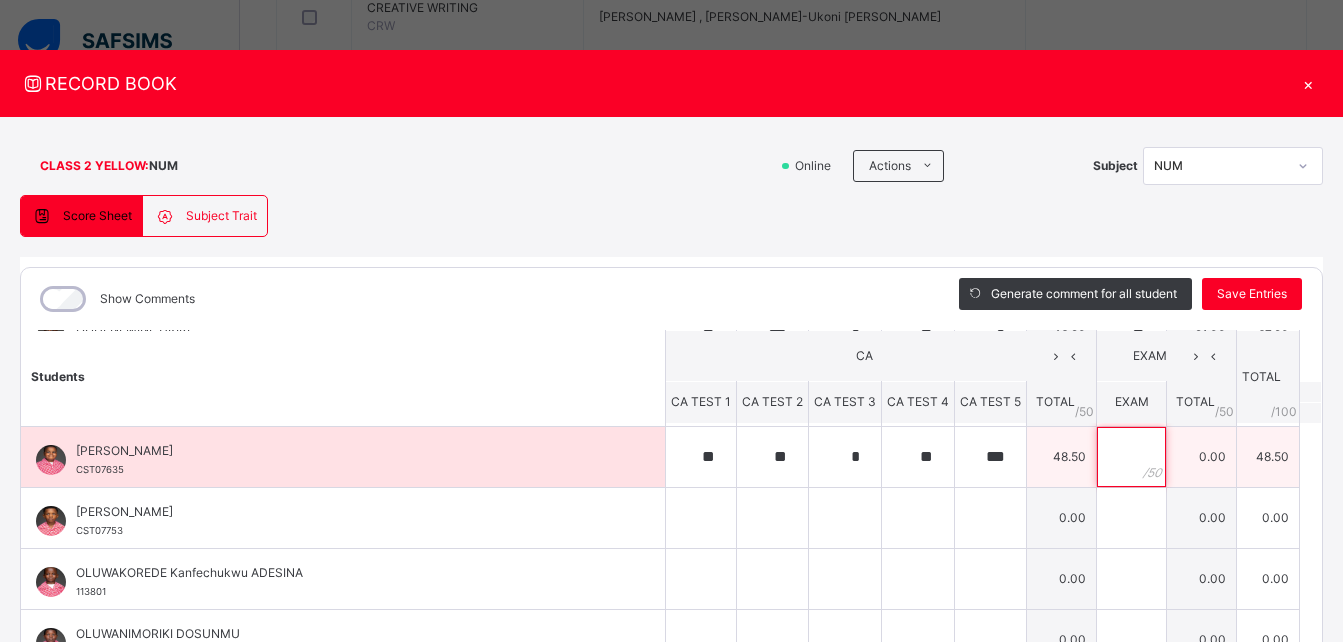 click at bounding box center (1131, 457) 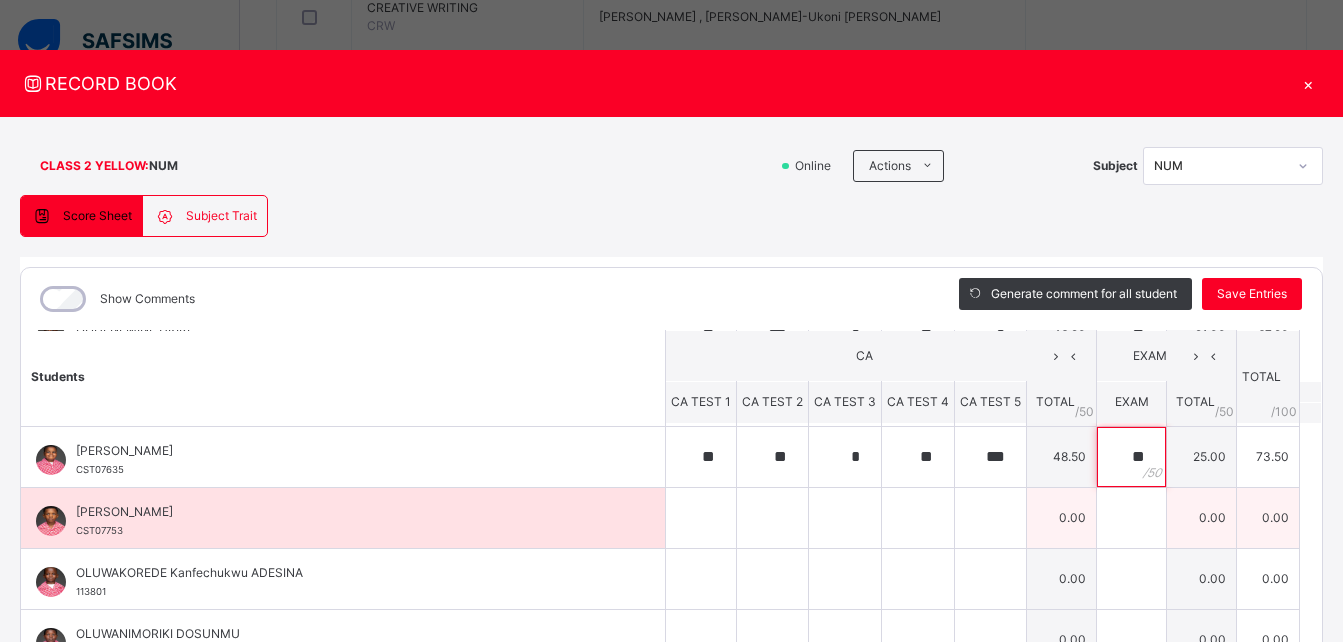 type on "**" 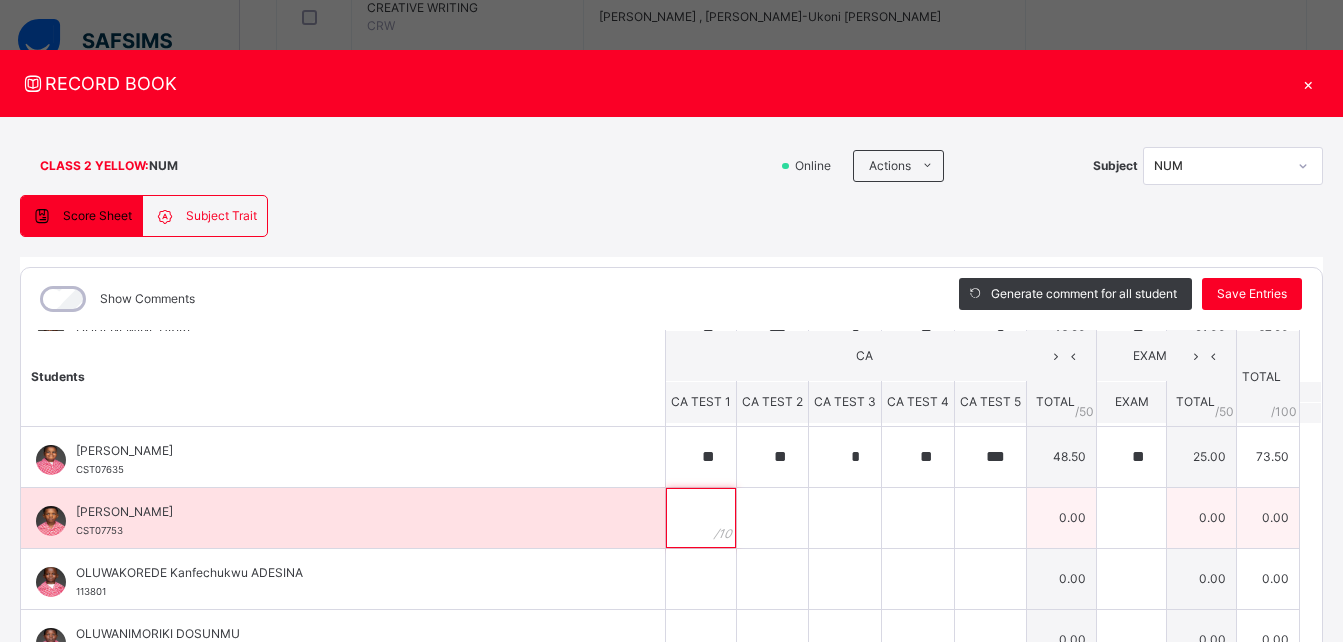 click at bounding box center (701, 518) 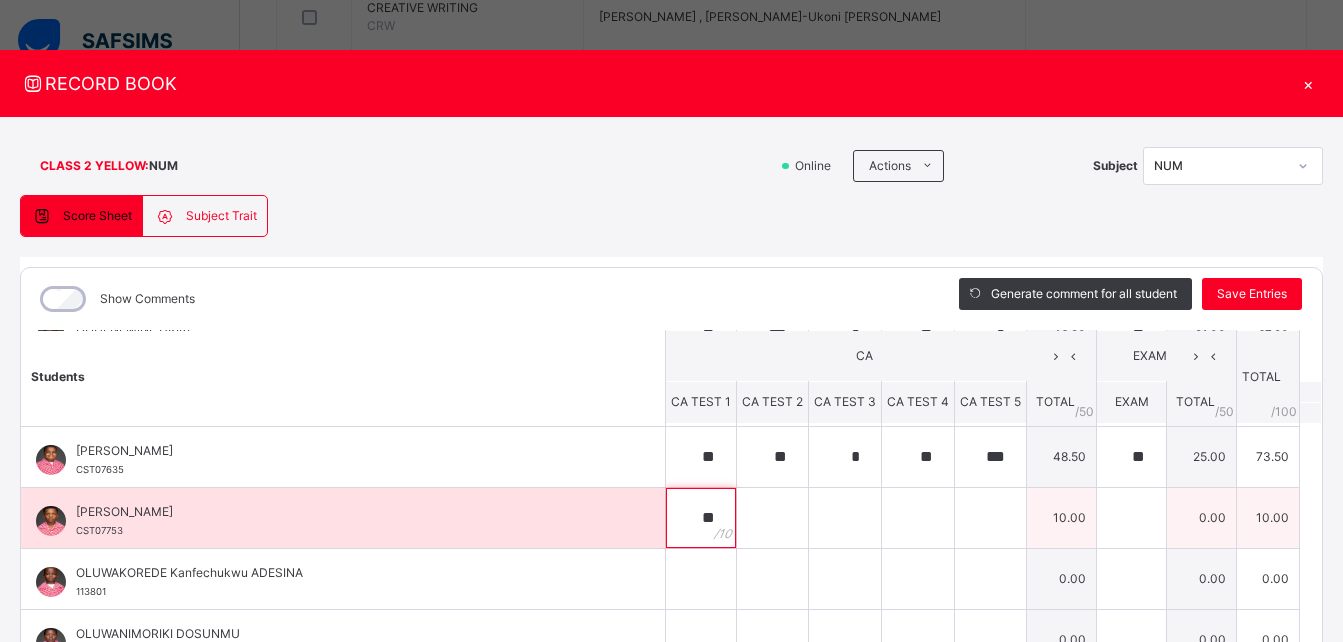 type on "**" 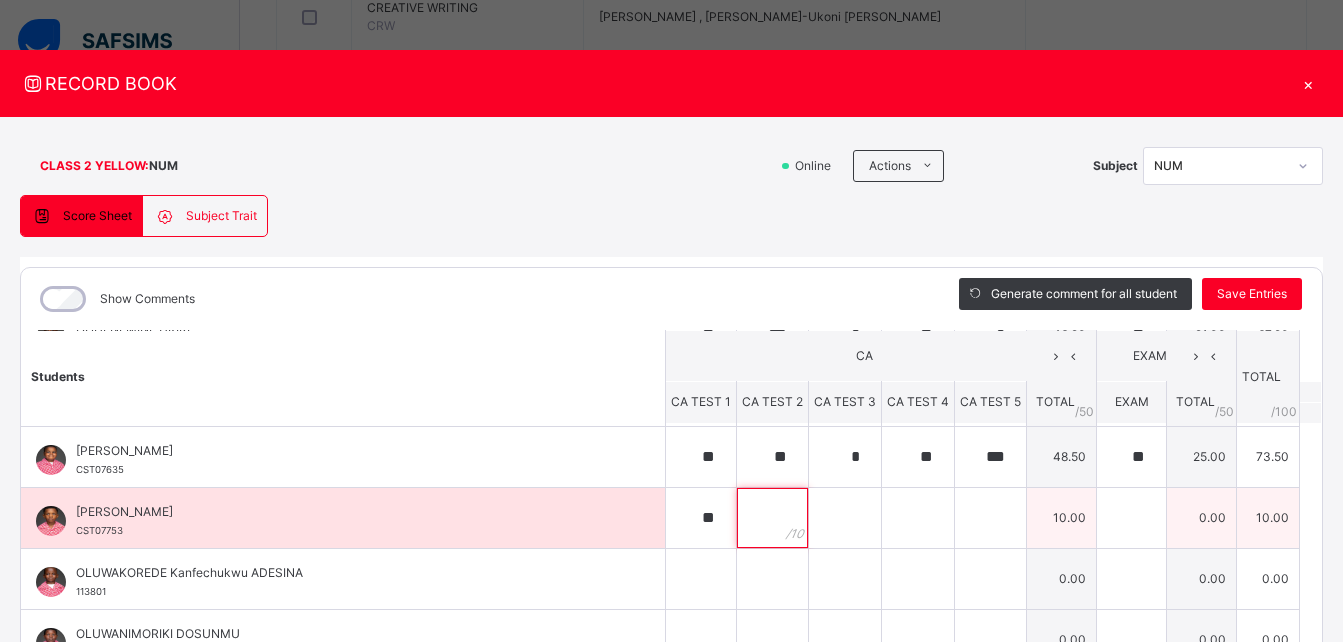 click at bounding box center [772, 518] 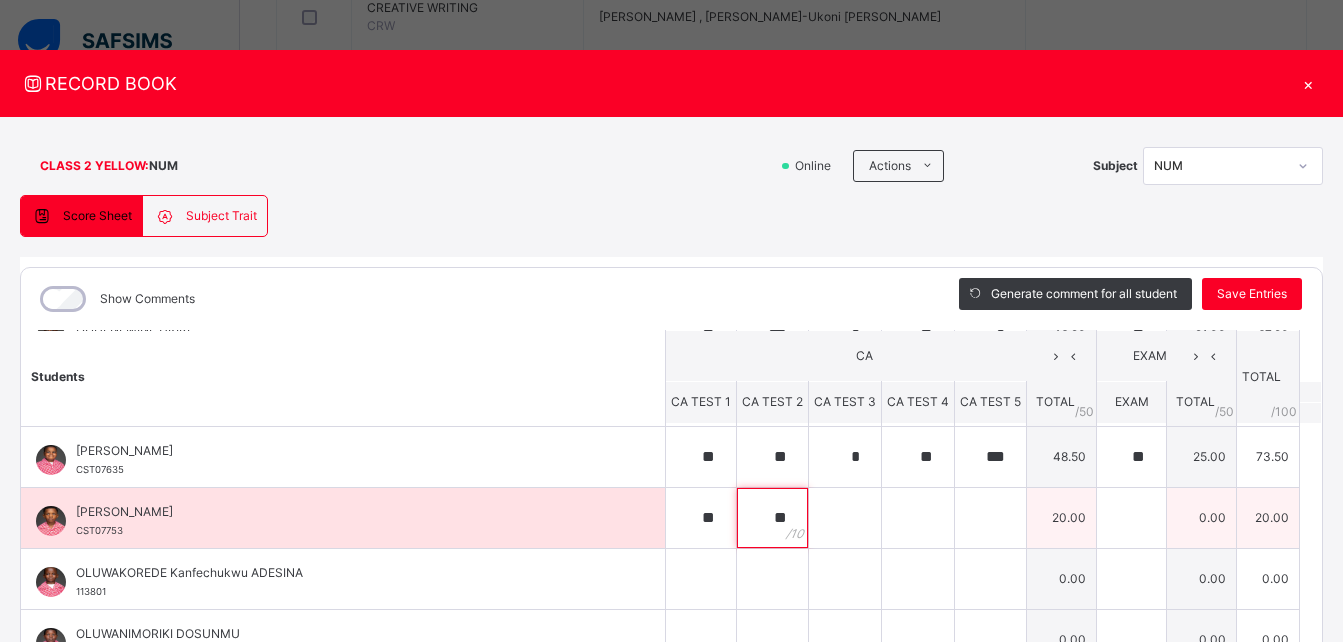 type on "**" 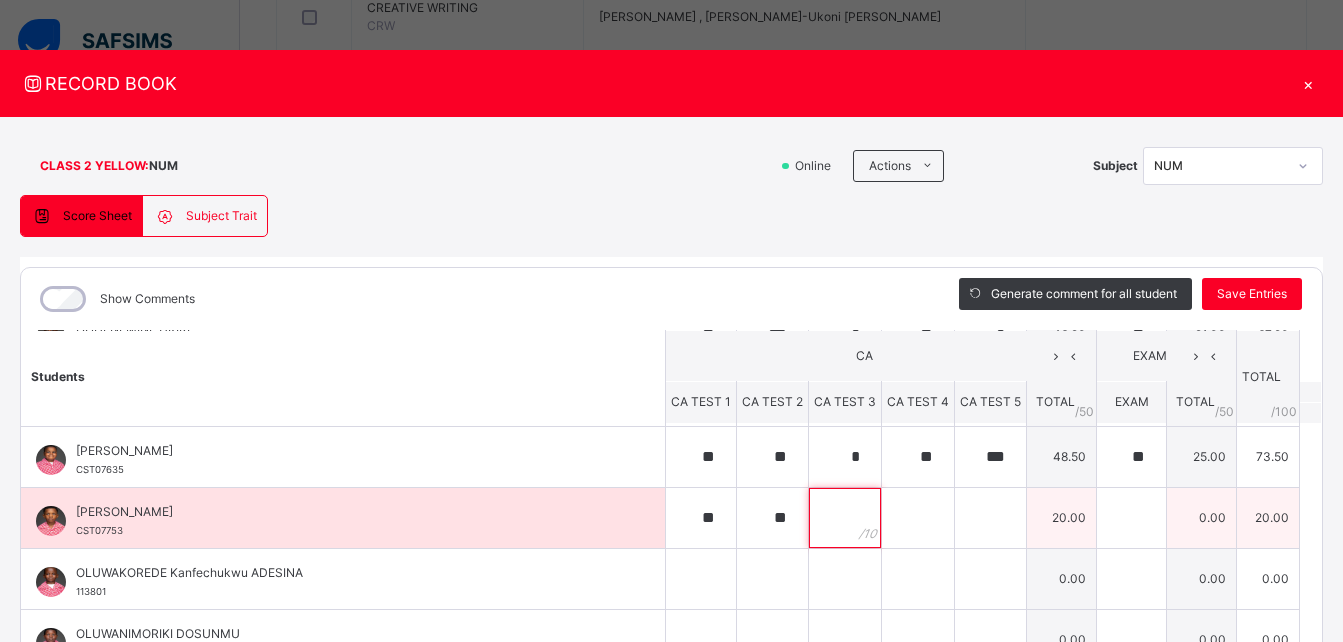 click at bounding box center (845, 518) 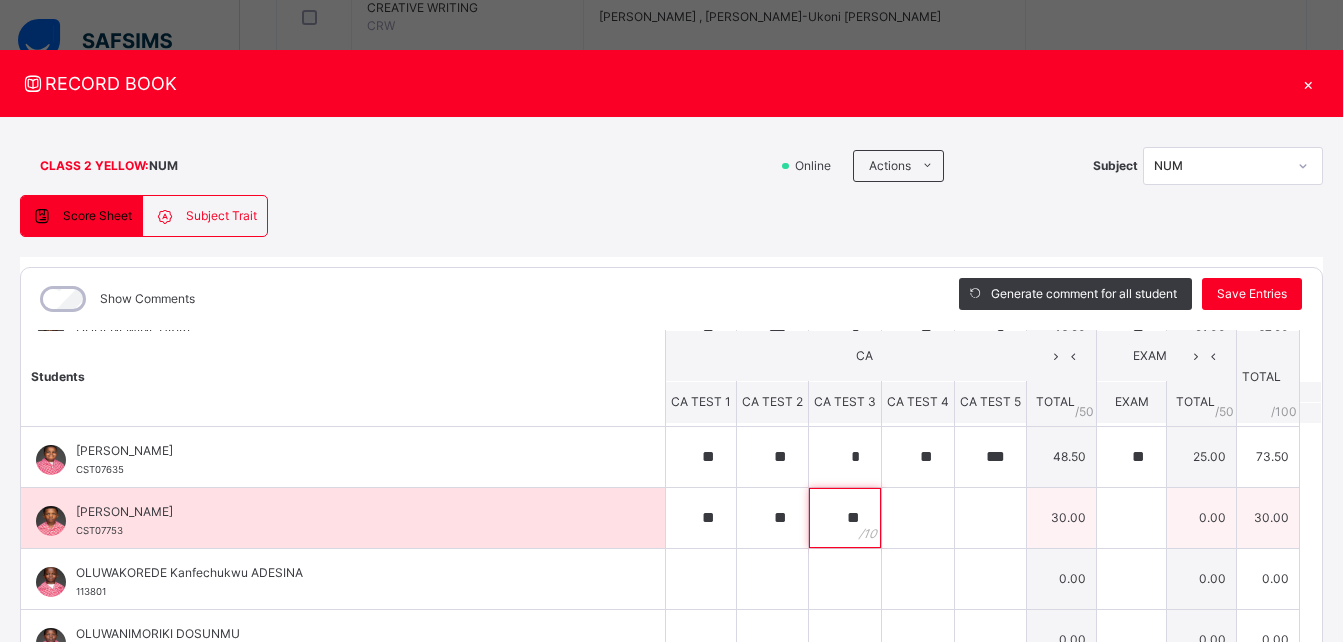 type on "**" 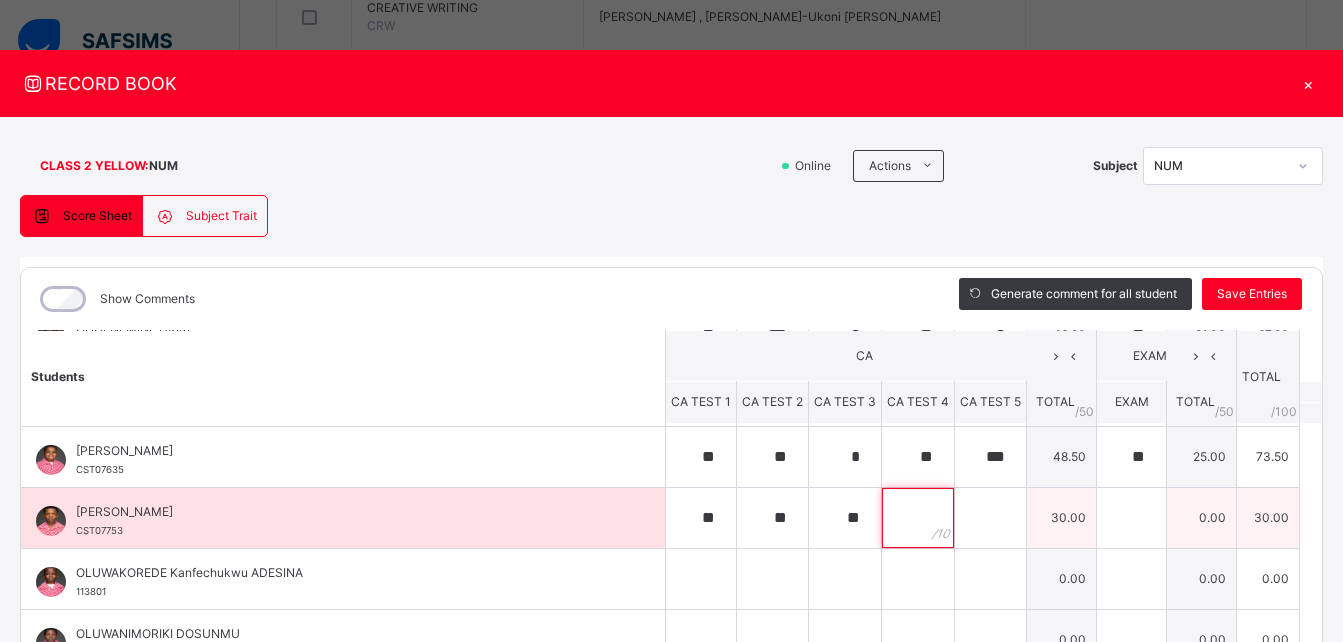 click at bounding box center (918, 518) 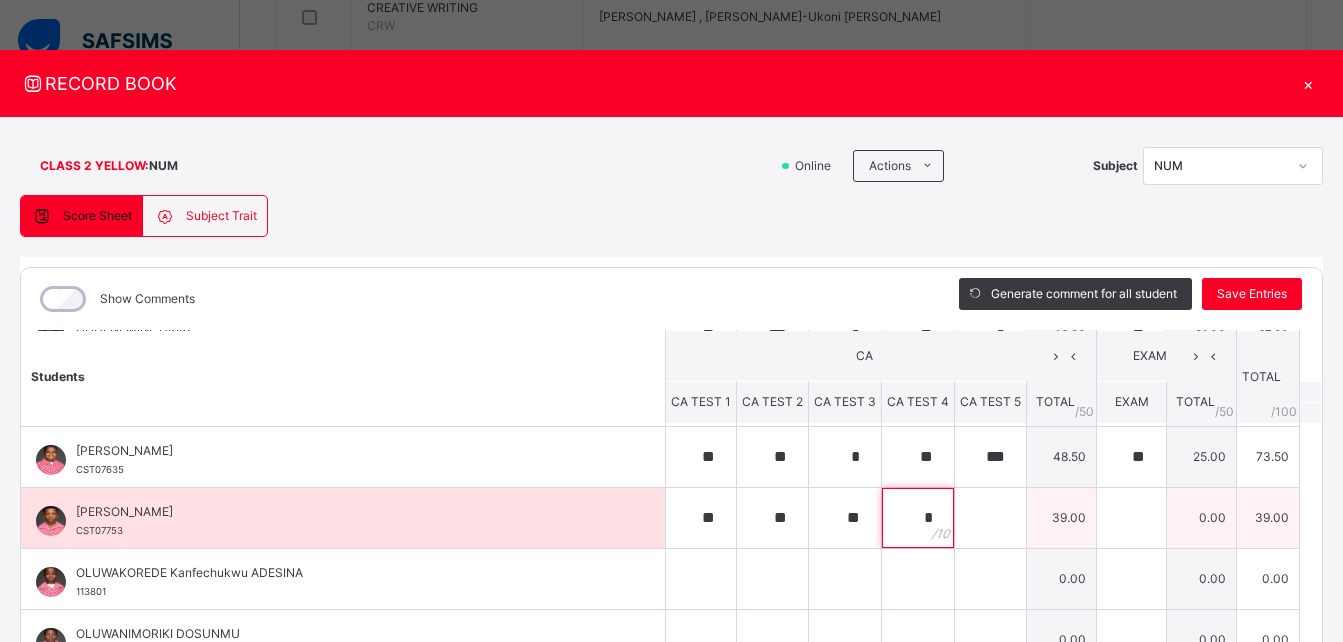 type on "*" 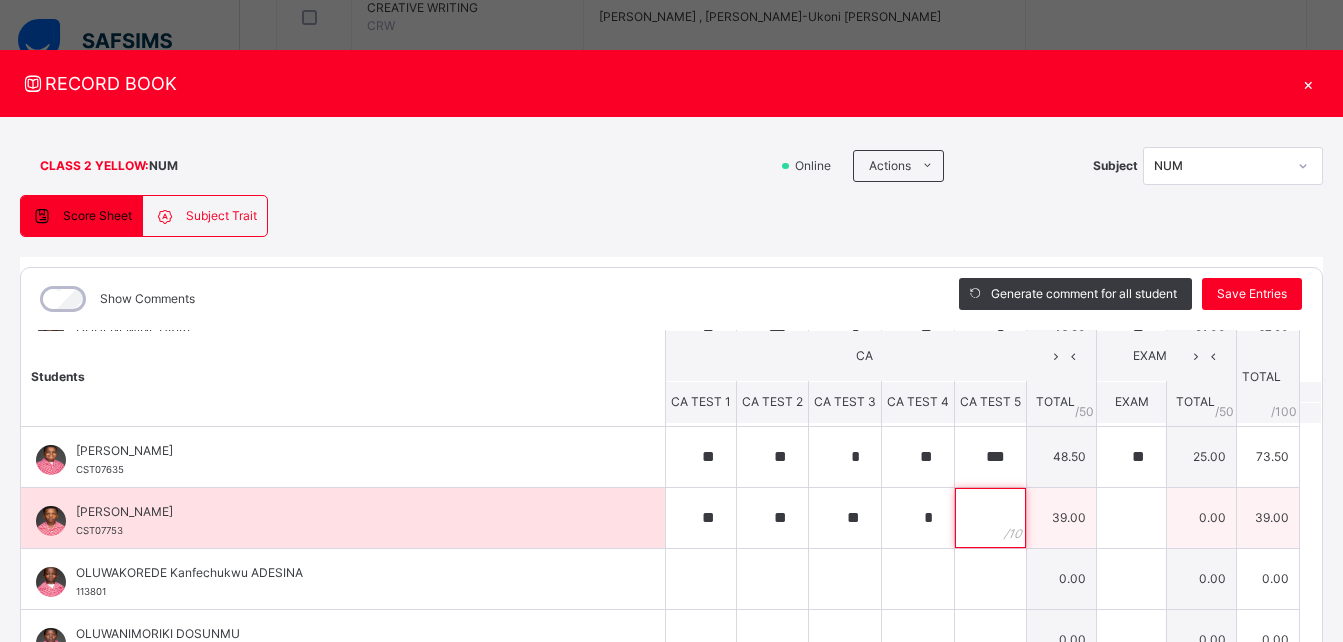 click at bounding box center [990, 518] 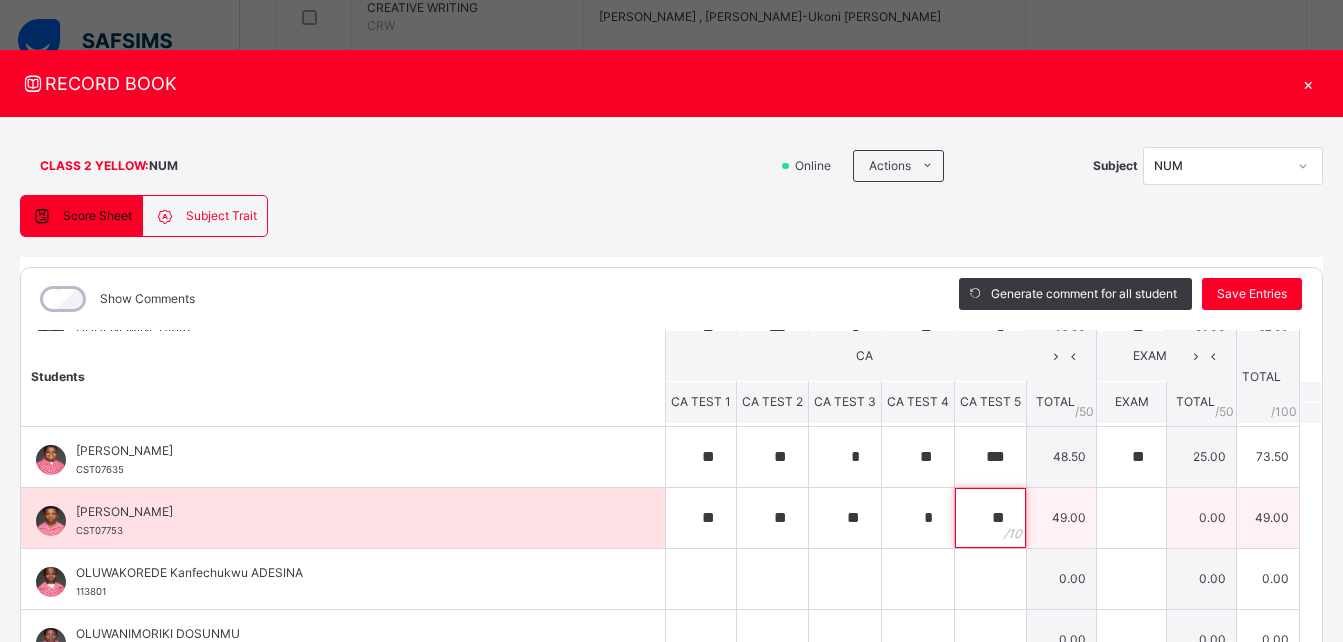 type on "**" 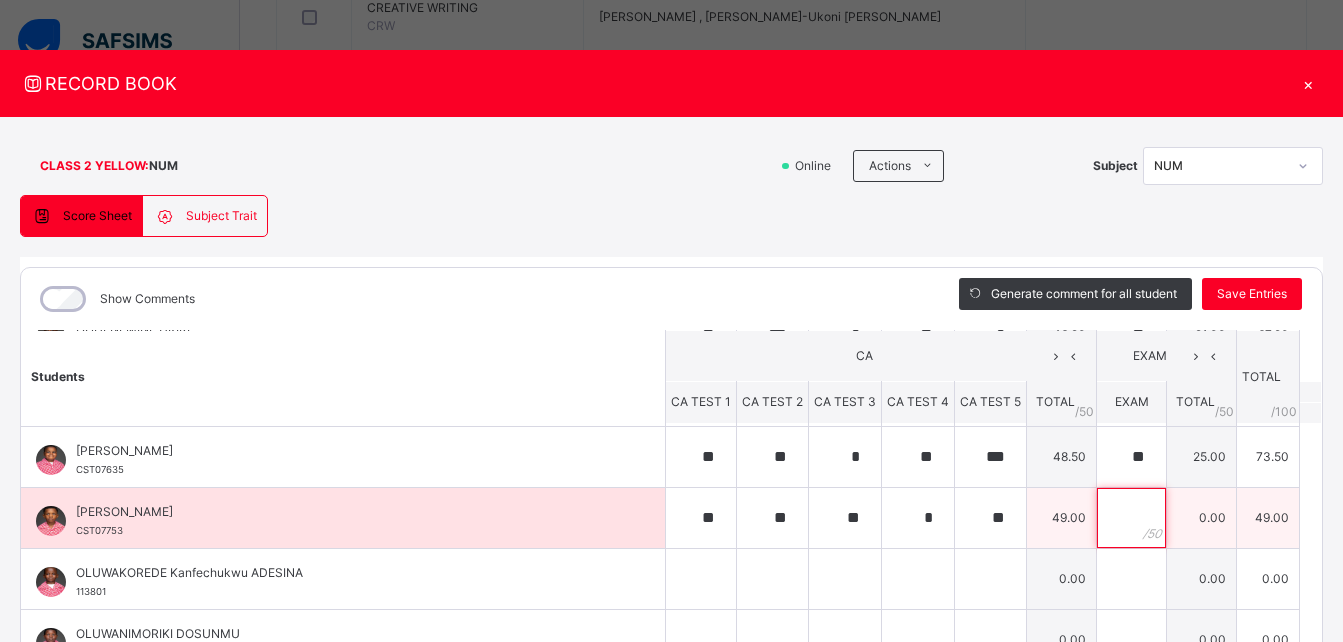 click at bounding box center [1131, 518] 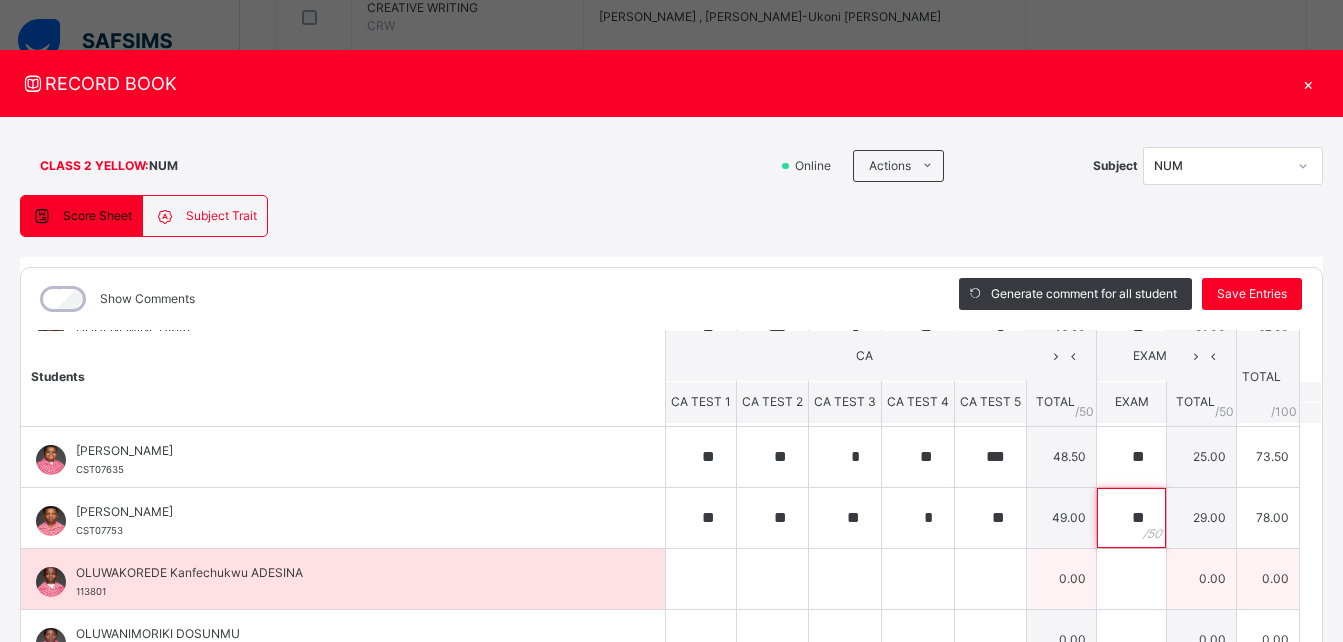 type on "**" 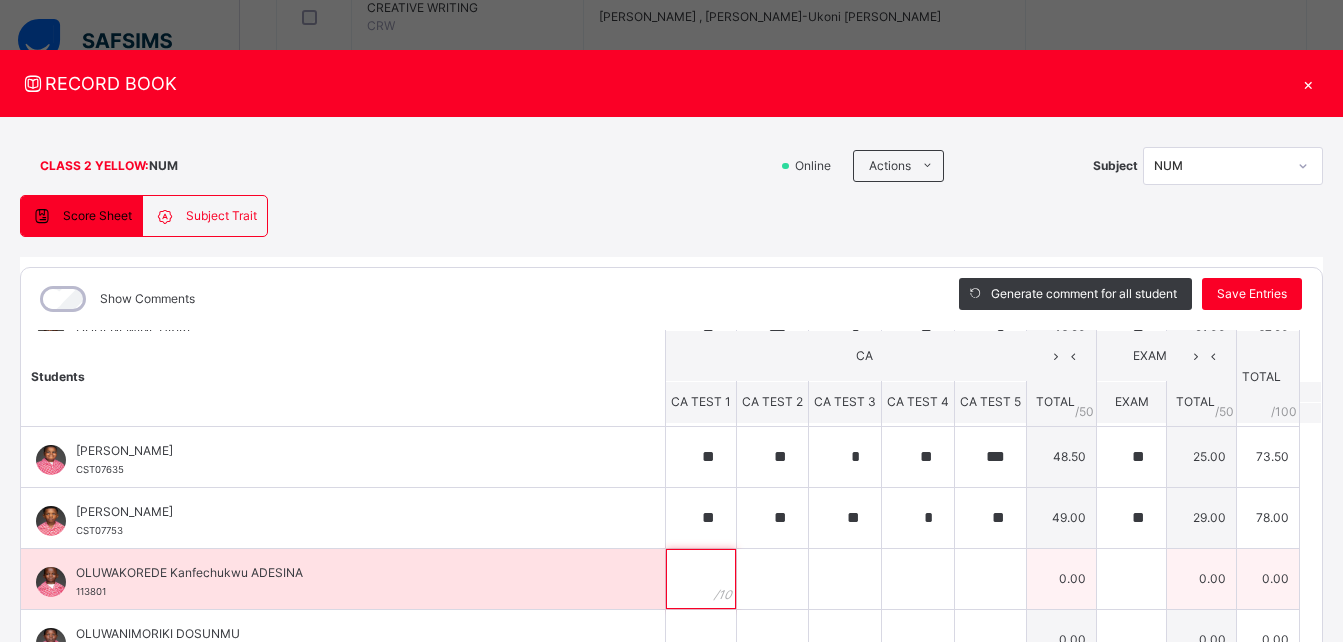 click at bounding box center [701, 579] 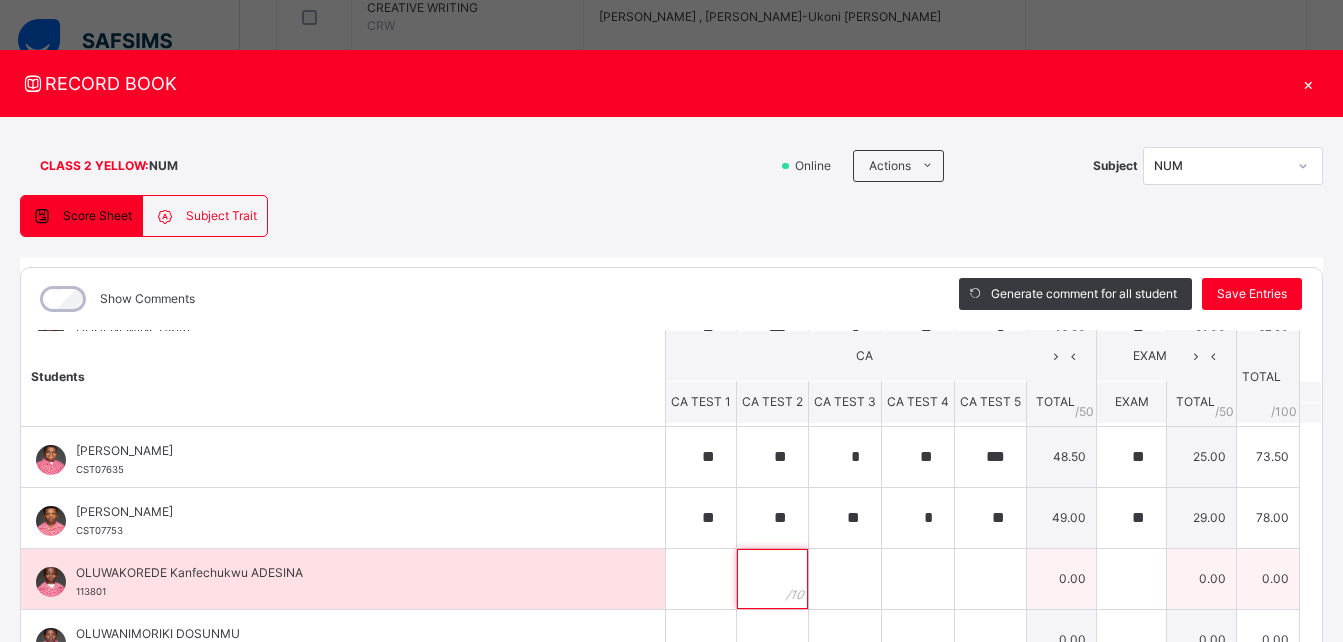 click at bounding box center [772, 579] 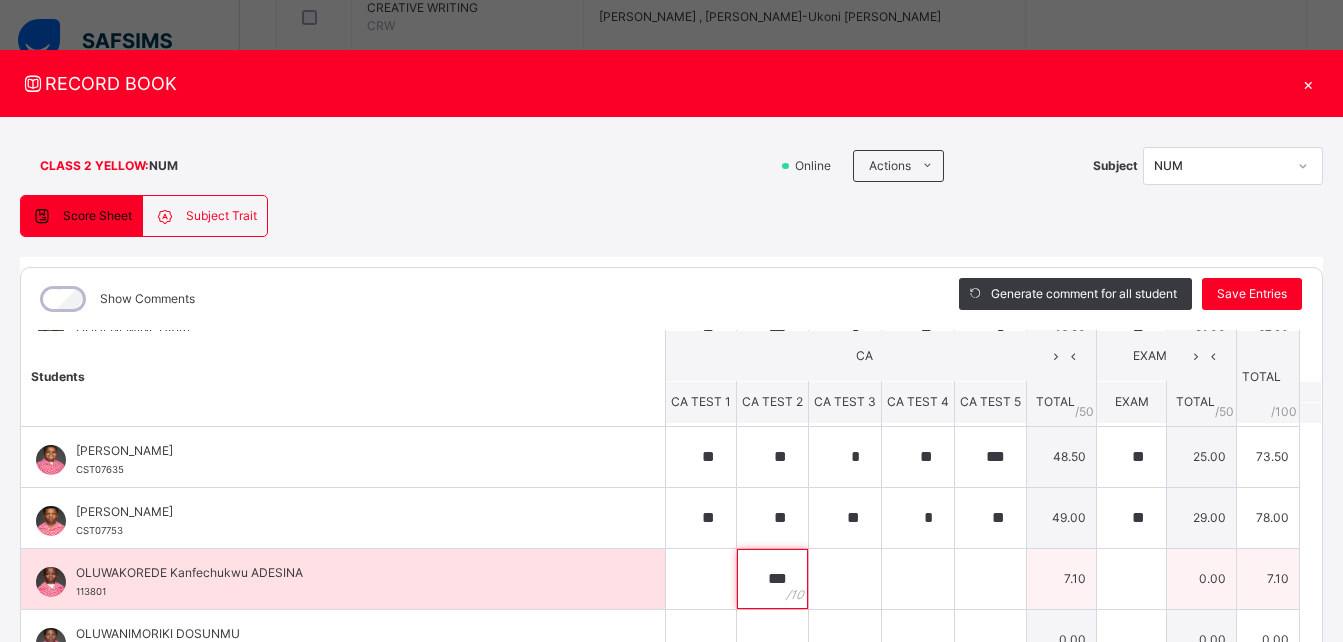 type on "***" 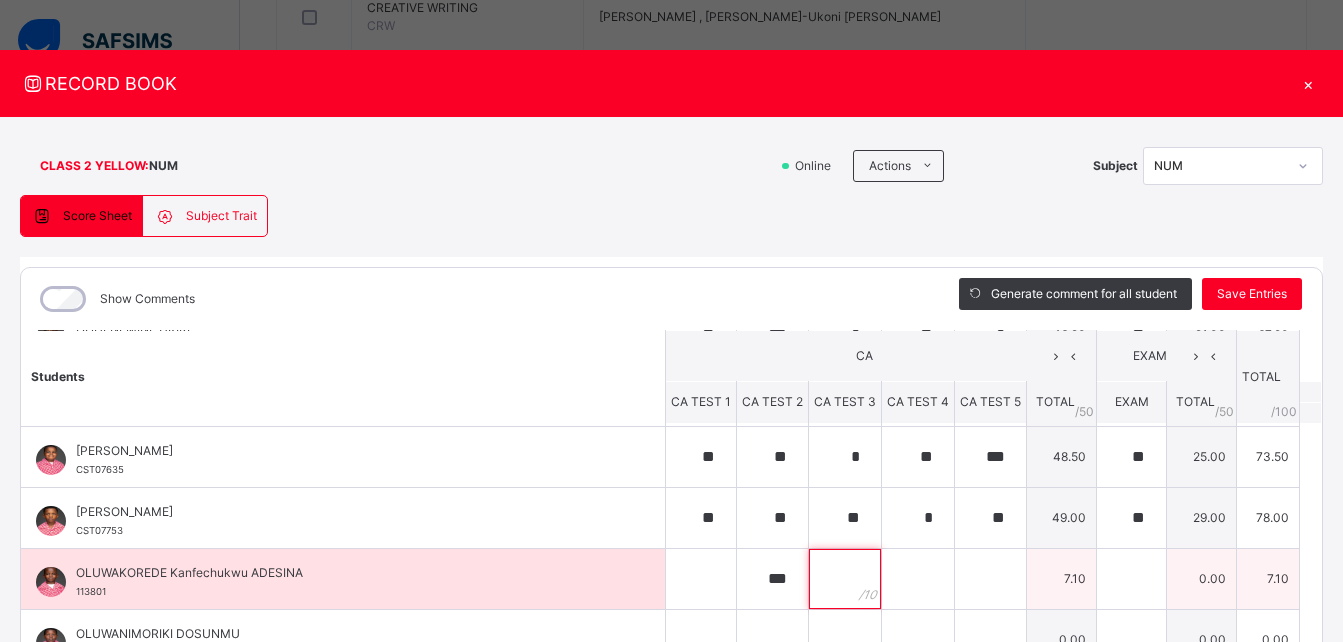 click at bounding box center [845, 579] 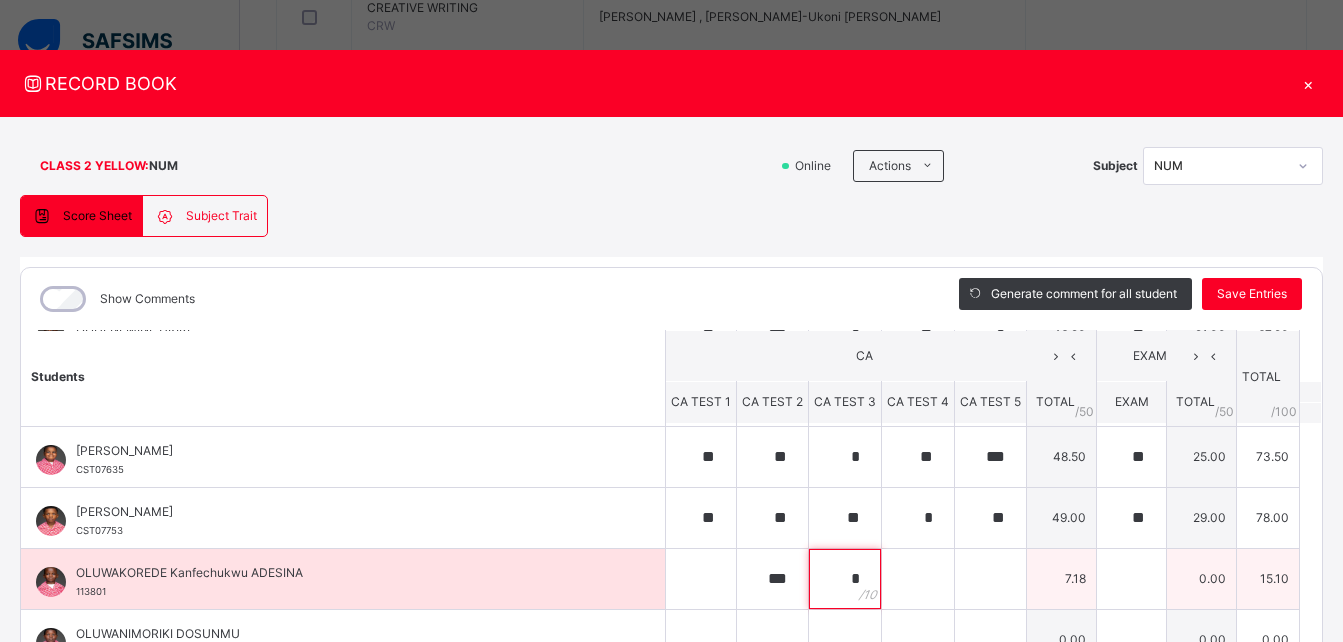 type on "*" 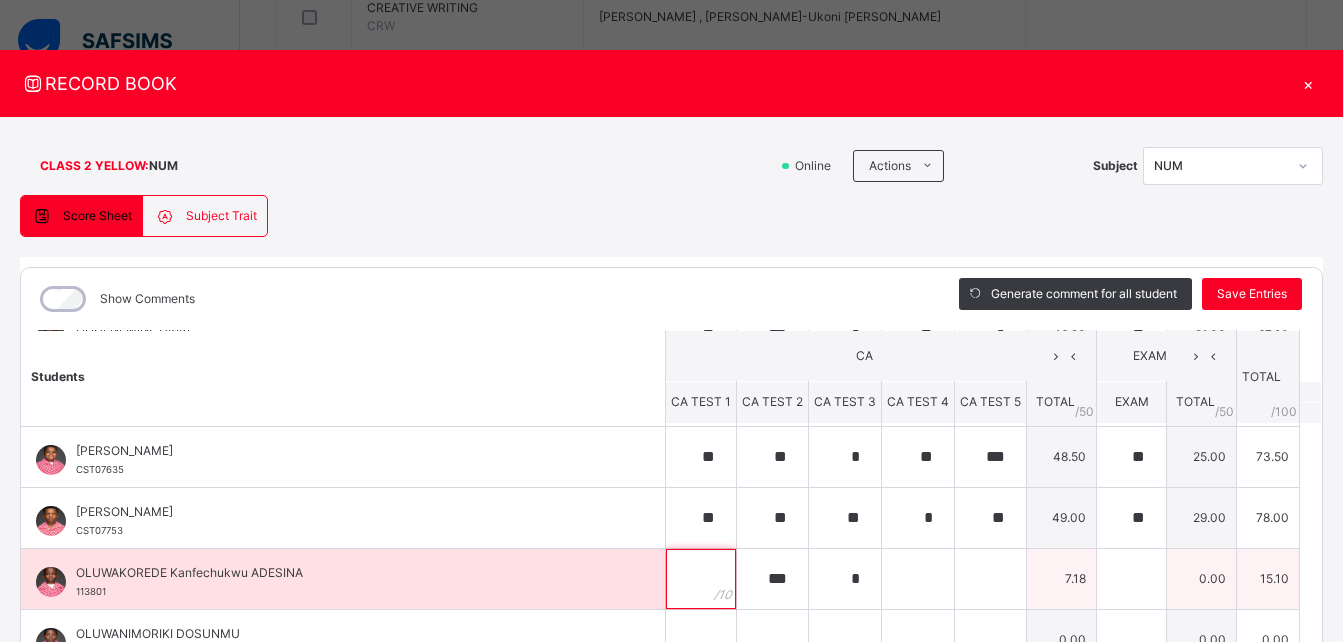 click at bounding box center (701, 579) 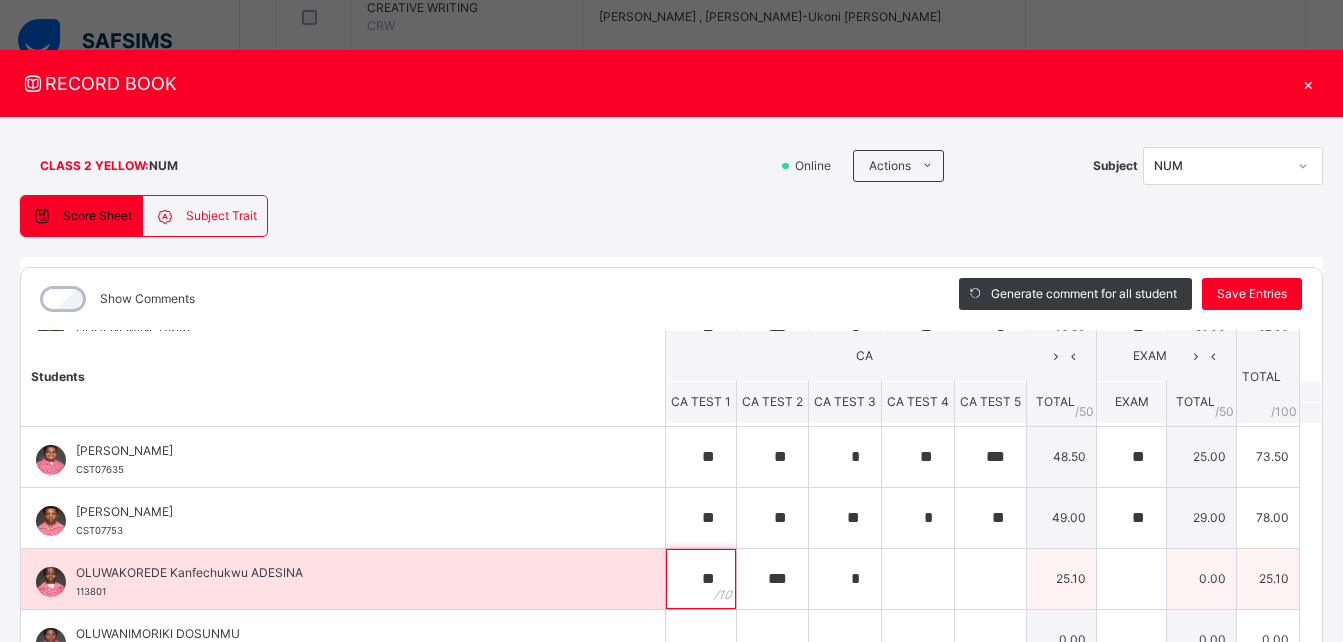 type on "**" 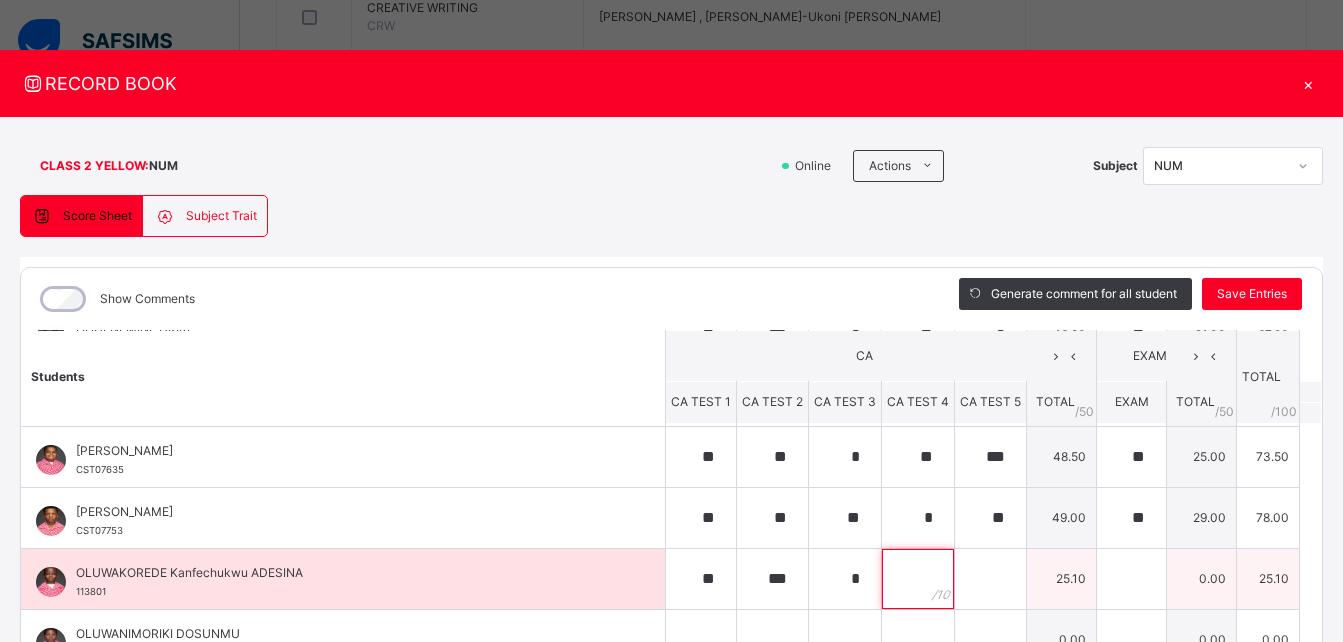 click at bounding box center (918, 579) 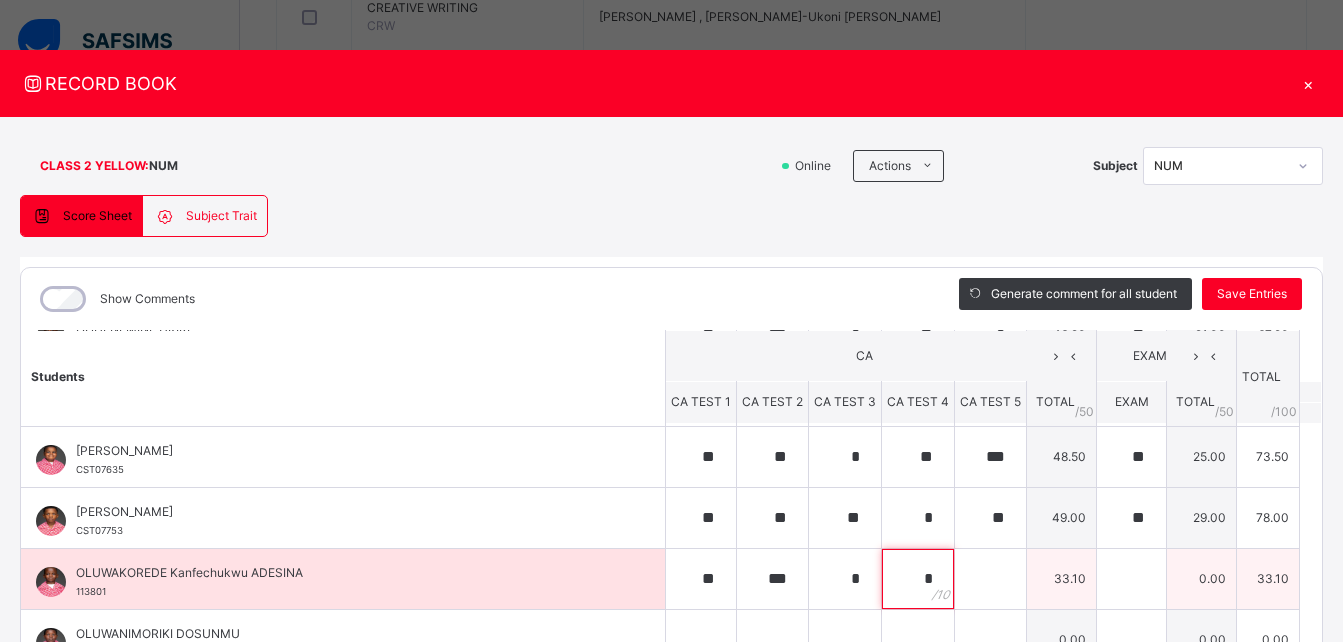 type on "*" 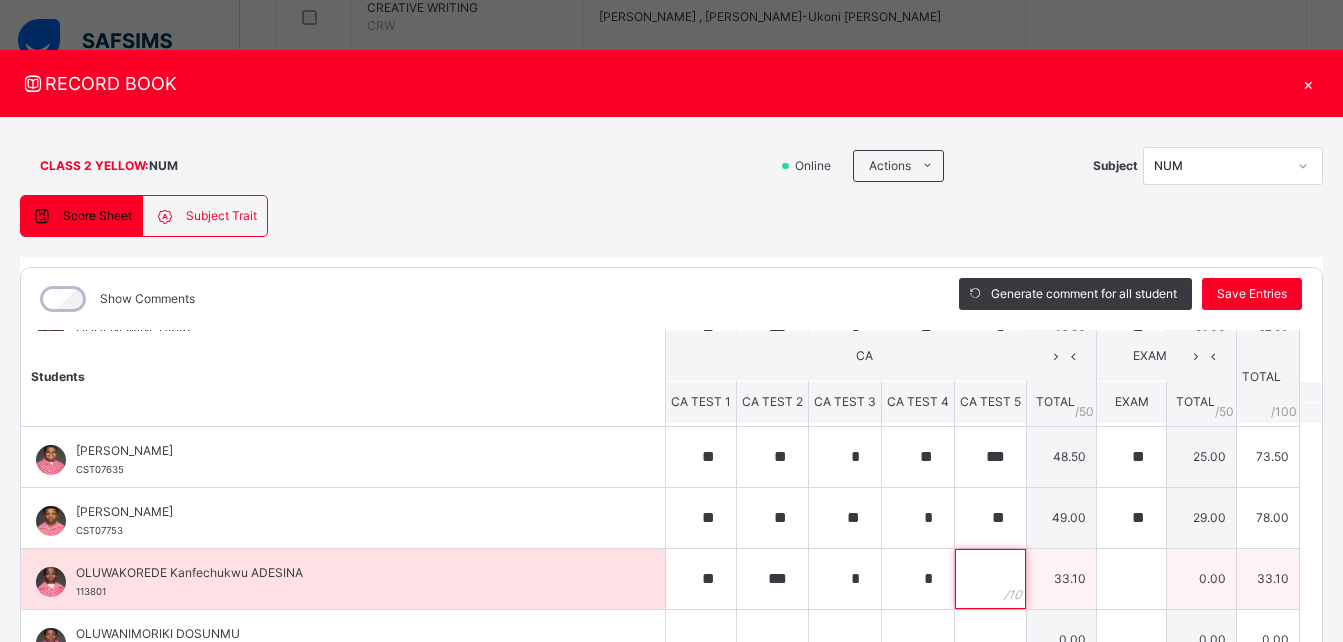 click at bounding box center [990, 579] 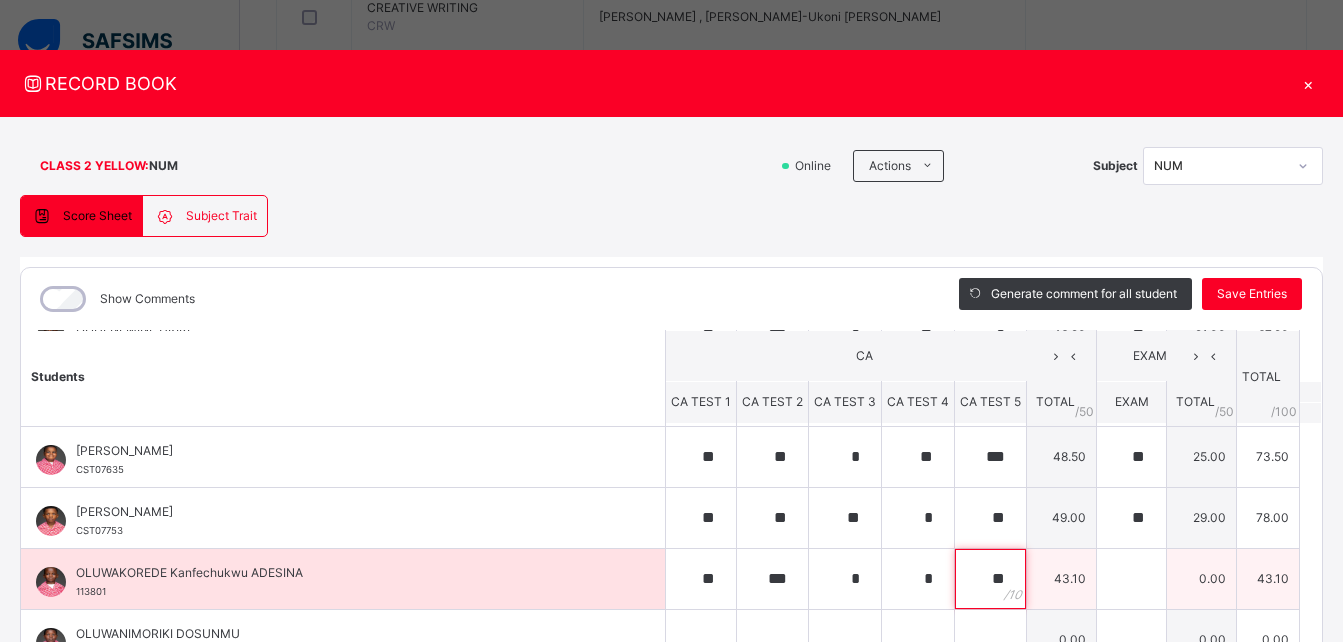 type on "**" 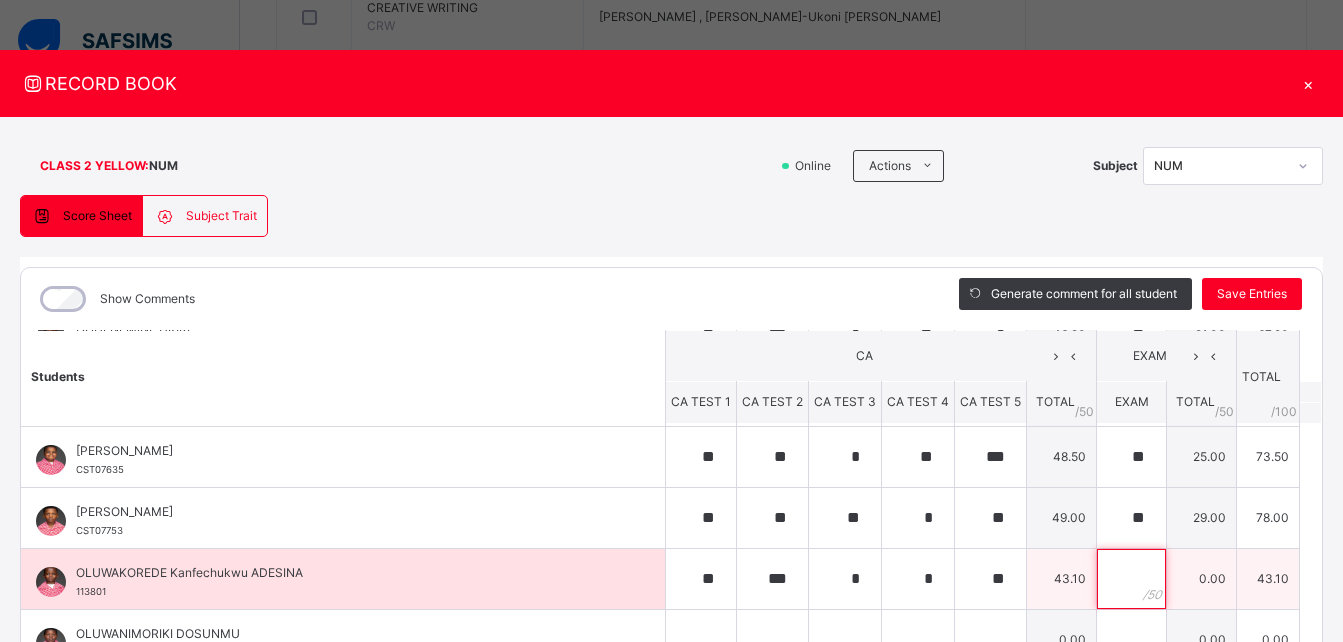 click at bounding box center [1131, 579] 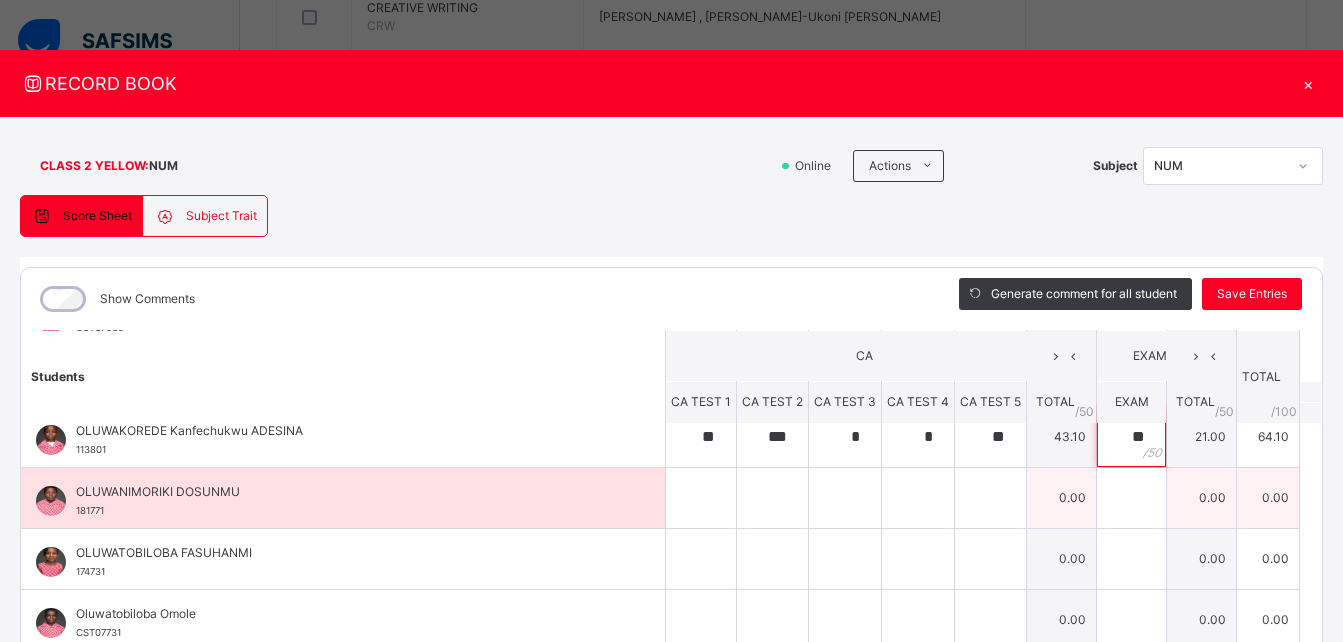 scroll, scrollTop: 997, scrollLeft: 0, axis: vertical 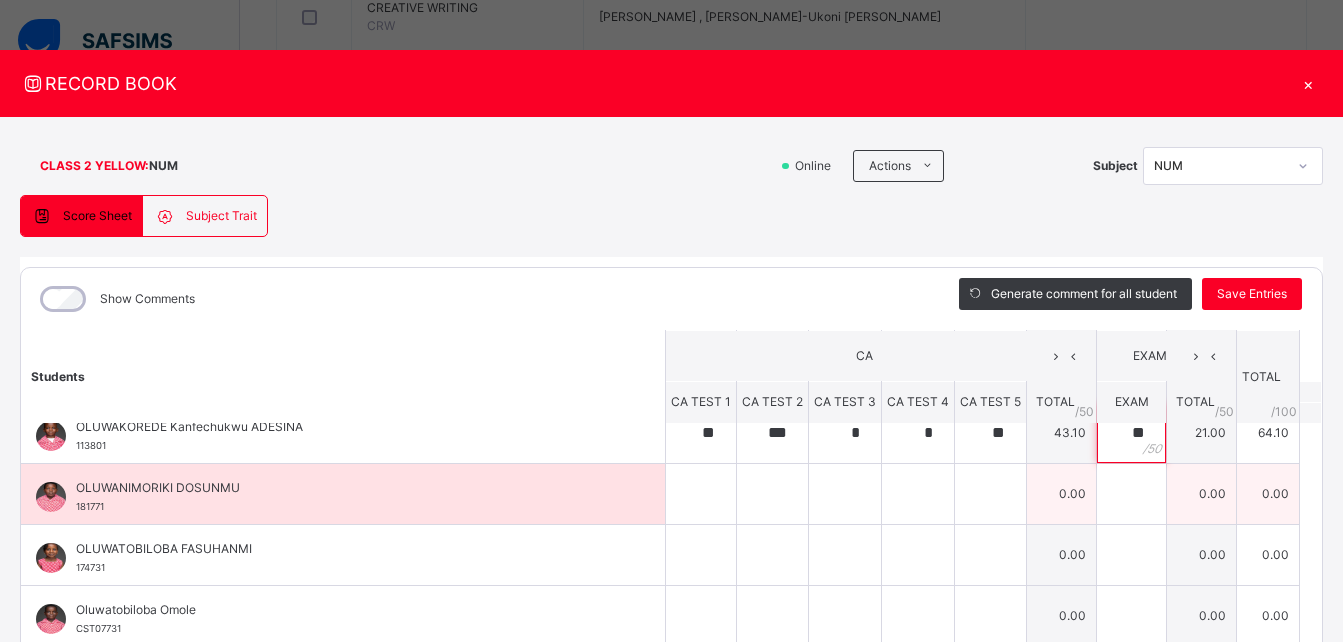 type on "**" 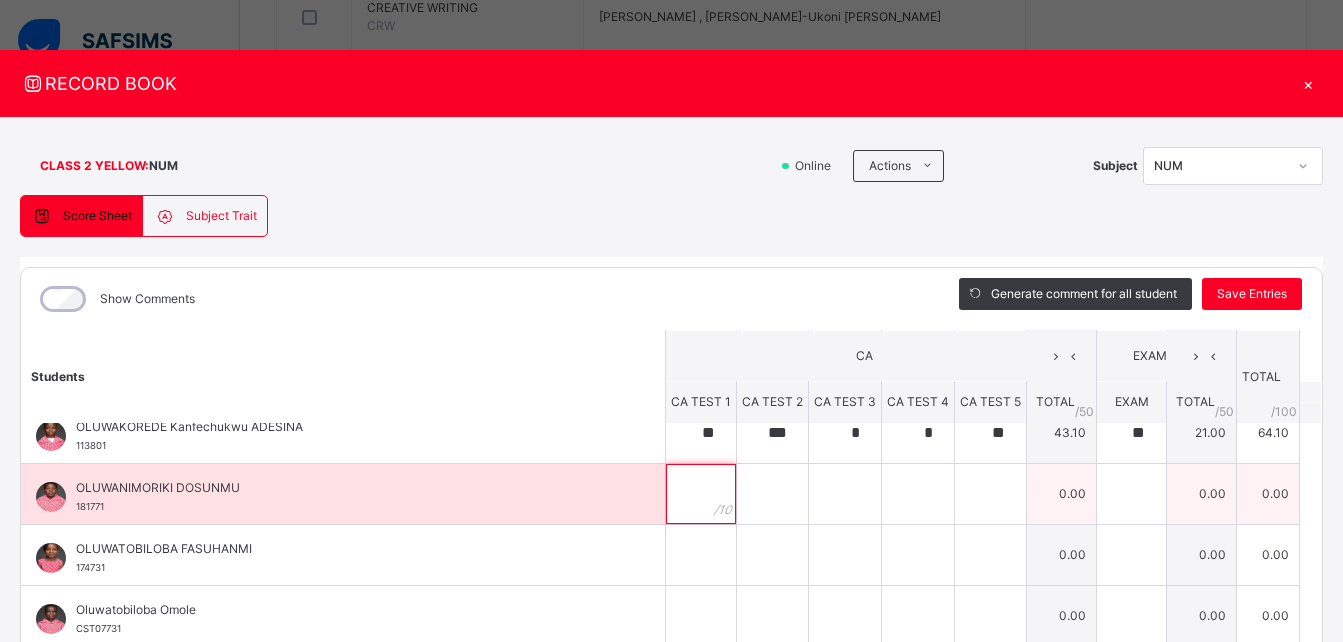 click at bounding box center (701, 494) 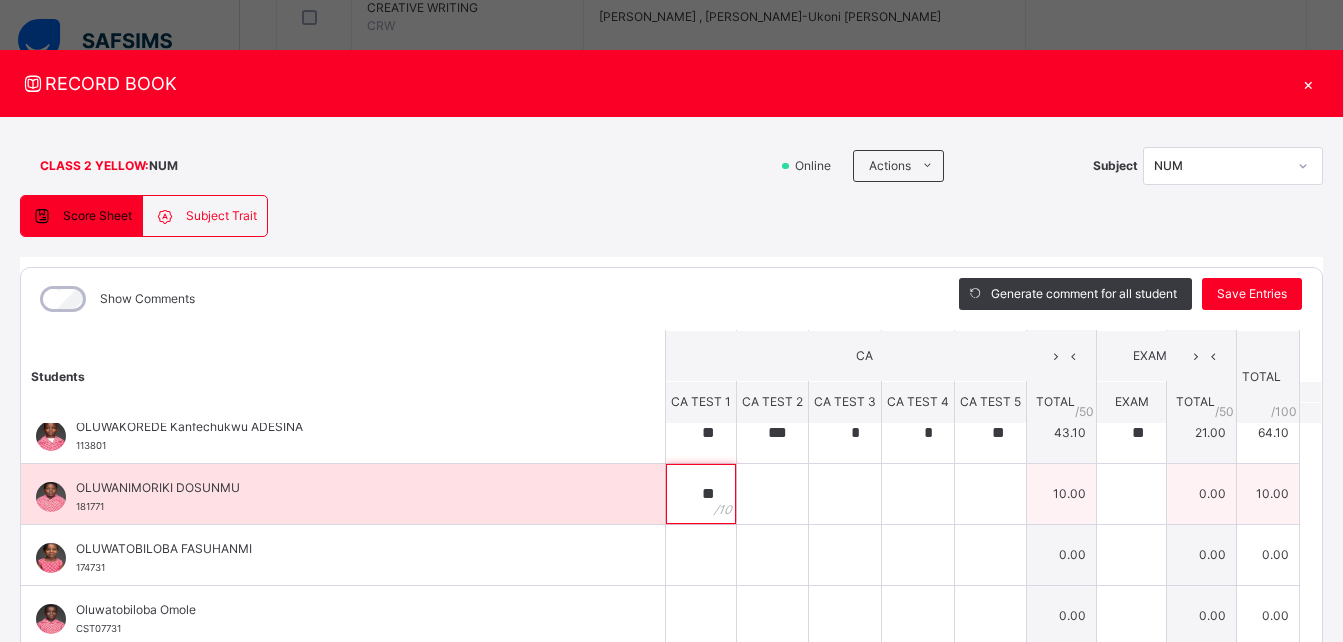 type on "**" 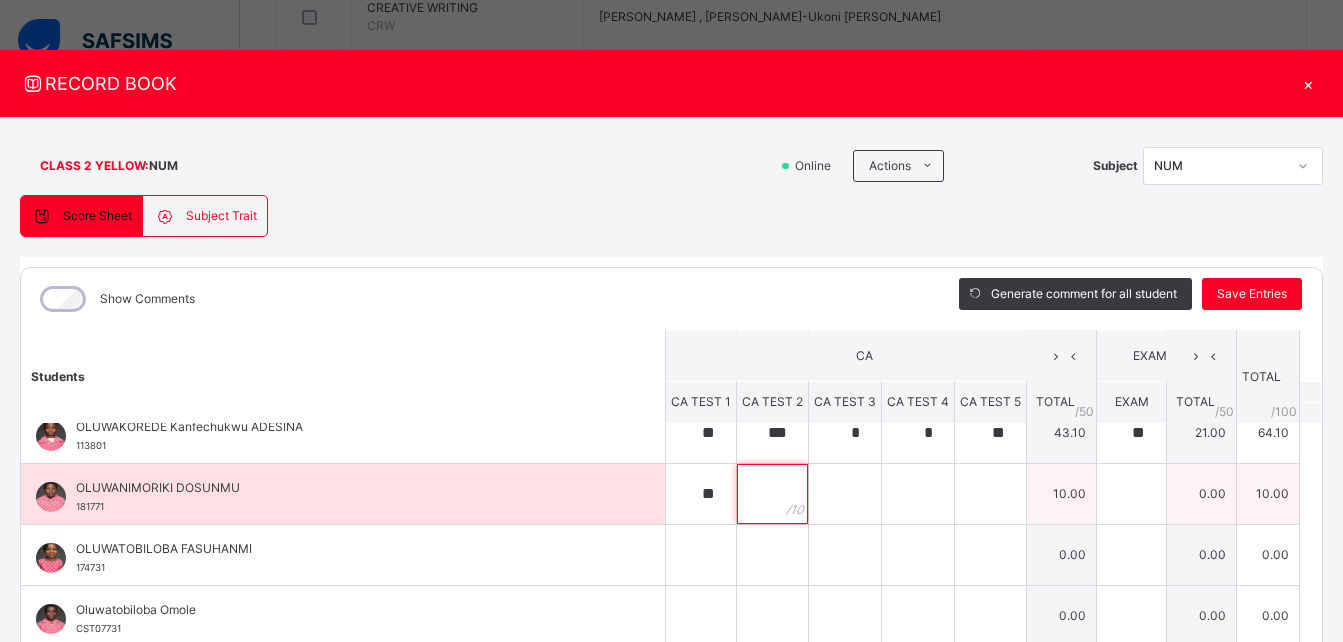 click at bounding box center (772, 494) 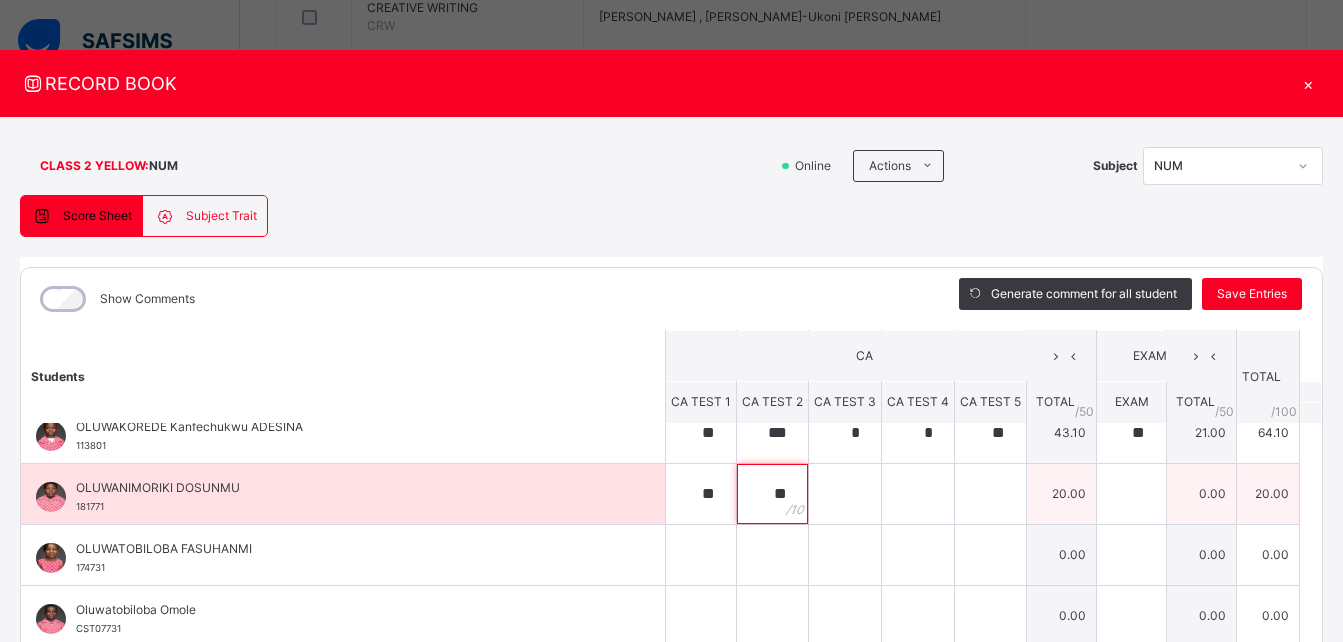 type on "**" 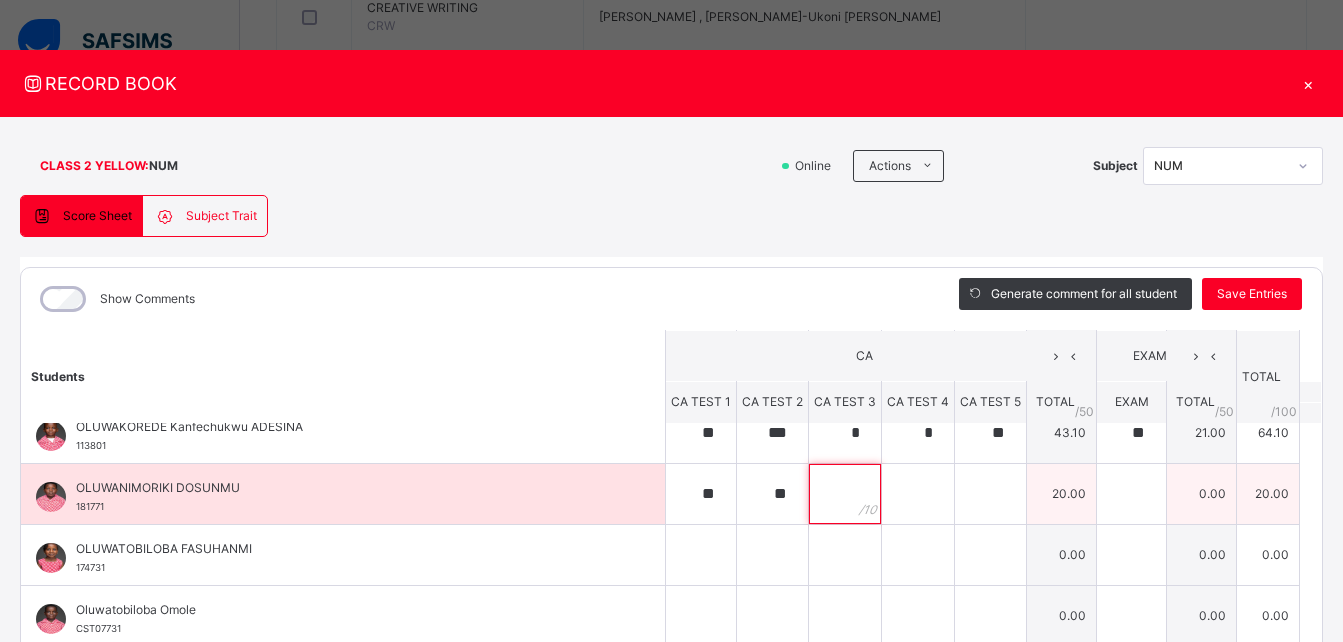 click at bounding box center [845, 494] 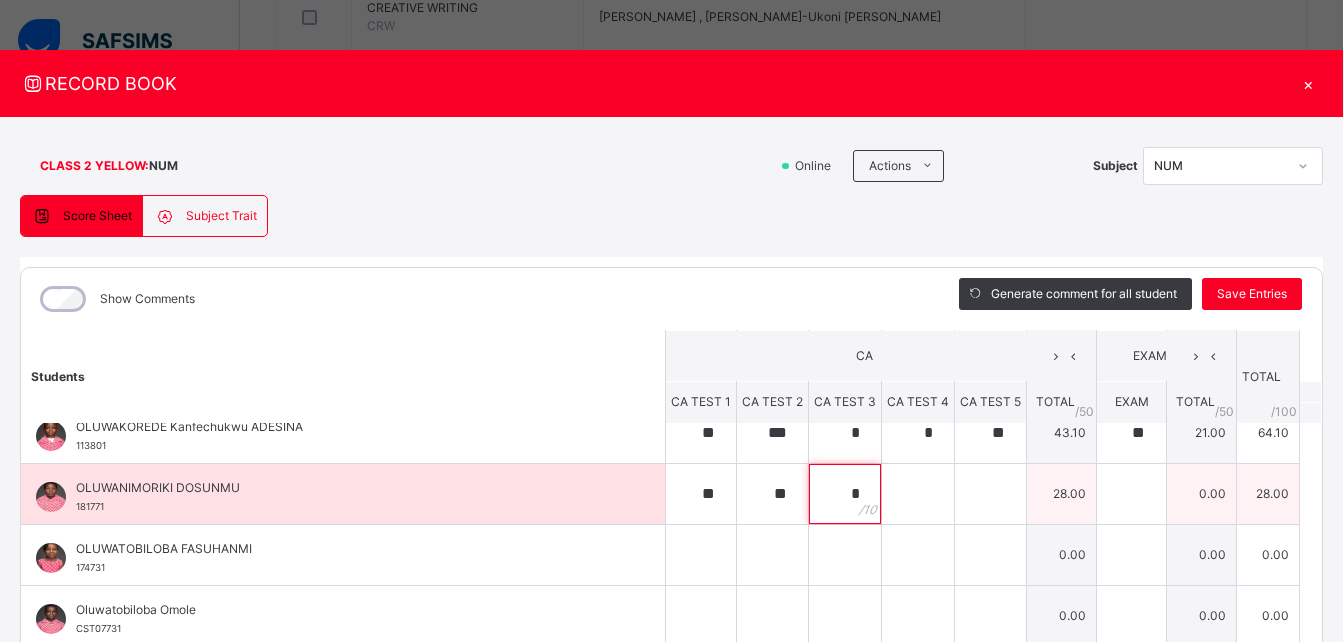 type on "*" 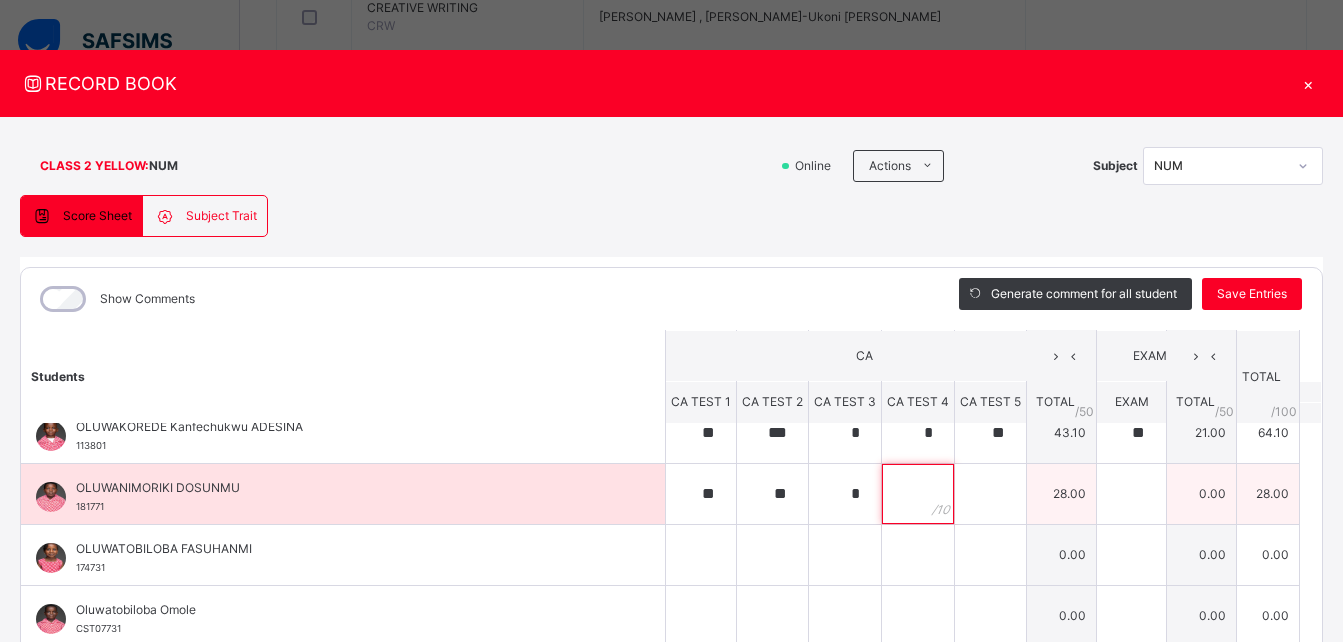 click at bounding box center [918, 494] 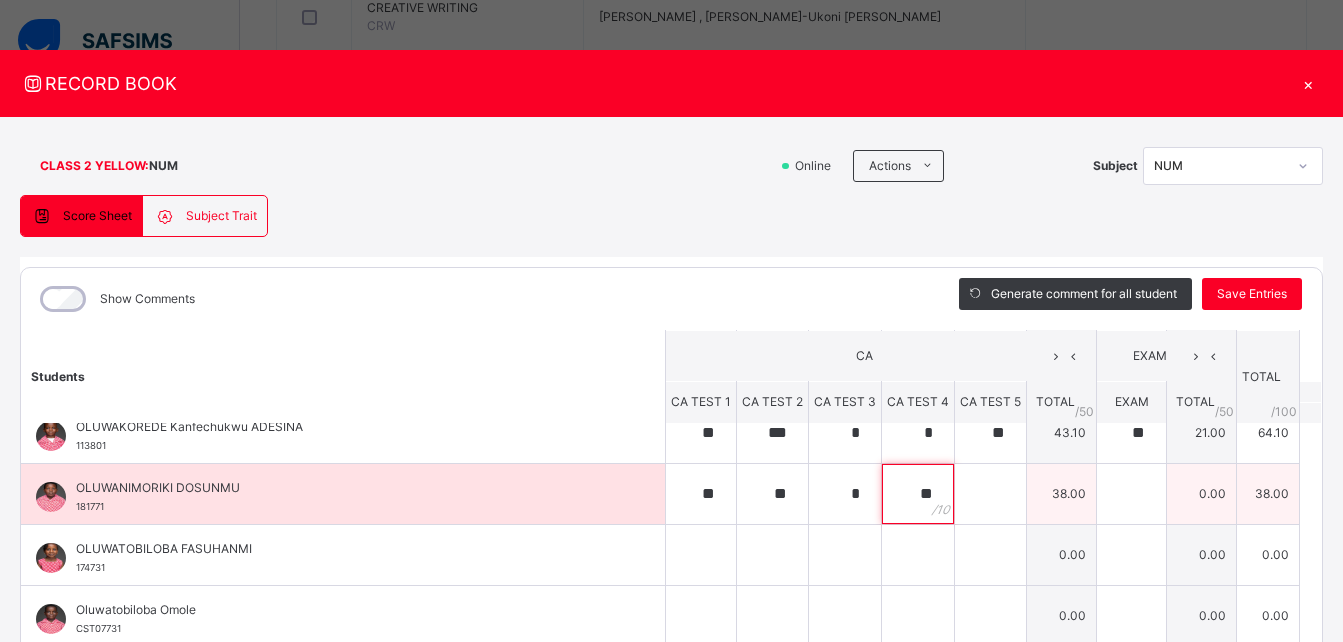 type on "**" 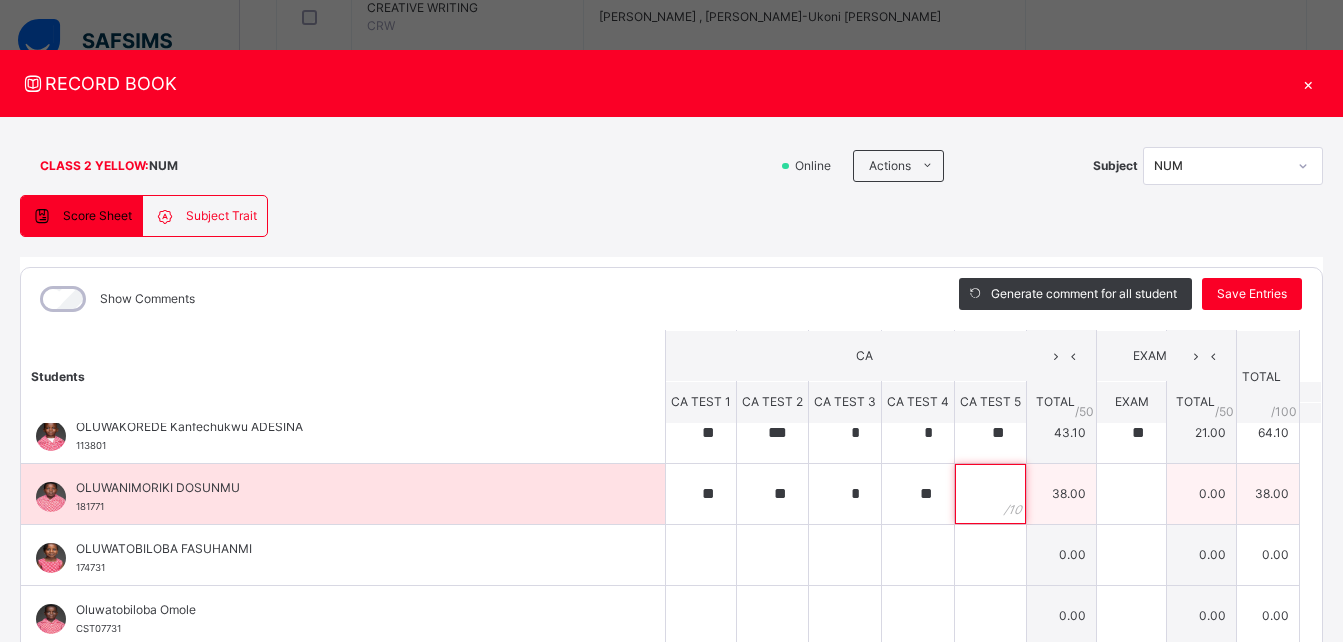 click at bounding box center (990, 494) 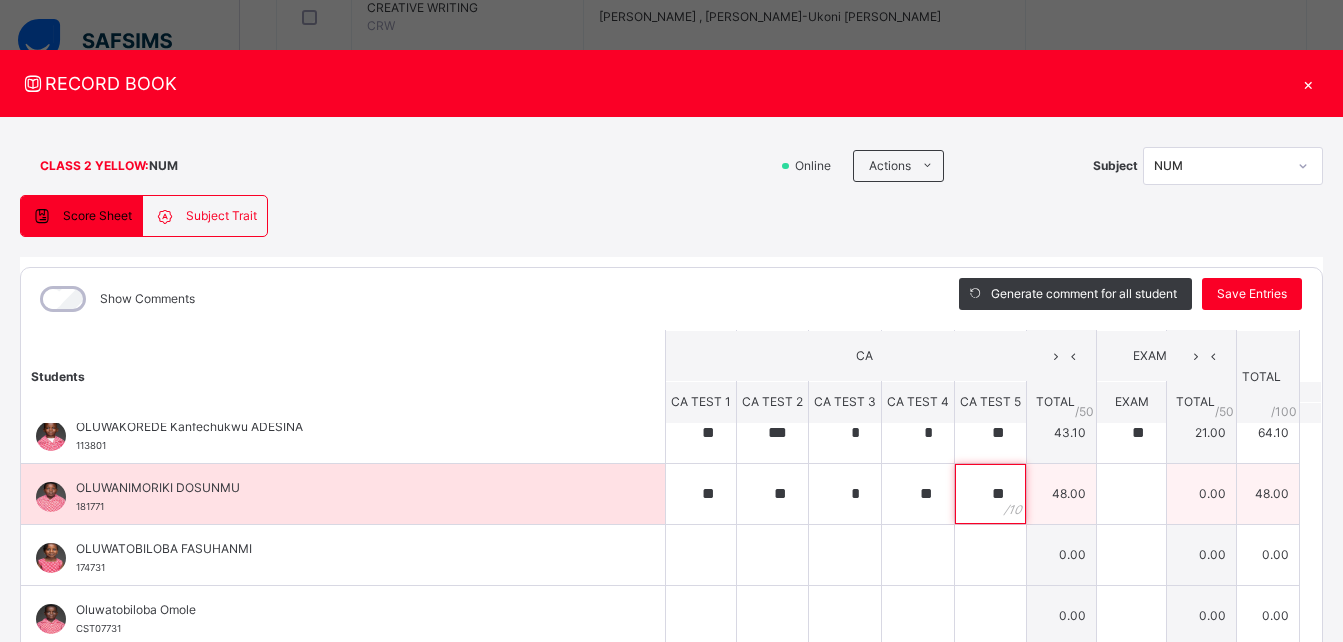 type on "**" 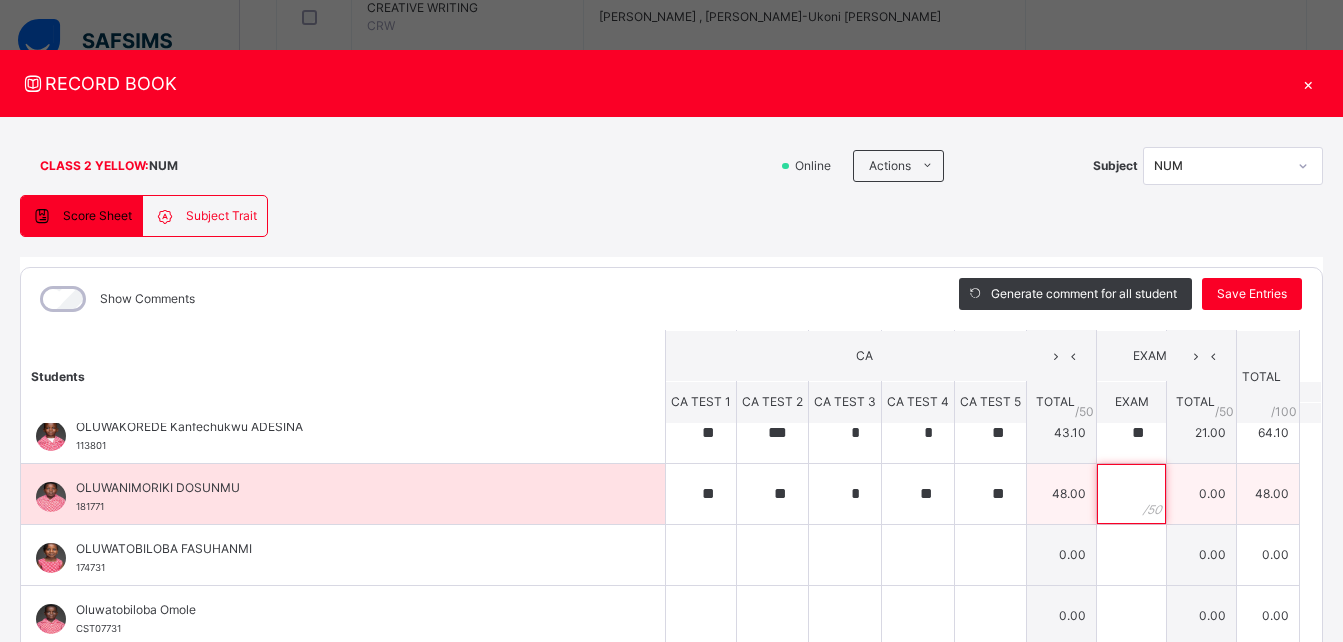 click at bounding box center (1131, 494) 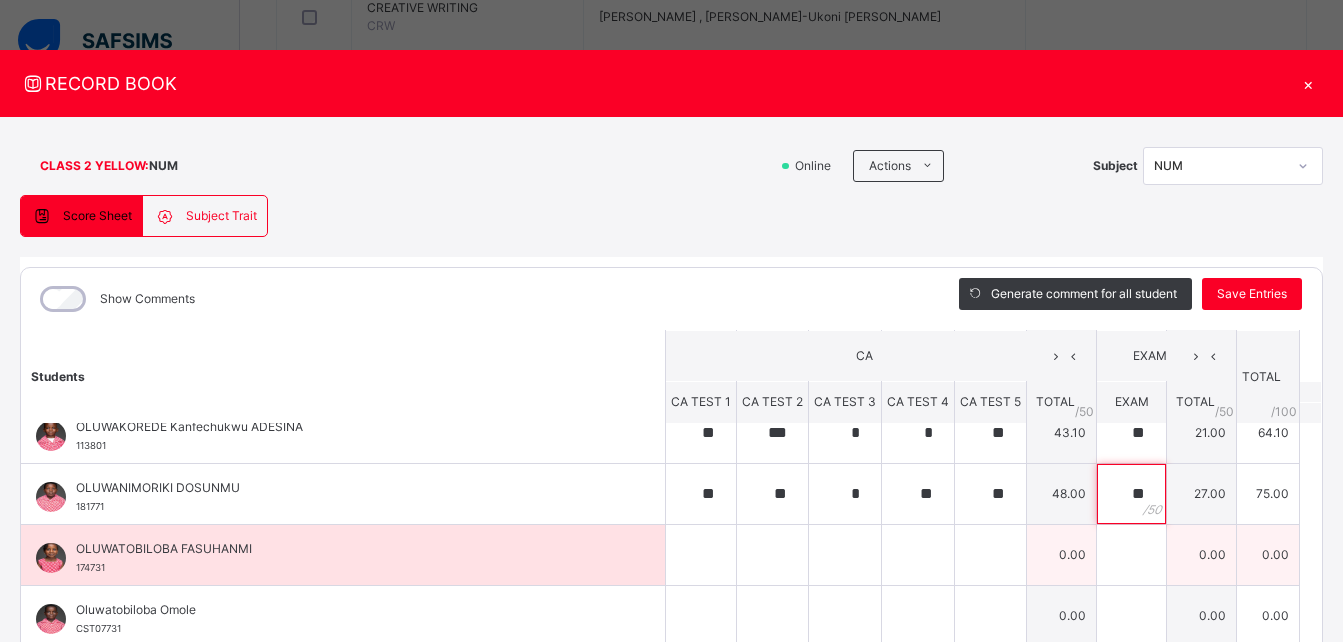 type on "**" 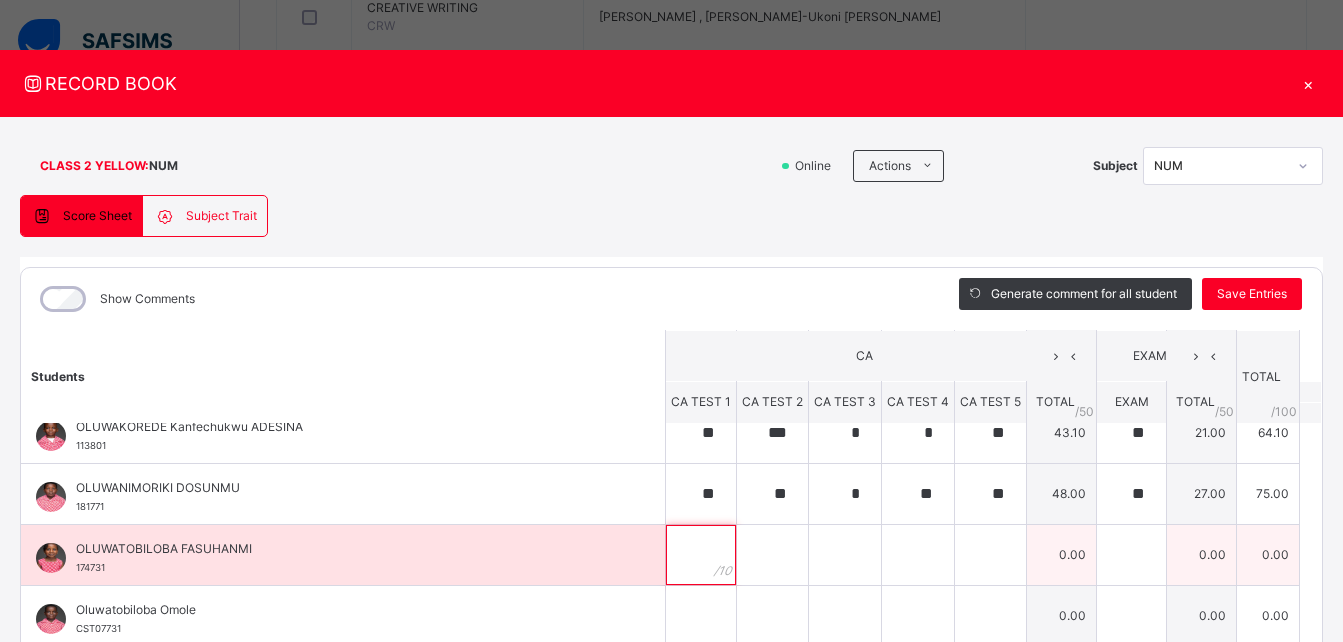 click at bounding box center [701, 555] 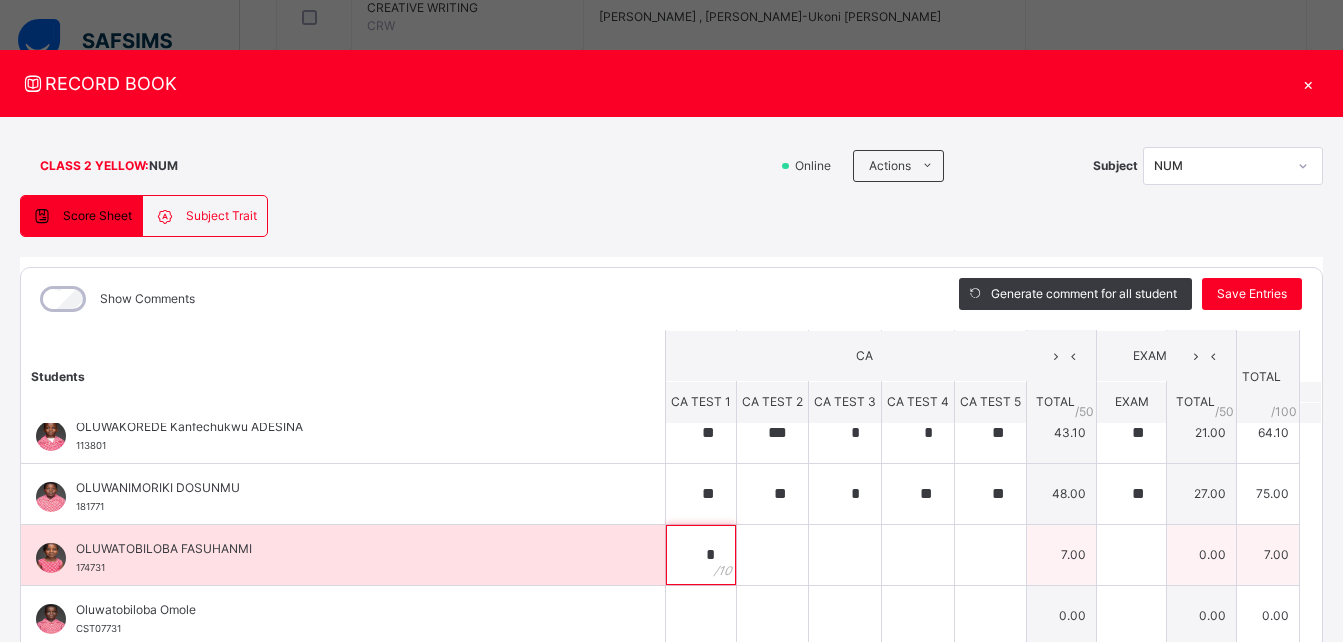 type on "*" 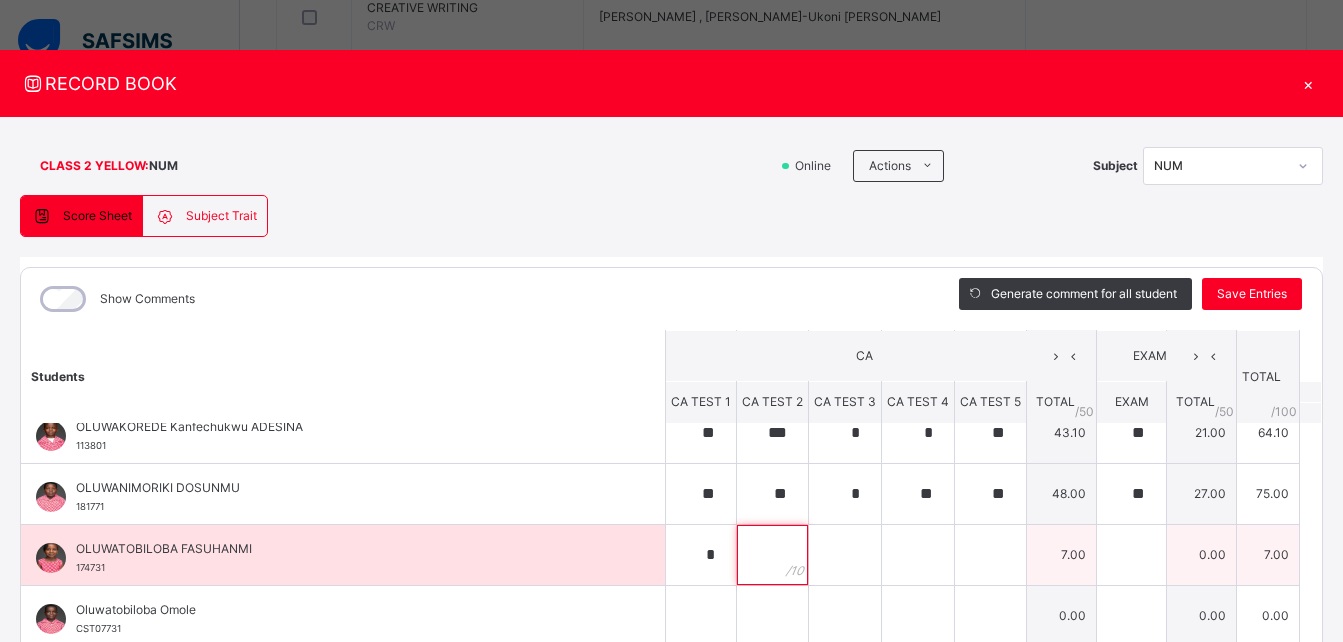 click at bounding box center (772, 555) 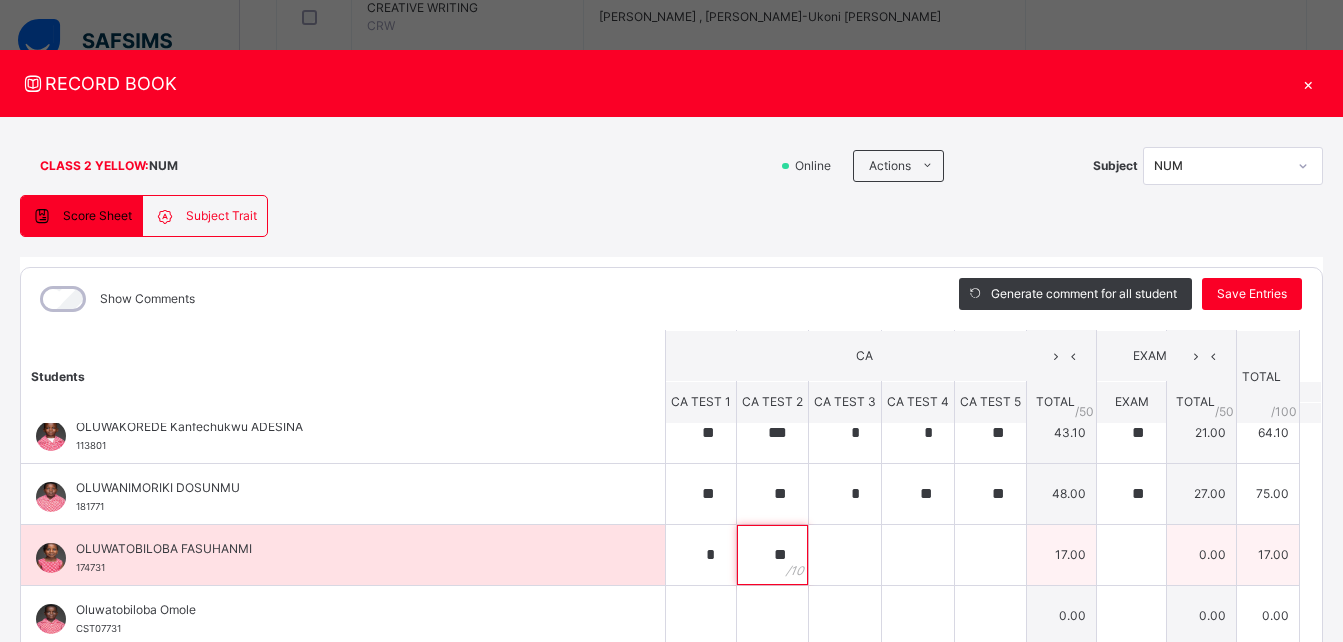 type on "**" 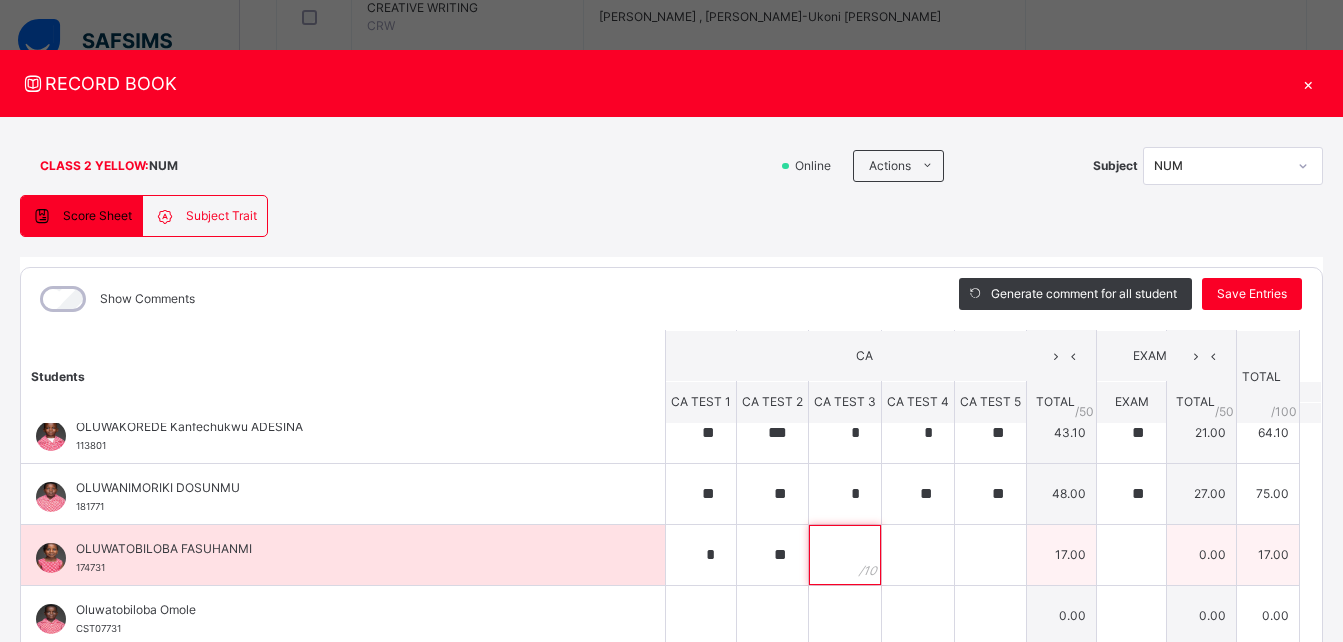 click at bounding box center [845, 555] 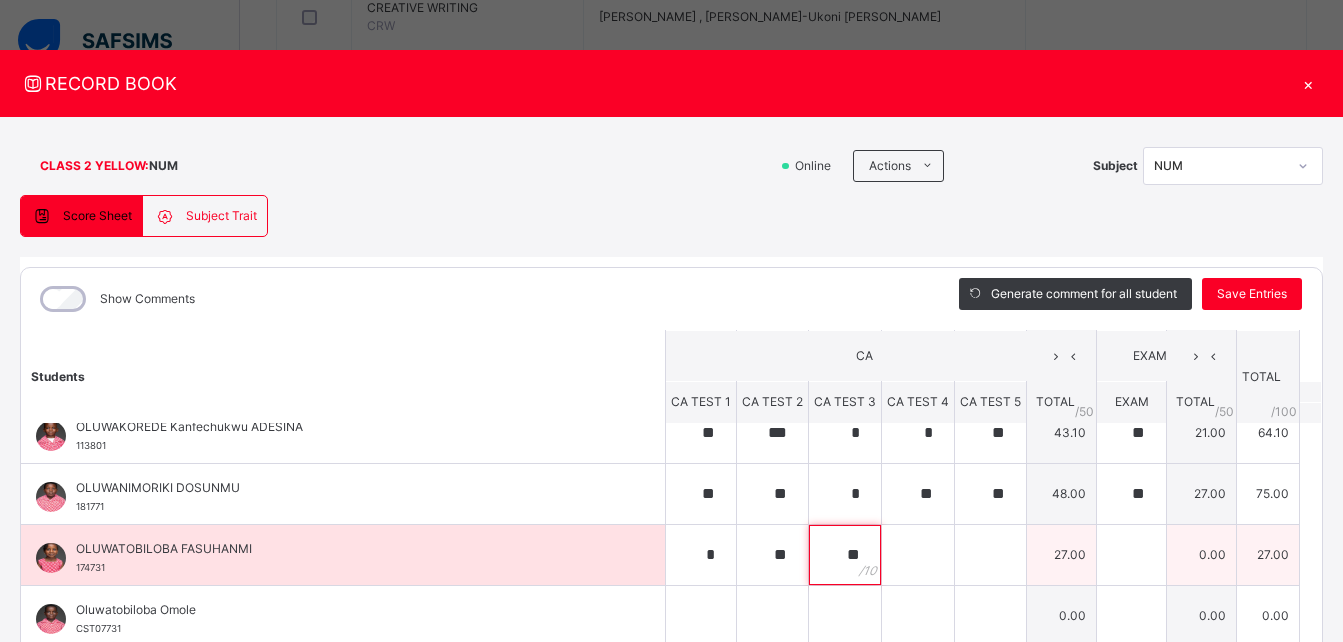 type on "**" 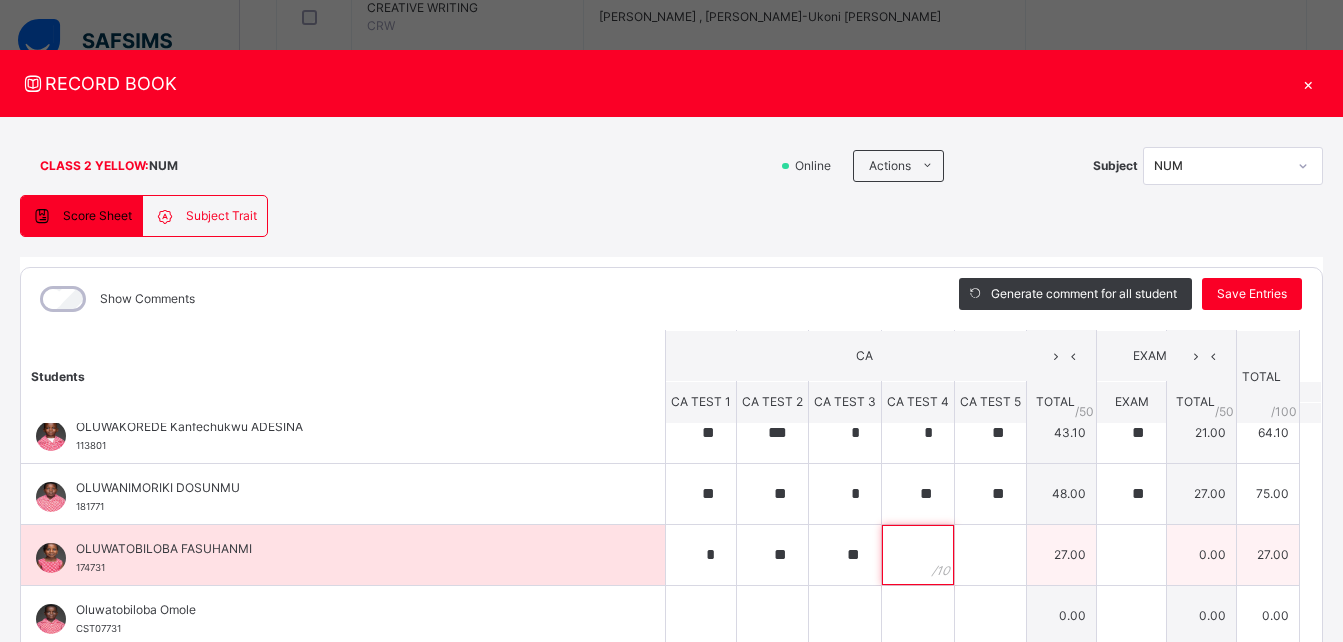 click at bounding box center (918, 555) 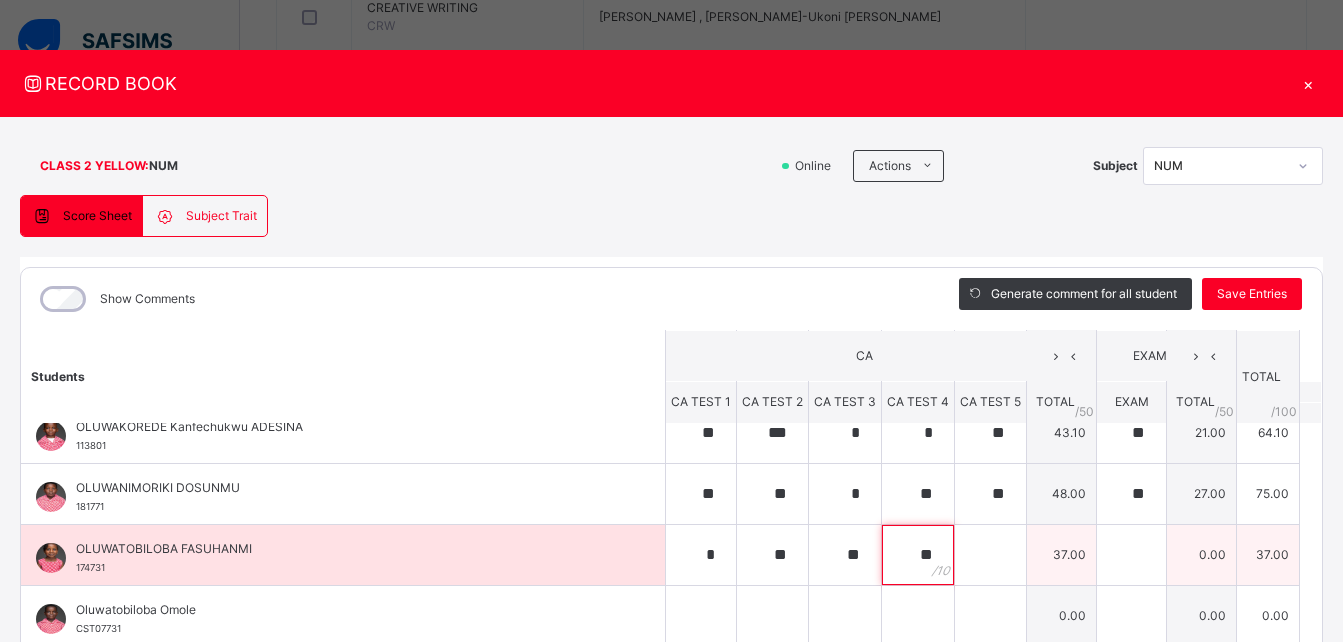 type on "**" 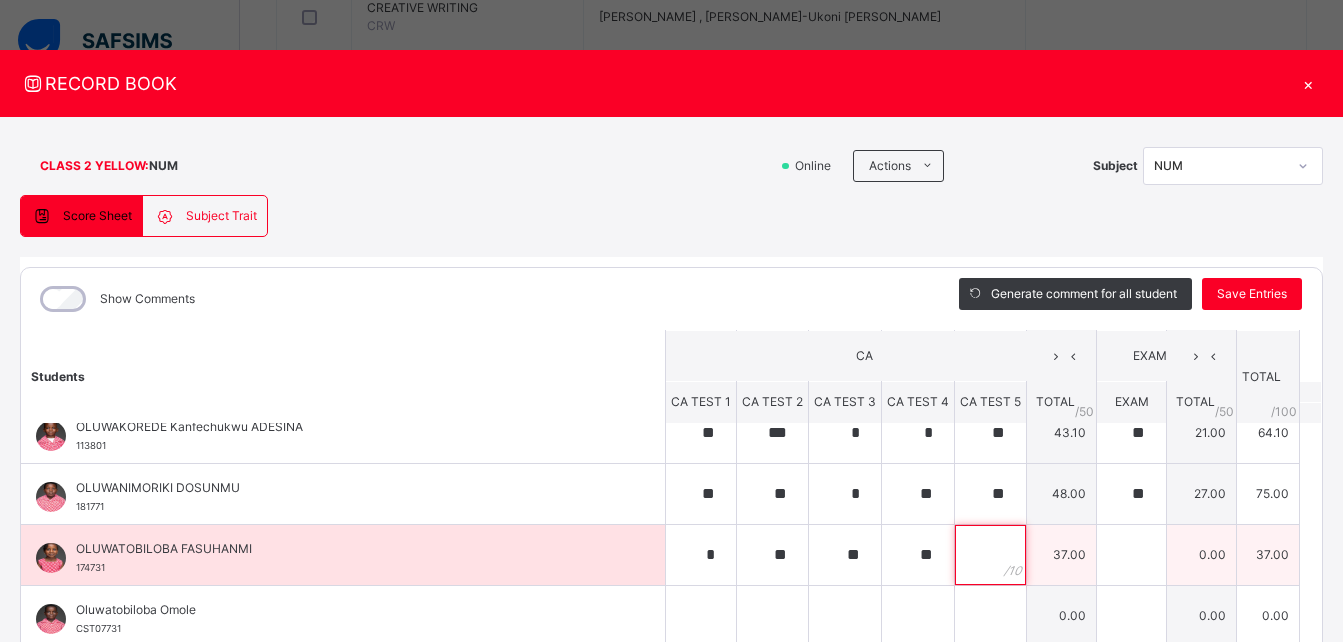 click at bounding box center [990, 555] 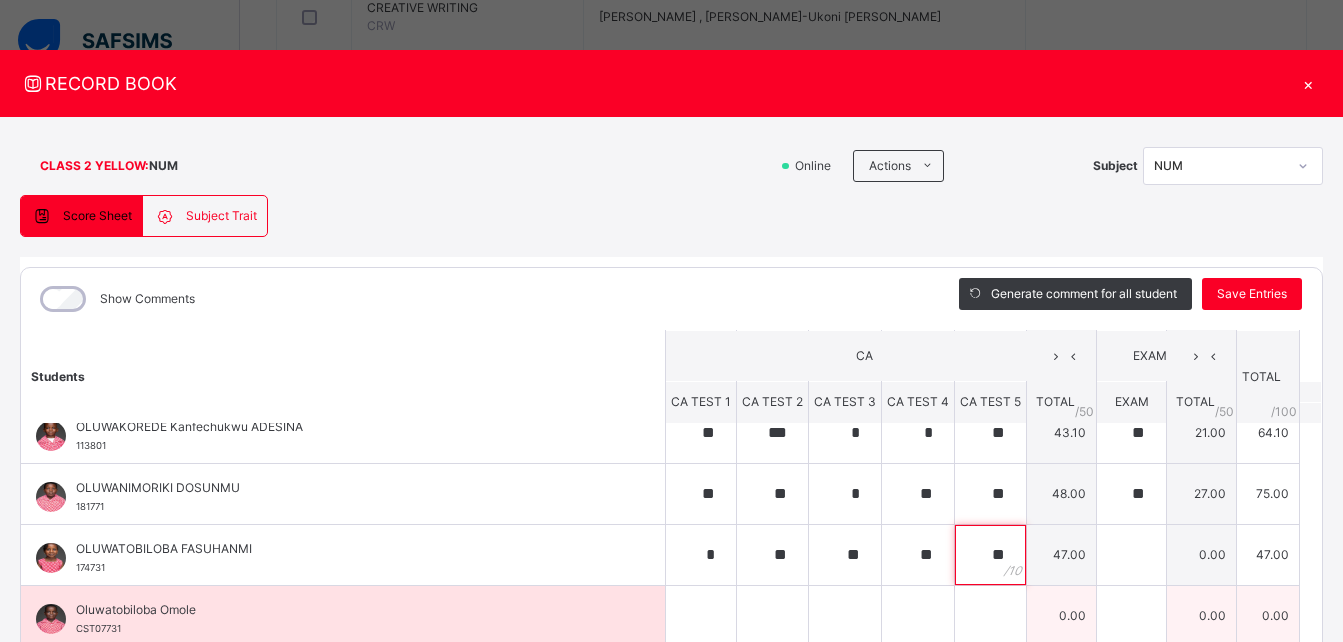 type on "**" 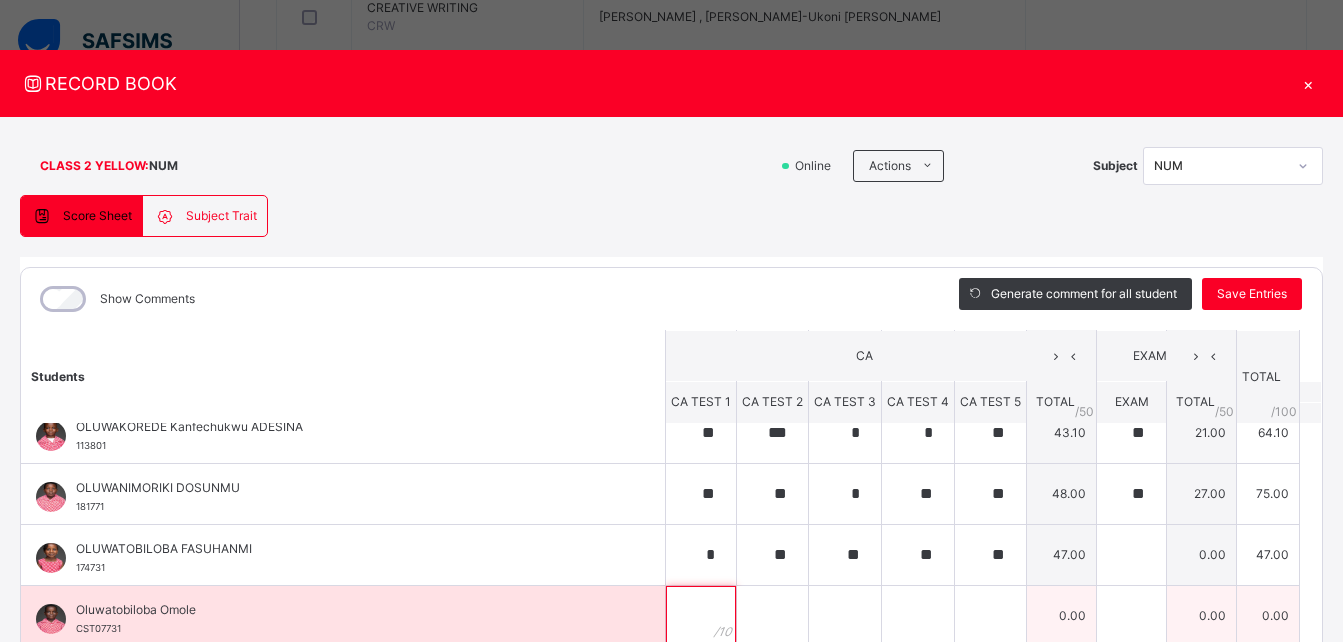 click at bounding box center [701, 616] 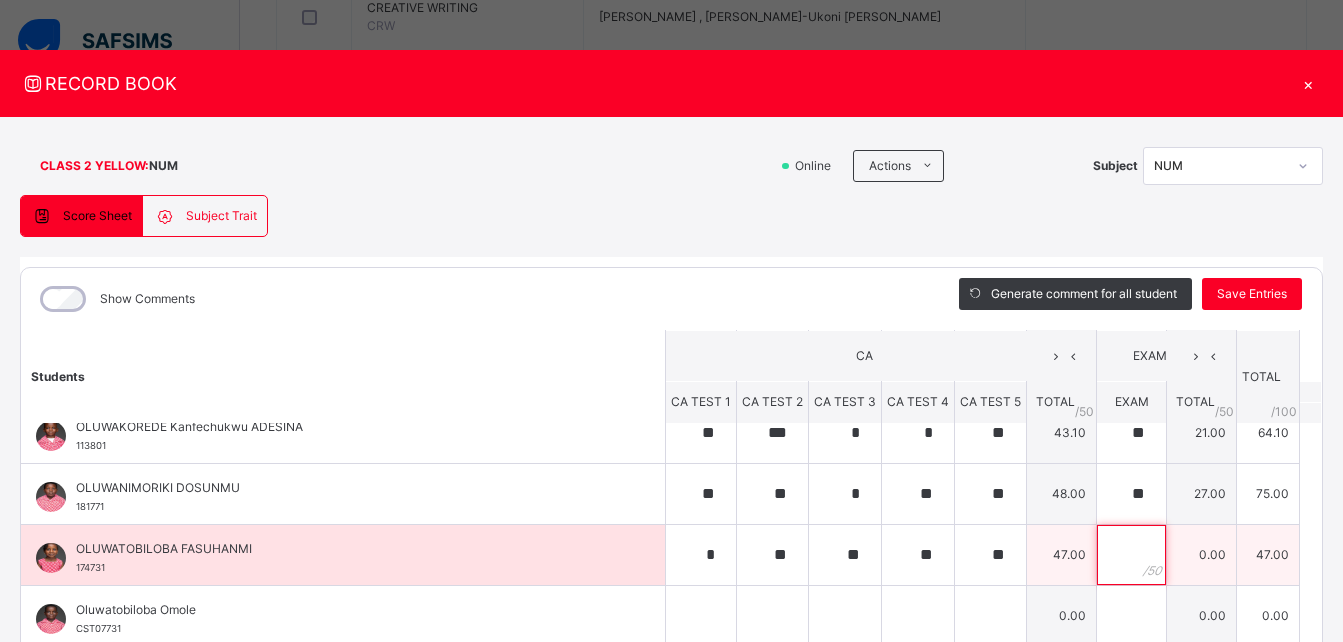 click at bounding box center [1131, 555] 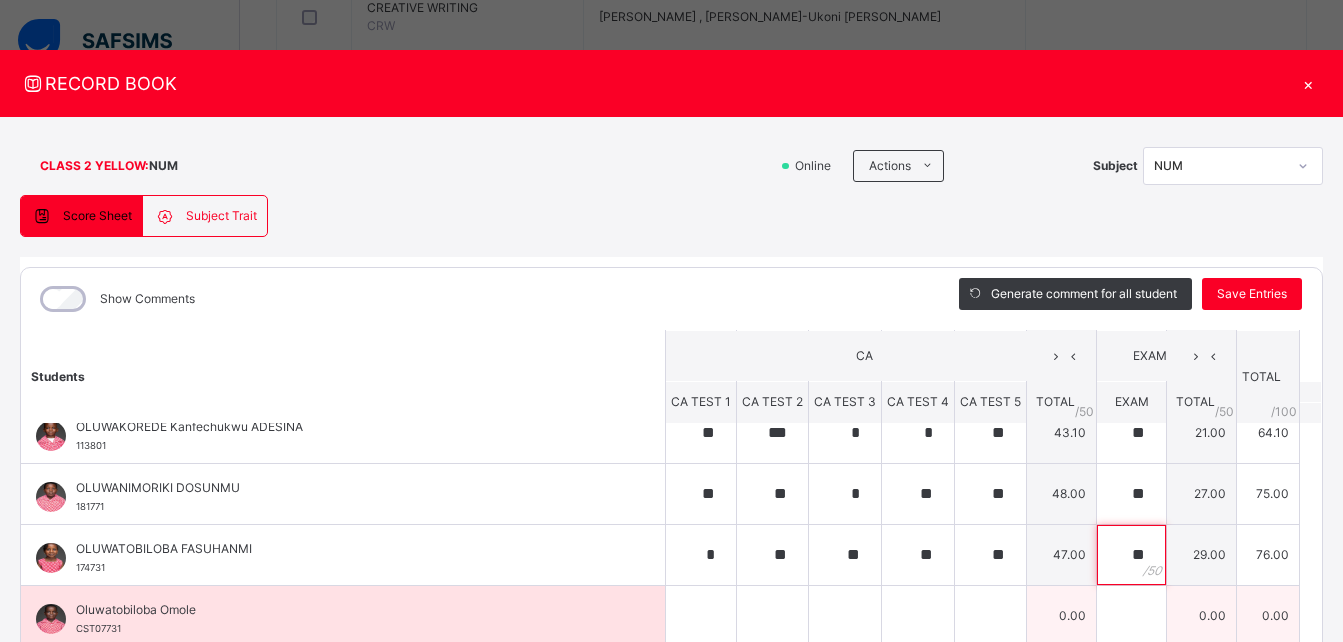 type on "**" 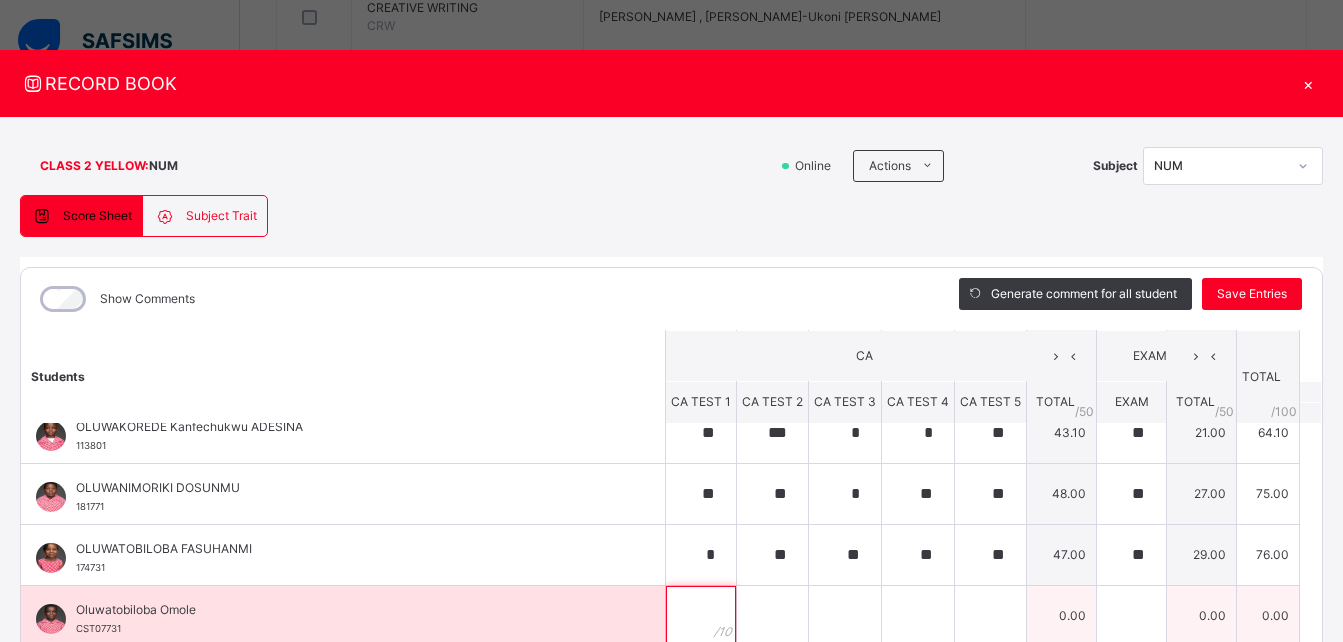 click at bounding box center [701, 616] 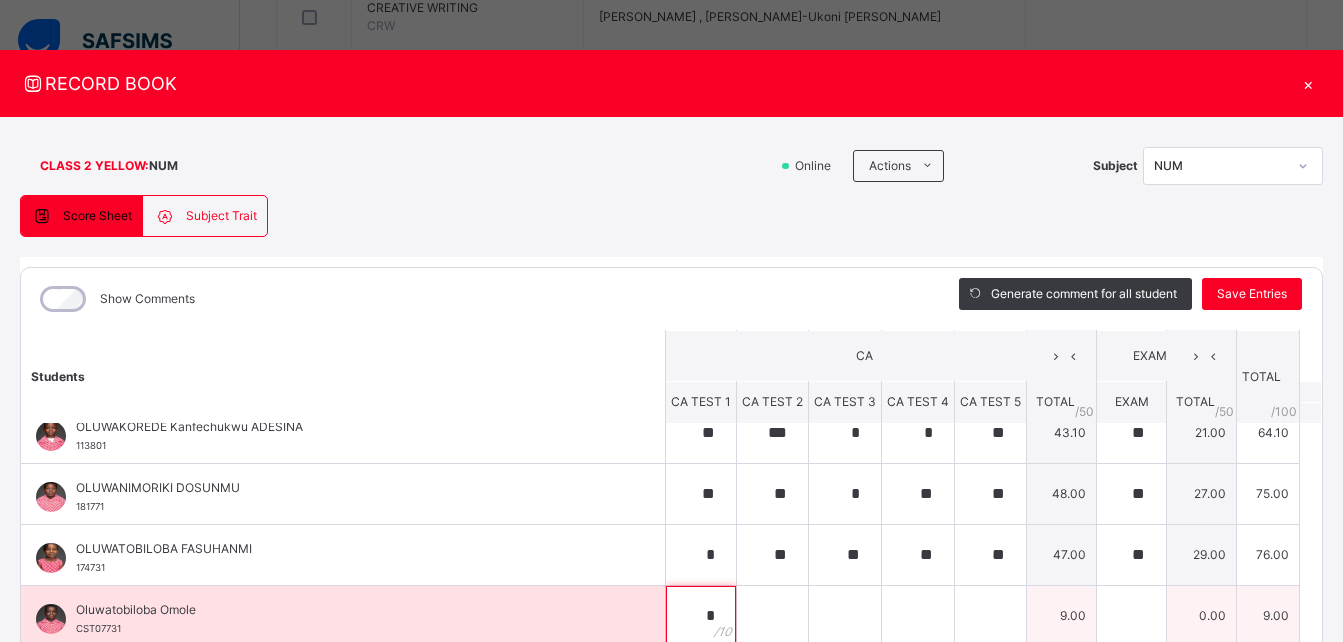 type on "*" 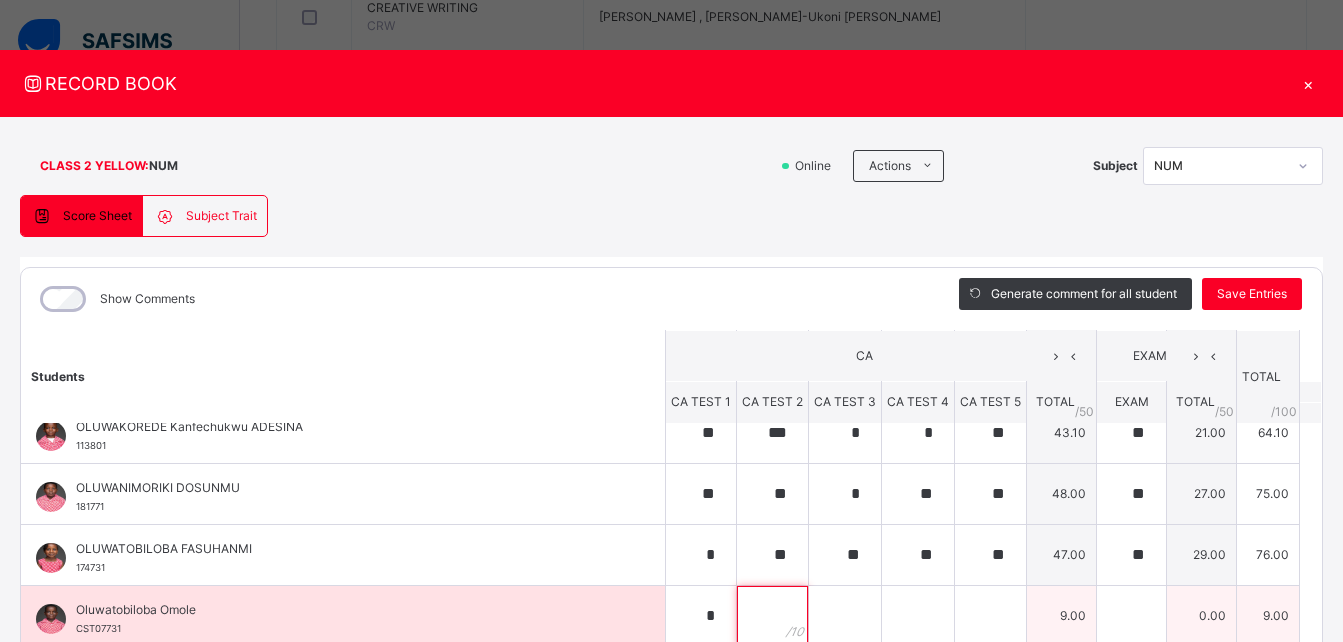 click at bounding box center (772, 616) 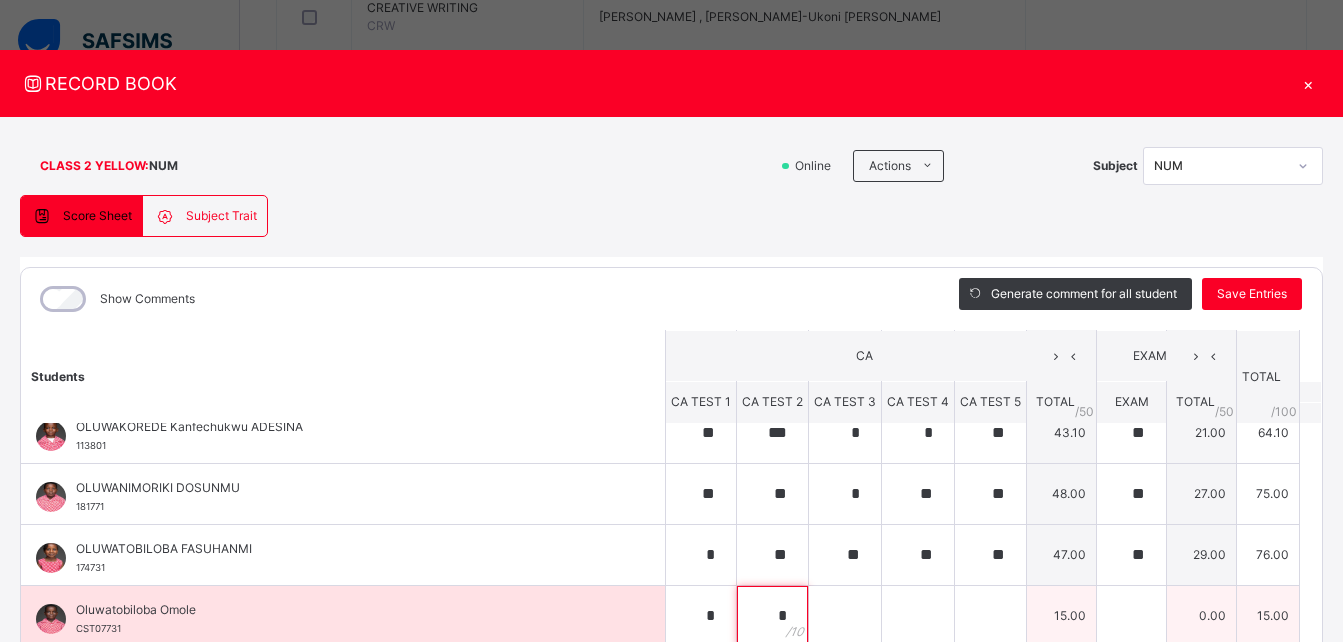 type on "*" 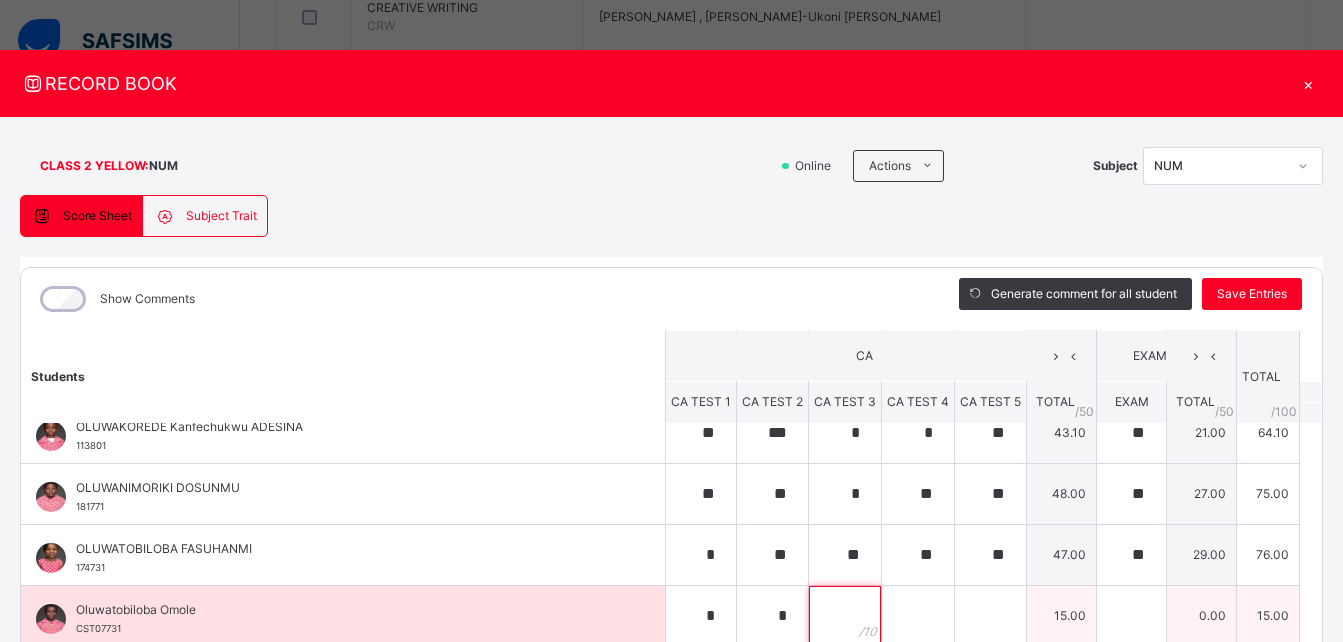 click at bounding box center (845, 616) 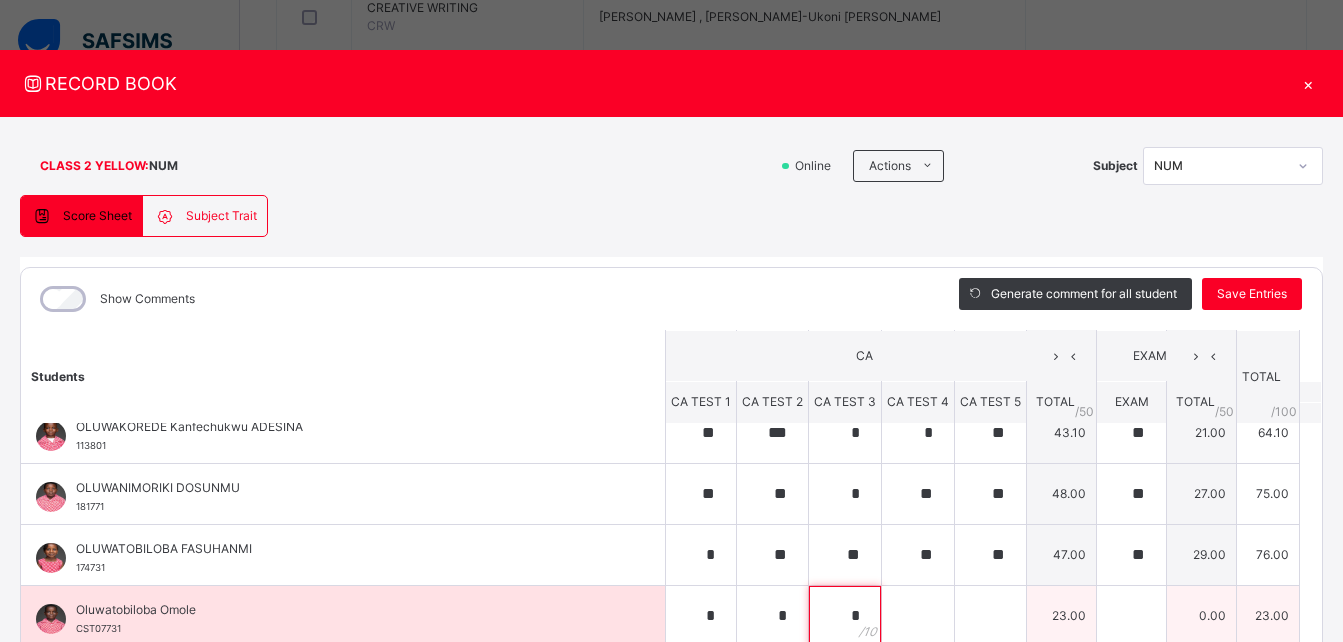 type on "*" 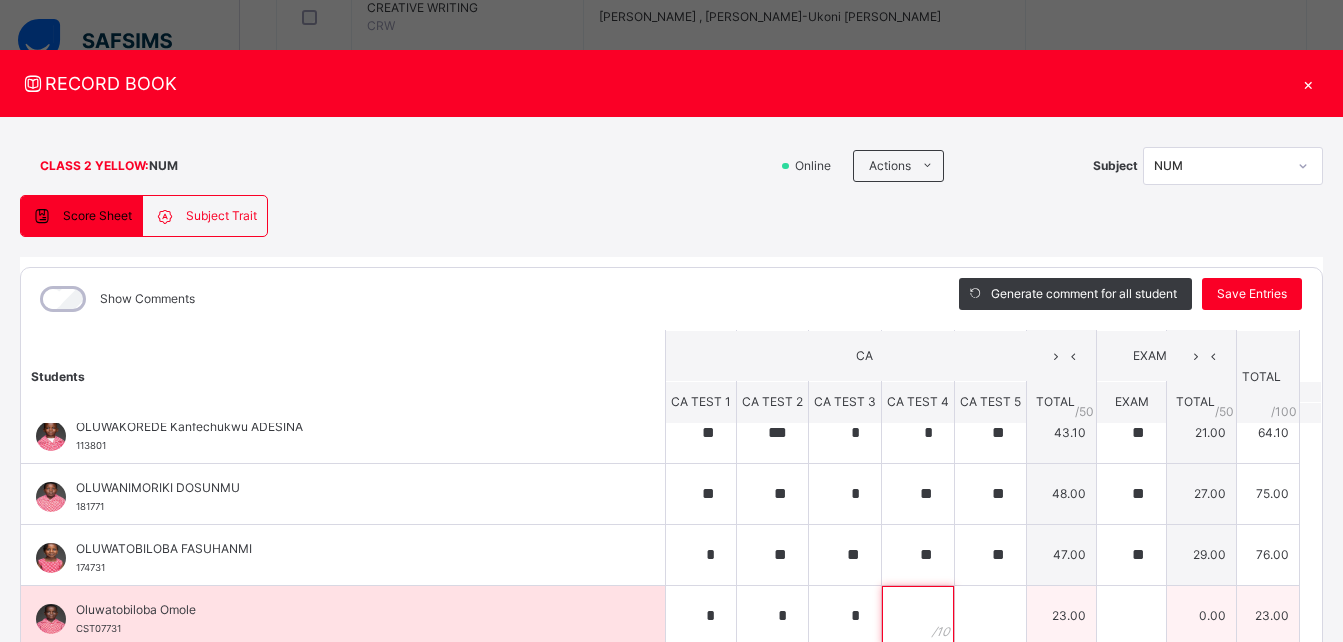 click at bounding box center (918, 616) 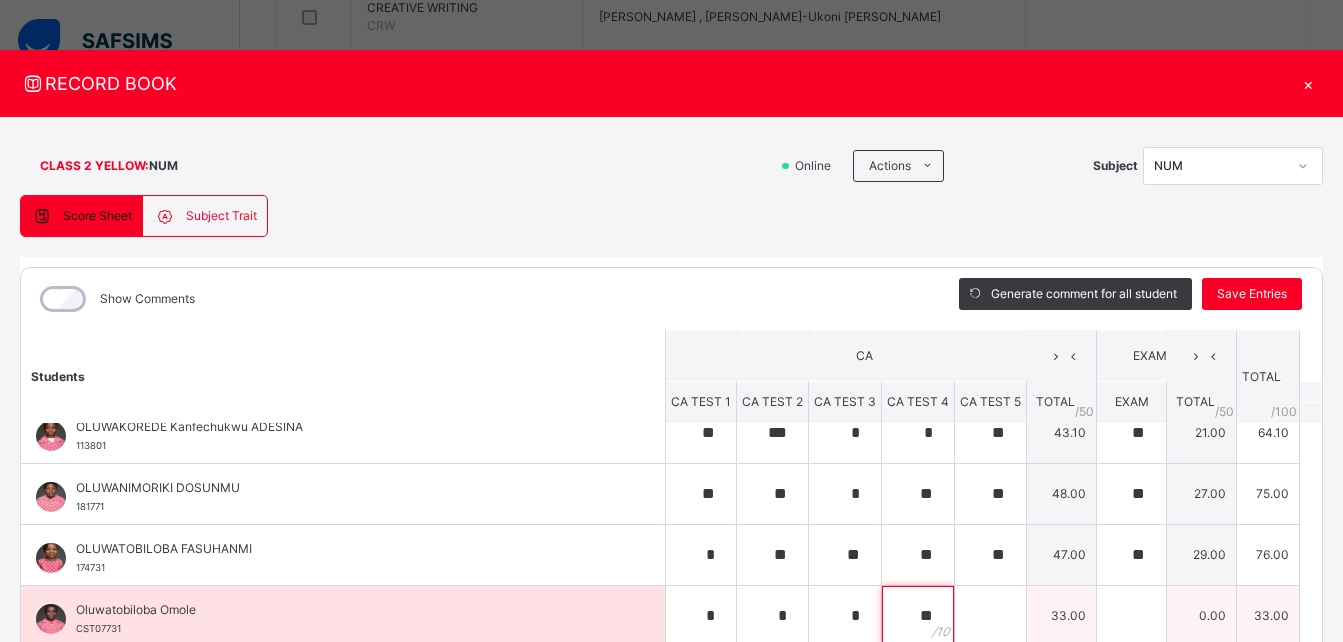 type on "**" 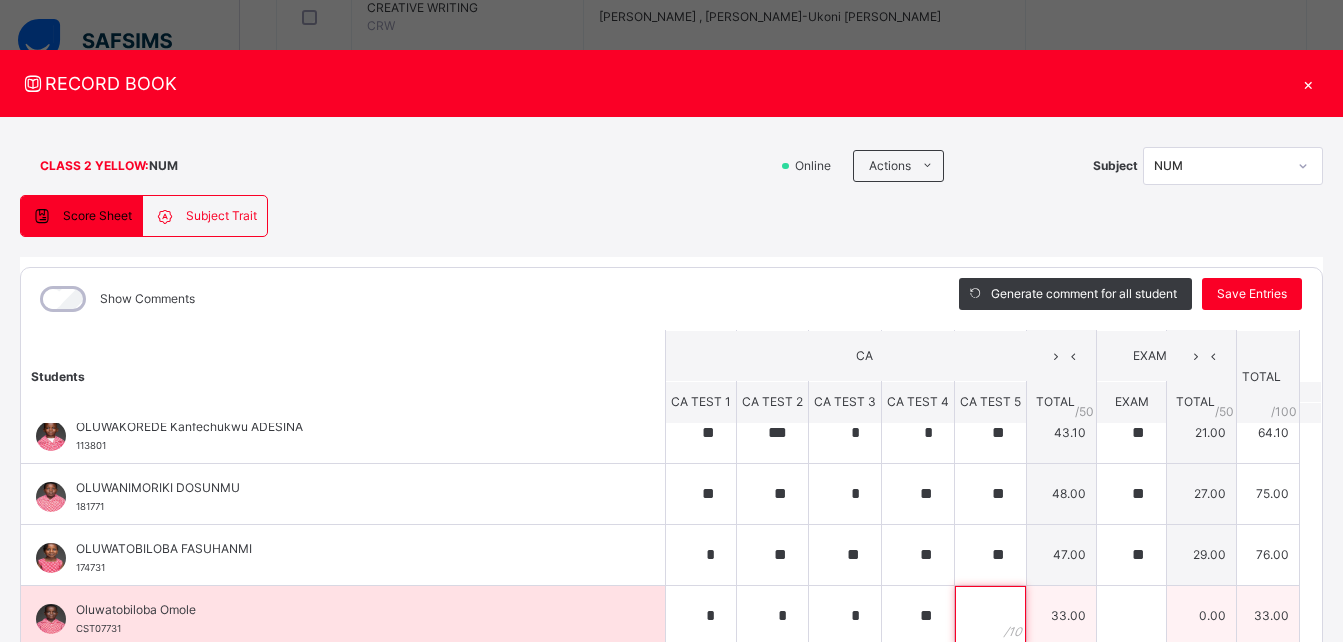 click at bounding box center [990, 616] 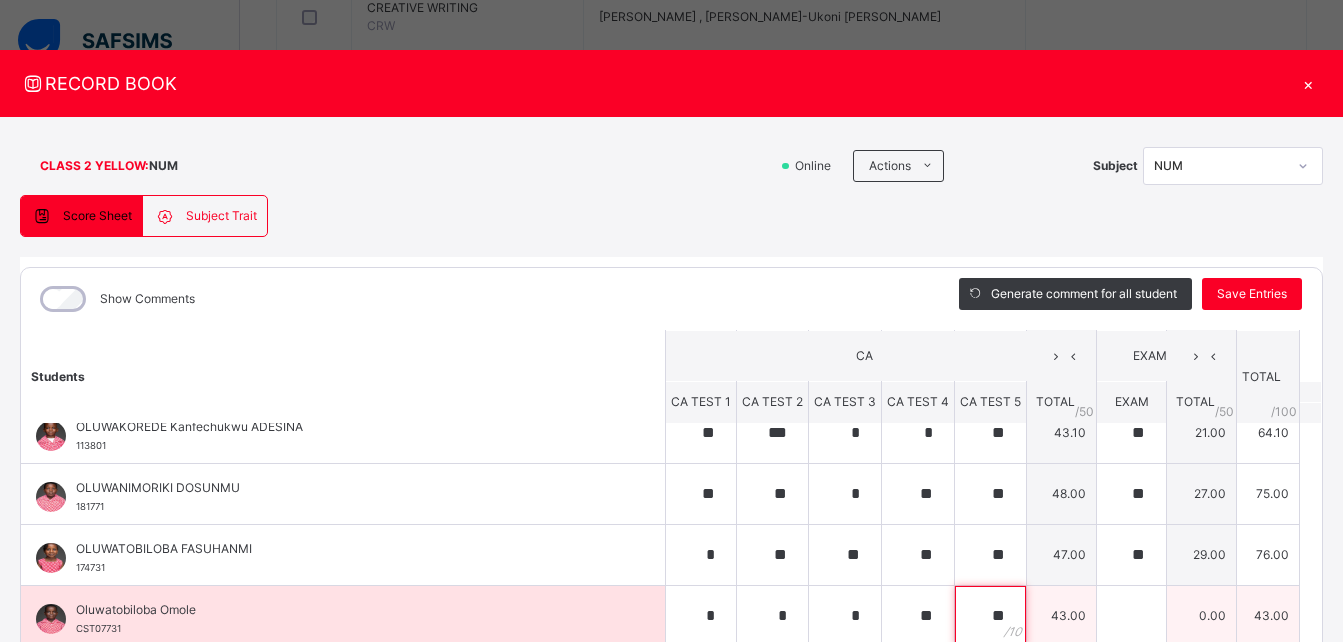 type on "**" 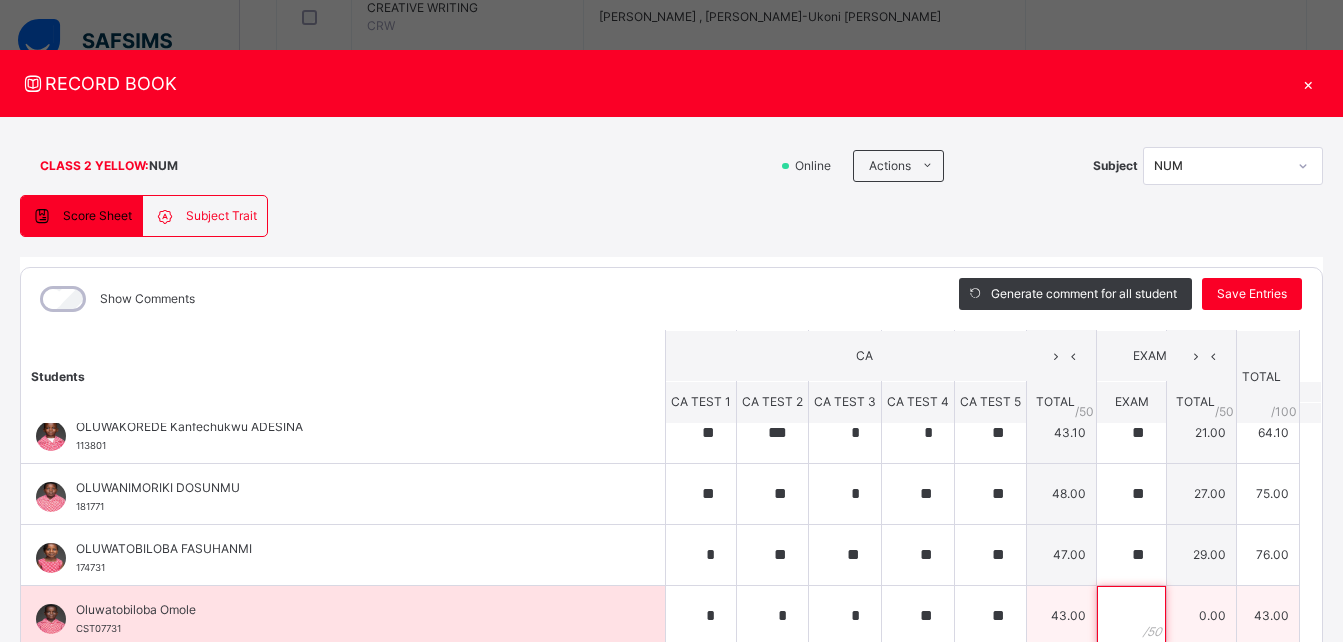 click at bounding box center [1131, 616] 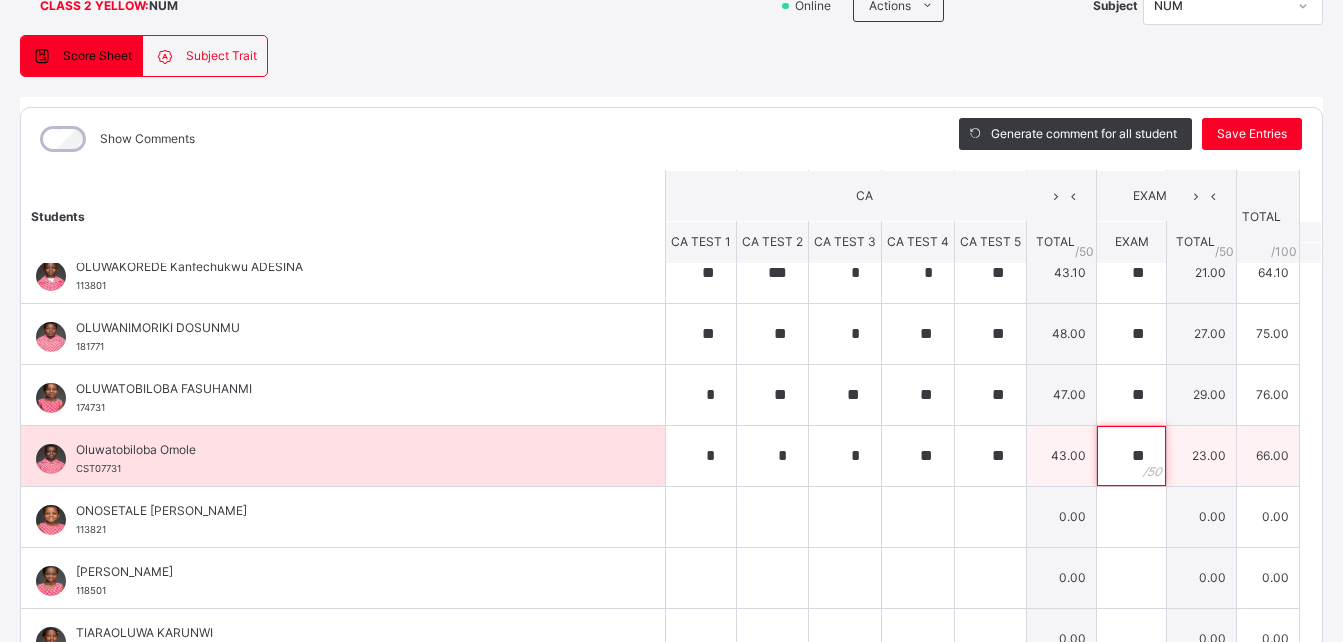 scroll, scrollTop: 167, scrollLeft: 0, axis: vertical 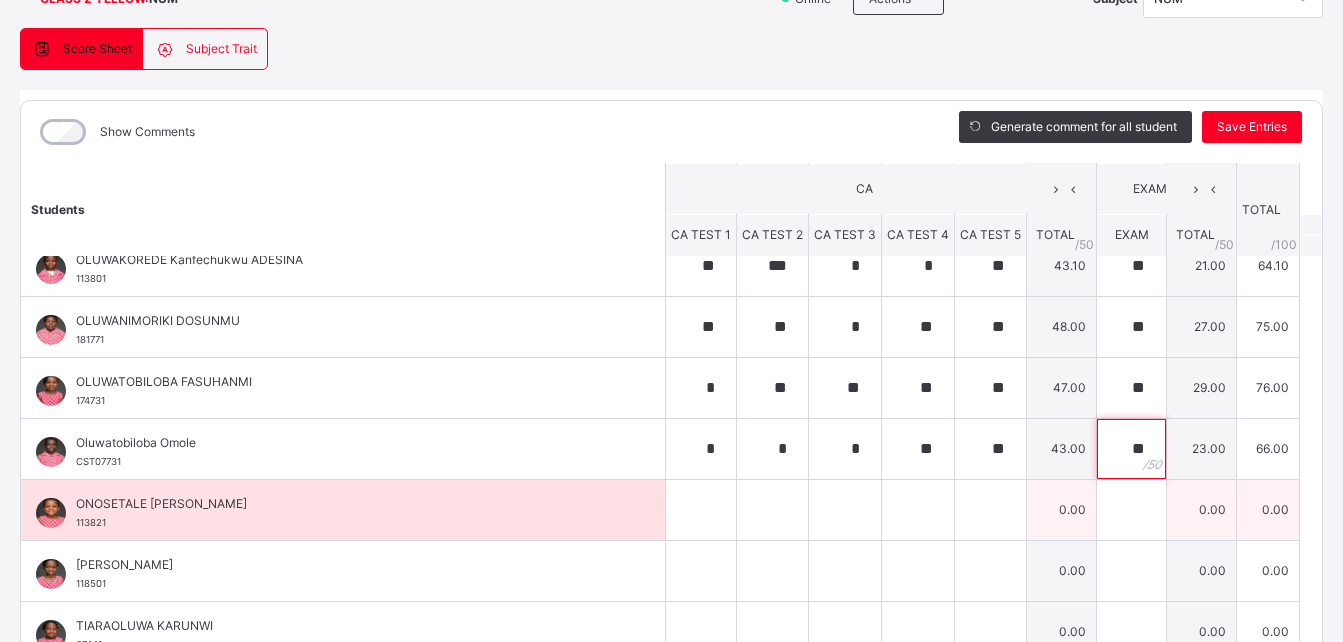 type on "**" 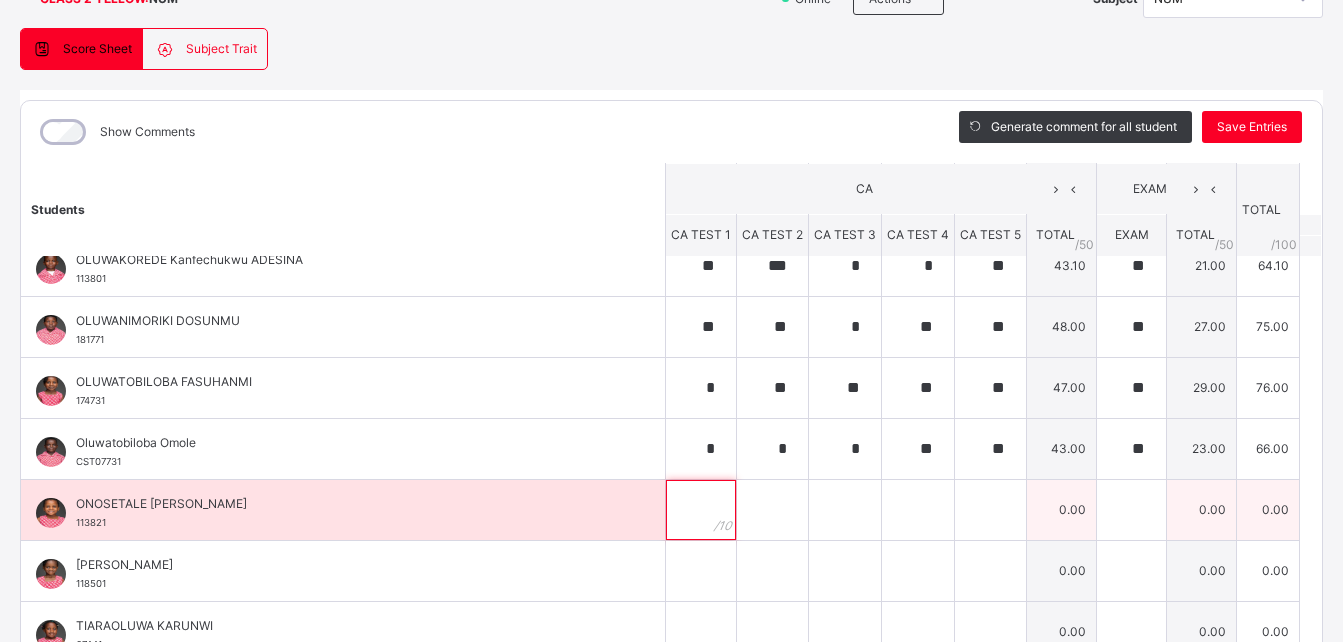 click at bounding box center [701, 510] 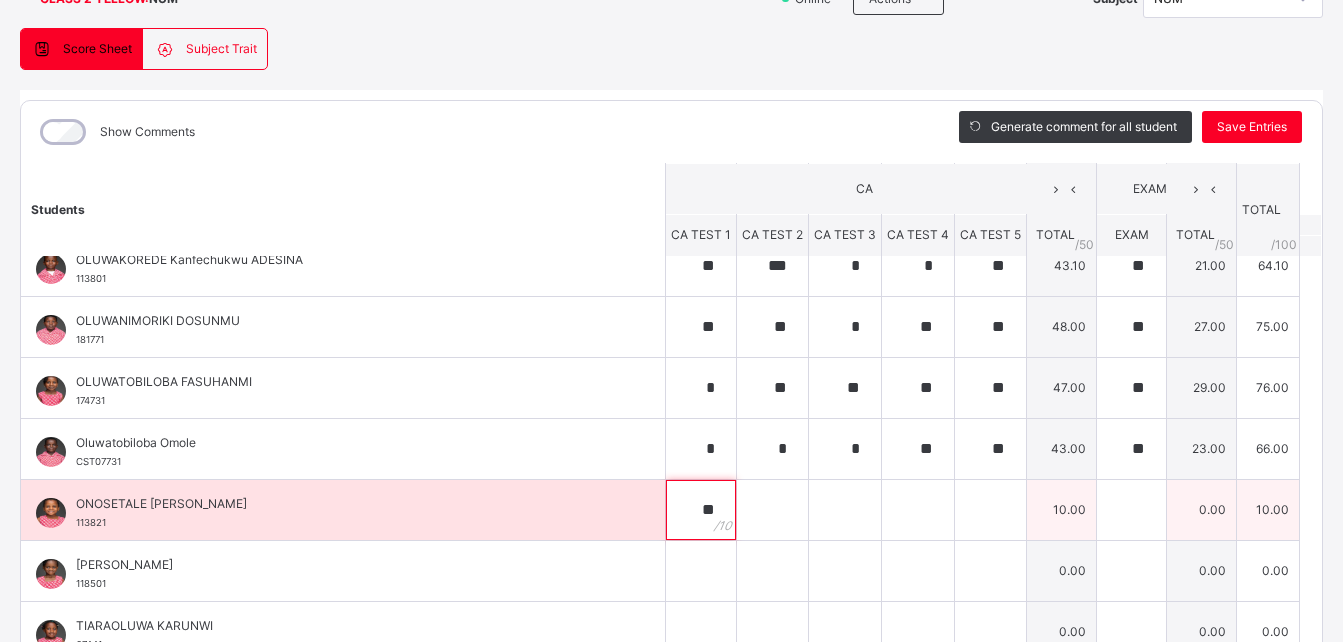 type on "**" 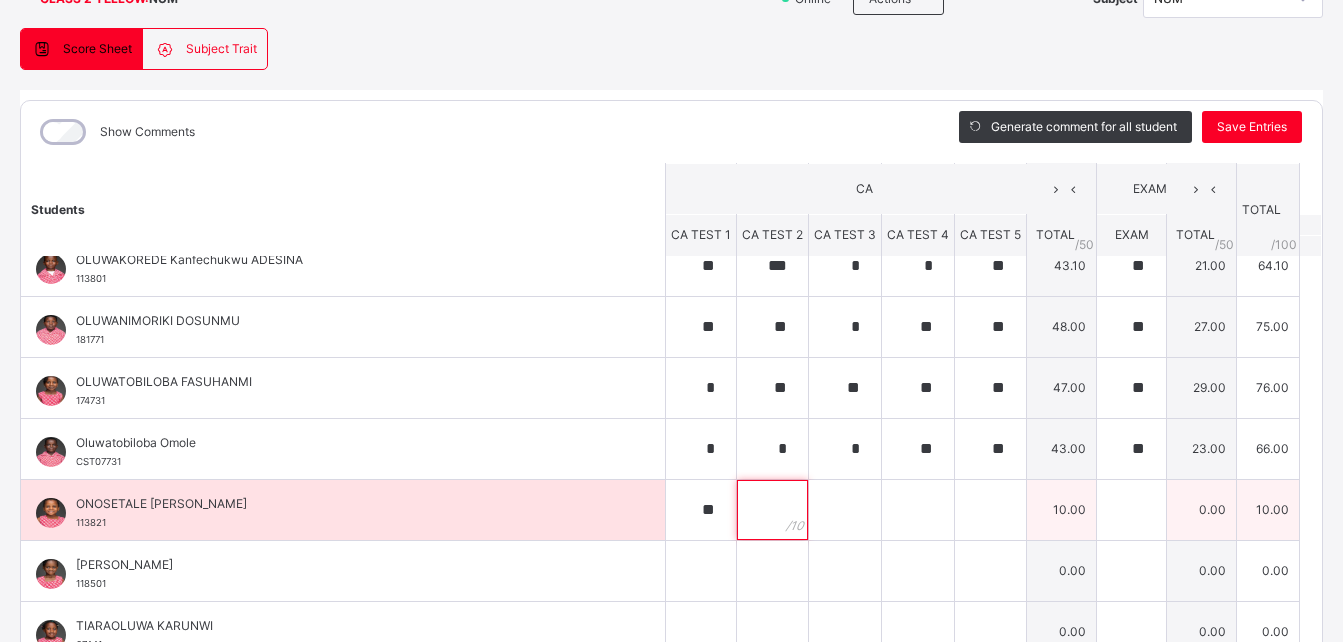click at bounding box center (772, 510) 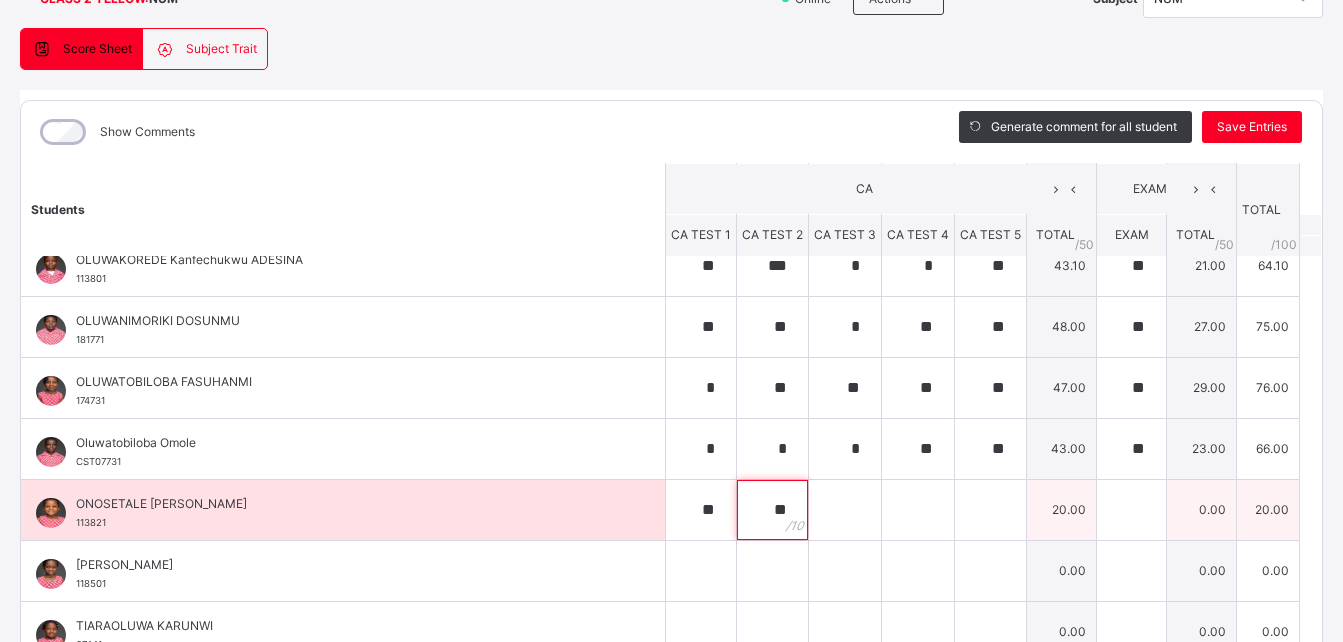 type on "**" 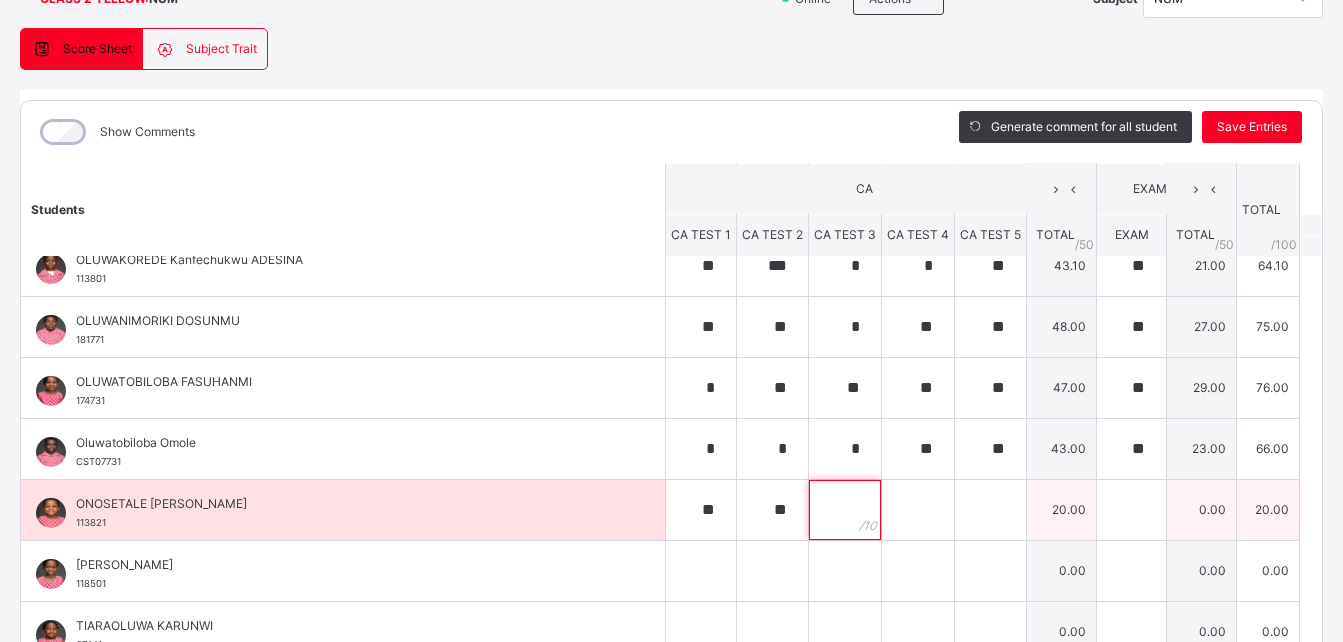 click at bounding box center [845, 510] 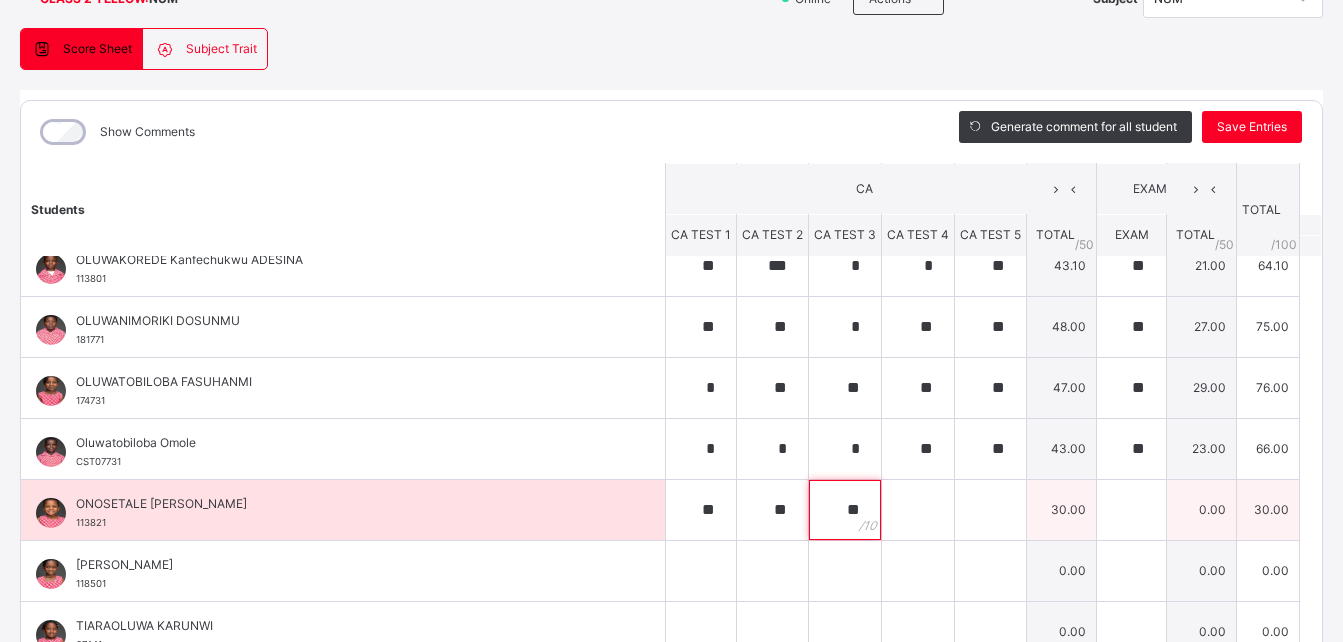 type on "**" 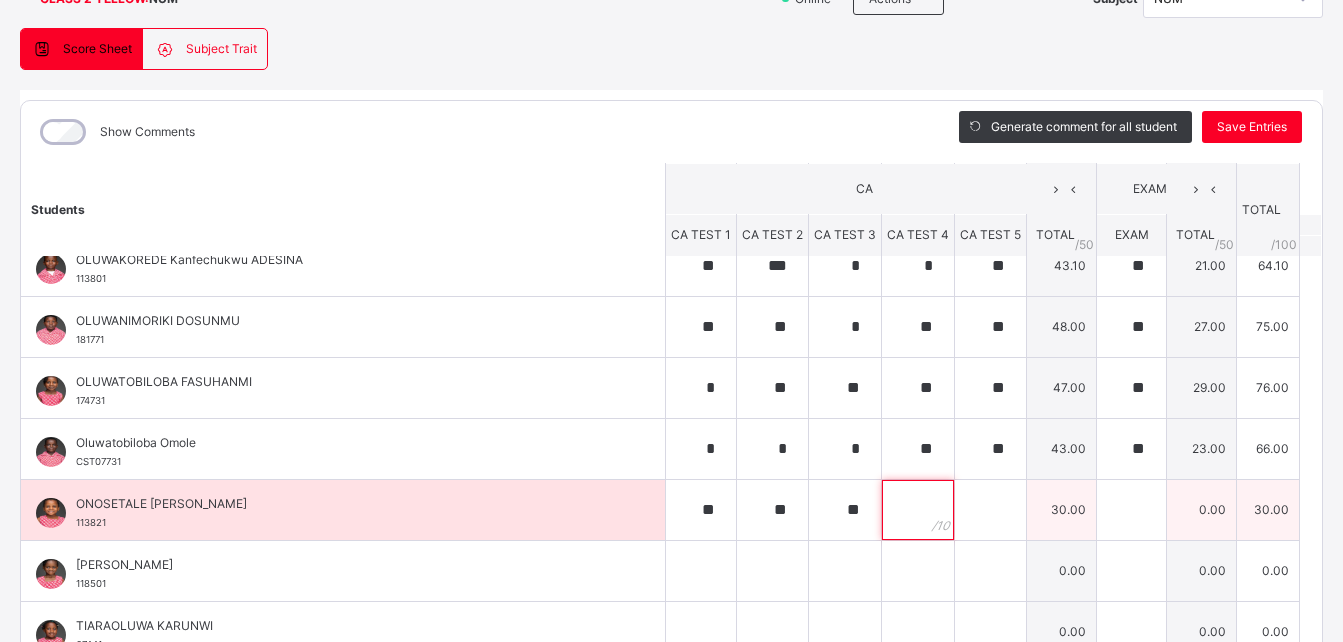 click at bounding box center (918, 510) 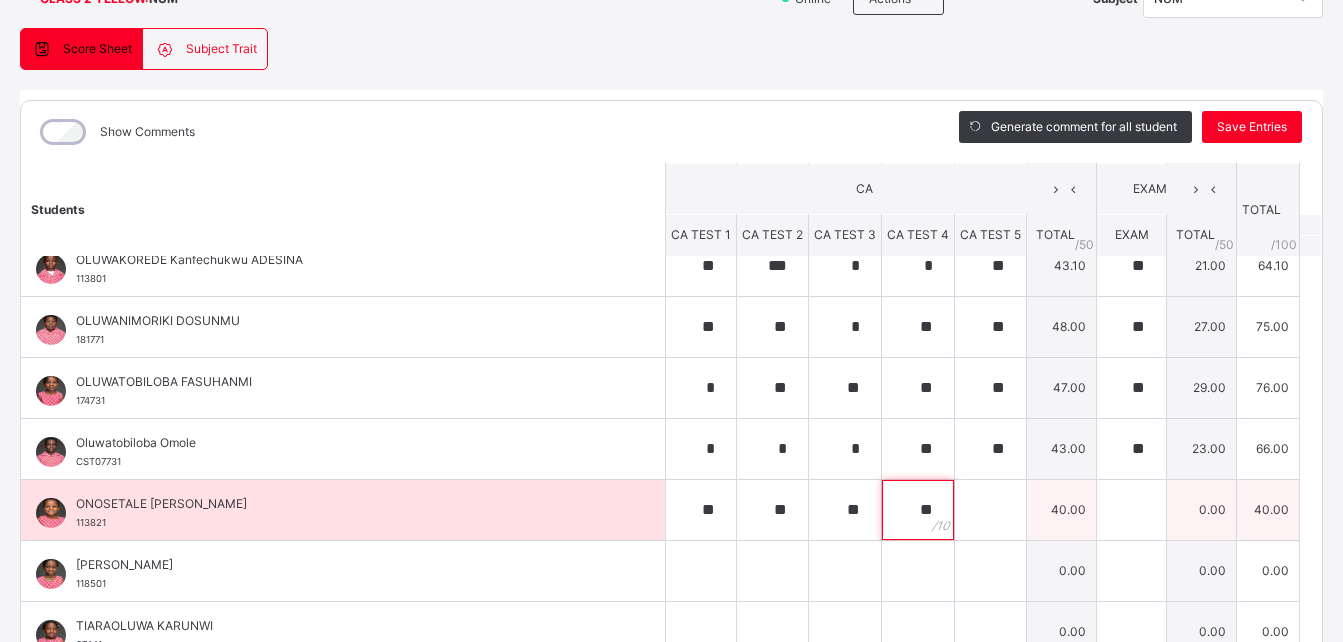 type on "**" 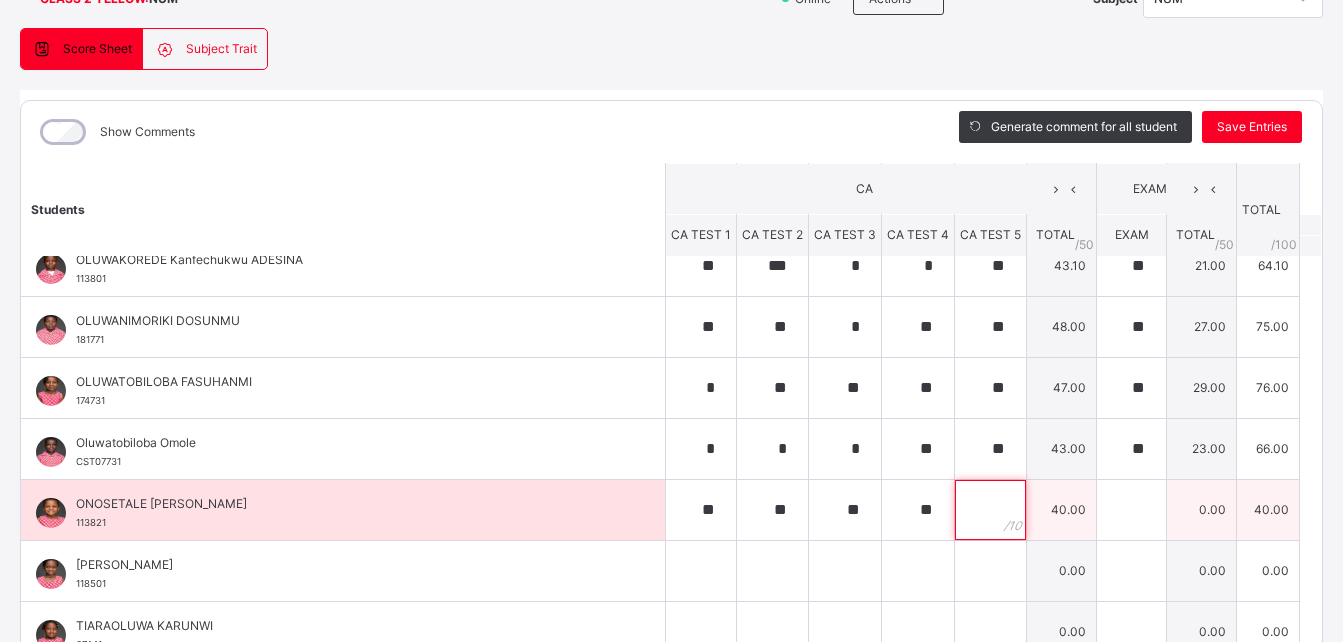 click at bounding box center [990, 510] 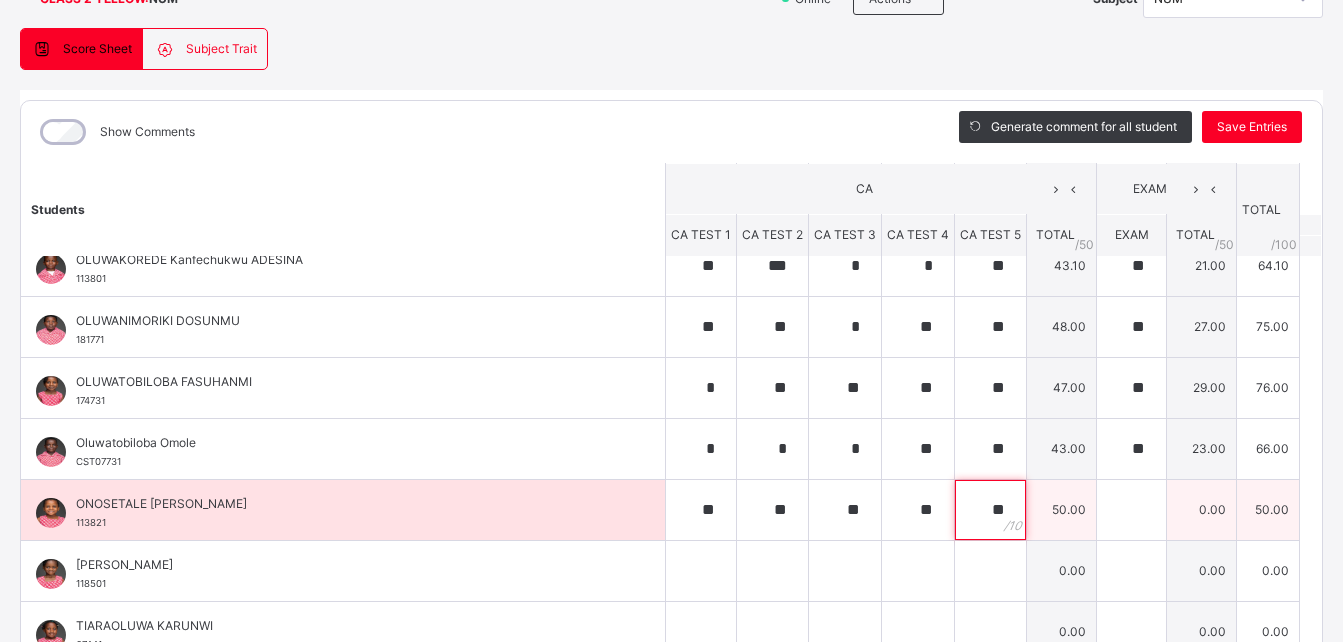 type on "**" 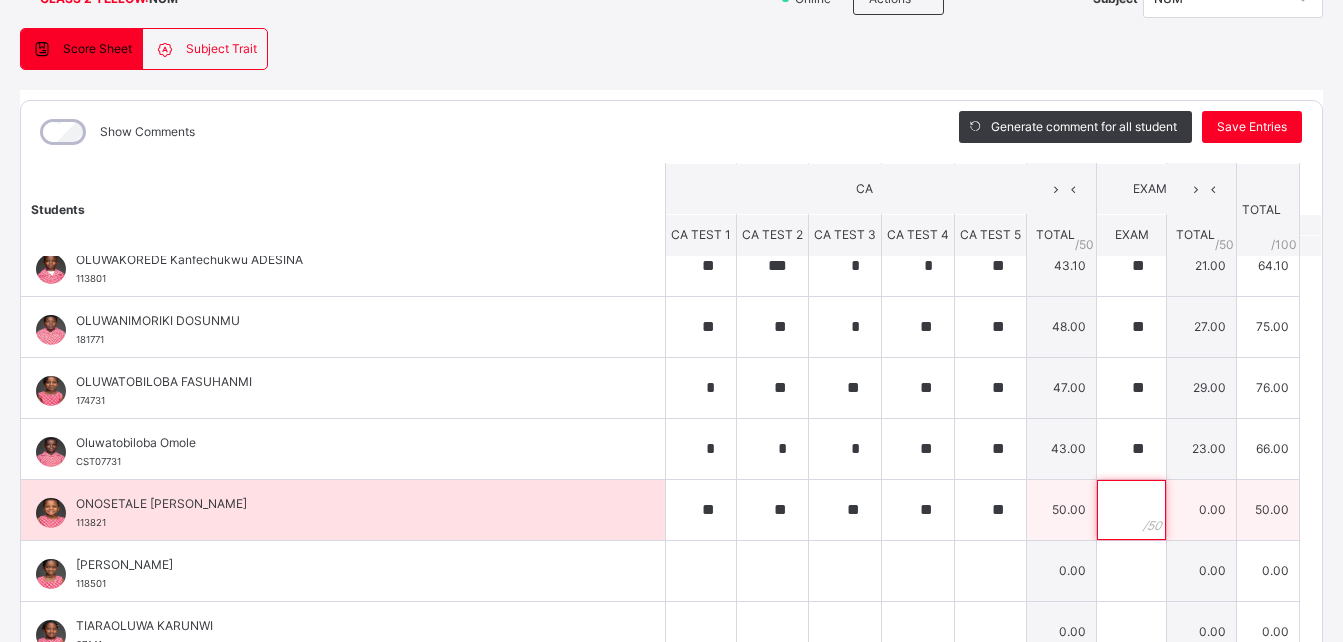 click at bounding box center [1131, 510] 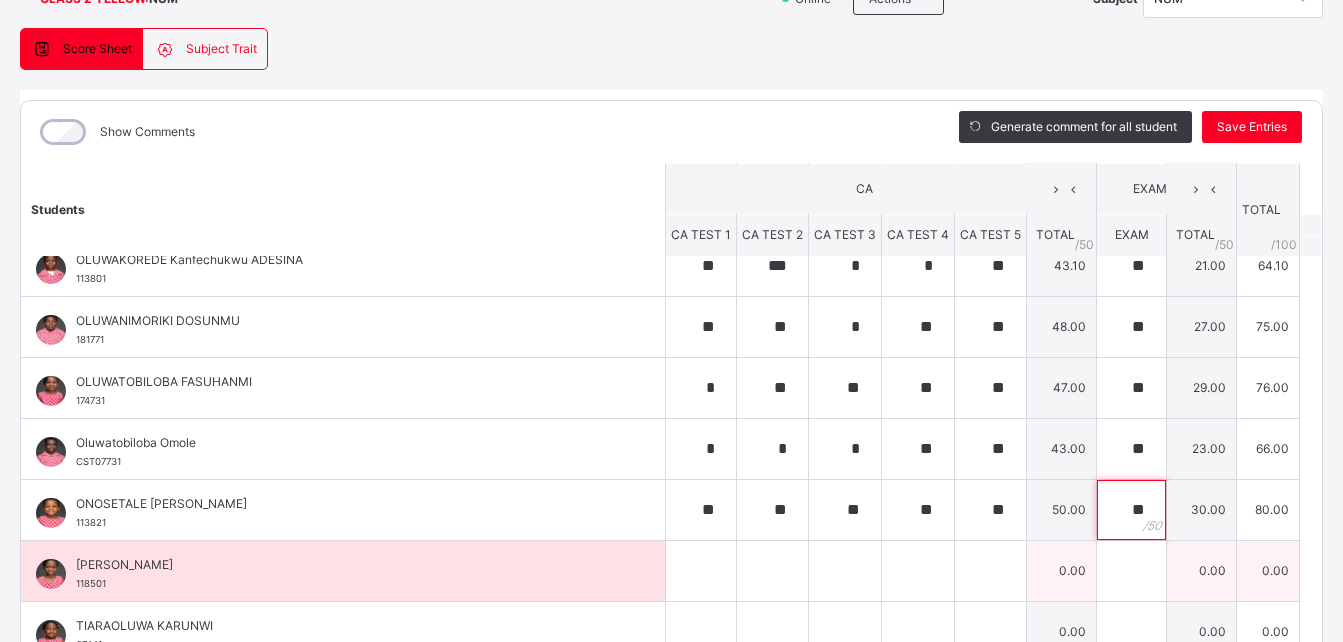 type on "**" 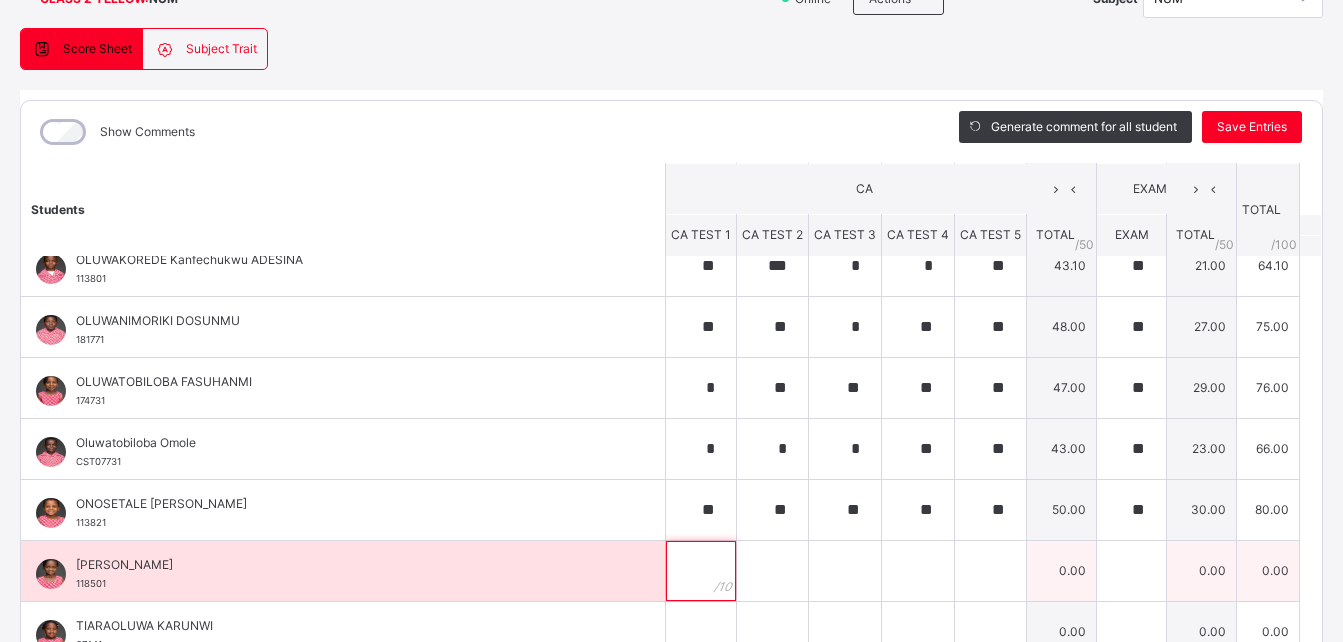 click at bounding box center [701, 571] 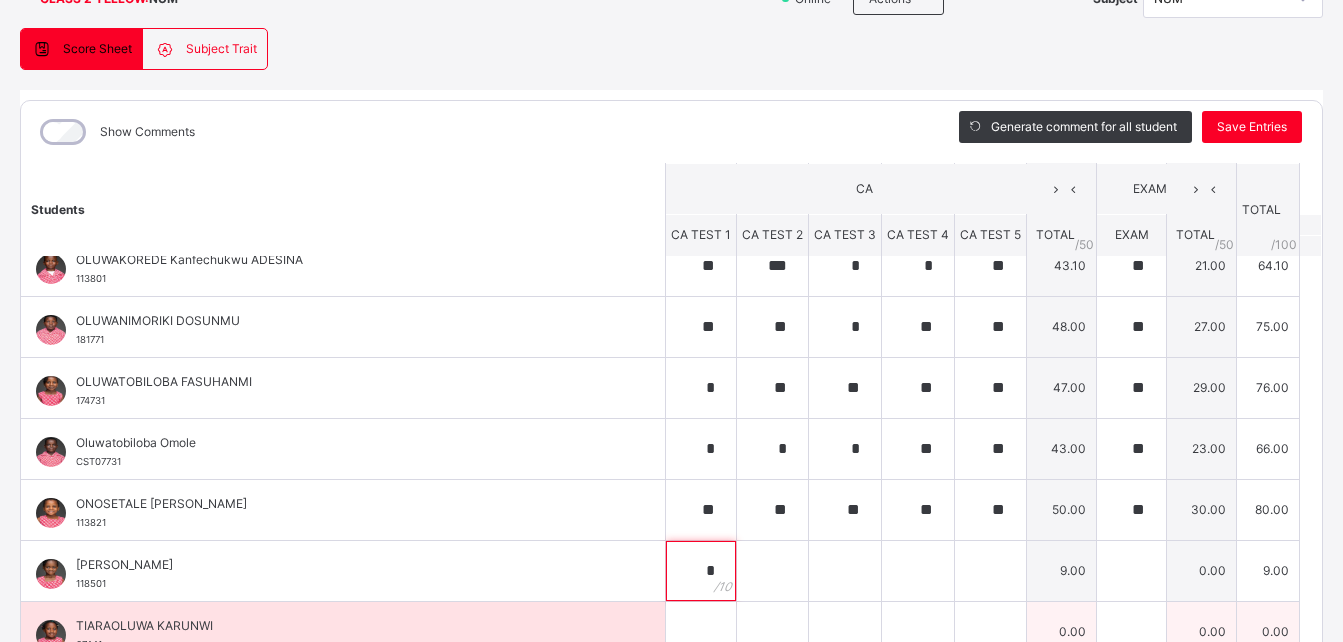 type on "*" 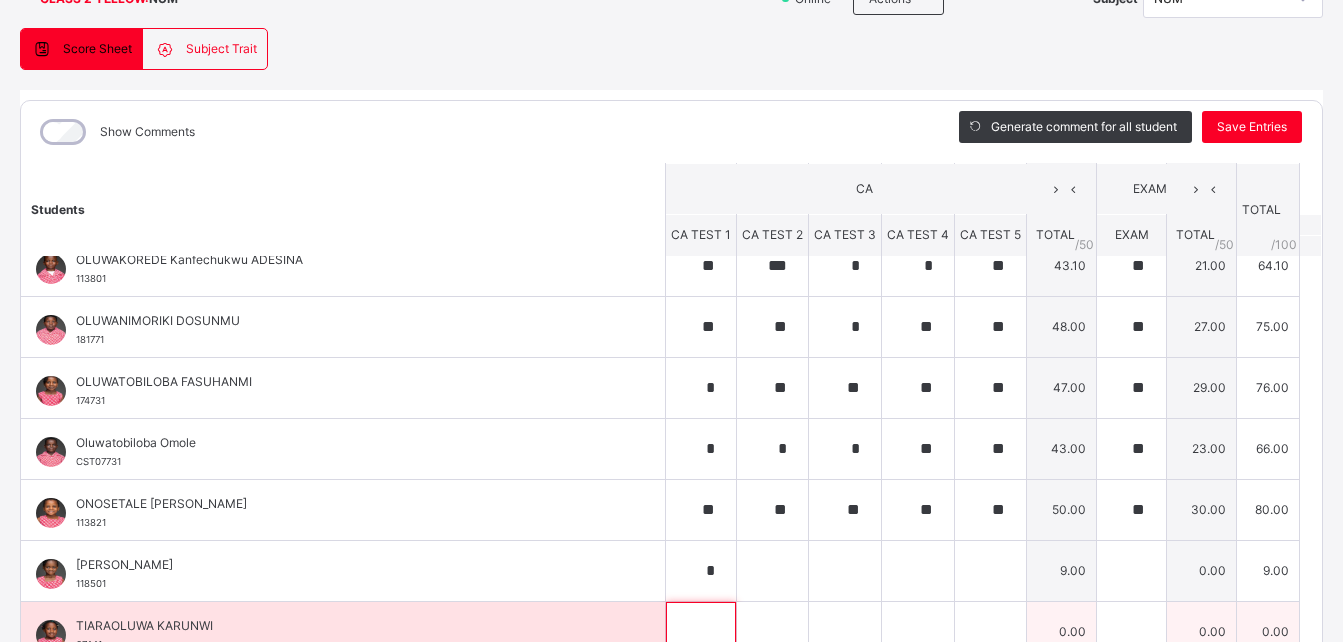 click at bounding box center (701, 632) 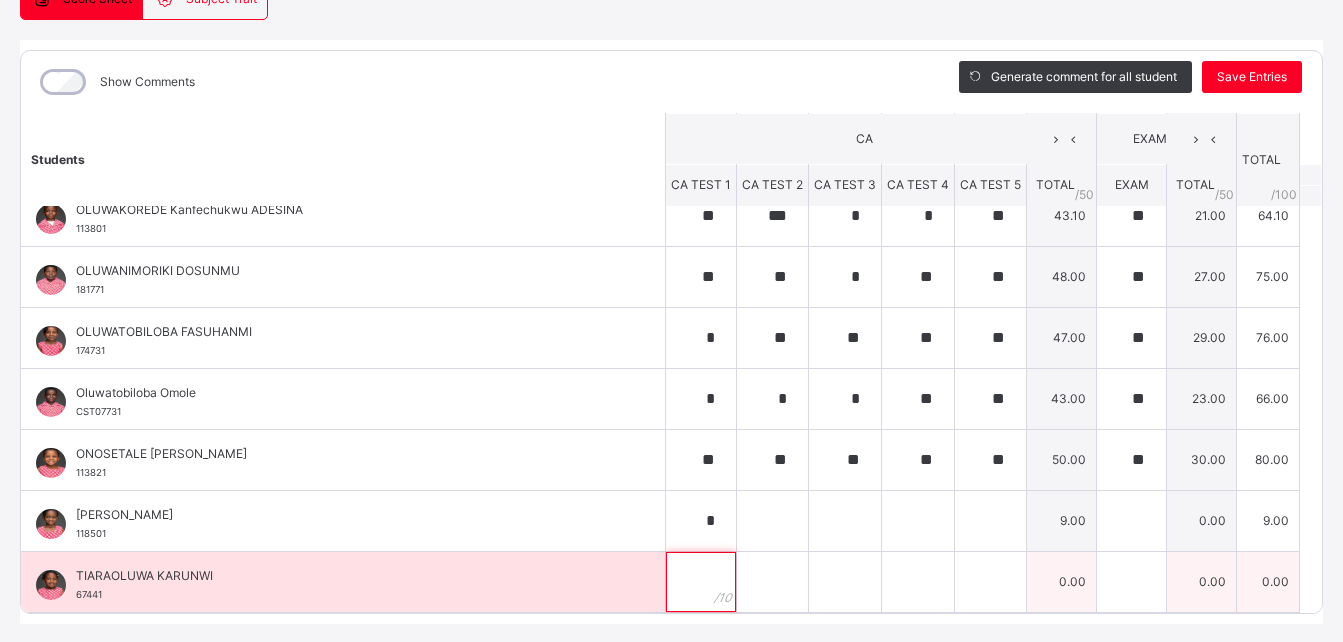 scroll, scrollTop: 269, scrollLeft: 0, axis: vertical 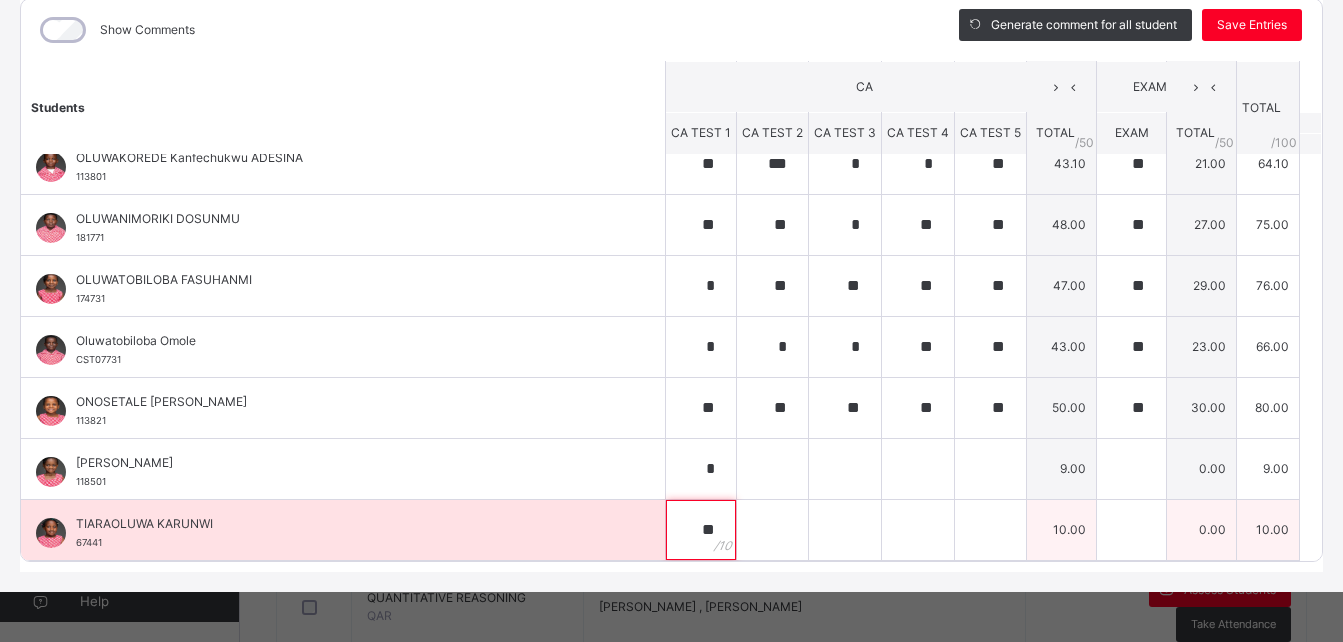 type on "**" 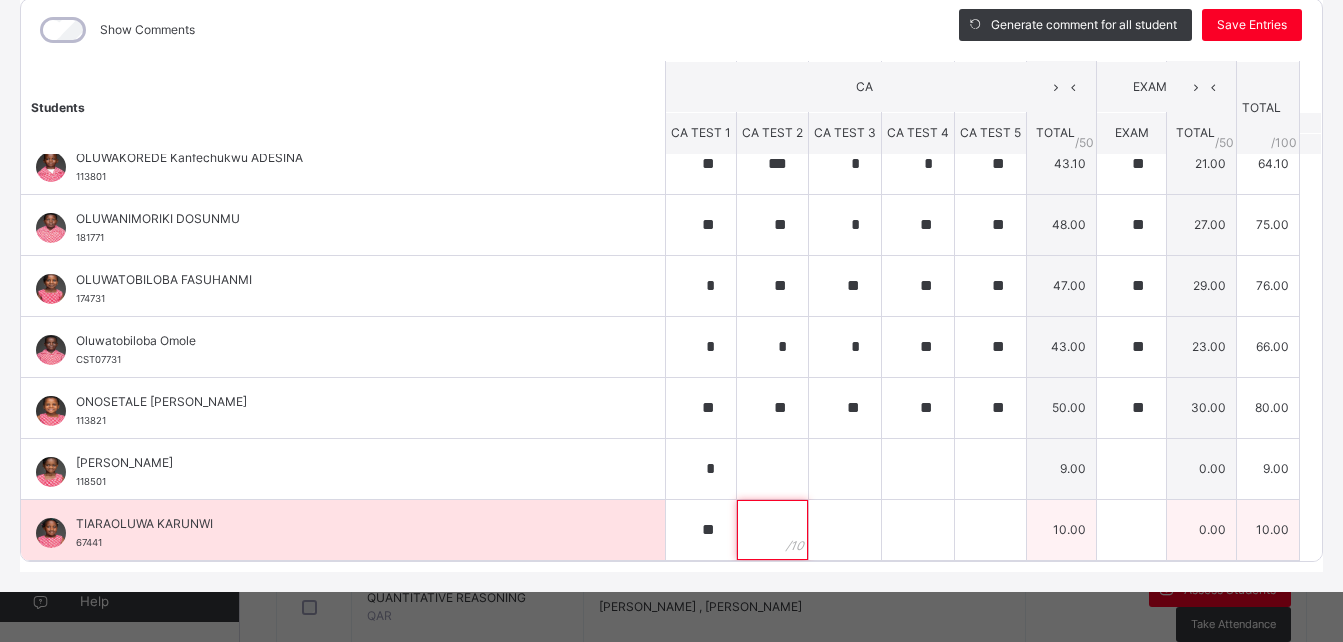 click at bounding box center (772, 530) 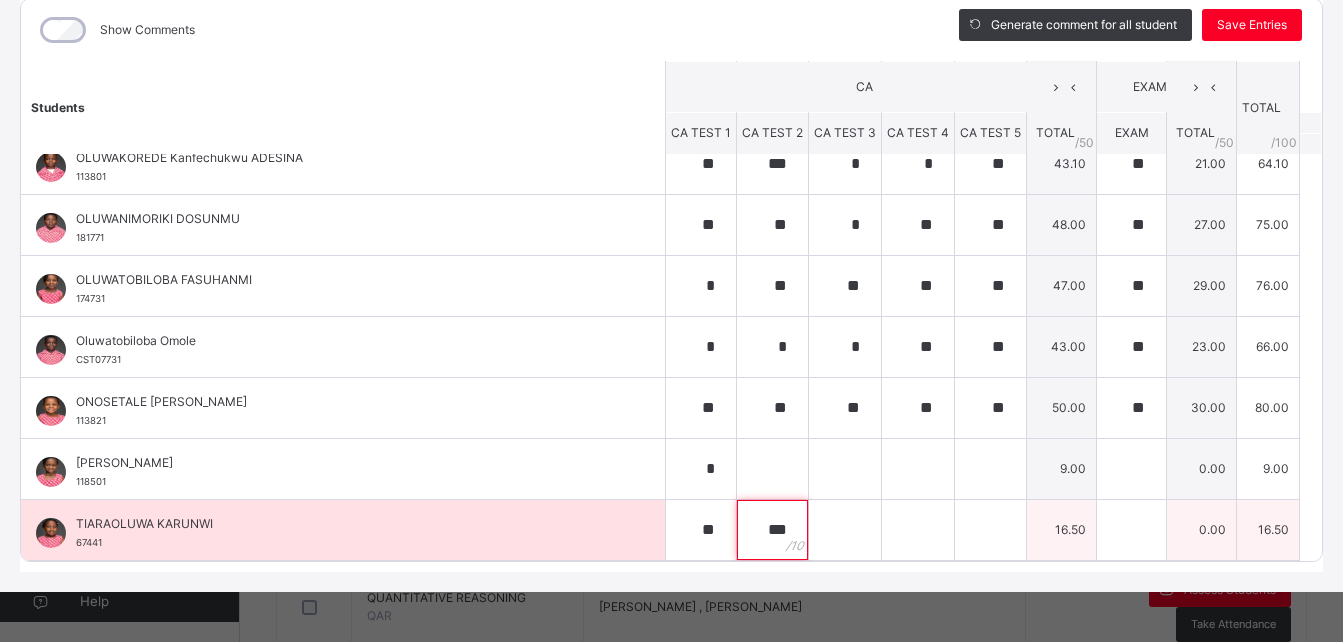 type on "***" 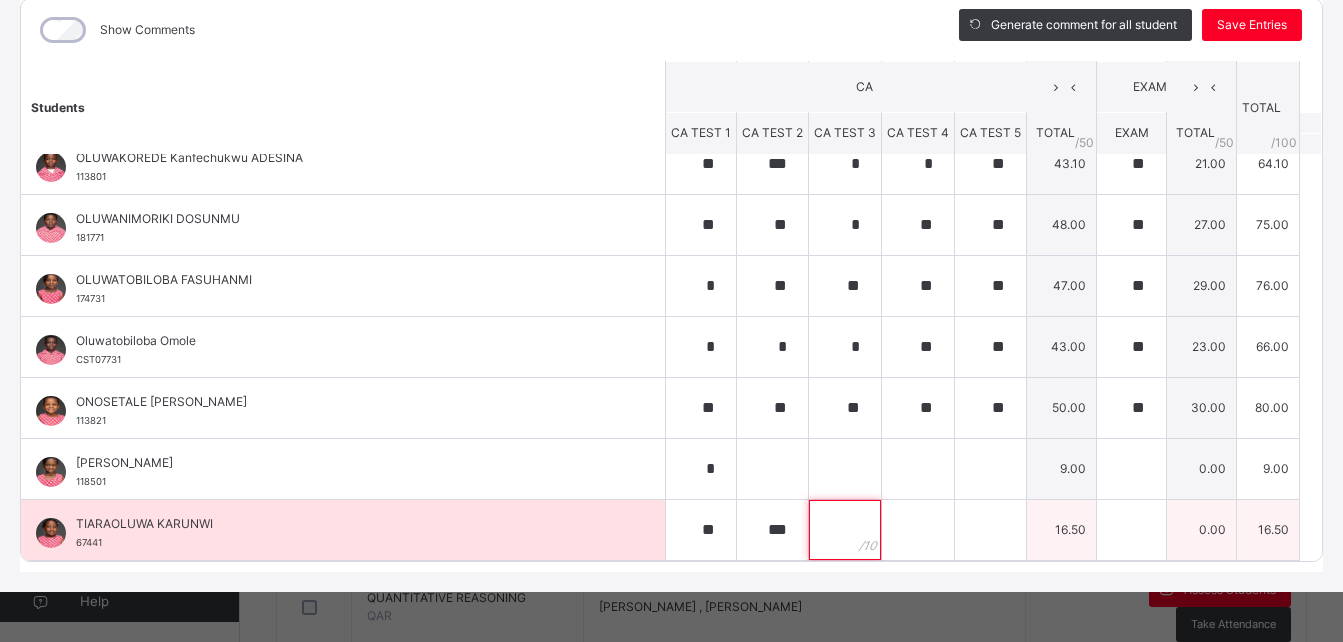 click at bounding box center [845, 530] 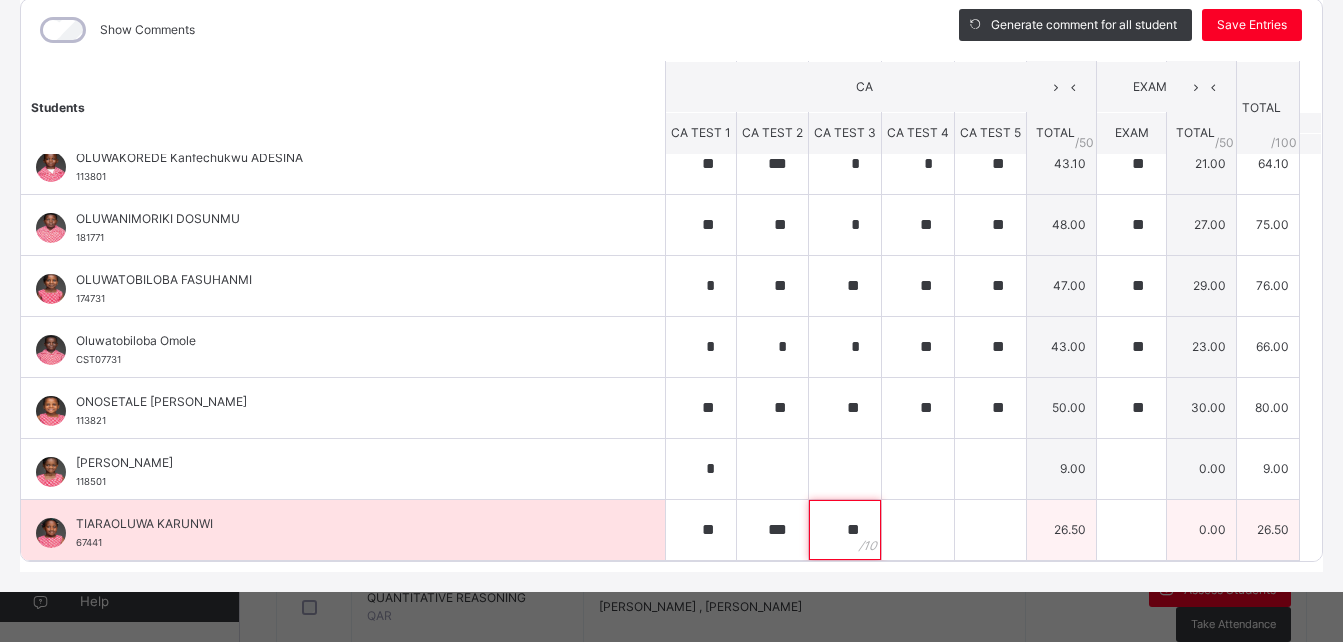 type on "**" 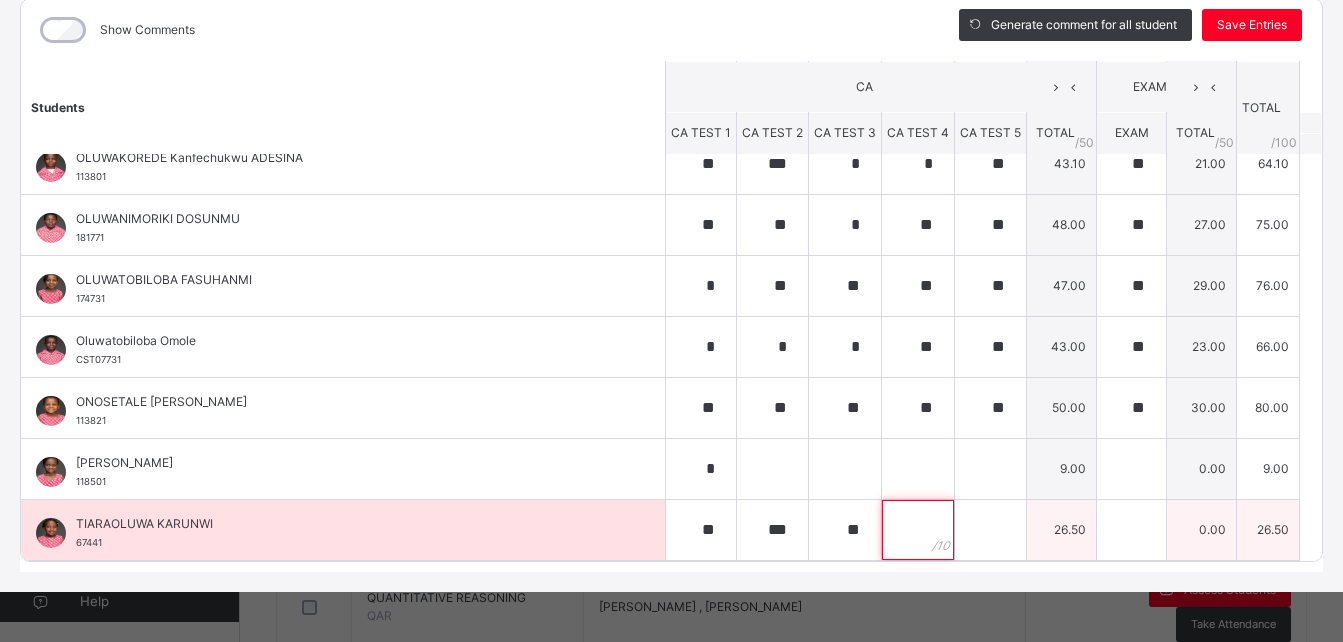 click at bounding box center [918, 530] 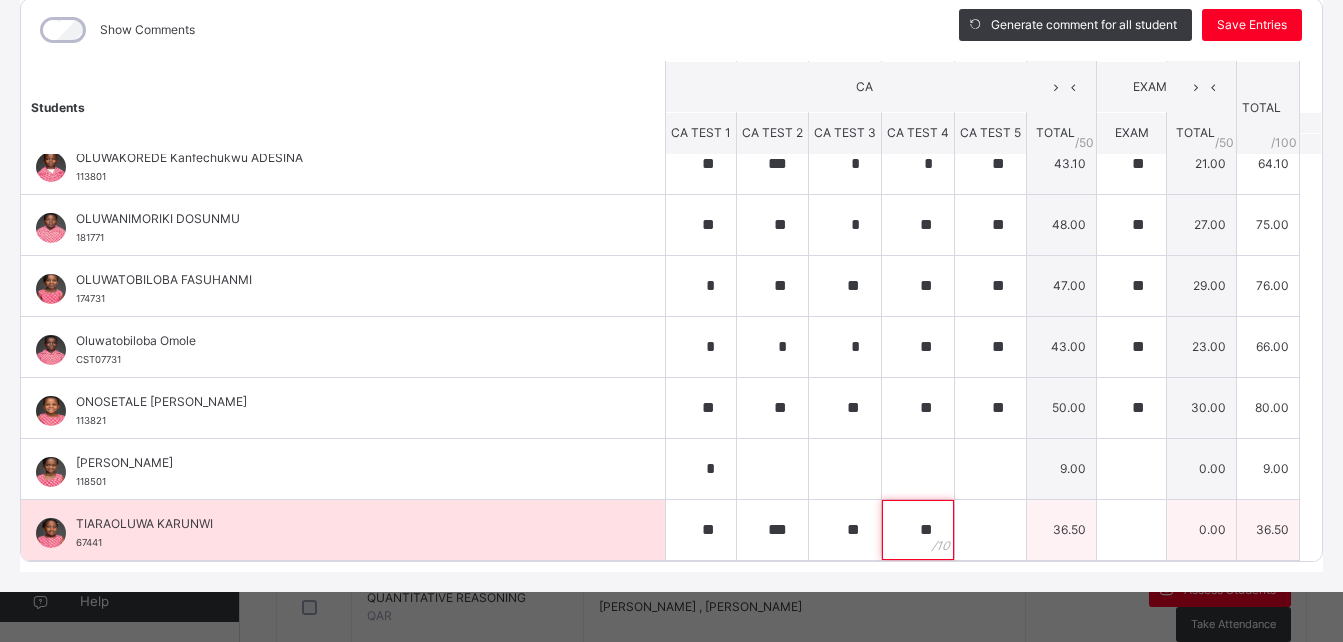 type on "**" 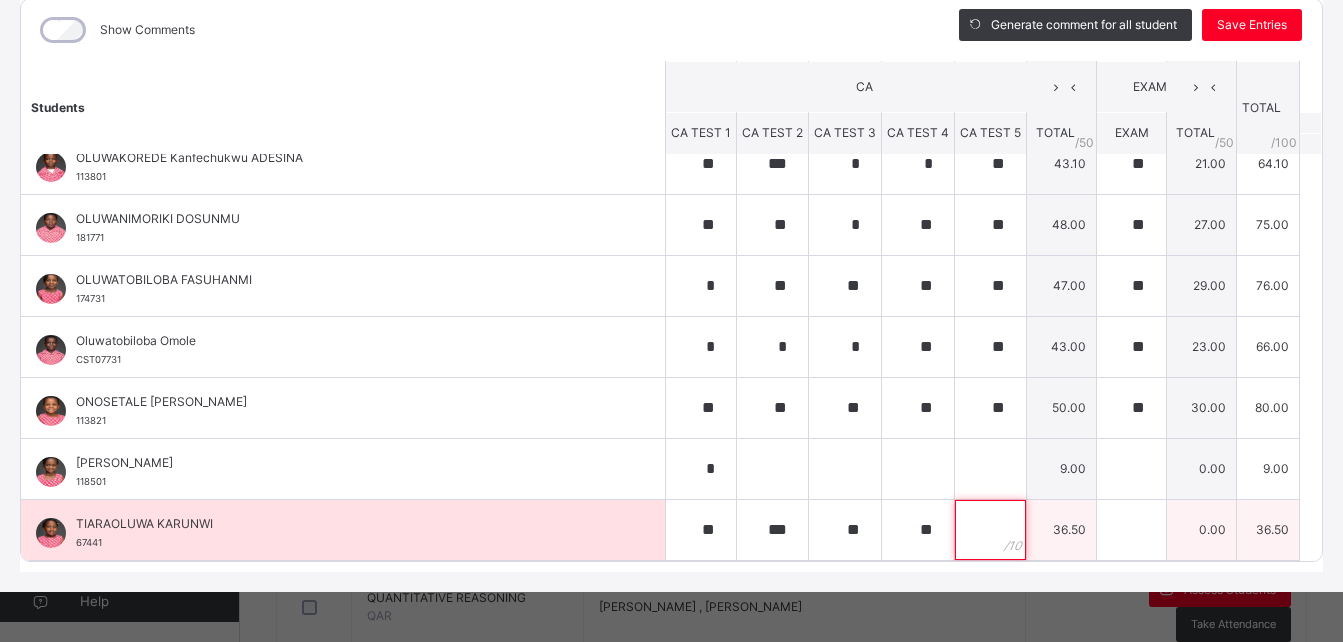 click at bounding box center [990, 530] 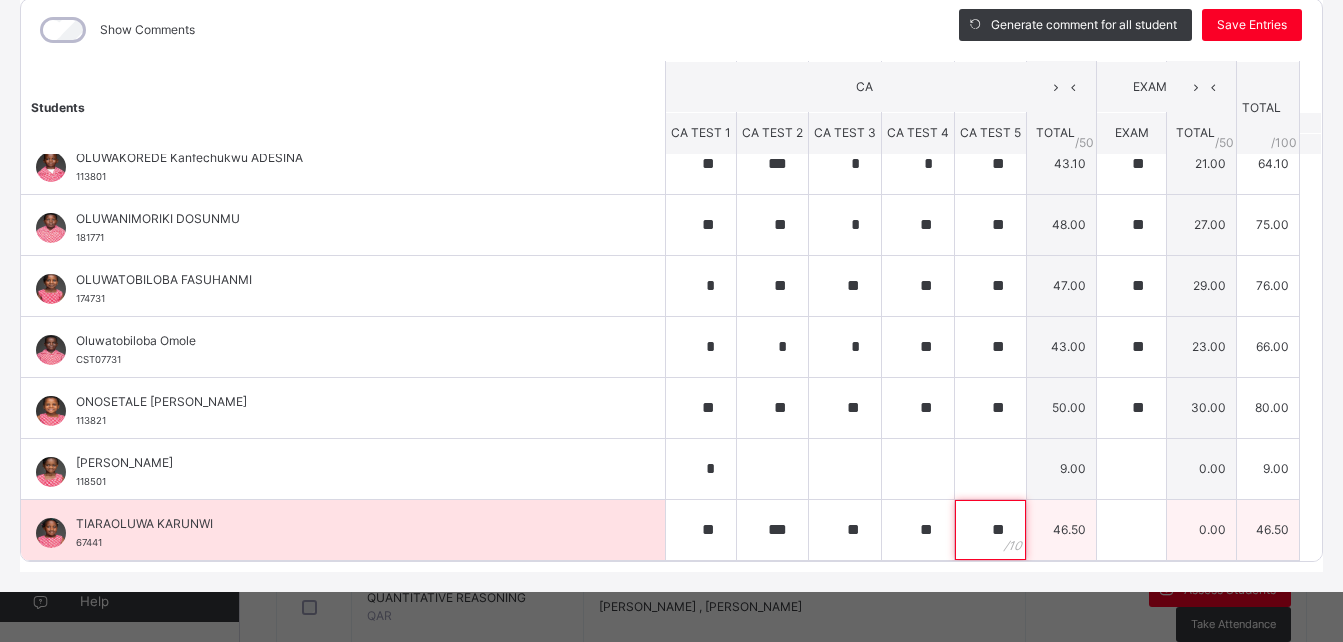 type on "**" 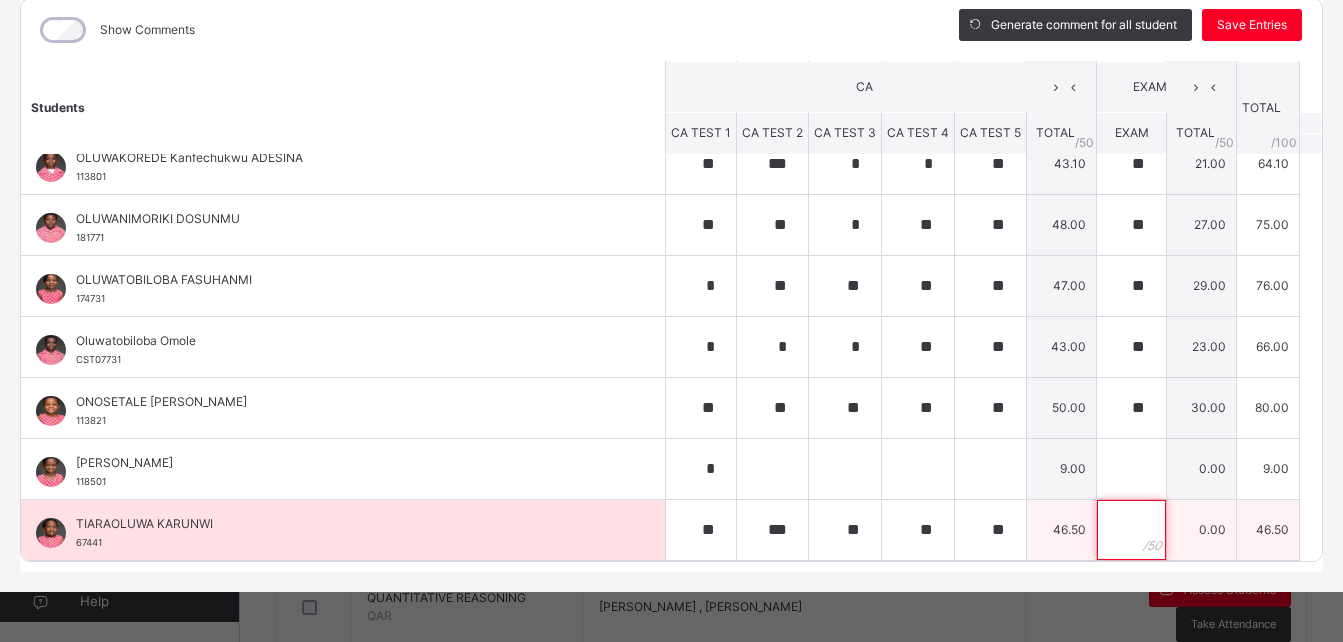 click at bounding box center (1131, 530) 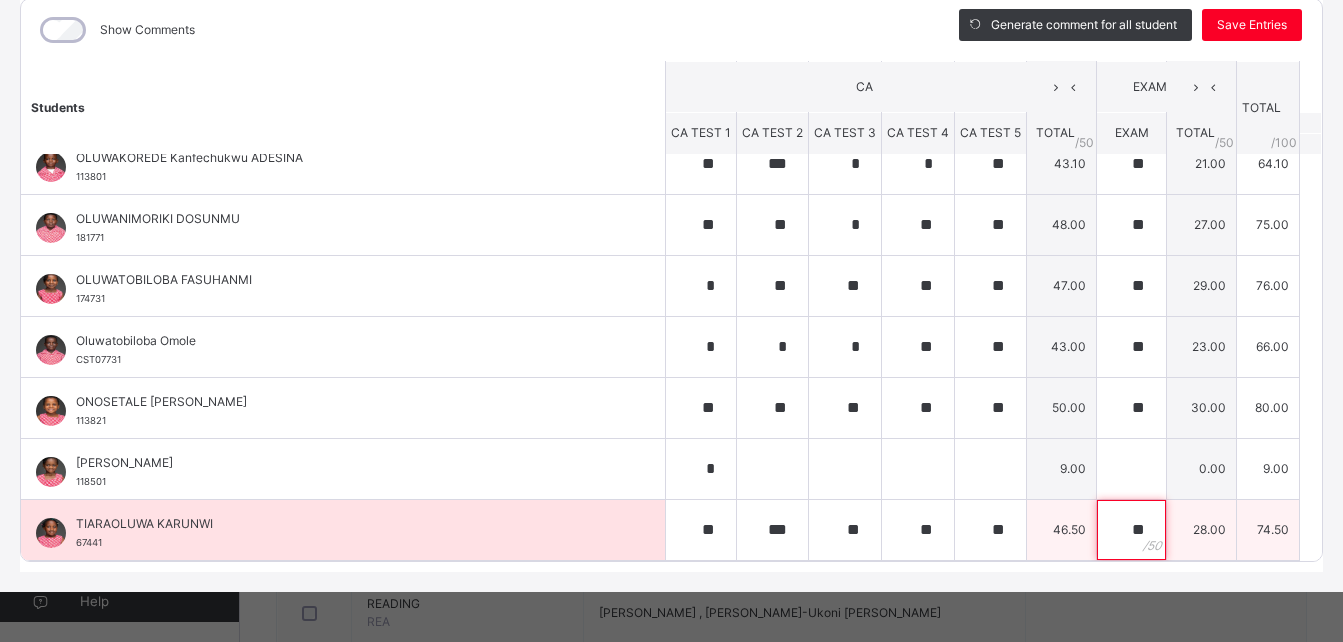 scroll, scrollTop: 799, scrollLeft: 0, axis: vertical 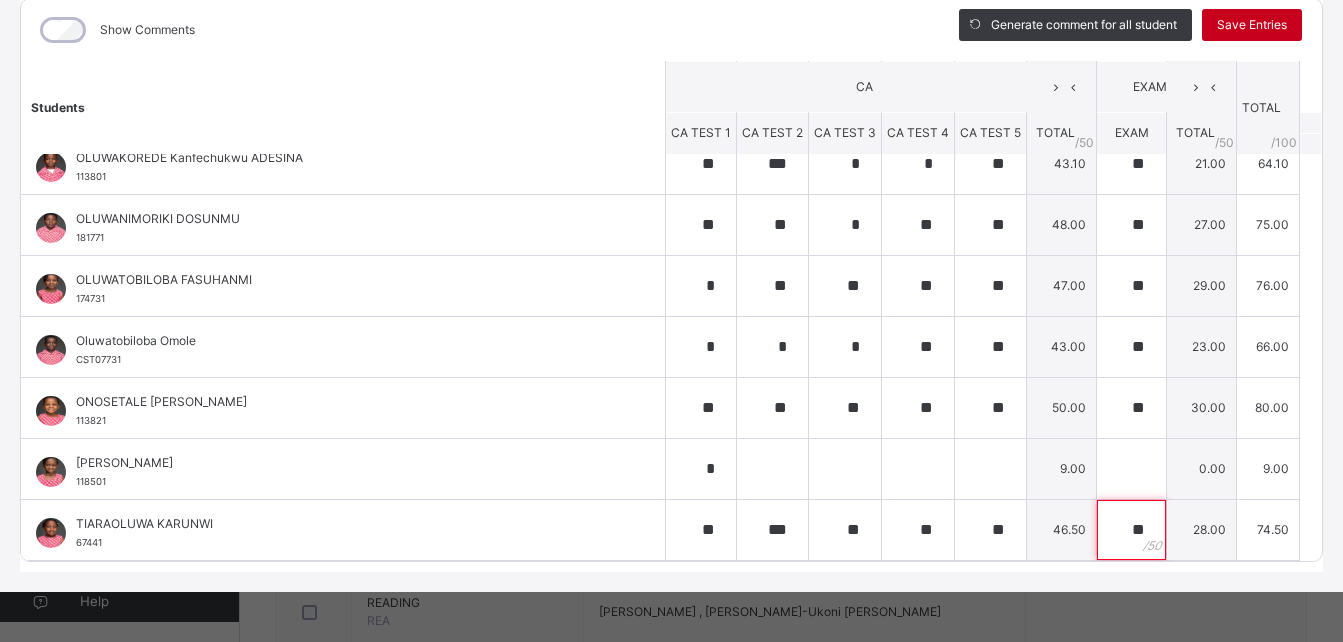 type on "**" 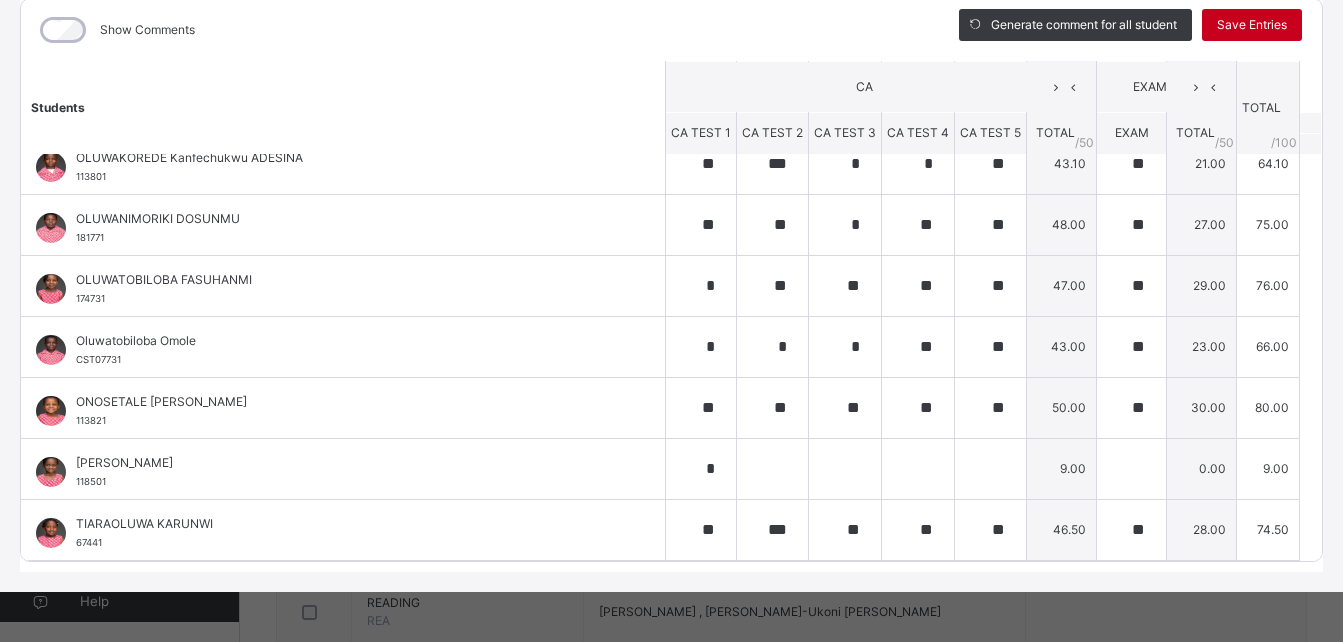 click on "Save Entries" at bounding box center [1252, 25] 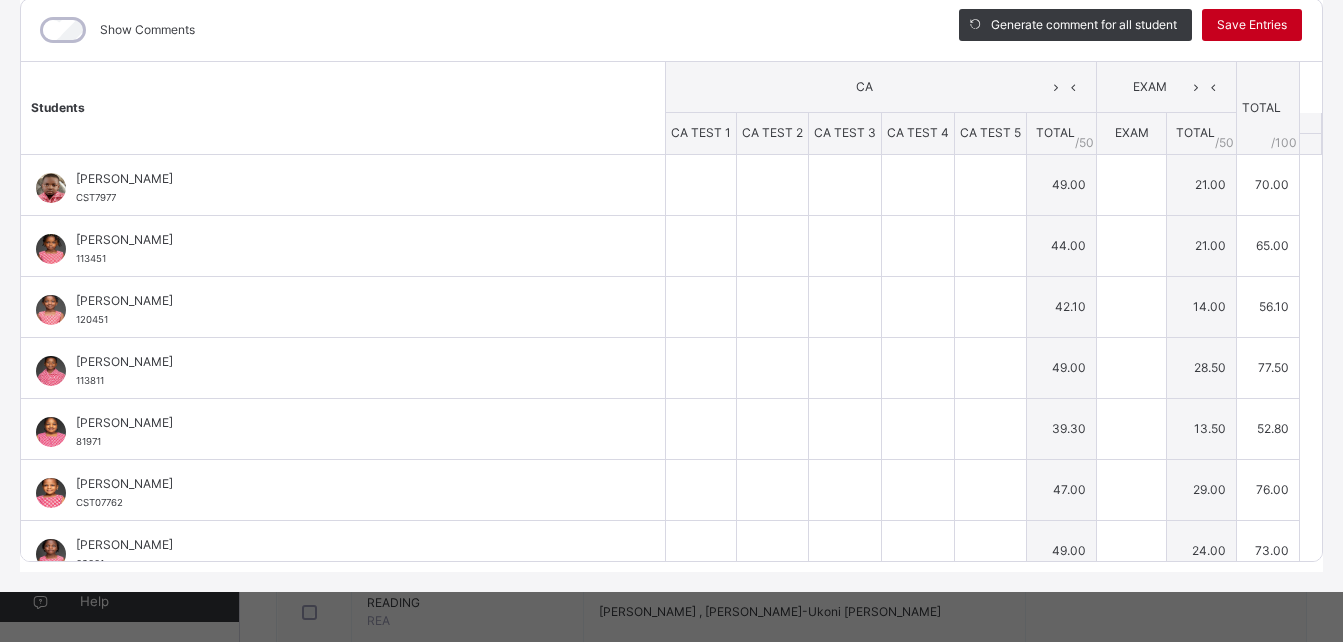type on "**" 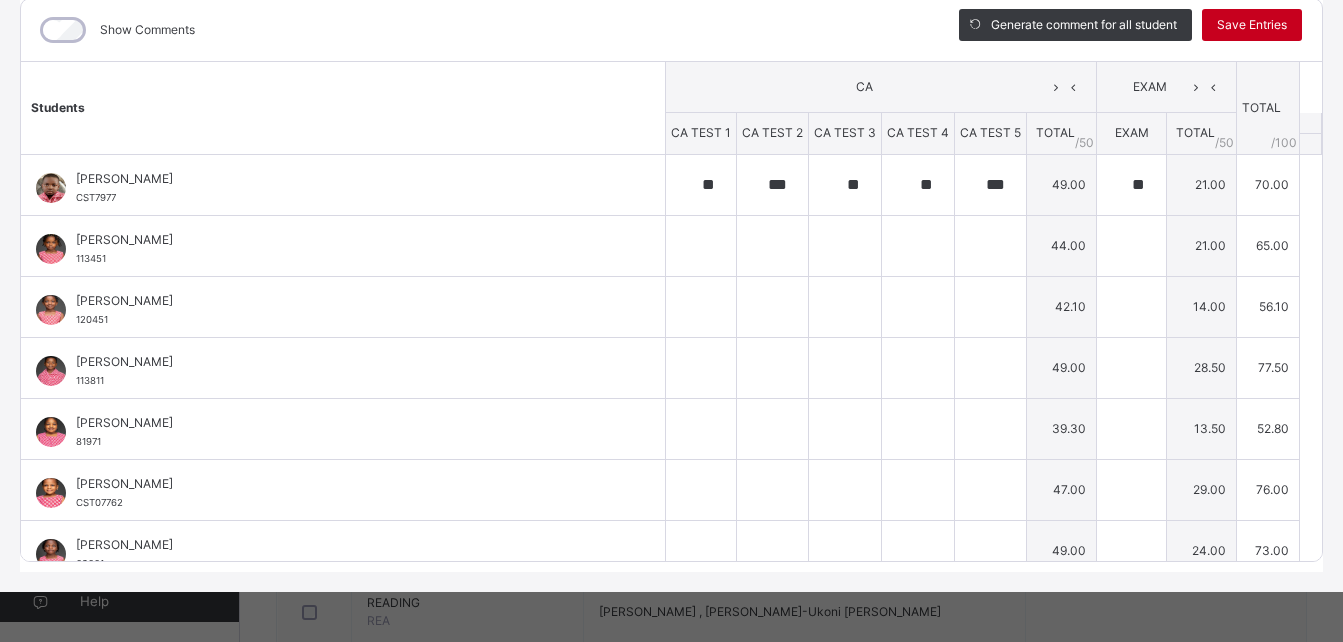 type on "*" 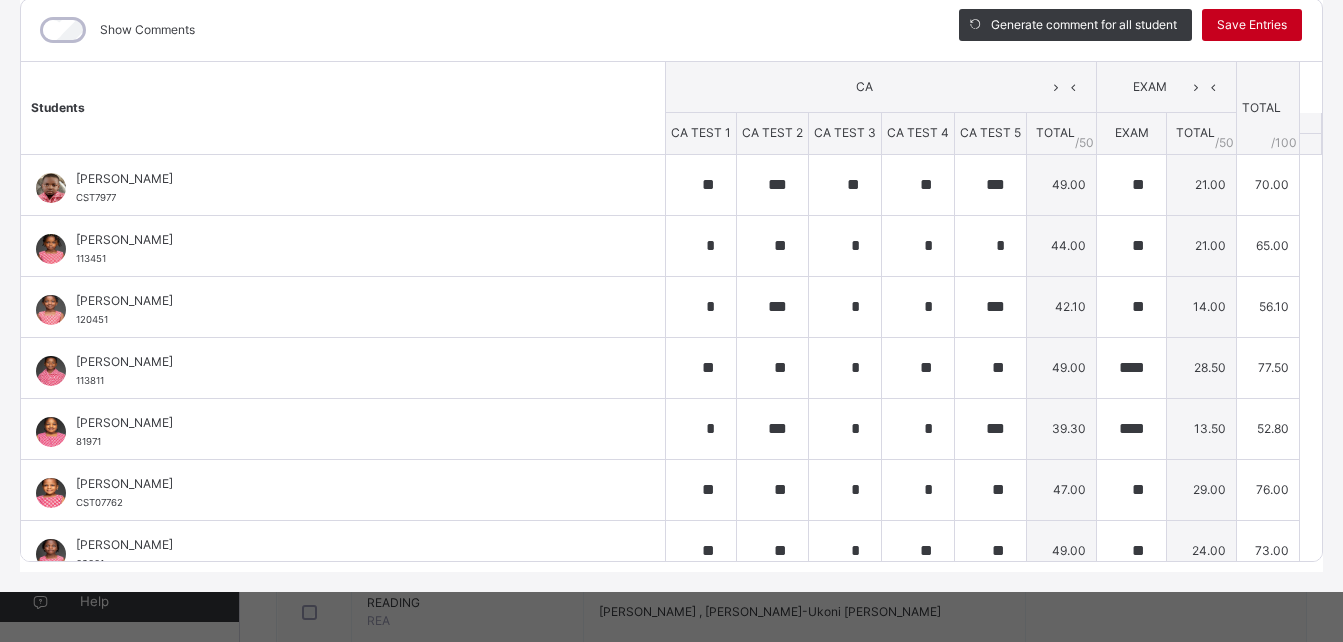 type on "**" 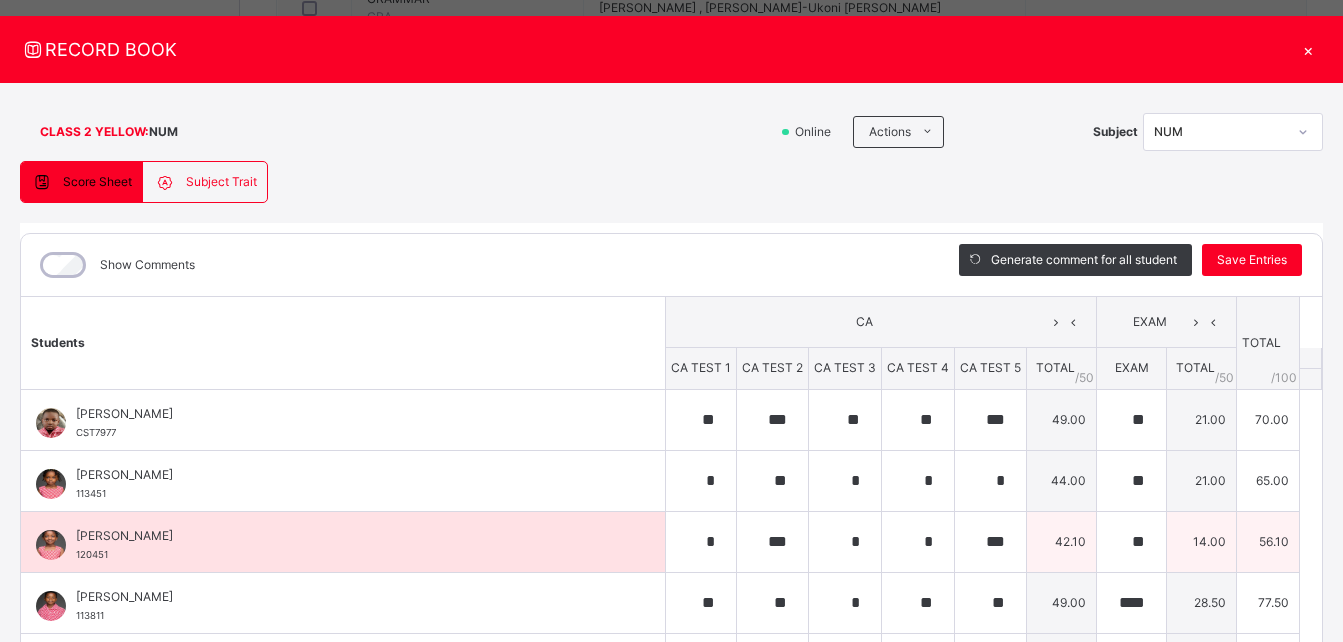 scroll, scrollTop: 0, scrollLeft: 0, axis: both 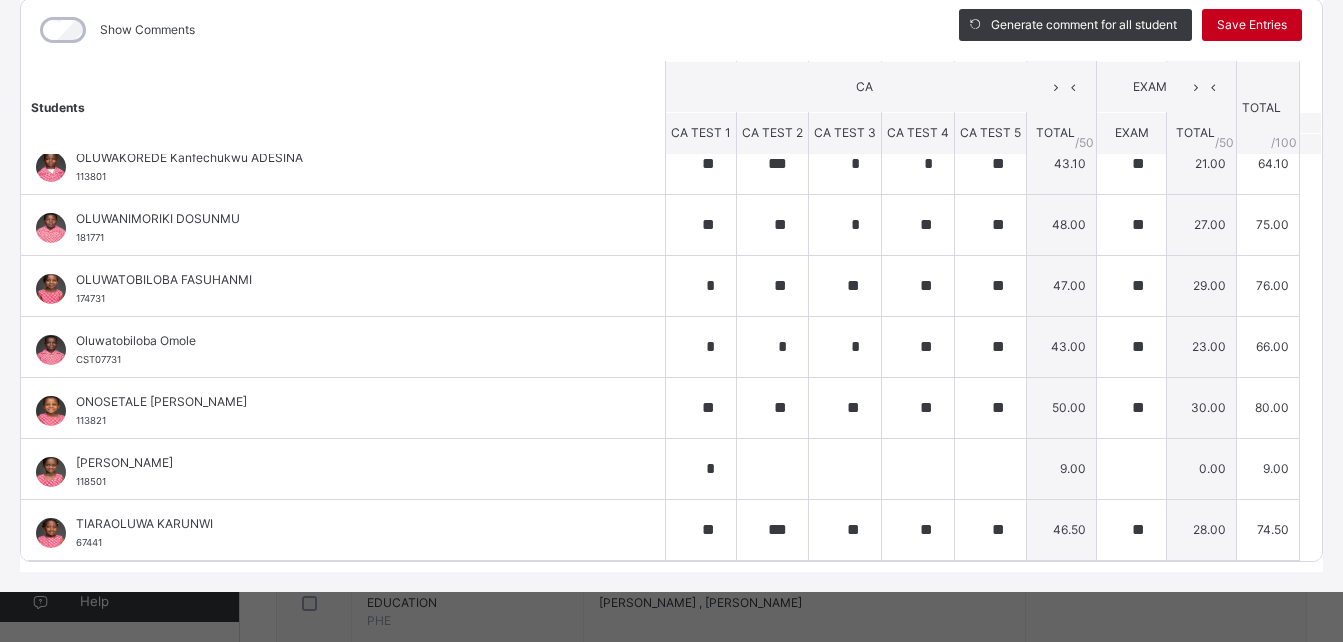 click on "Save Entries" at bounding box center (1252, 25) 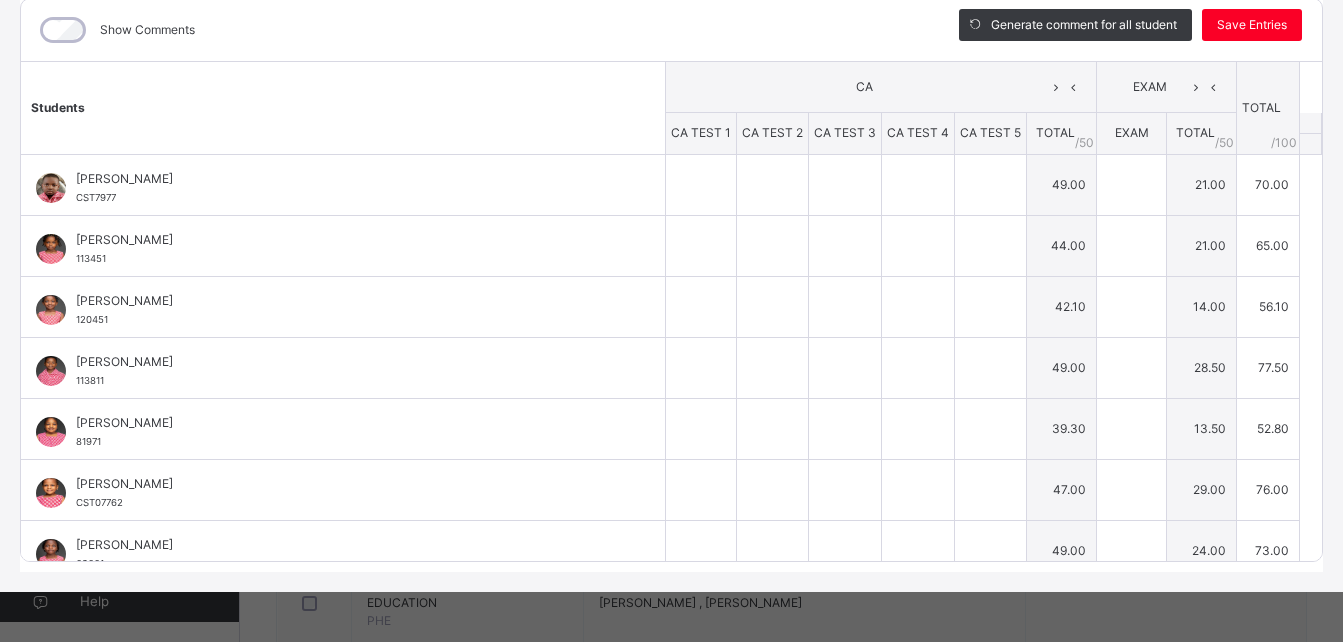 type on "**" 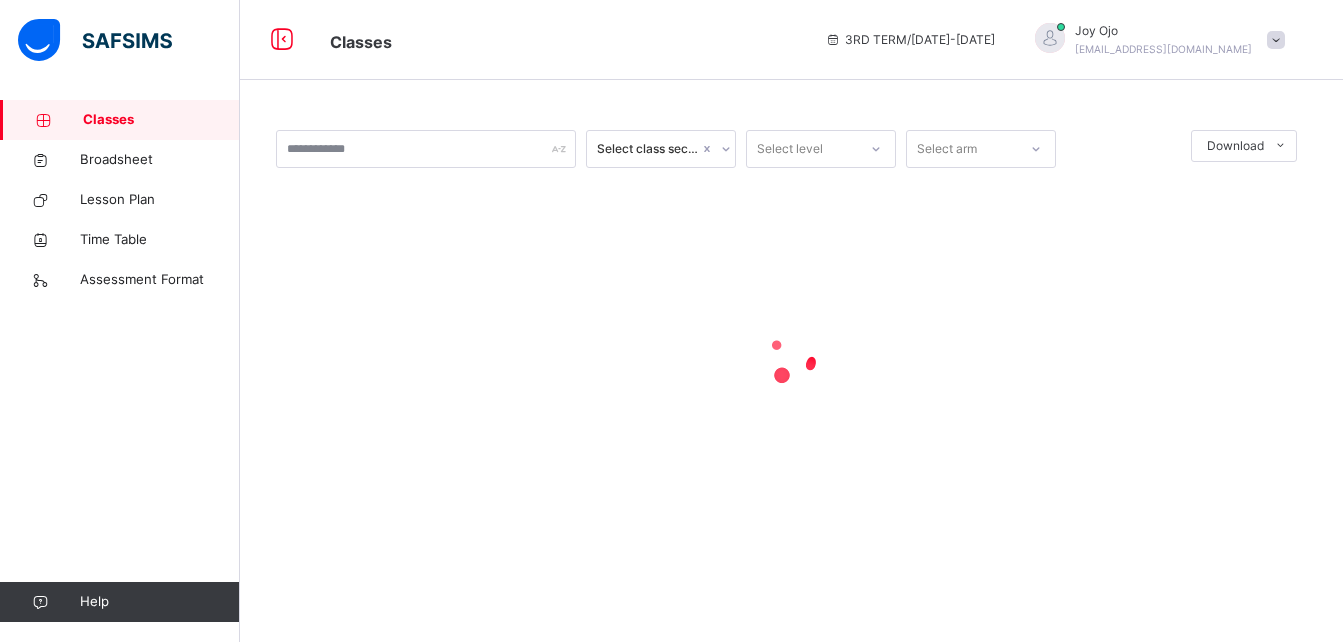 scroll, scrollTop: 0, scrollLeft: 0, axis: both 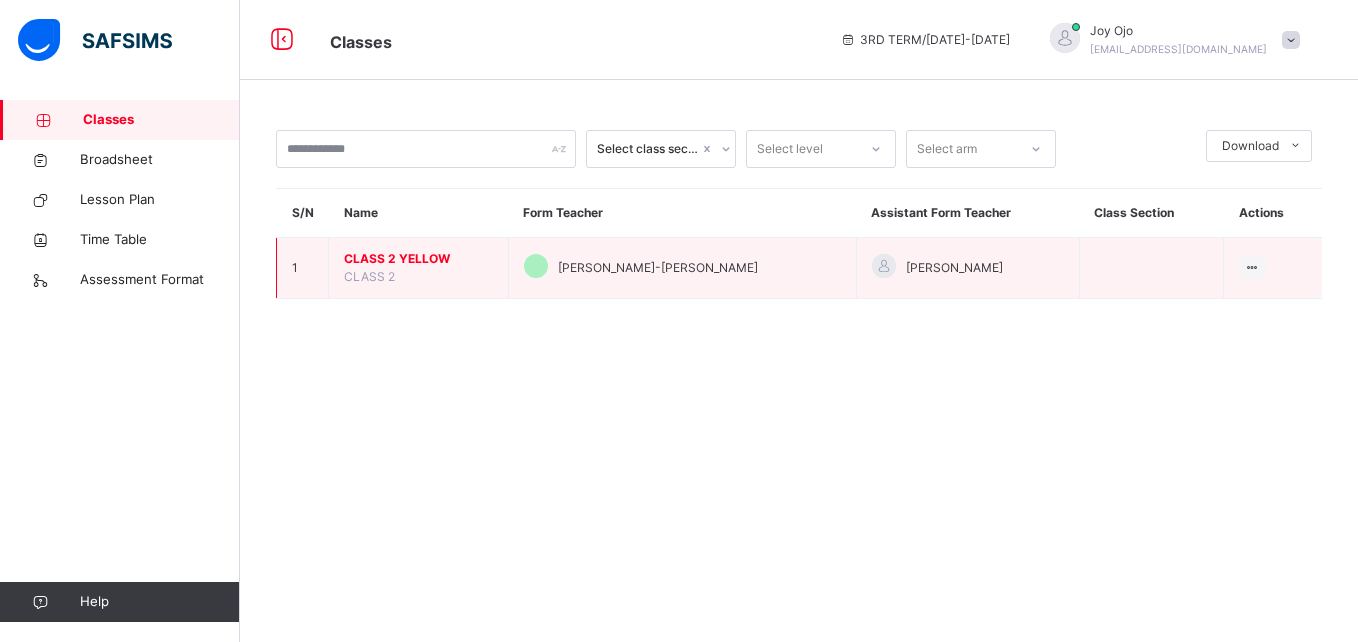 click on "CLASS 2   YELLOW" at bounding box center [418, 259] 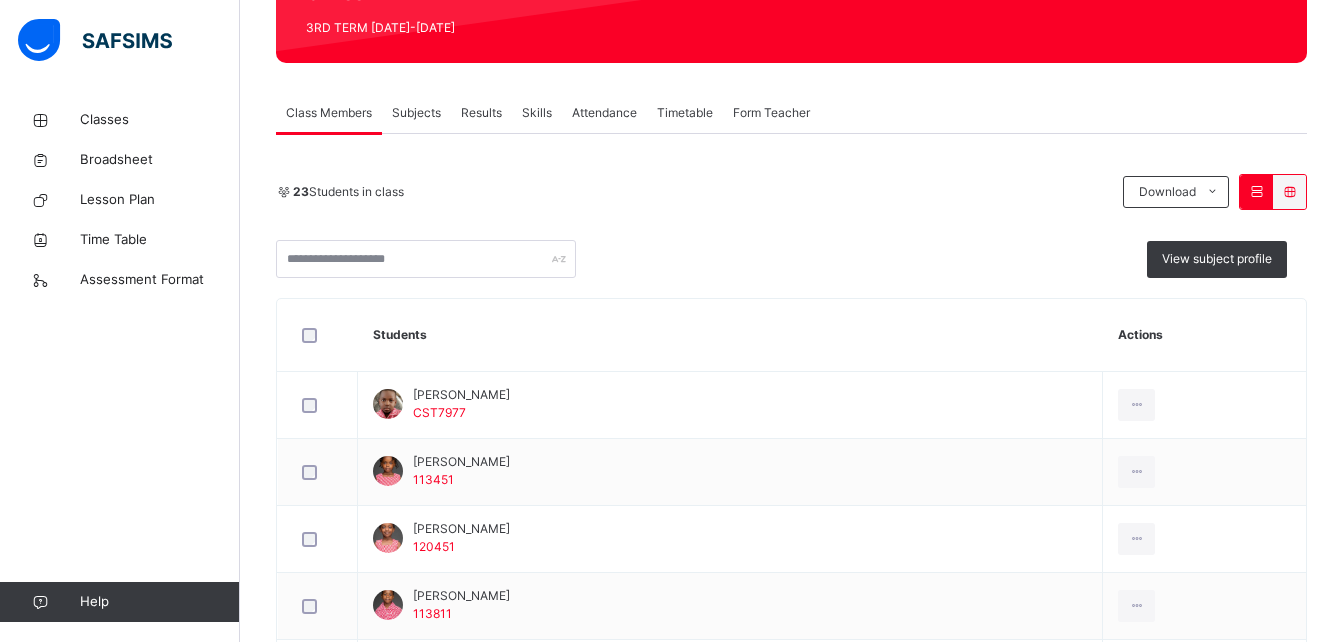 scroll, scrollTop: 320, scrollLeft: 0, axis: vertical 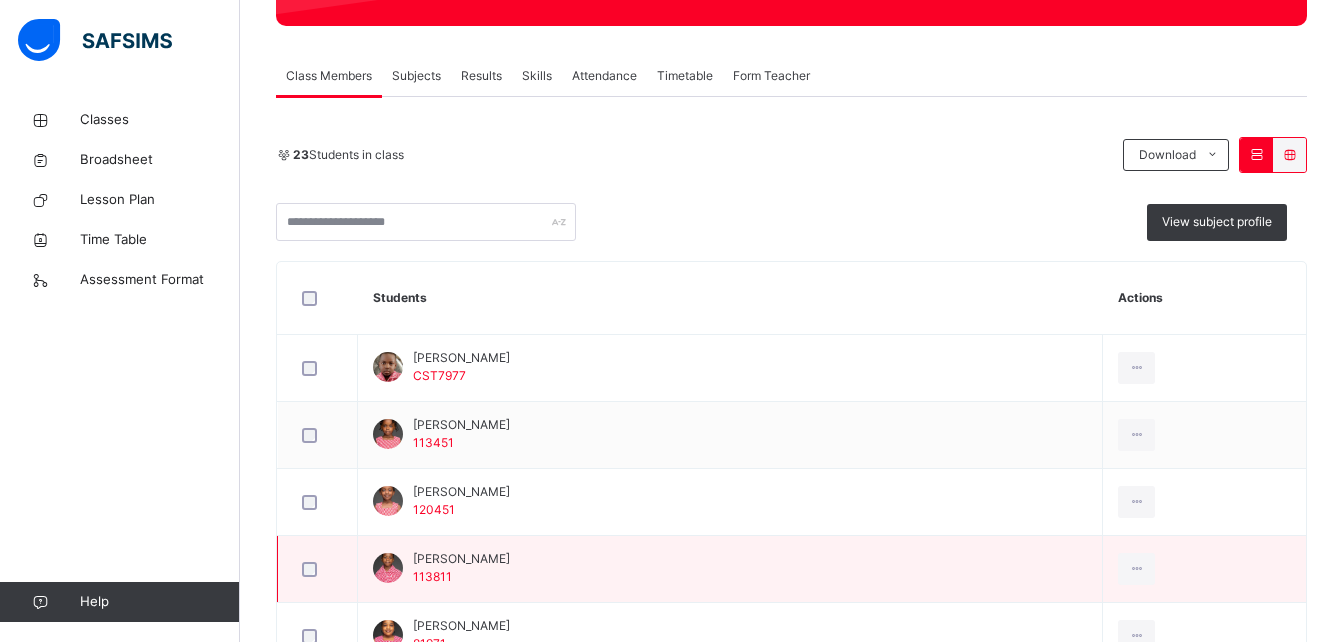 click on "[PERSON_NAME] 113811" at bounding box center [730, 569] 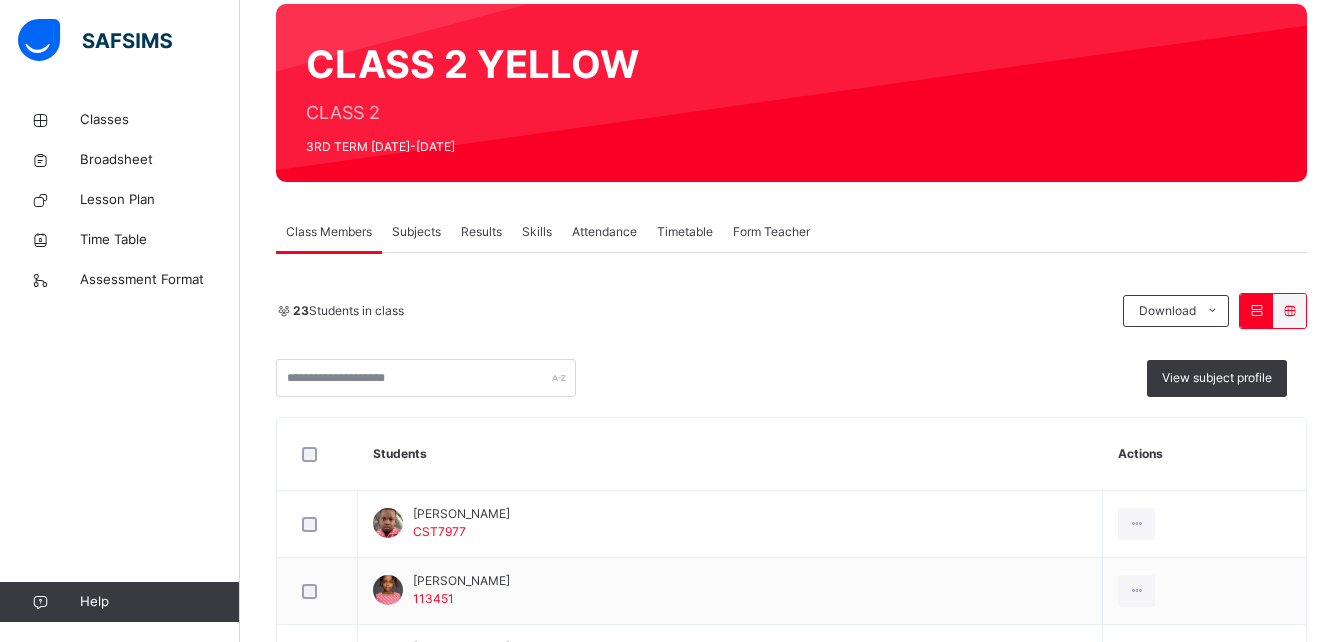 scroll, scrollTop: 163, scrollLeft: 0, axis: vertical 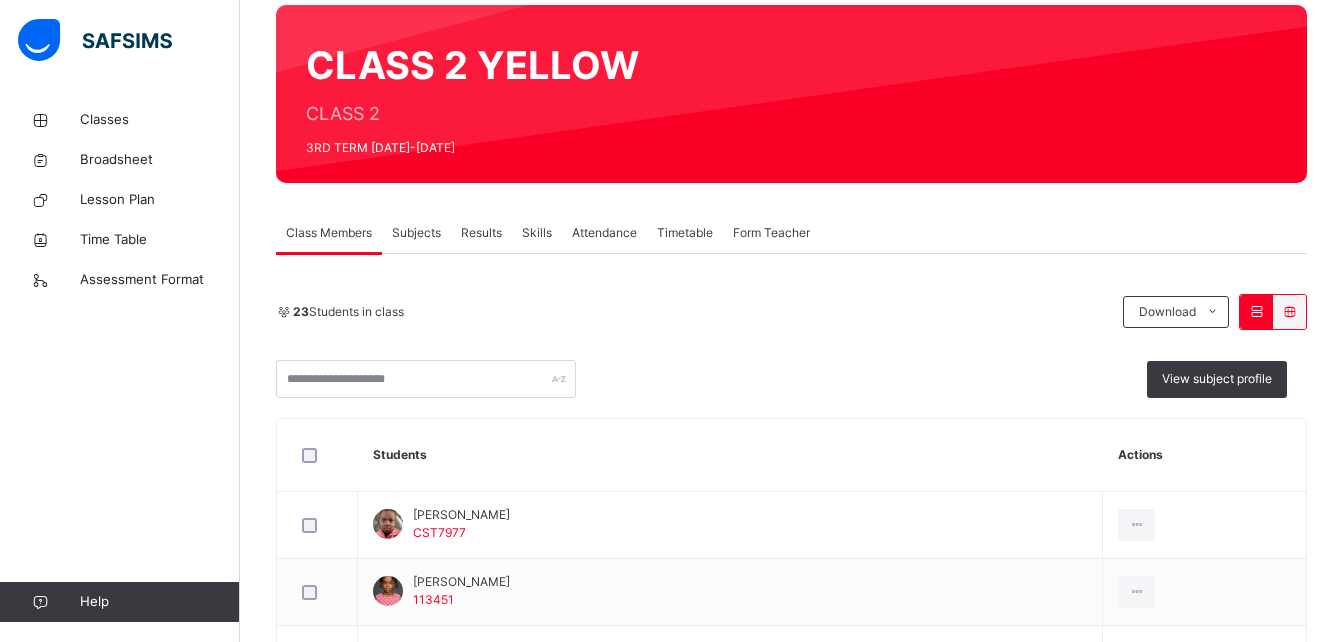 click on "Subjects" at bounding box center (416, 233) 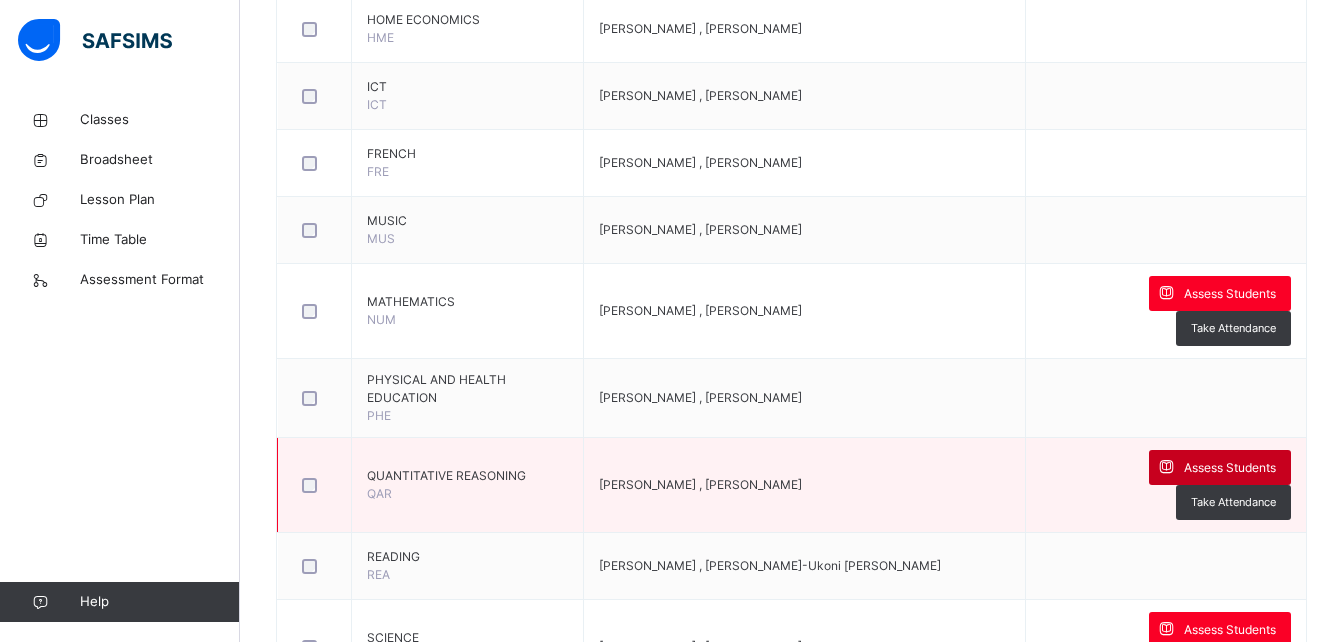 scroll, scrollTop: 855, scrollLeft: 0, axis: vertical 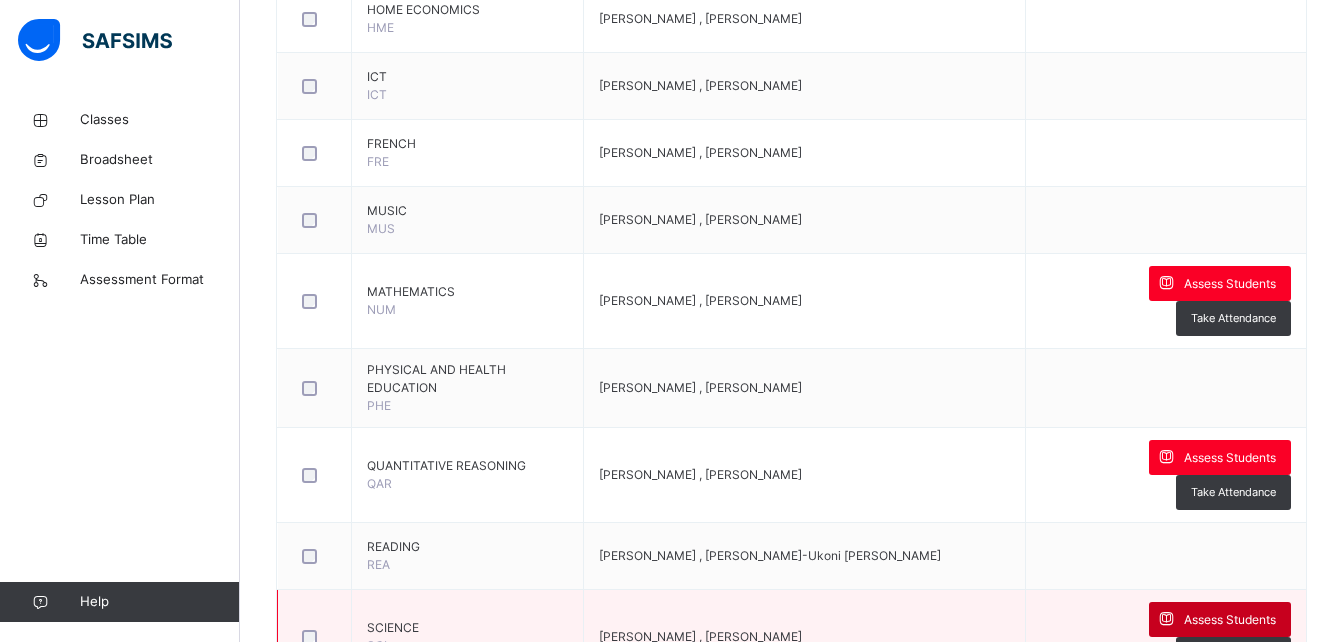 click on "Assess Students" at bounding box center (1230, 620) 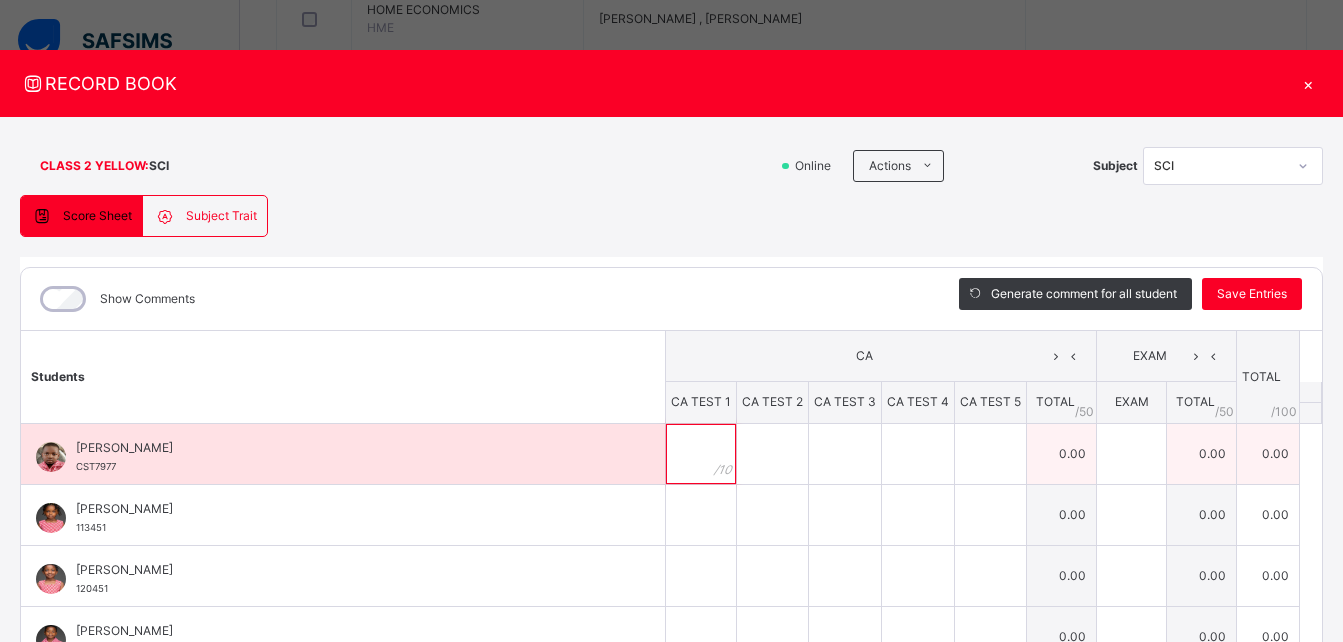 click at bounding box center [701, 454] 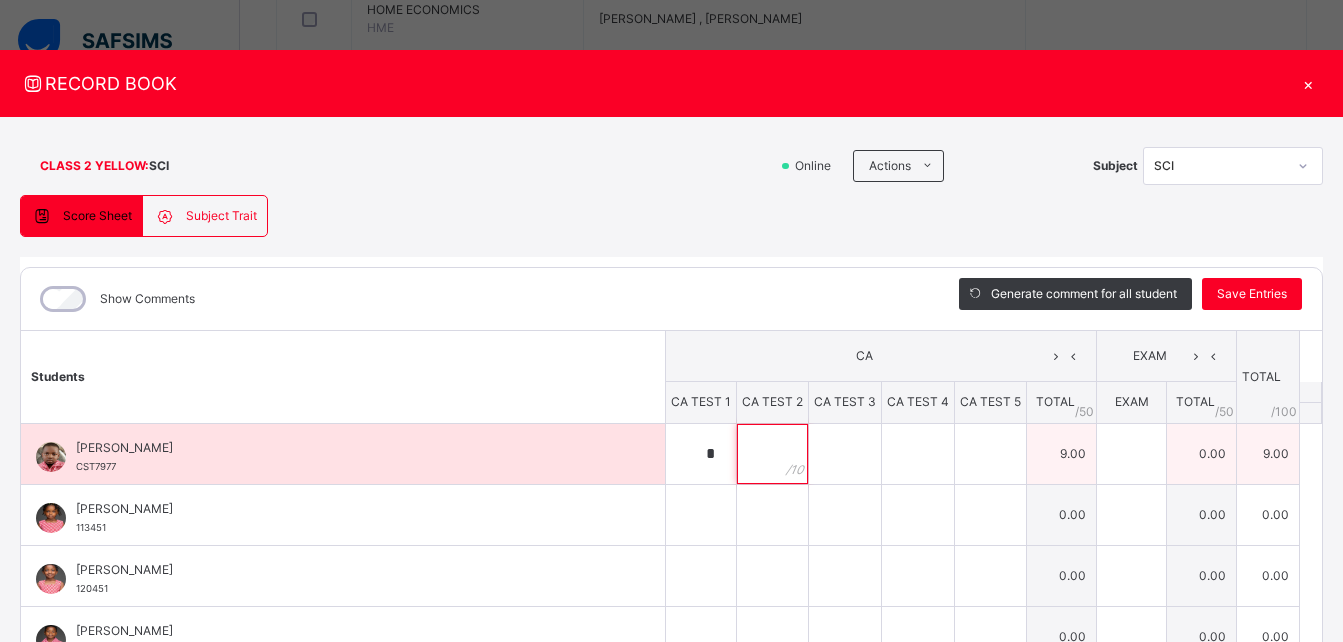 click at bounding box center (772, 454) 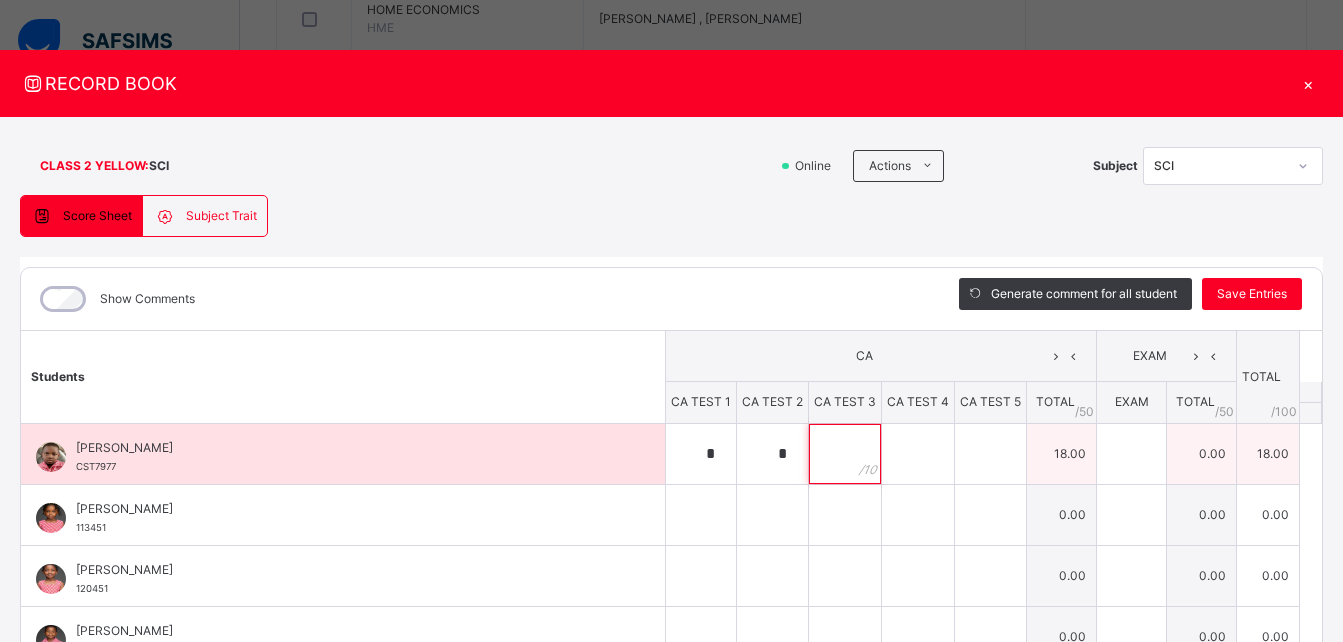 click at bounding box center (845, 454) 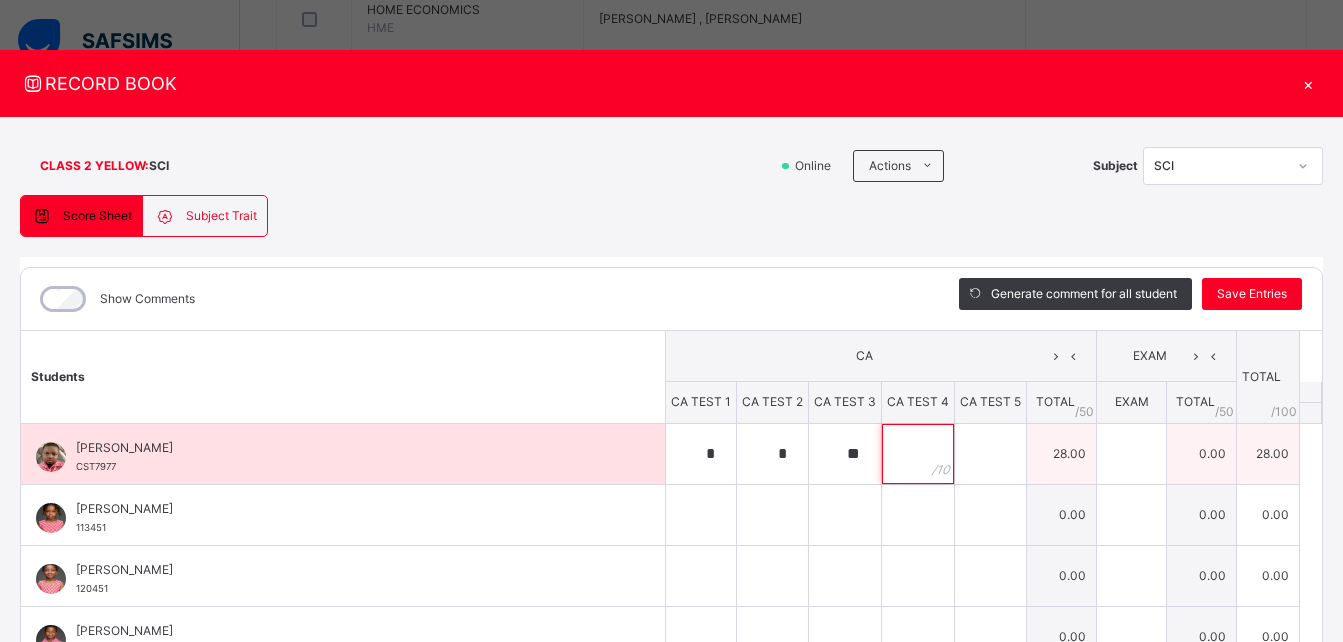 click at bounding box center (918, 454) 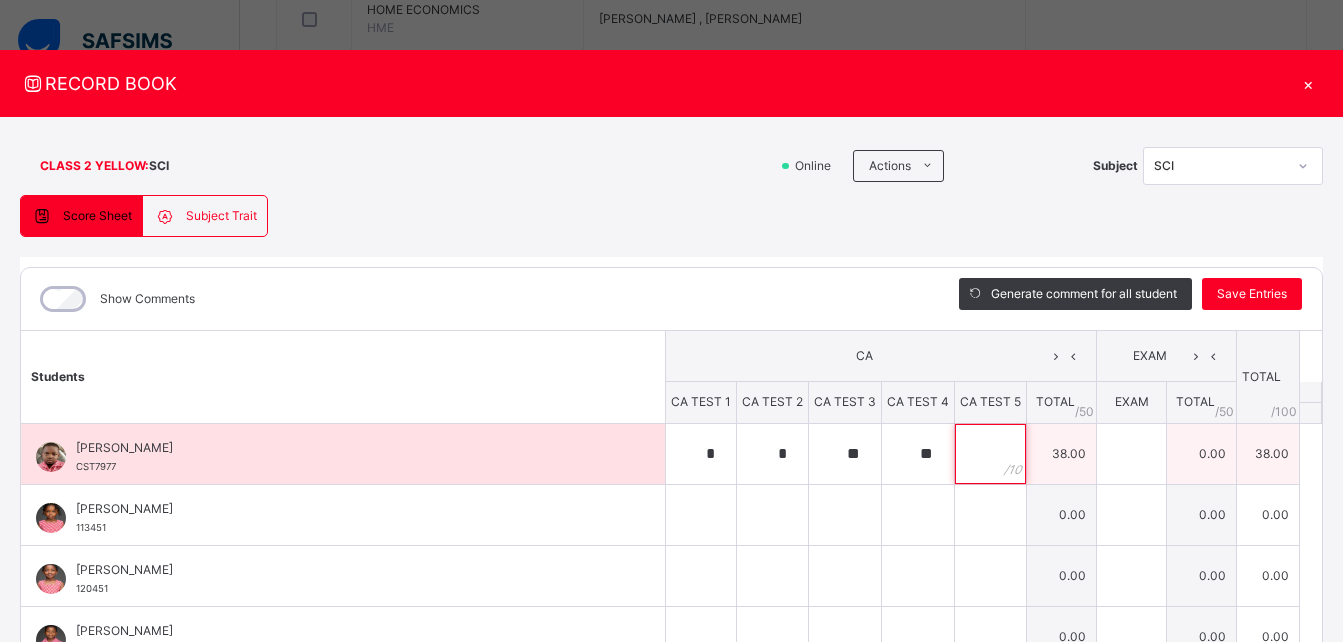 click at bounding box center [990, 454] 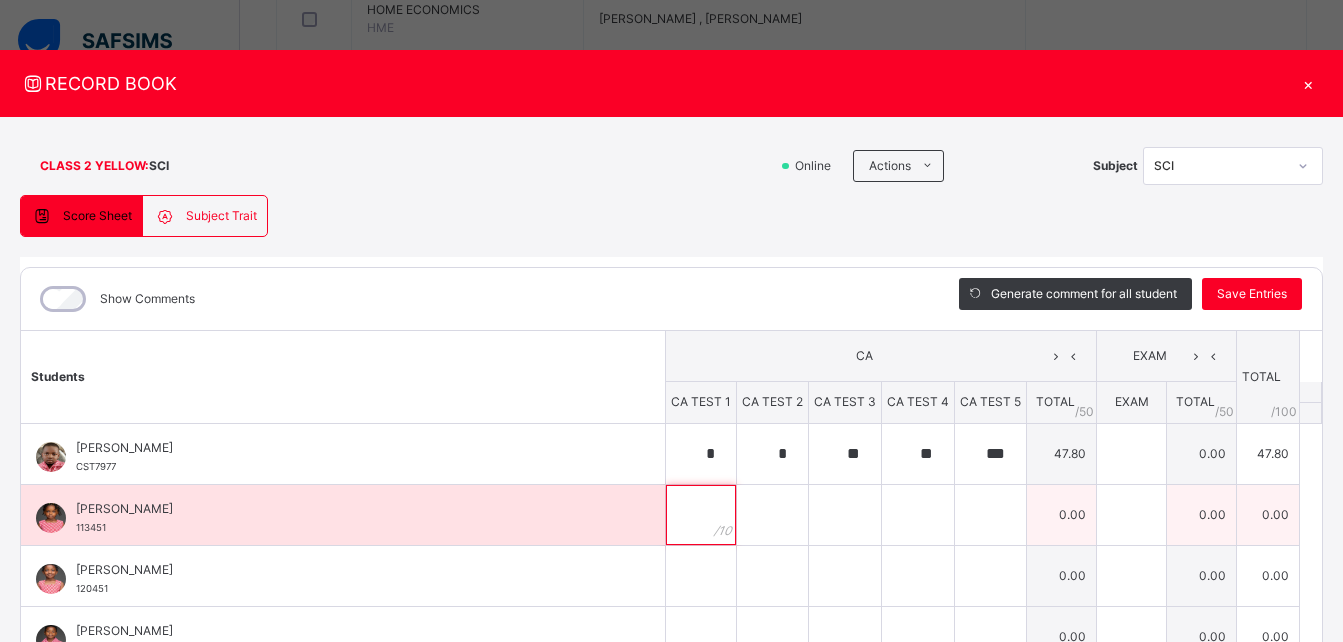 click at bounding box center [701, 515] 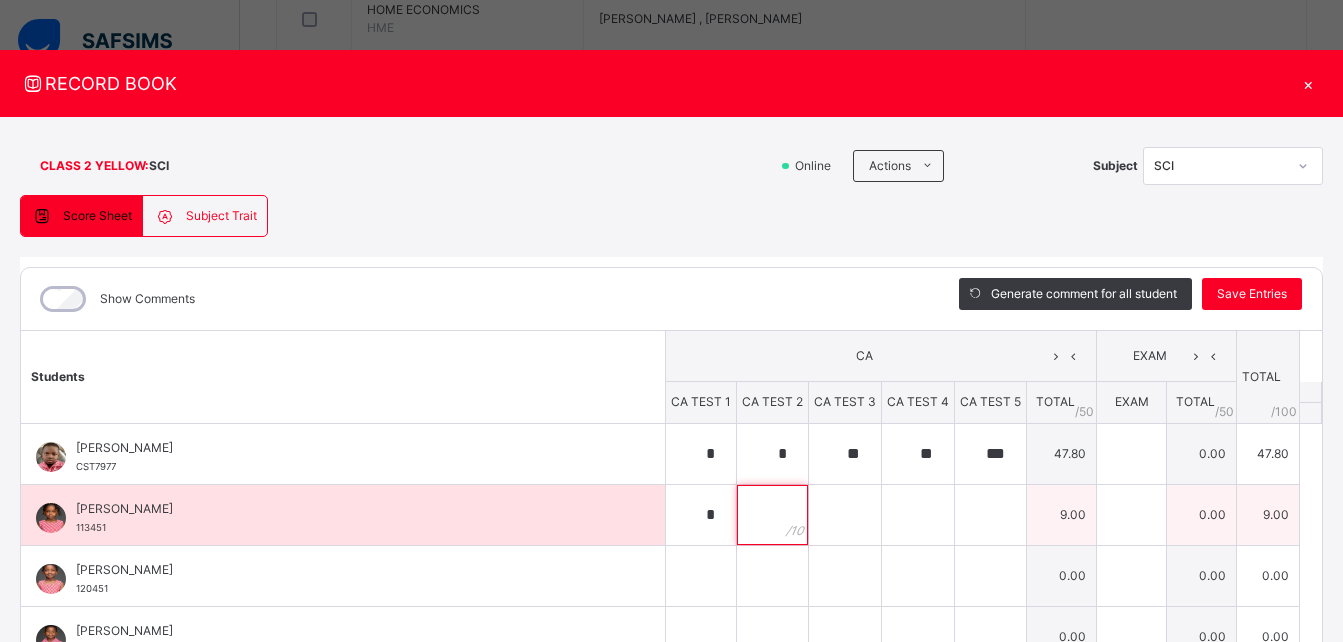 click at bounding box center (772, 515) 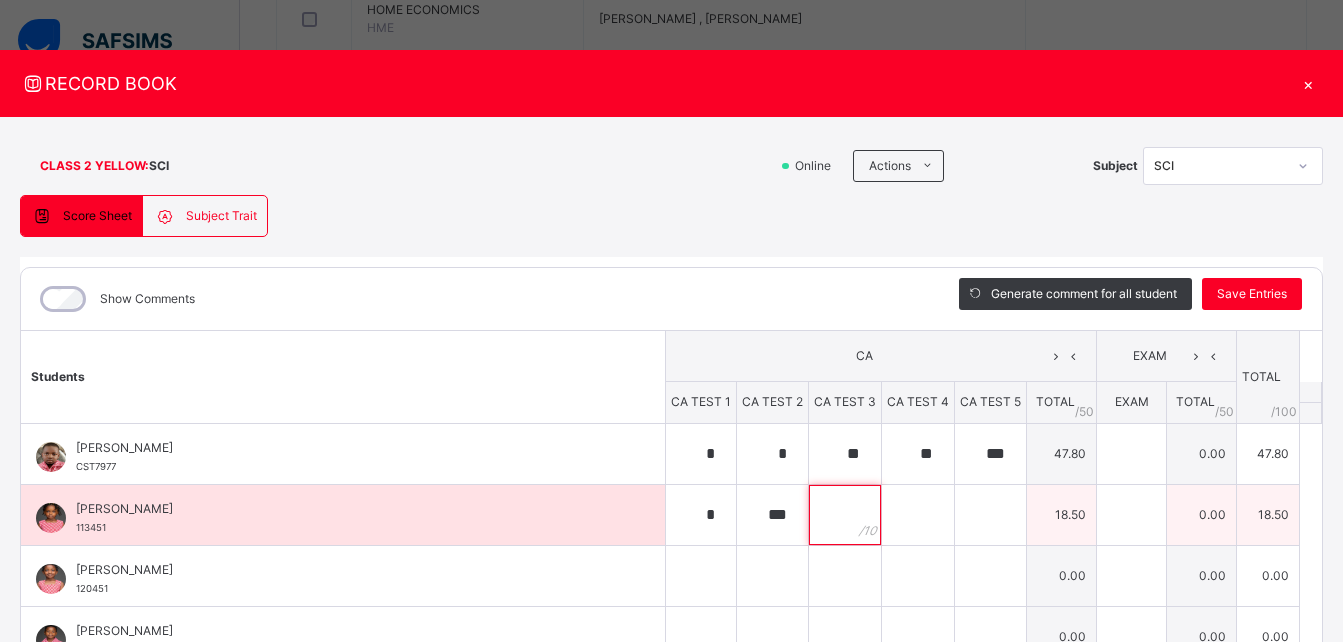 click at bounding box center (845, 515) 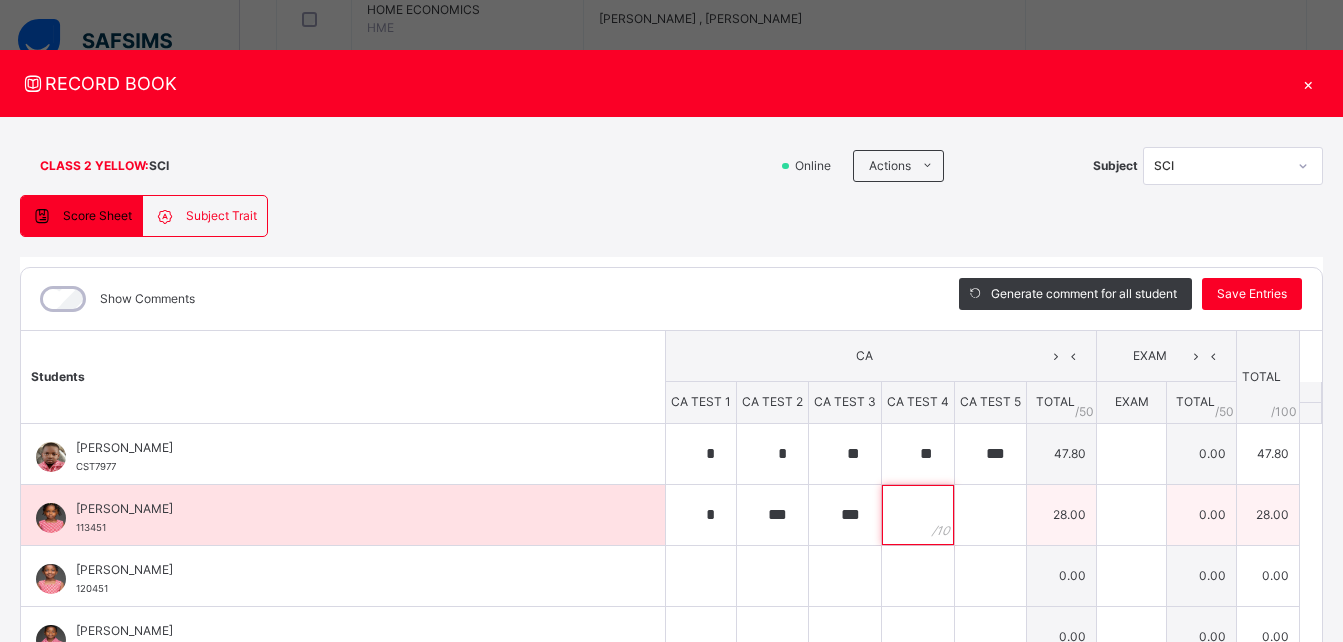 click at bounding box center [918, 515] 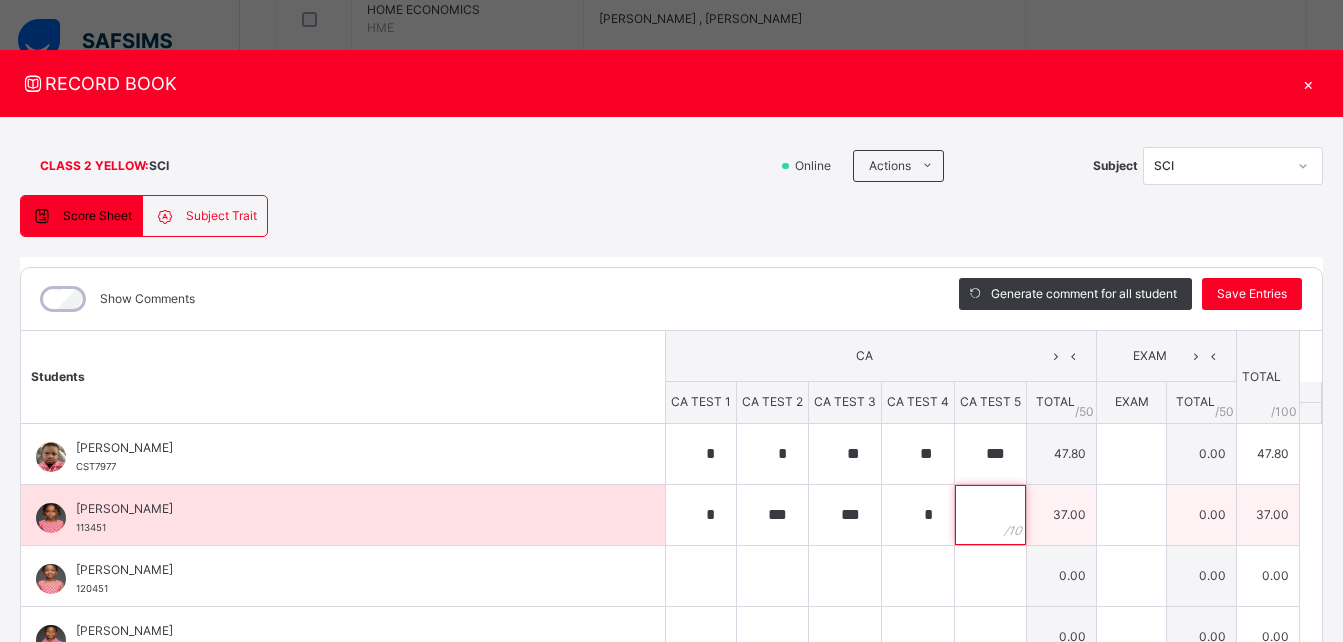 click at bounding box center (990, 515) 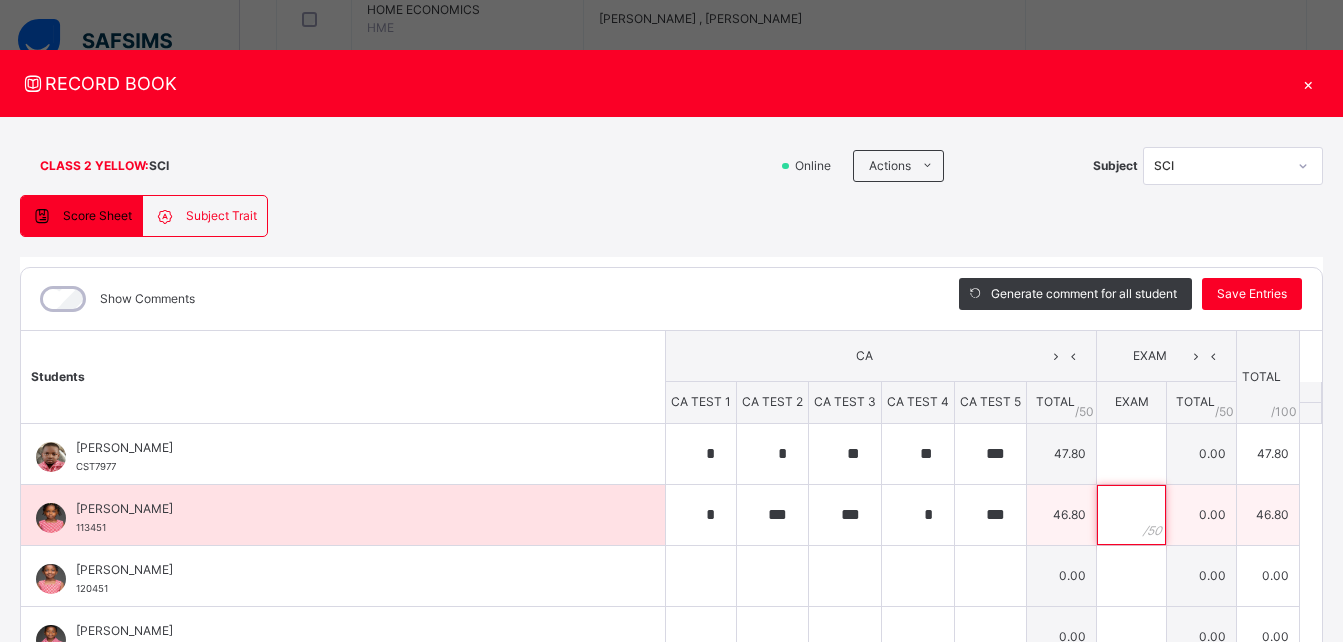 click at bounding box center [1131, 515] 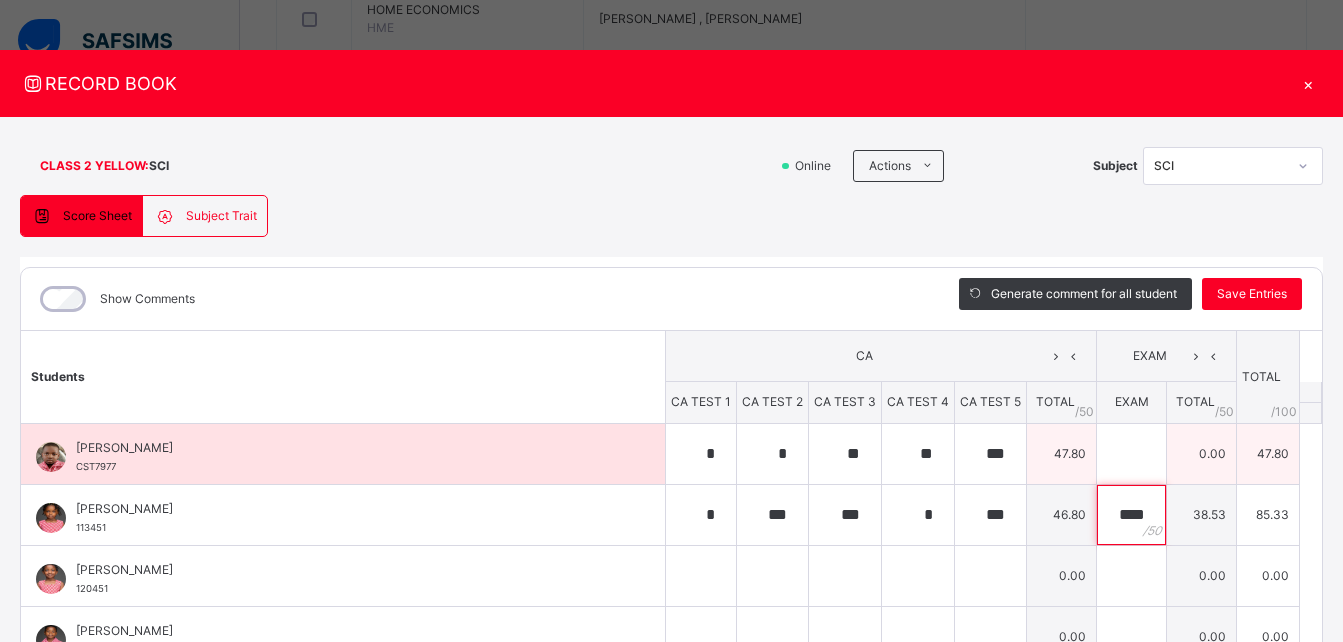 scroll, scrollTop: 0, scrollLeft: 0, axis: both 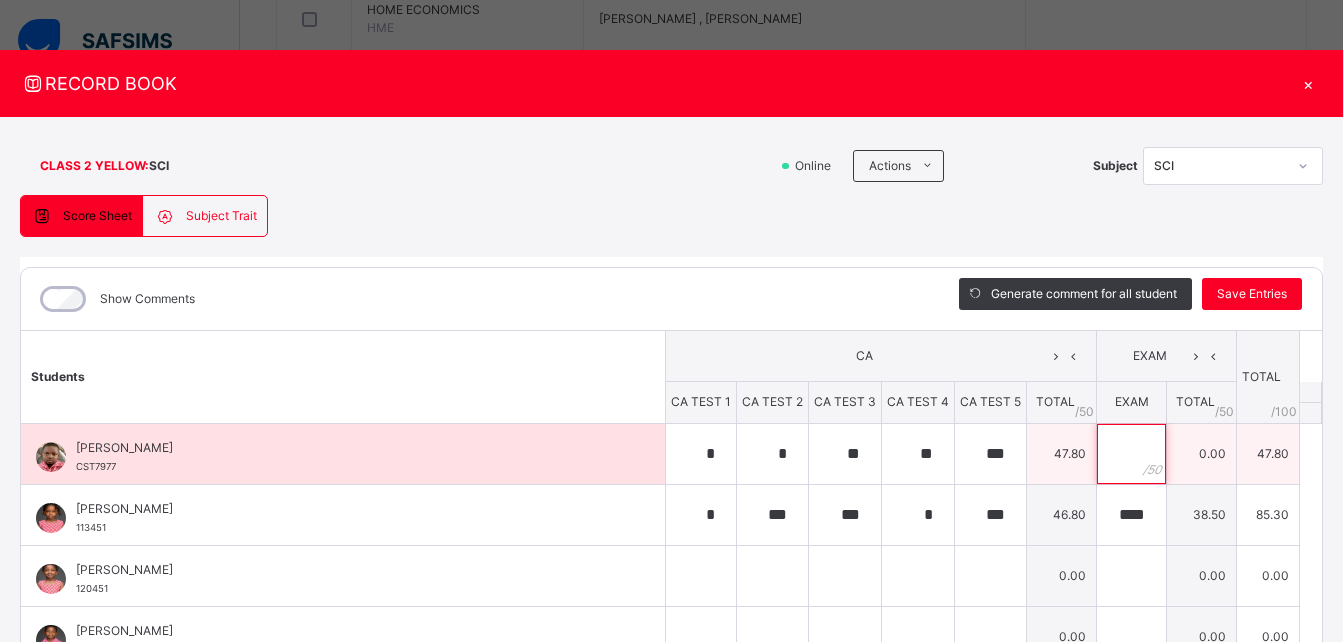 click at bounding box center [1131, 454] 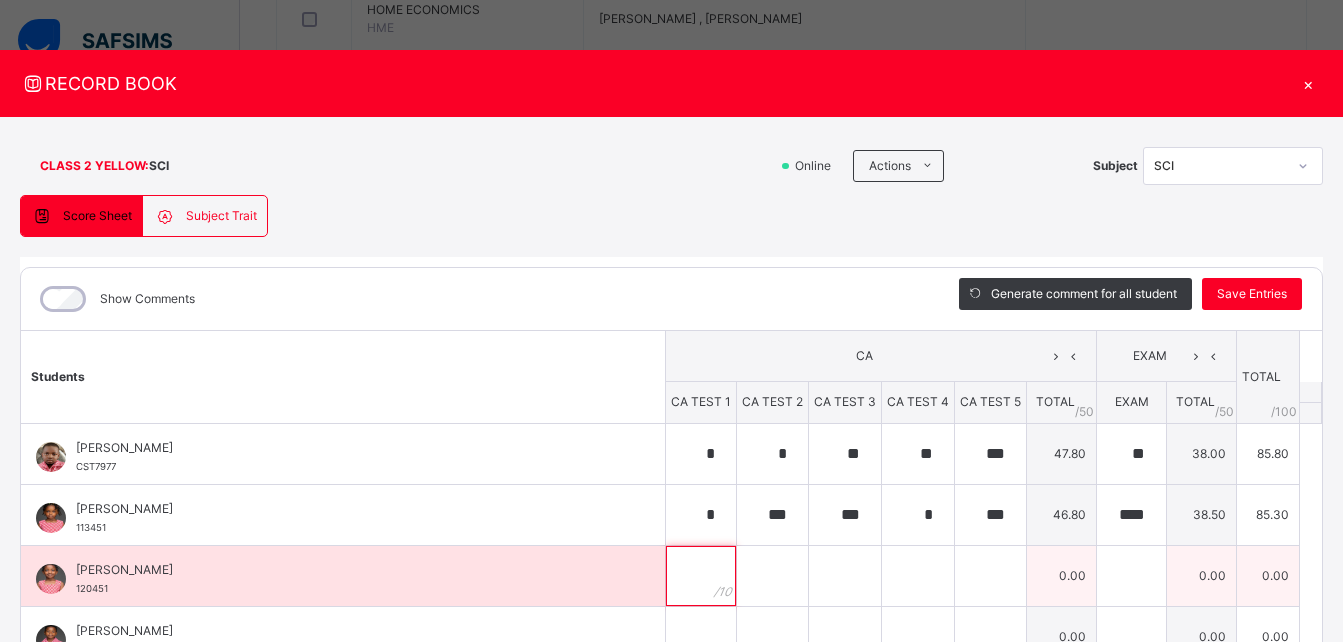 click at bounding box center (701, 576) 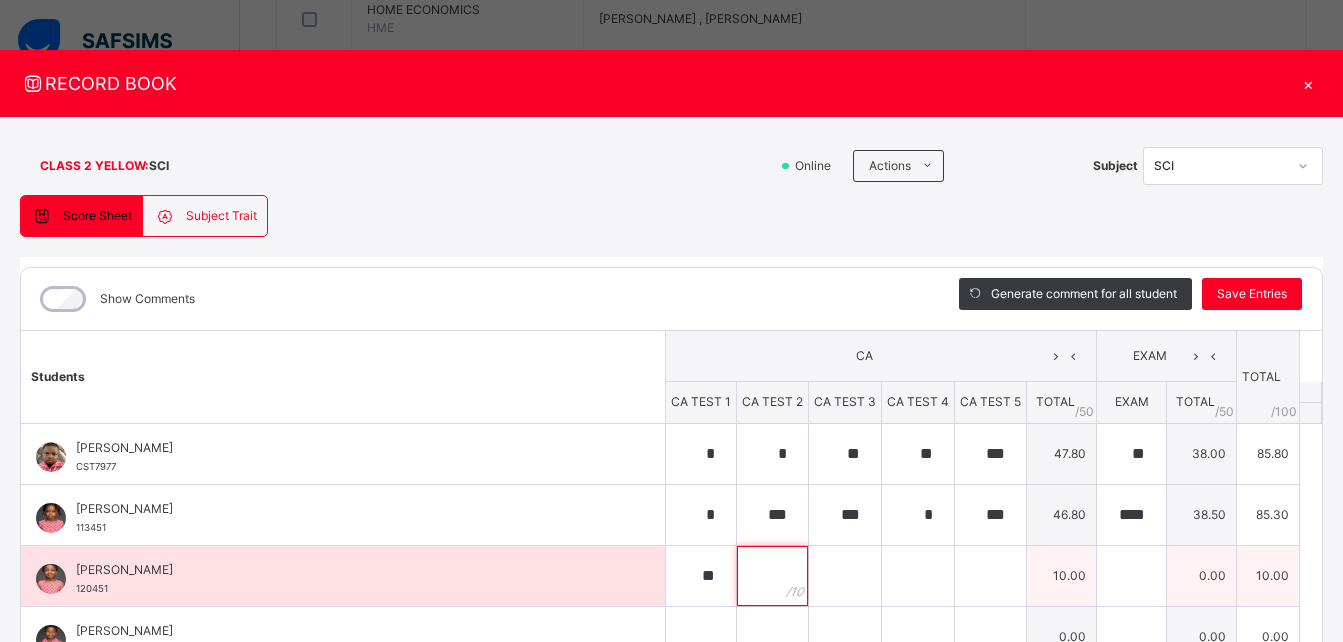 click at bounding box center [772, 576] 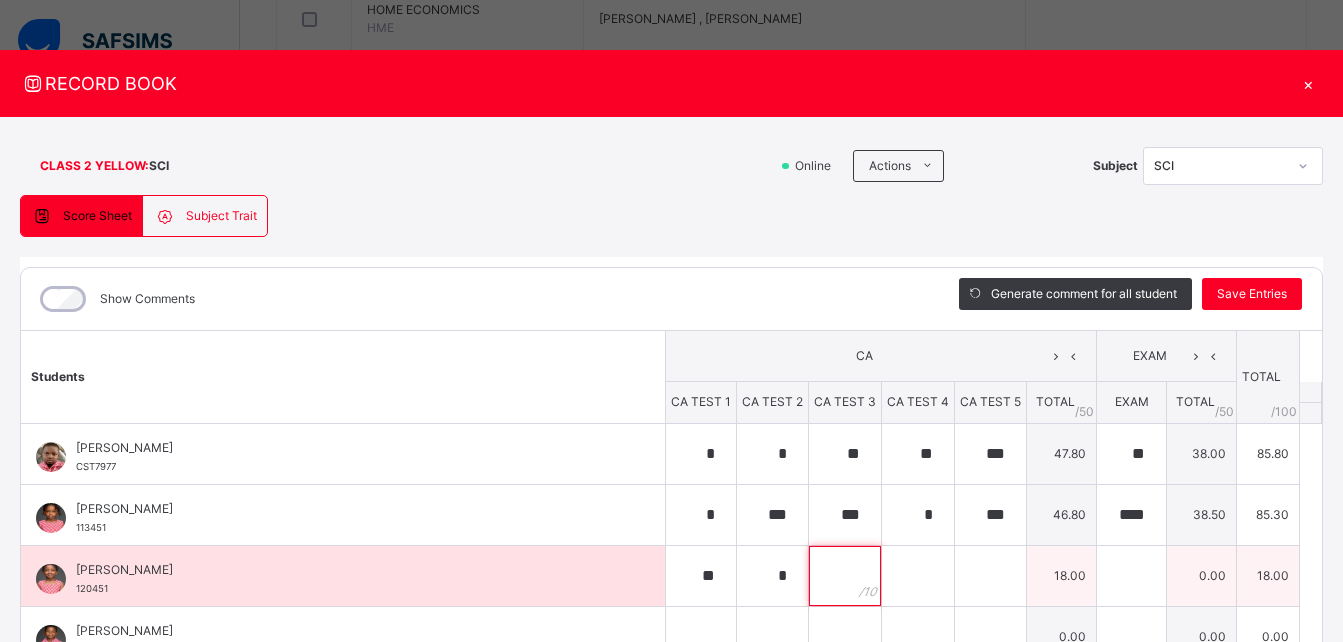 click at bounding box center (845, 576) 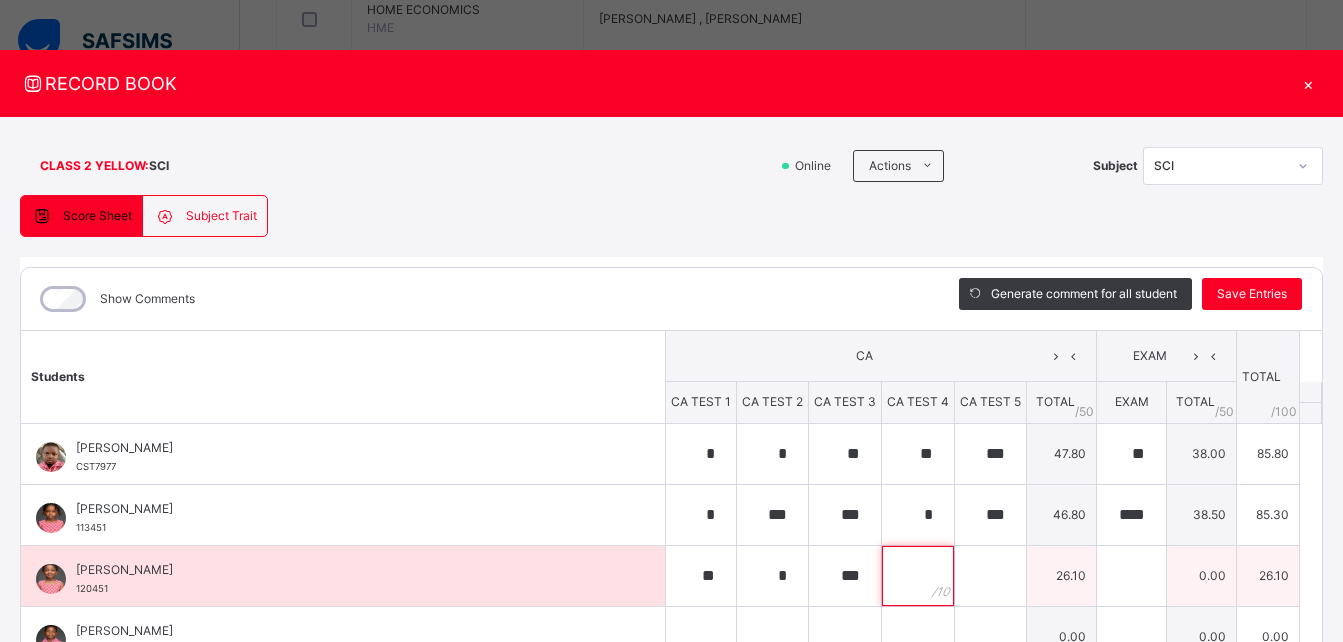 click at bounding box center [918, 576] 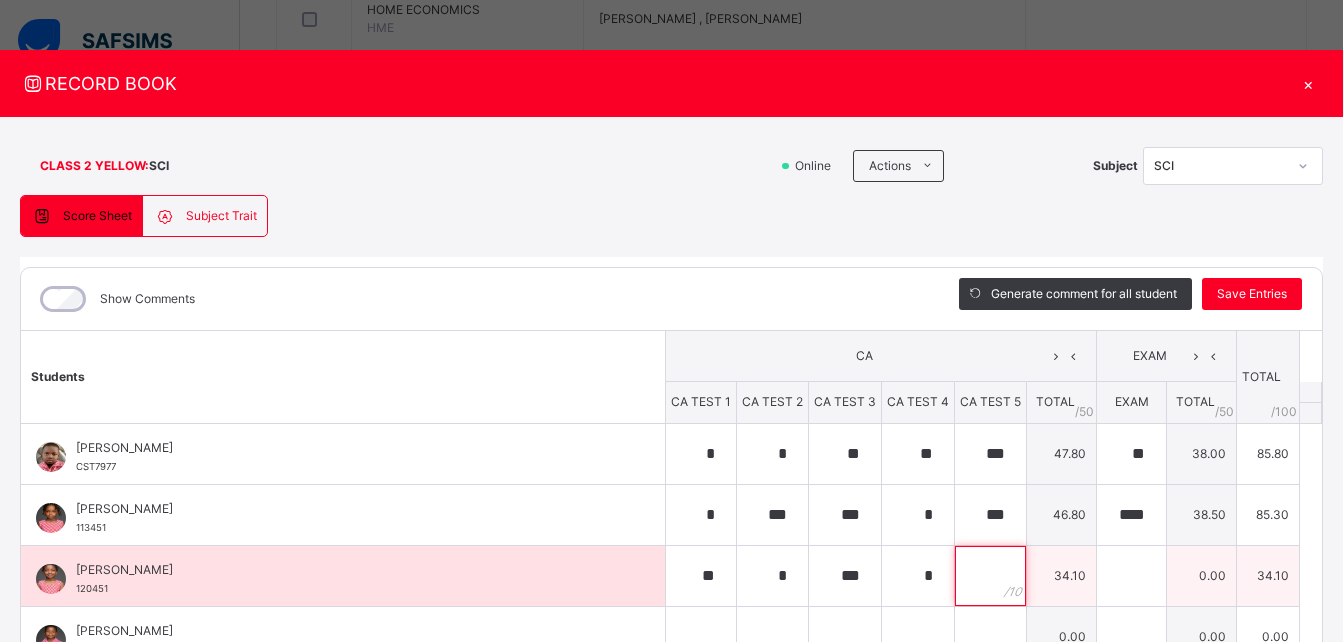 click at bounding box center [990, 576] 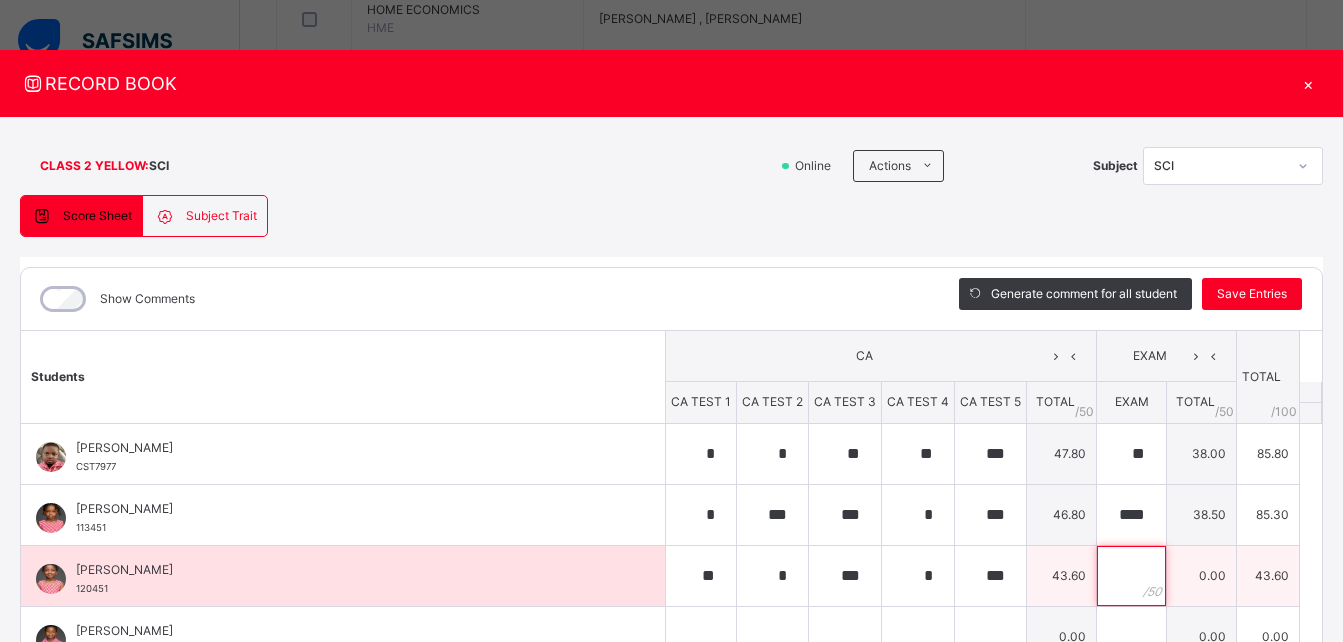 click at bounding box center [1131, 576] 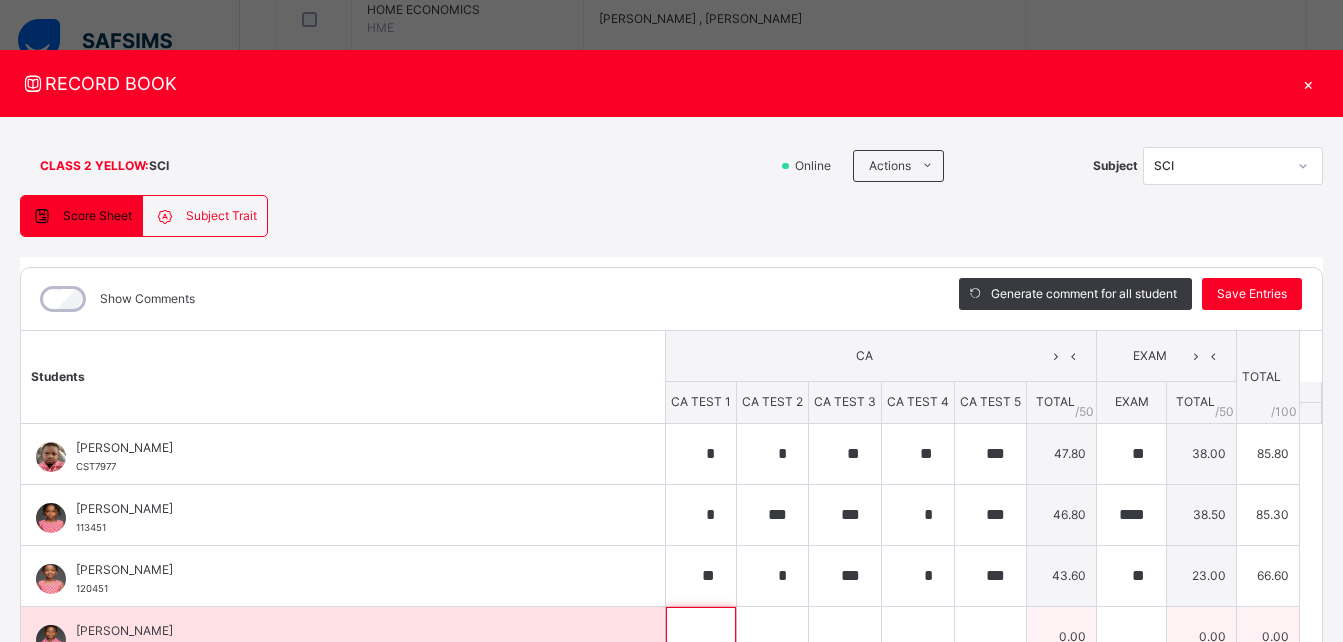 click at bounding box center [701, 637] 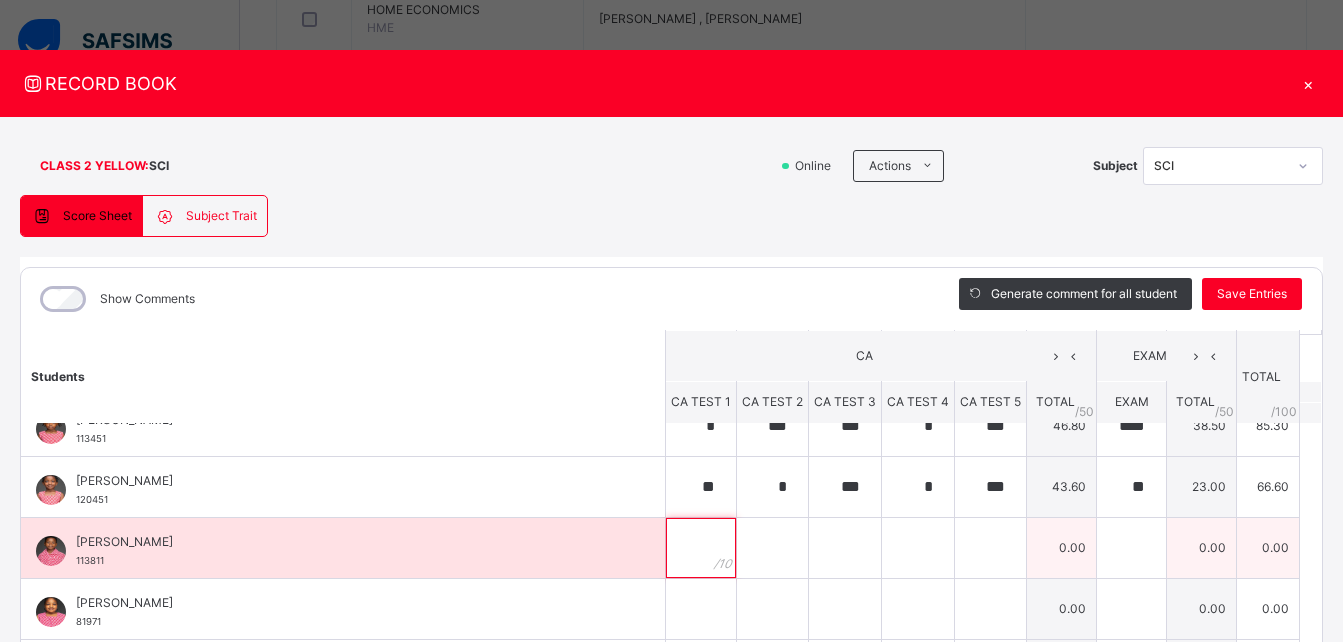scroll, scrollTop: 108, scrollLeft: 0, axis: vertical 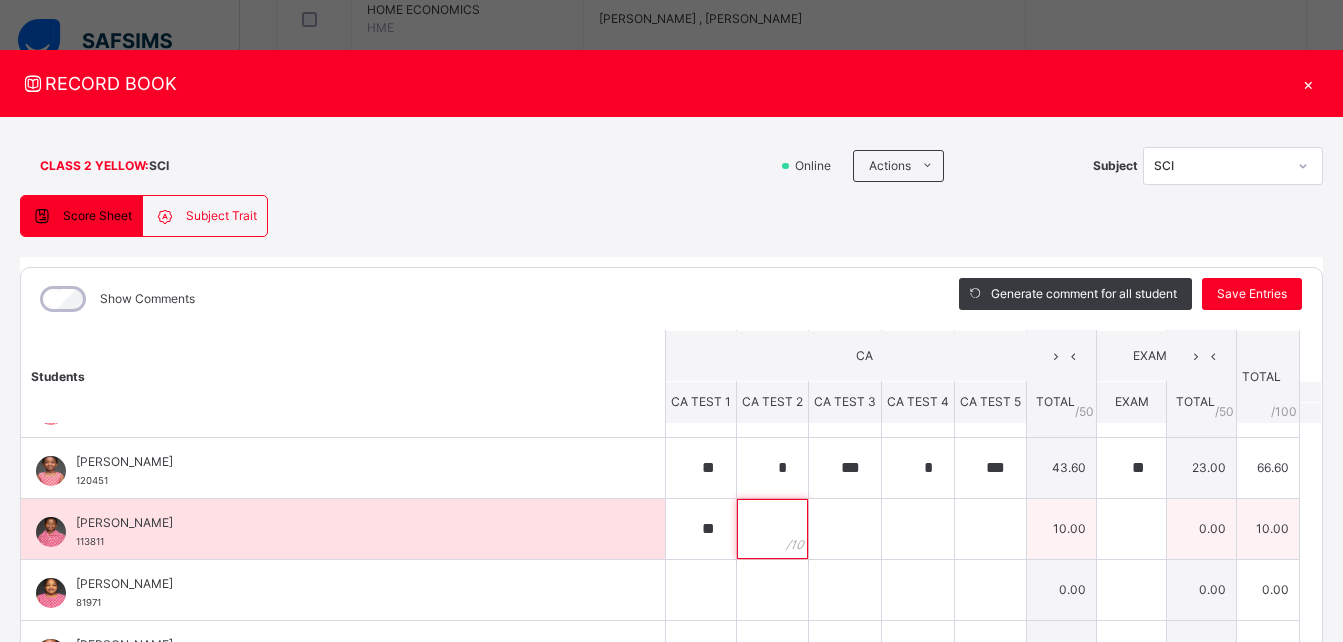 click at bounding box center (772, 529) 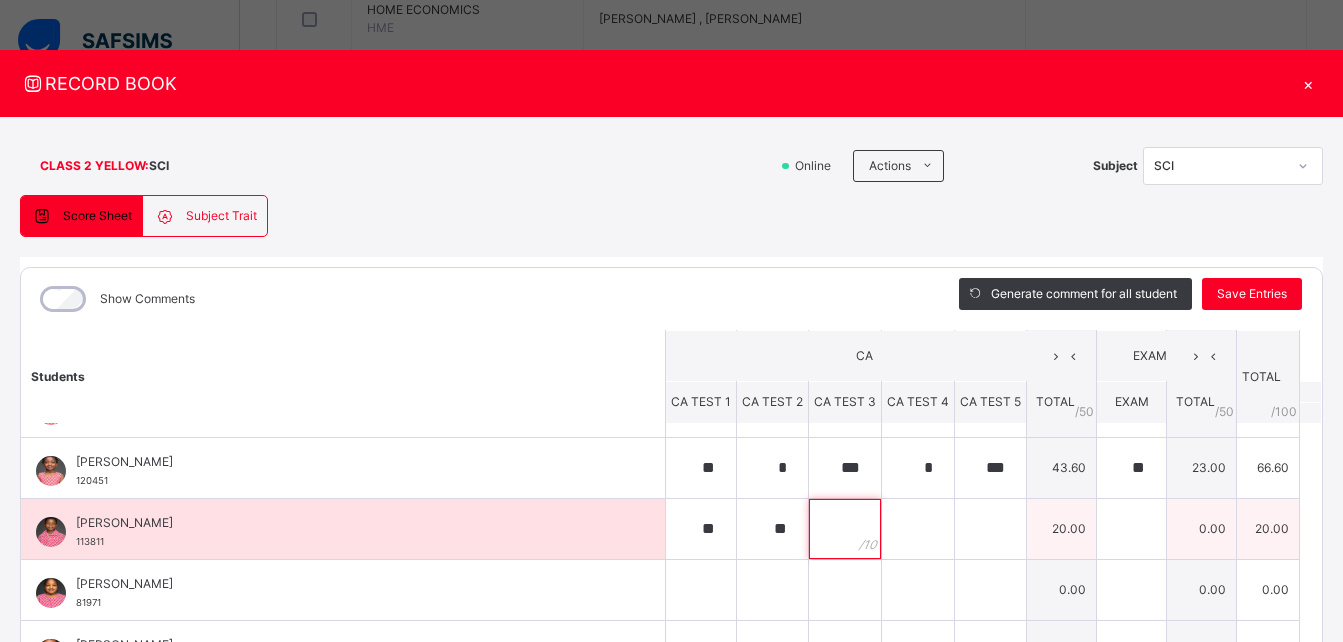 click at bounding box center [845, 529] 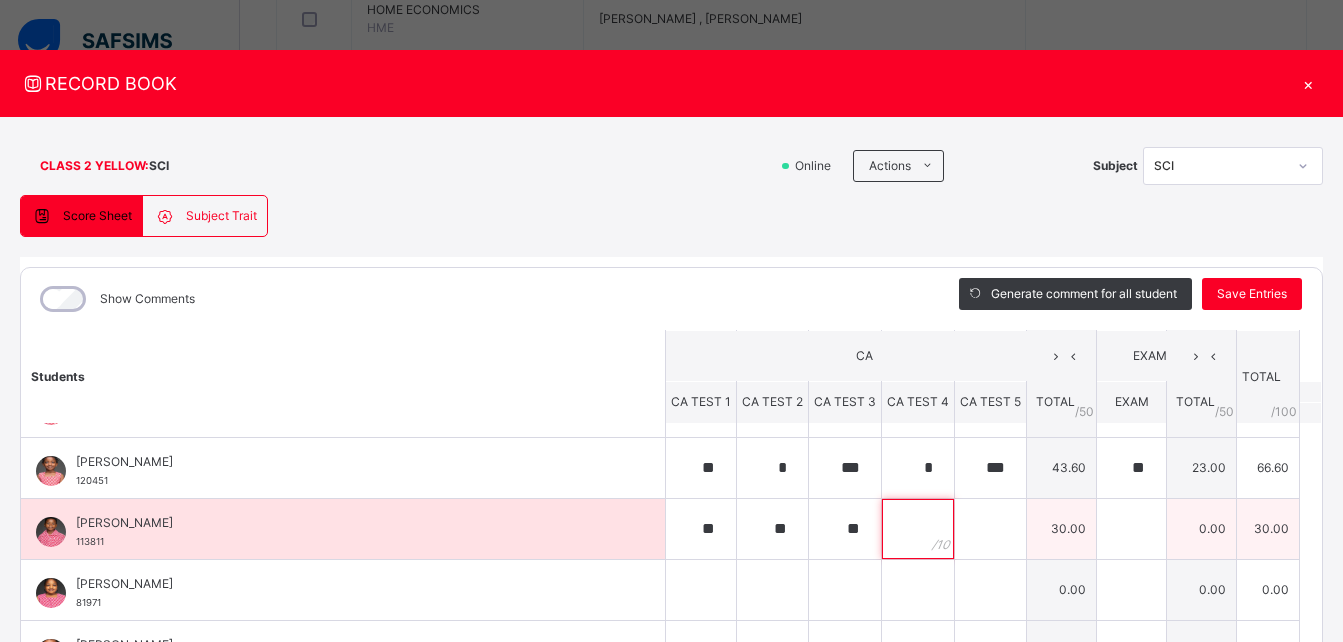 click at bounding box center (918, 529) 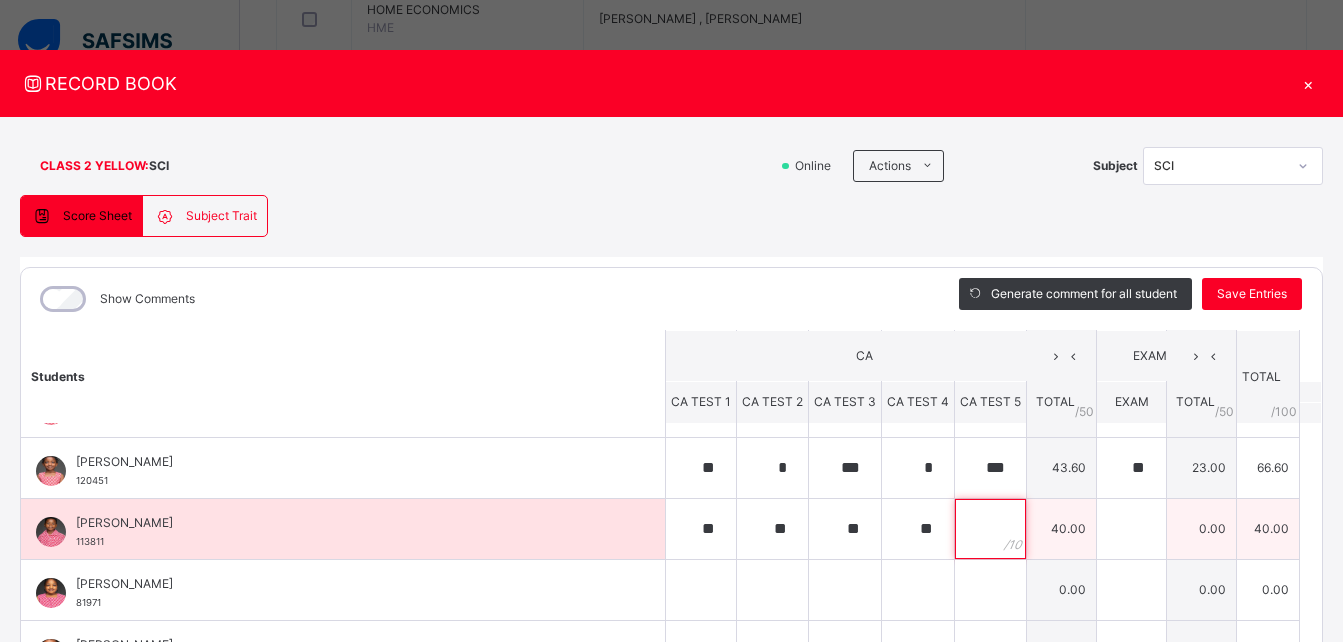 click at bounding box center [990, 529] 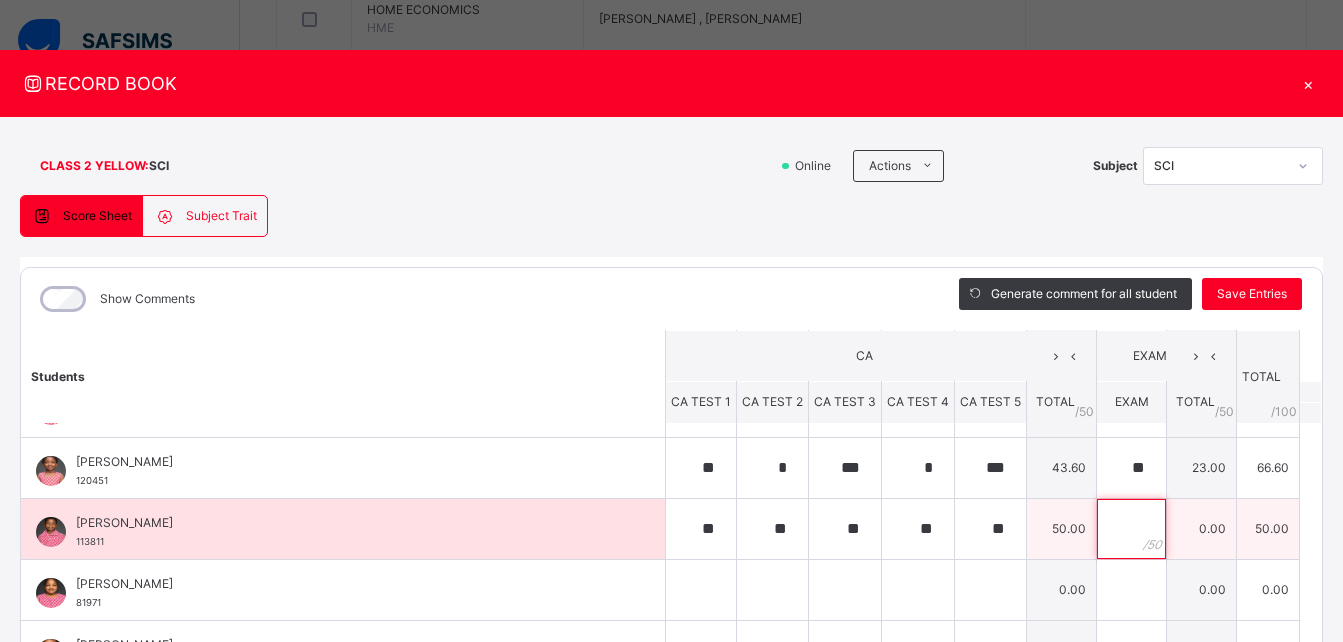 click at bounding box center [1131, 529] 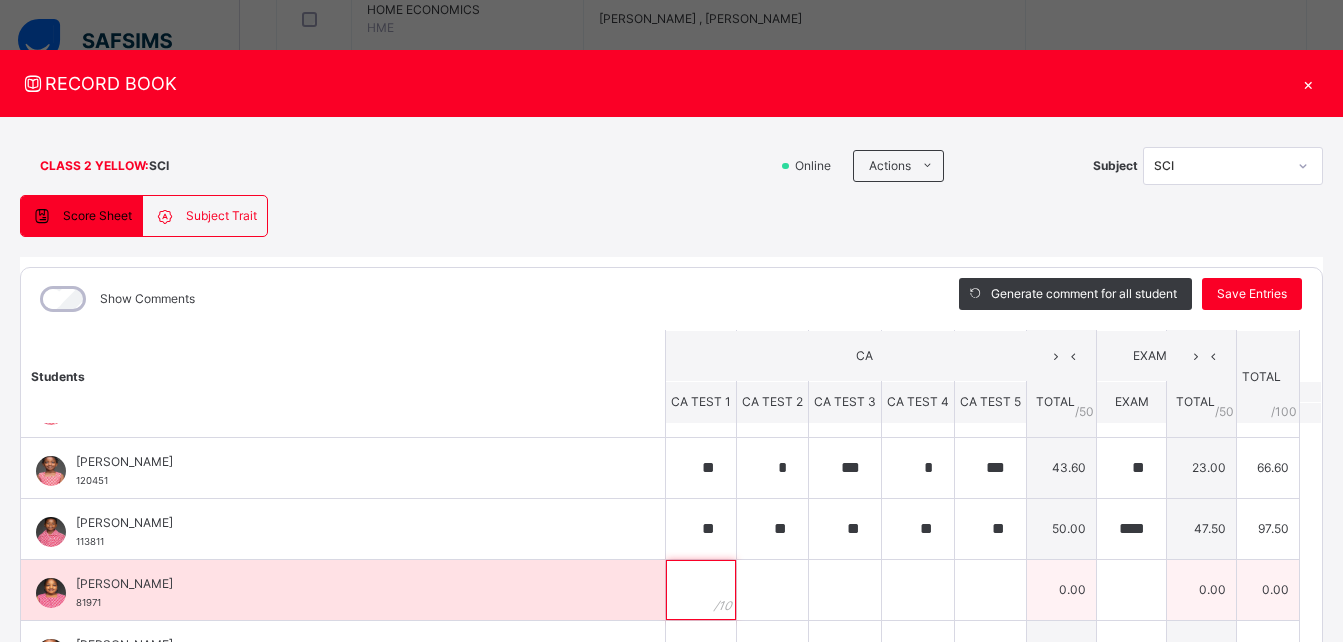 click at bounding box center [701, 590] 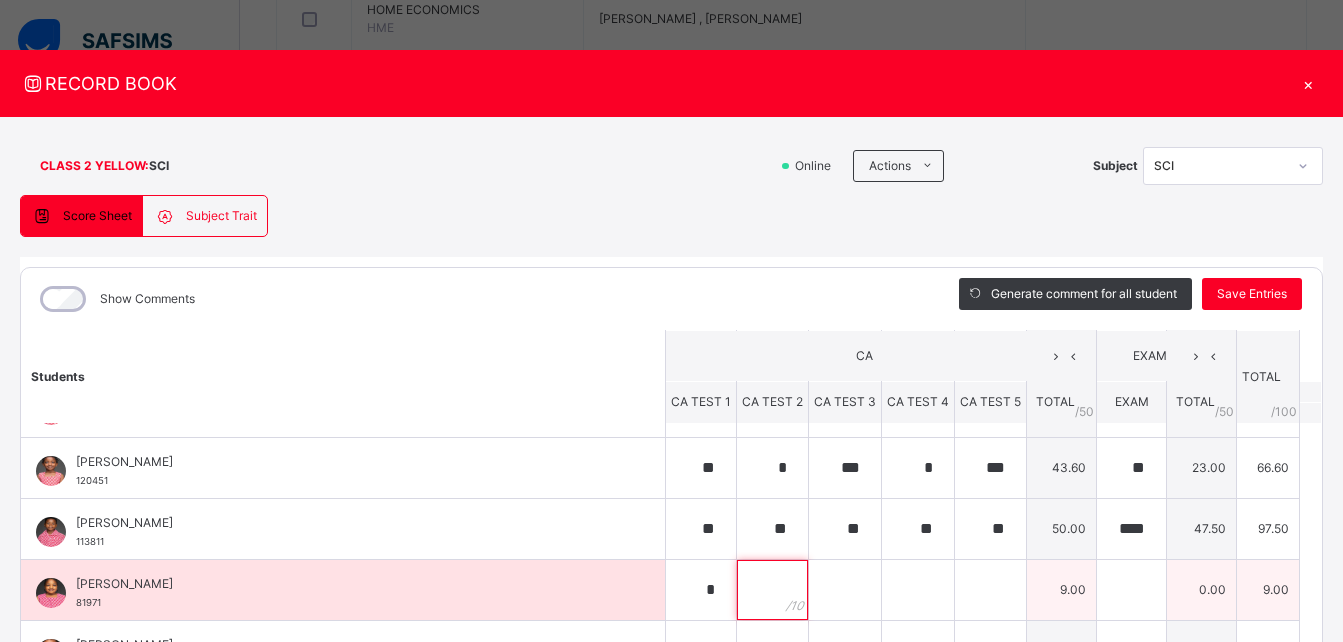 click at bounding box center [772, 590] 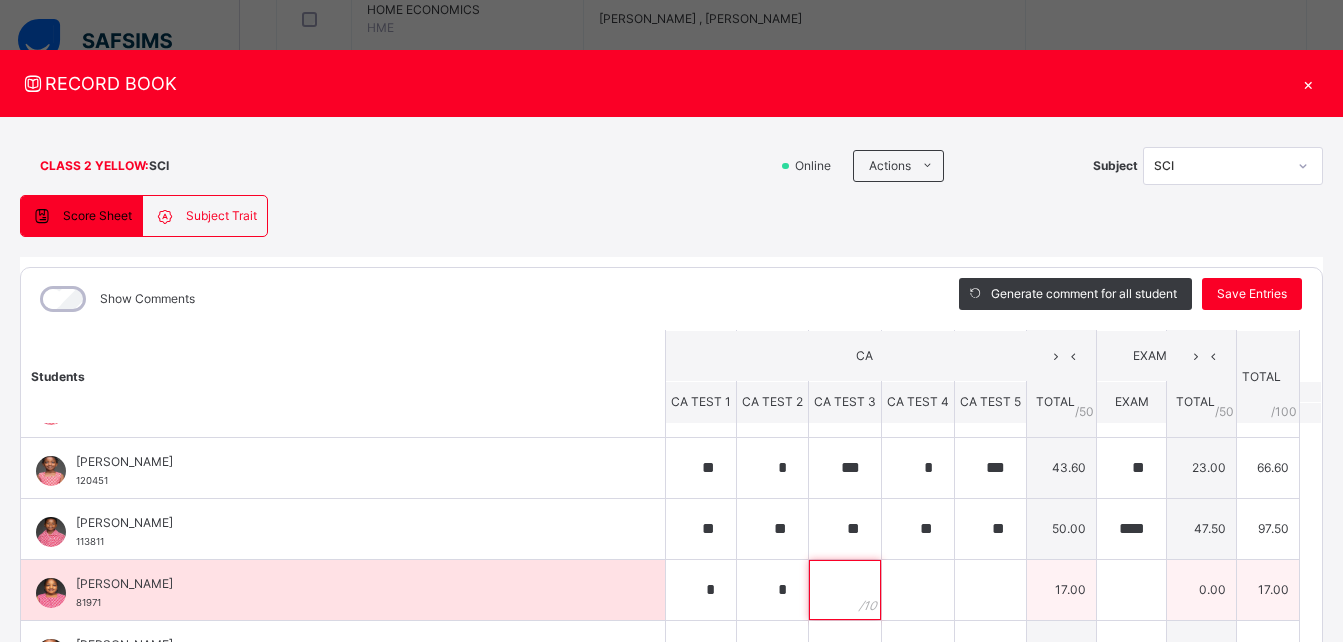 click at bounding box center [845, 590] 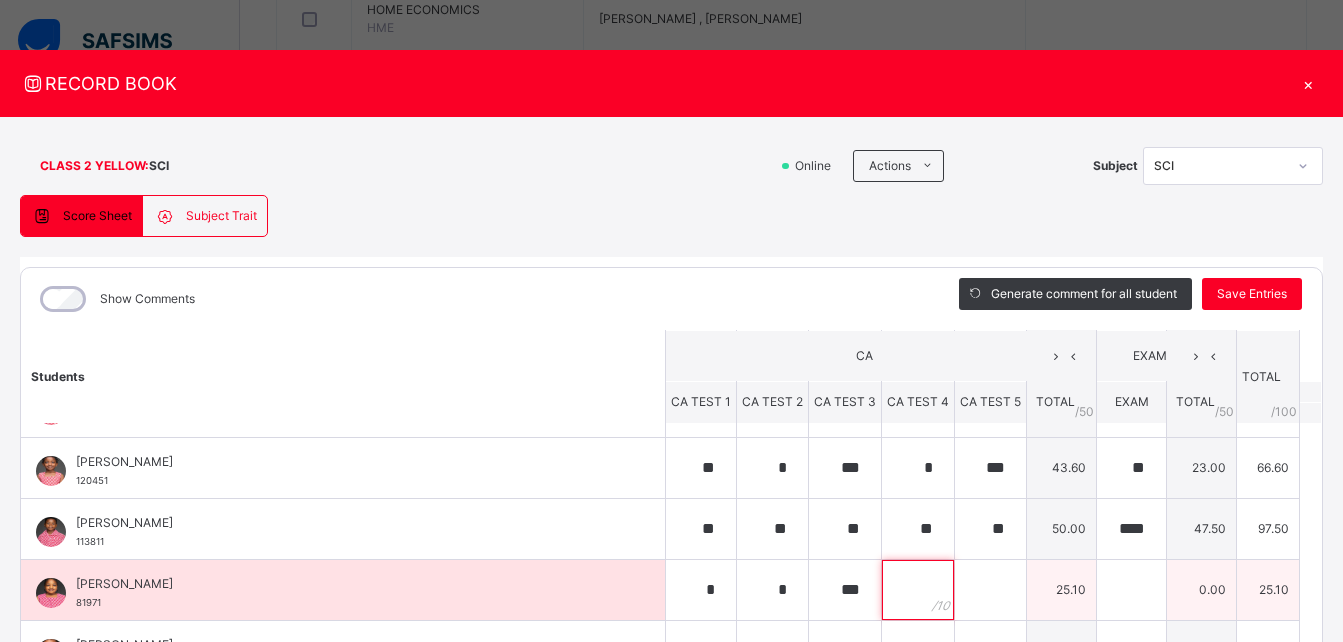 click at bounding box center [918, 590] 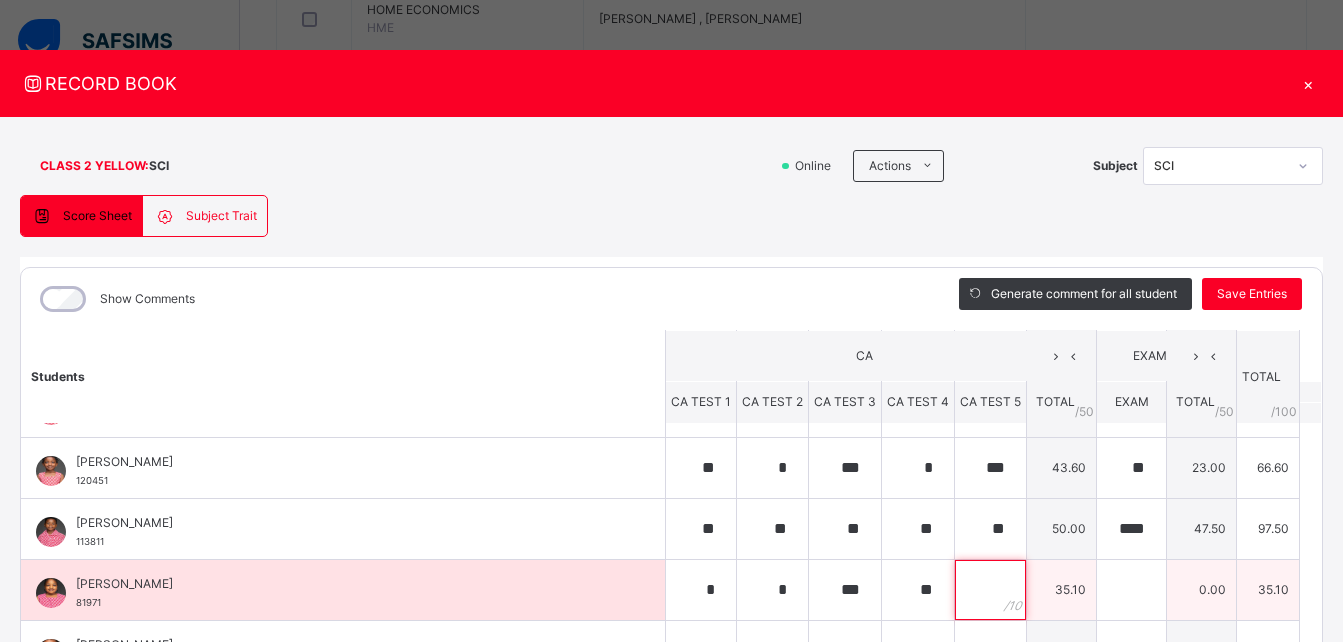 click at bounding box center (990, 590) 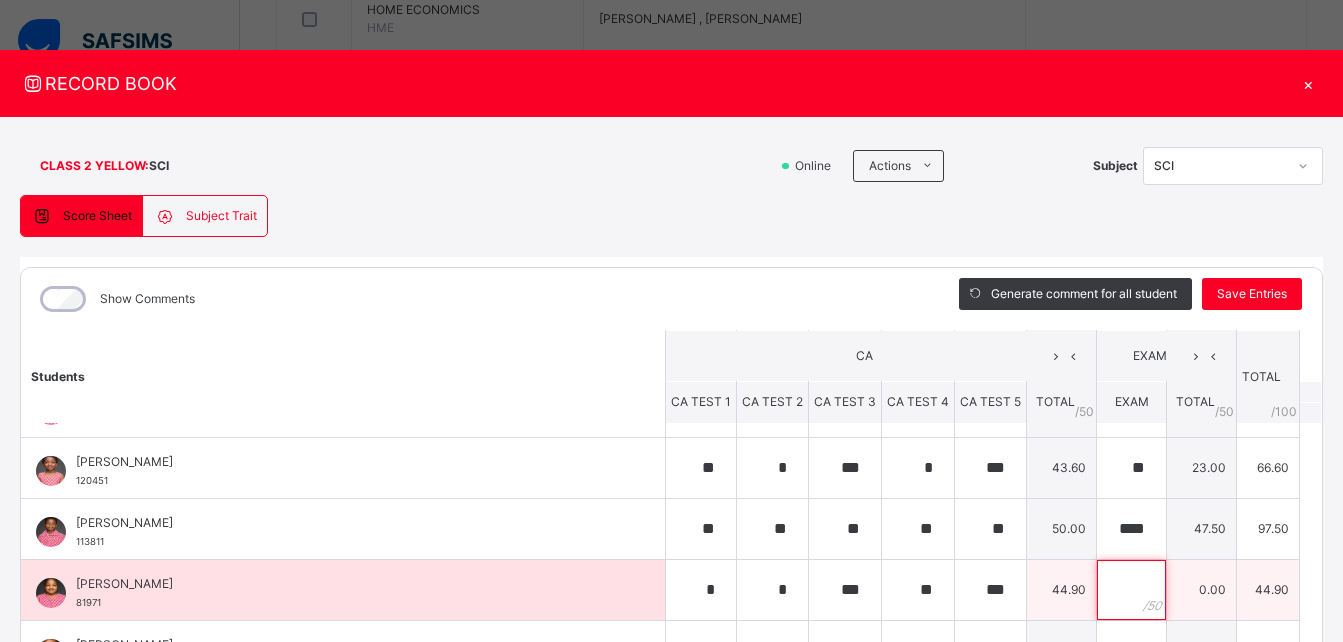 click at bounding box center (1131, 590) 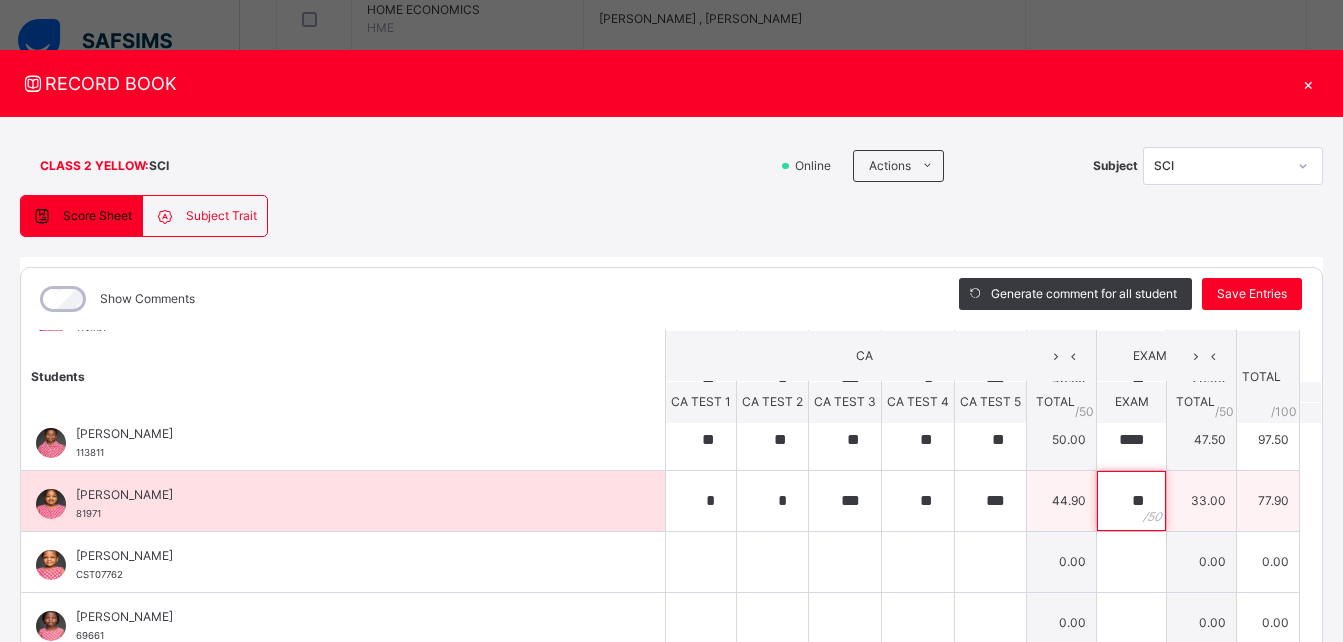 scroll, scrollTop: 207, scrollLeft: 0, axis: vertical 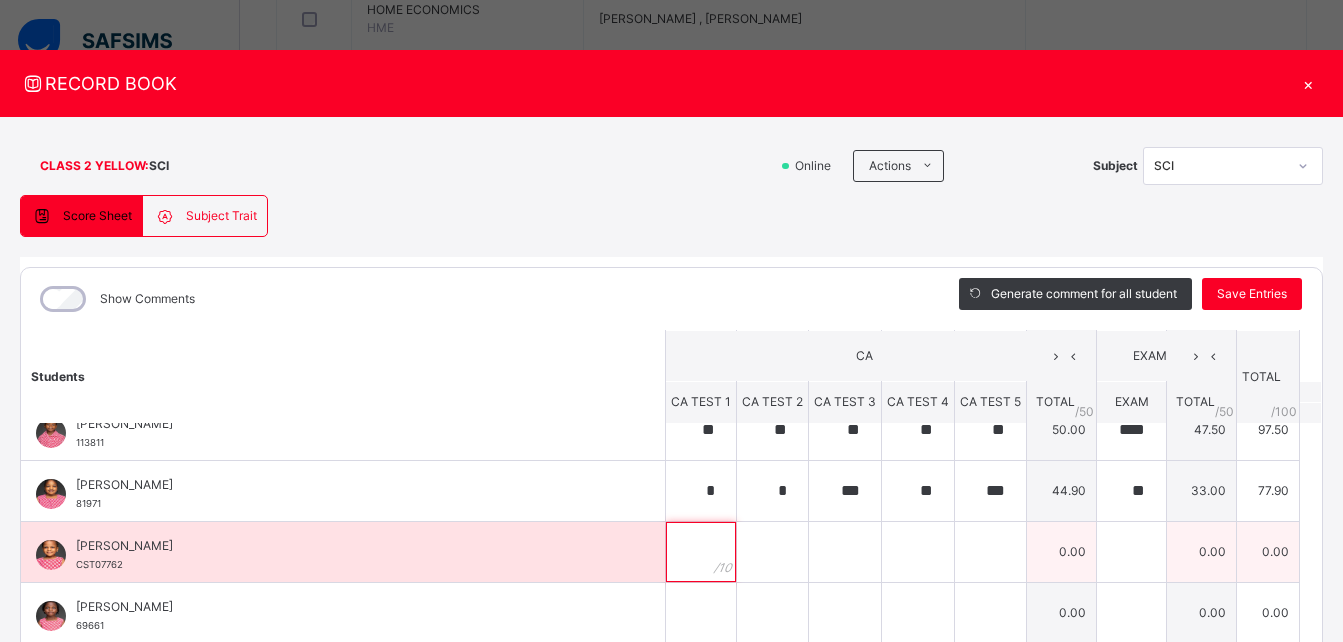 click at bounding box center (701, 552) 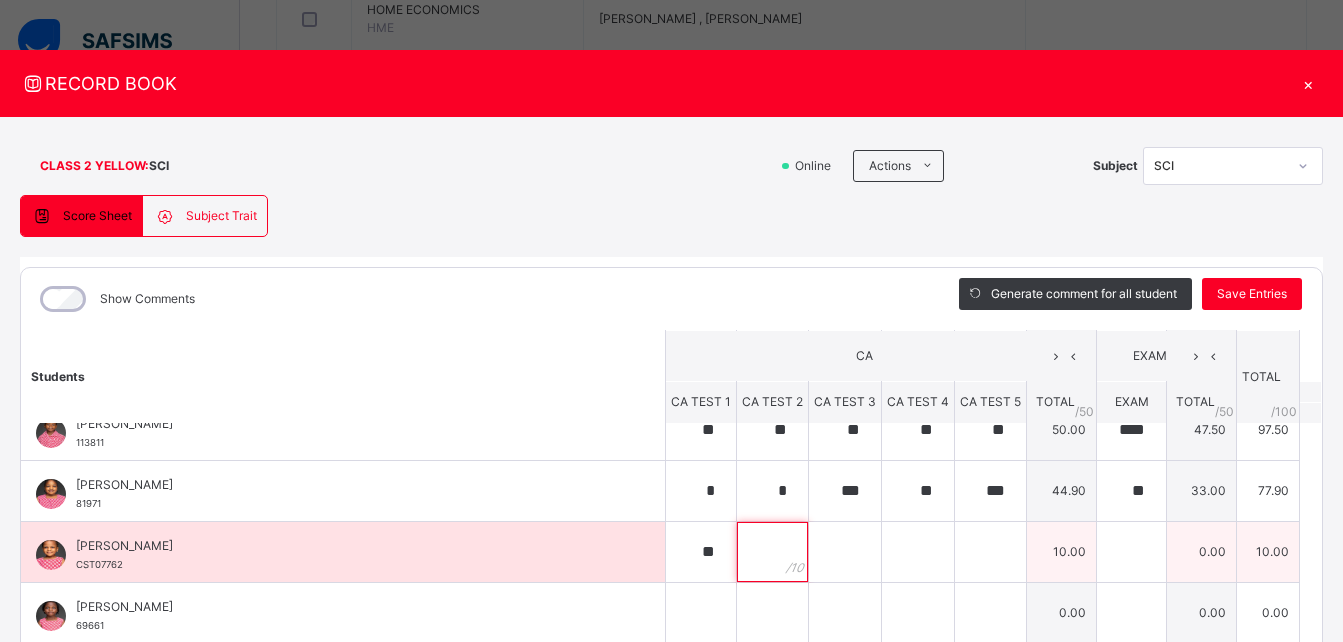 click at bounding box center [772, 552] 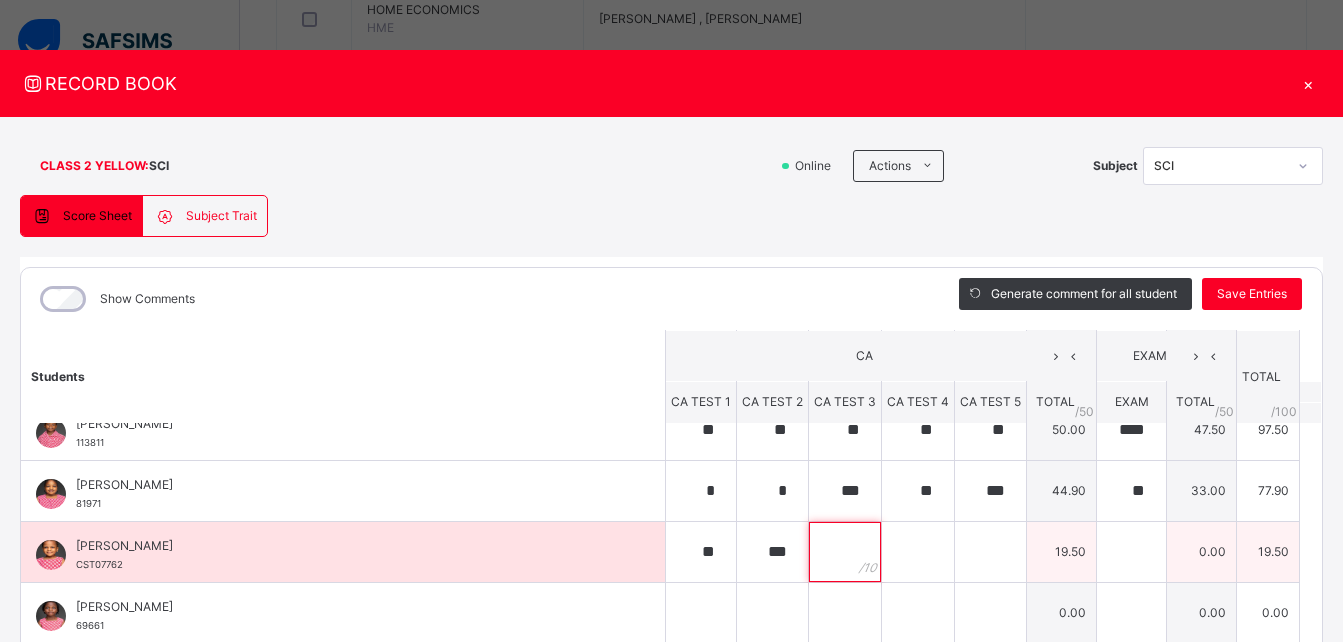 click at bounding box center [845, 552] 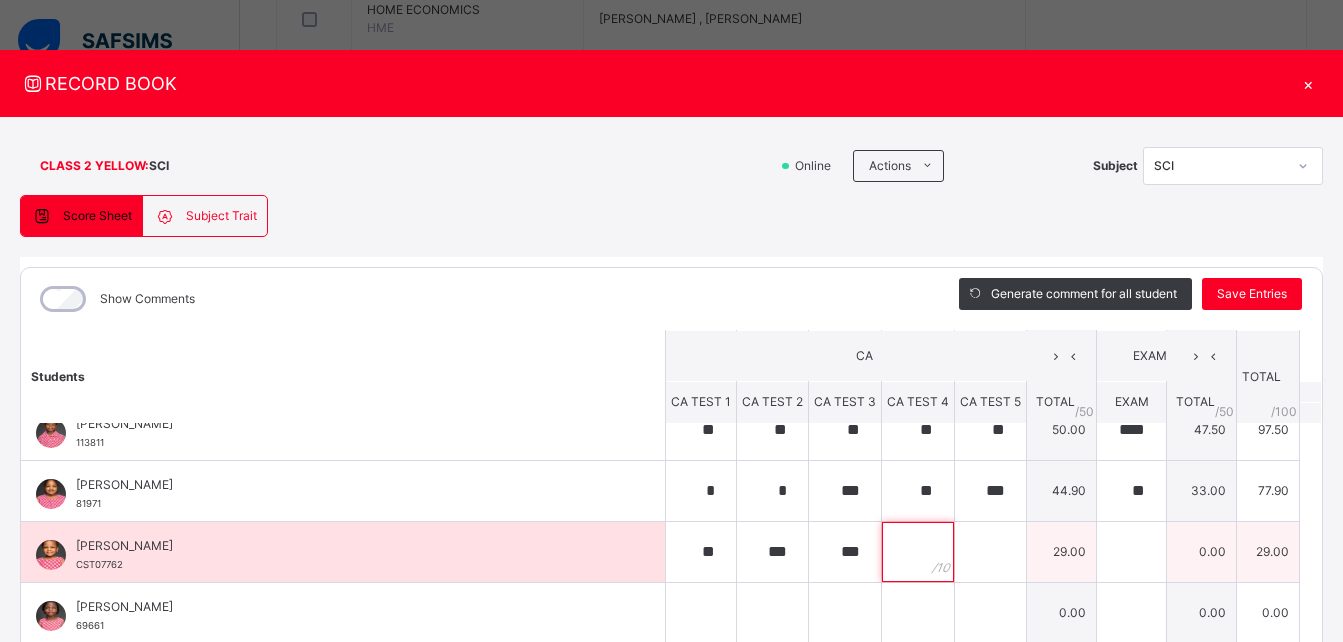 click at bounding box center [918, 552] 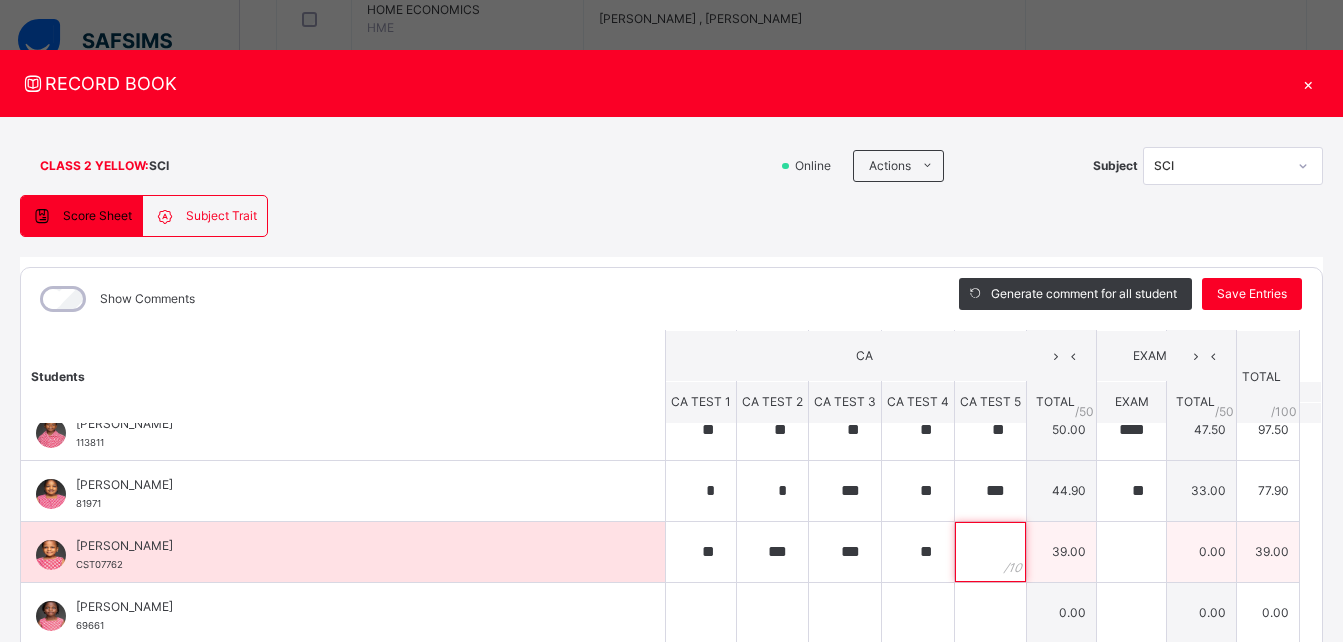 click at bounding box center (990, 552) 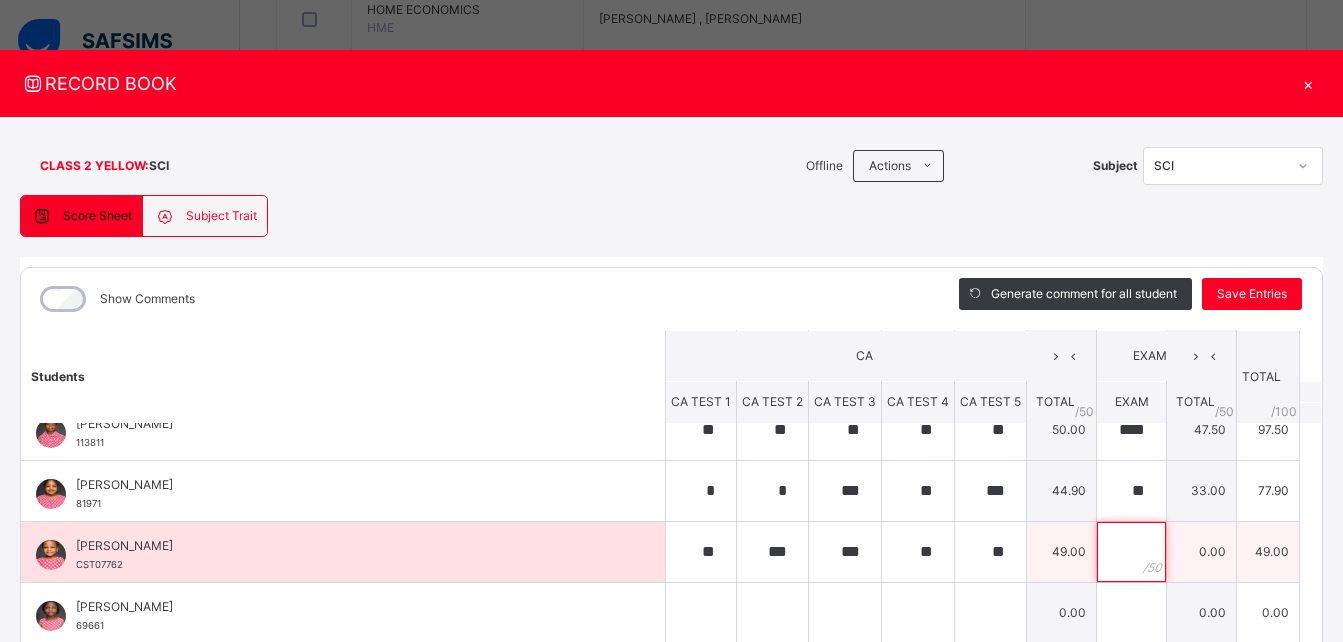 click at bounding box center [1131, 552] 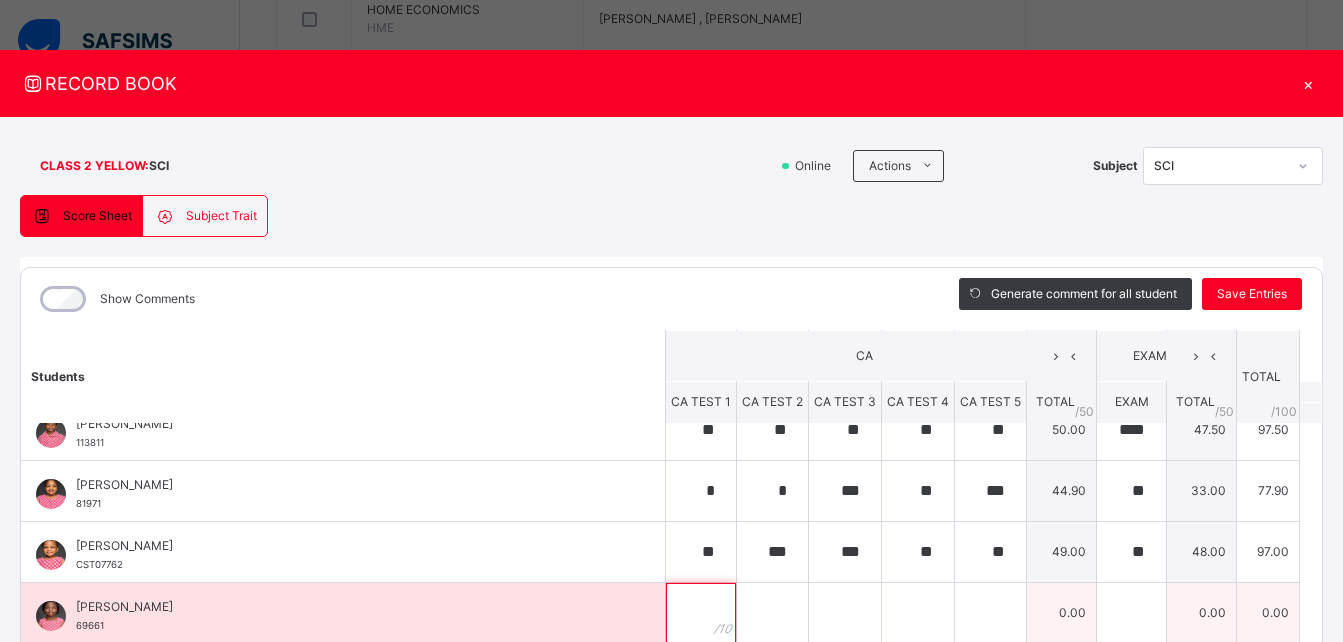 click at bounding box center (701, 613) 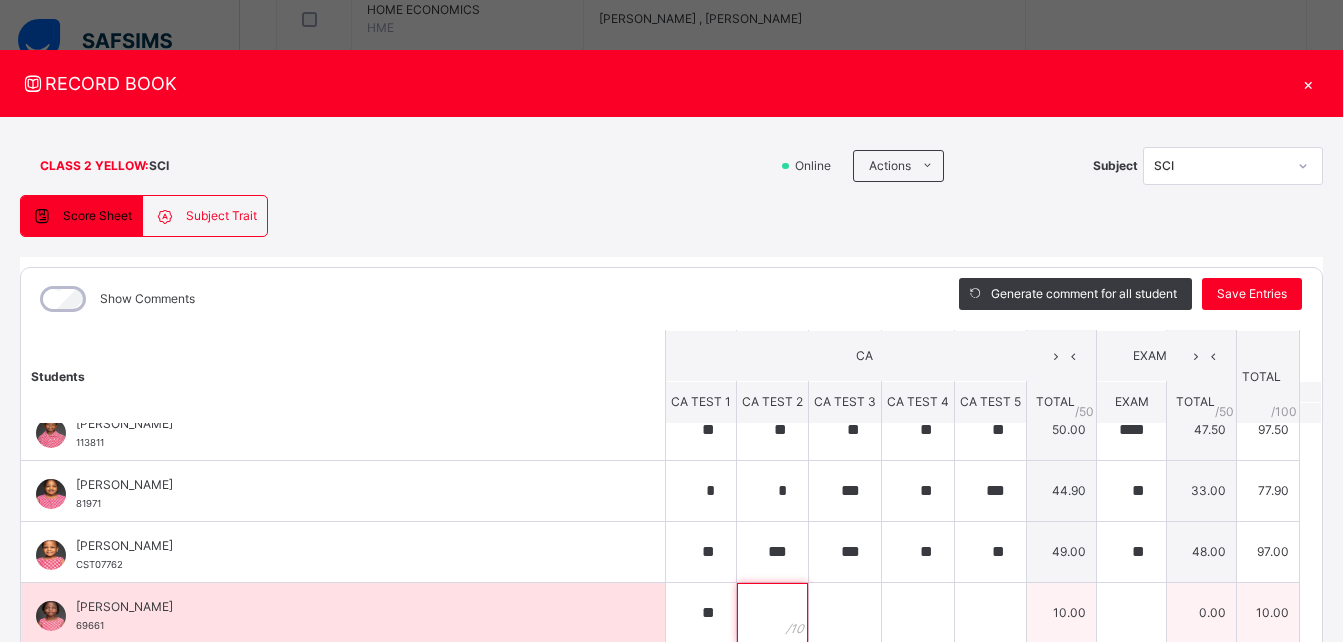 click at bounding box center (772, 613) 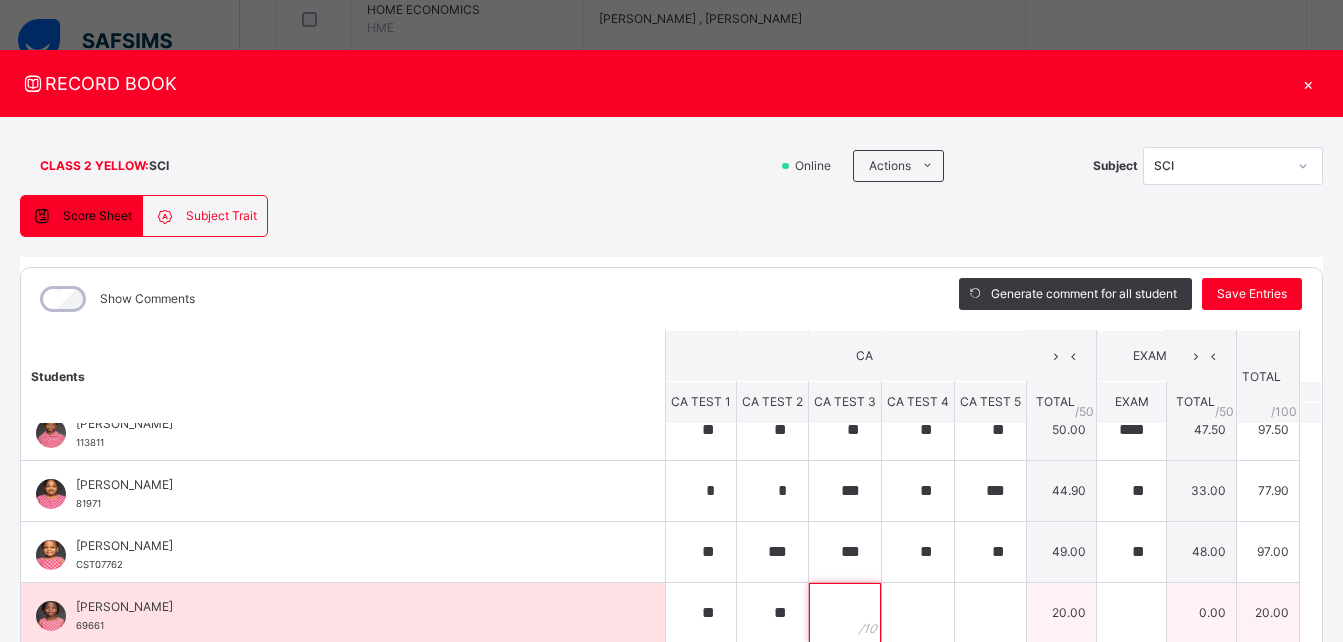 click at bounding box center [845, 613] 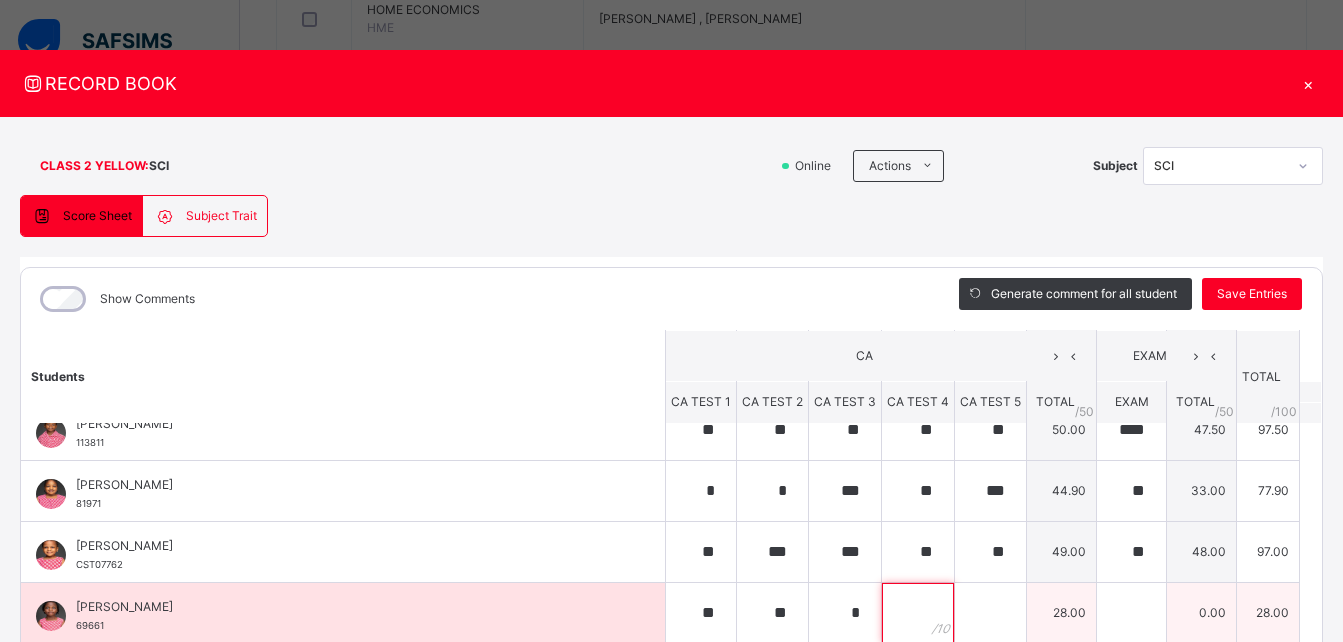 click at bounding box center (918, 613) 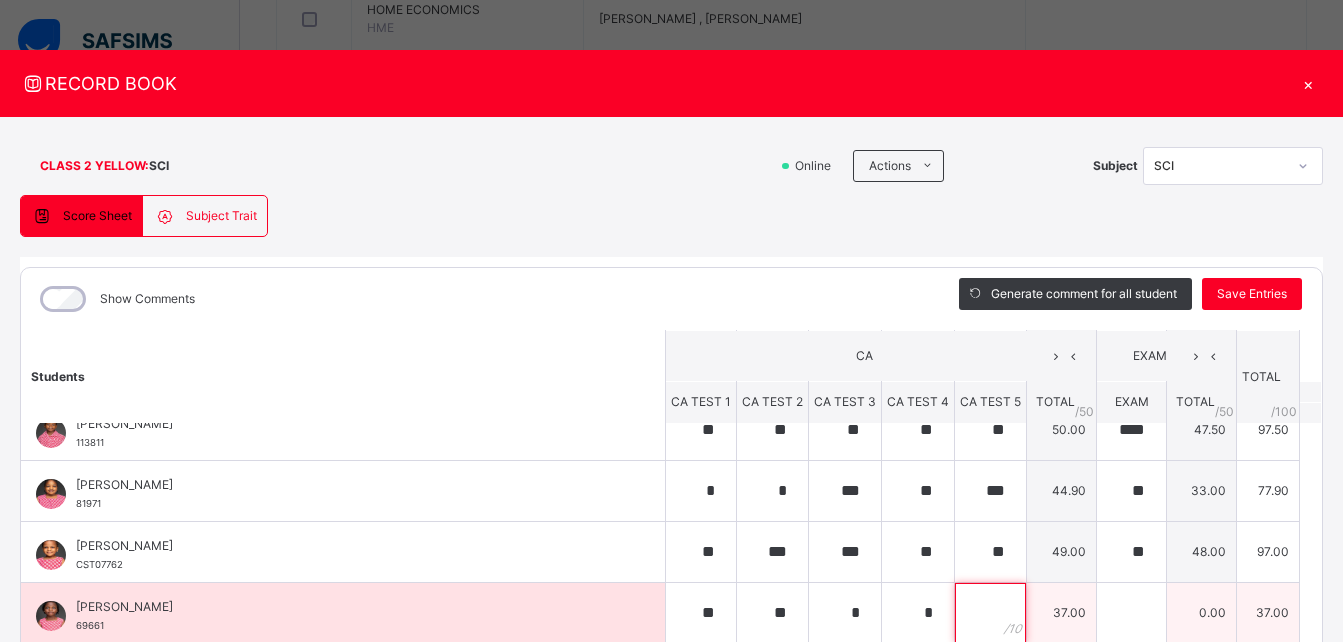 click at bounding box center [990, 613] 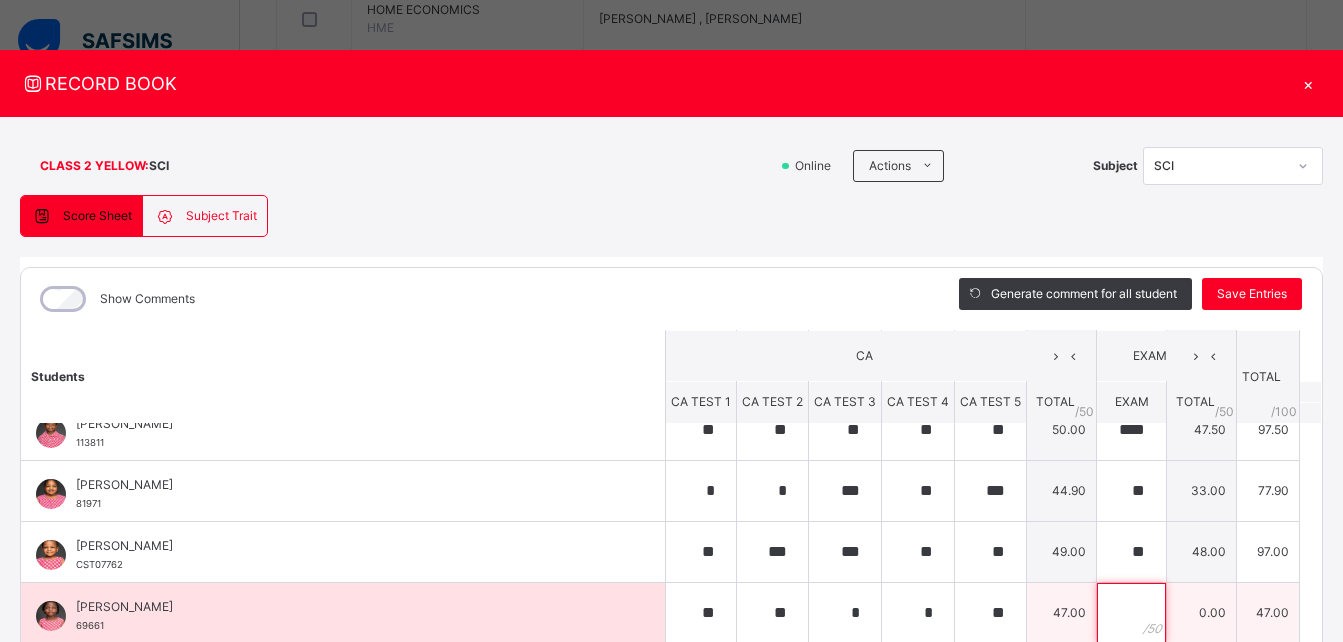 click at bounding box center (1131, 613) 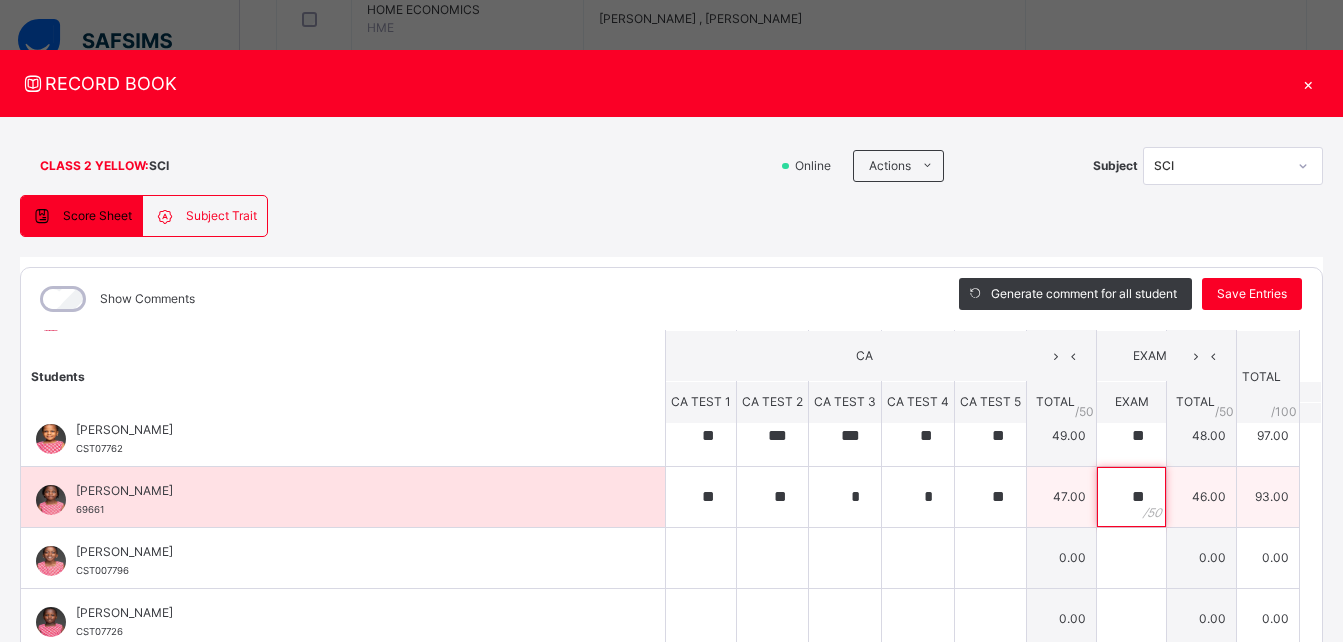 scroll, scrollTop: 343, scrollLeft: 0, axis: vertical 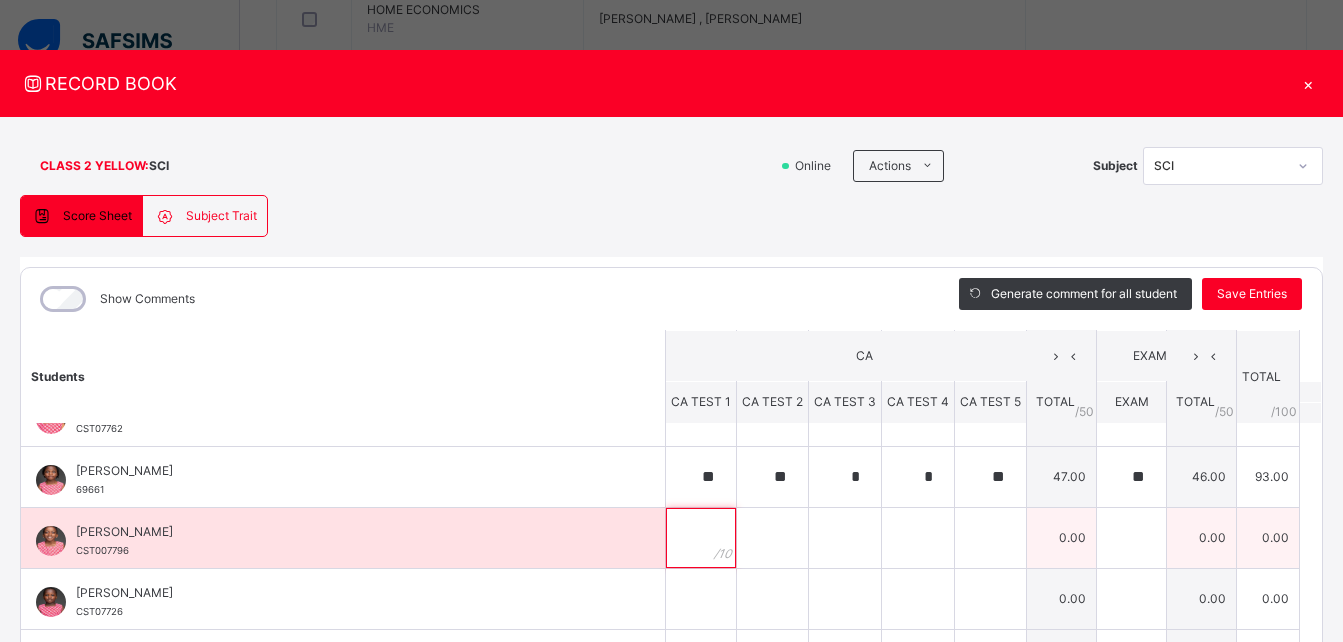 click at bounding box center (701, 538) 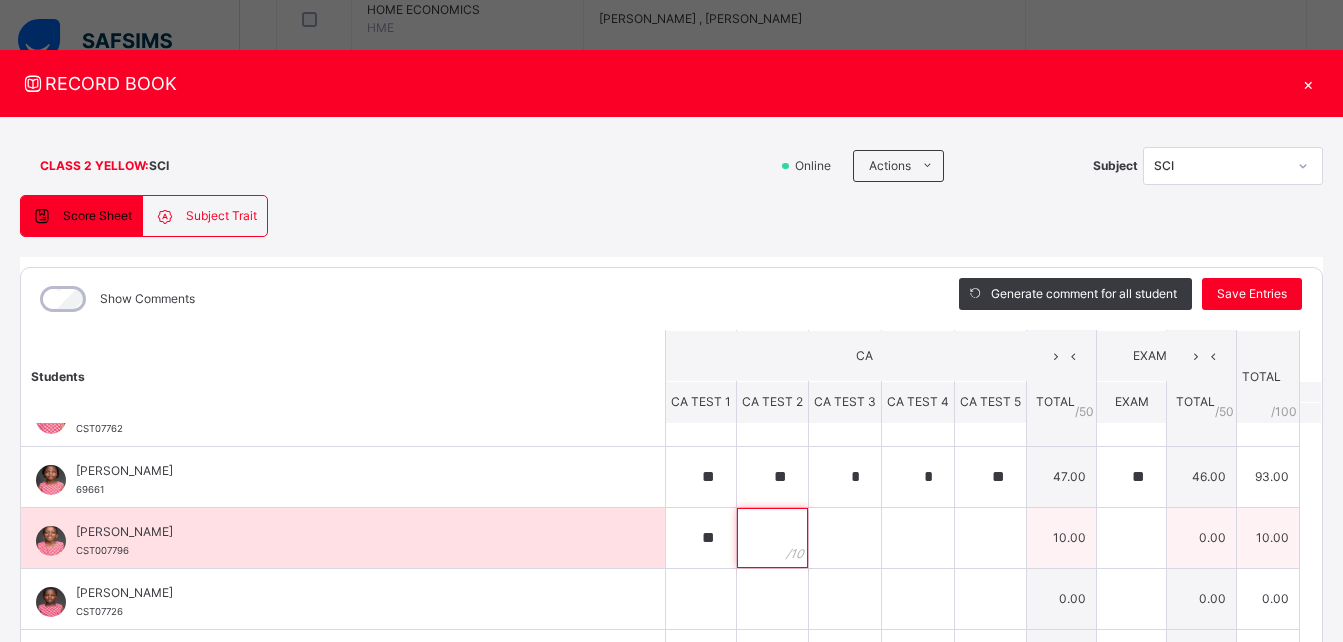 click at bounding box center [772, 538] 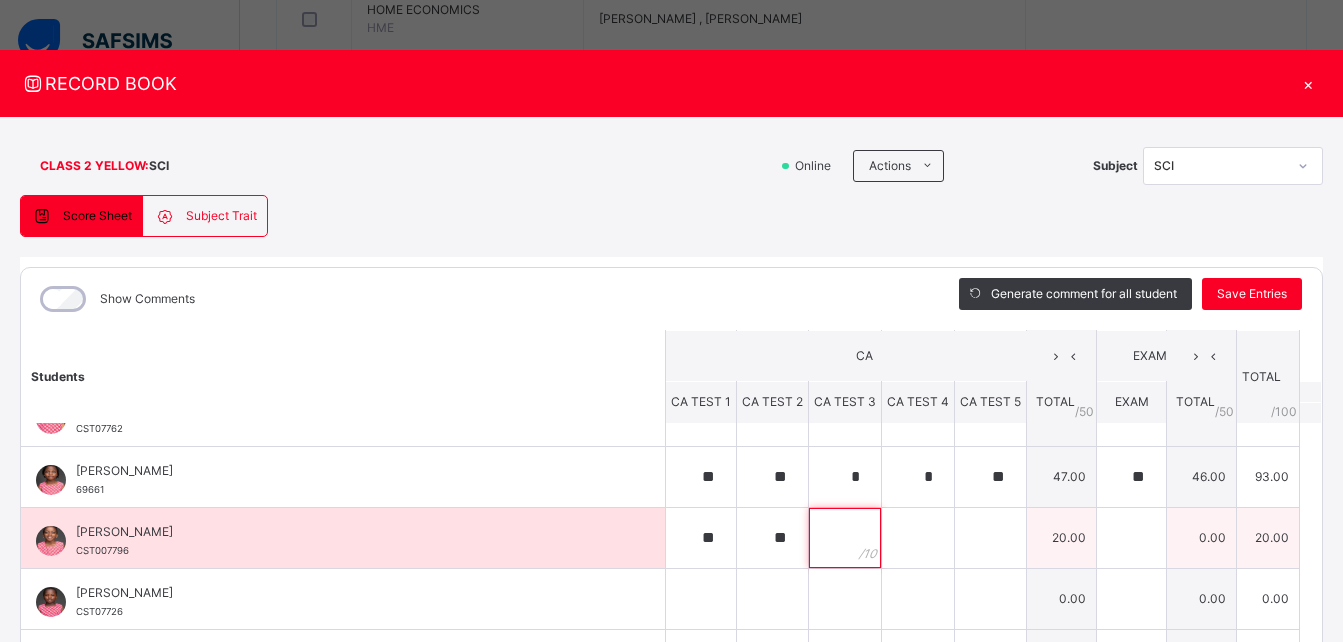 click at bounding box center [845, 538] 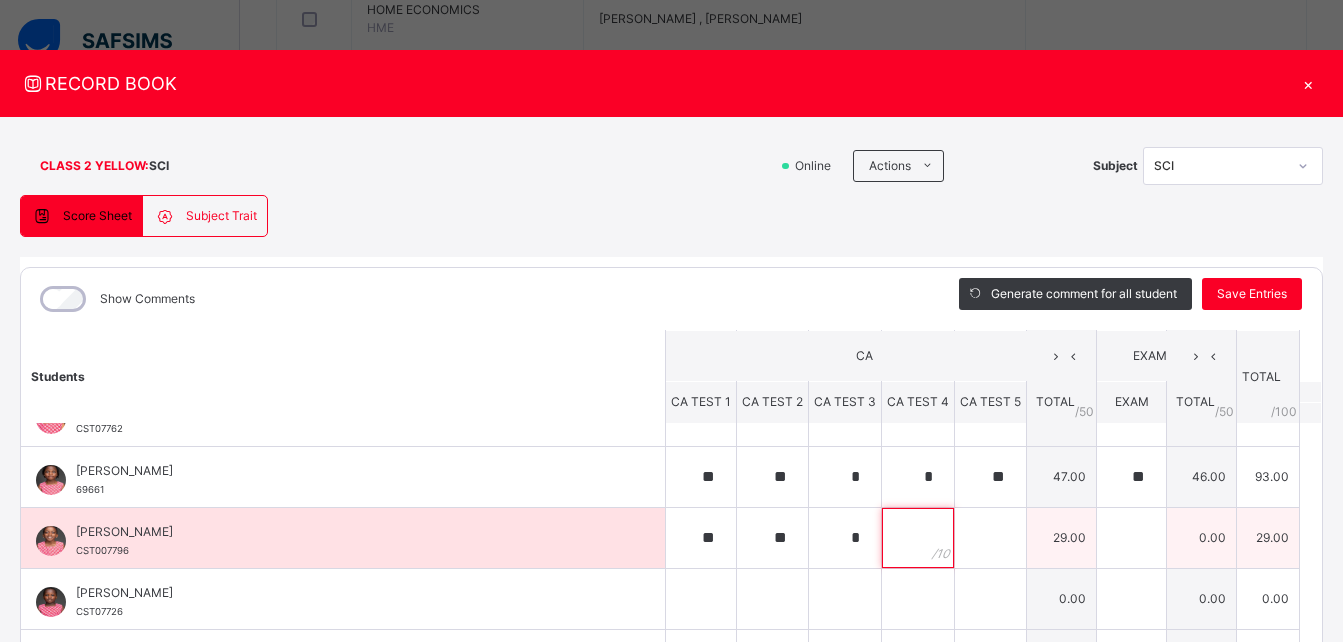 click at bounding box center [918, 538] 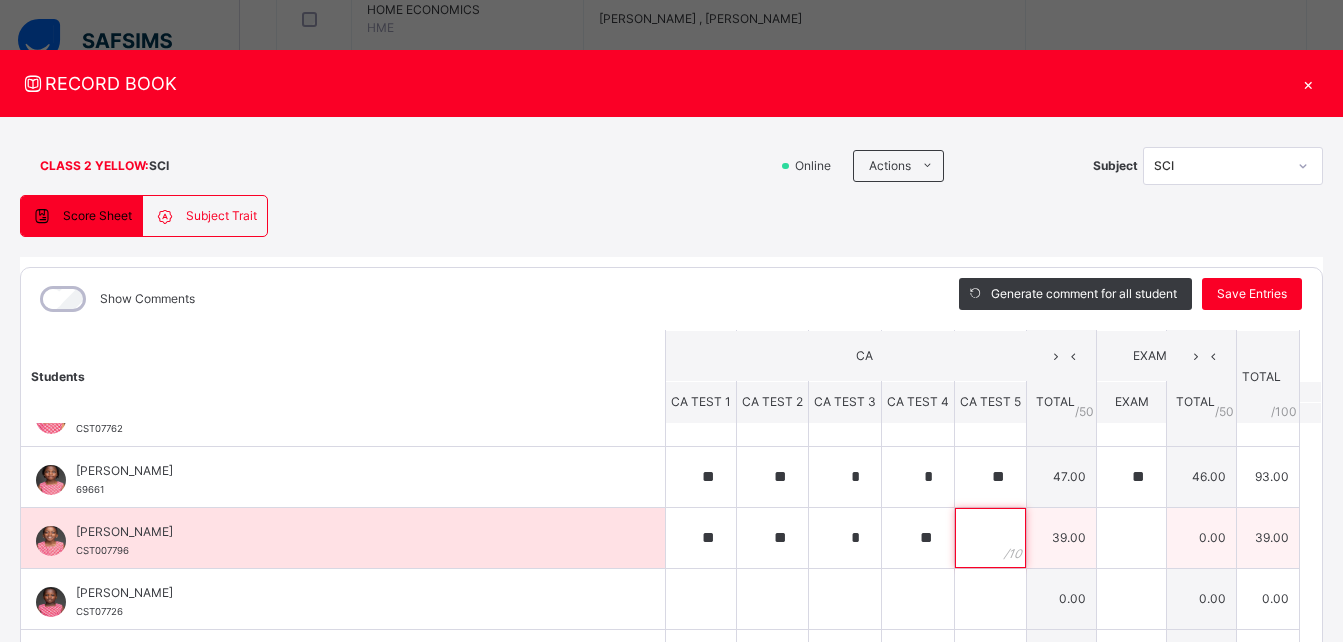 click at bounding box center (990, 538) 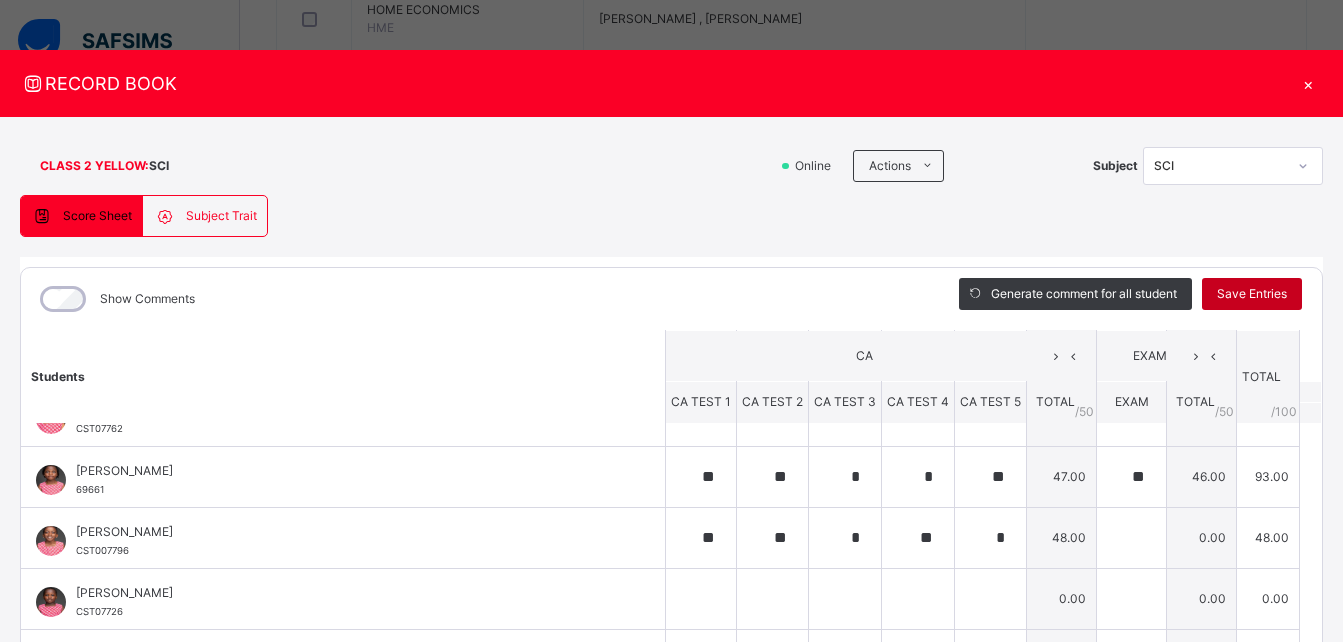 click on "Save Entries" at bounding box center [1252, 294] 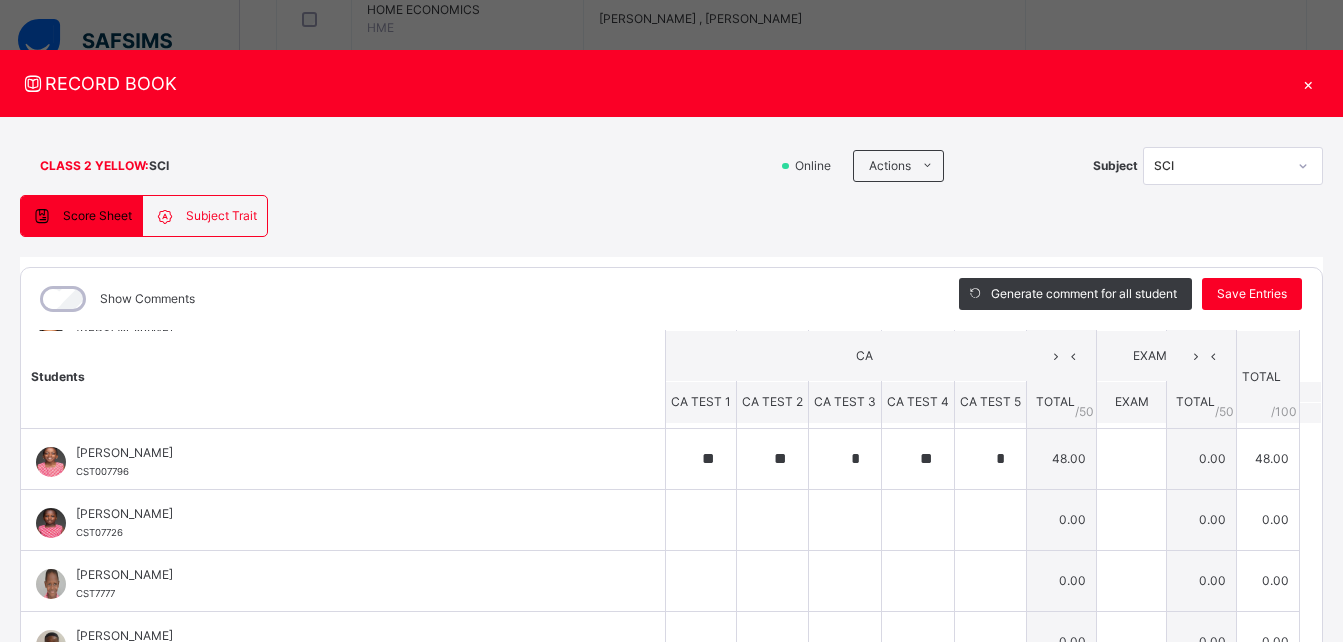 scroll, scrollTop: 425, scrollLeft: 0, axis: vertical 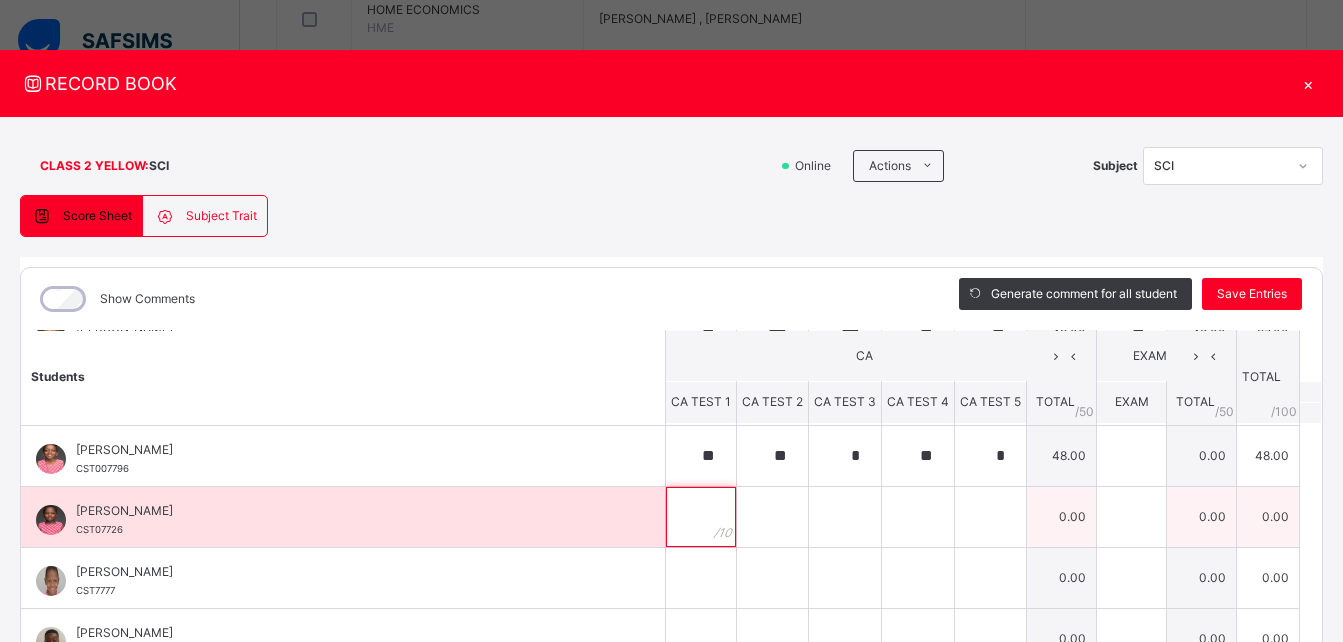 click at bounding box center (701, 517) 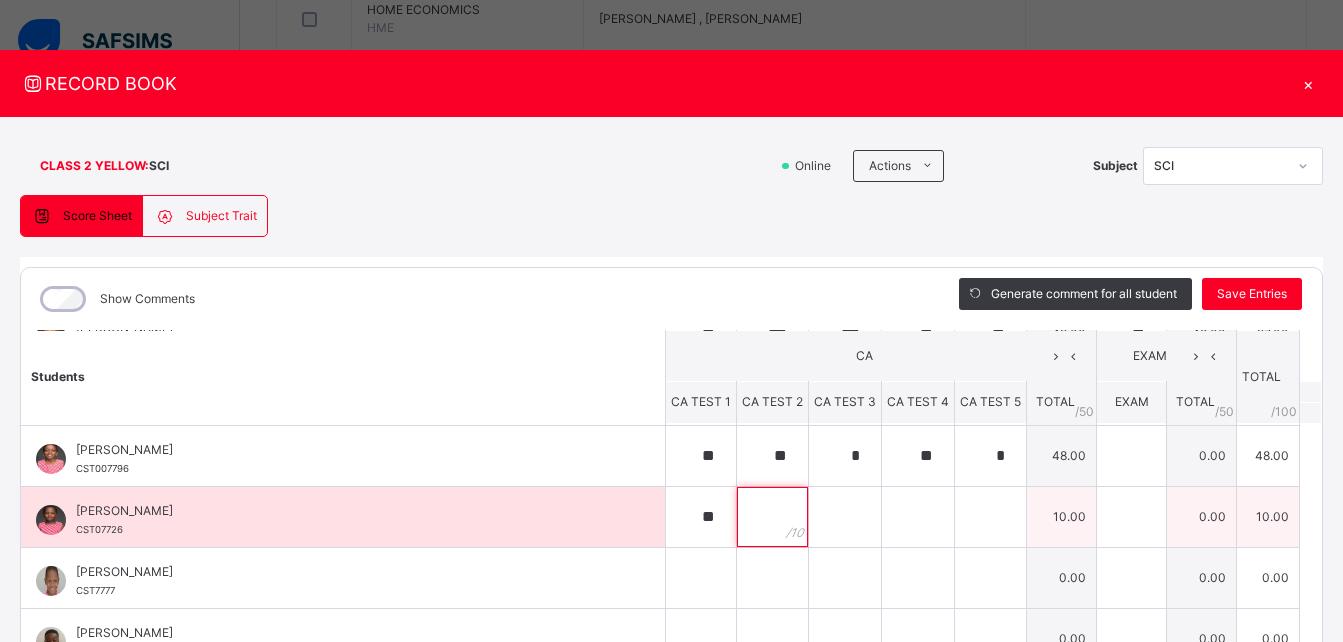 click at bounding box center [772, 517] 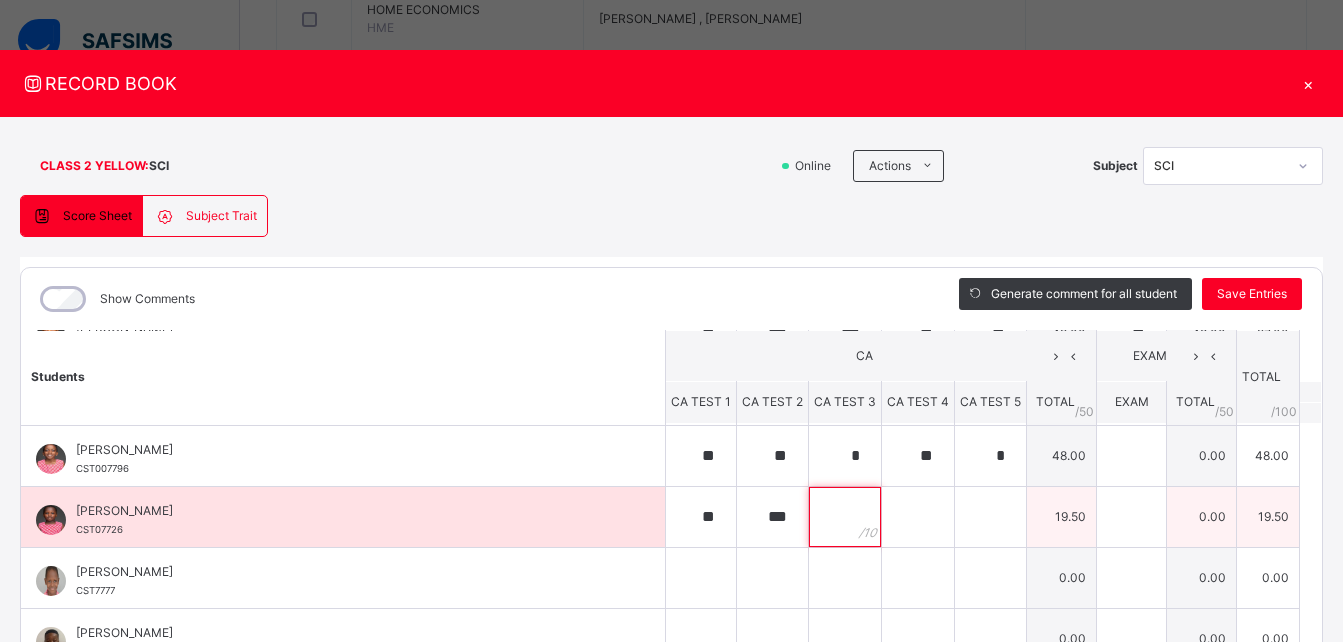 click at bounding box center [845, 517] 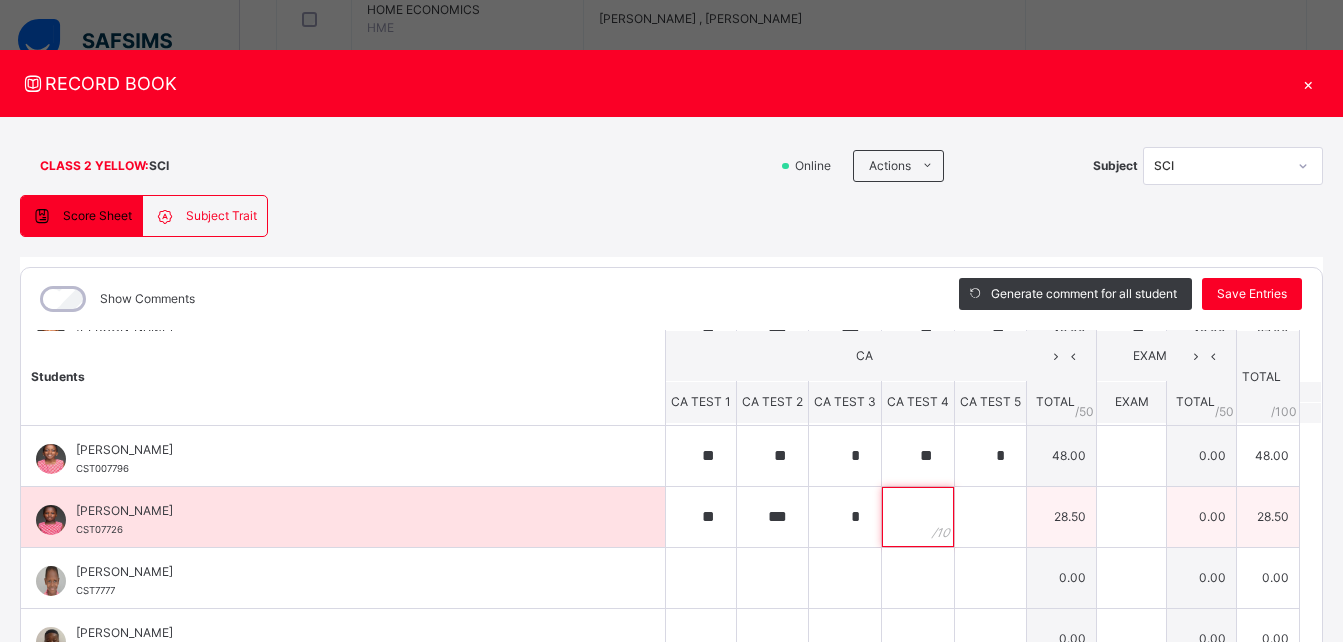 click at bounding box center [918, 517] 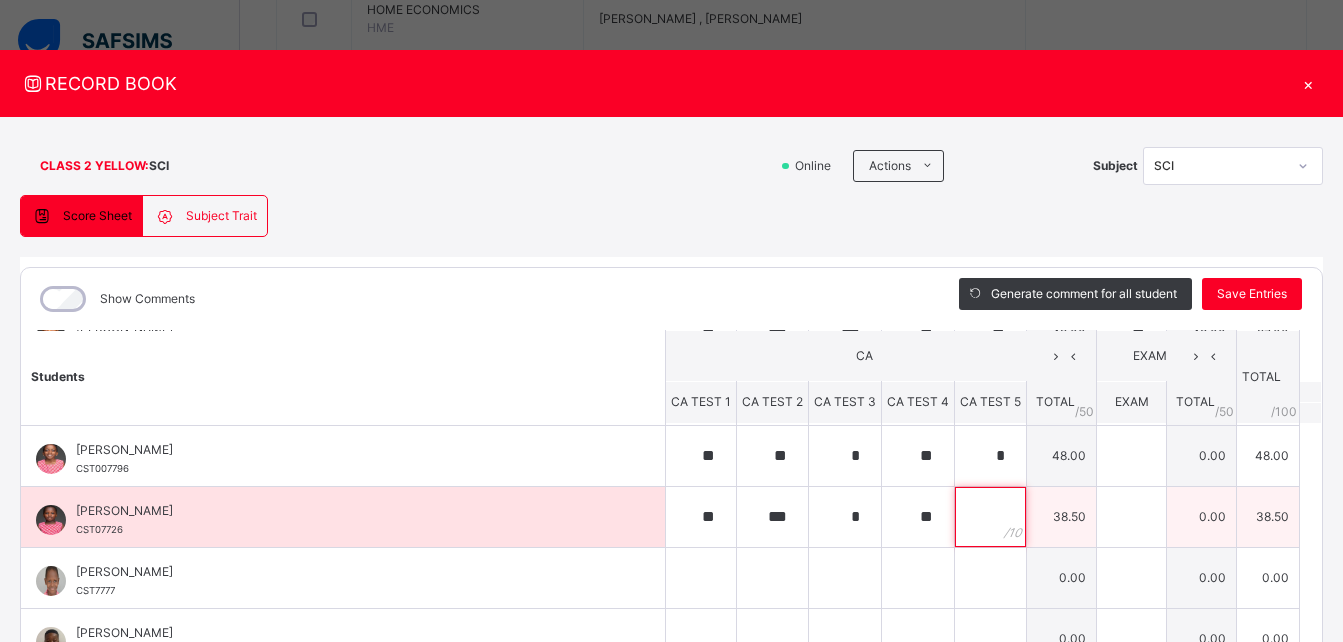 click at bounding box center (990, 517) 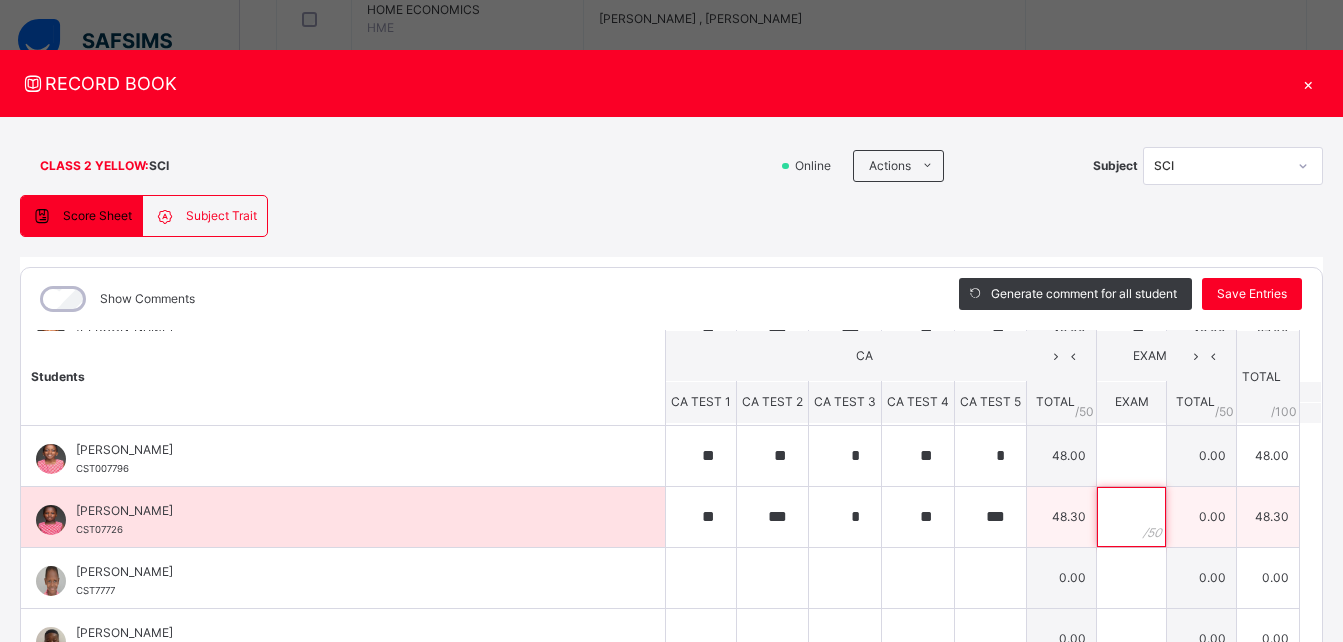 click at bounding box center (1131, 517) 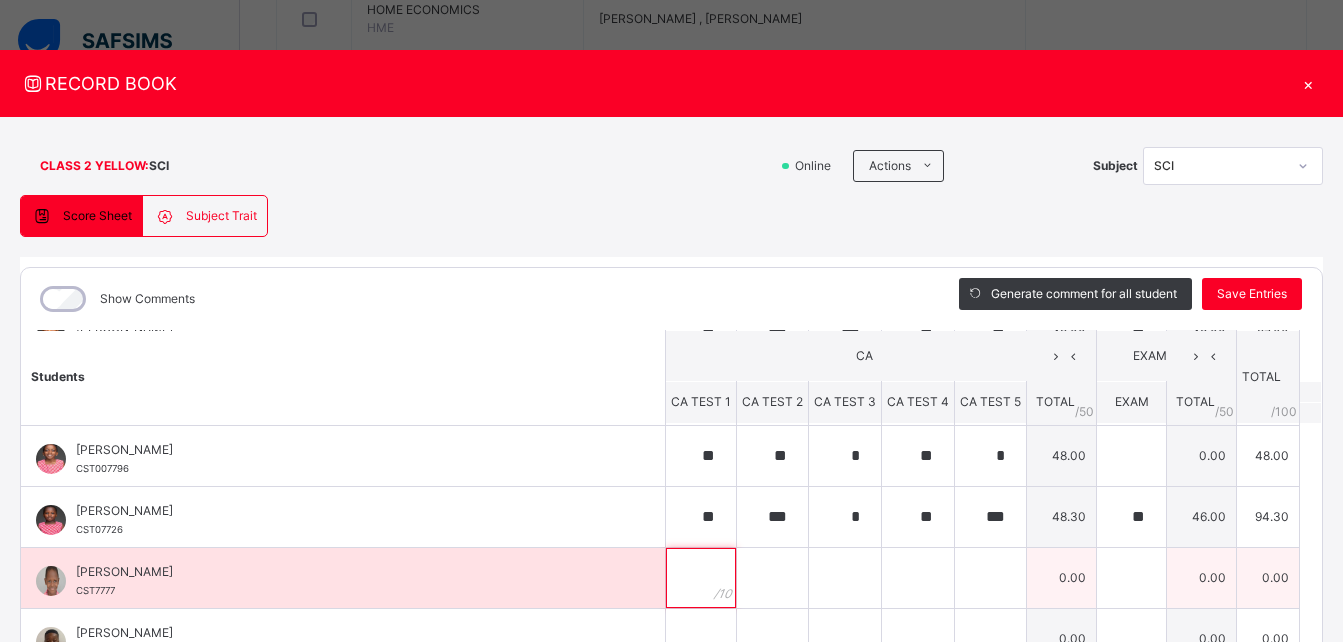 click at bounding box center (701, 578) 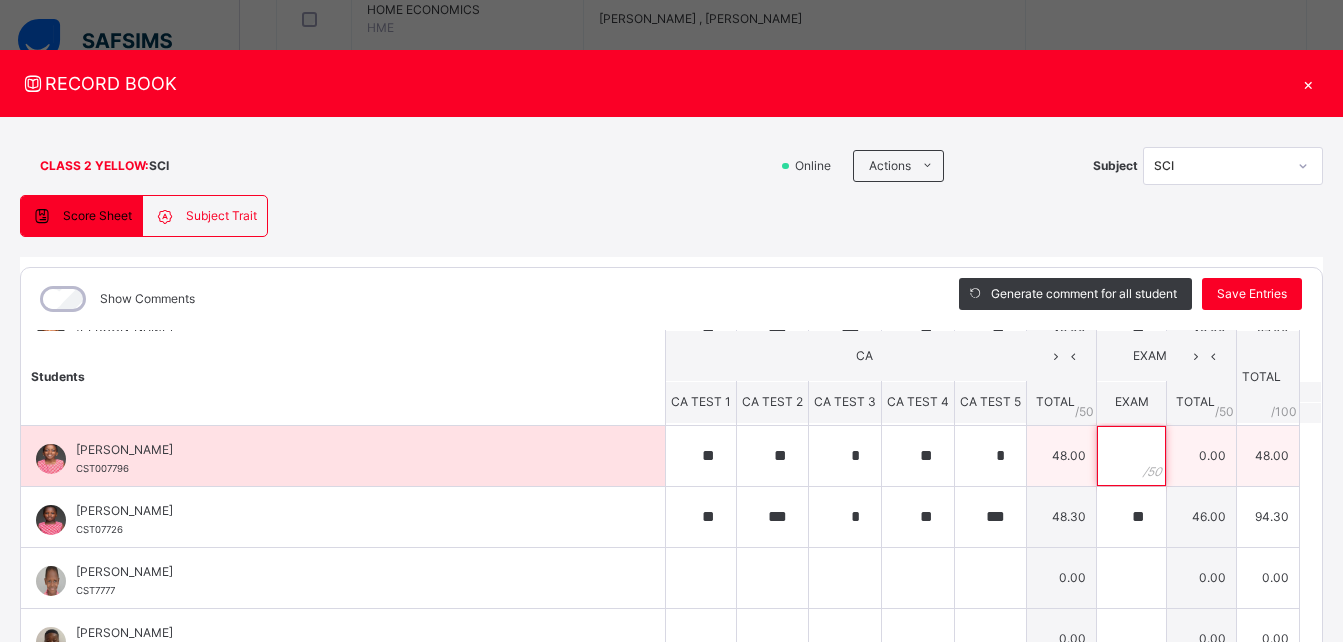 click at bounding box center (1131, 456) 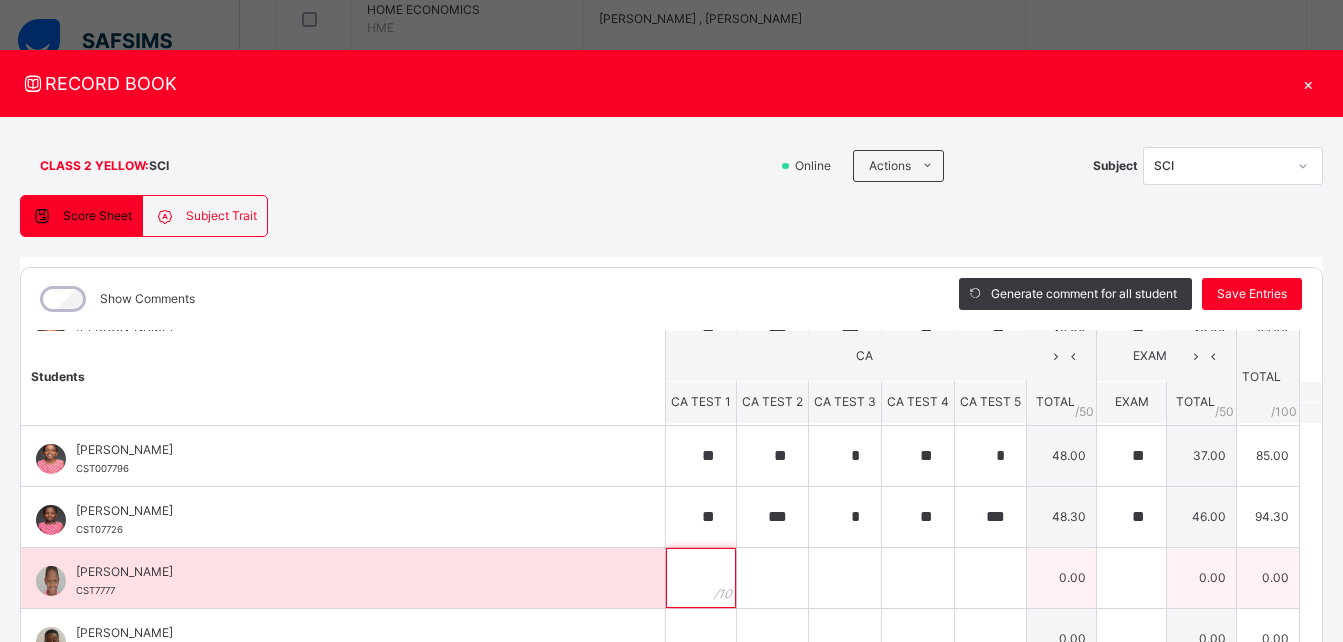 click at bounding box center (701, 578) 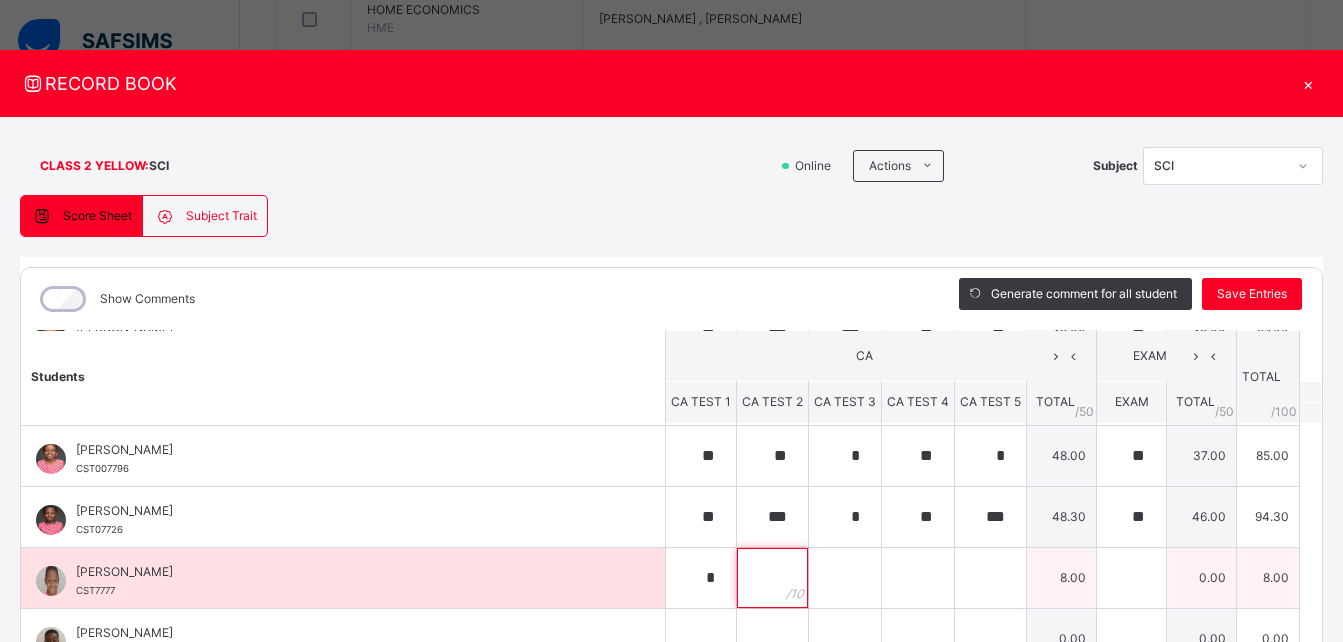 click at bounding box center [772, 578] 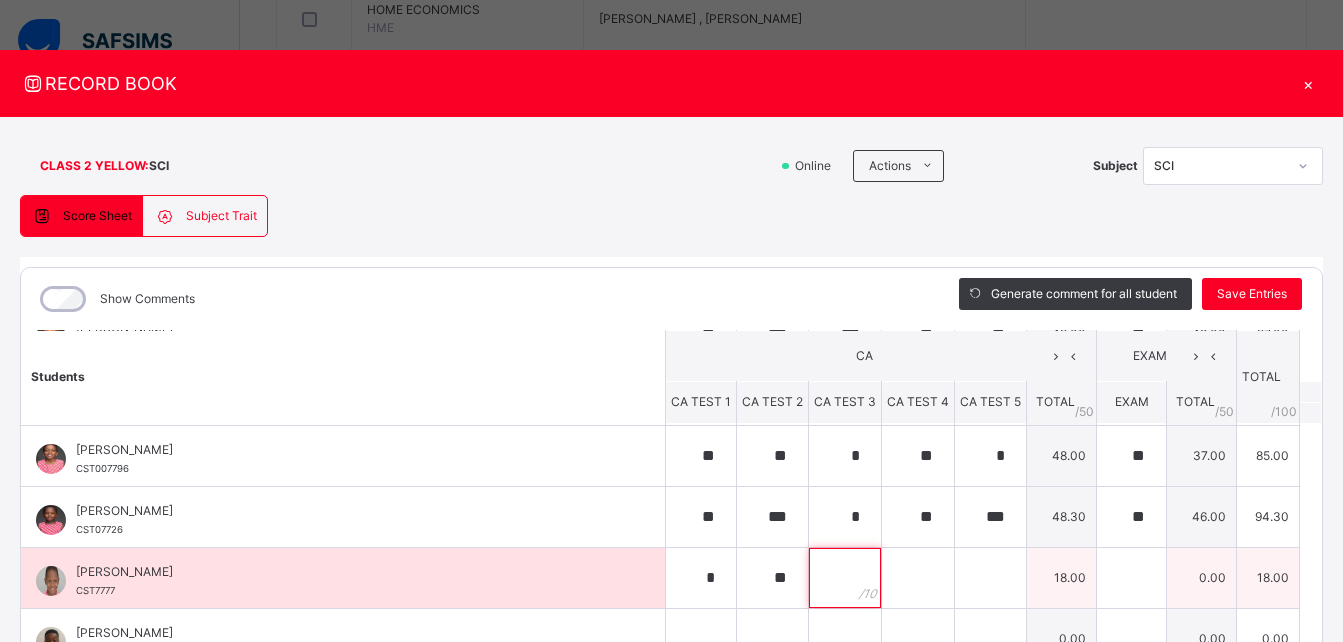click at bounding box center [845, 578] 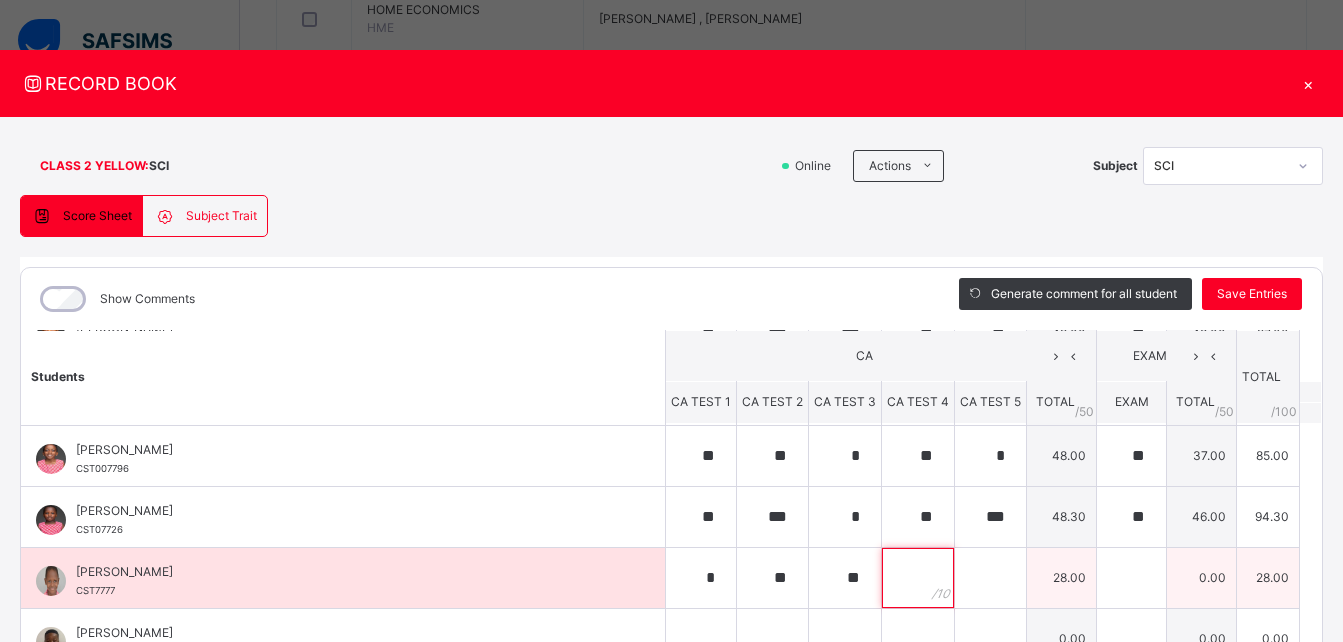 click at bounding box center [918, 578] 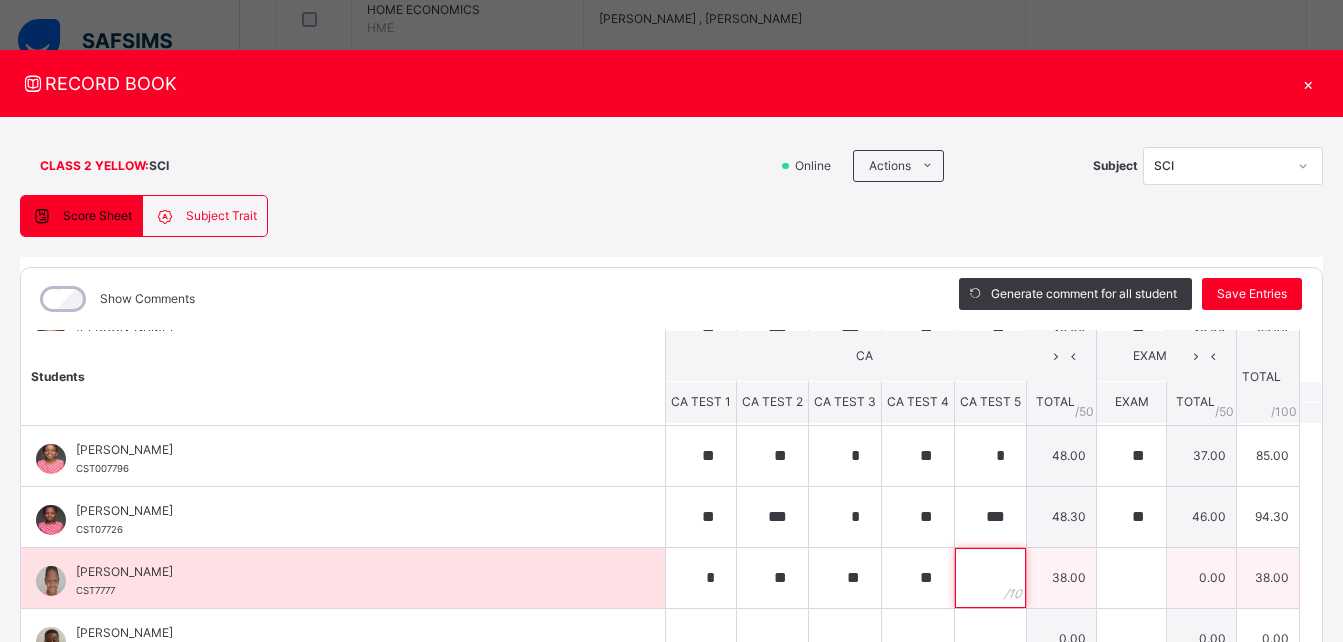 click at bounding box center [990, 578] 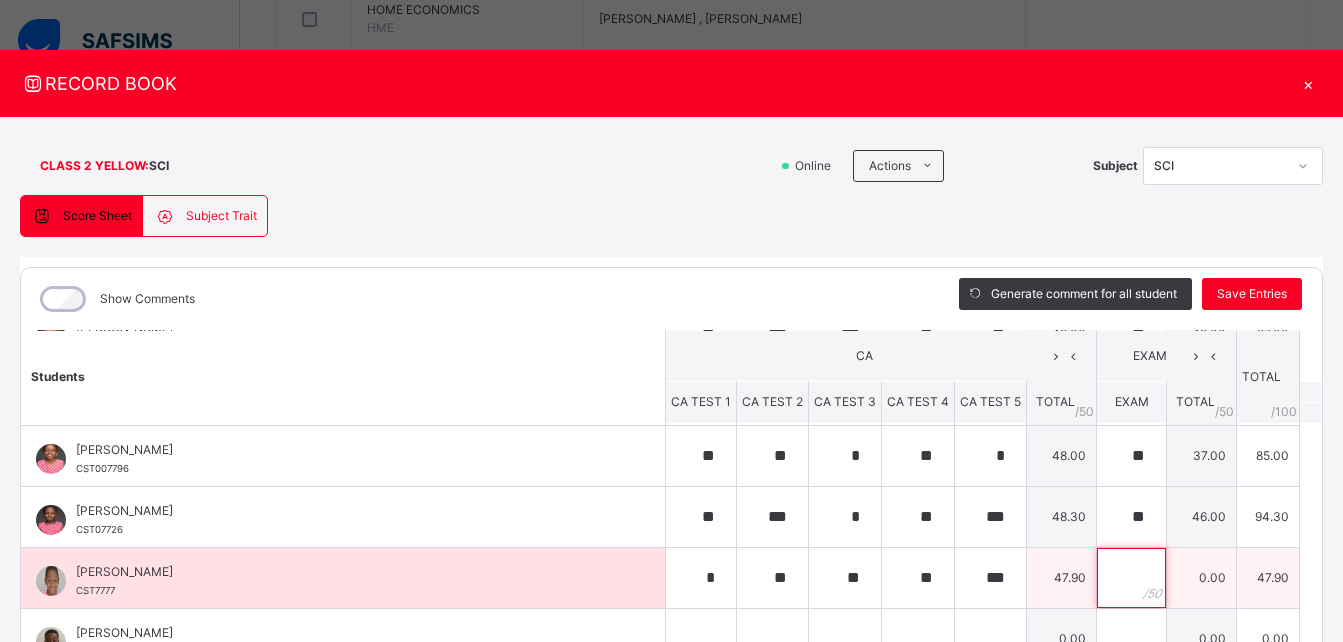 click at bounding box center (1131, 578) 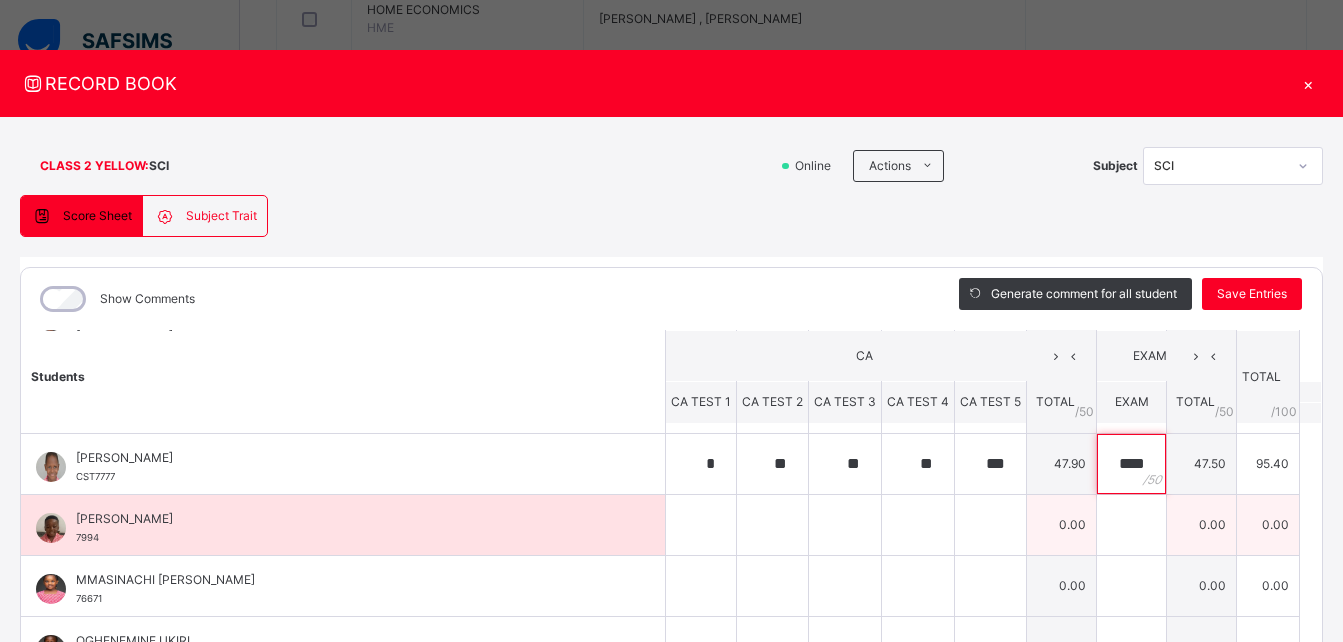 scroll, scrollTop: 541, scrollLeft: 0, axis: vertical 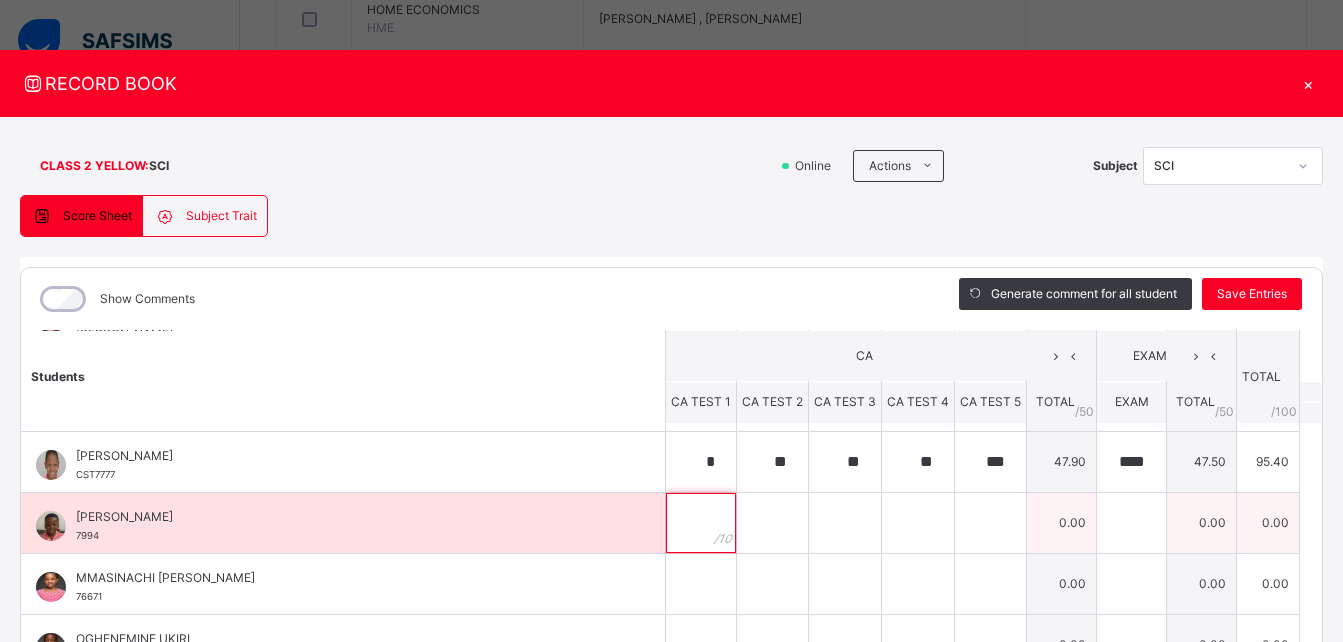 click at bounding box center [701, 523] 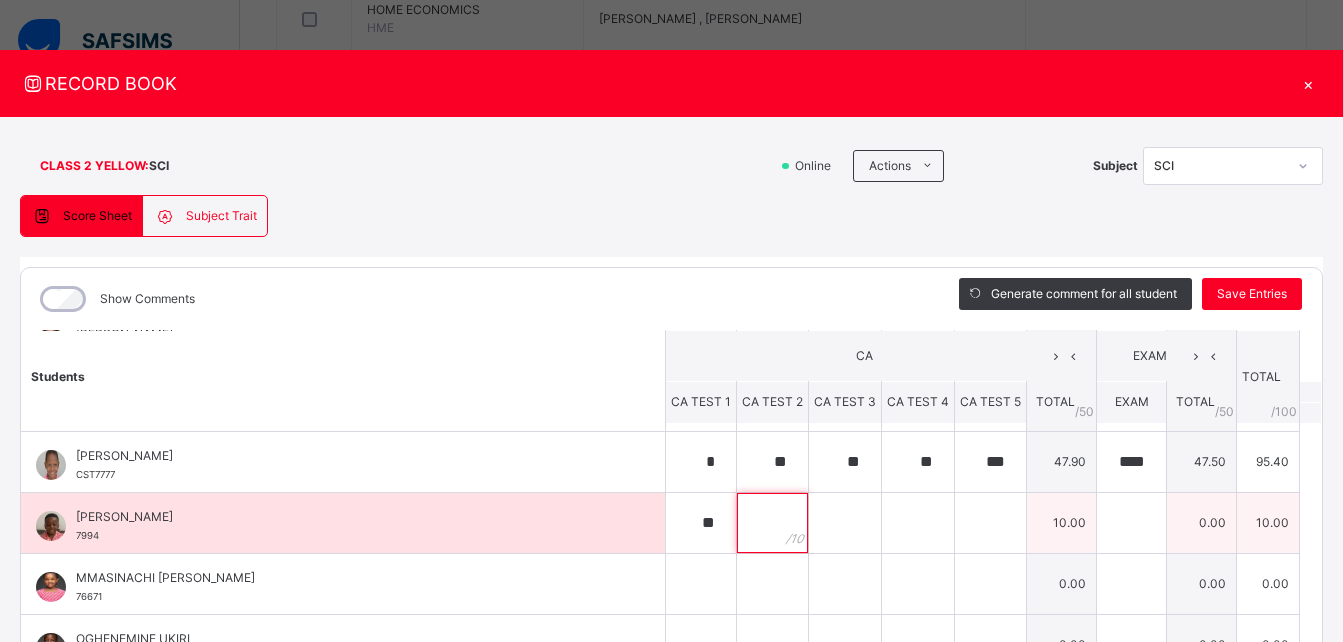 click at bounding box center [772, 523] 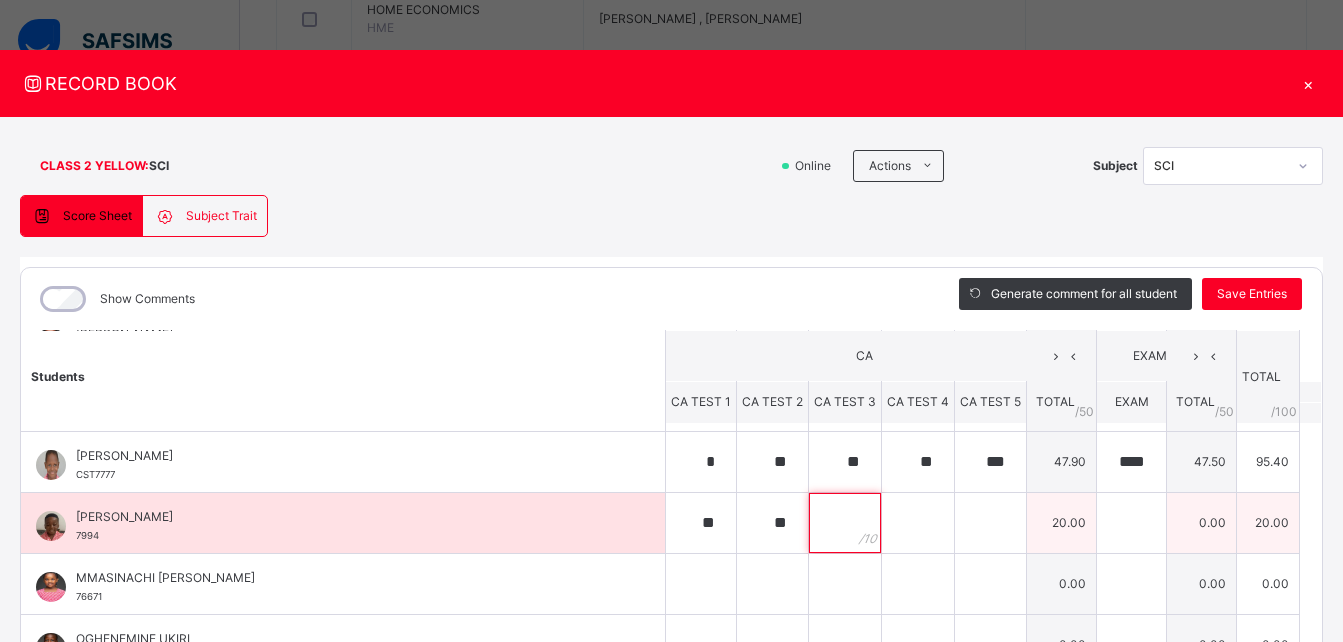 click at bounding box center (845, 523) 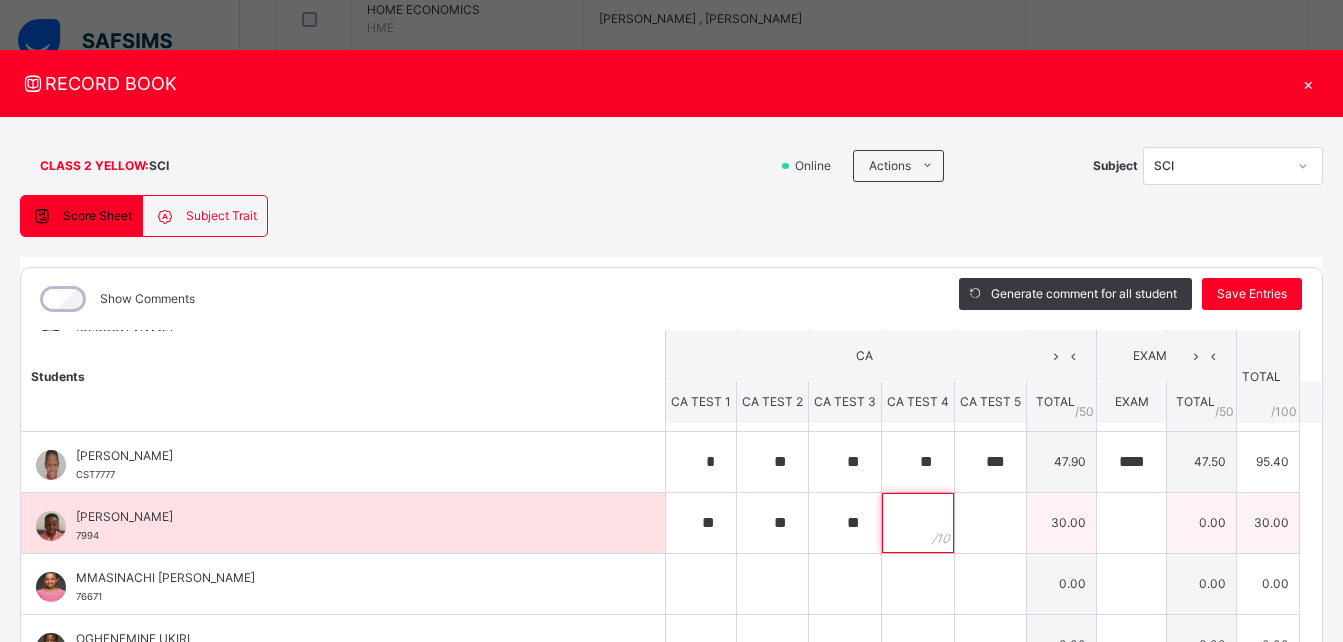 click at bounding box center [918, 523] 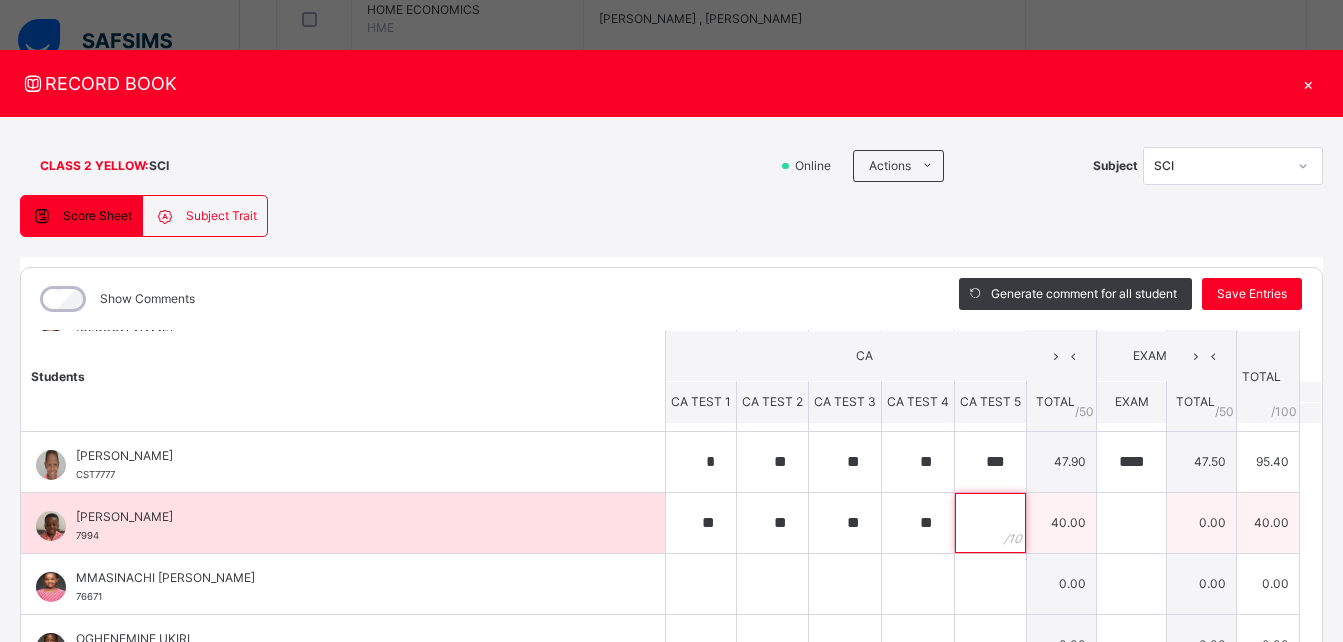 click at bounding box center [990, 523] 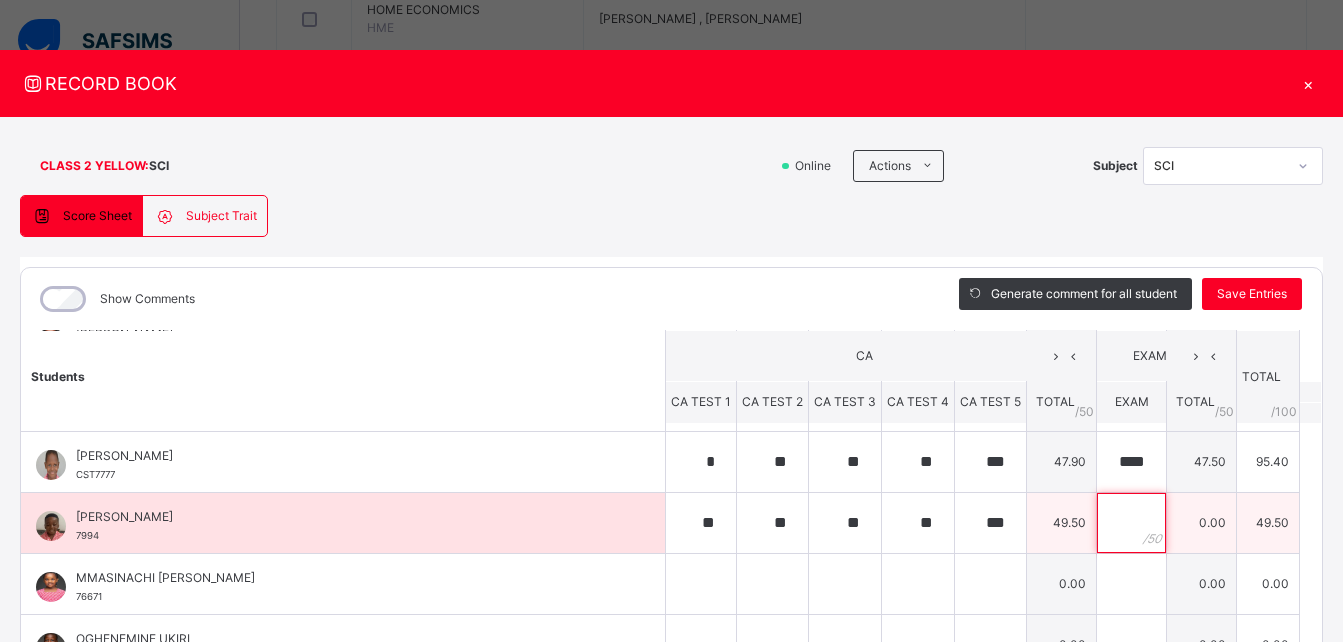 click at bounding box center (1131, 523) 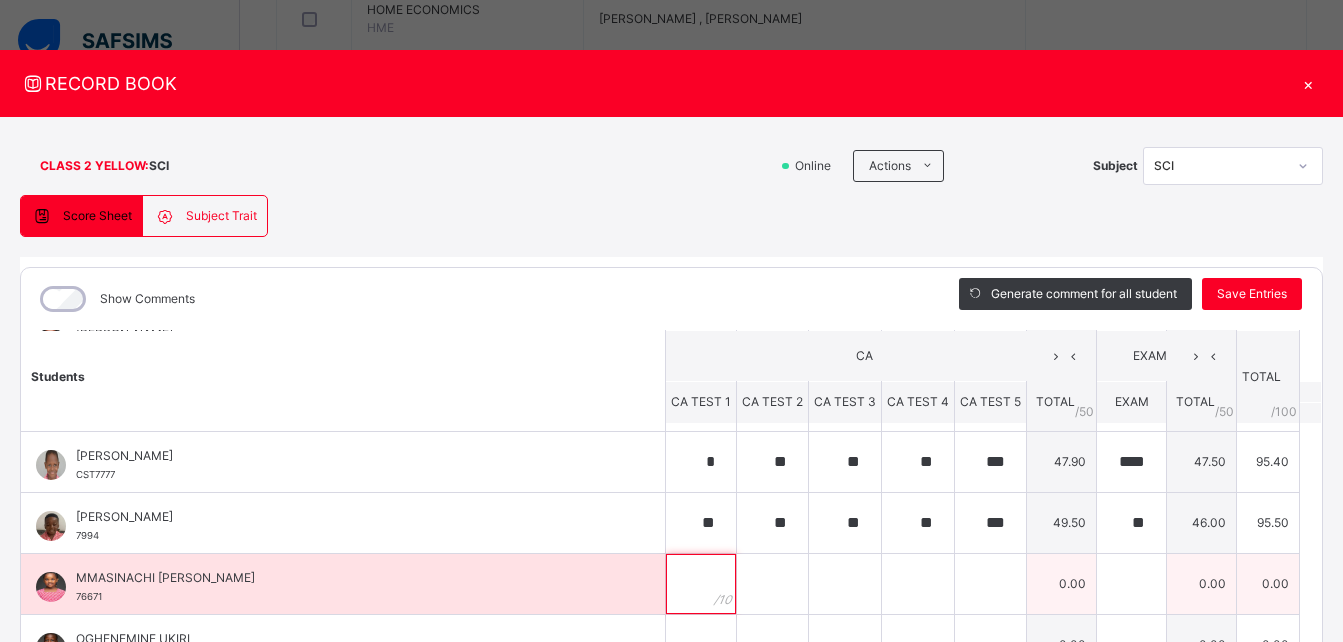 click at bounding box center [701, 584] 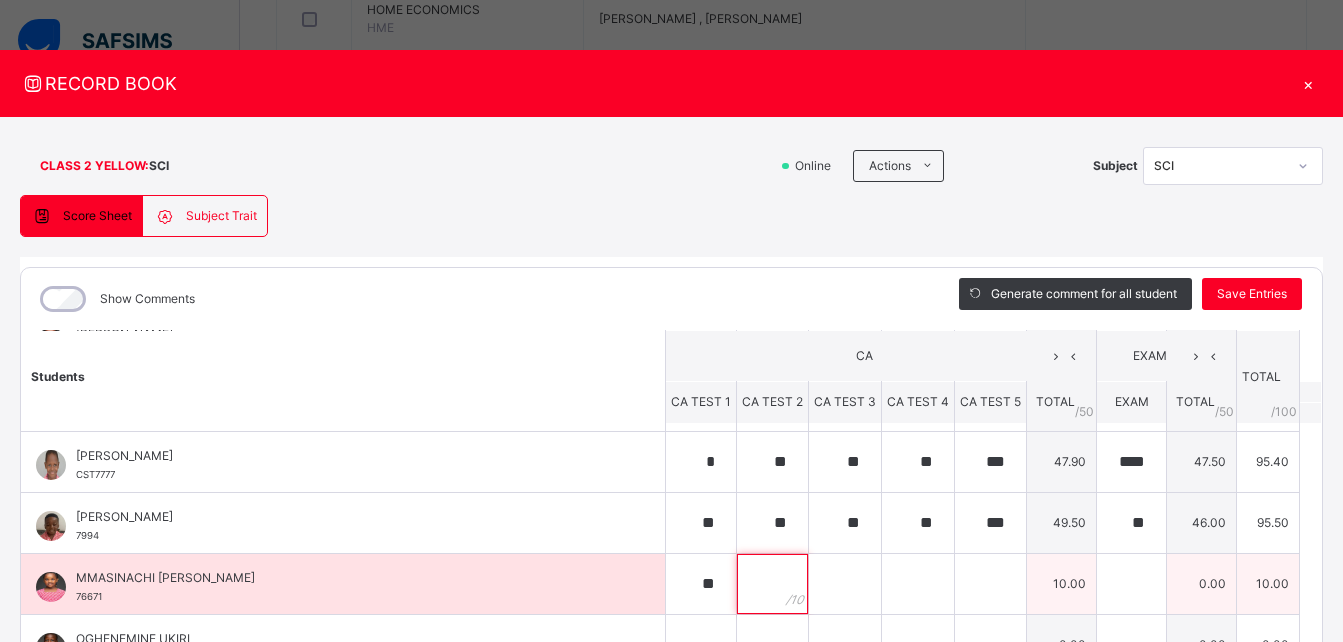 click at bounding box center [772, 584] 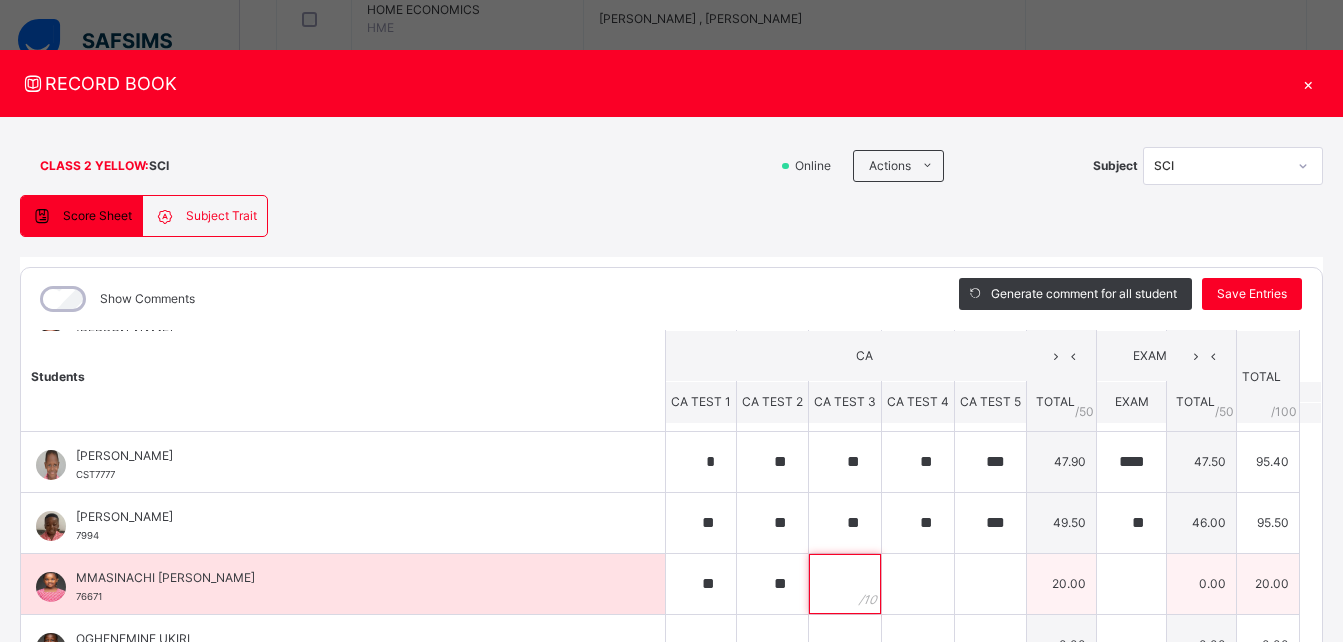 click at bounding box center (845, 584) 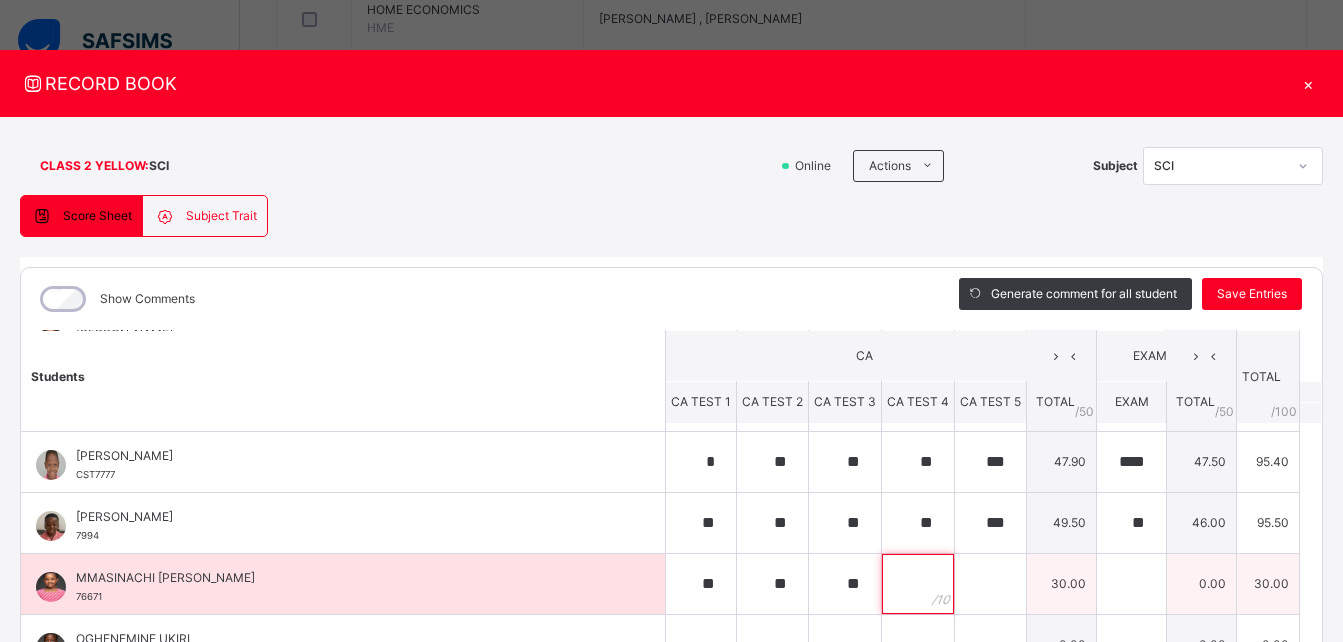 click at bounding box center (918, 584) 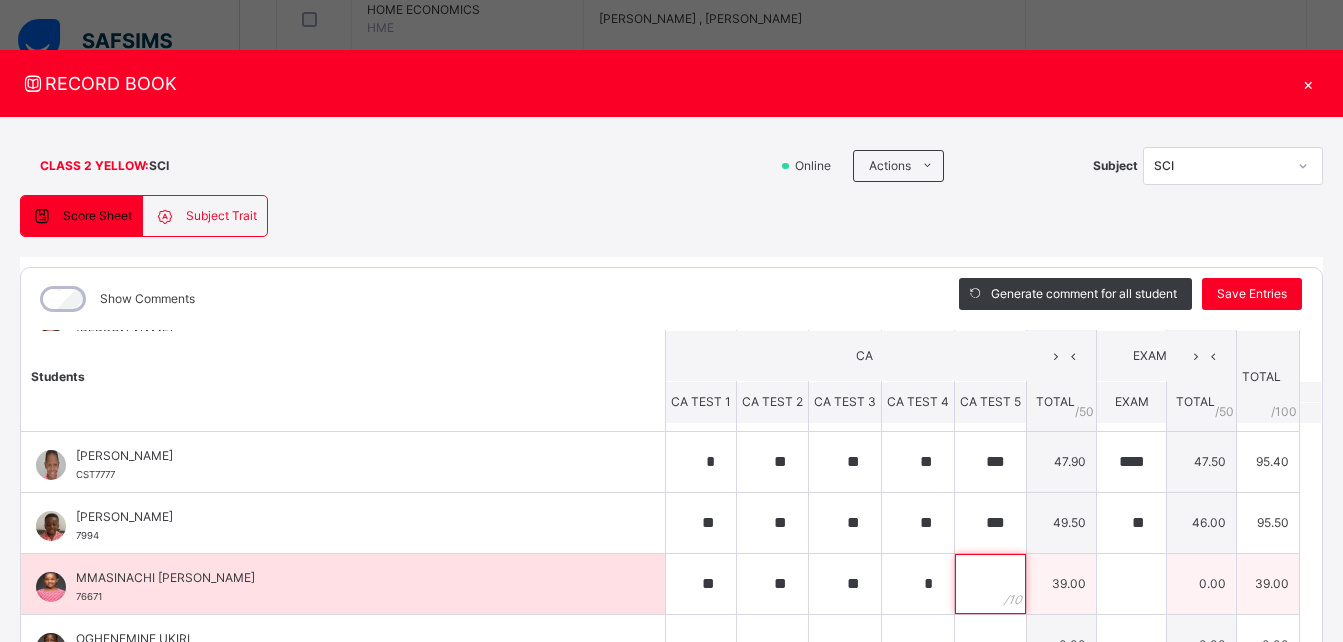 click at bounding box center [990, 584] 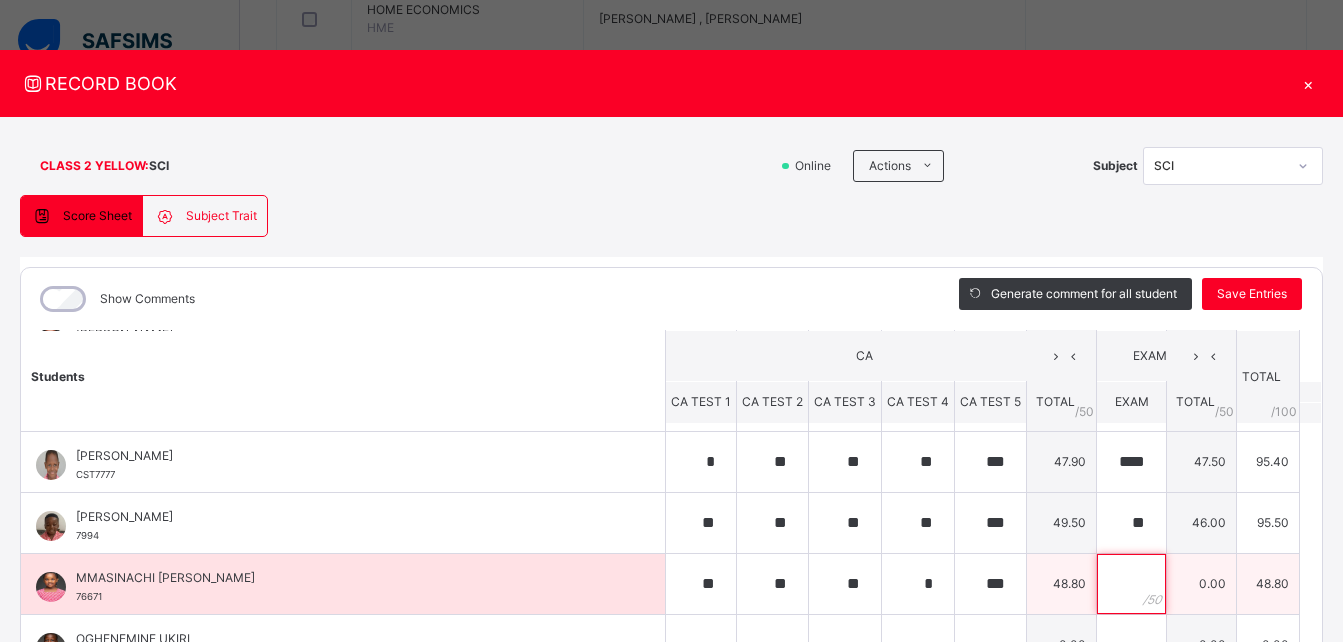click at bounding box center [1131, 584] 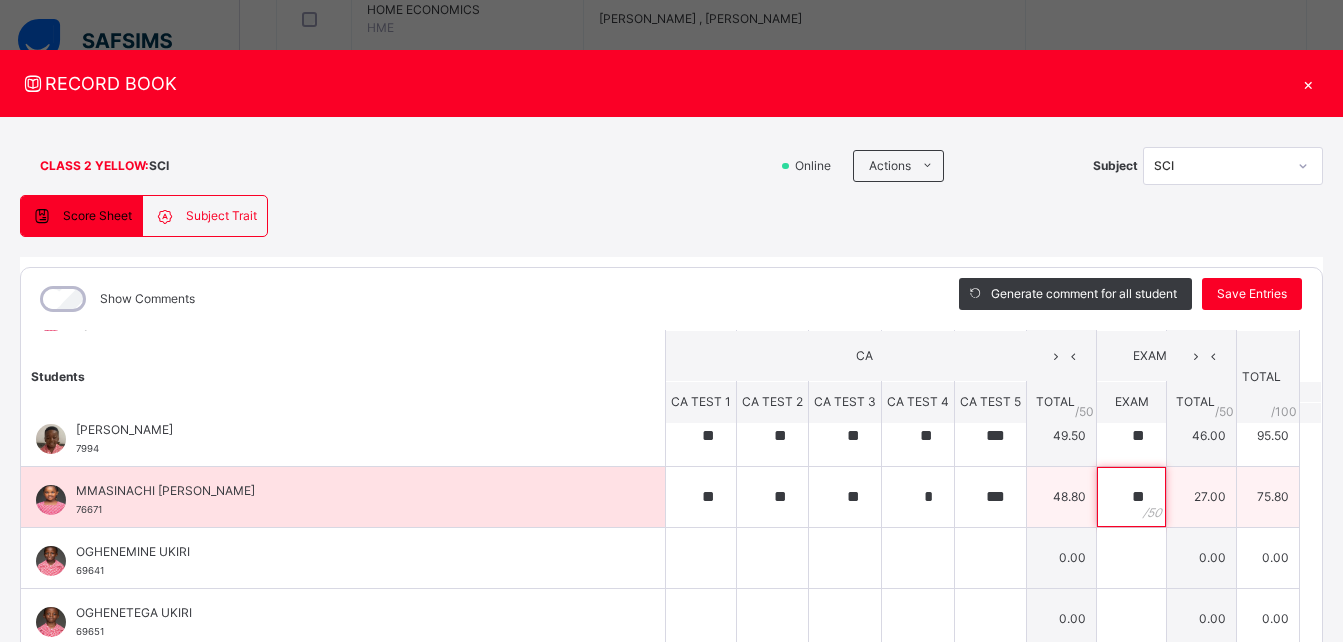 scroll, scrollTop: 637, scrollLeft: 0, axis: vertical 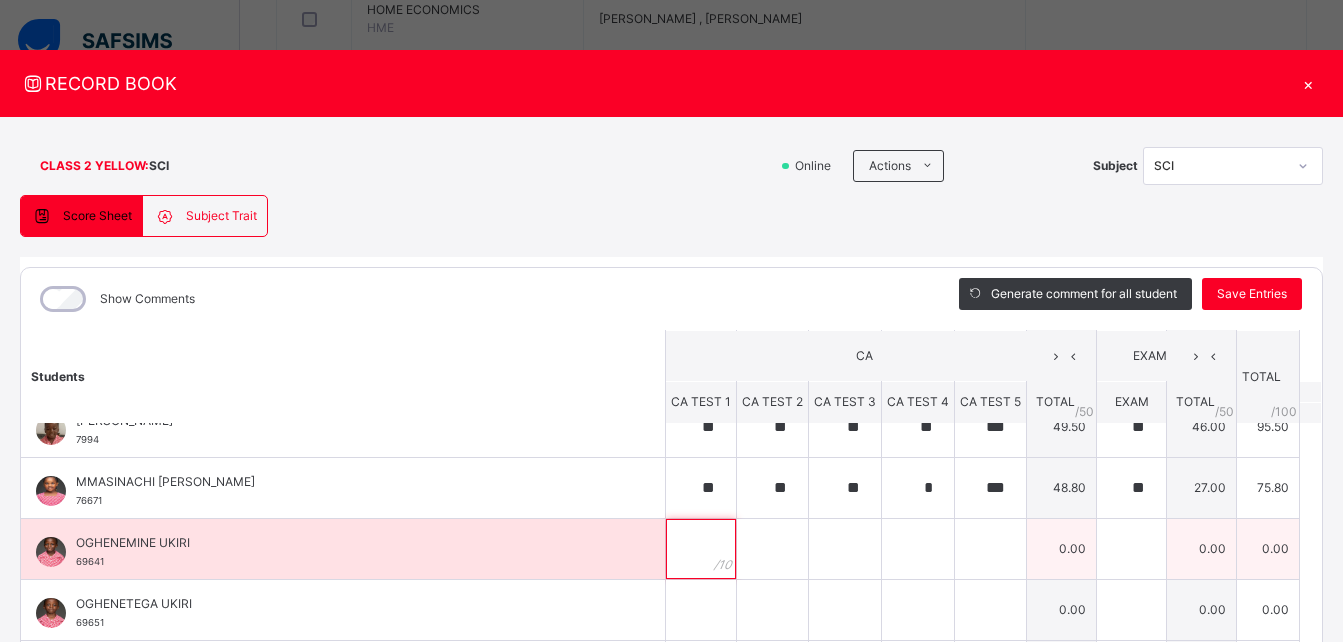click at bounding box center [701, 549] 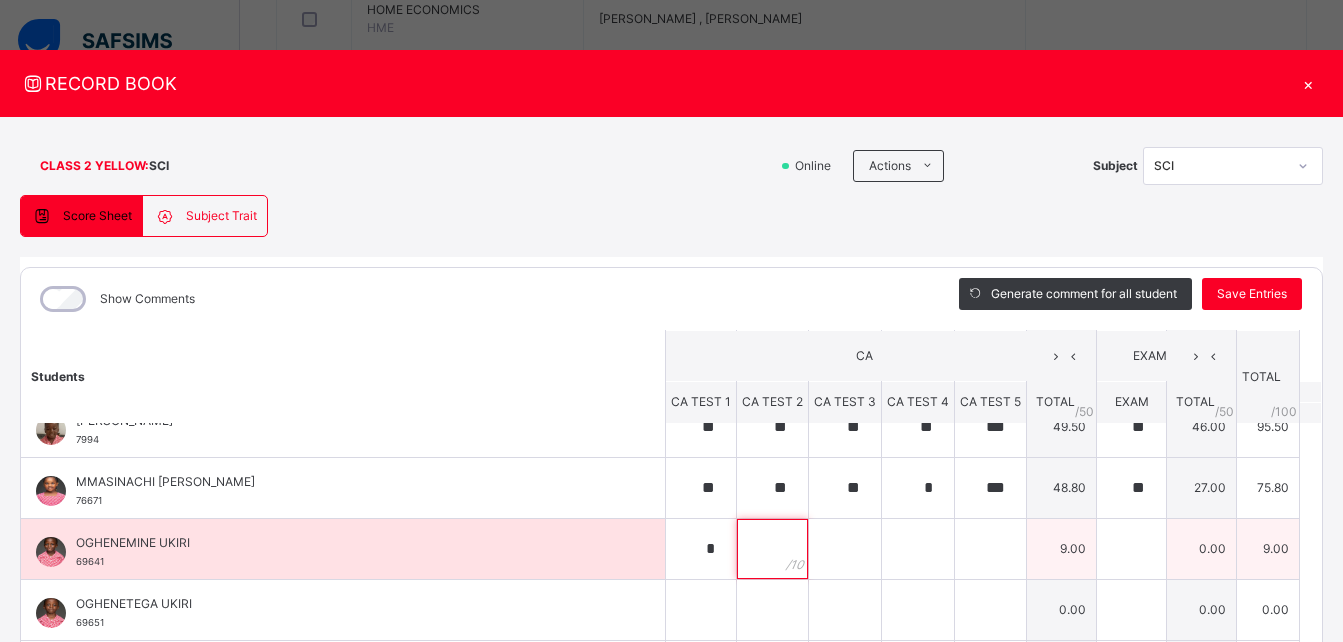 click at bounding box center [772, 549] 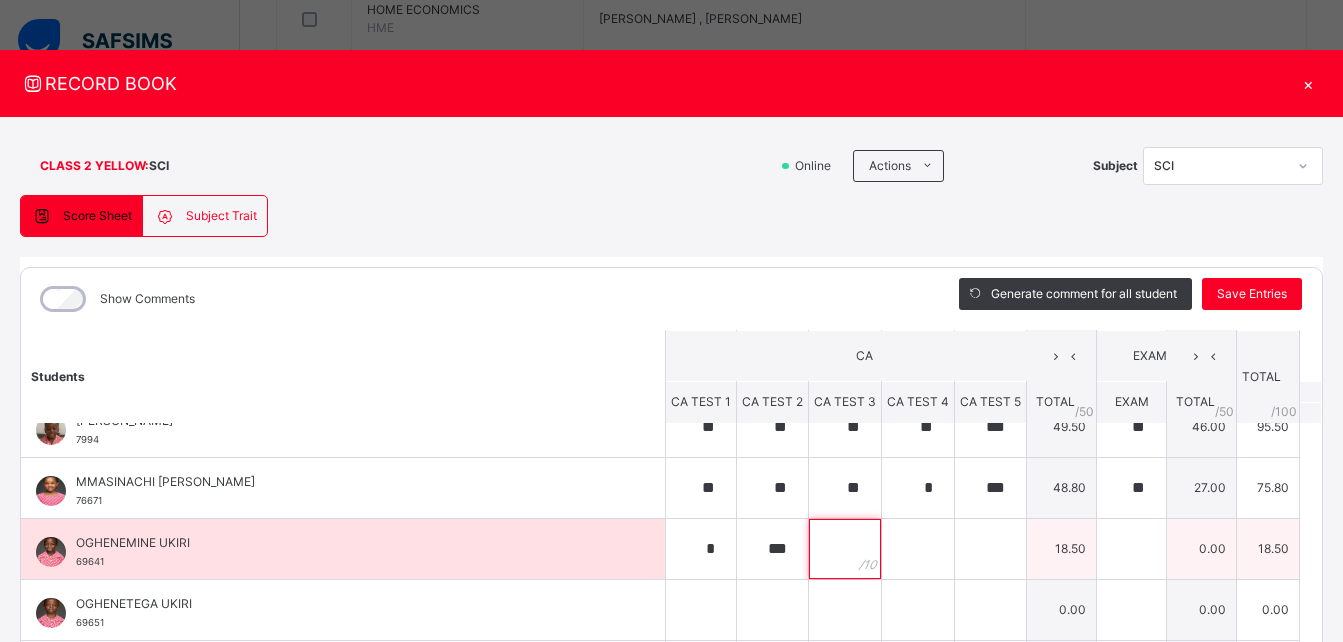 click at bounding box center [845, 549] 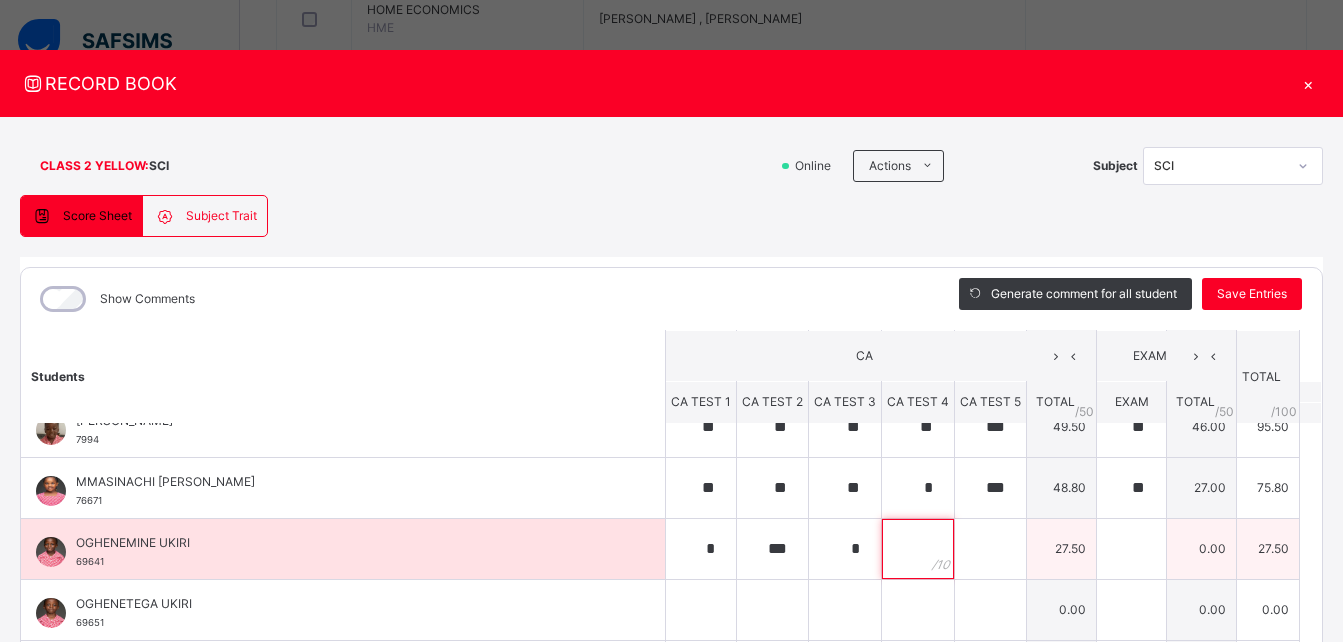 click at bounding box center [918, 549] 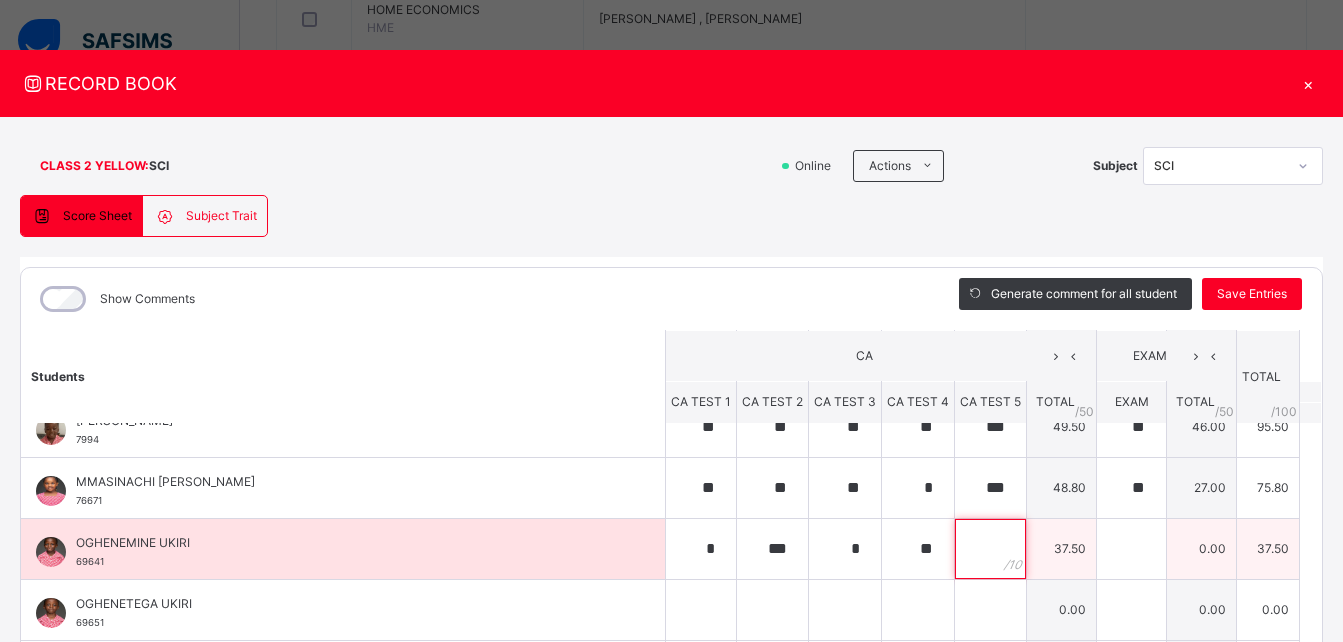 click at bounding box center (990, 549) 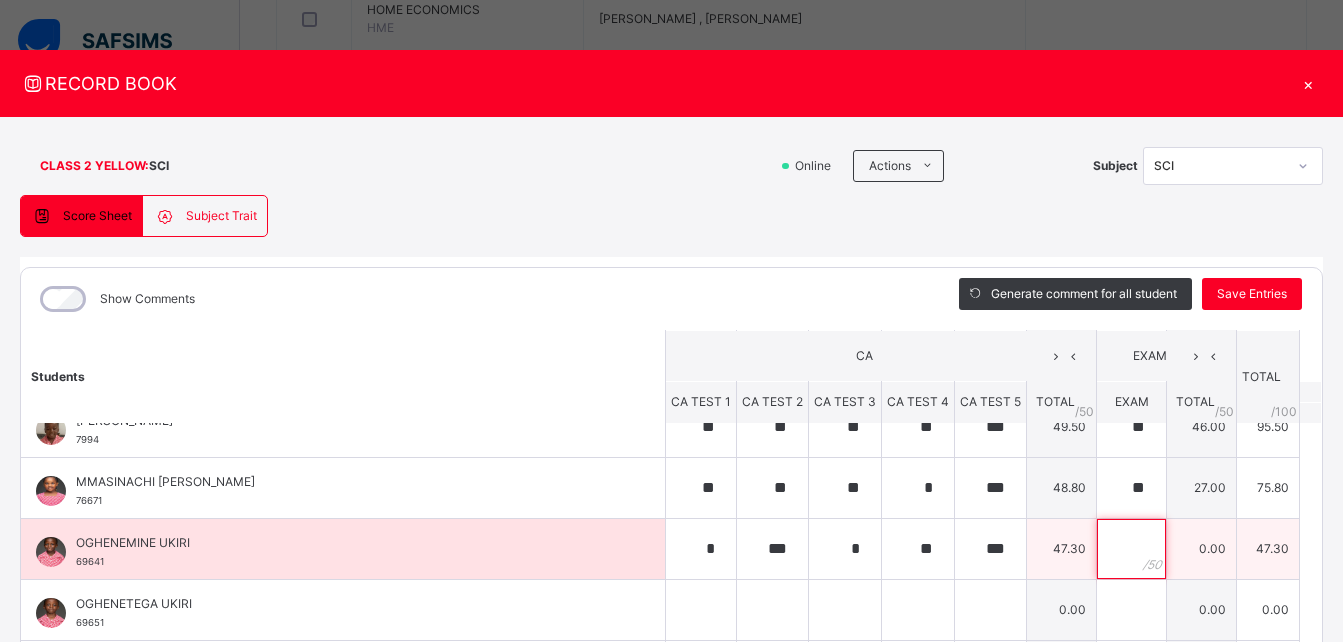 click at bounding box center (1131, 549) 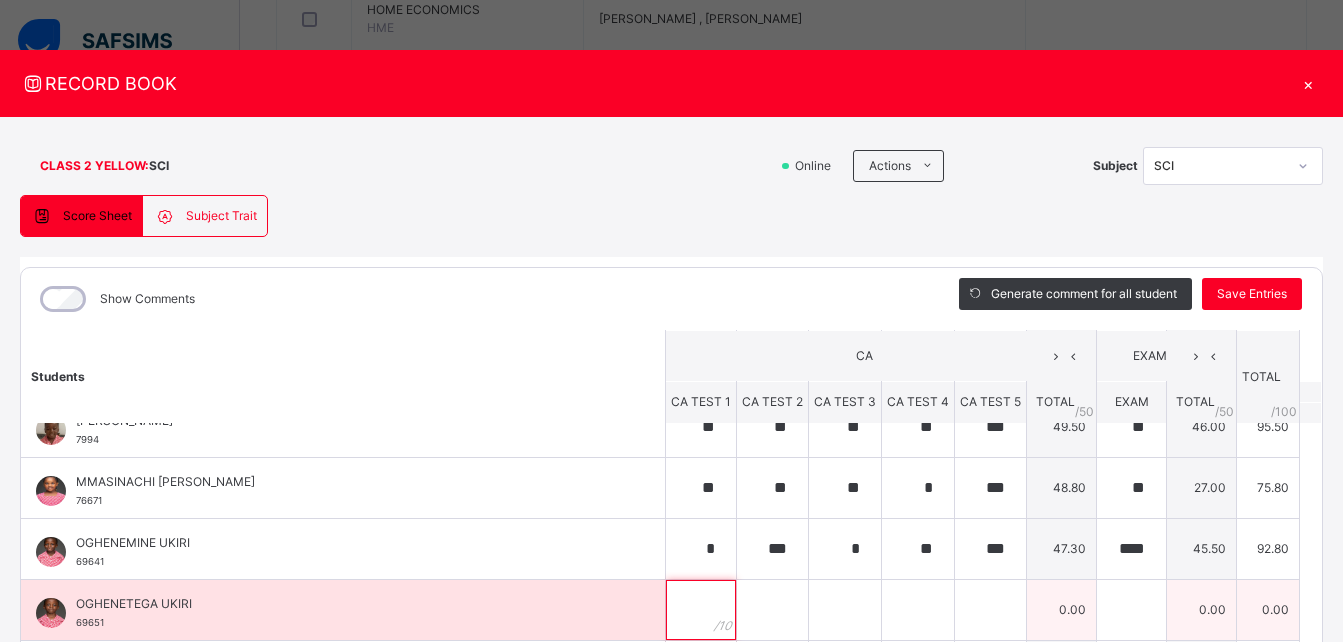 click at bounding box center (701, 610) 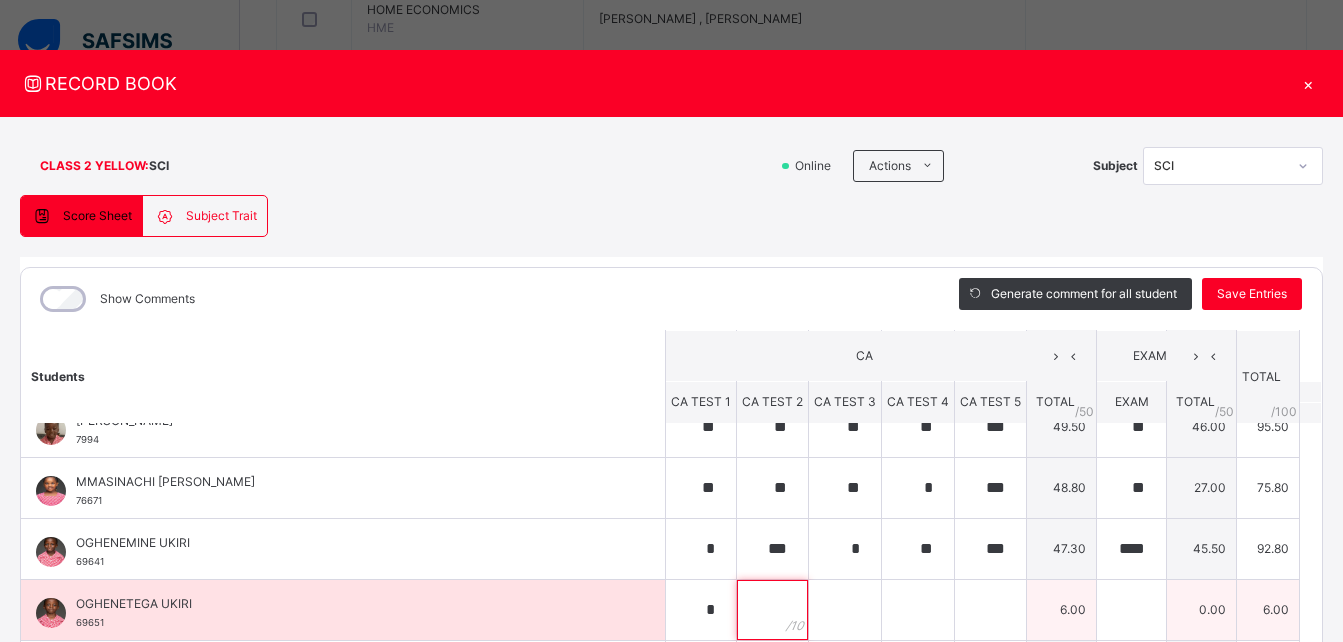 click at bounding box center (772, 610) 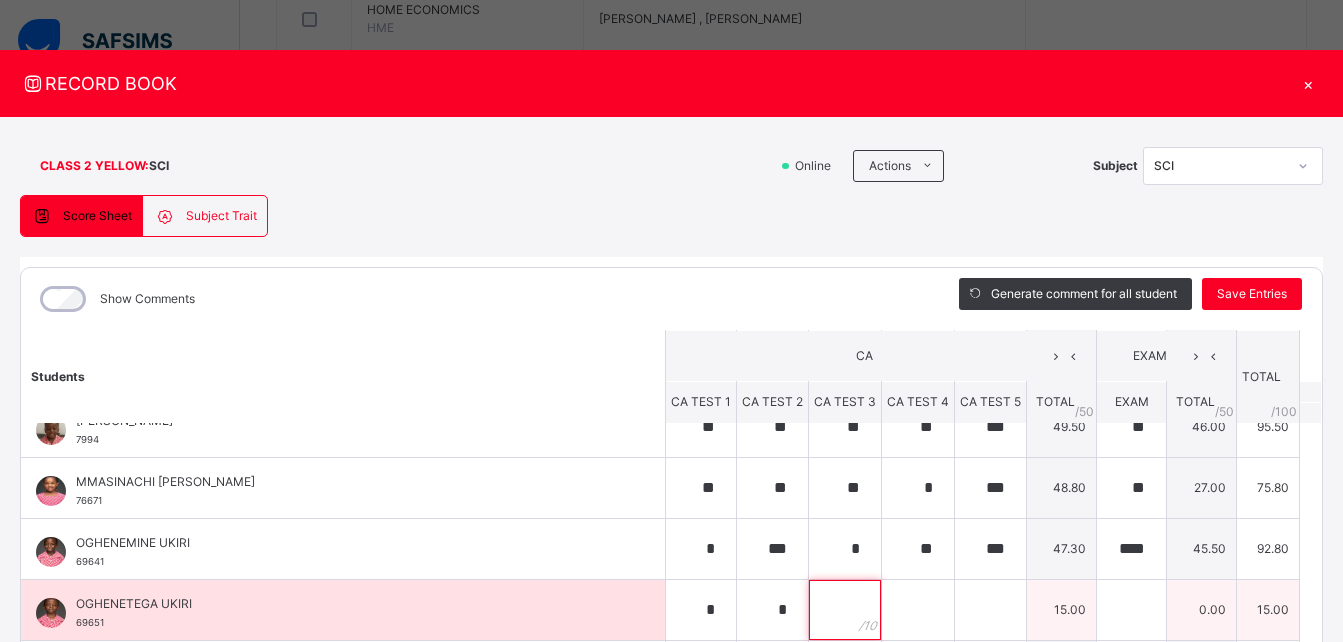 click at bounding box center (845, 610) 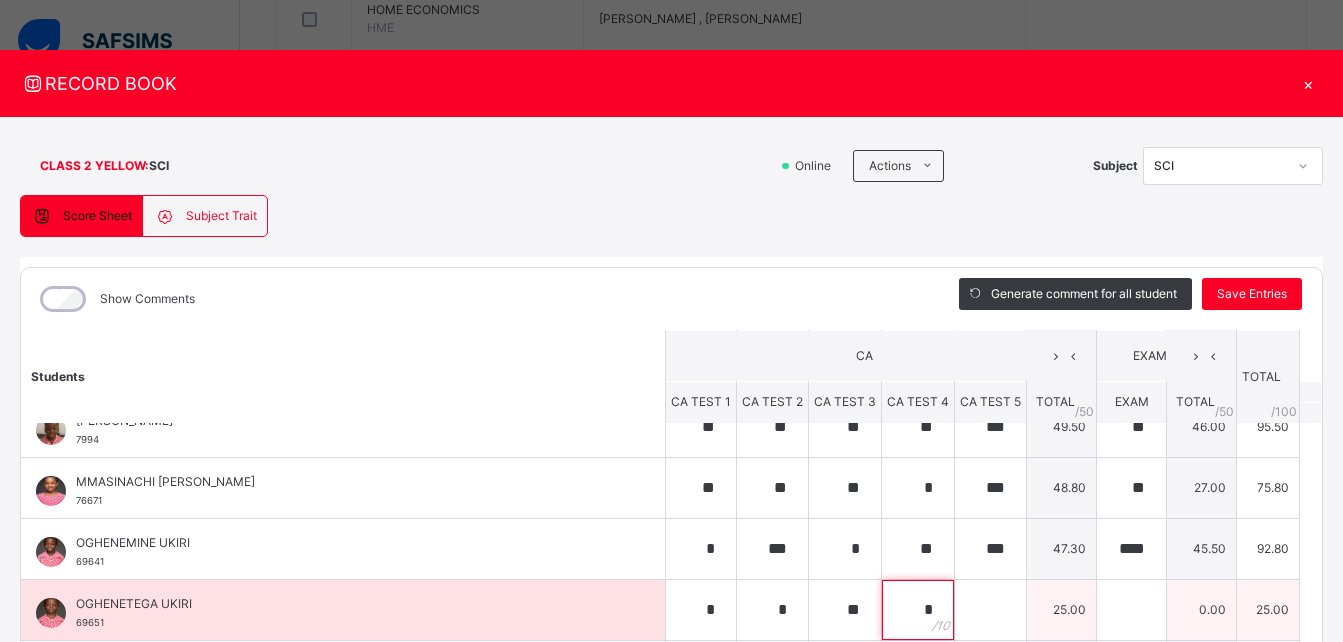 click on "*" at bounding box center (918, 610) 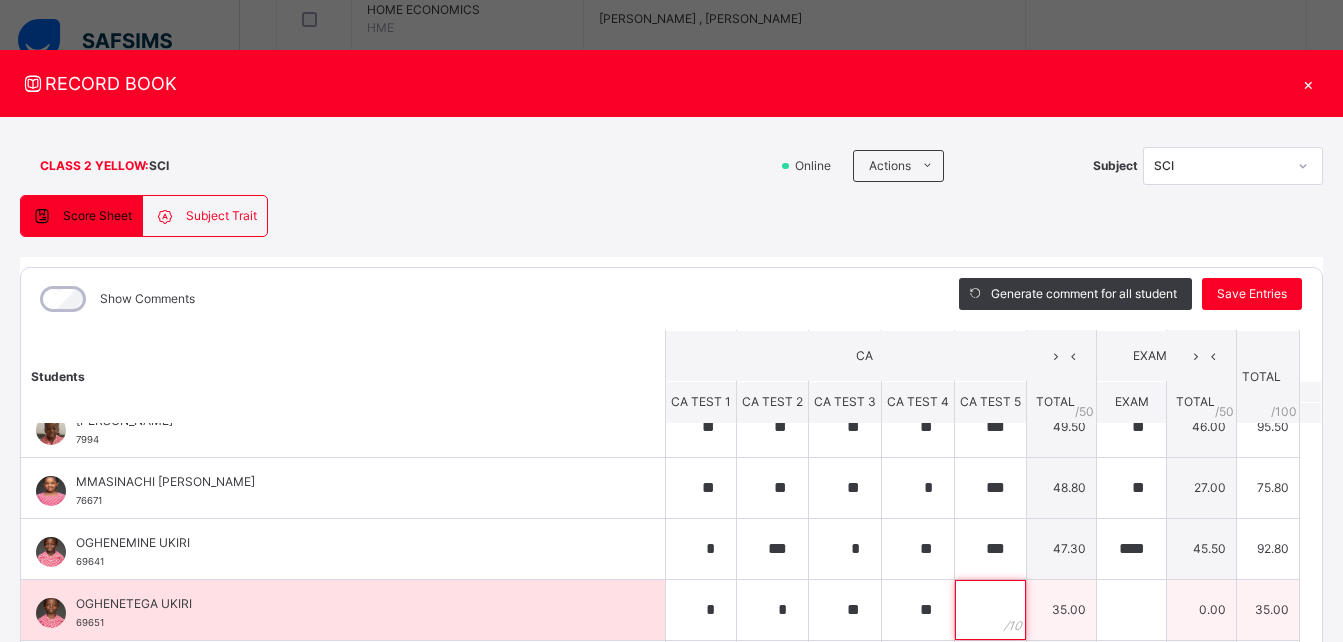 click at bounding box center (990, 610) 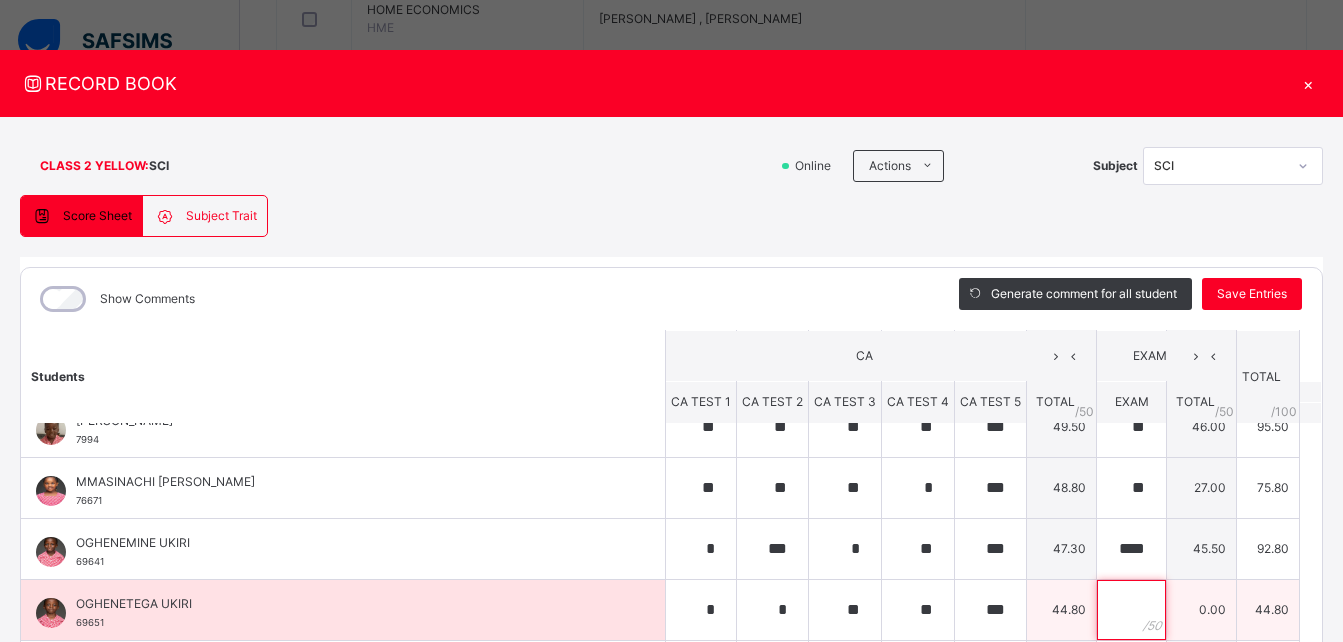 click at bounding box center [1131, 610] 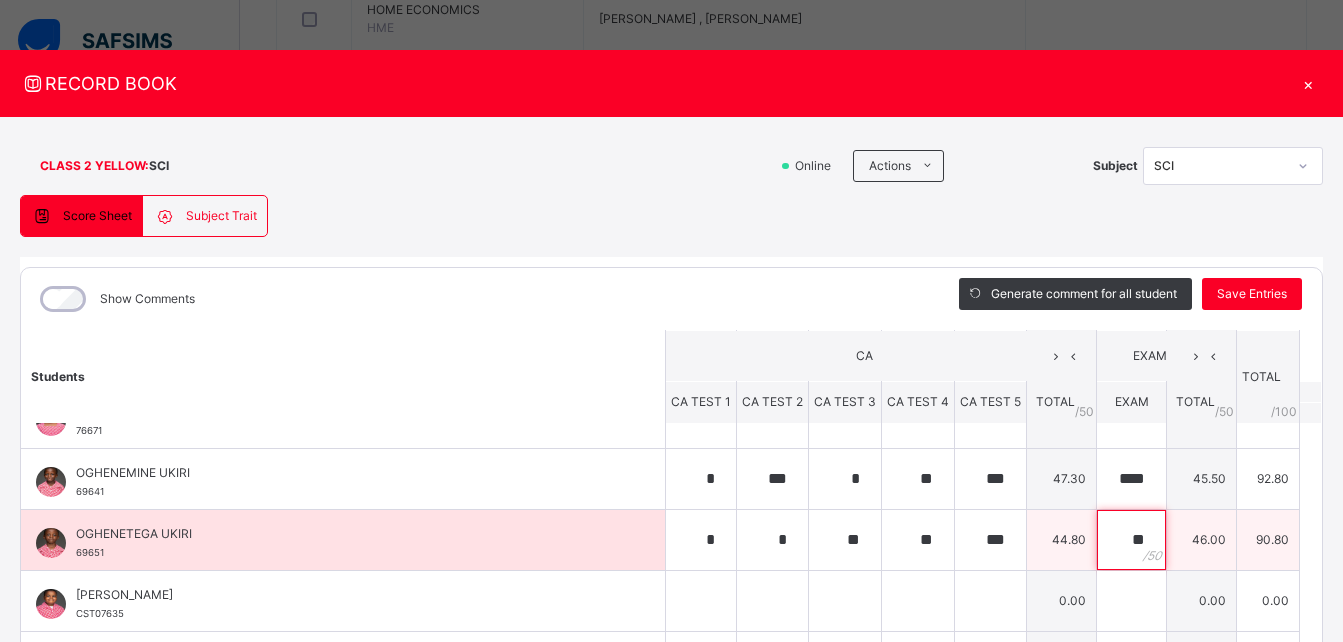 scroll, scrollTop: 712, scrollLeft: 0, axis: vertical 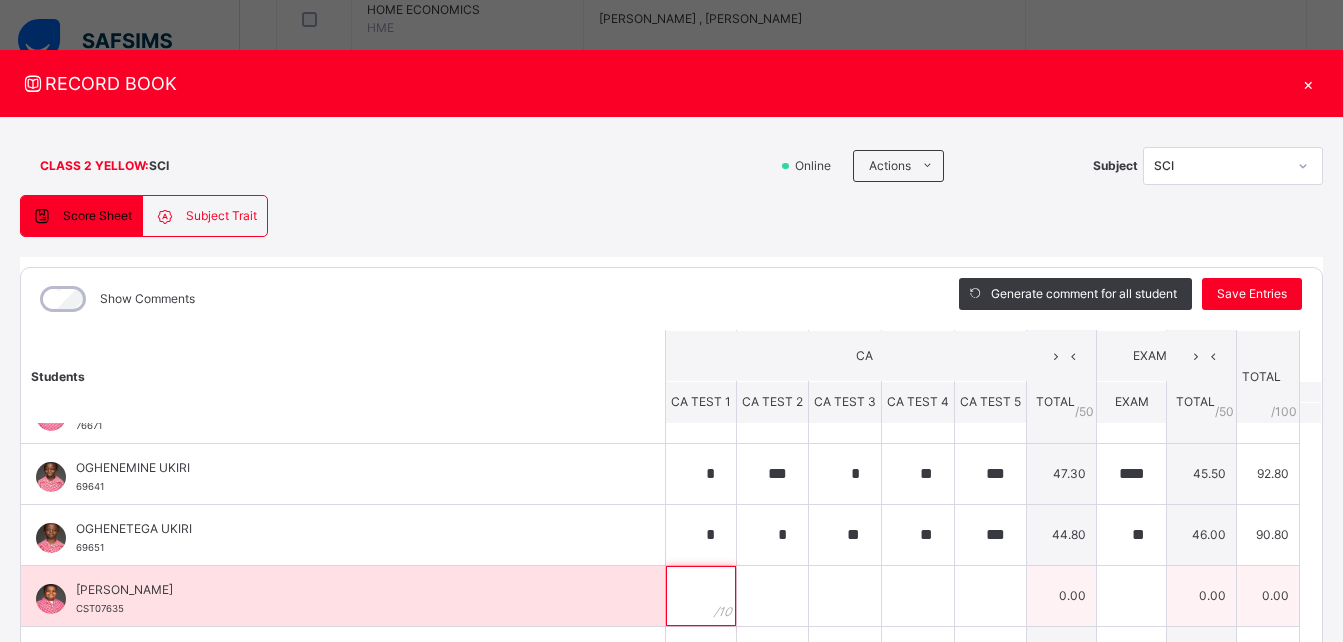 click at bounding box center [701, 596] 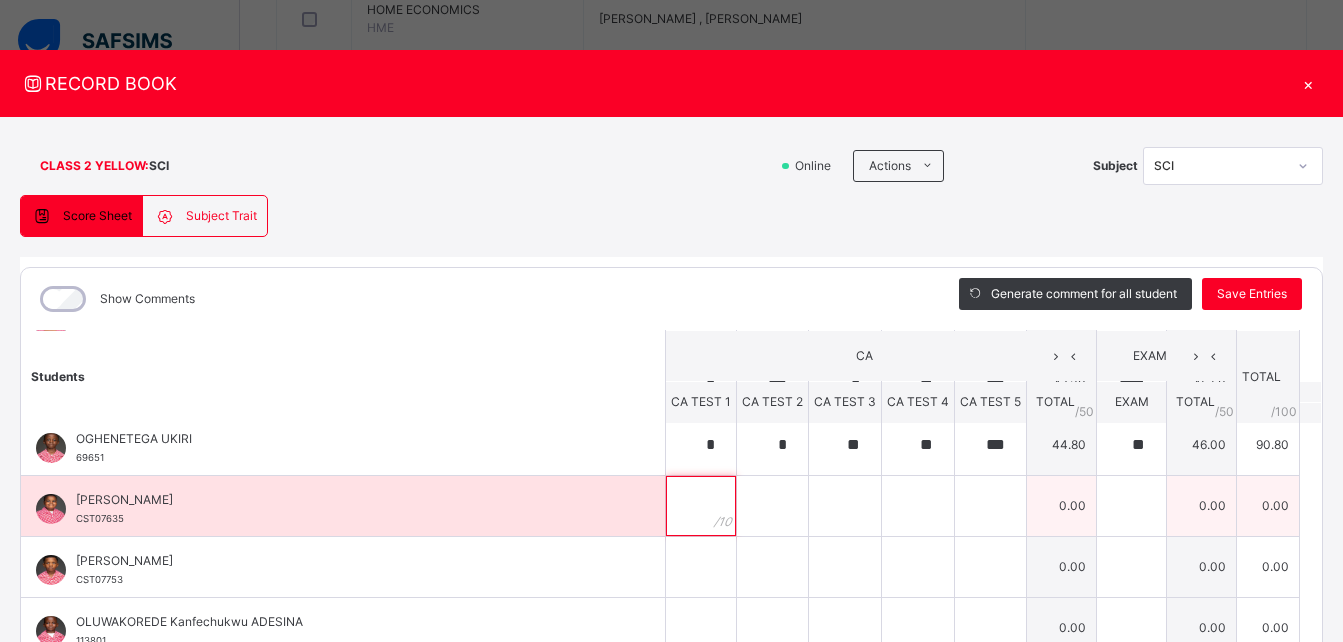 scroll, scrollTop: 805, scrollLeft: 0, axis: vertical 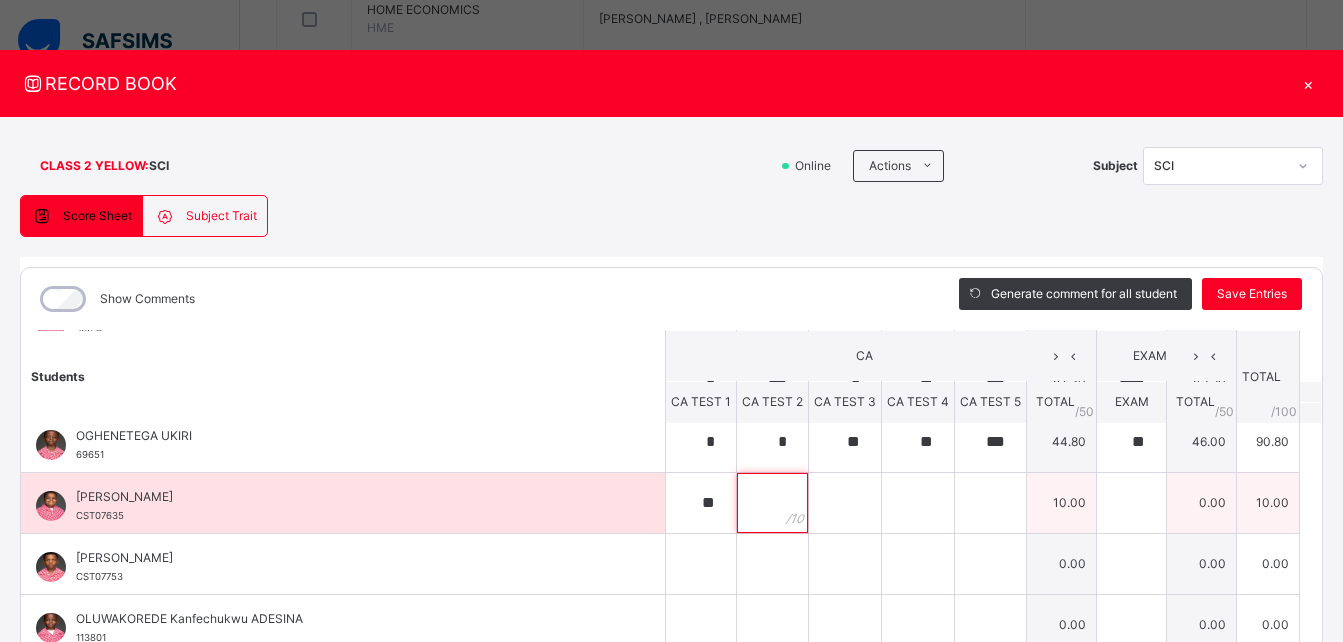click at bounding box center [772, 503] 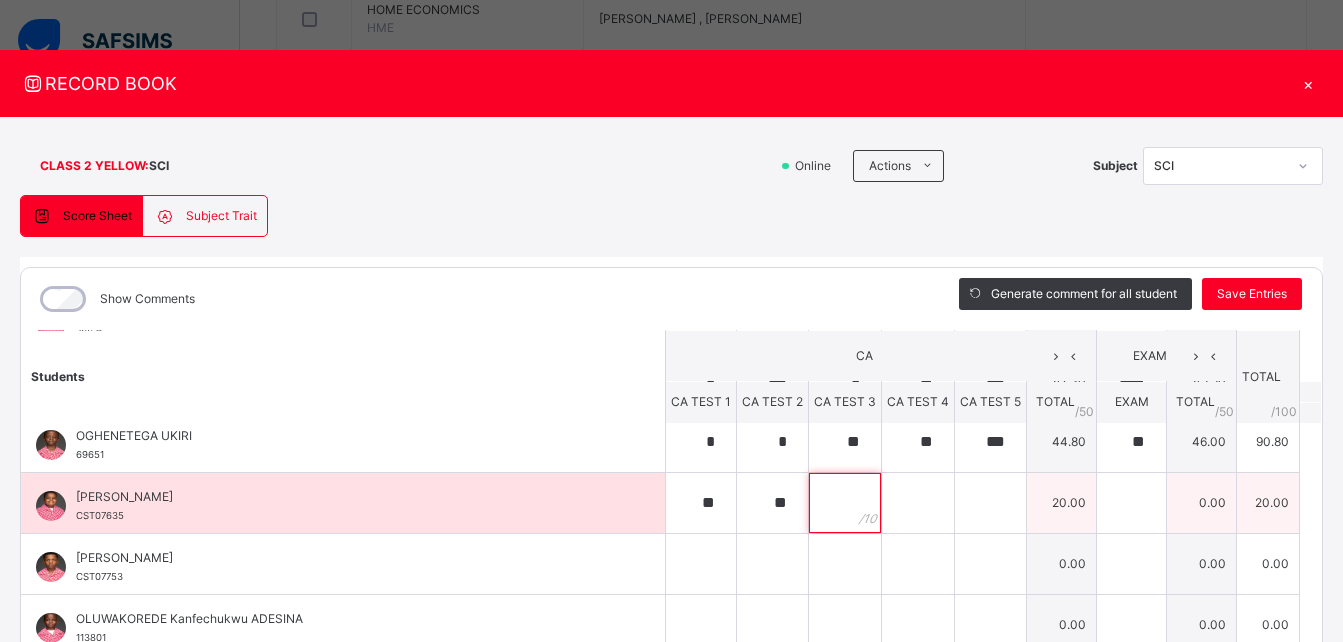 click at bounding box center [845, 503] 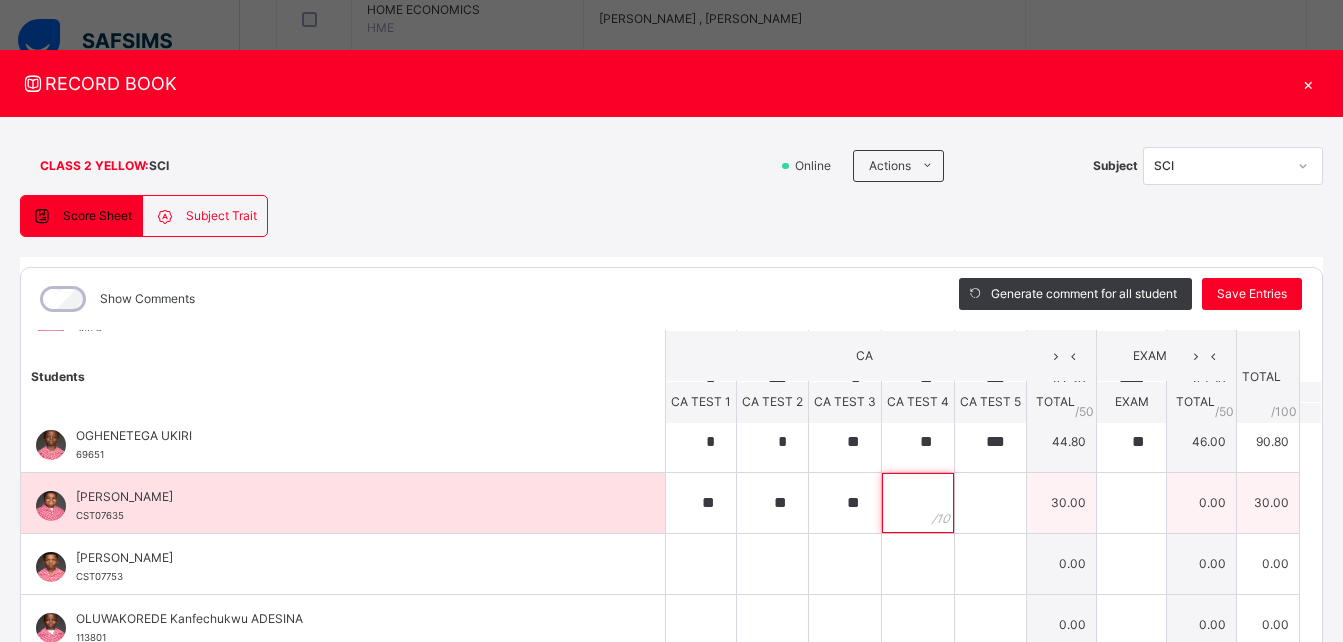 click at bounding box center [918, 503] 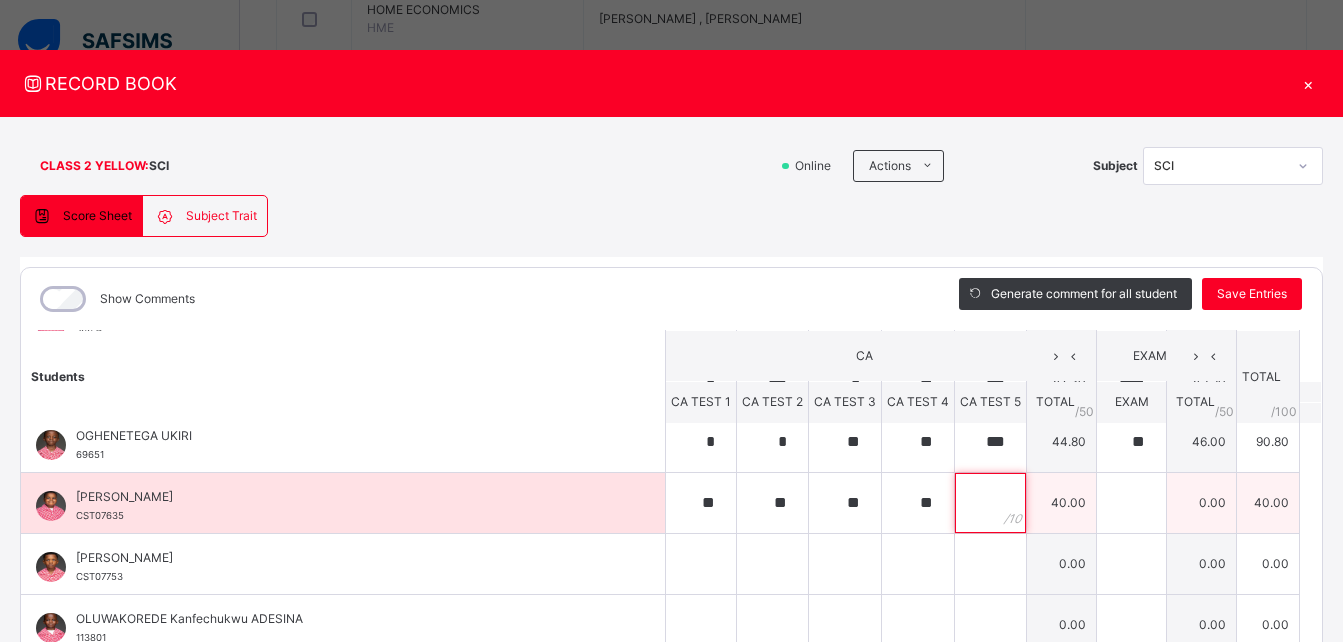 click at bounding box center (990, 503) 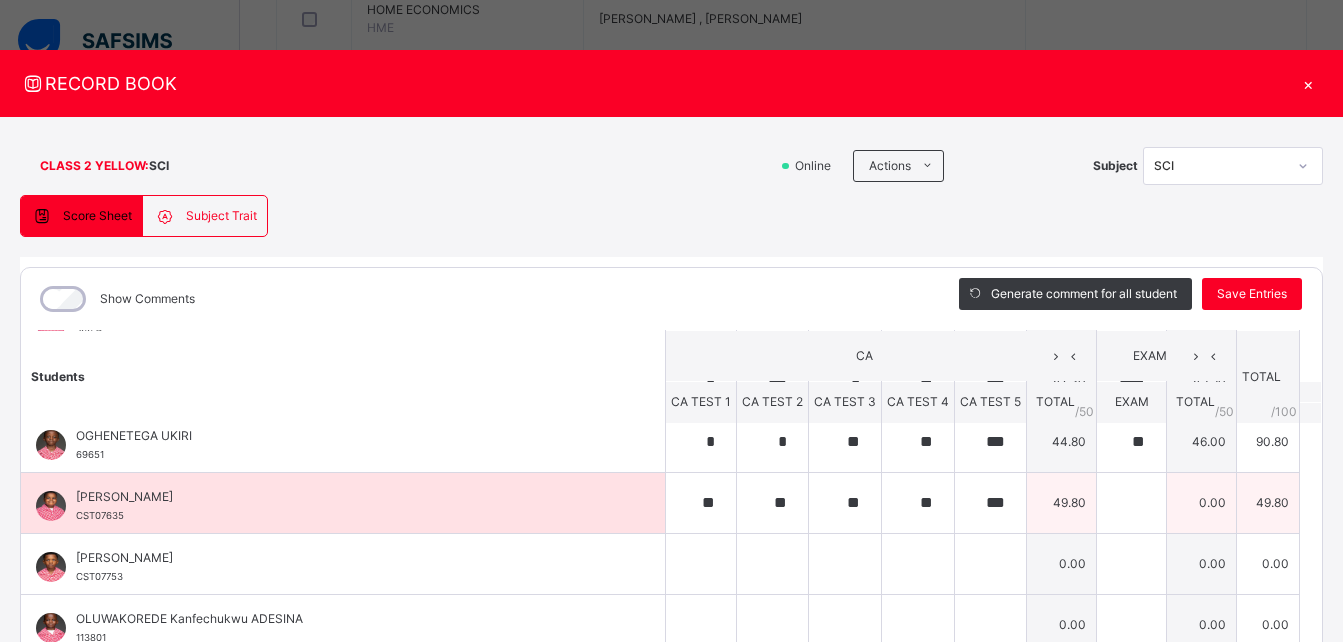 click at bounding box center (1132, 502) 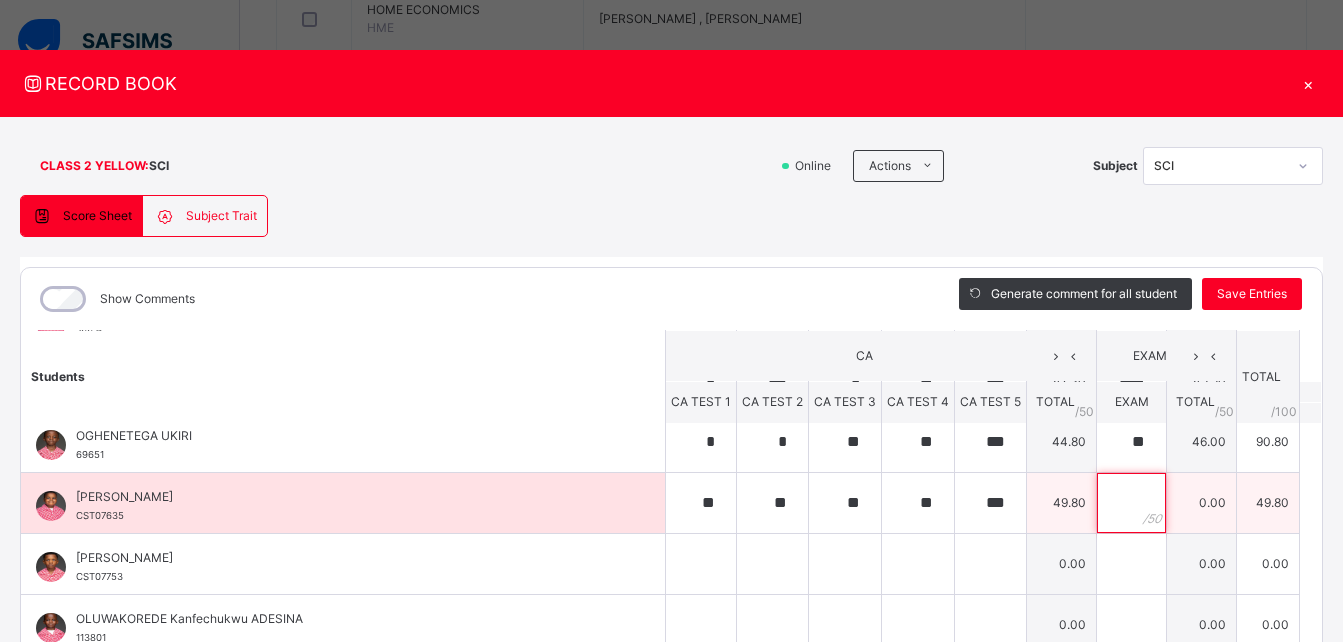 click at bounding box center [1131, 503] 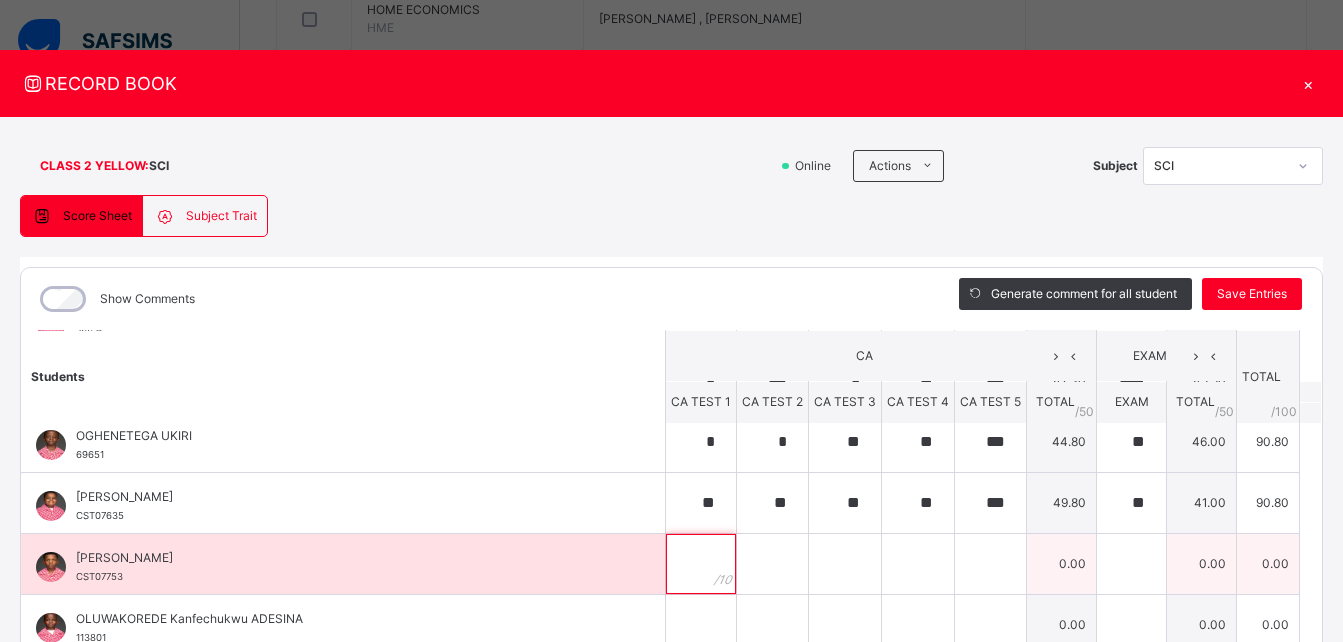 click at bounding box center (701, 564) 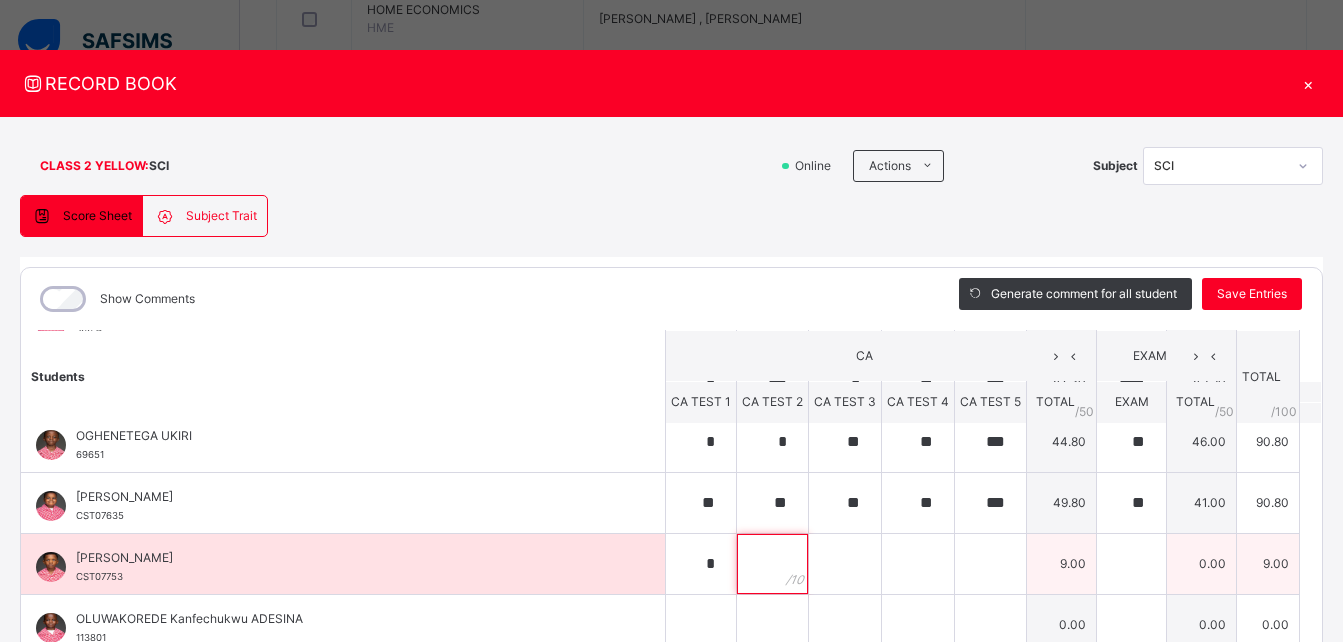 click at bounding box center [772, 564] 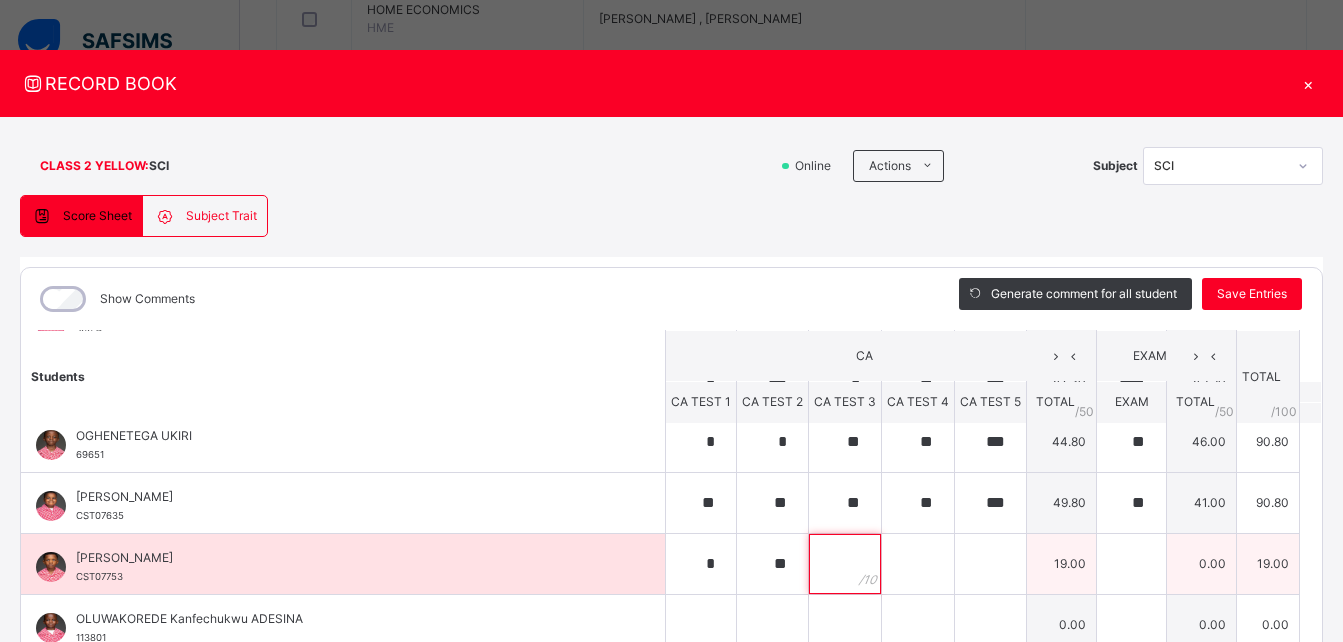 click at bounding box center (845, 564) 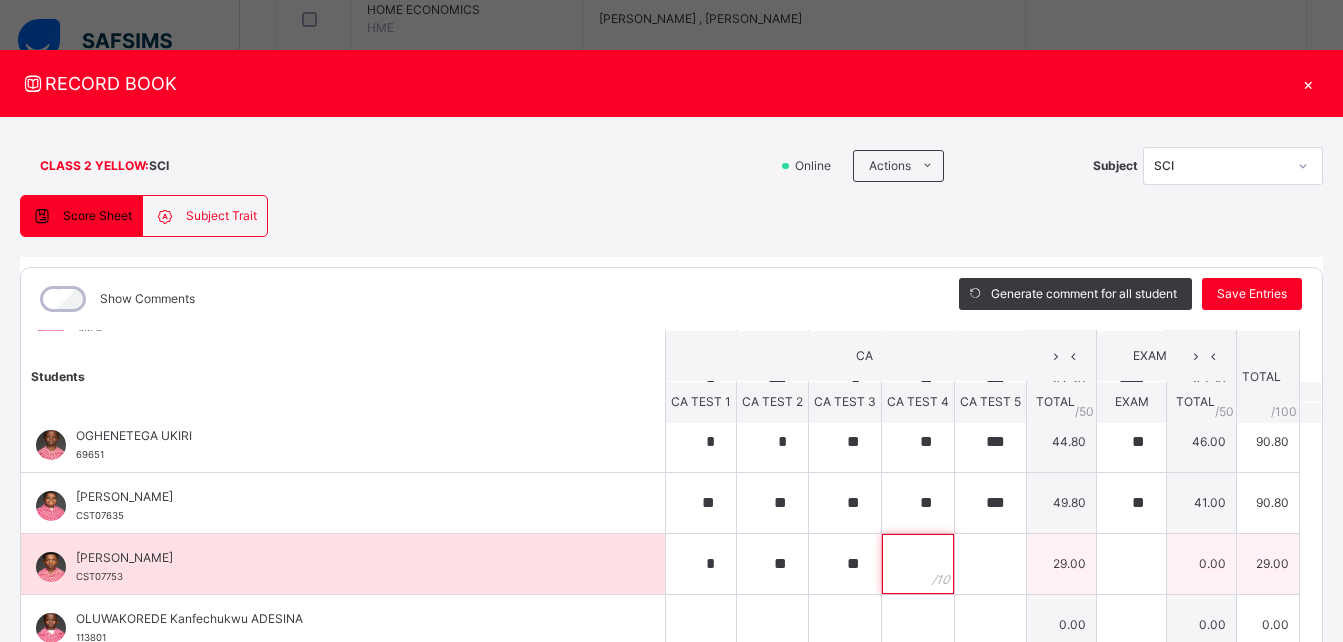 click at bounding box center [918, 564] 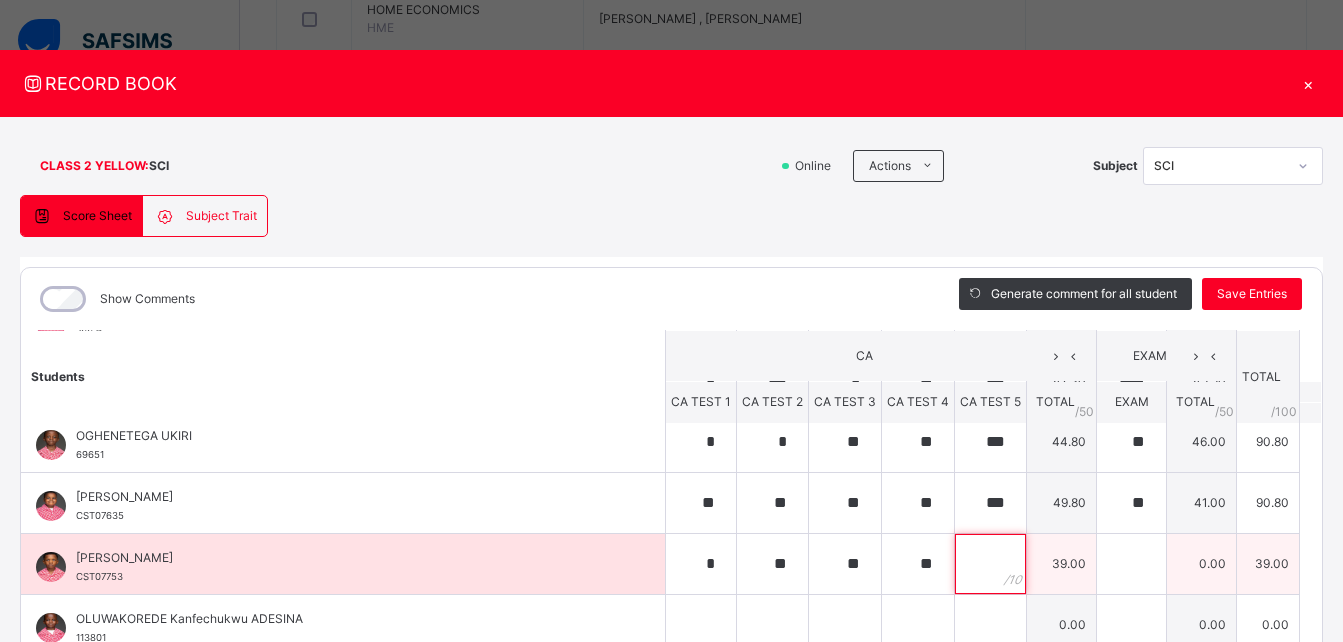 click at bounding box center [990, 564] 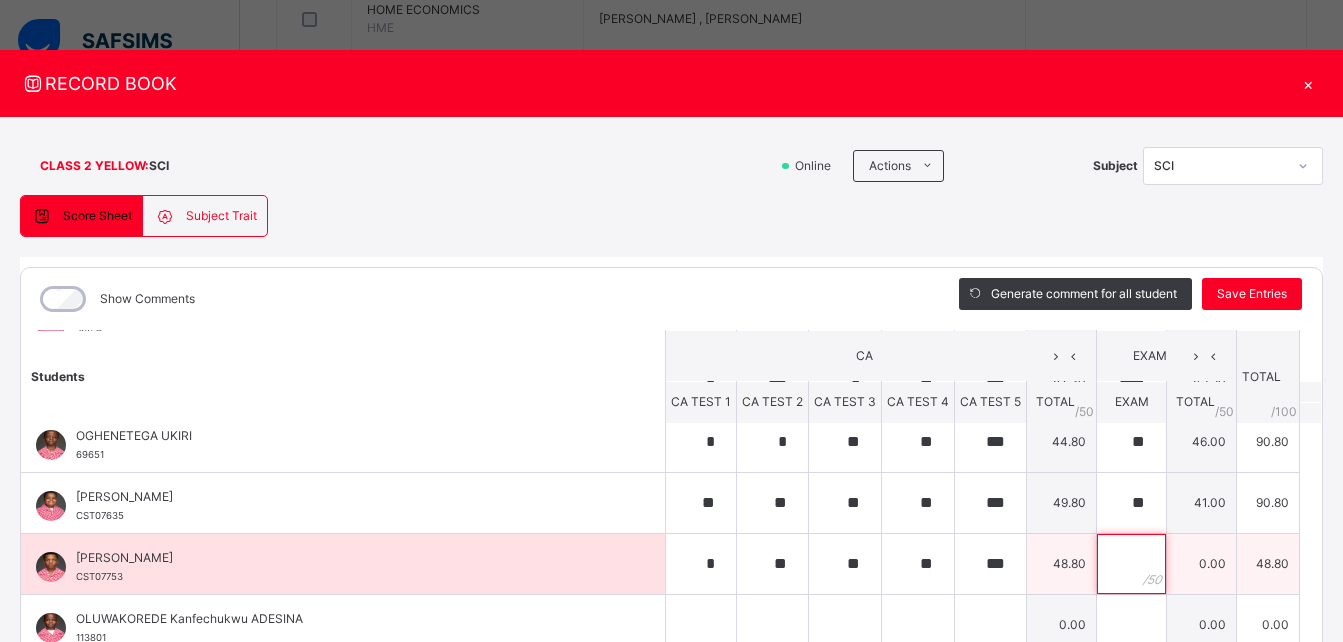 click at bounding box center [1131, 564] 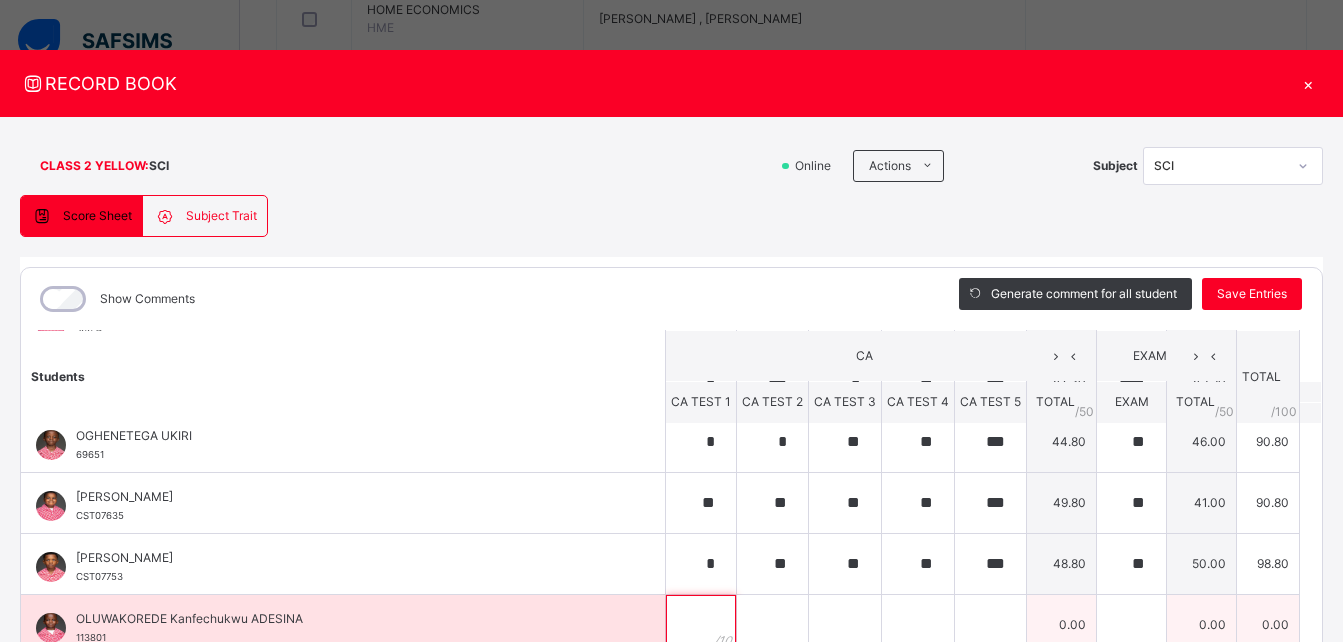 click at bounding box center (701, 625) 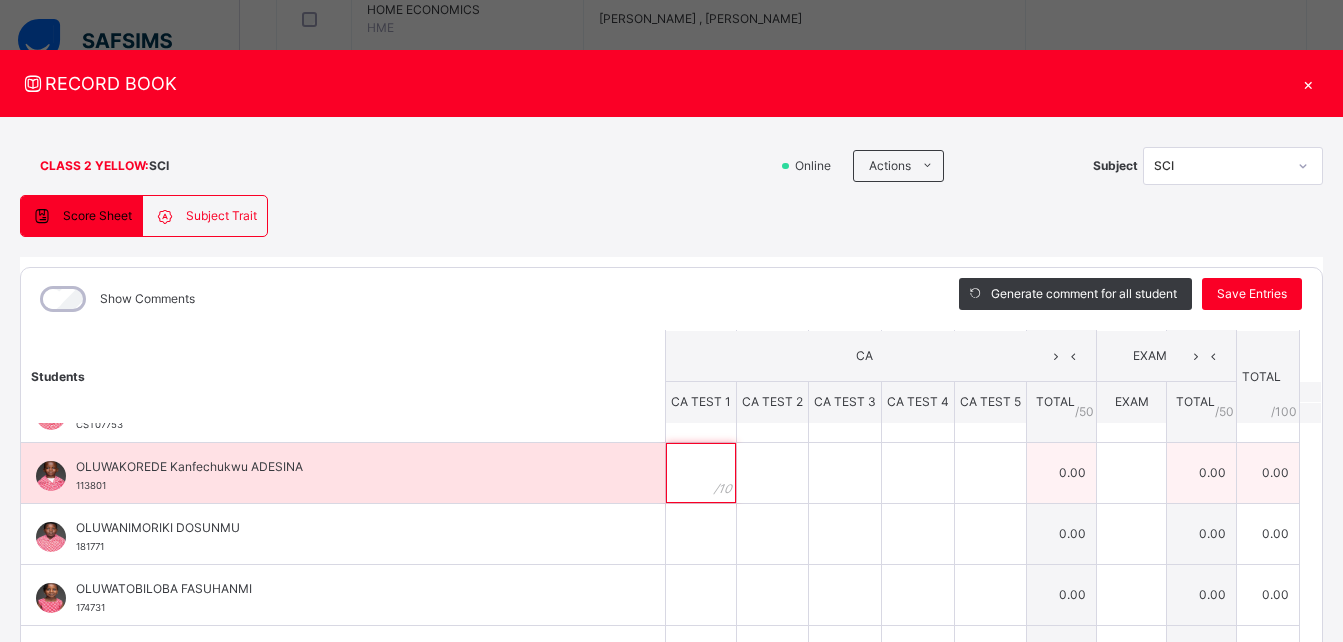 scroll, scrollTop: 975, scrollLeft: 0, axis: vertical 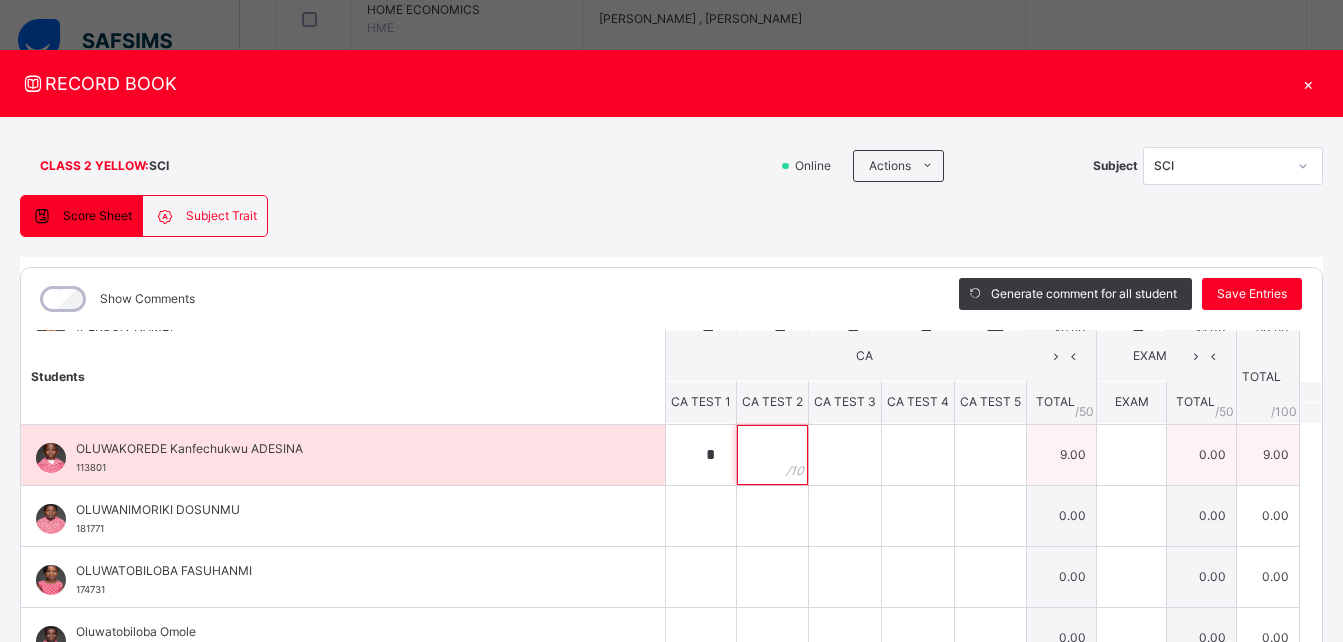 click at bounding box center [772, 455] 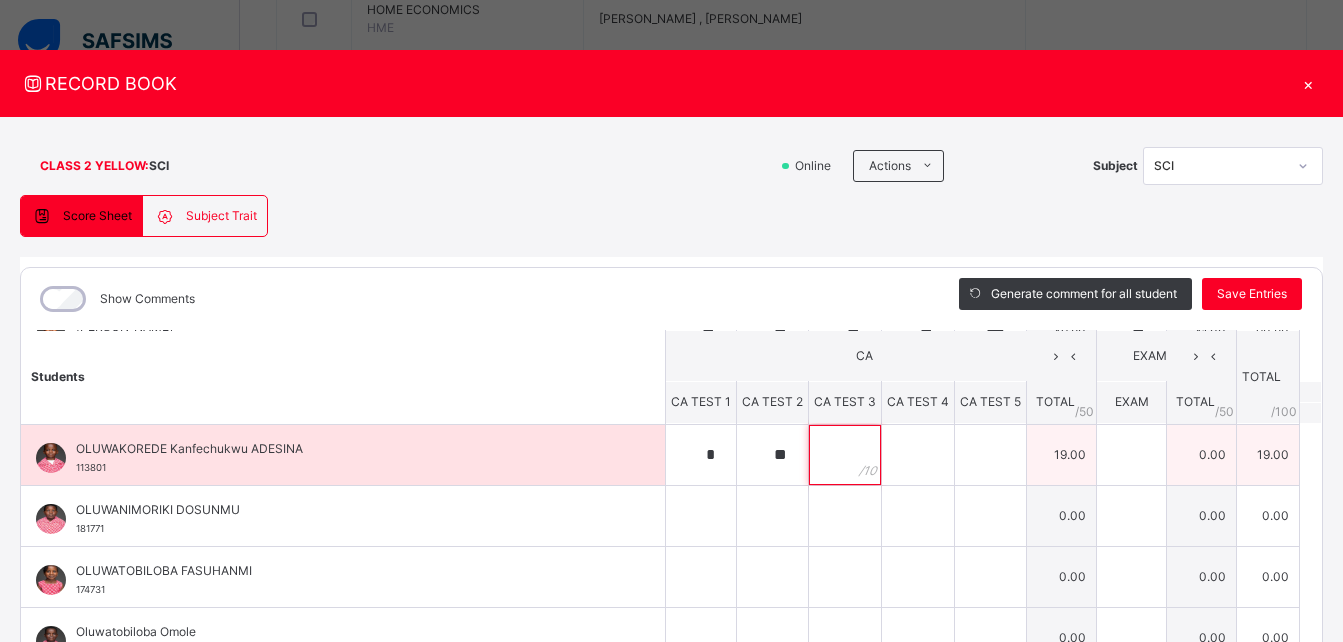 click at bounding box center [845, 455] 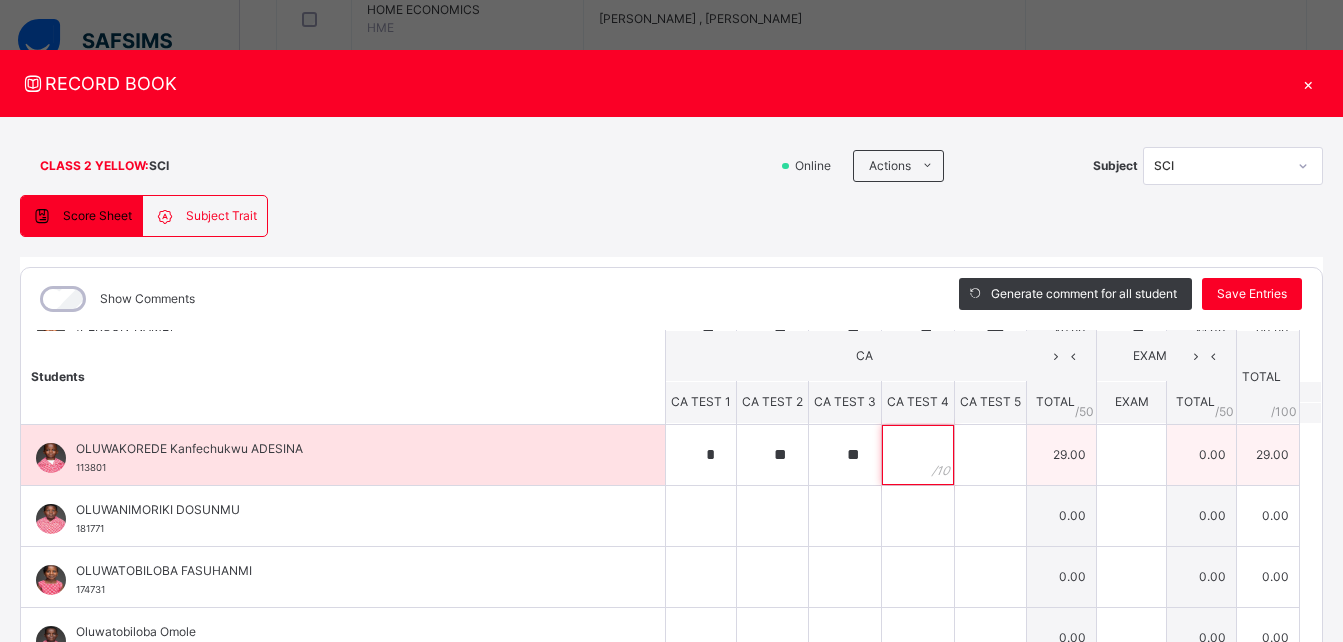 click at bounding box center (918, 455) 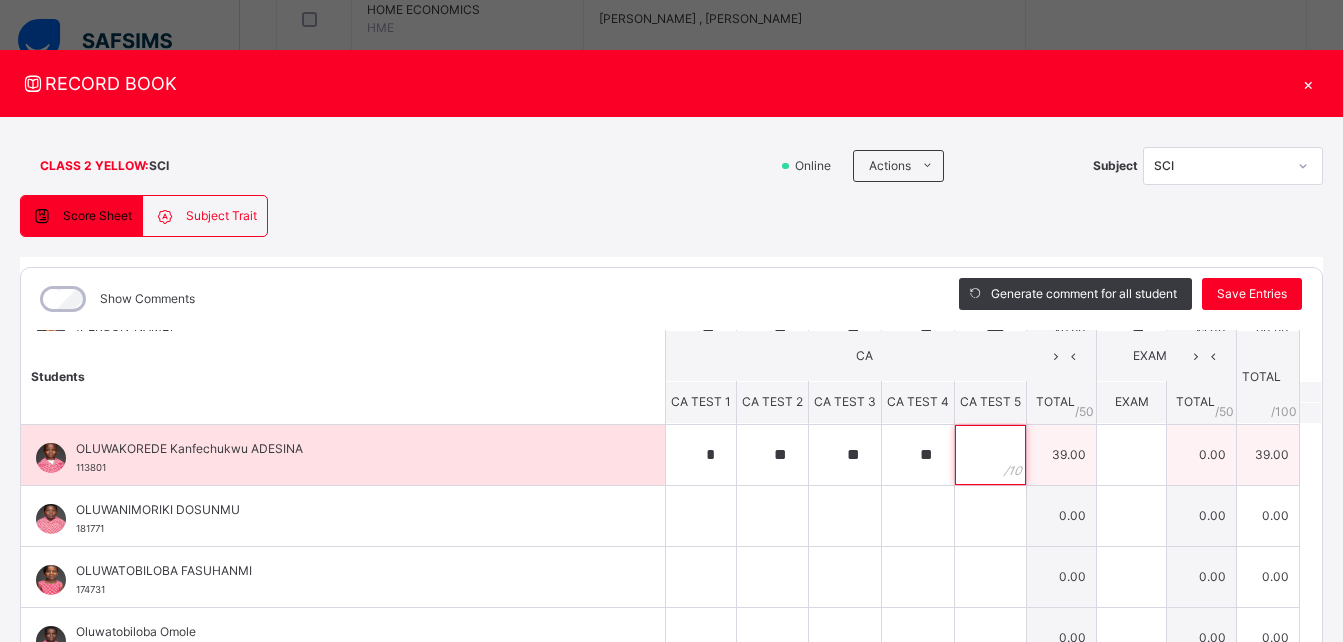 click at bounding box center [990, 455] 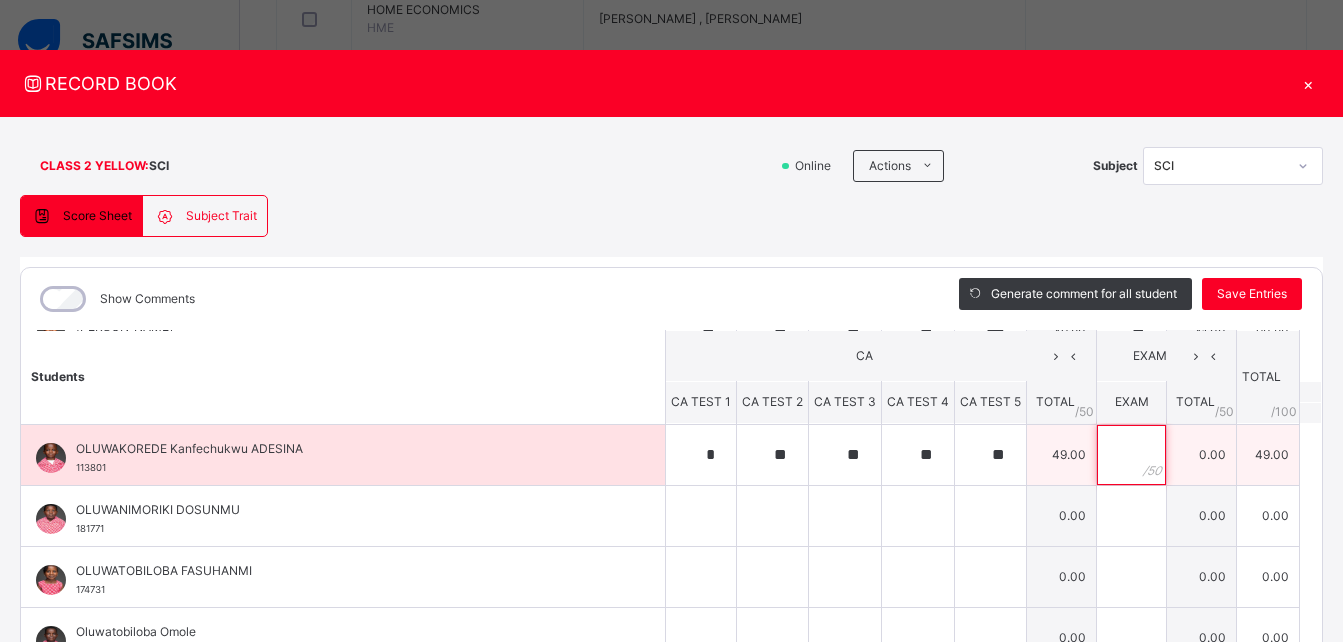 click at bounding box center [1131, 455] 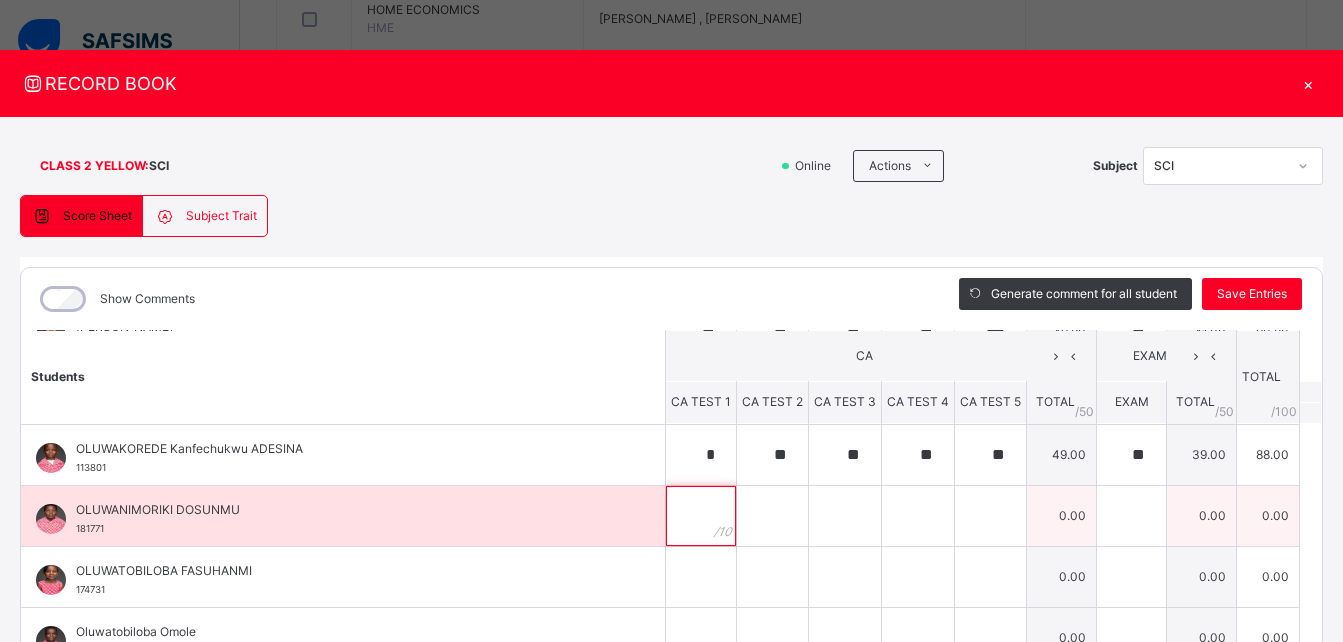 click at bounding box center [701, 516] 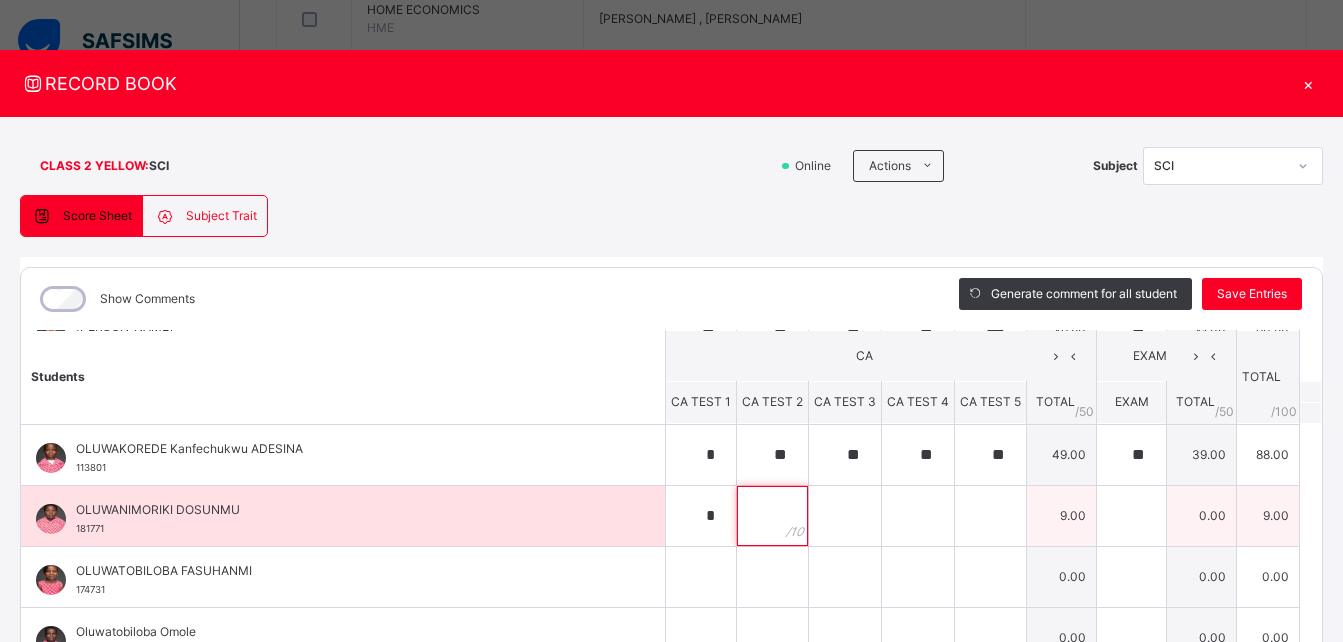 click at bounding box center (772, 516) 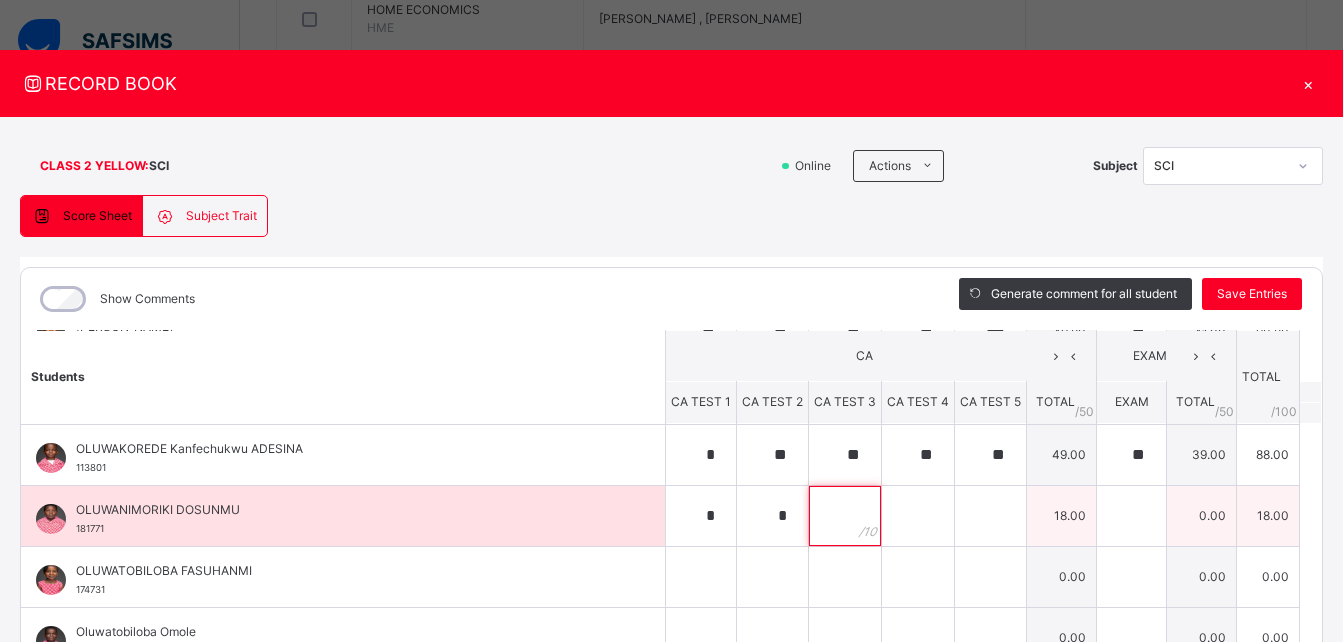 click at bounding box center [845, 516] 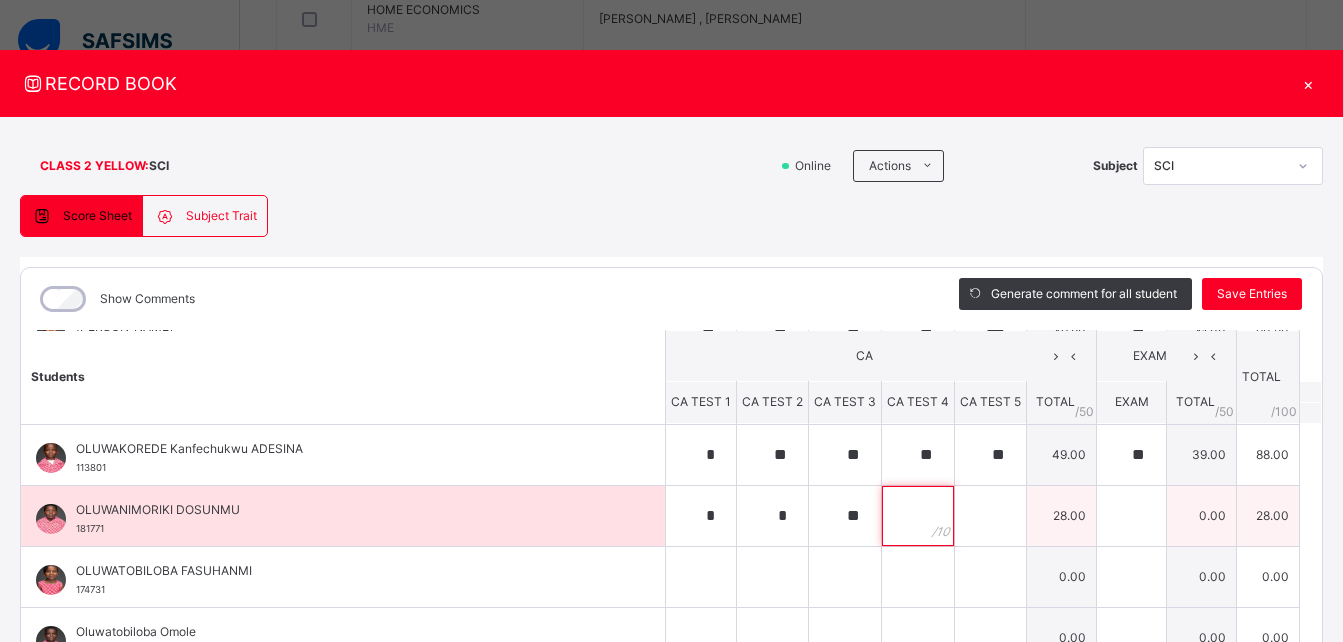 click at bounding box center [918, 516] 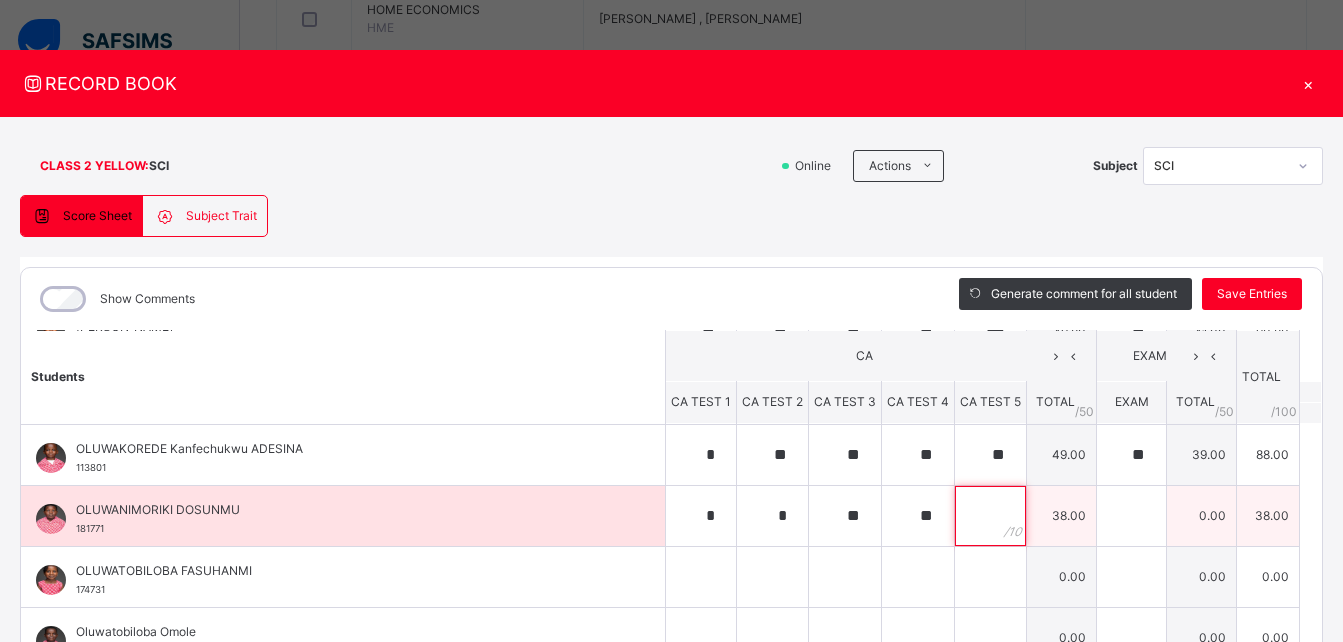 click at bounding box center [990, 516] 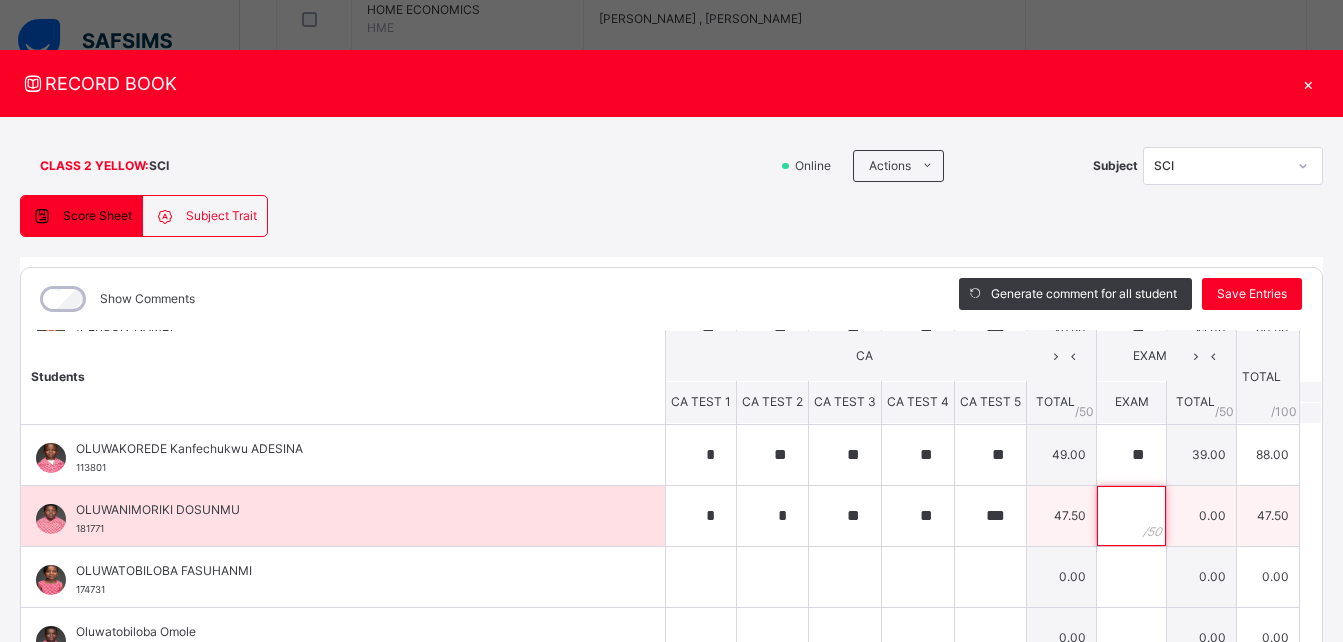 click at bounding box center (1131, 516) 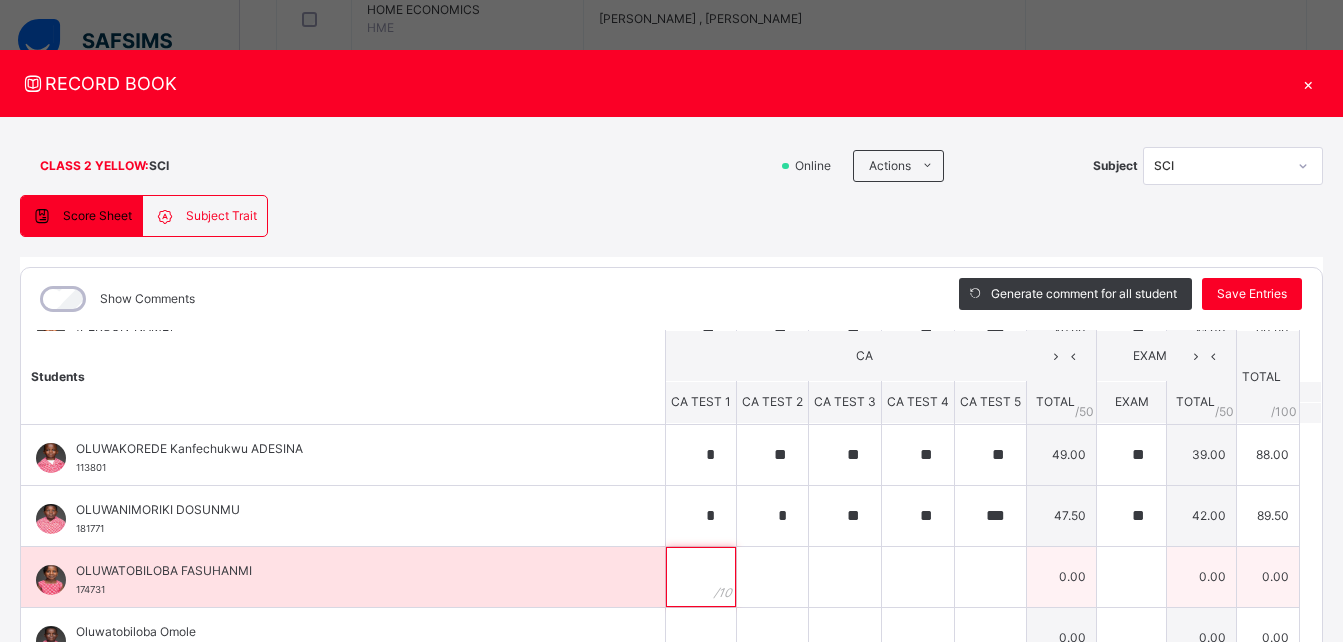 click at bounding box center [701, 577] 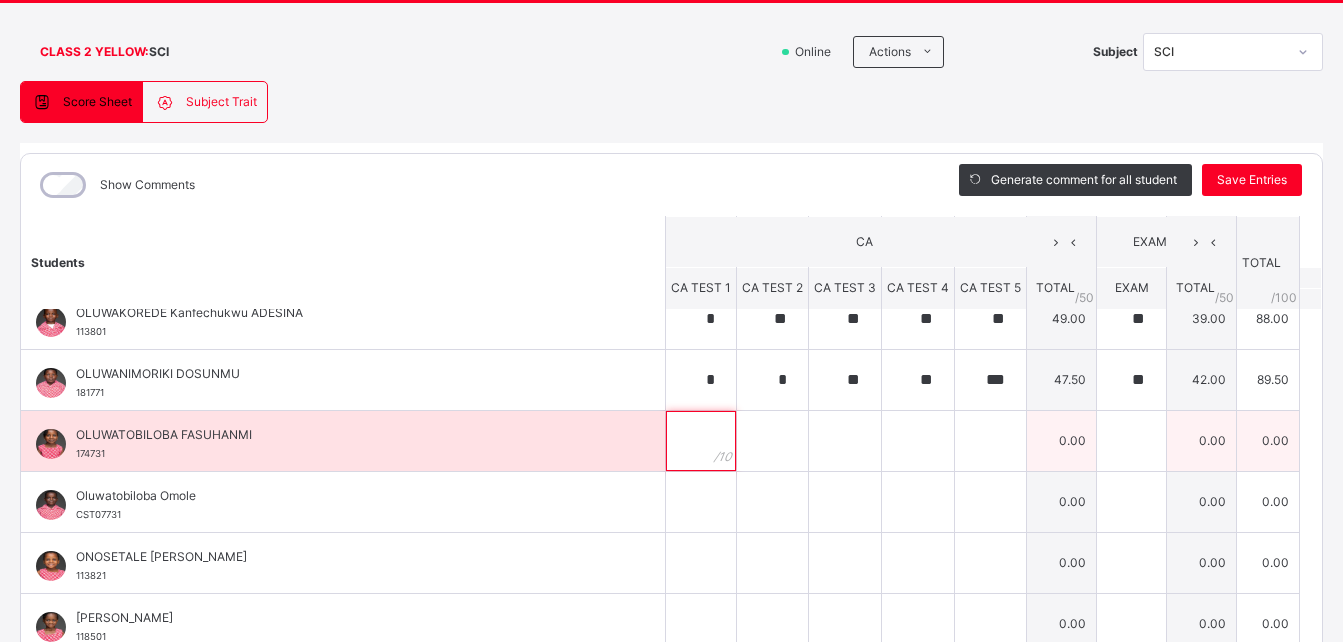 scroll, scrollTop: 133, scrollLeft: 0, axis: vertical 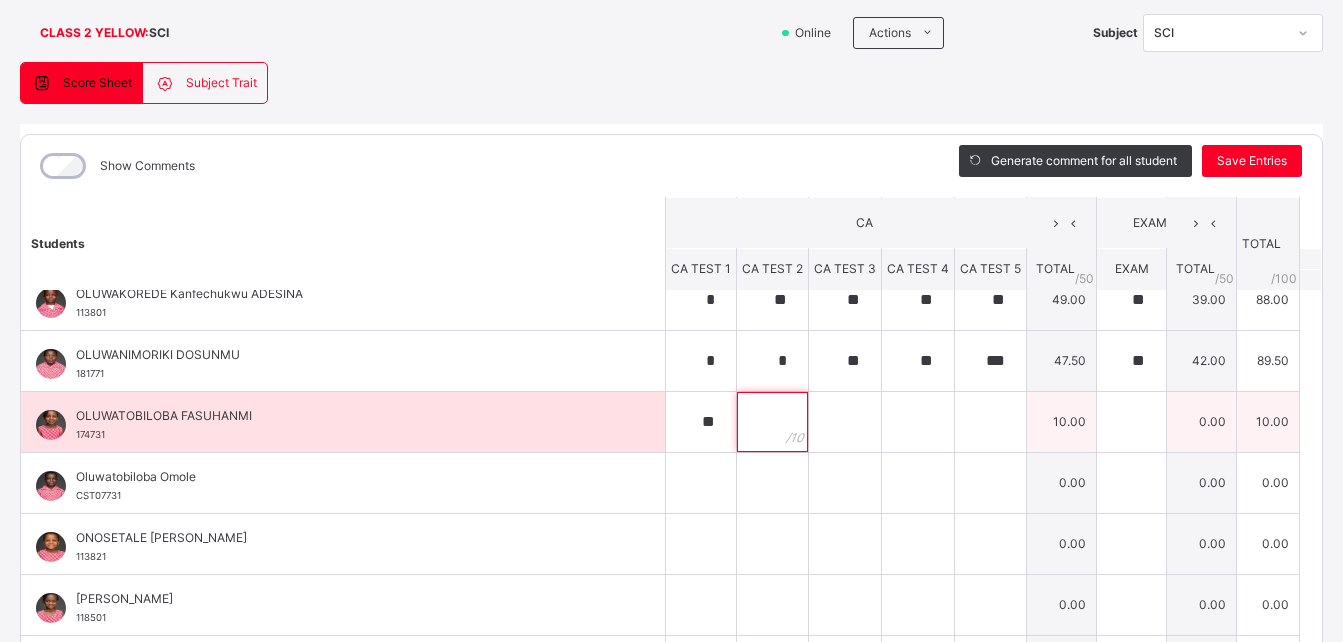 click at bounding box center [772, 422] 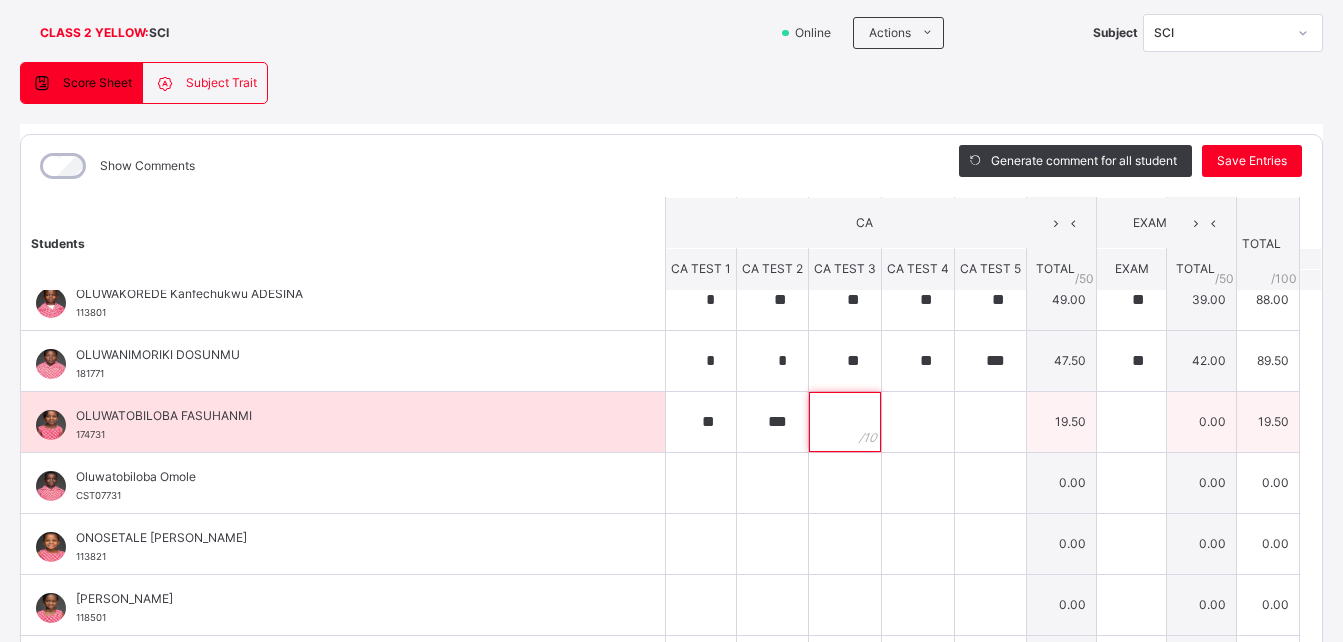 click at bounding box center [845, 422] 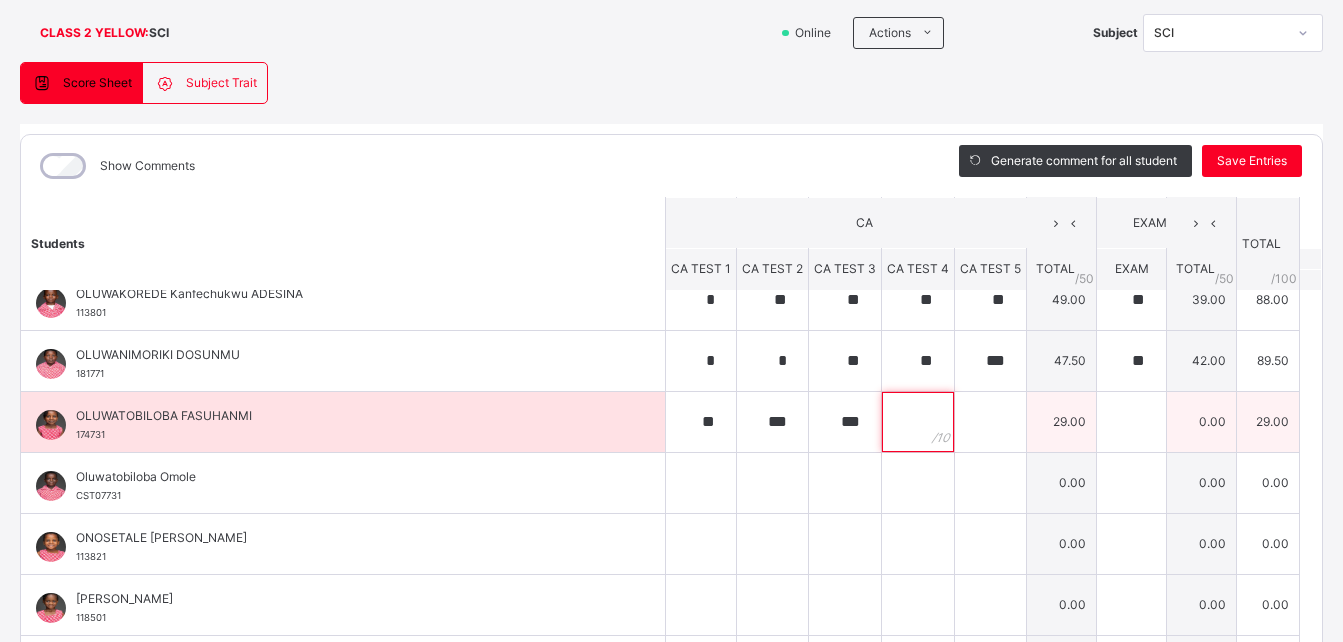 click at bounding box center [918, 422] 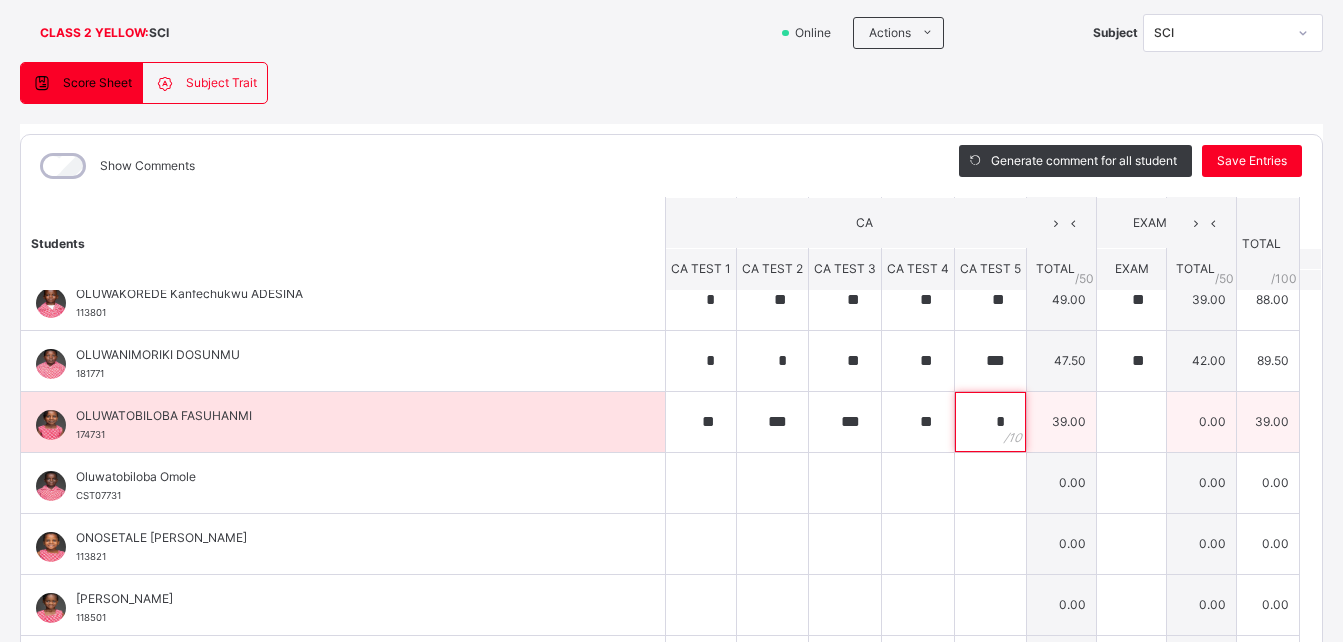 click on "*" at bounding box center (990, 422) 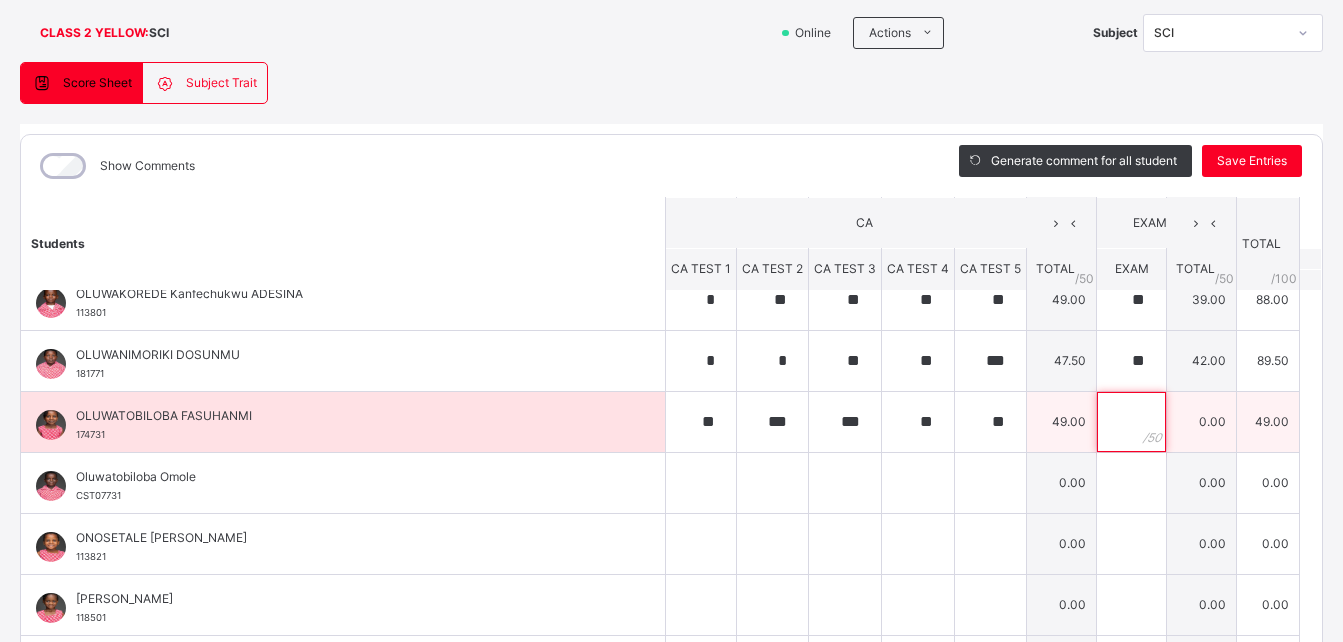 click at bounding box center (1131, 422) 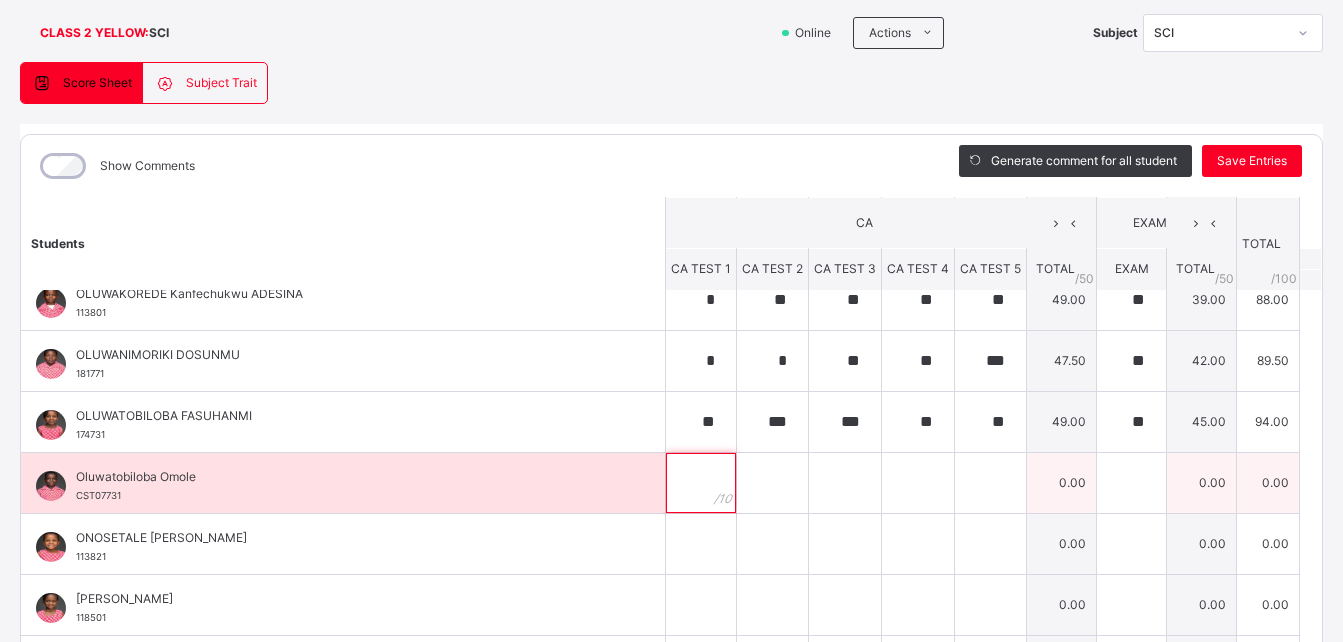click at bounding box center (701, 483) 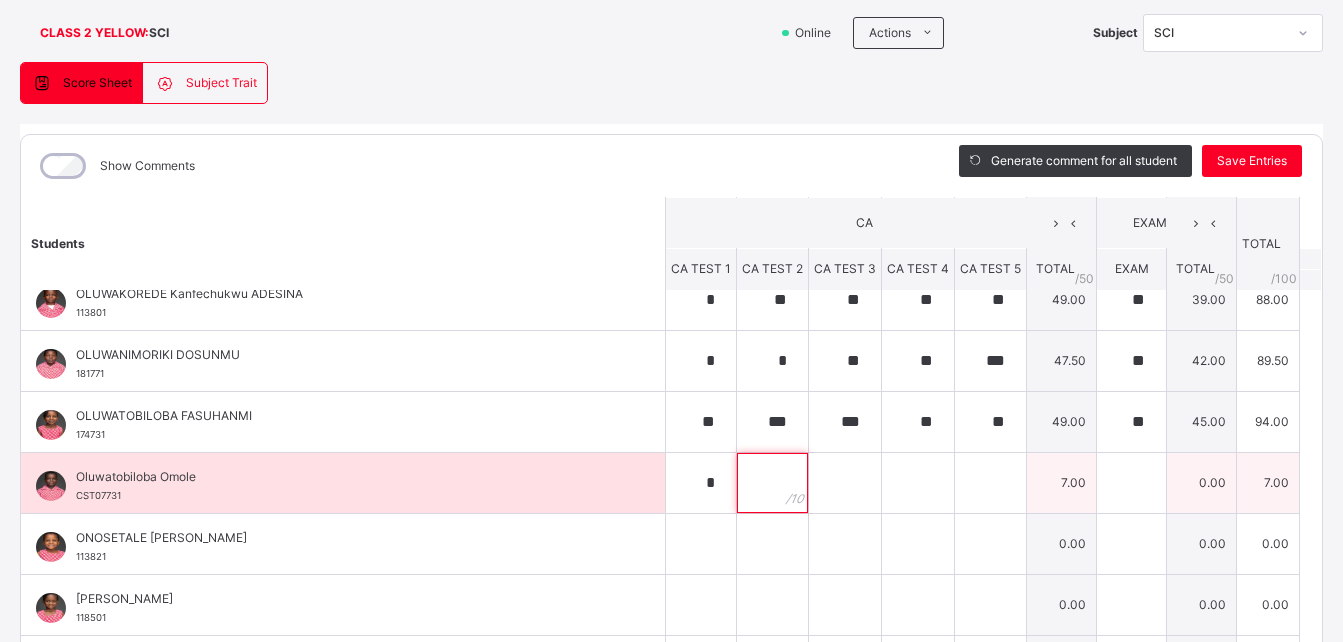 click at bounding box center [772, 483] 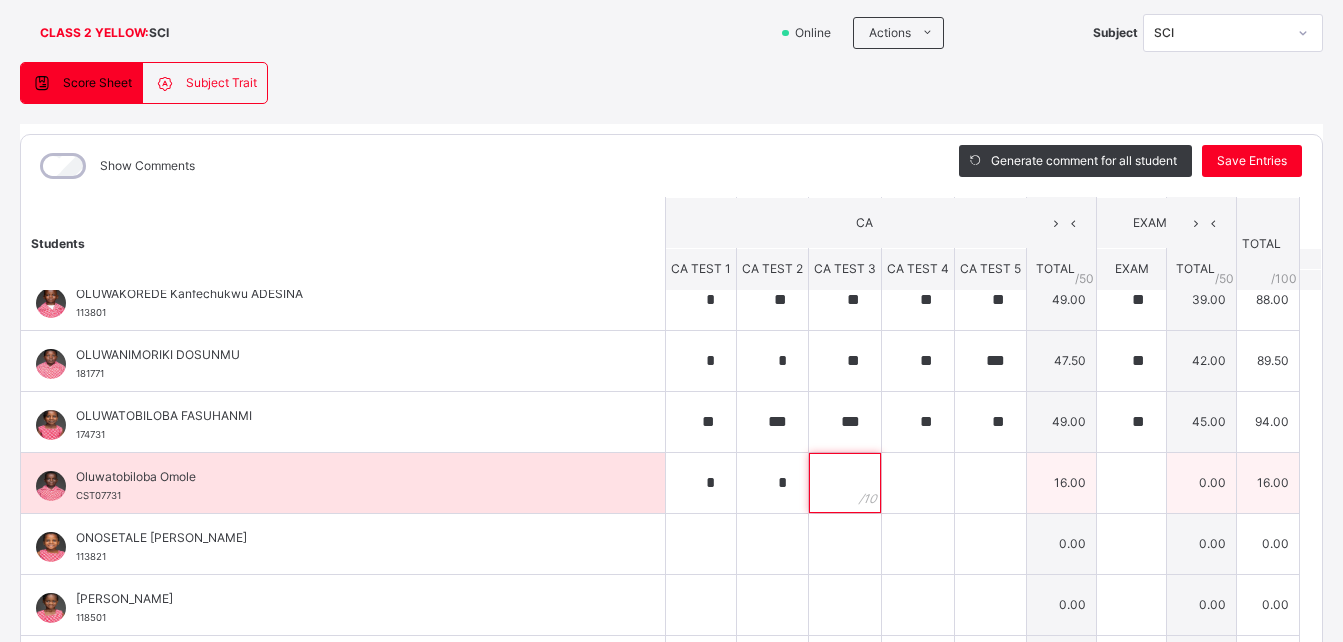 click at bounding box center [845, 483] 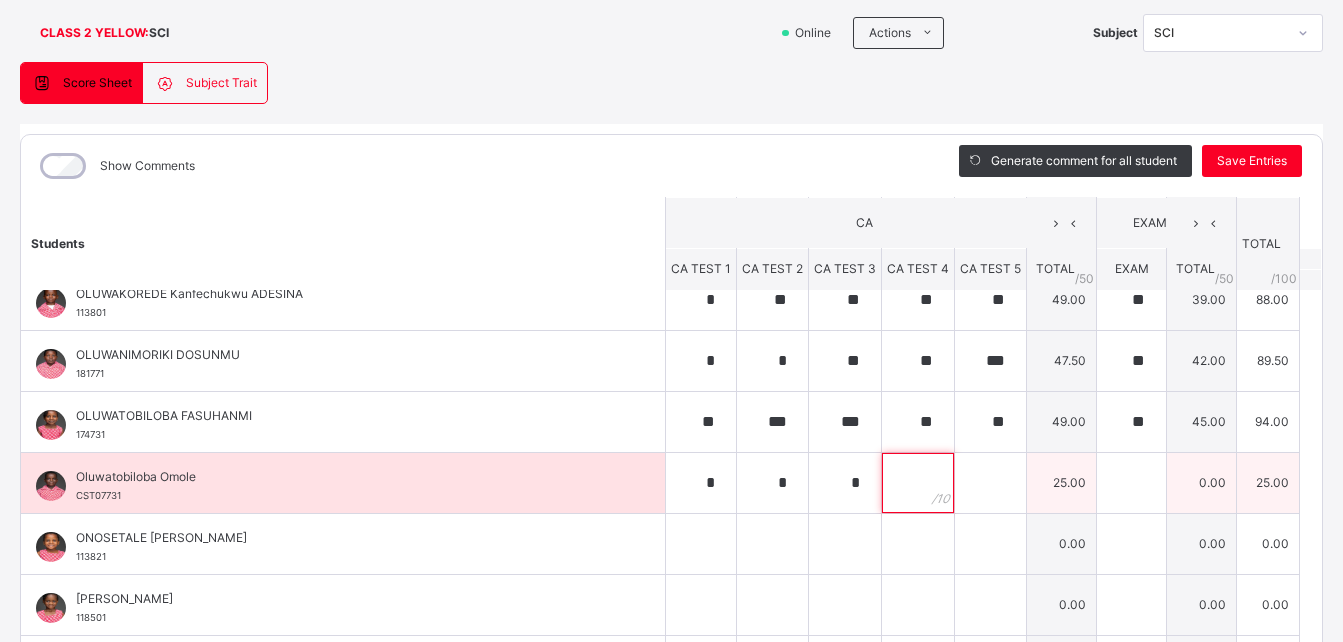 click at bounding box center (918, 483) 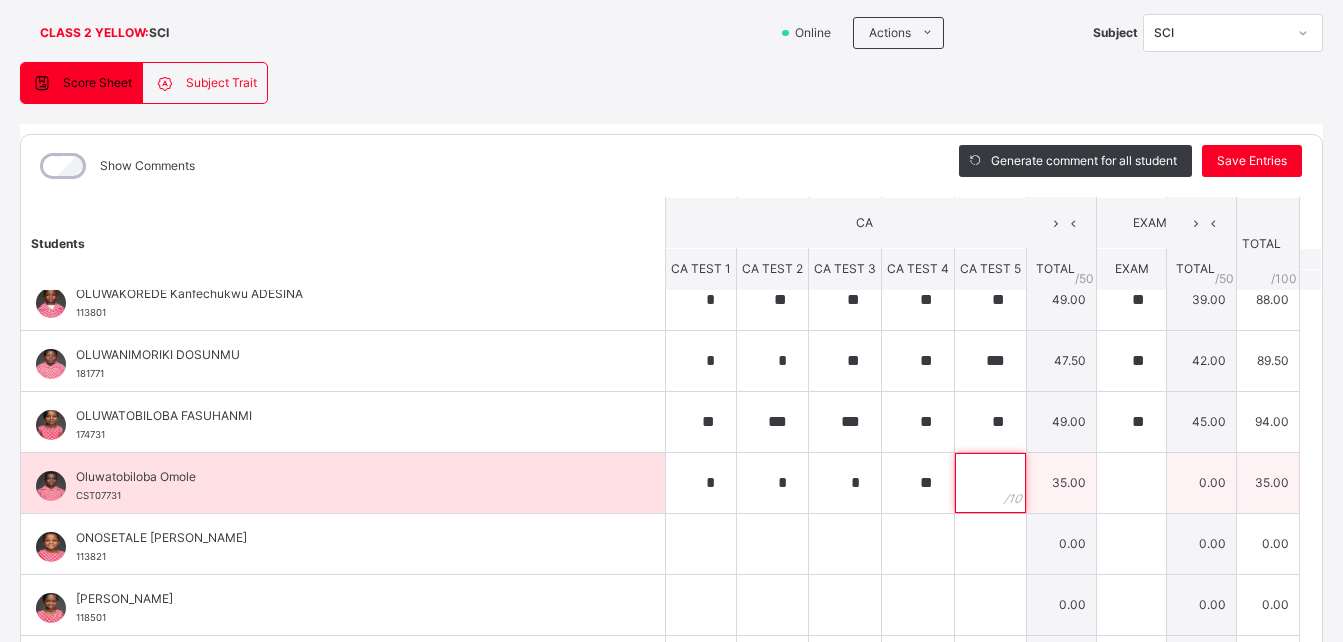 click at bounding box center (990, 483) 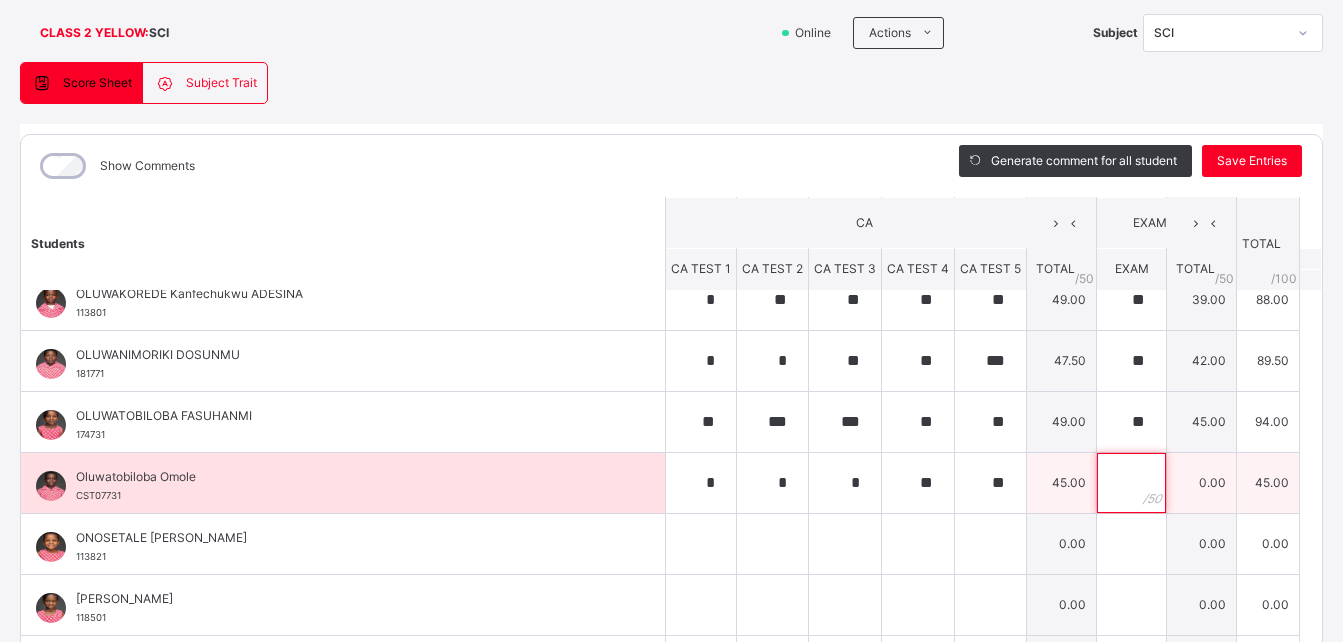 click at bounding box center [1131, 483] 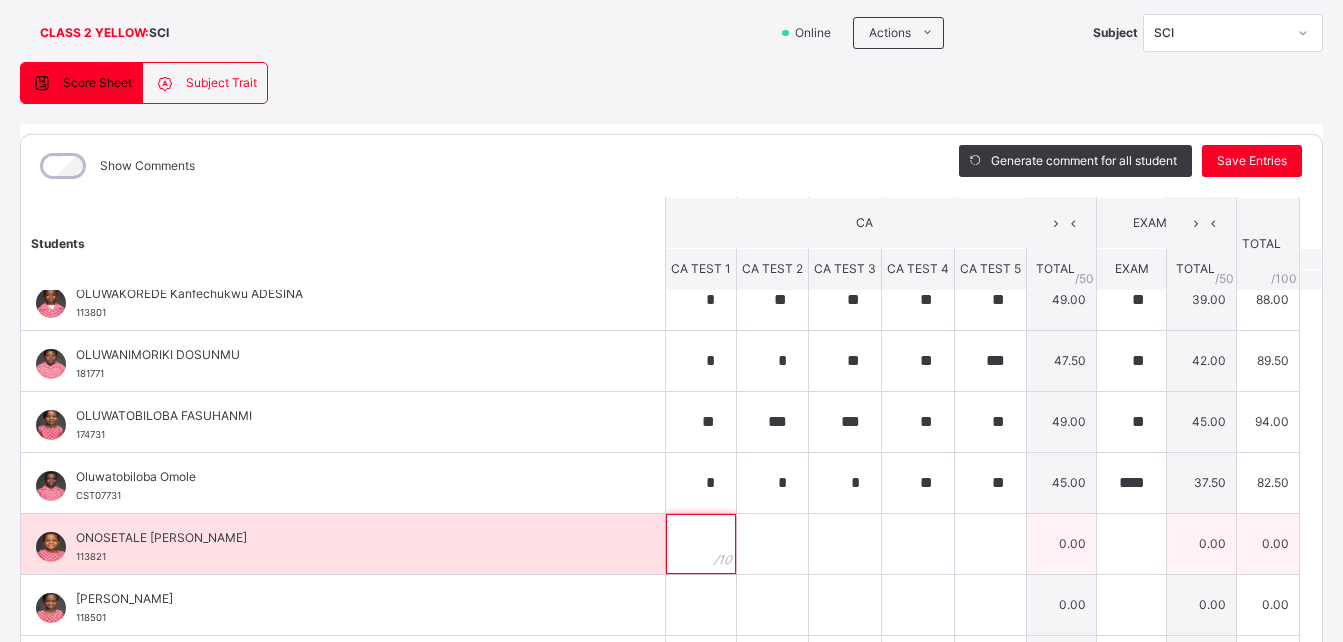 click at bounding box center [701, 544] 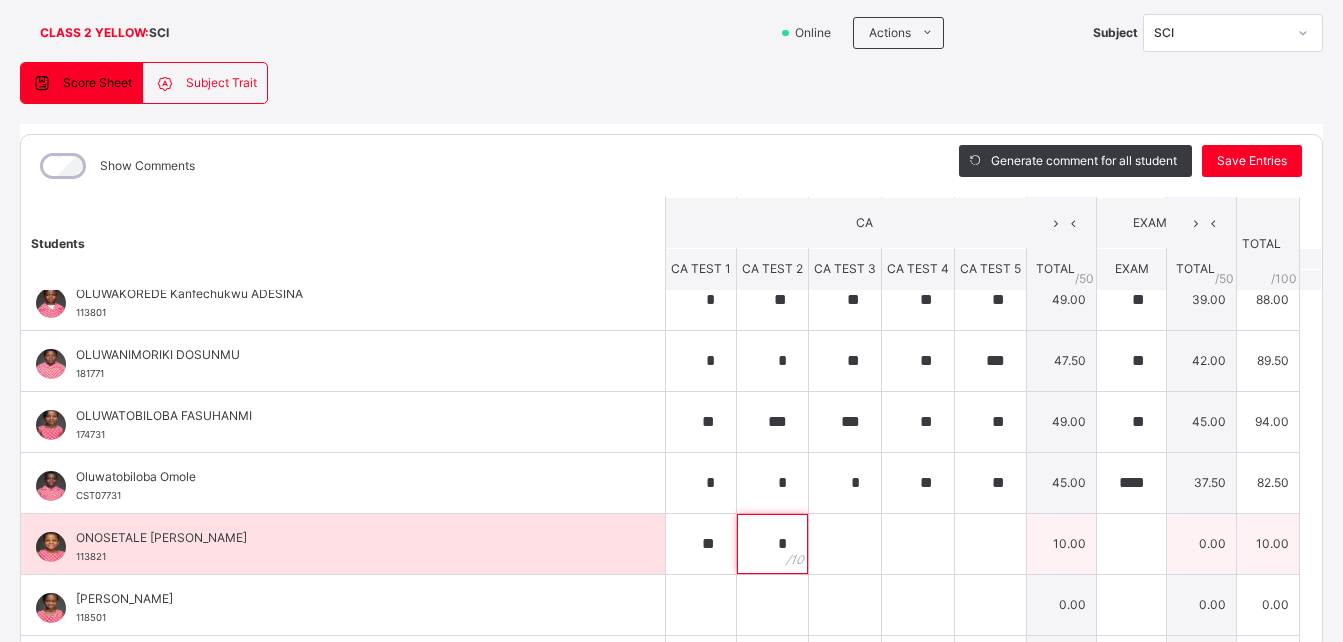click on "*" at bounding box center (772, 544) 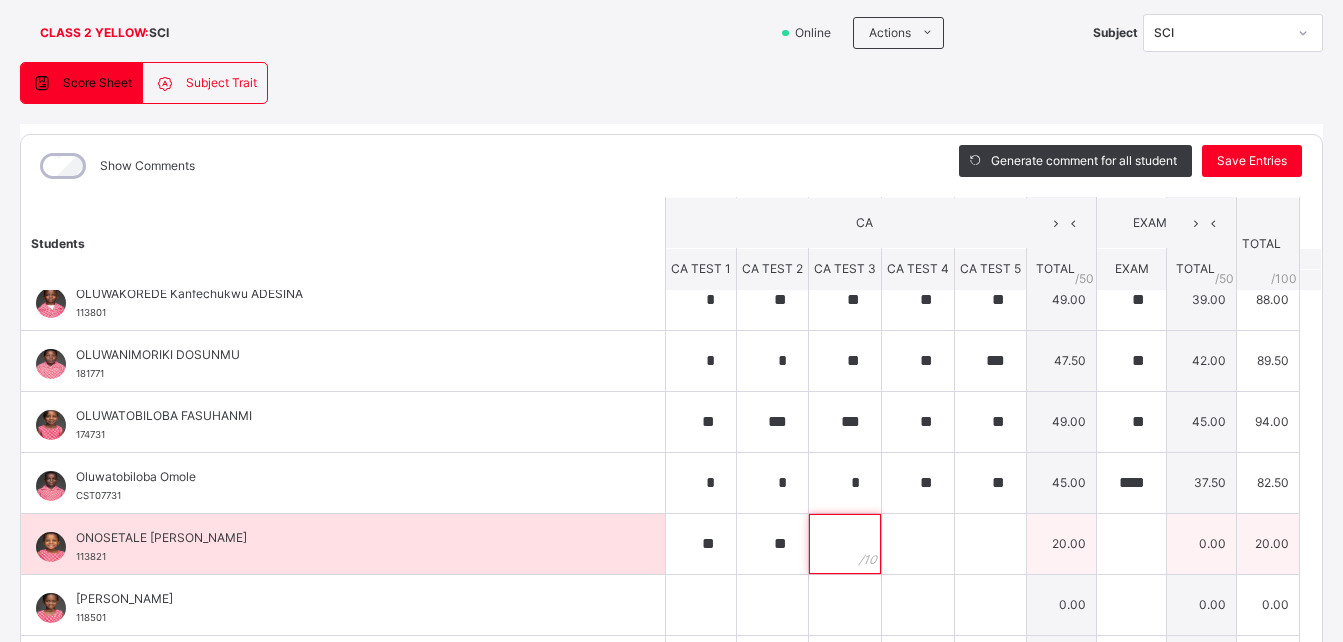 click at bounding box center (845, 544) 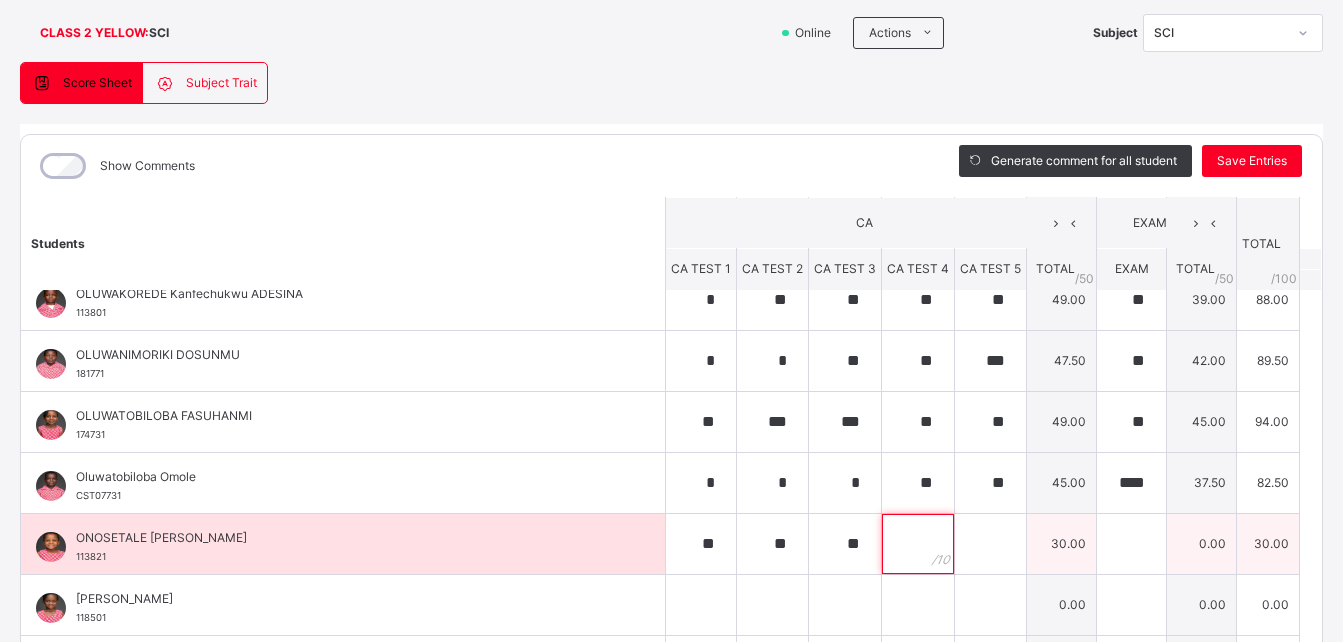 click at bounding box center (918, 544) 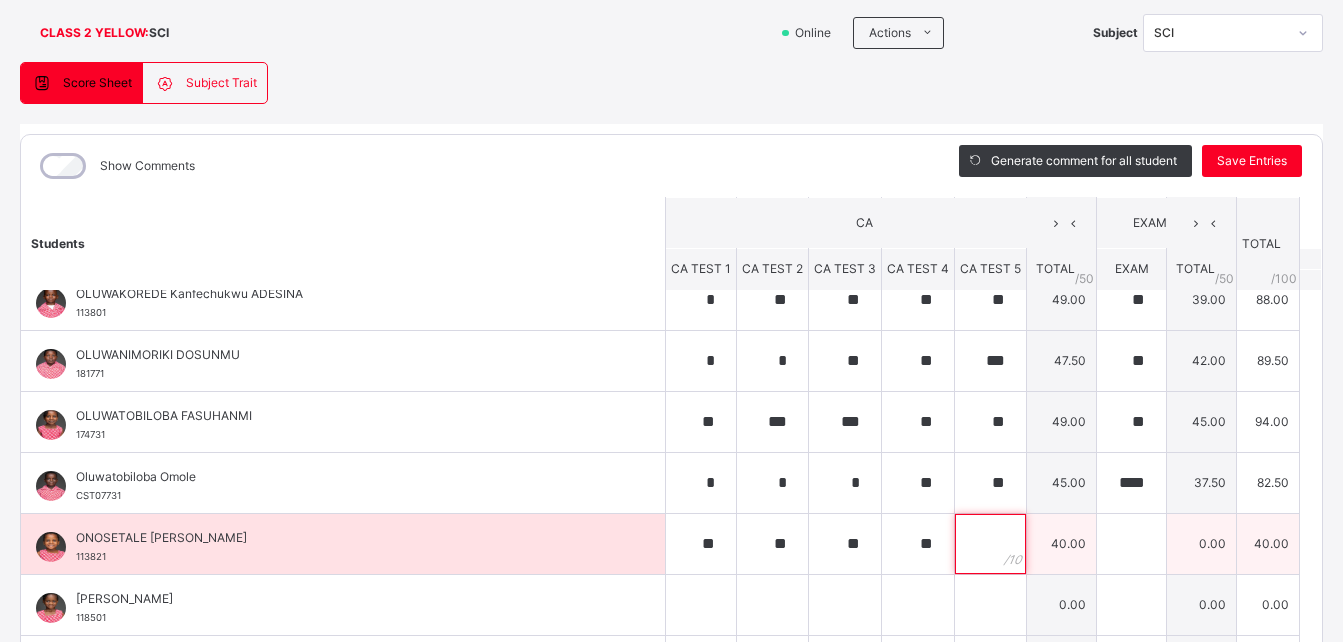click at bounding box center (990, 544) 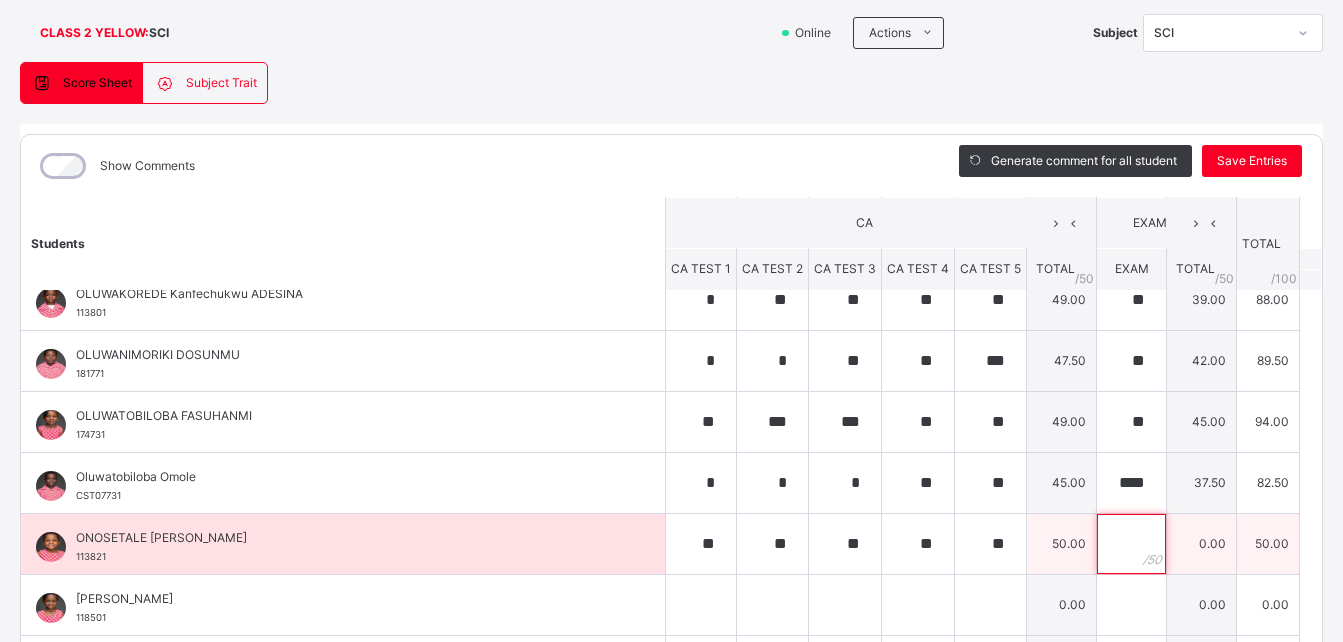 click at bounding box center (1131, 544) 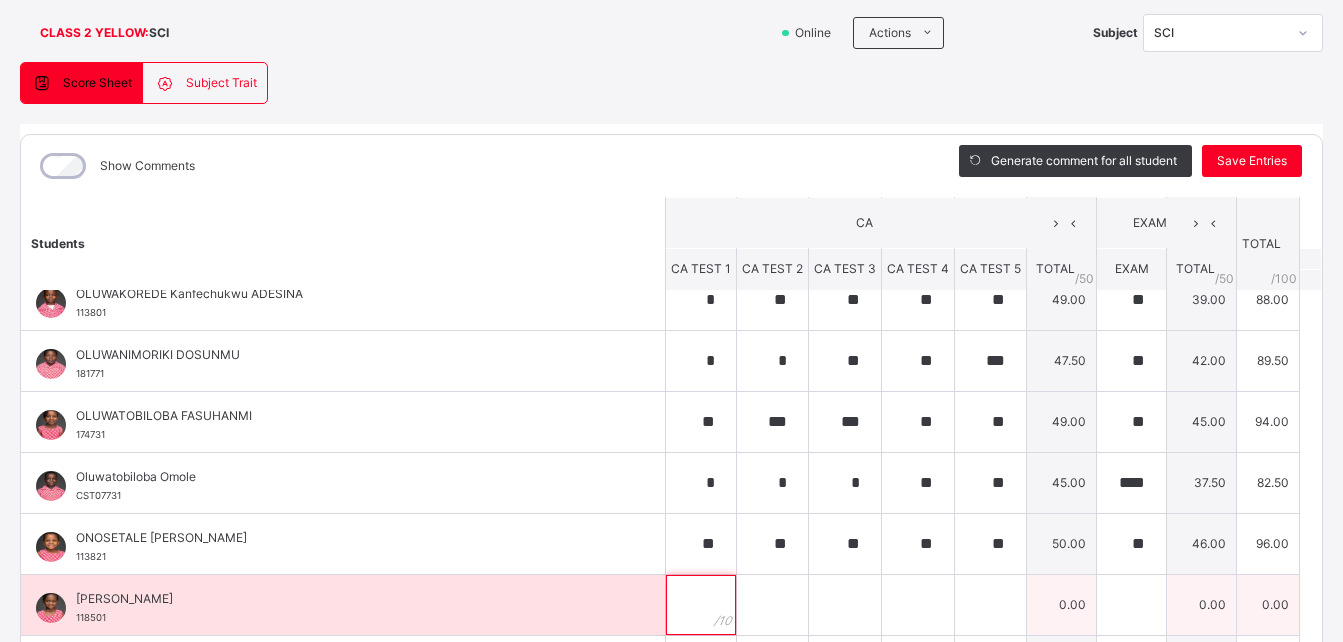 click at bounding box center (701, 605) 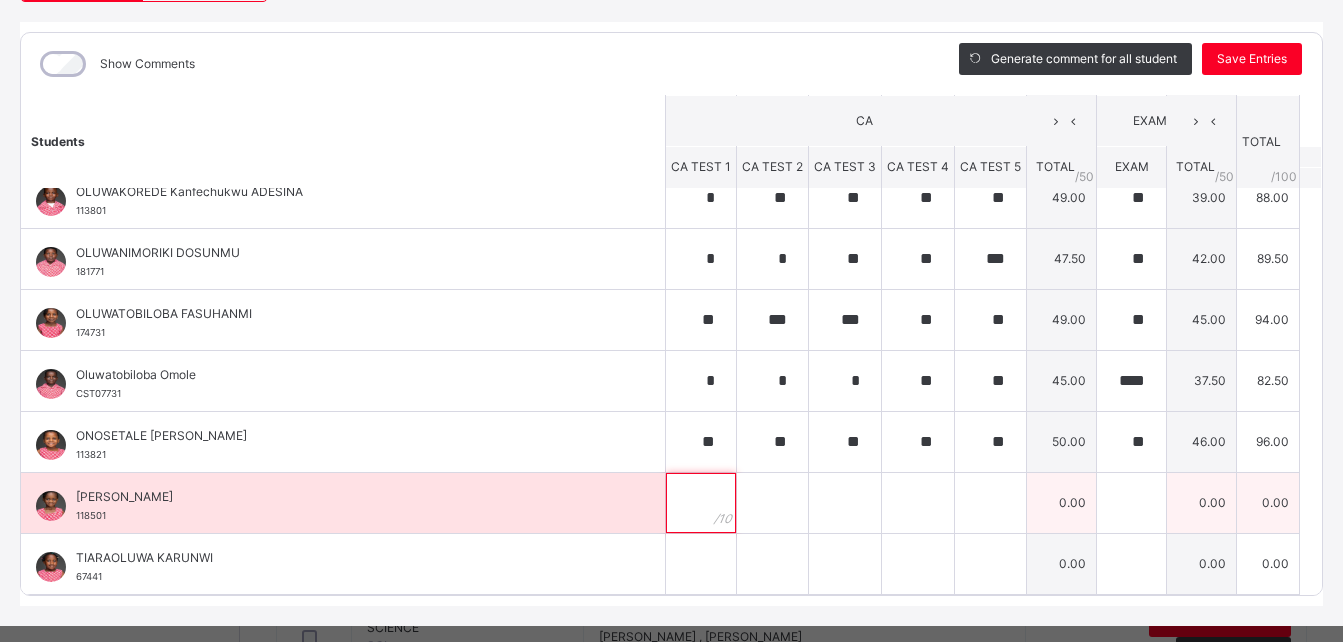 scroll, scrollTop: 269, scrollLeft: 0, axis: vertical 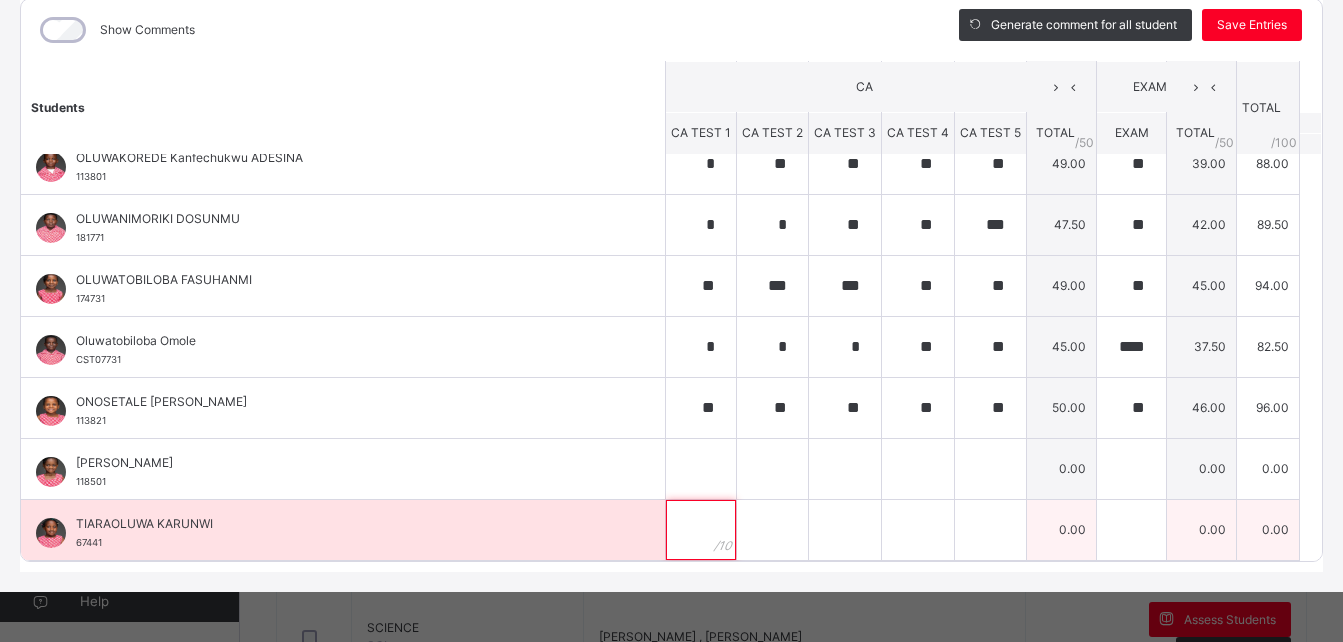 click at bounding box center (701, 530) 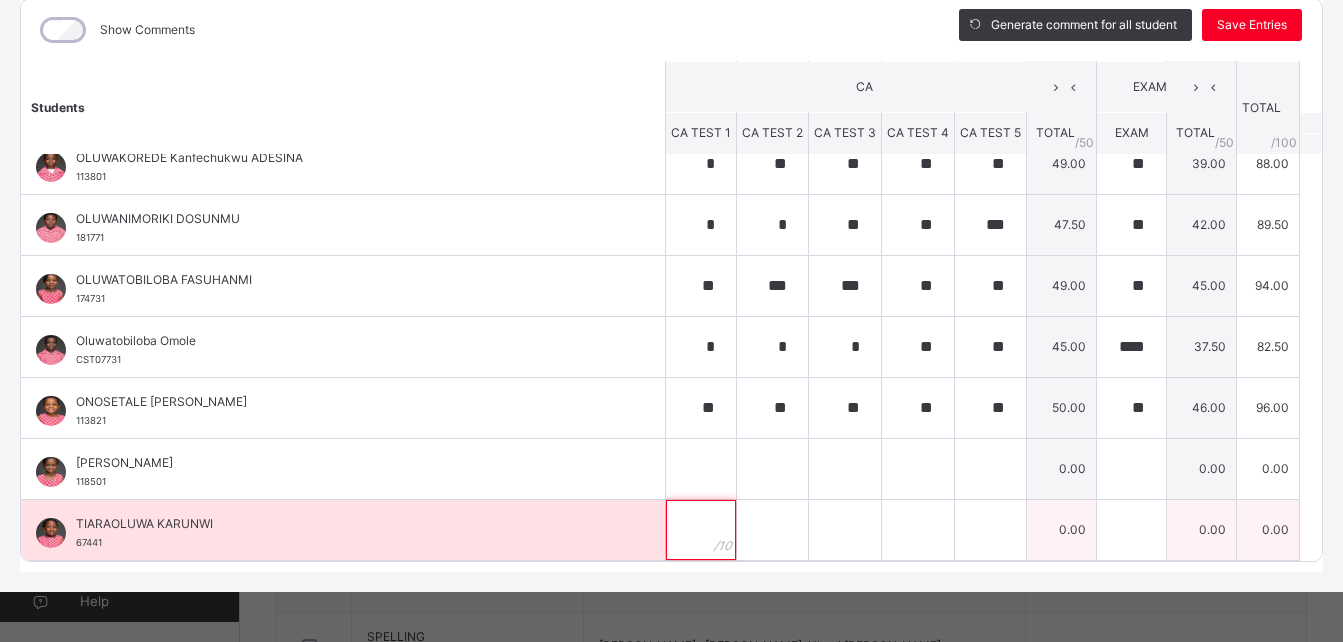 scroll, scrollTop: 995, scrollLeft: 0, axis: vertical 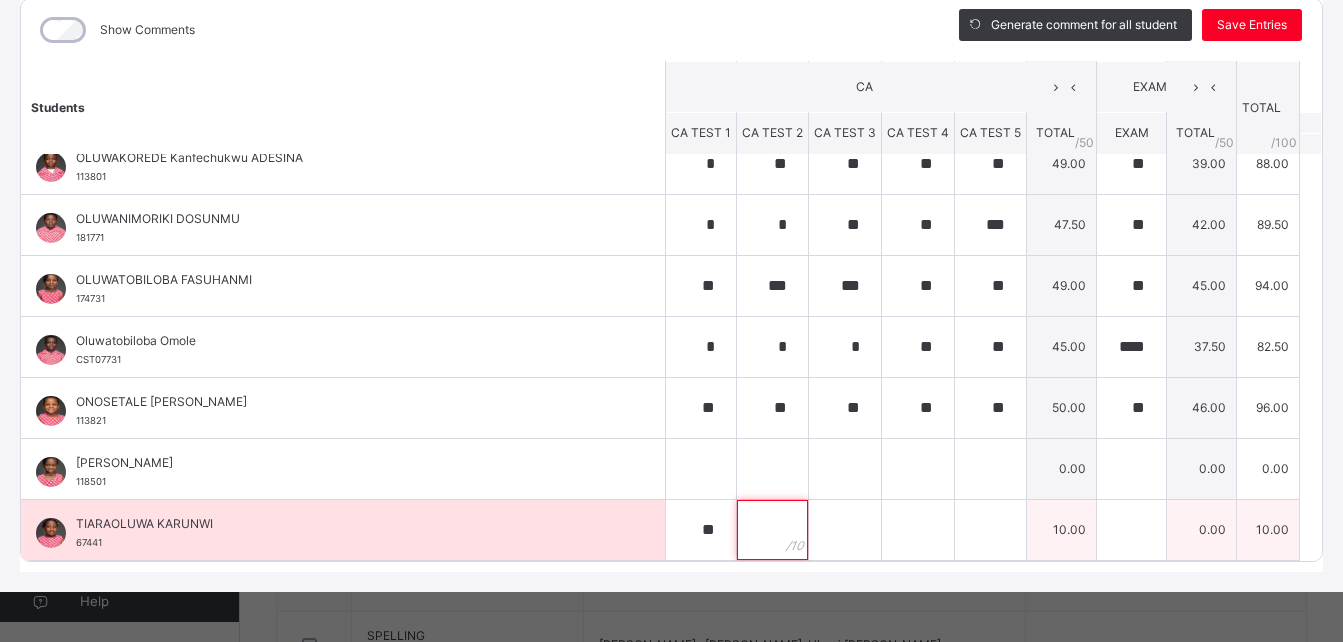 click at bounding box center (772, 530) 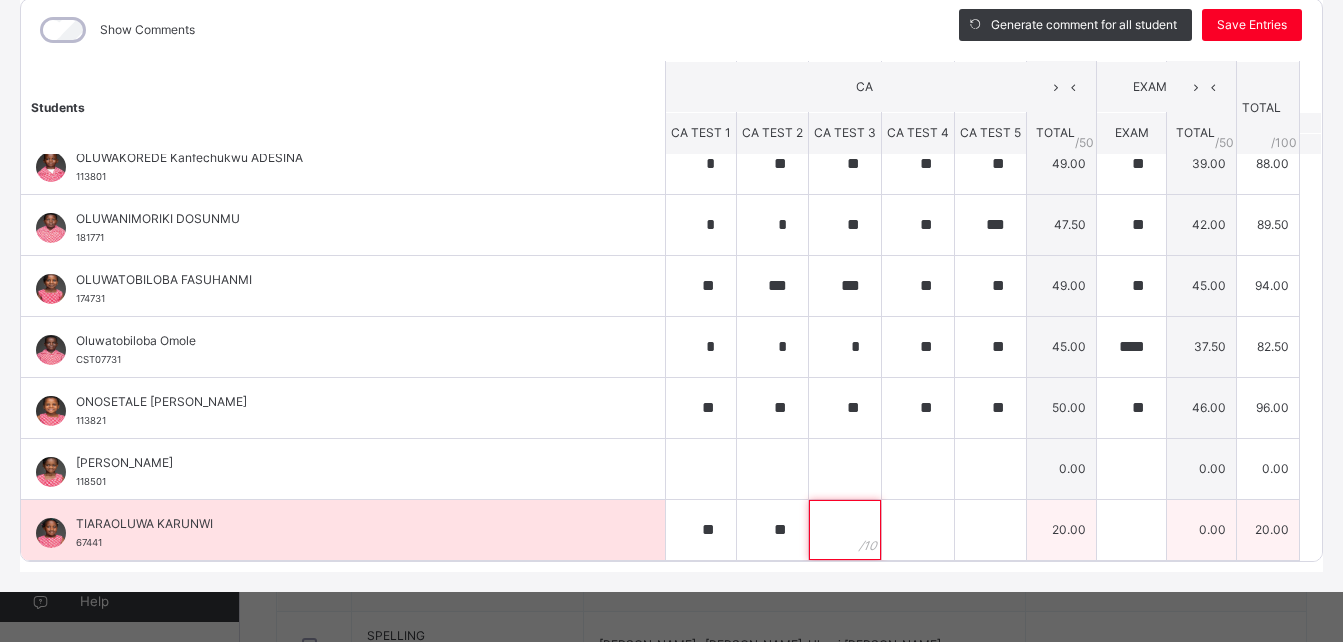 click at bounding box center (845, 530) 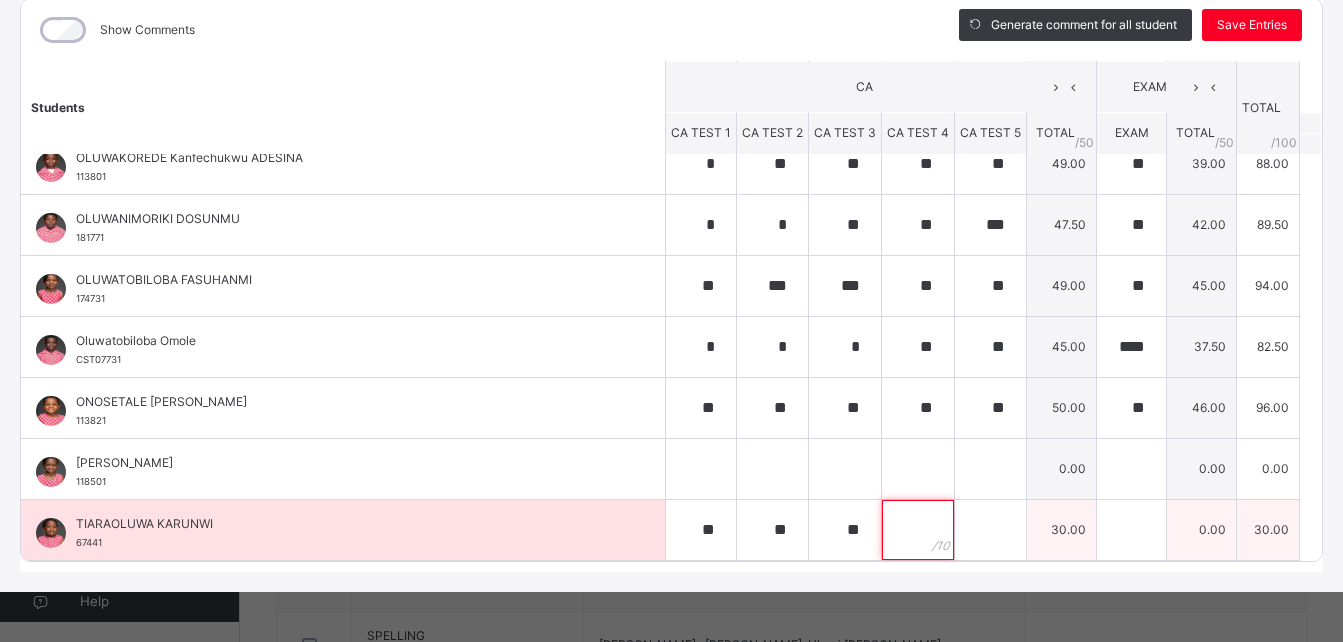 click at bounding box center [918, 530] 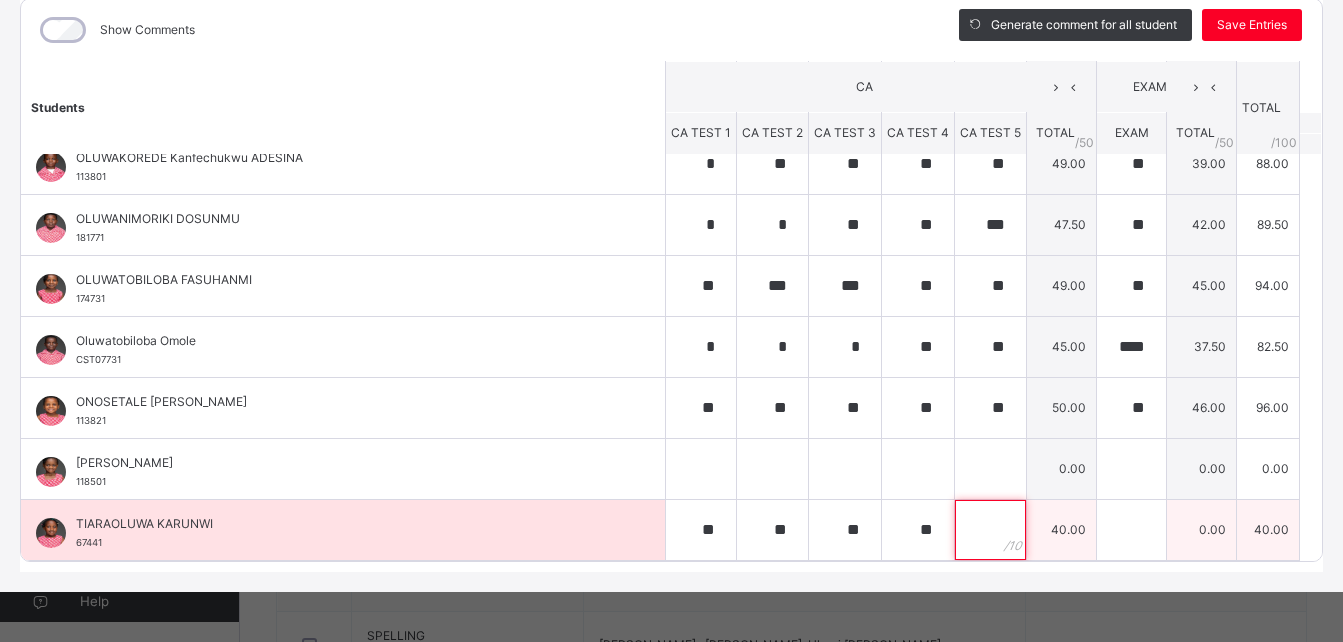 click at bounding box center [990, 530] 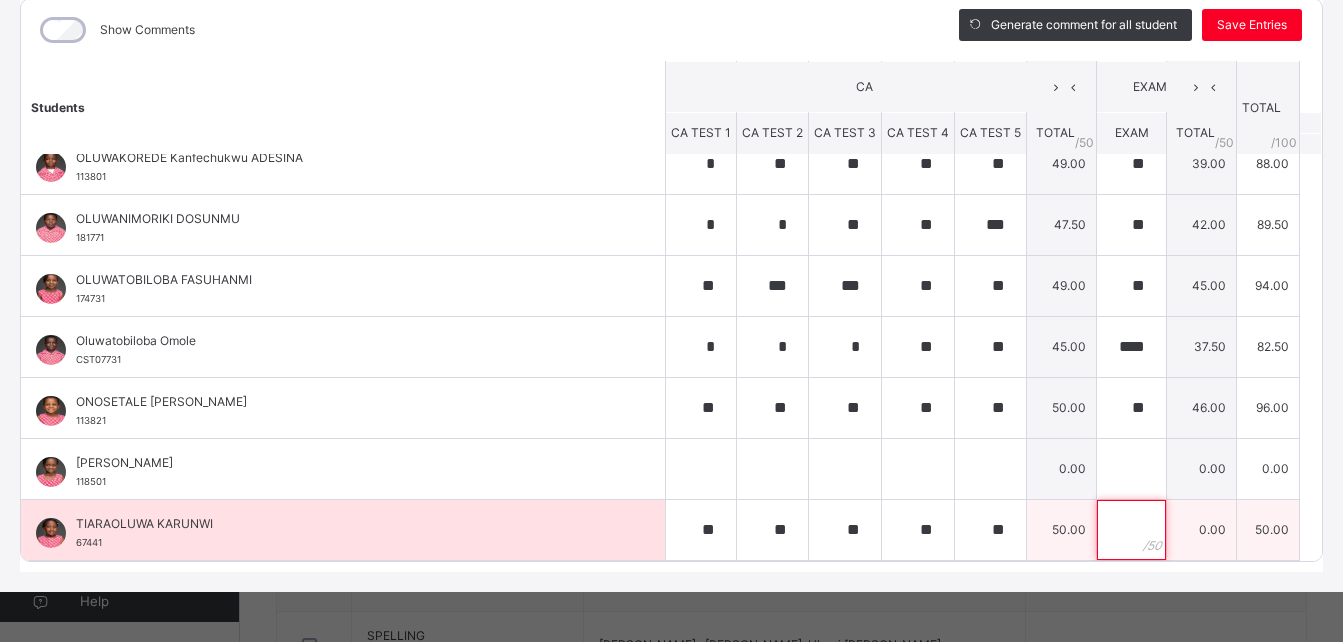 click at bounding box center (1131, 530) 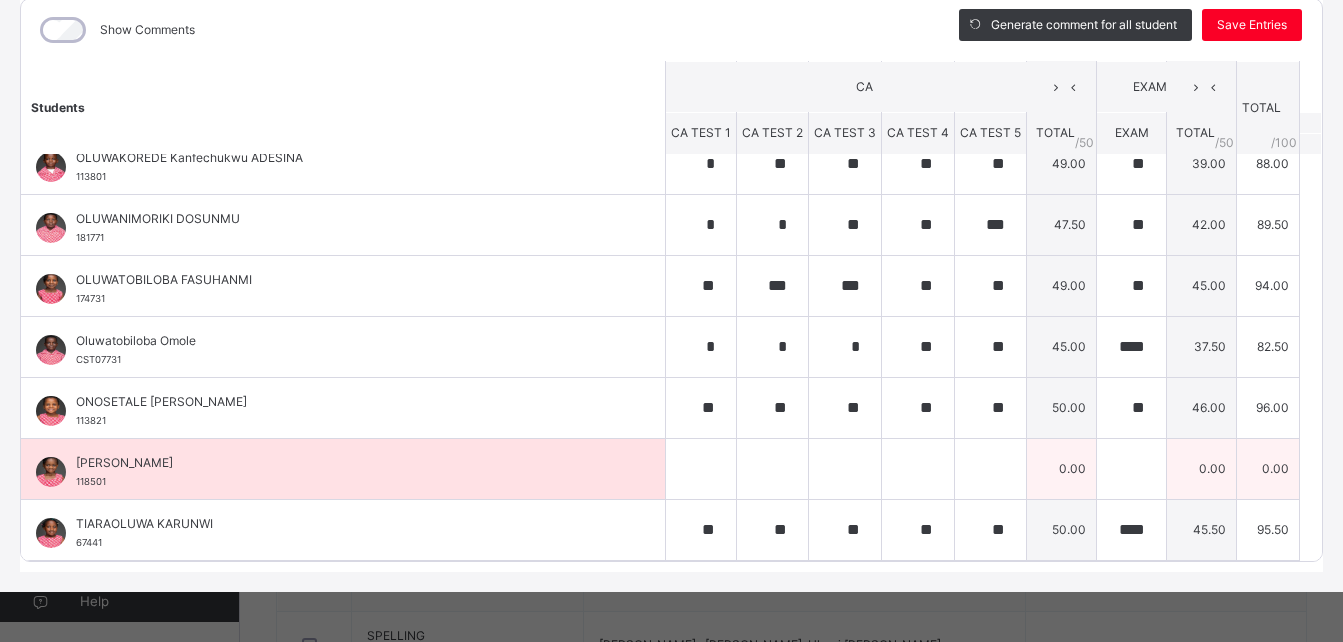 click on "[PERSON_NAME]" at bounding box center (348, 463) 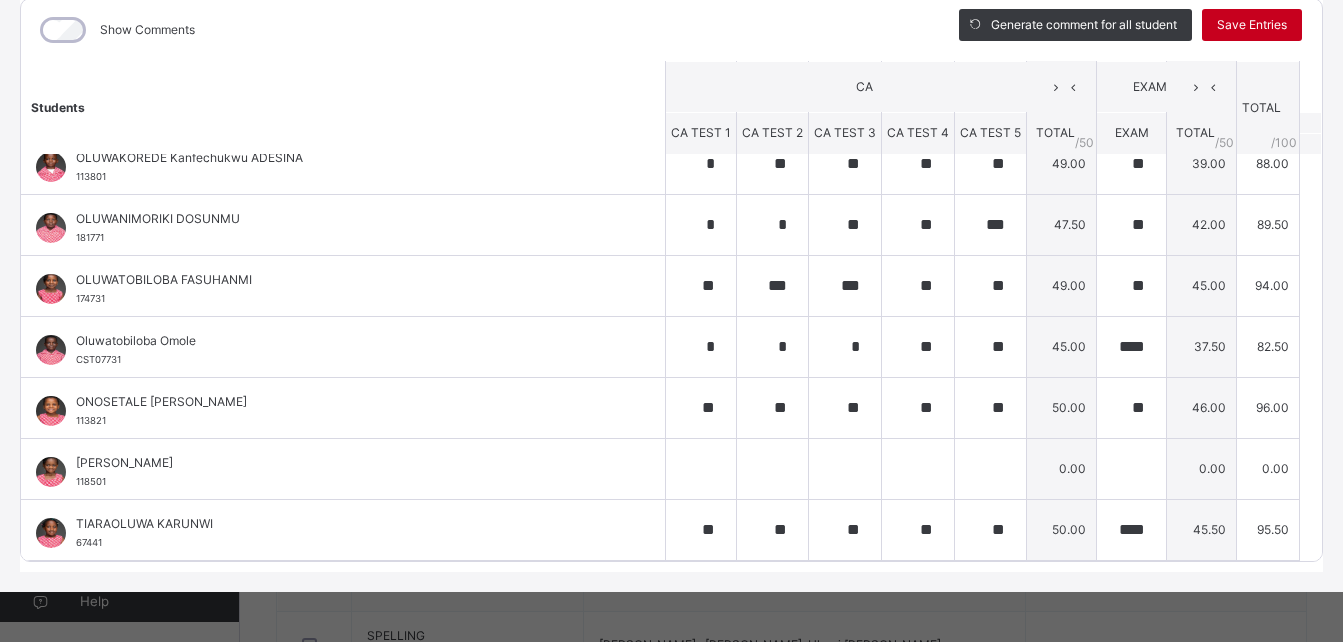 click on "Save Entries" at bounding box center (1252, 25) 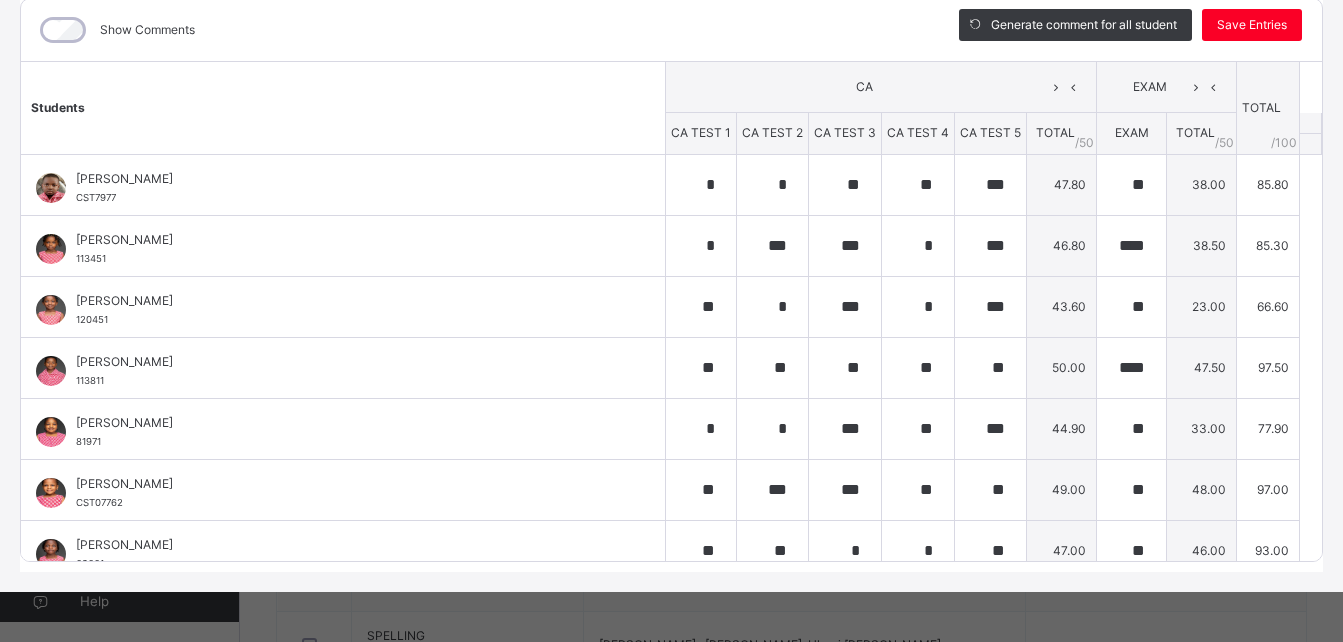 click on "Show Comments" at bounding box center [147, 30] 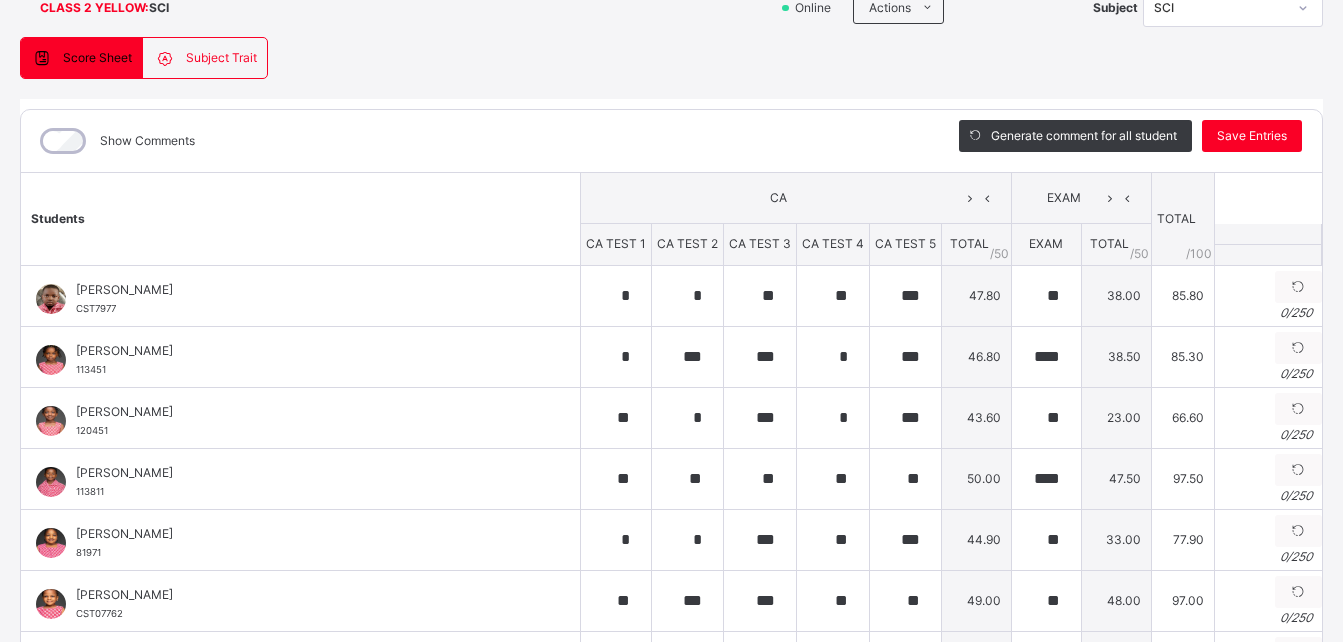 scroll, scrollTop: 148, scrollLeft: 0, axis: vertical 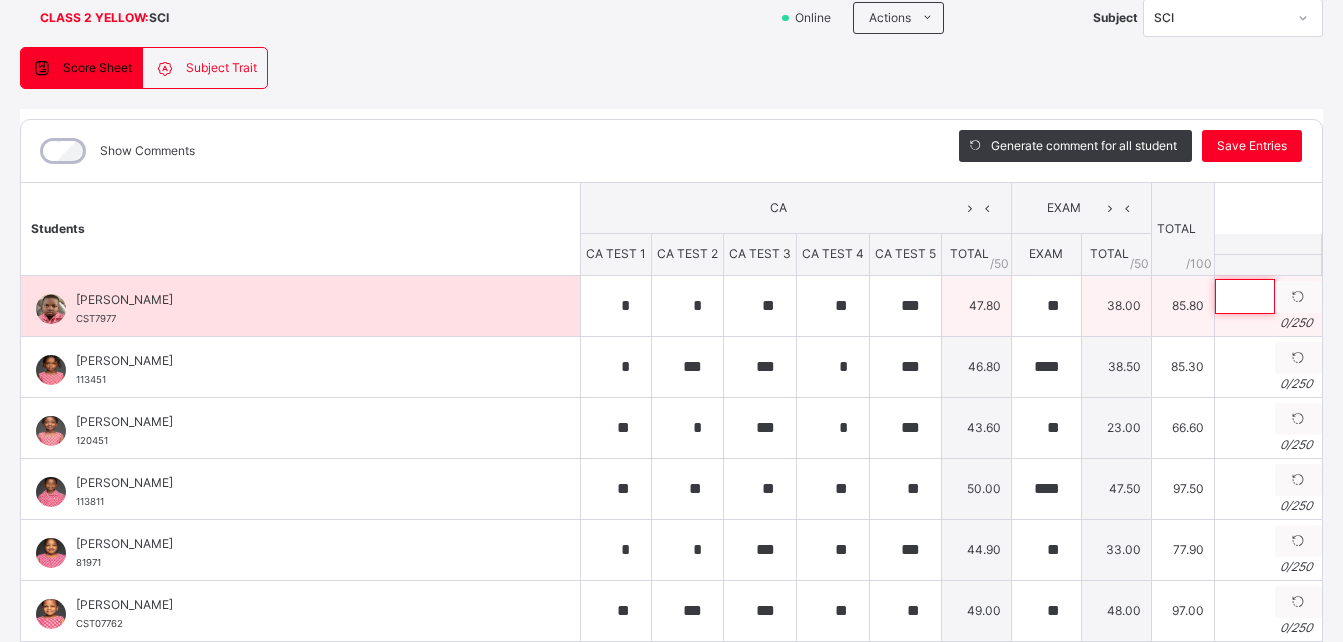 click at bounding box center [1245, 296] 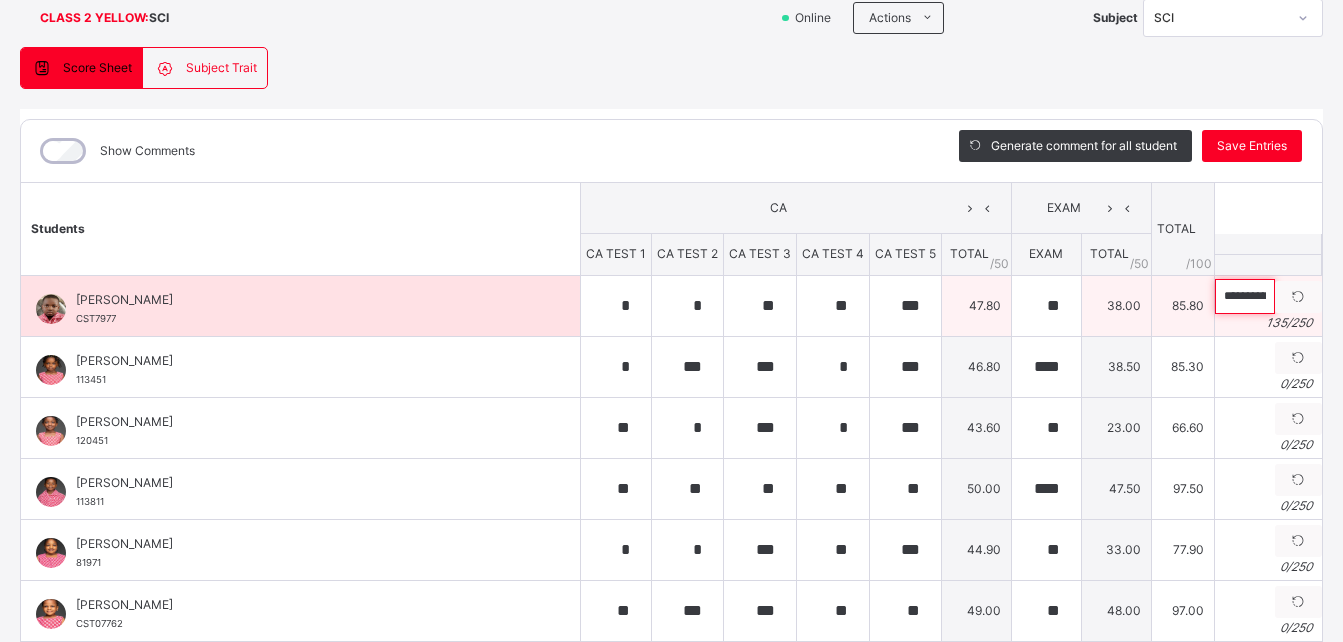 scroll, scrollTop: 0, scrollLeft: 547, axis: horizontal 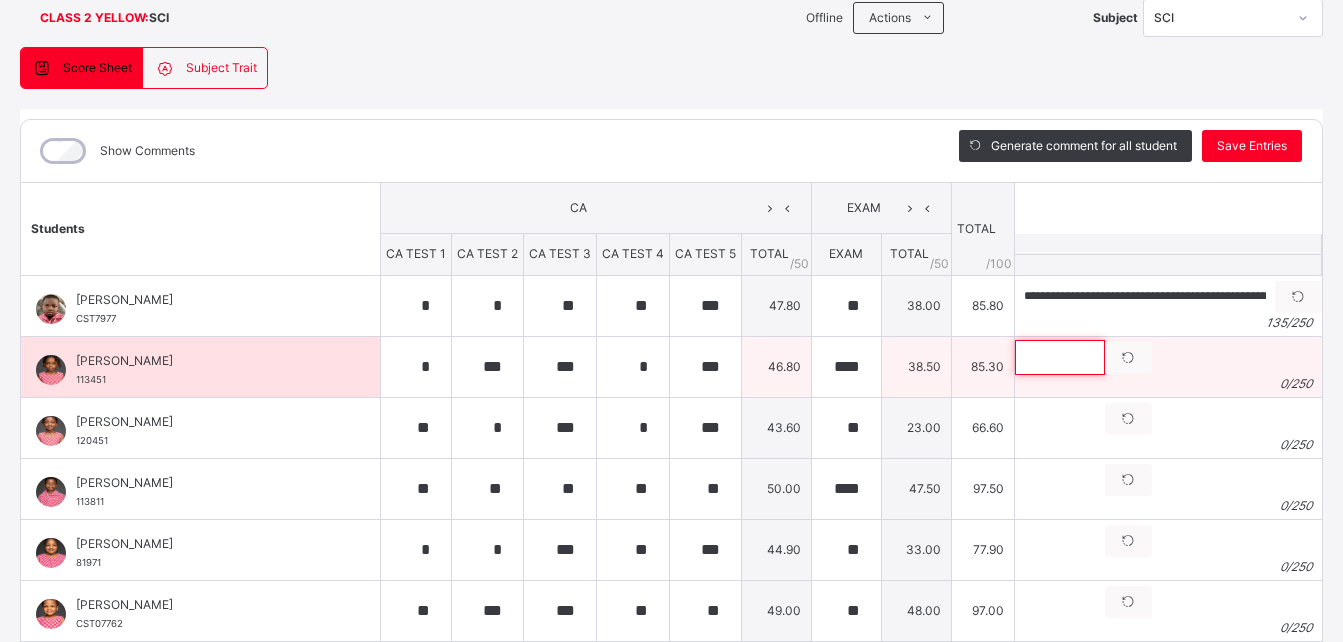 click at bounding box center (1060, 357) 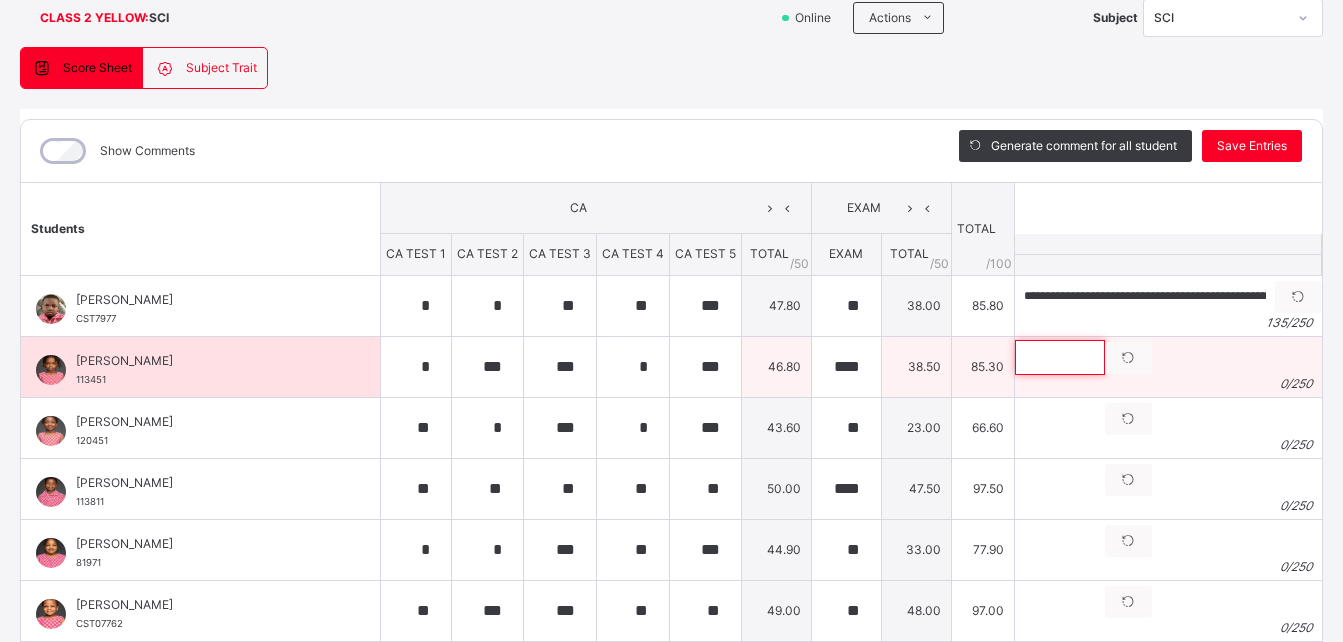 click at bounding box center [1060, 357] 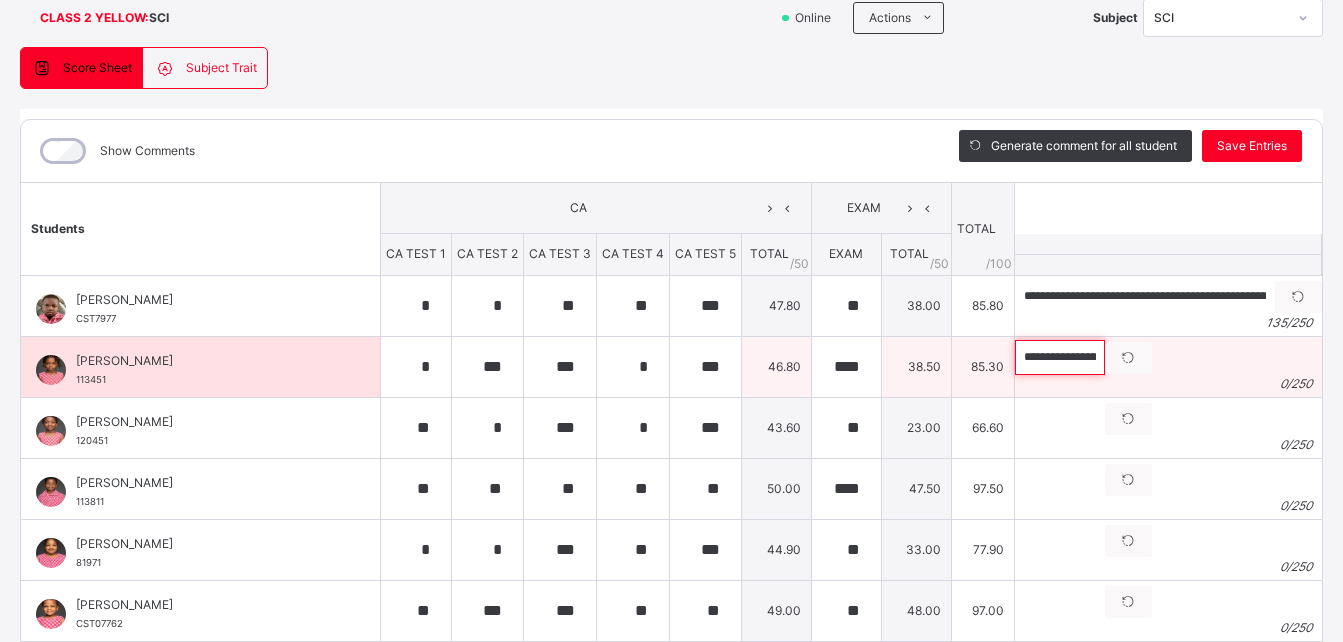 scroll, scrollTop: 0, scrollLeft: 489, axis: horizontal 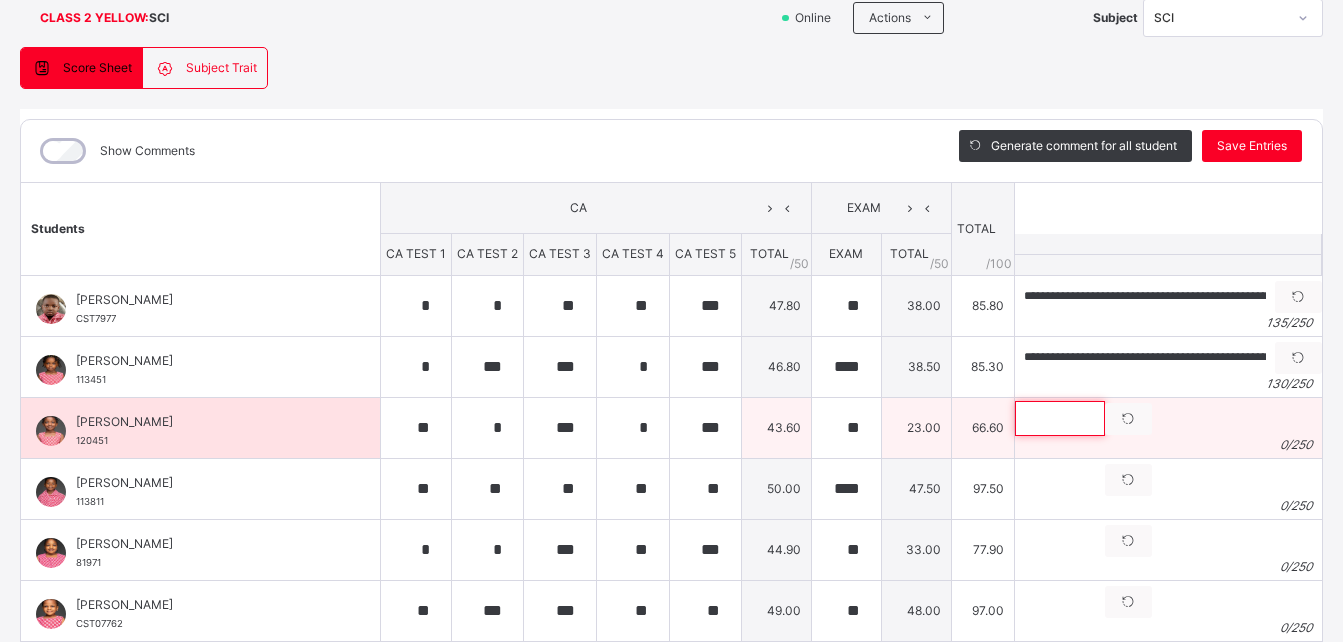 click at bounding box center [1060, 418] 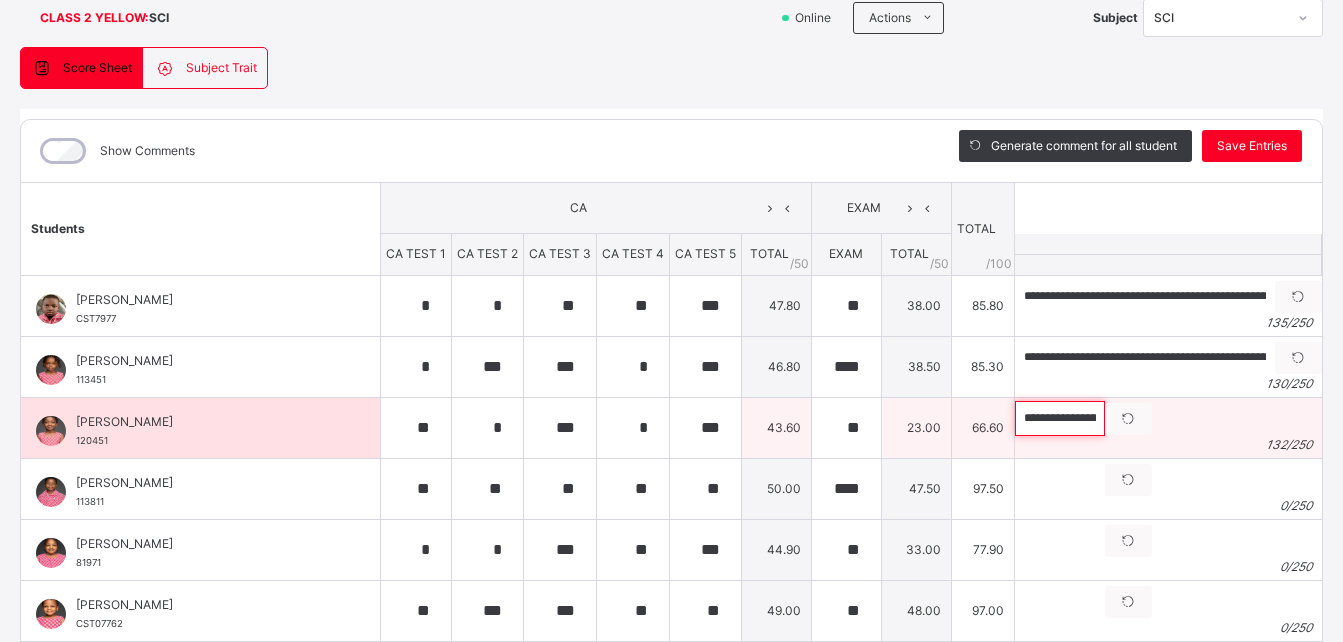 scroll, scrollTop: 0, scrollLeft: 508, axis: horizontal 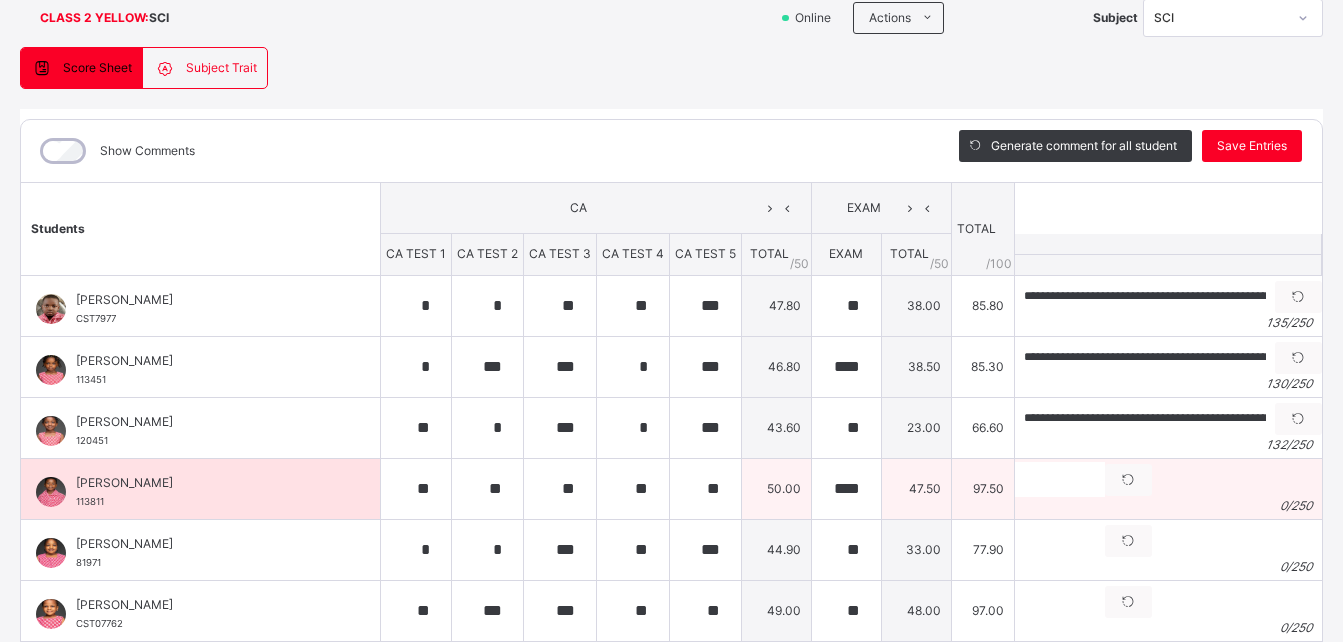 click on "0 / 250" at bounding box center (1168, 506) 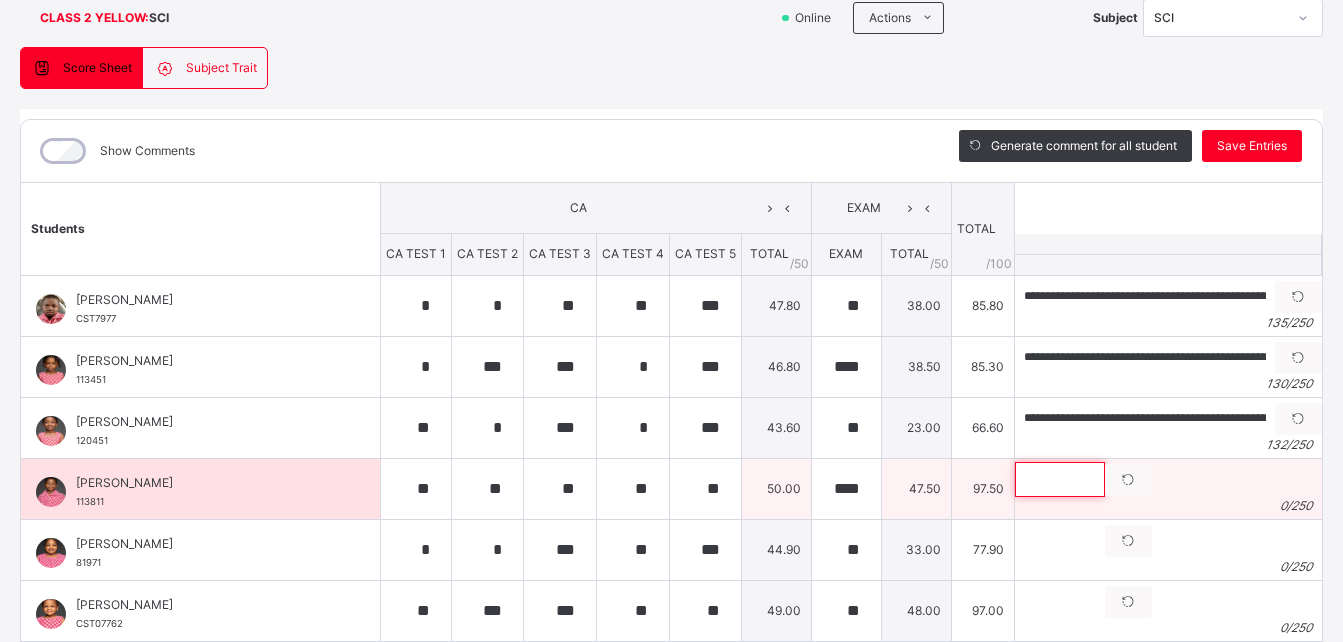 click at bounding box center [1060, 479] 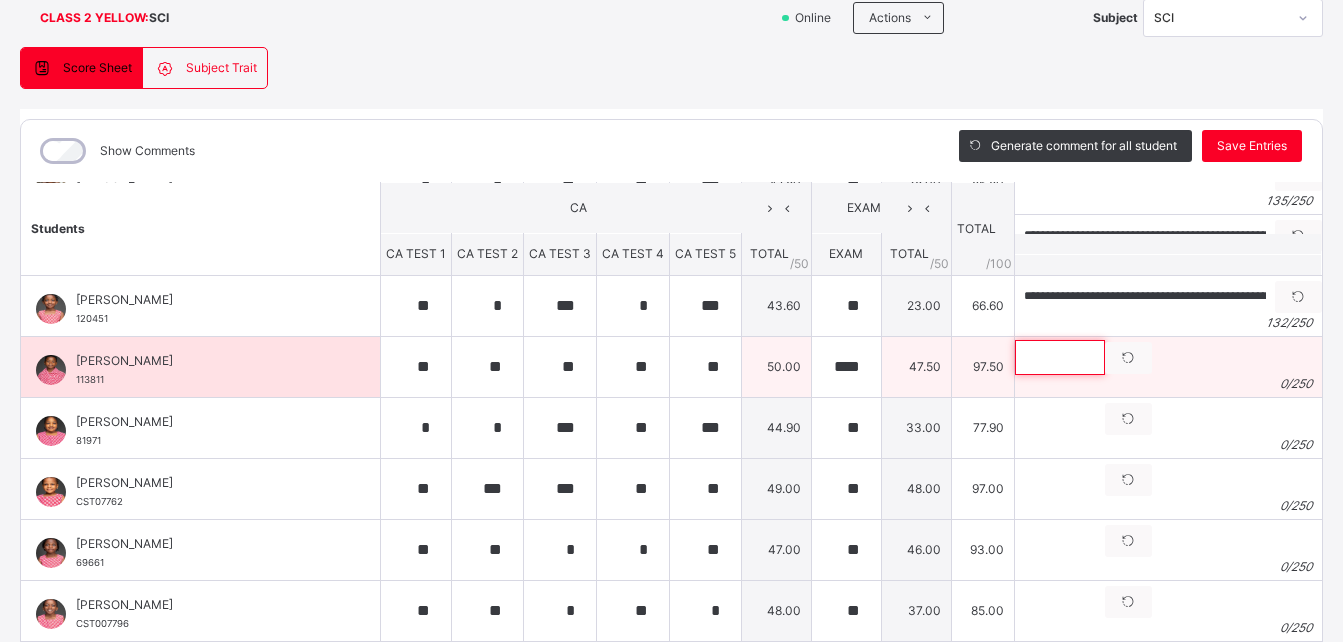 scroll, scrollTop: 124, scrollLeft: 0, axis: vertical 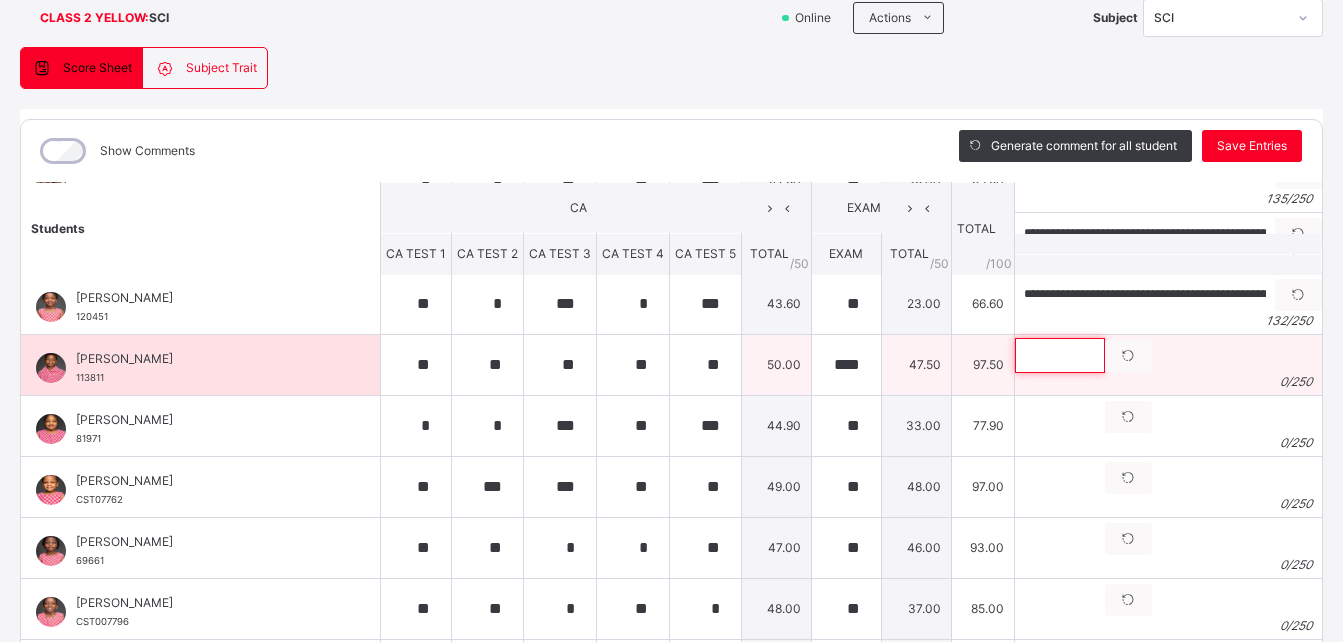 click at bounding box center (1060, 355) 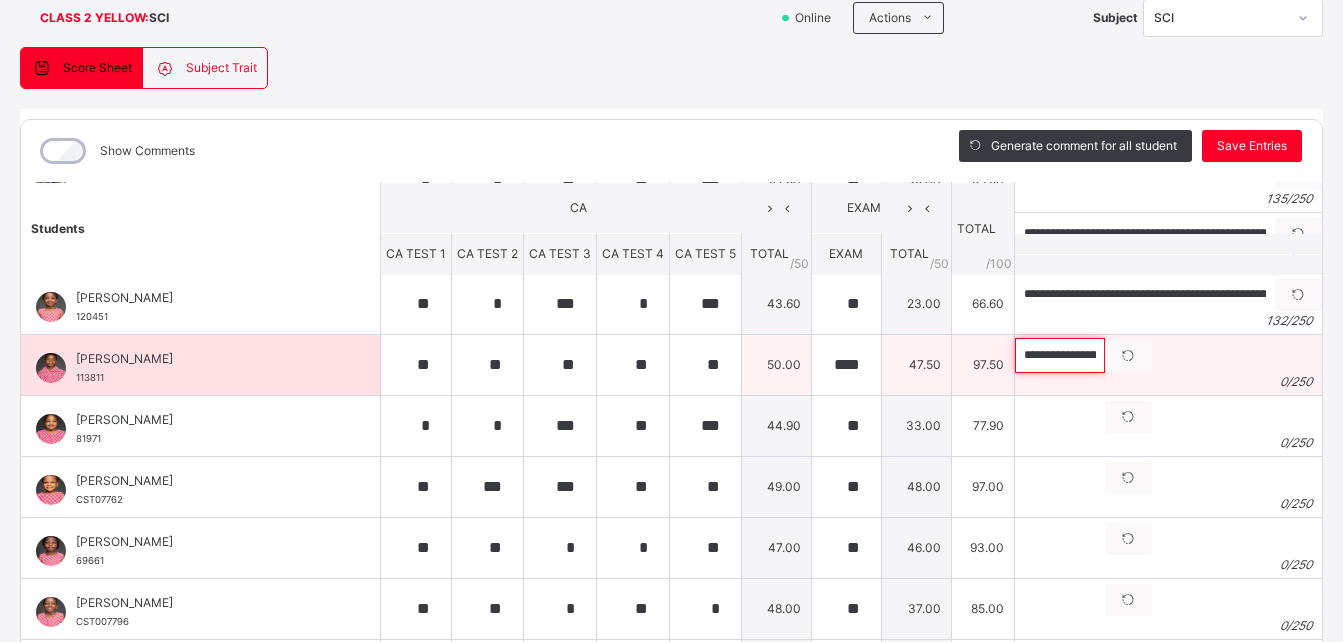 scroll, scrollTop: 0, scrollLeft: 705, axis: horizontal 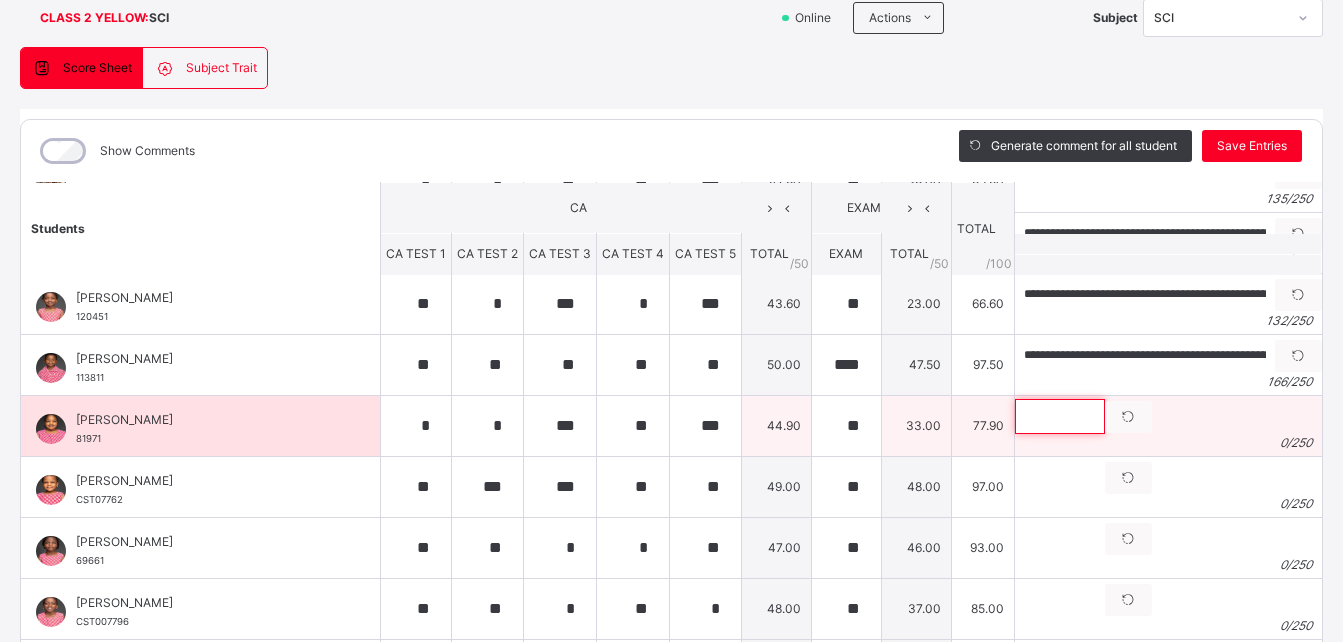 click at bounding box center (1060, 416) 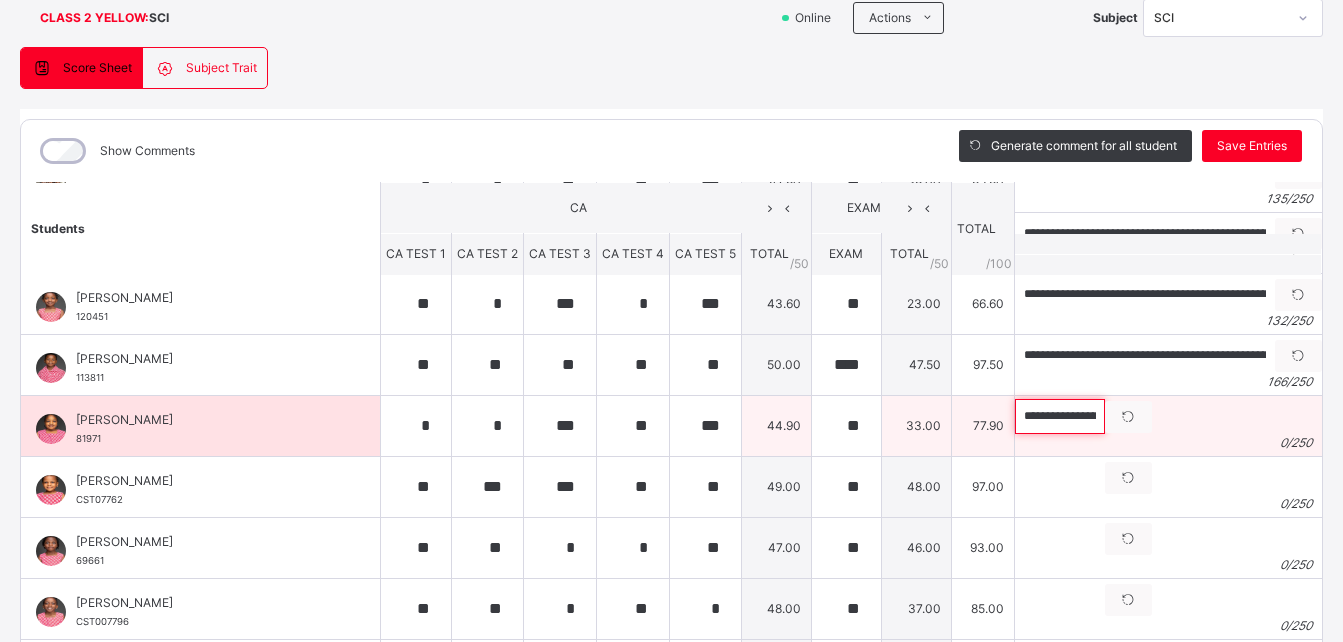 scroll, scrollTop: 0, scrollLeft: 593, axis: horizontal 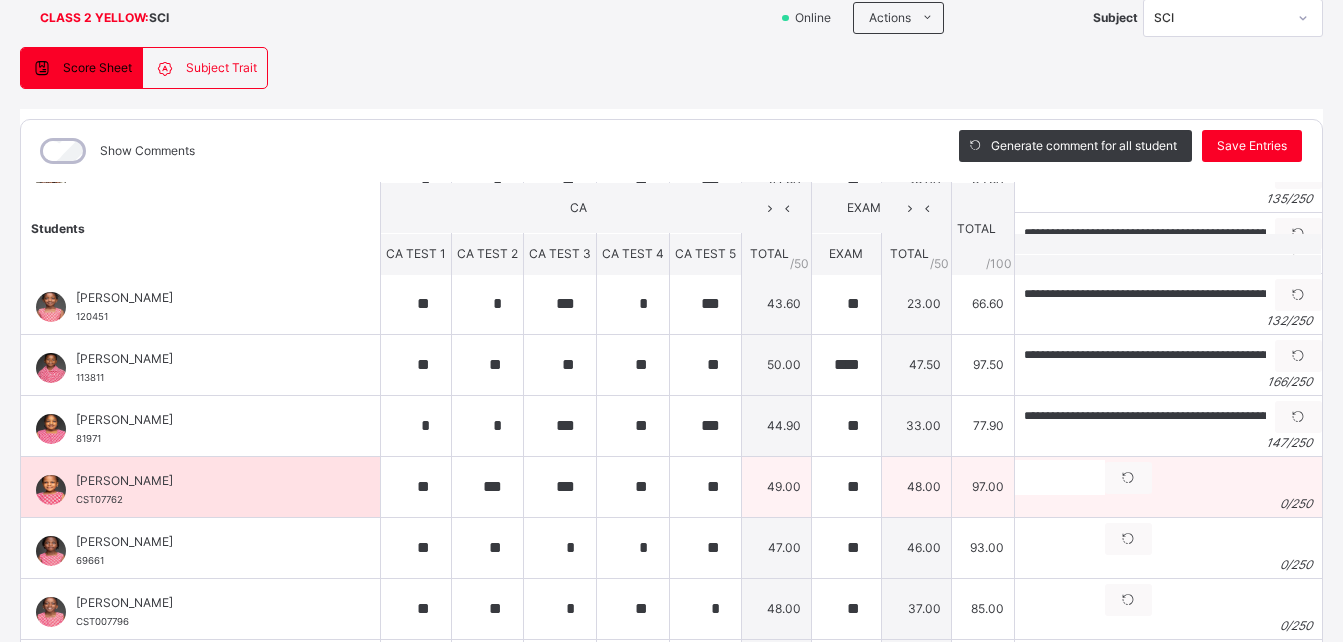 click on "0 / 250" at bounding box center [1168, 504] 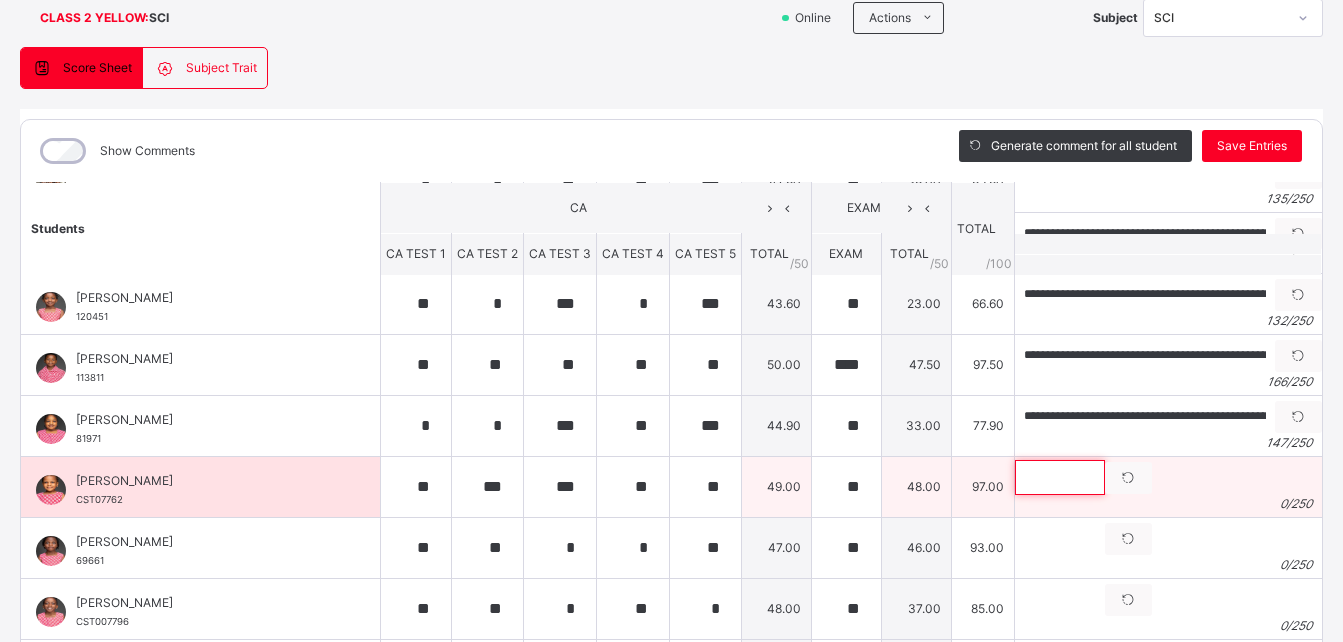 click at bounding box center (1060, 477) 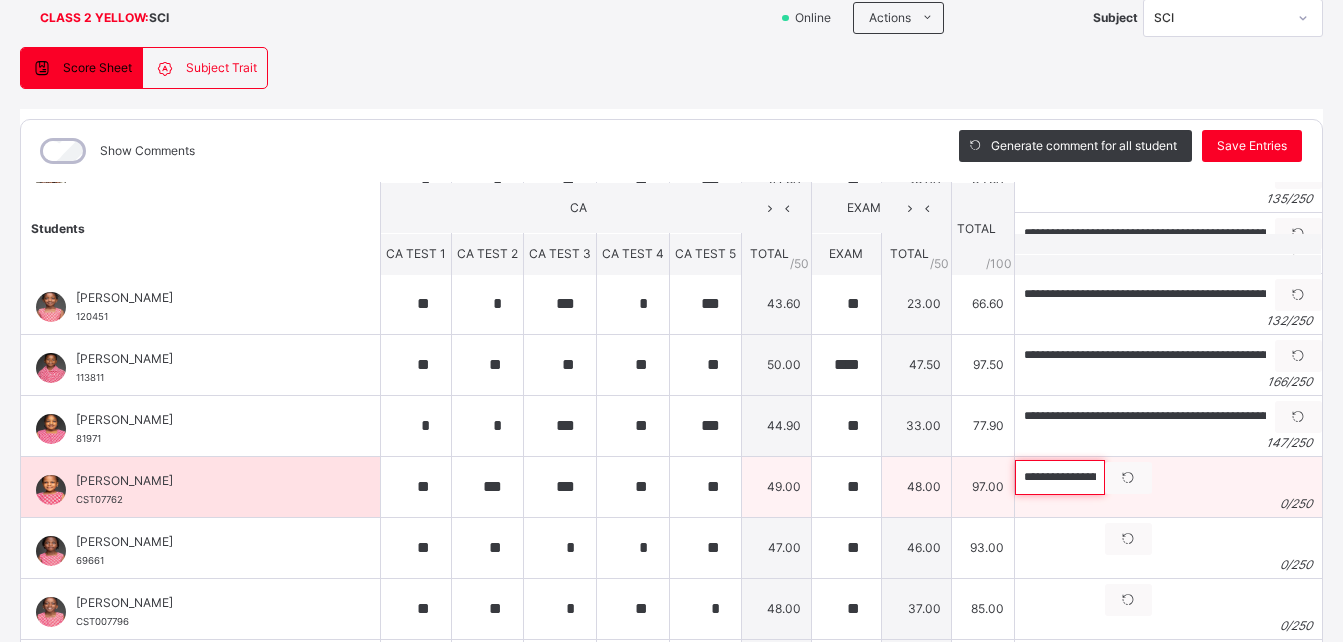 scroll, scrollTop: 0, scrollLeft: 659, axis: horizontal 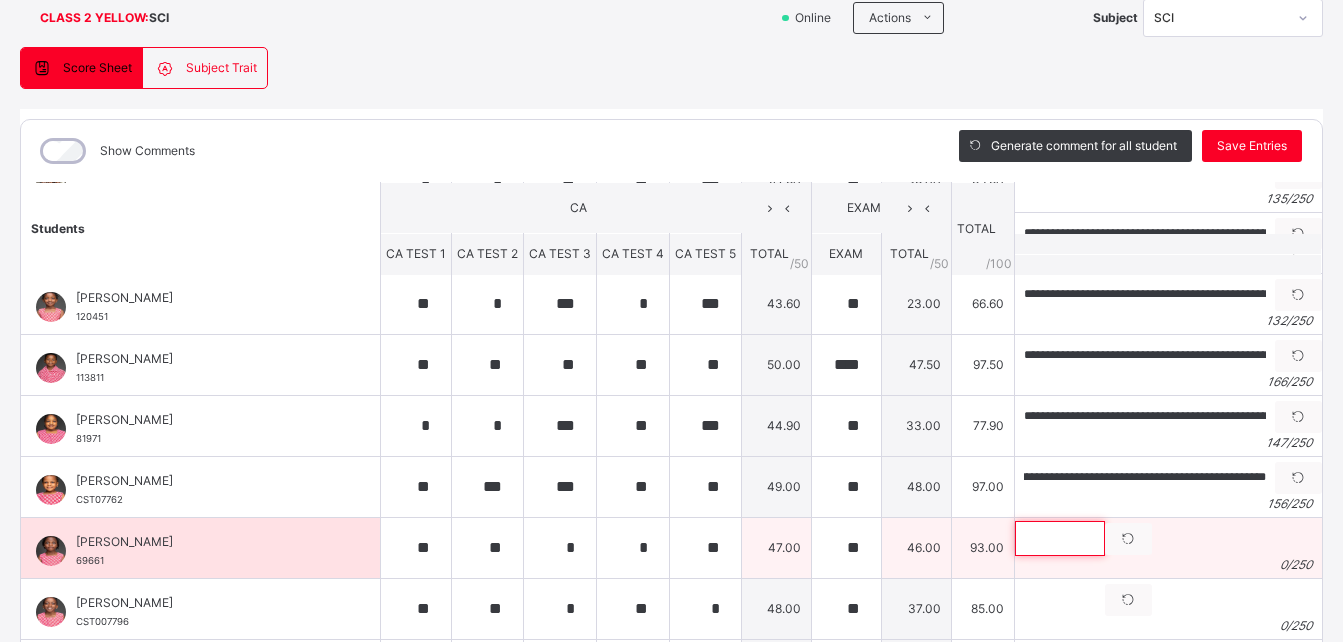 click at bounding box center [1060, 538] 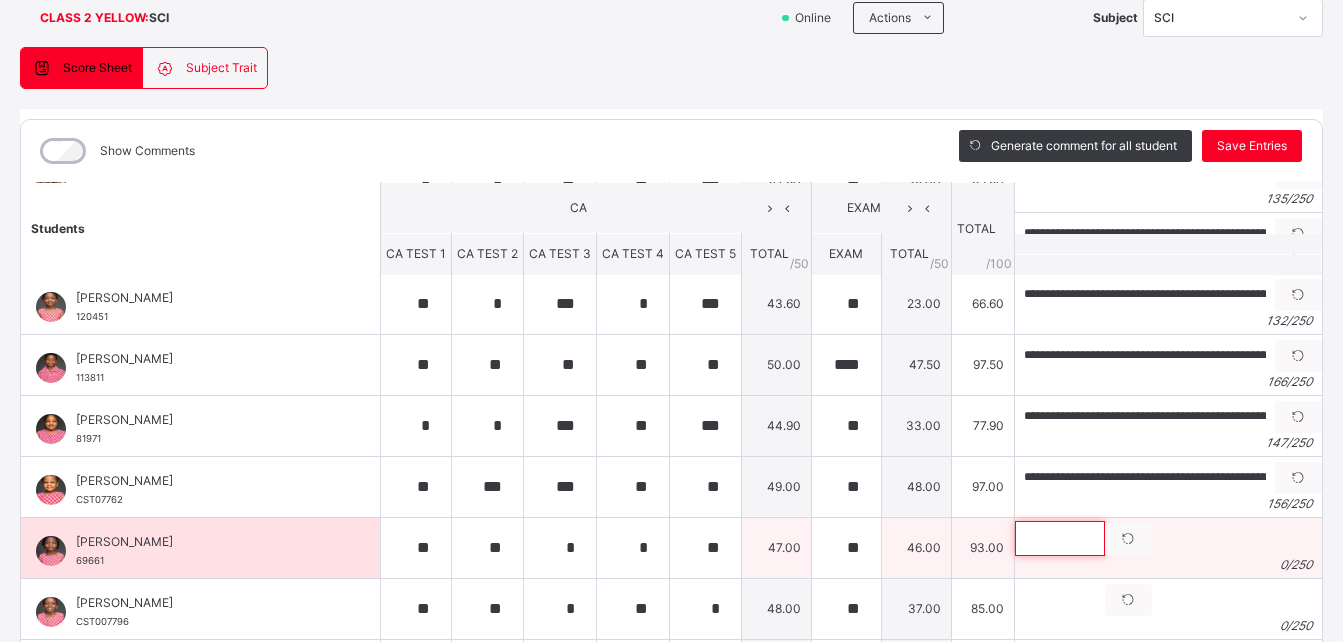 click at bounding box center (1060, 538) 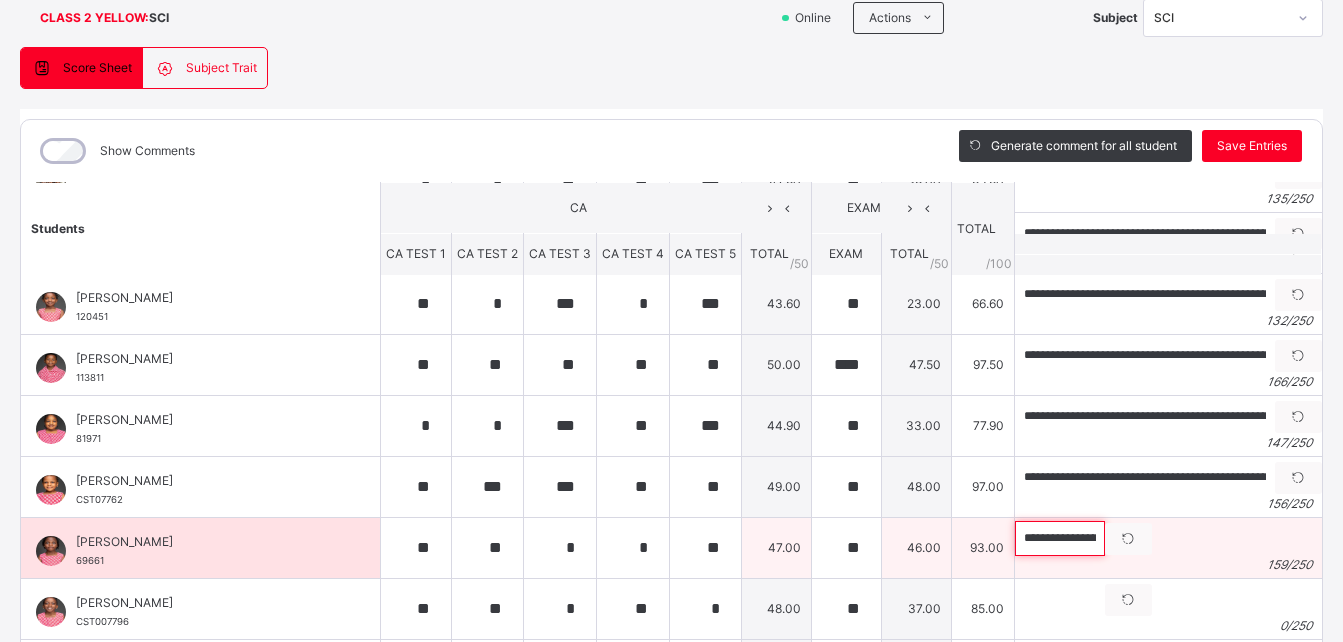 scroll, scrollTop: 0, scrollLeft: 667, axis: horizontal 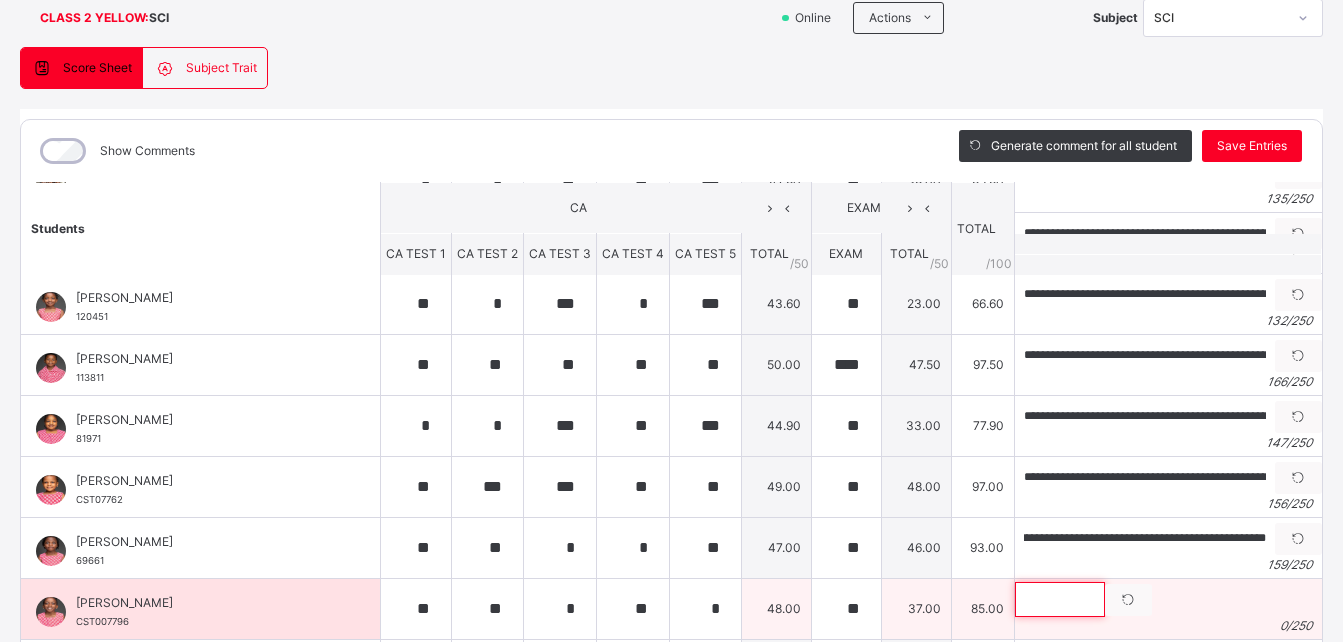 click at bounding box center [1060, 599] 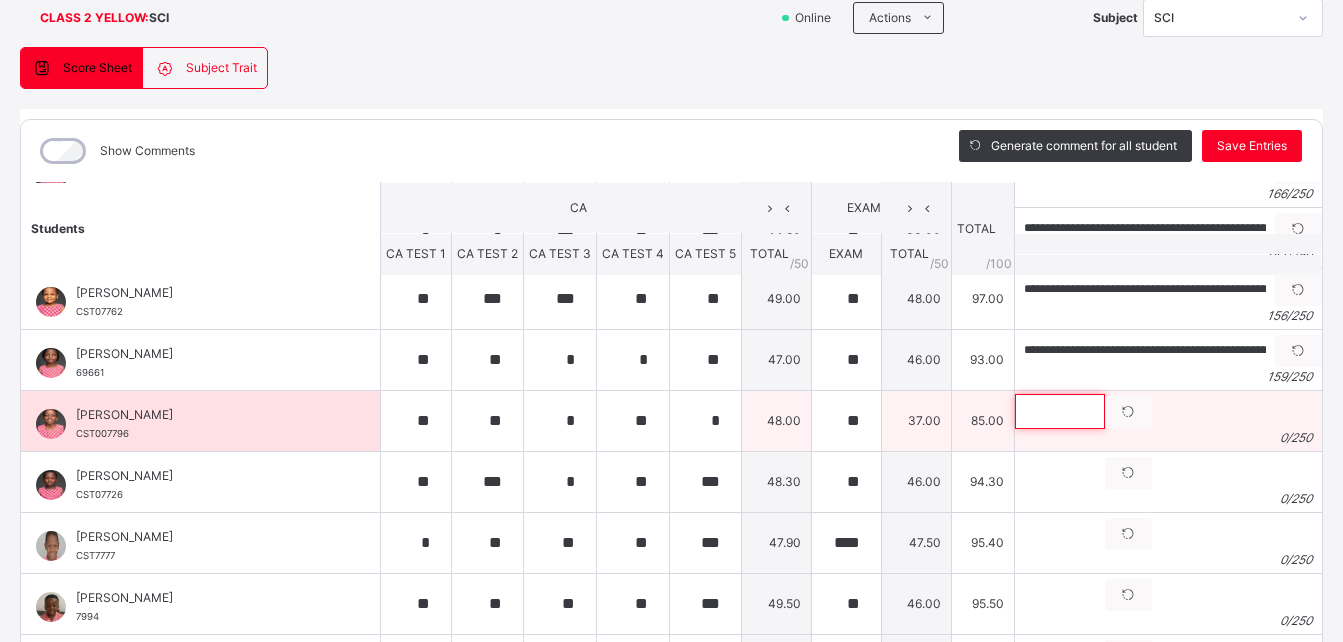 scroll, scrollTop: 314, scrollLeft: 0, axis: vertical 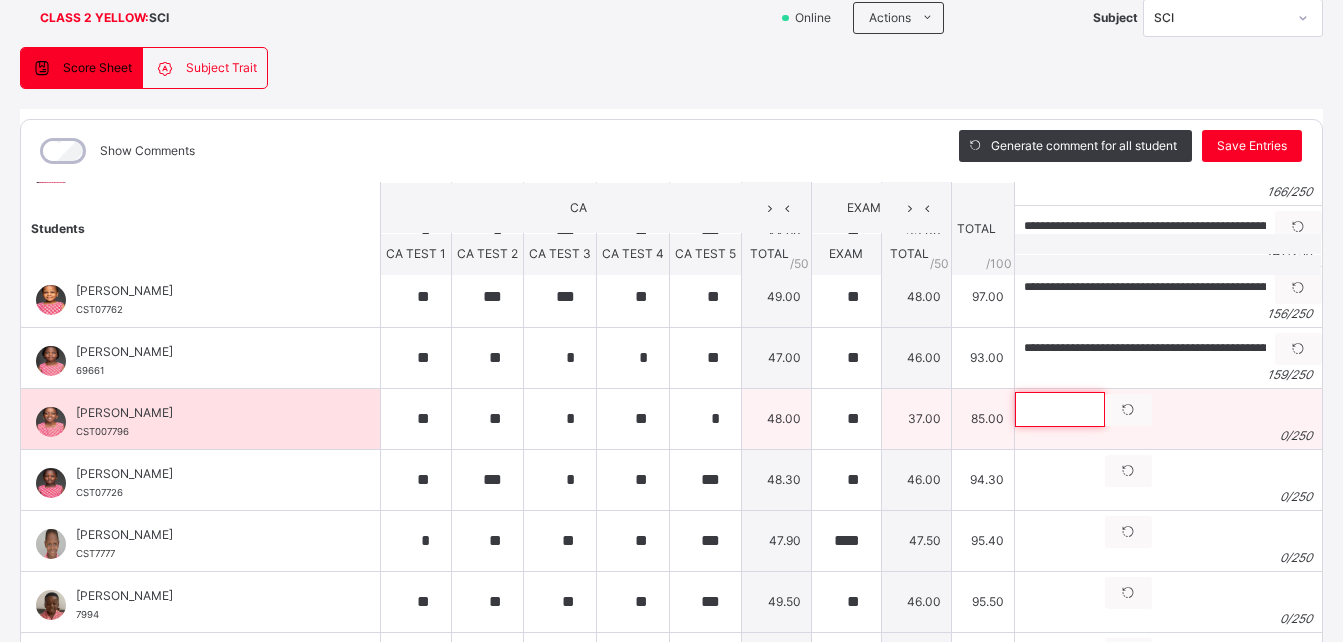 click at bounding box center [1060, 409] 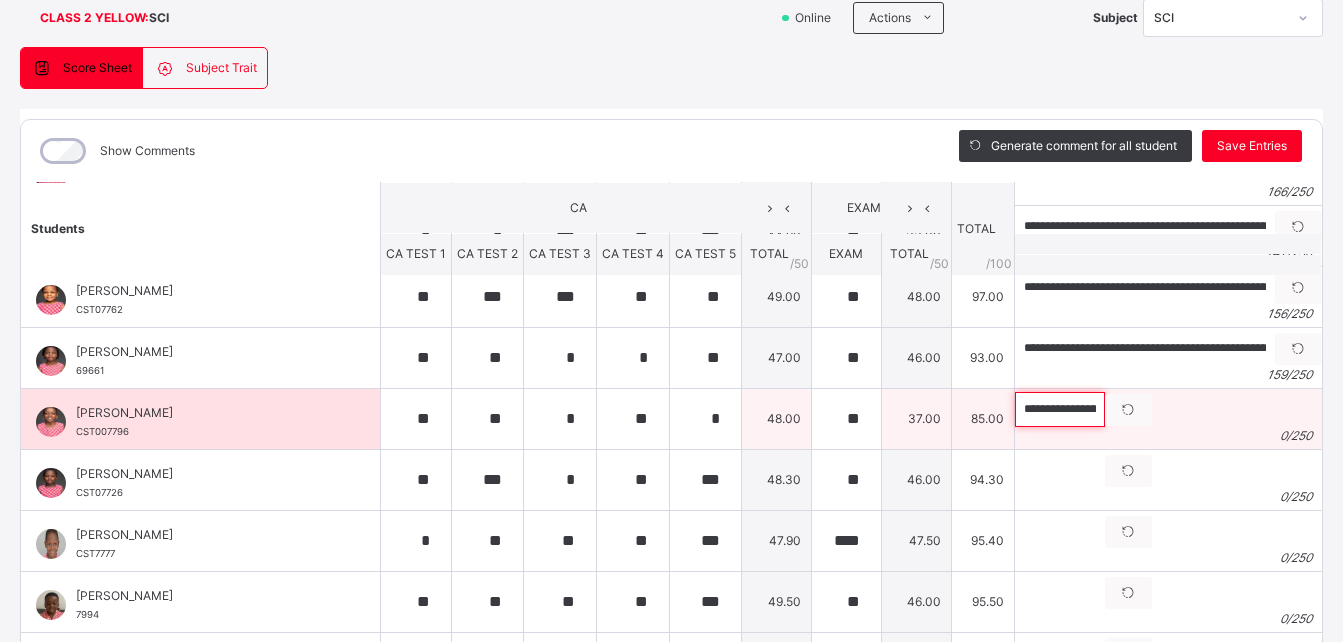 scroll, scrollTop: 0, scrollLeft: 505, axis: horizontal 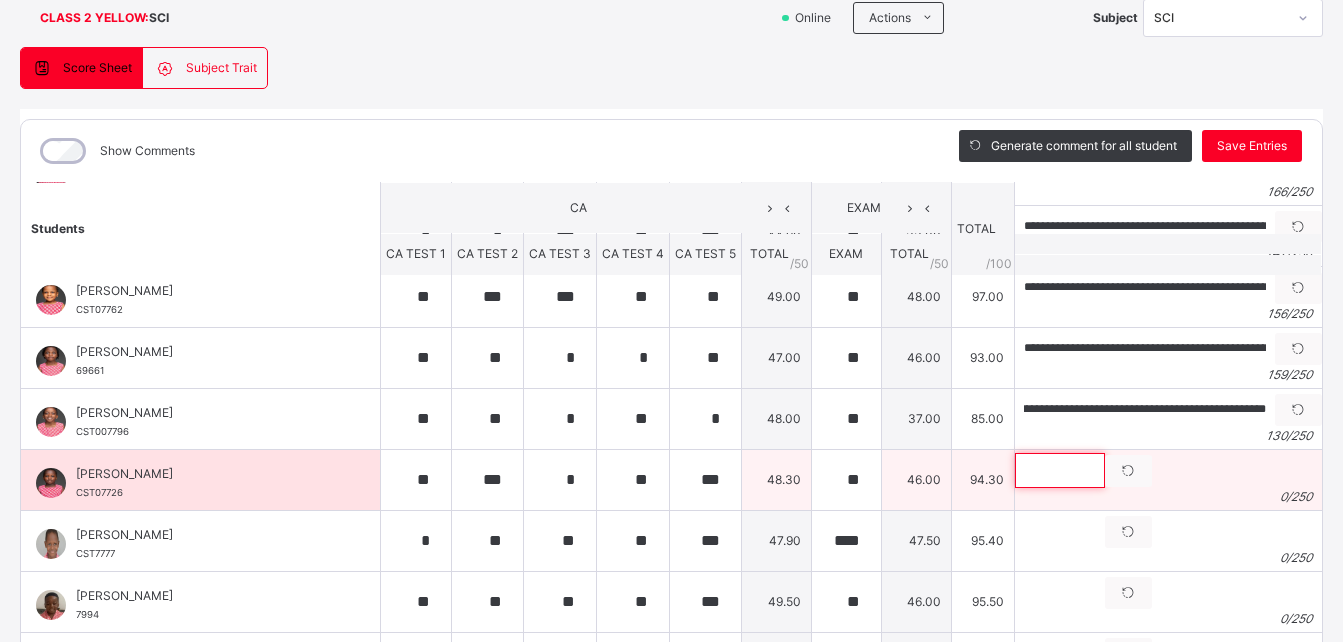 click at bounding box center (1060, 470) 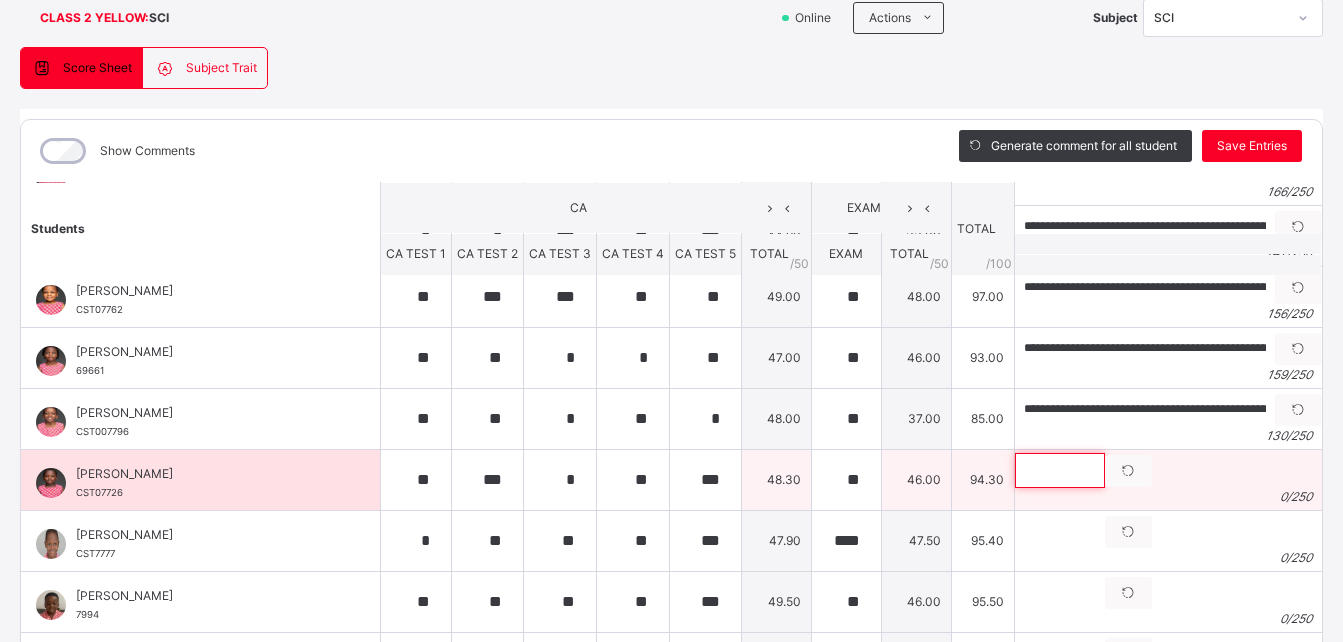 paste on "**********" 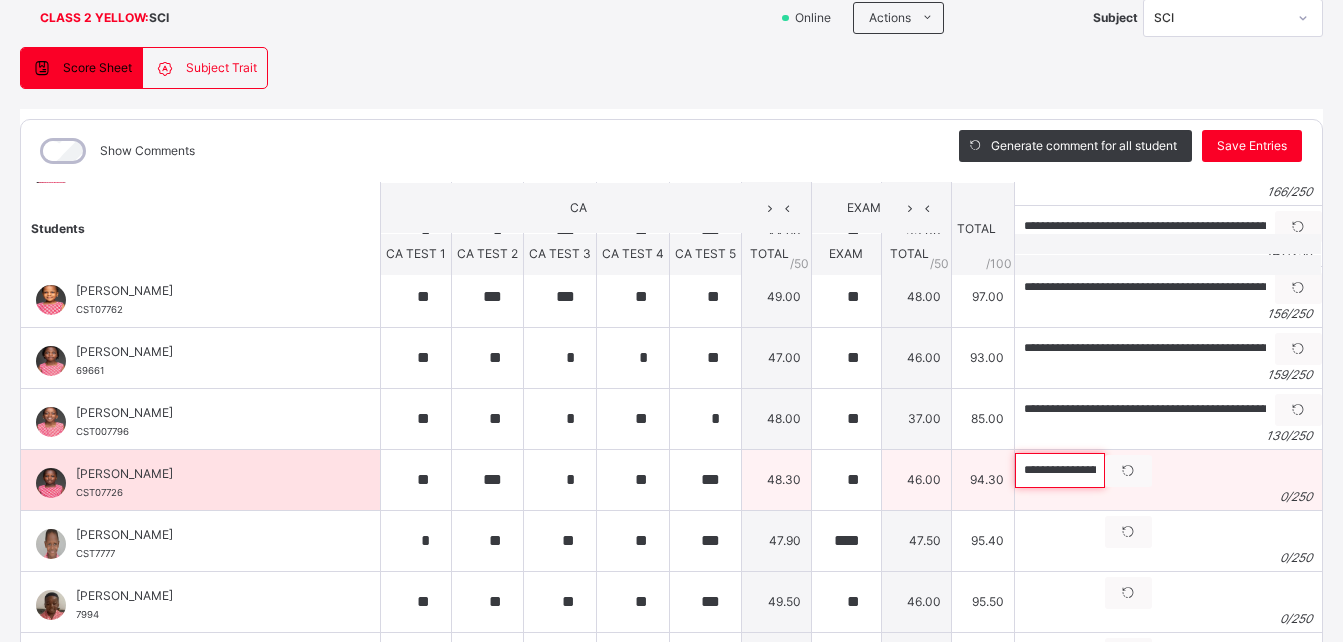 scroll, scrollTop: 0, scrollLeft: 881, axis: horizontal 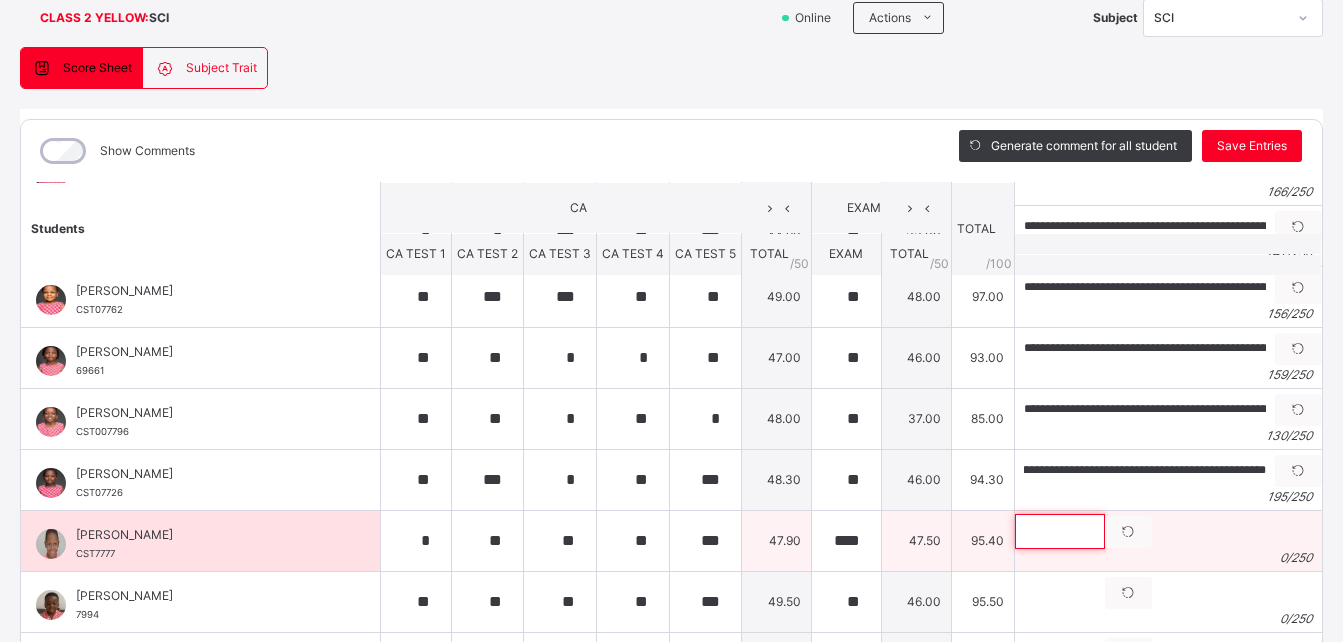 click at bounding box center [1060, 531] 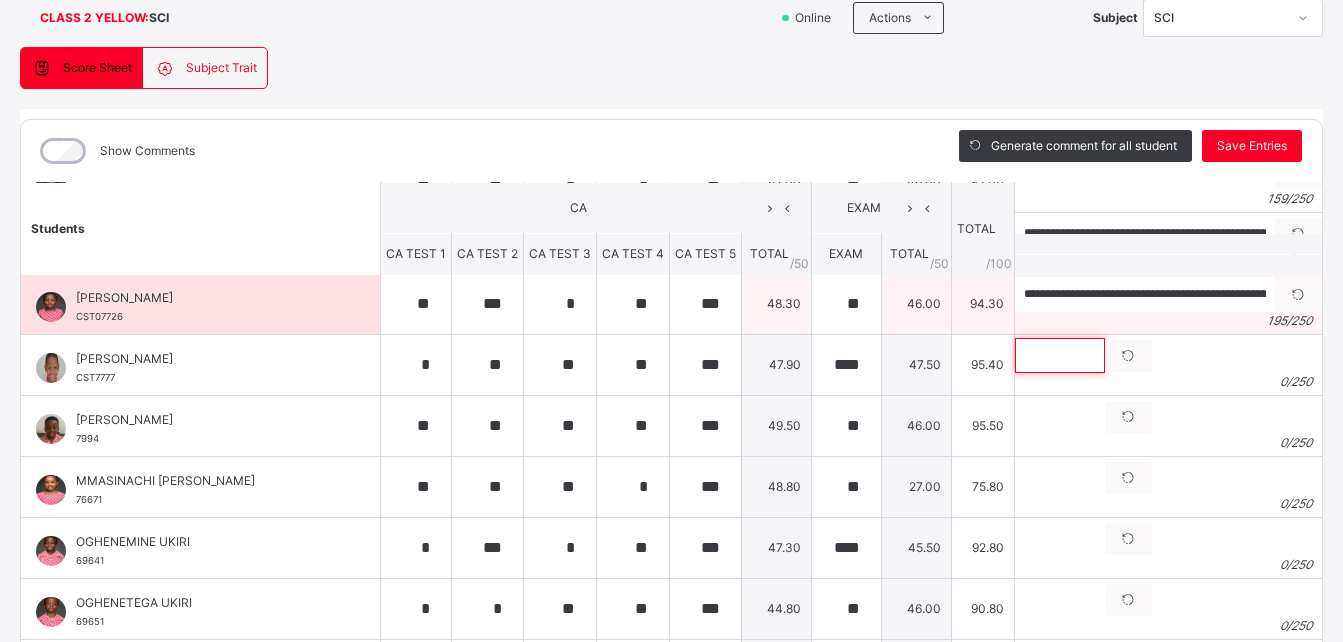 scroll, scrollTop: 493, scrollLeft: 0, axis: vertical 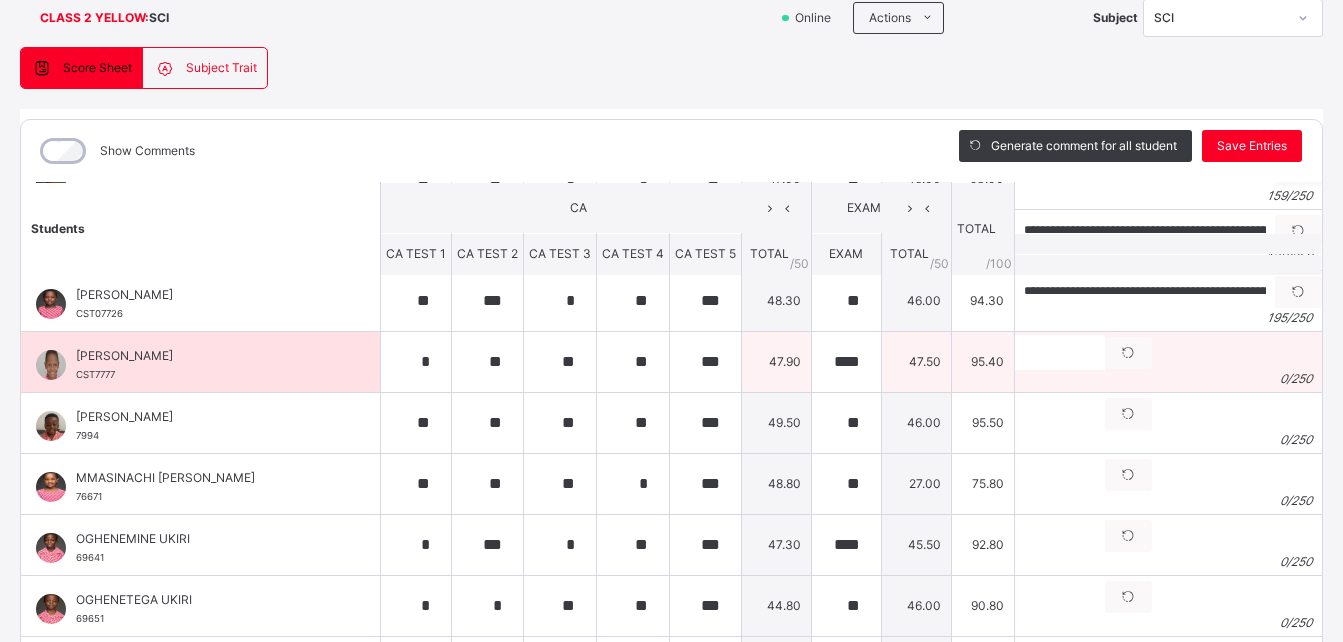 click on "0 / 250" at bounding box center (1168, 379) 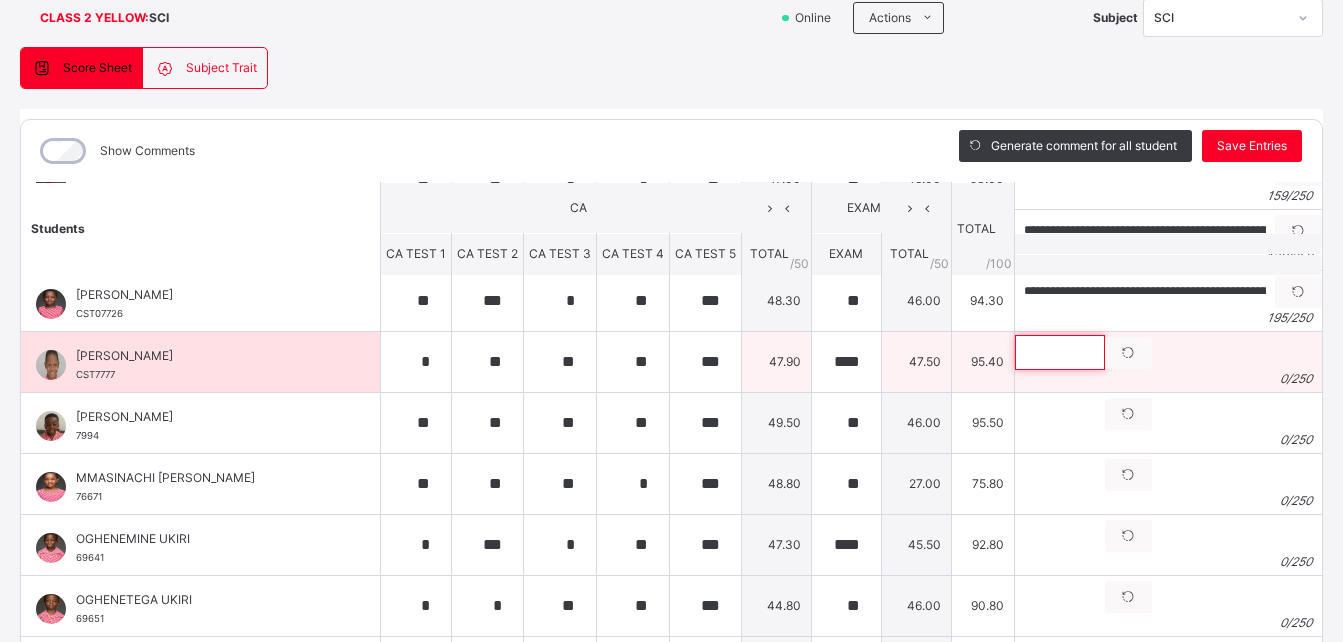 click at bounding box center (1060, 352) 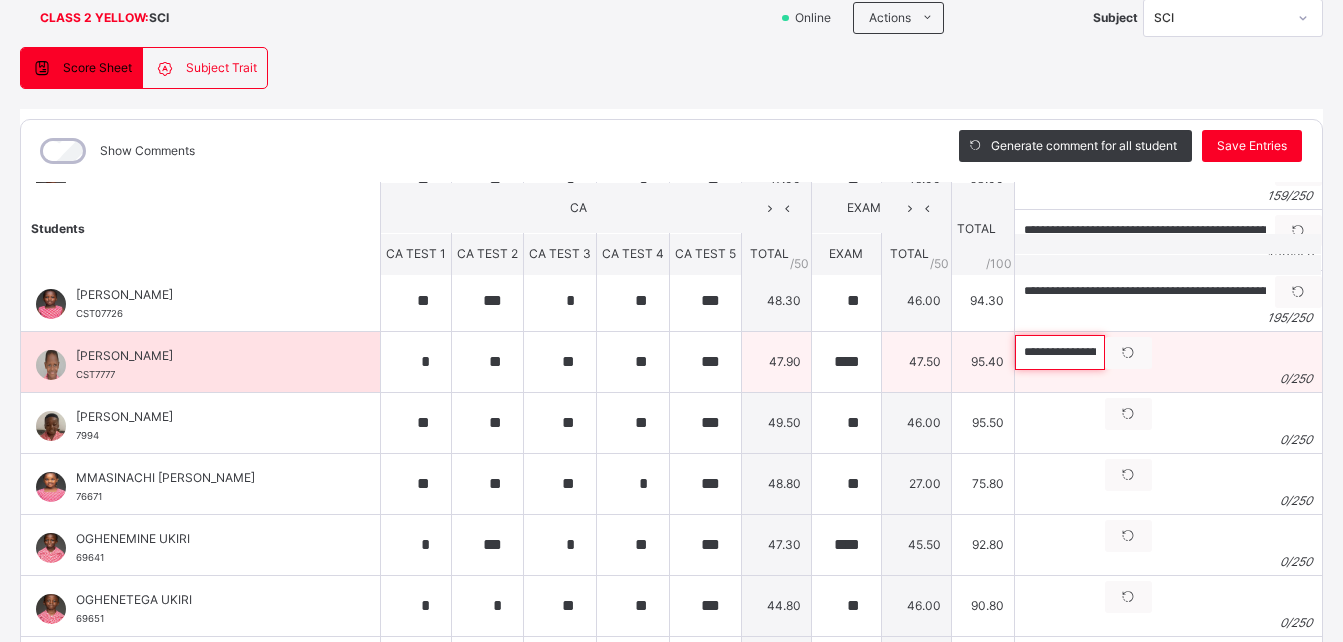 scroll, scrollTop: 0, scrollLeft: 613, axis: horizontal 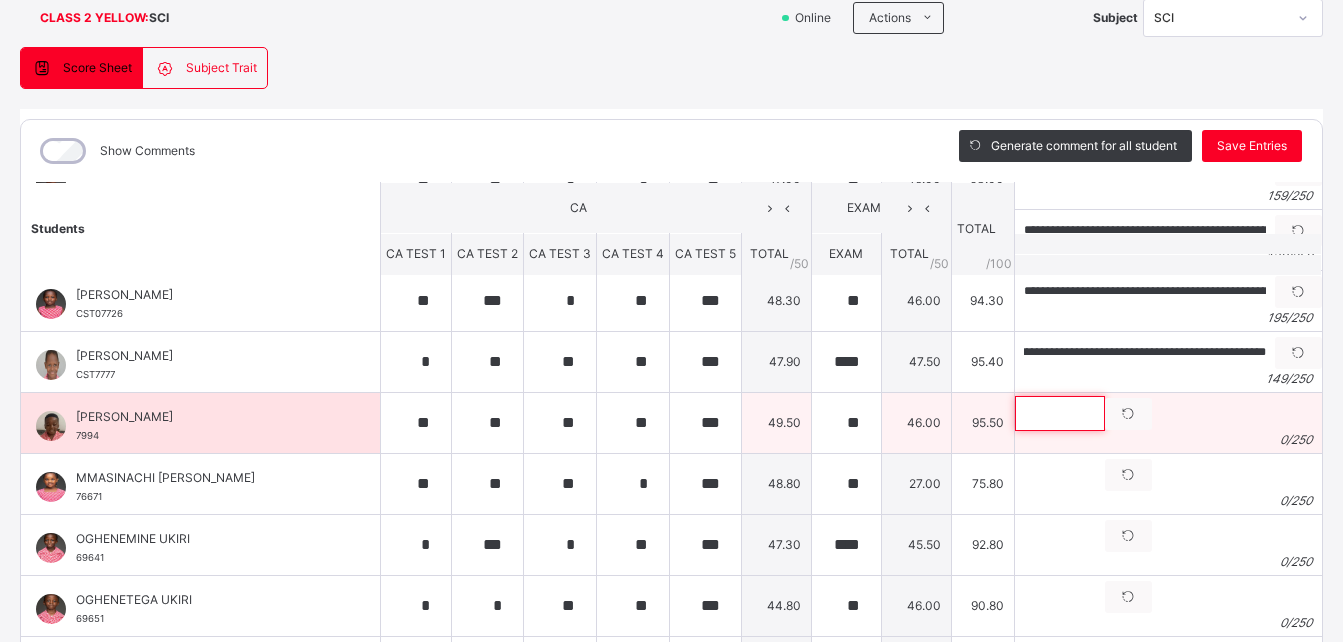 click at bounding box center (1060, 413) 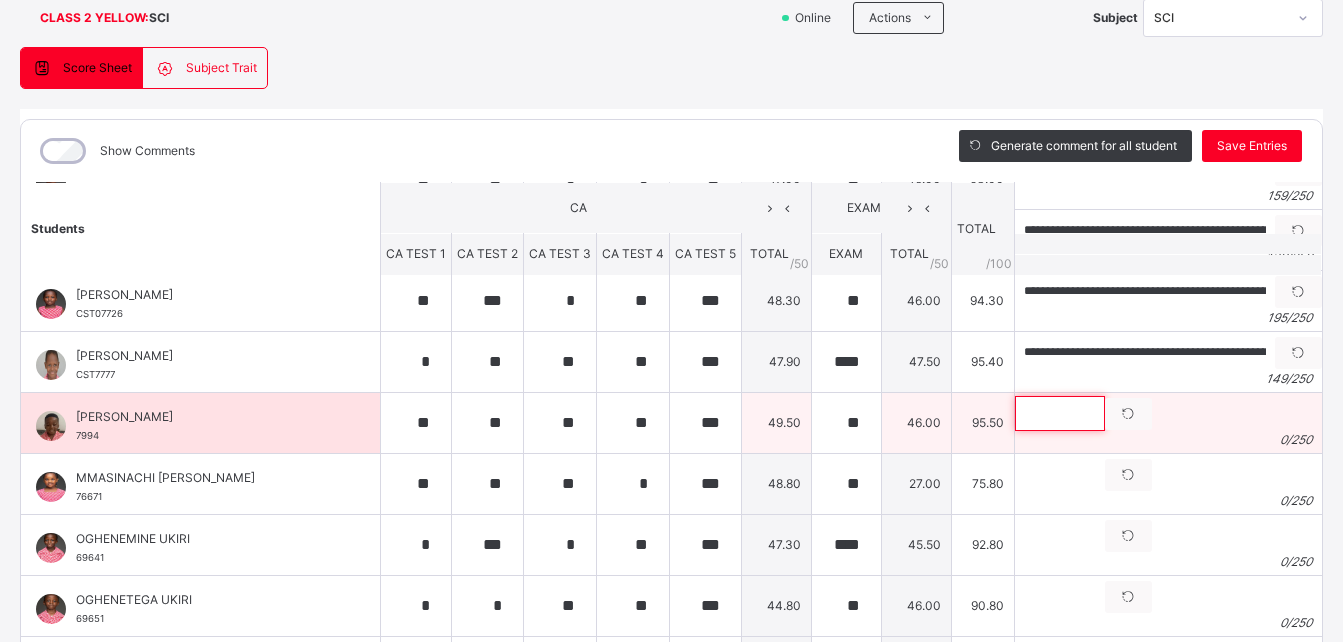 click at bounding box center [1060, 413] 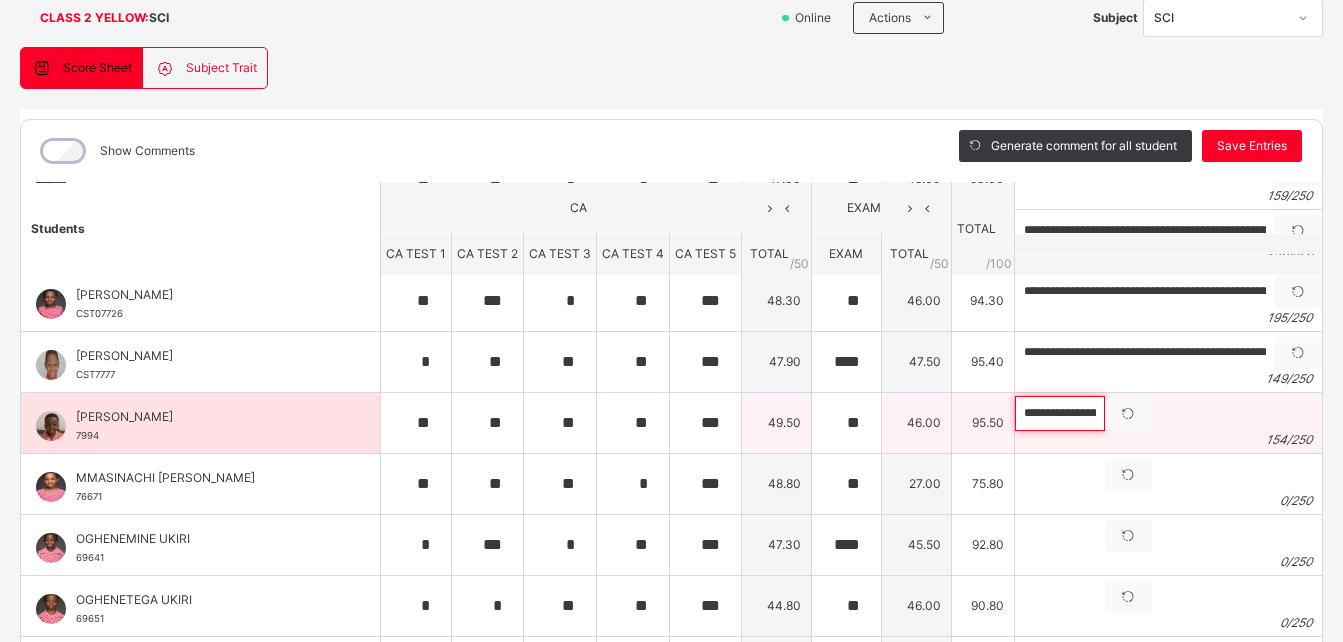 scroll, scrollTop: 0, scrollLeft: 645, axis: horizontal 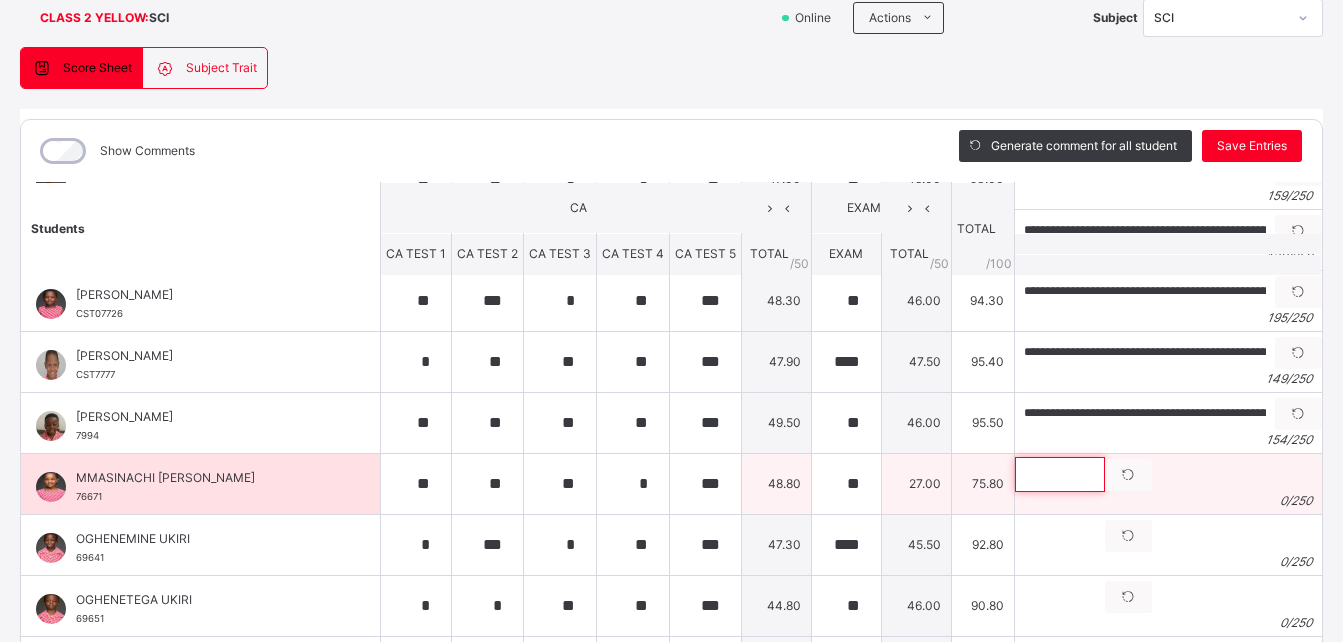 click at bounding box center (1060, 474) 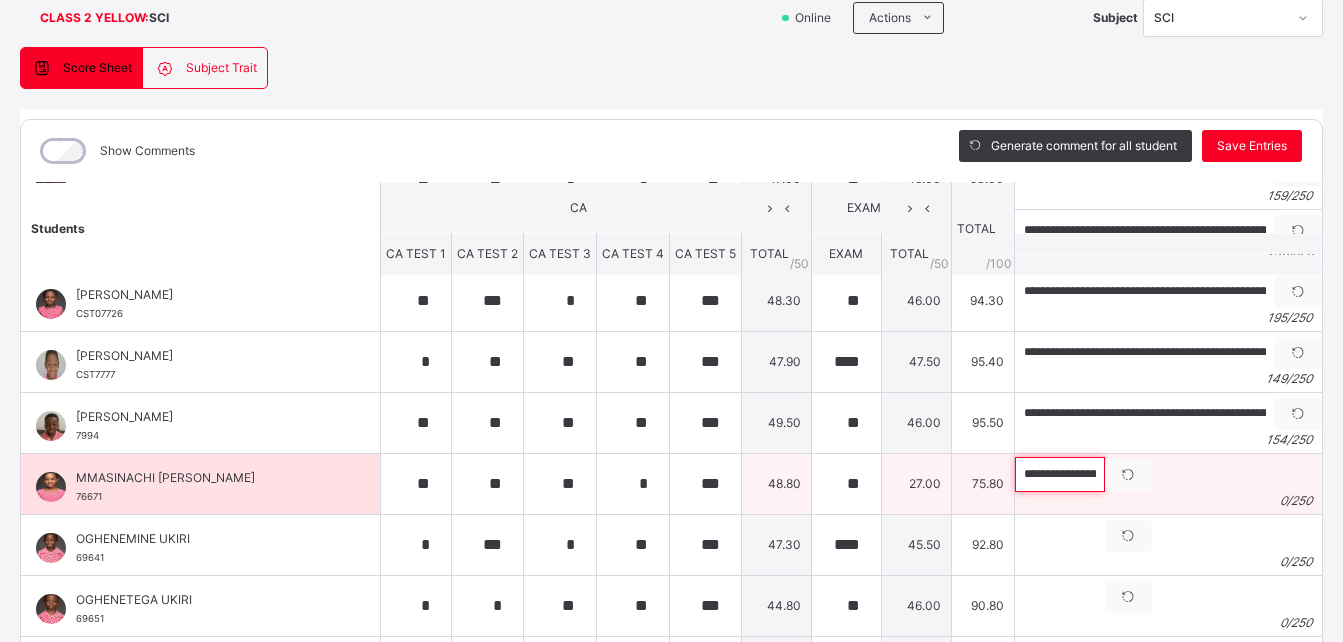 scroll, scrollTop: 0, scrollLeft: 795, axis: horizontal 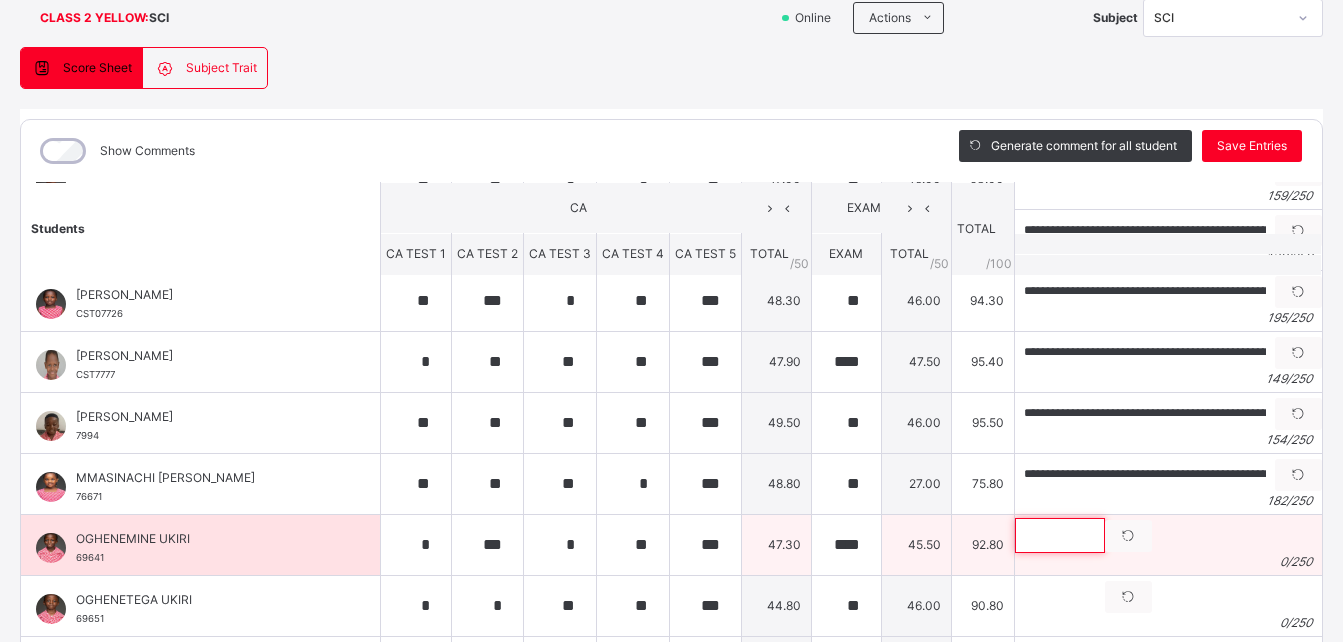 click at bounding box center [1060, 535] 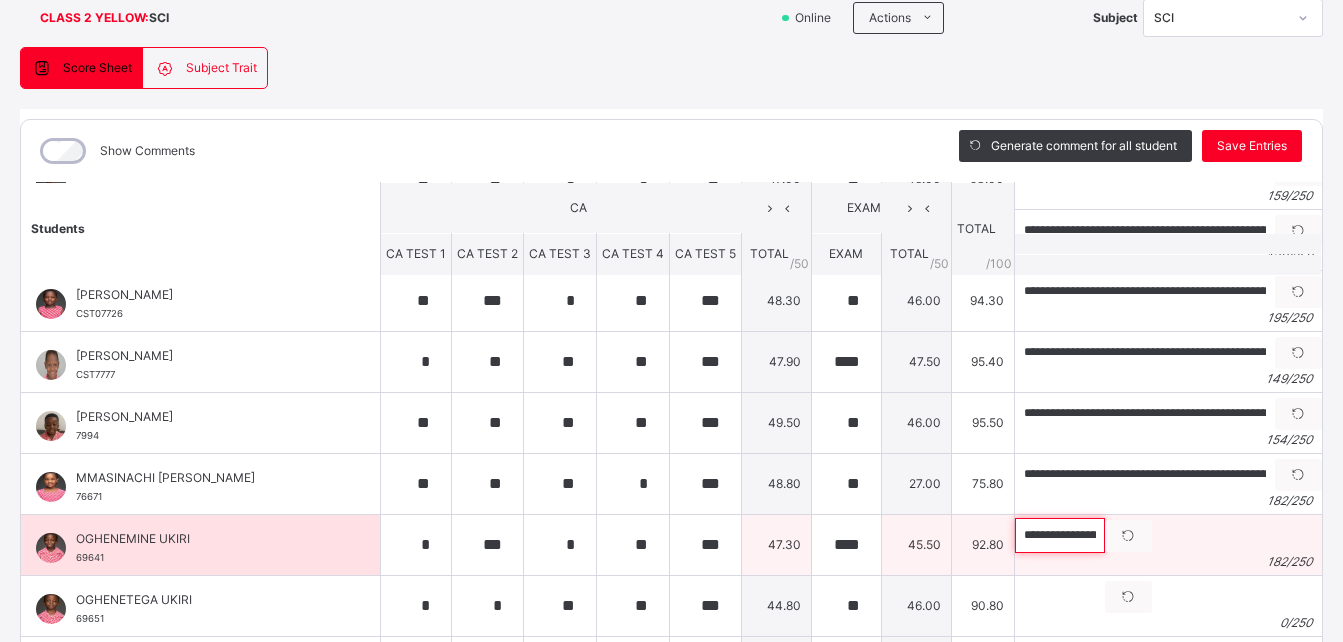 scroll, scrollTop: 0, scrollLeft: 773, axis: horizontal 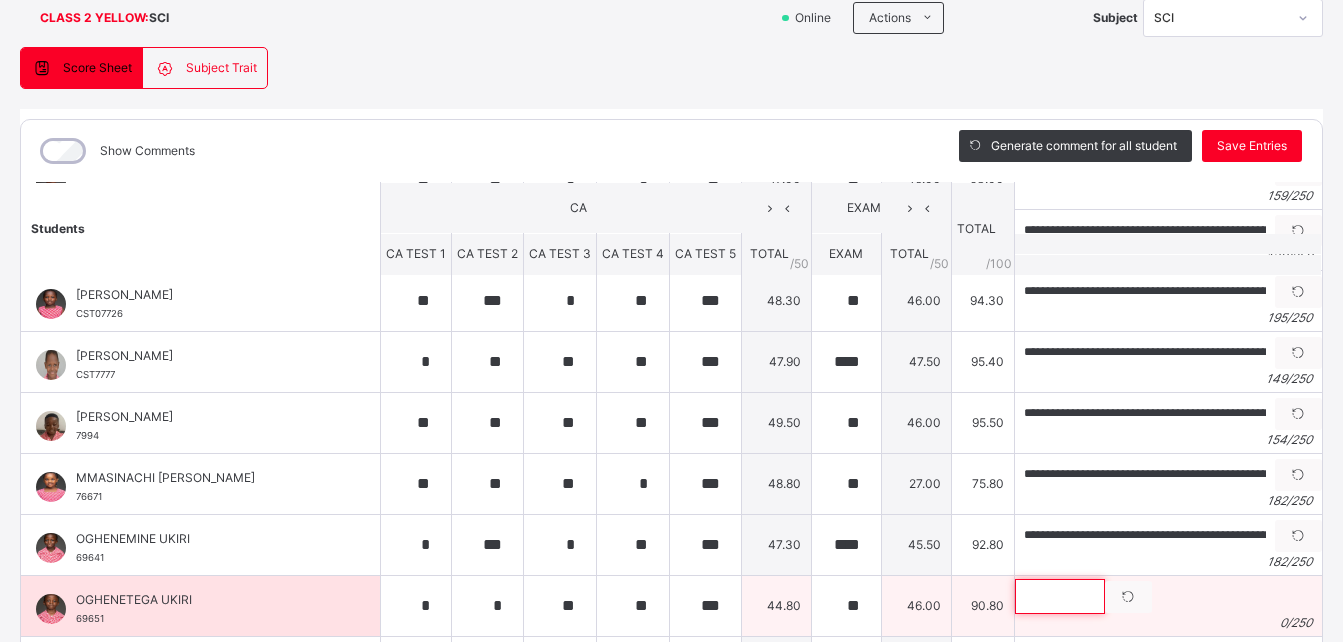 click at bounding box center [1060, 596] 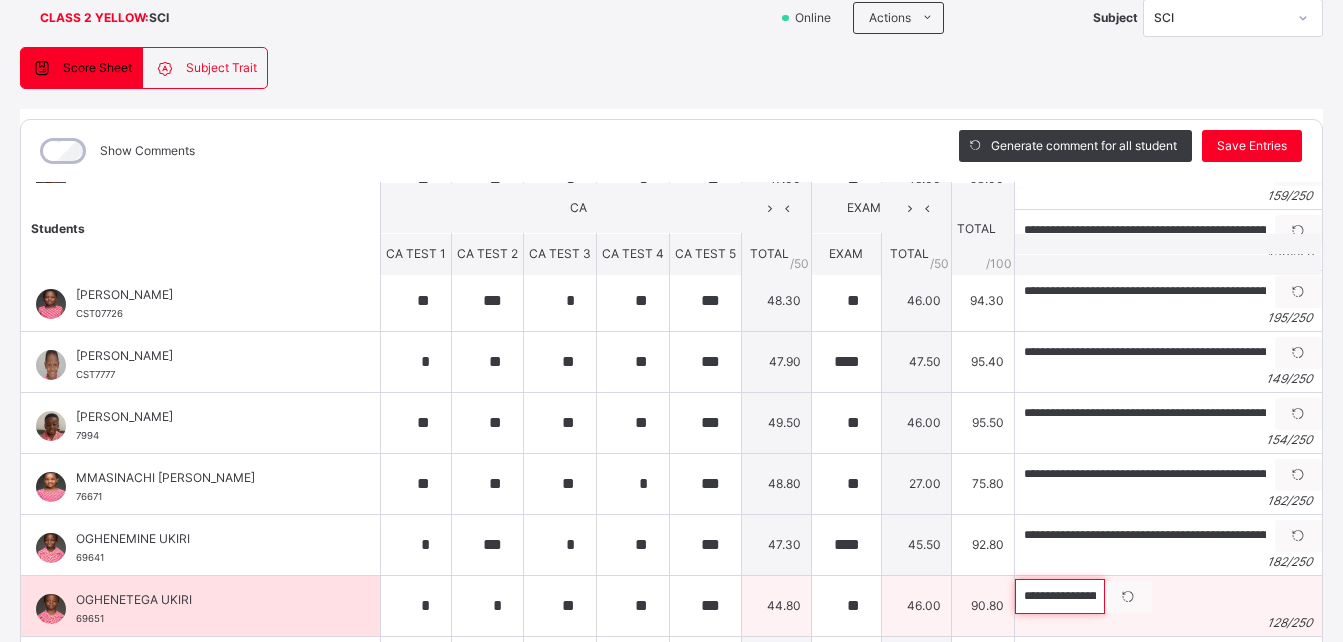 scroll, scrollTop: 0, scrollLeft: 506, axis: horizontal 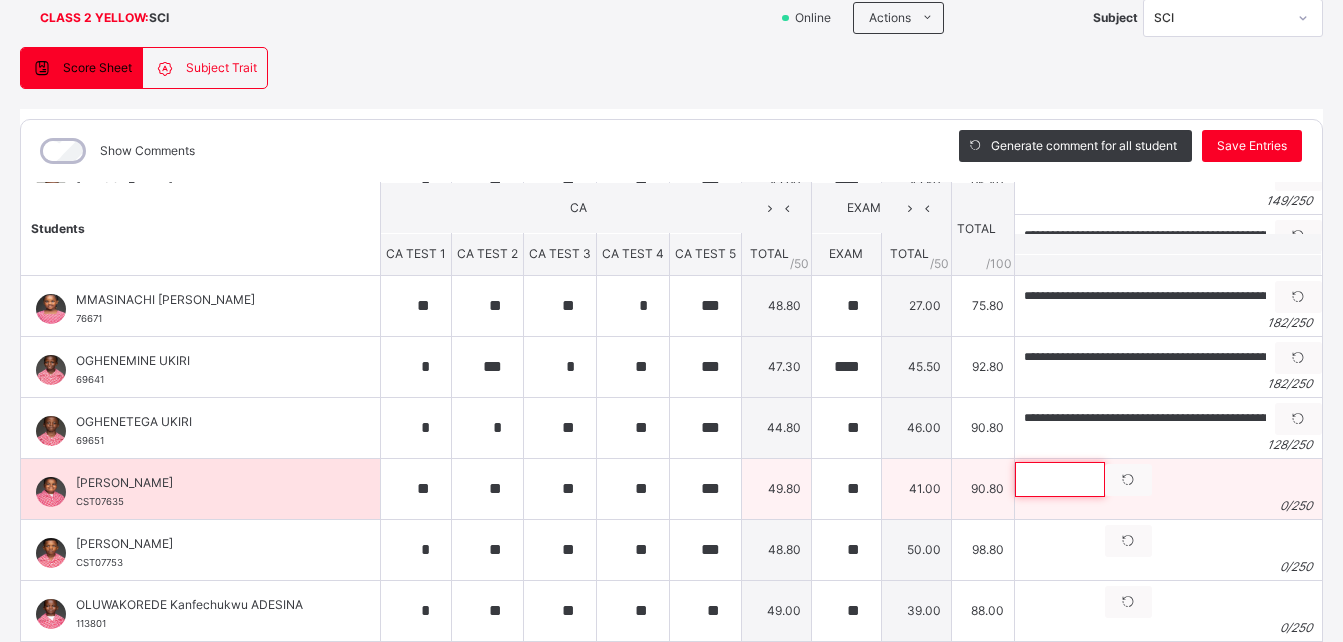 click at bounding box center [1060, 479] 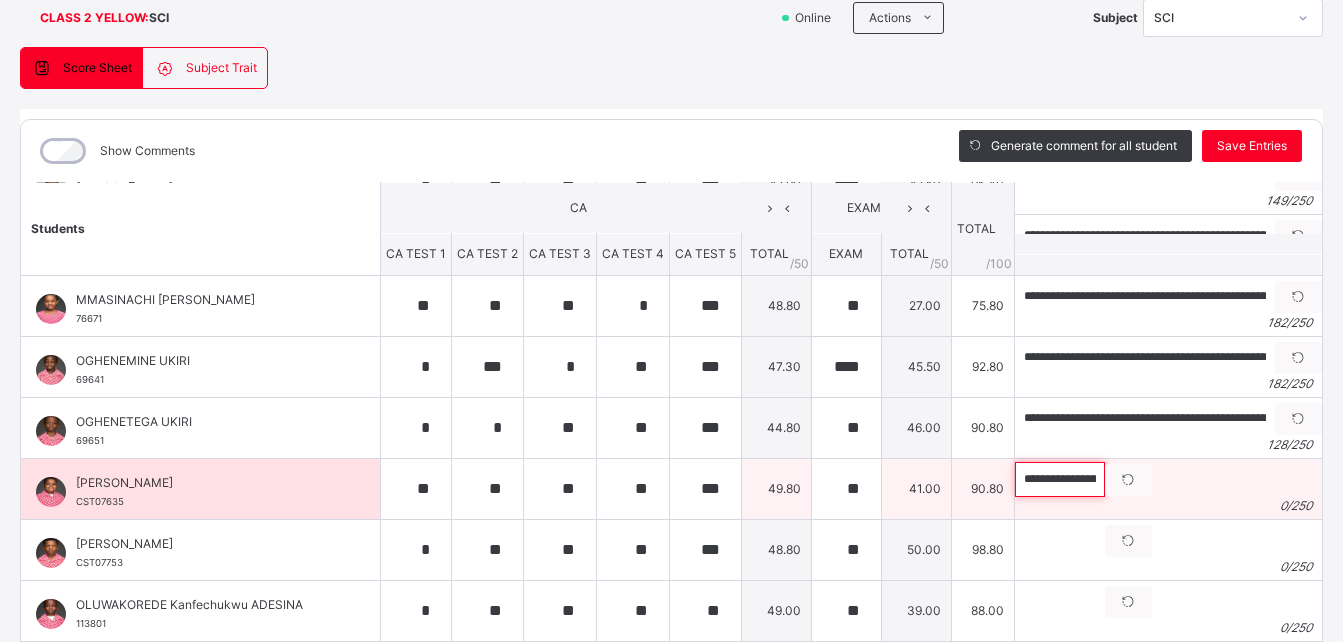 scroll, scrollTop: 0, scrollLeft: 514, axis: horizontal 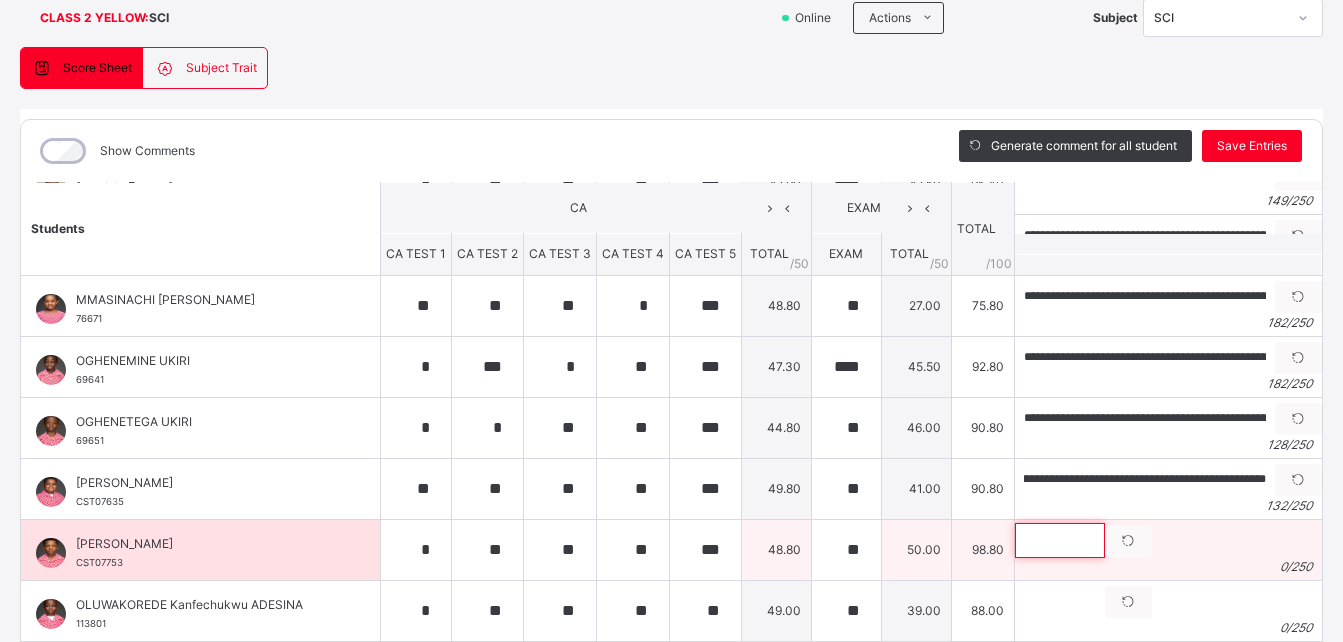 click at bounding box center (1060, 540) 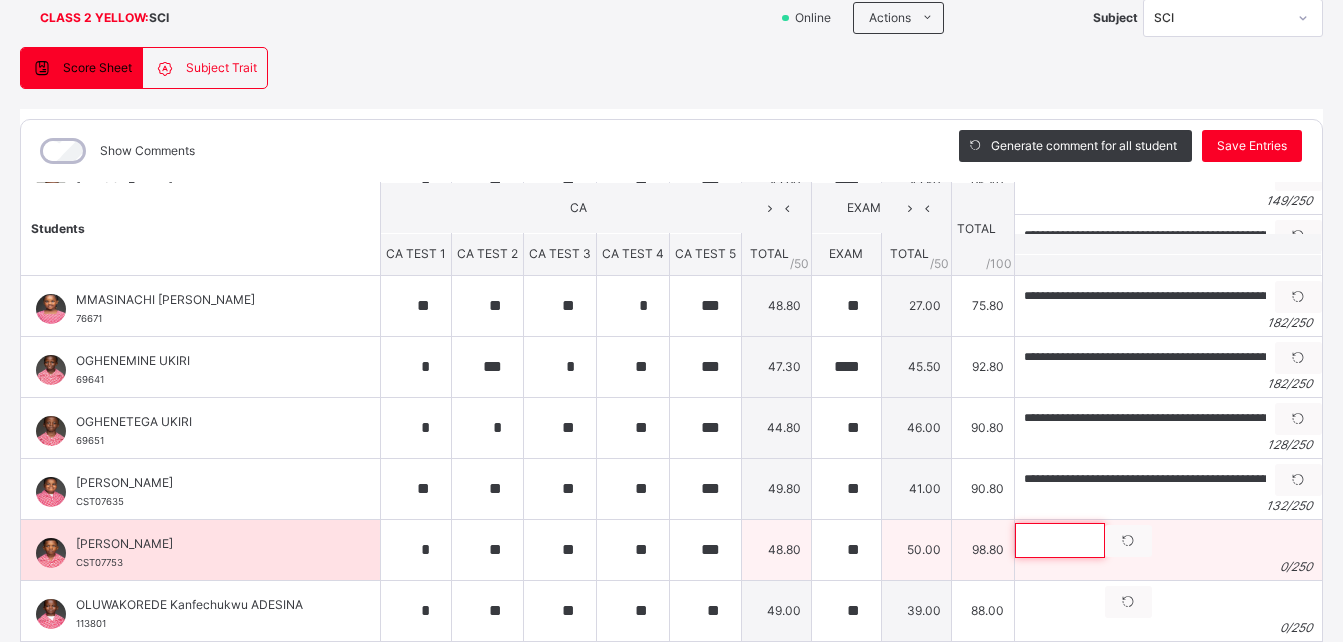 click at bounding box center [1060, 540] 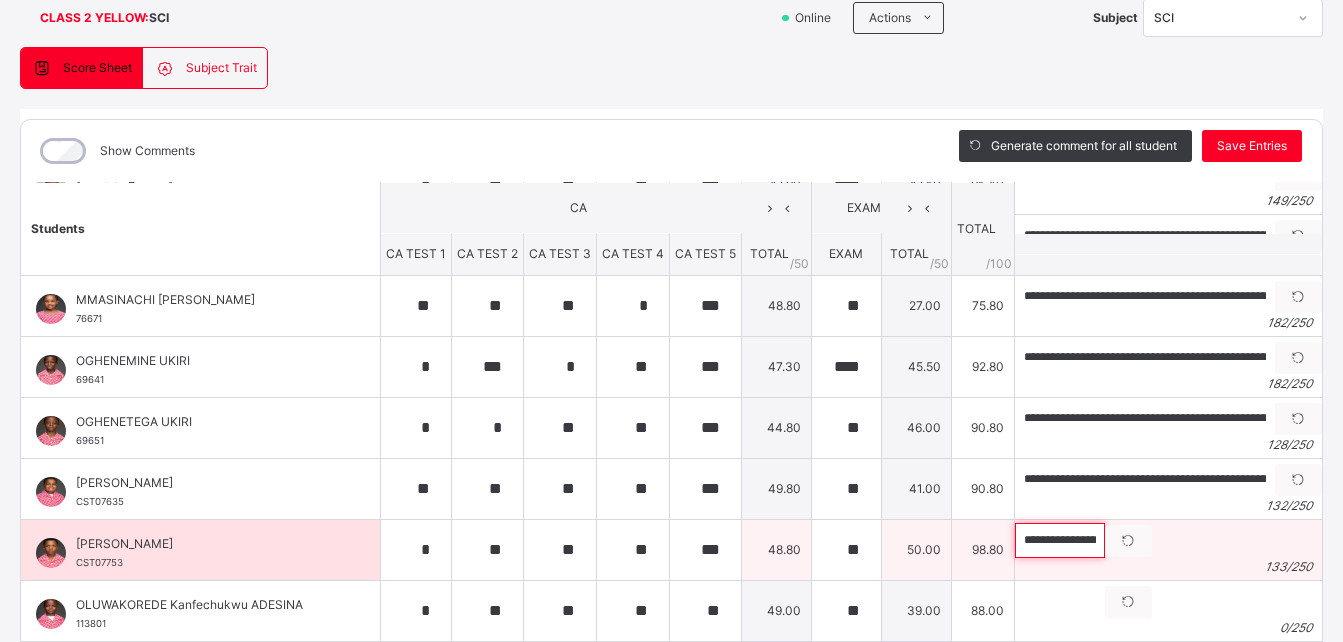 scroll, scrollTop: 0, scrollLeft: 484, axis: horizontal 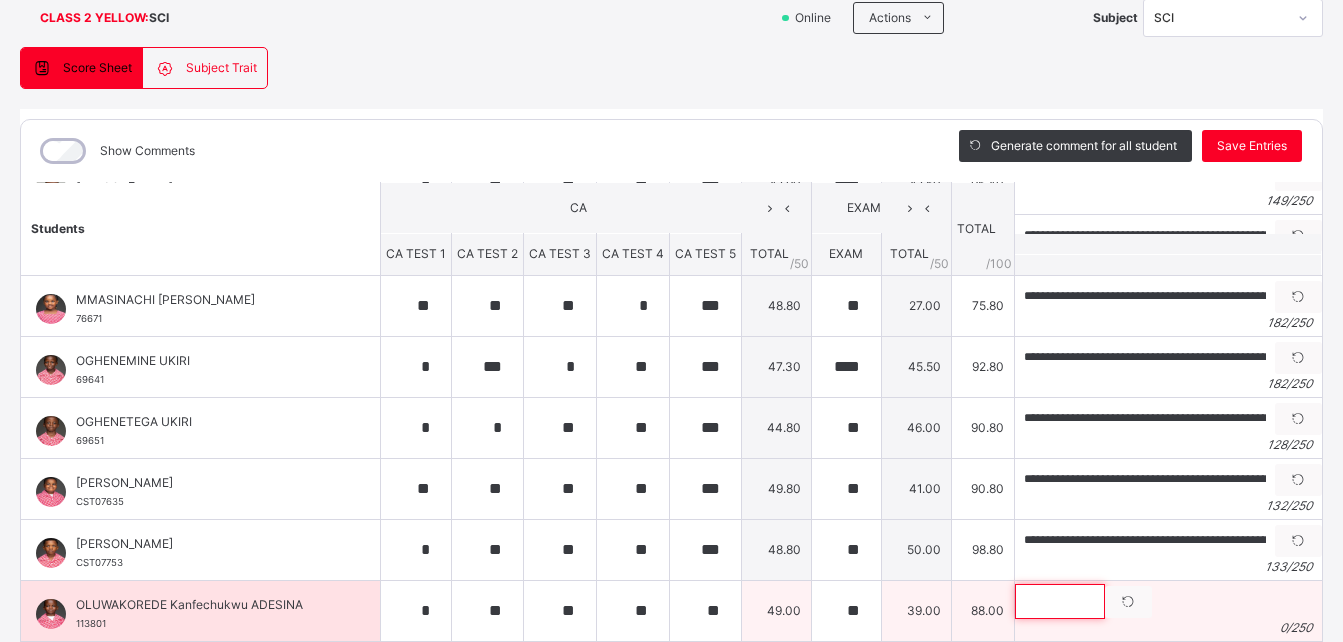 click at bounding box center [1060, 601] 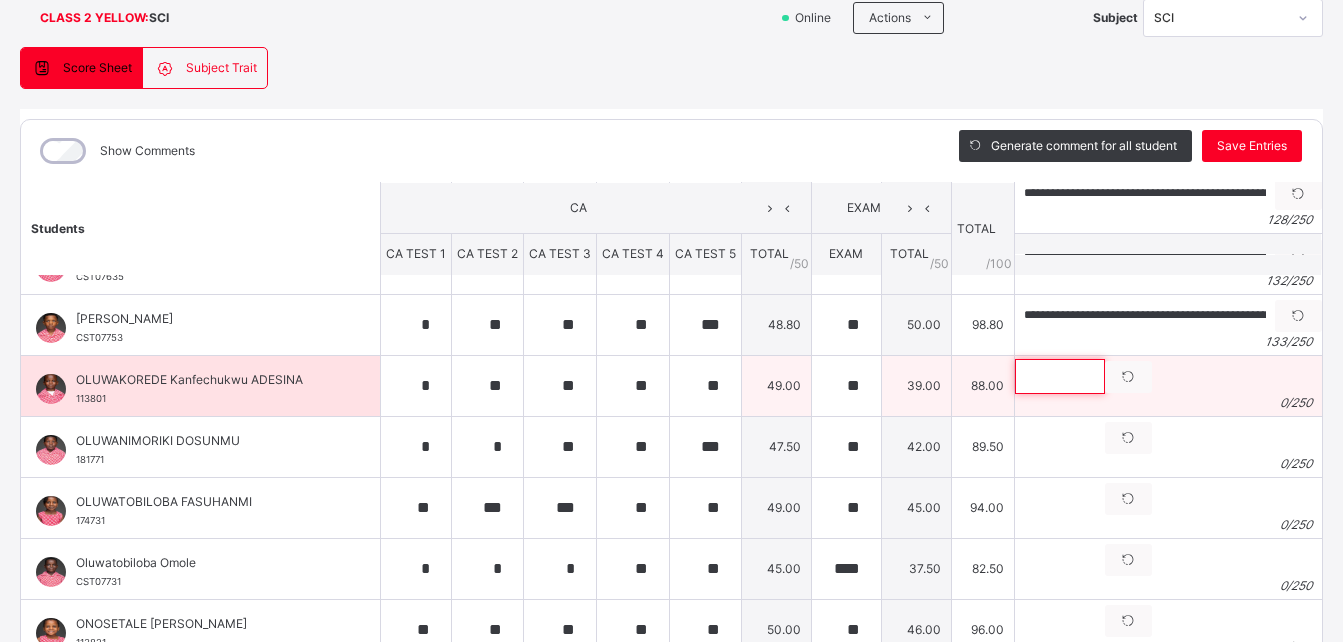 scroll, scrollTop: 906, scrollLeft: 0, axis: vertical 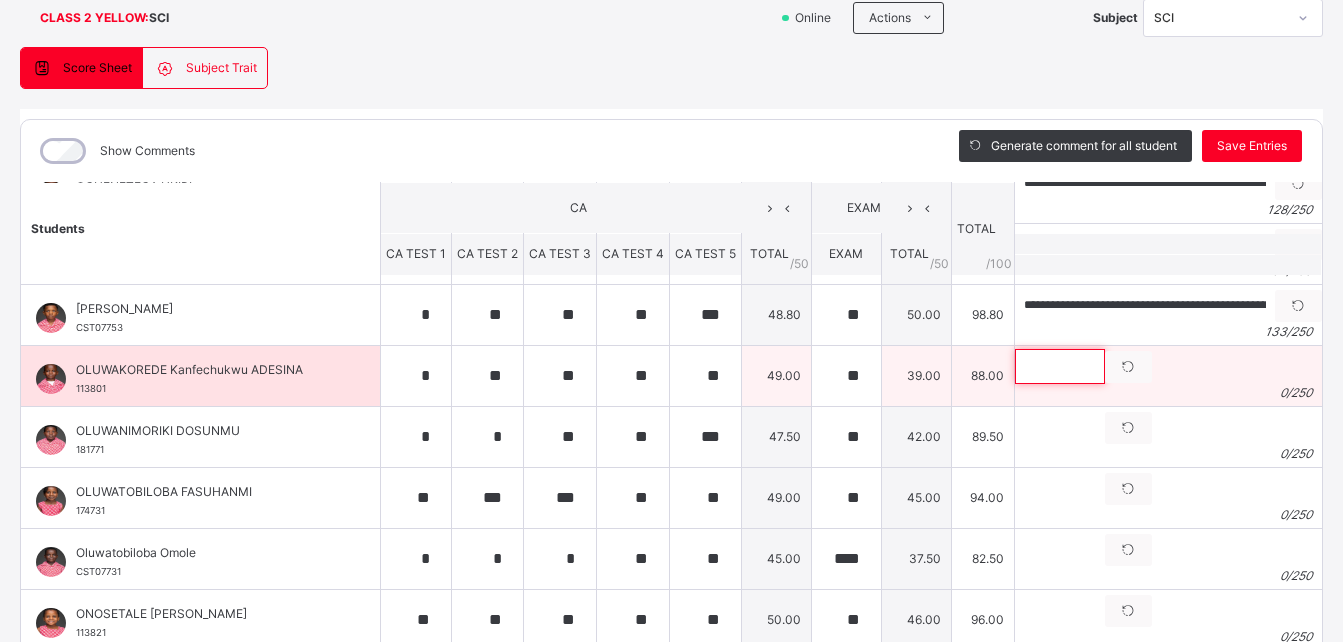 click at bounding box center (1060, 366) 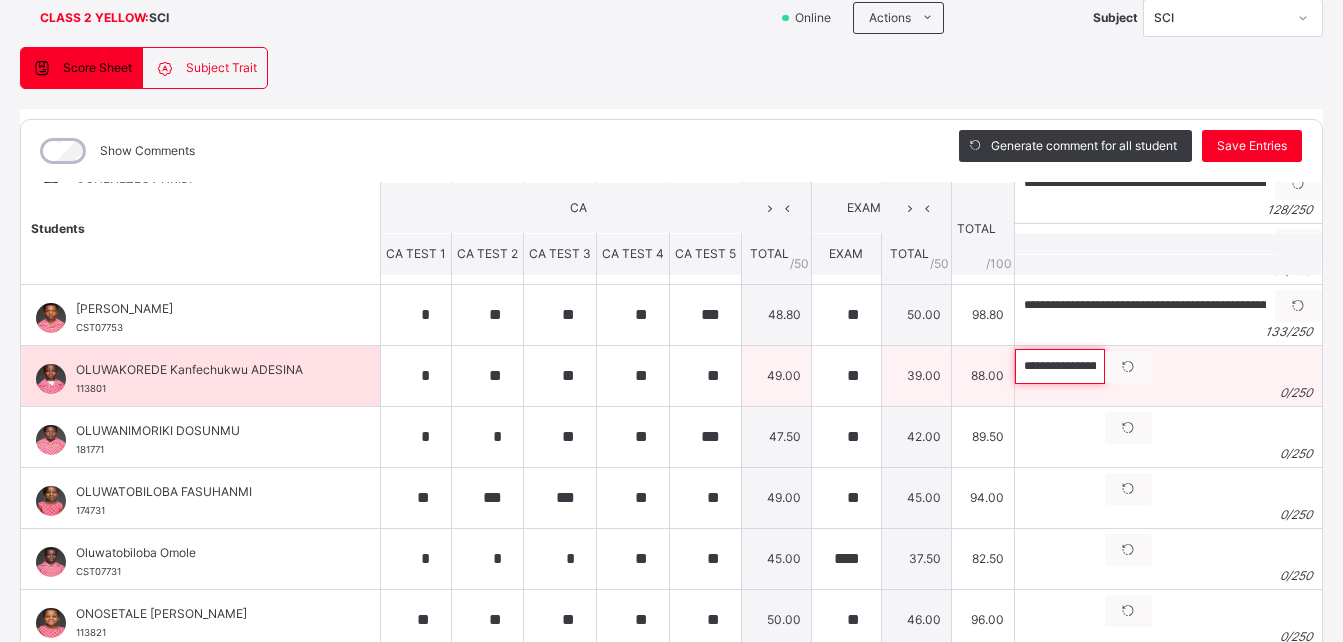 scroll, scrollTop: 0, scrollLeft: 774, axis: horizontal 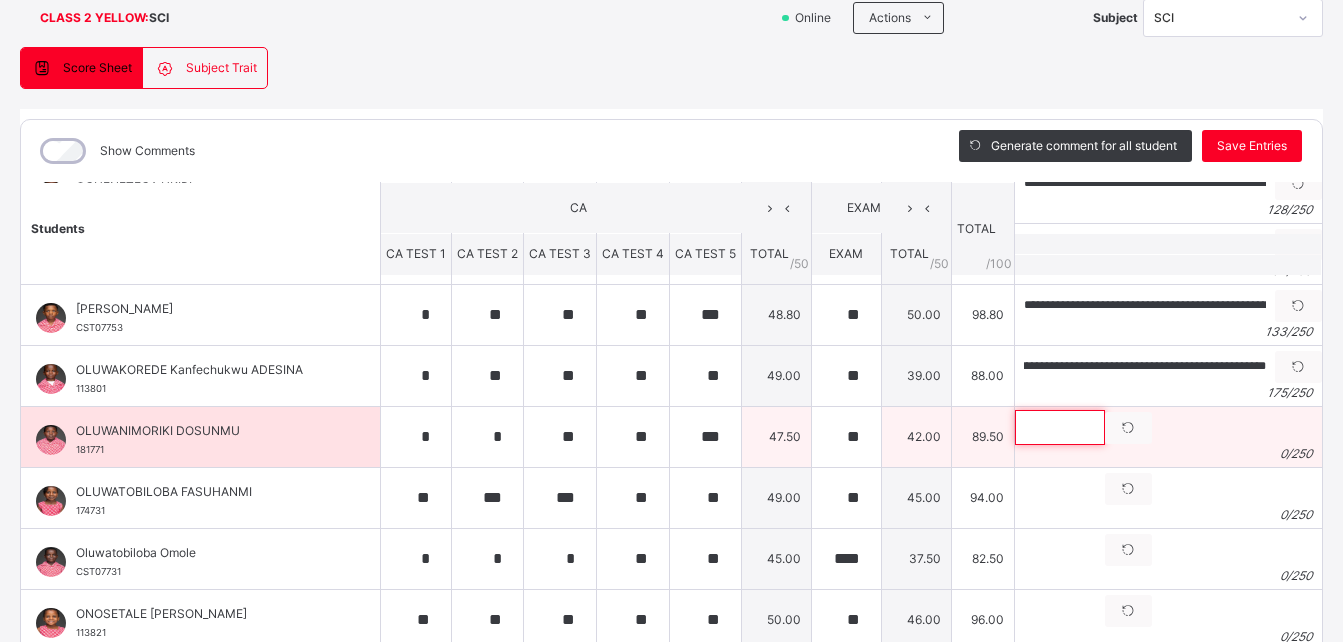 click at bounding box center [1060, 427] 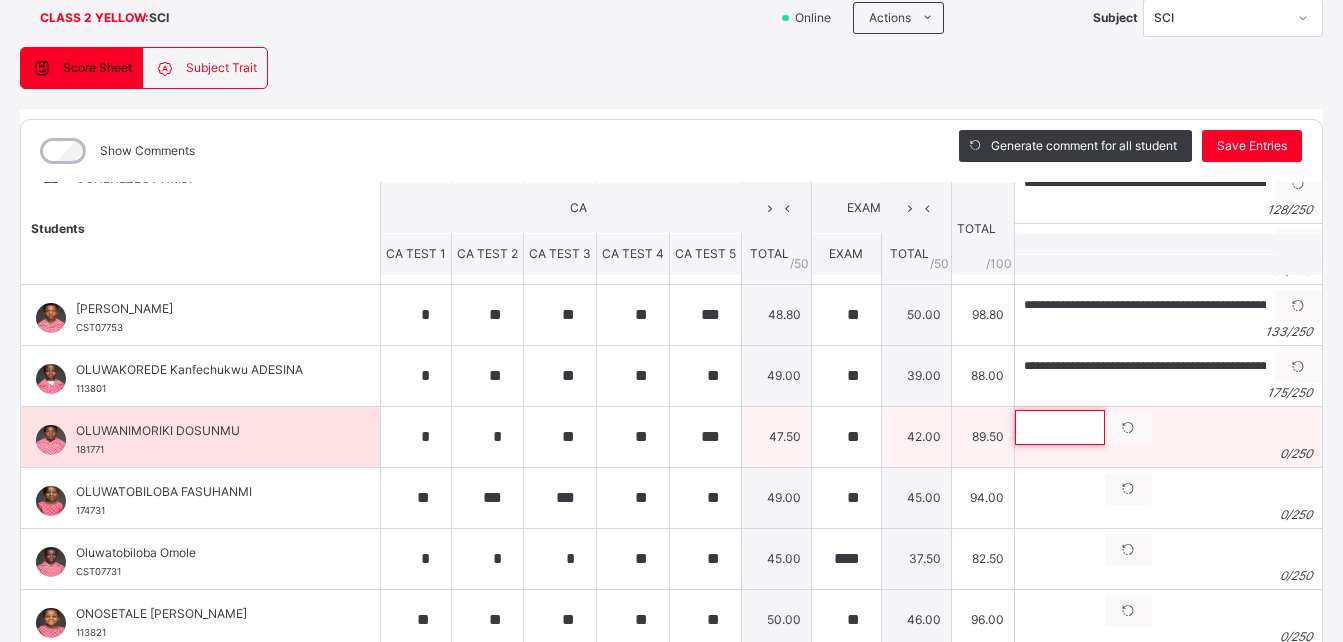 click at bounding box center (1060, 427) 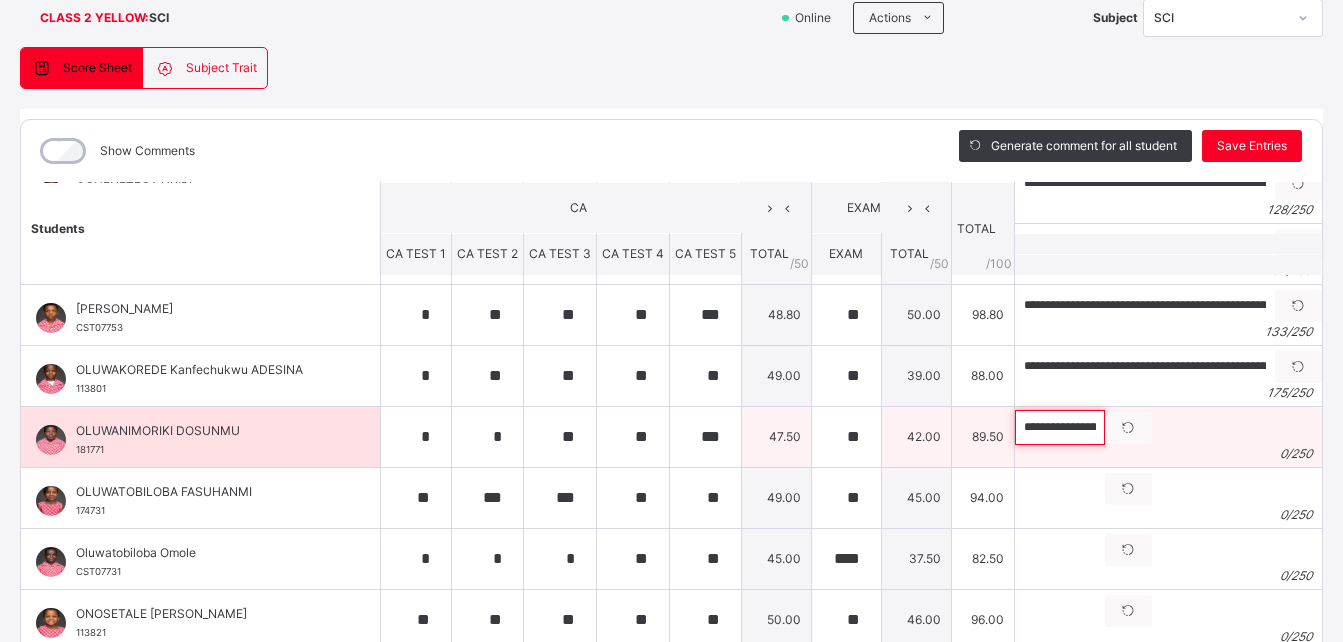 scroll, scrollTop: 0, scrollLeft: 703, axis: horizontal 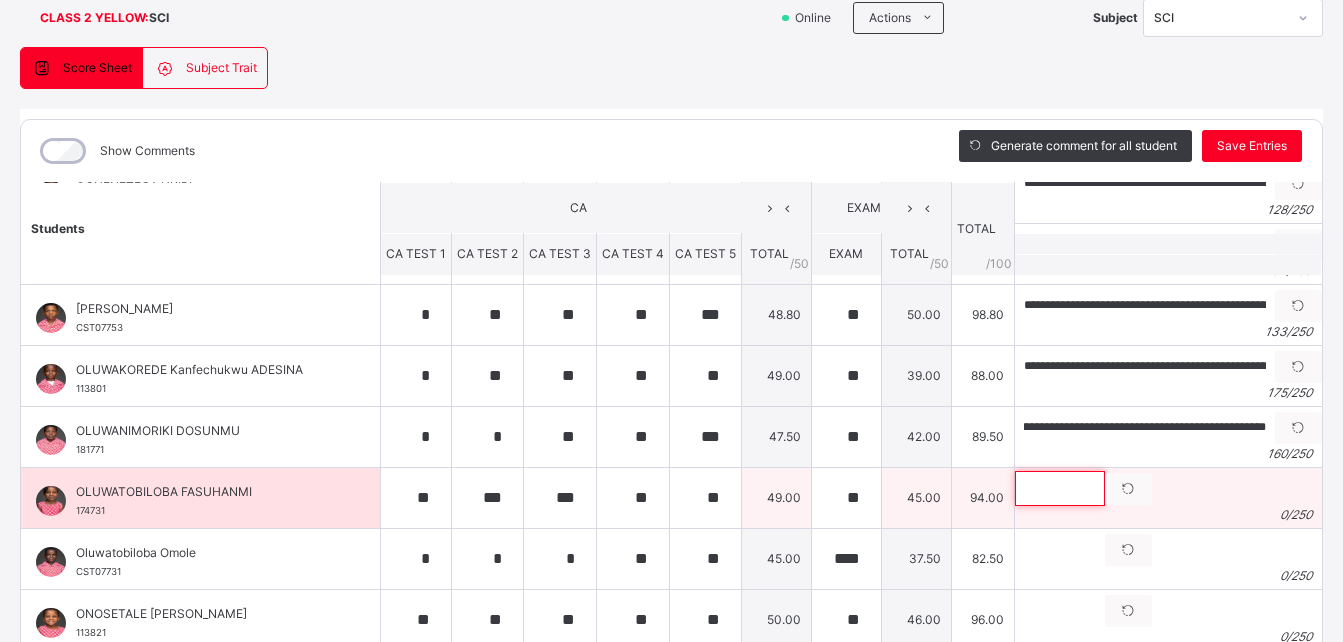 click at bounding box center [1060, 488] 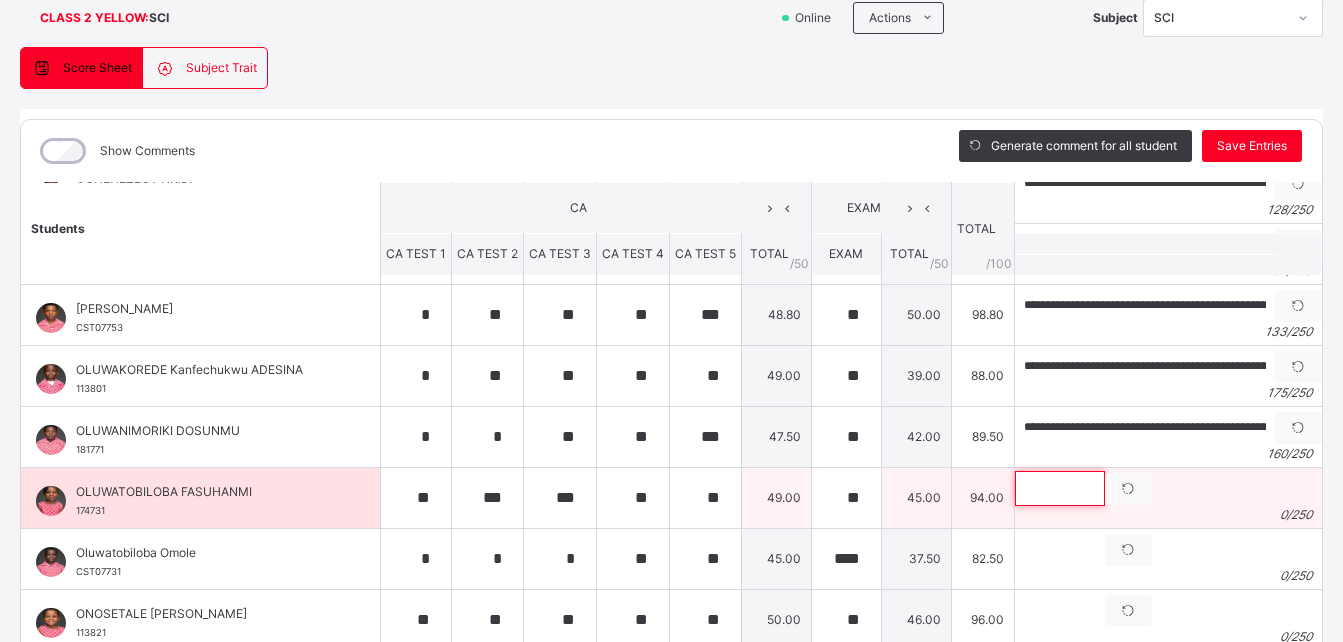 click at bounding box center (1060, 488) 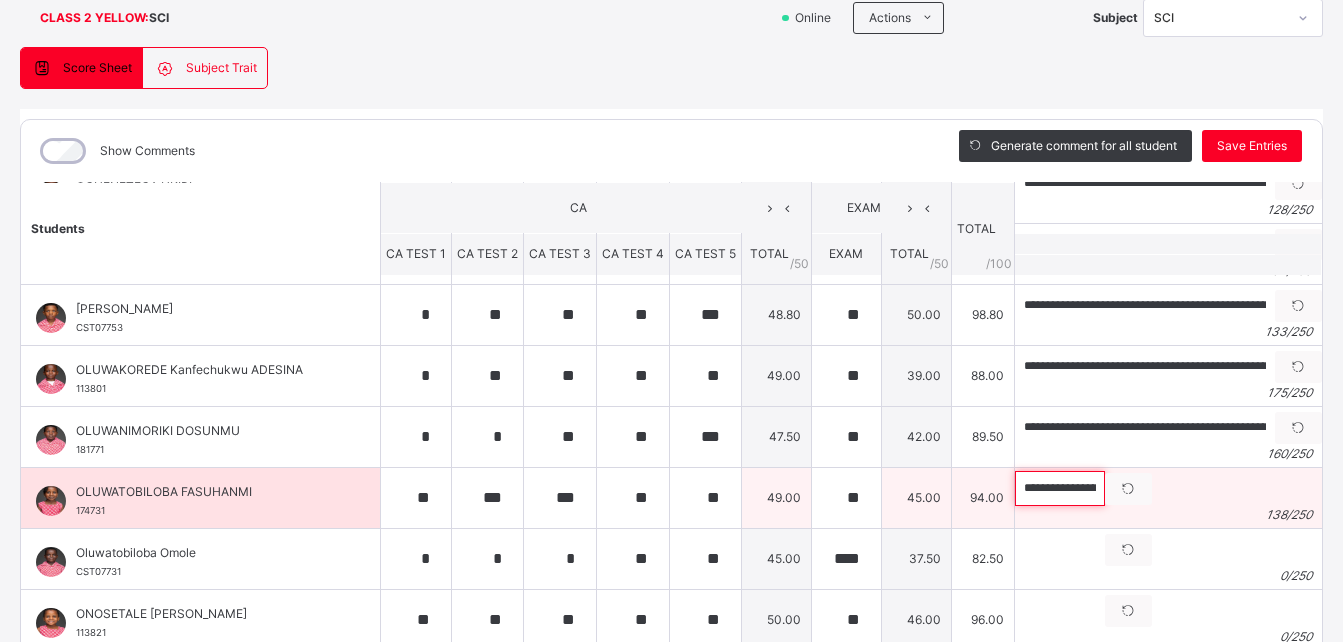 scroll, scrollTop: 0, scrollLeft: 568, axis: horizontal 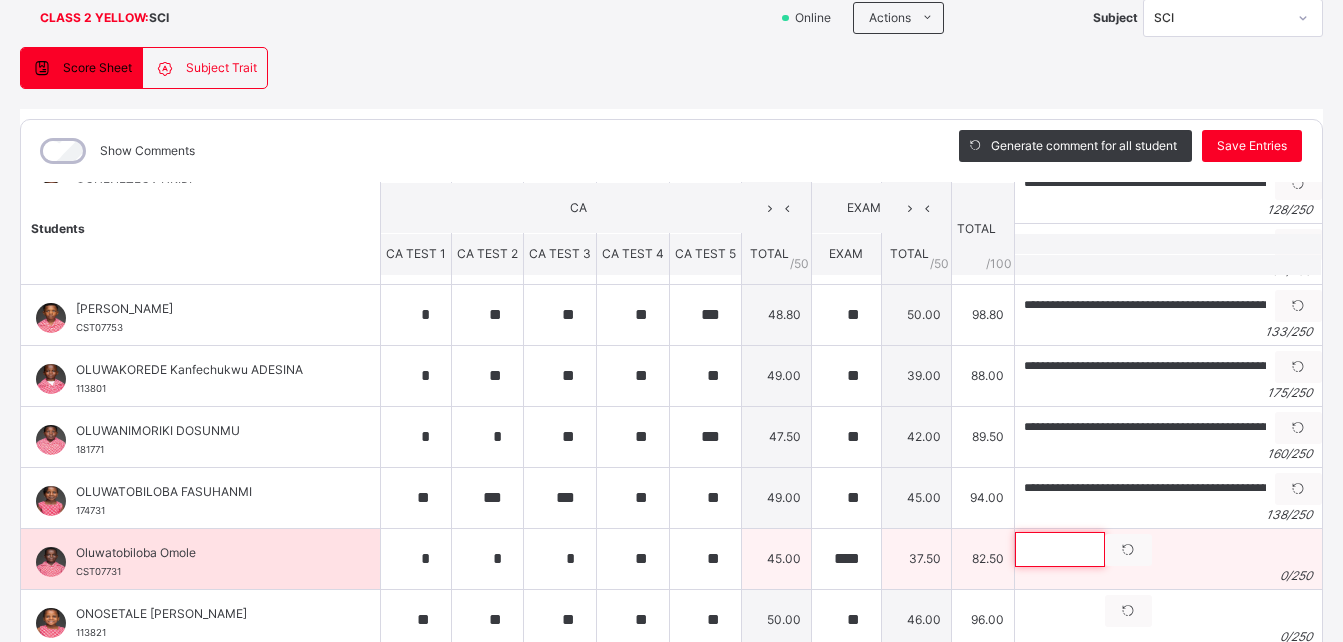click at bounding box center (1060, 549) 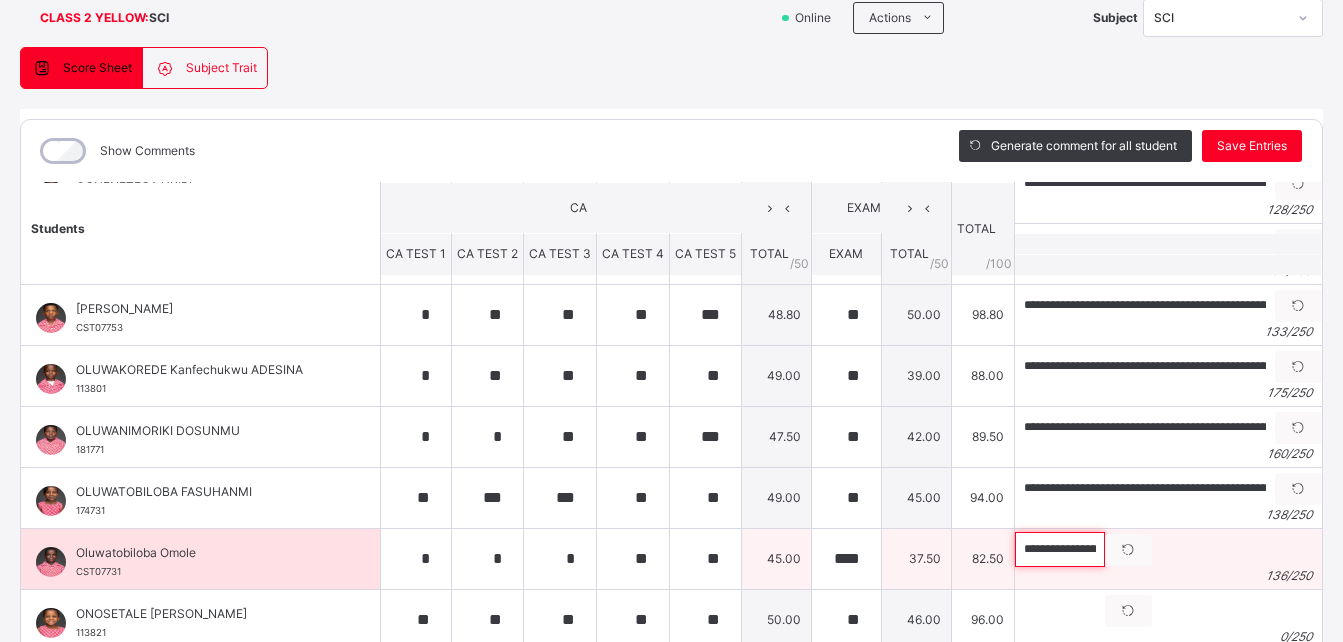 scroll, scrollTop: 0, scrollLeft: 559, axis: horizontal 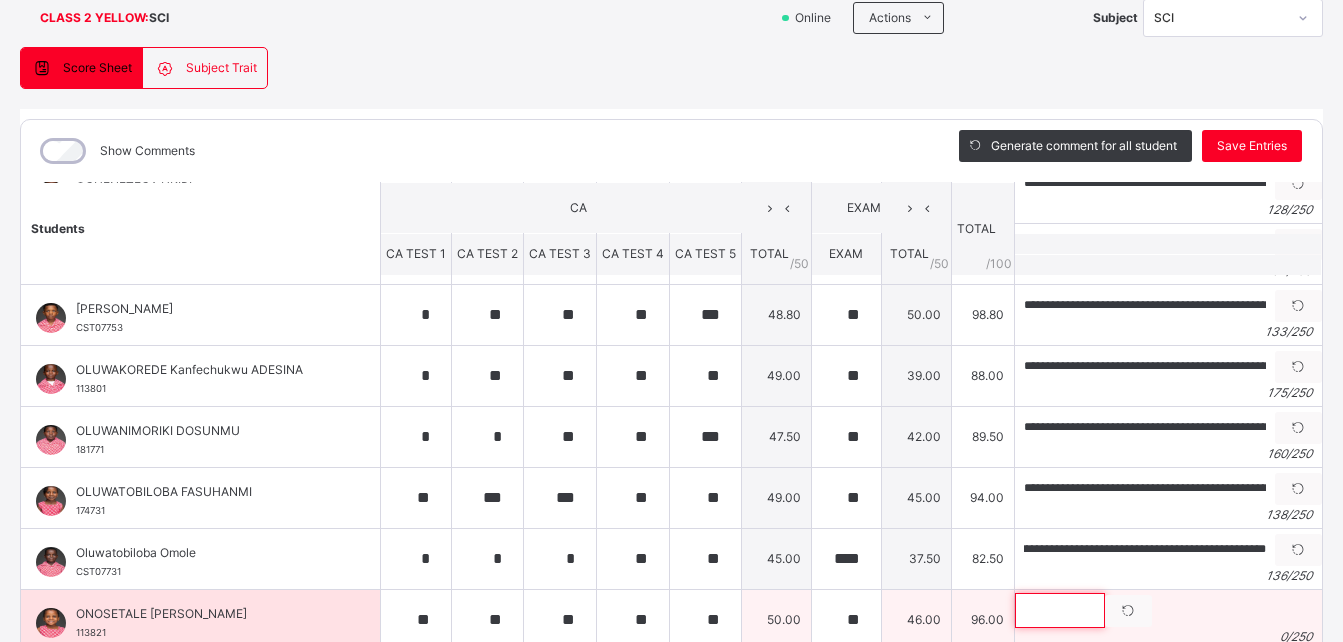 click at bounding box center (1060, 610) 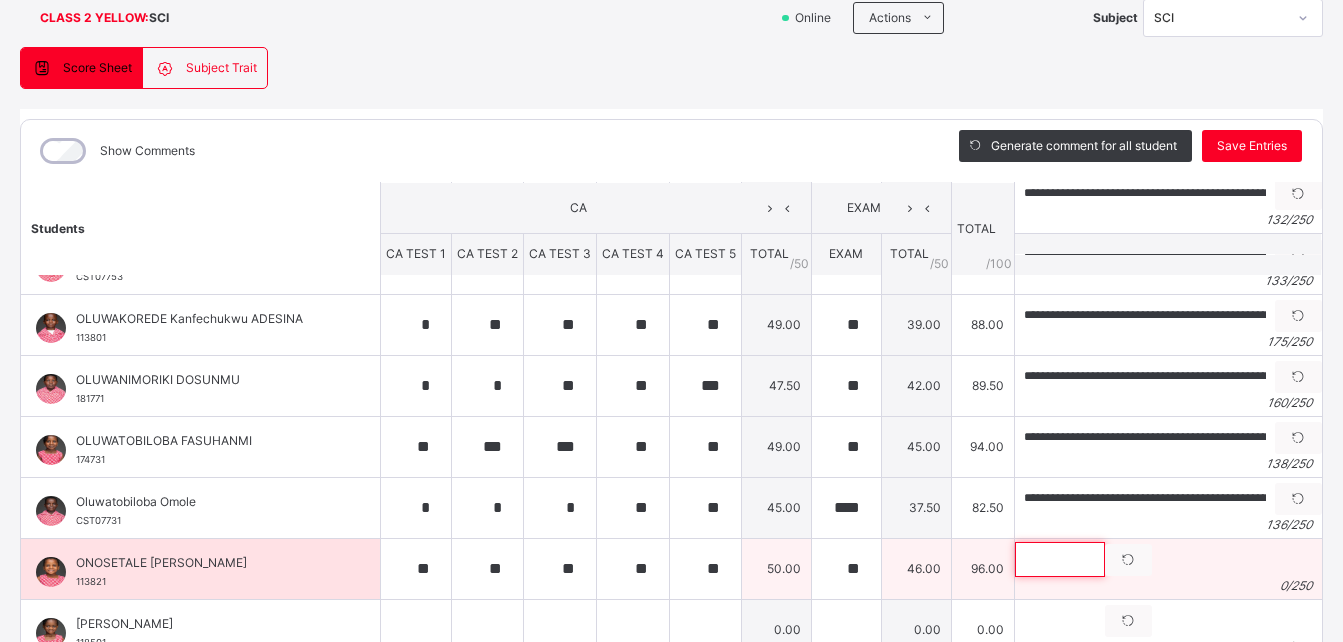 scroll, scrollTop: 1012, scrollLeft: 0, axis: vertical 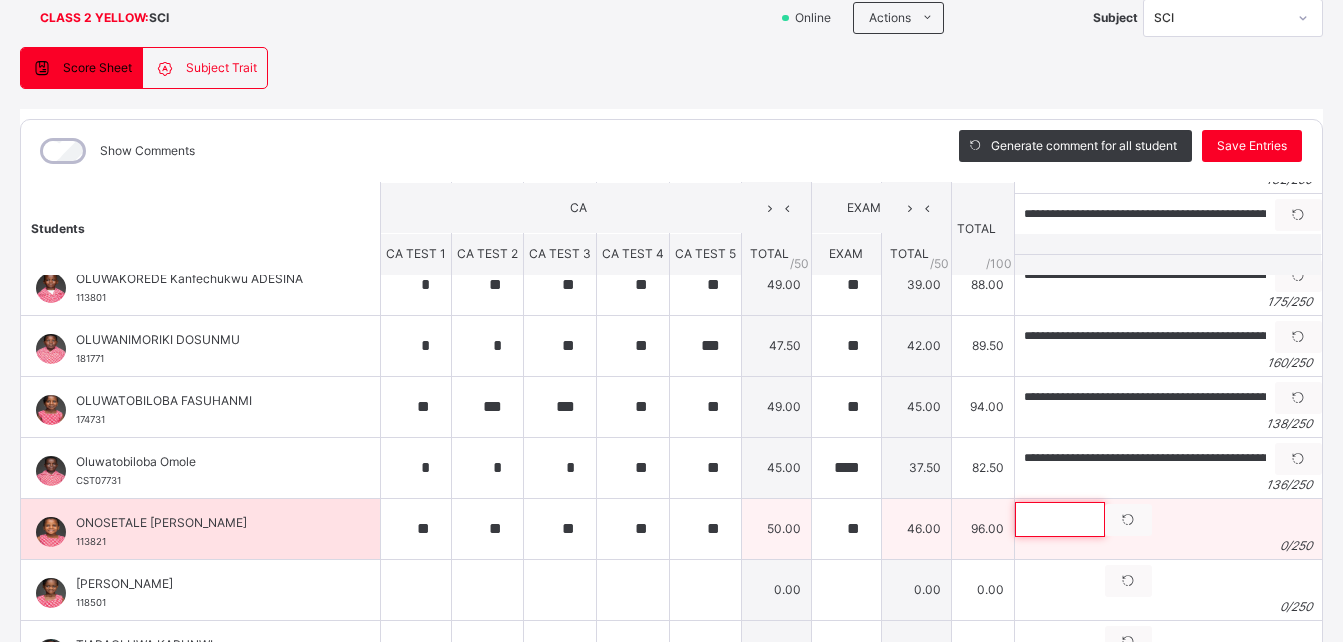 paste on "**********" 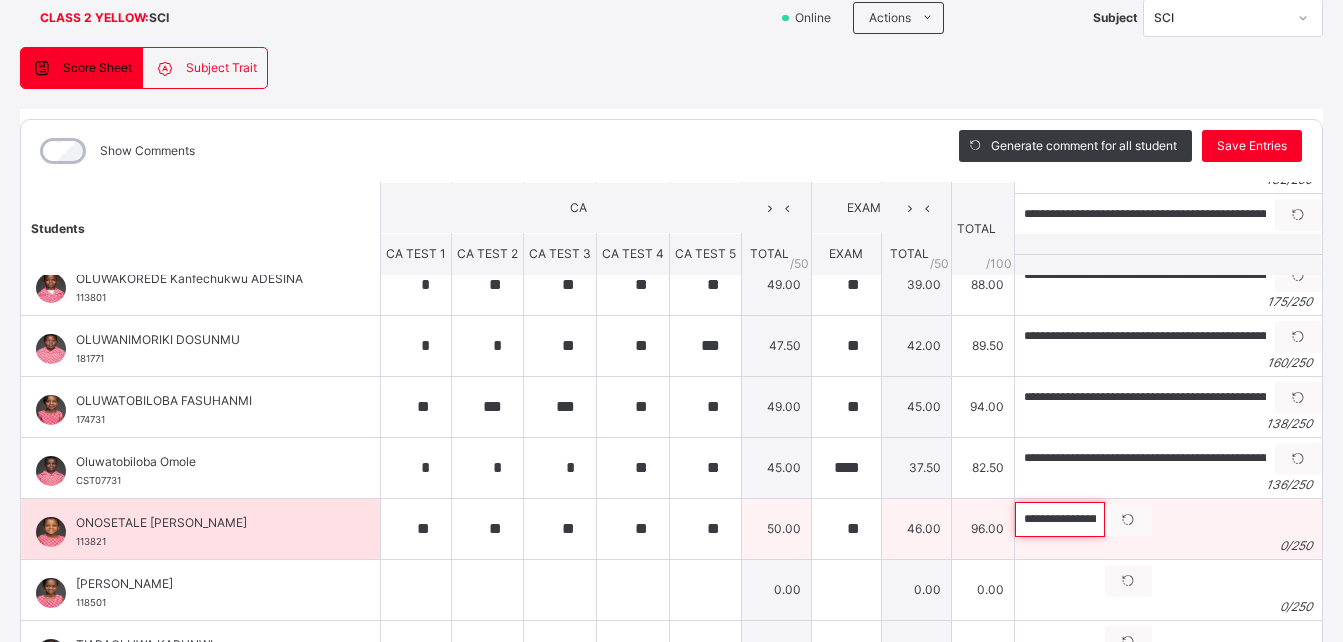scroll, scrollTop: 0, scrollLeft: 660, axis: horizontal 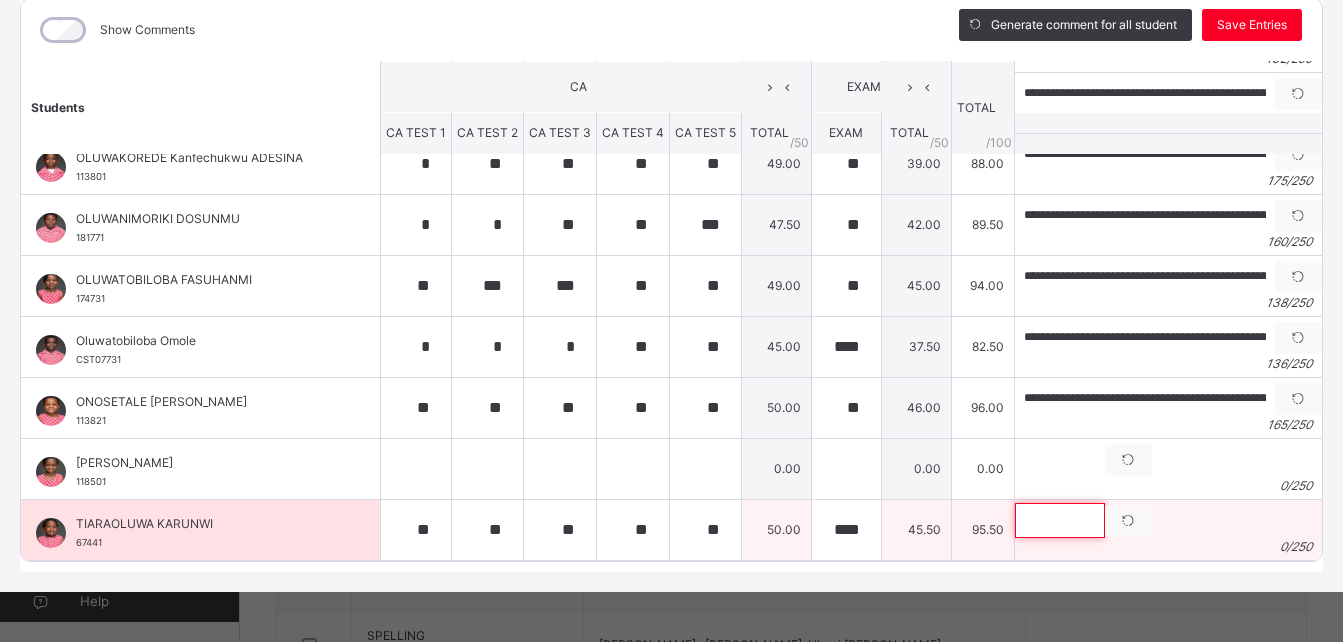 click at bounding box center (1060, 520) 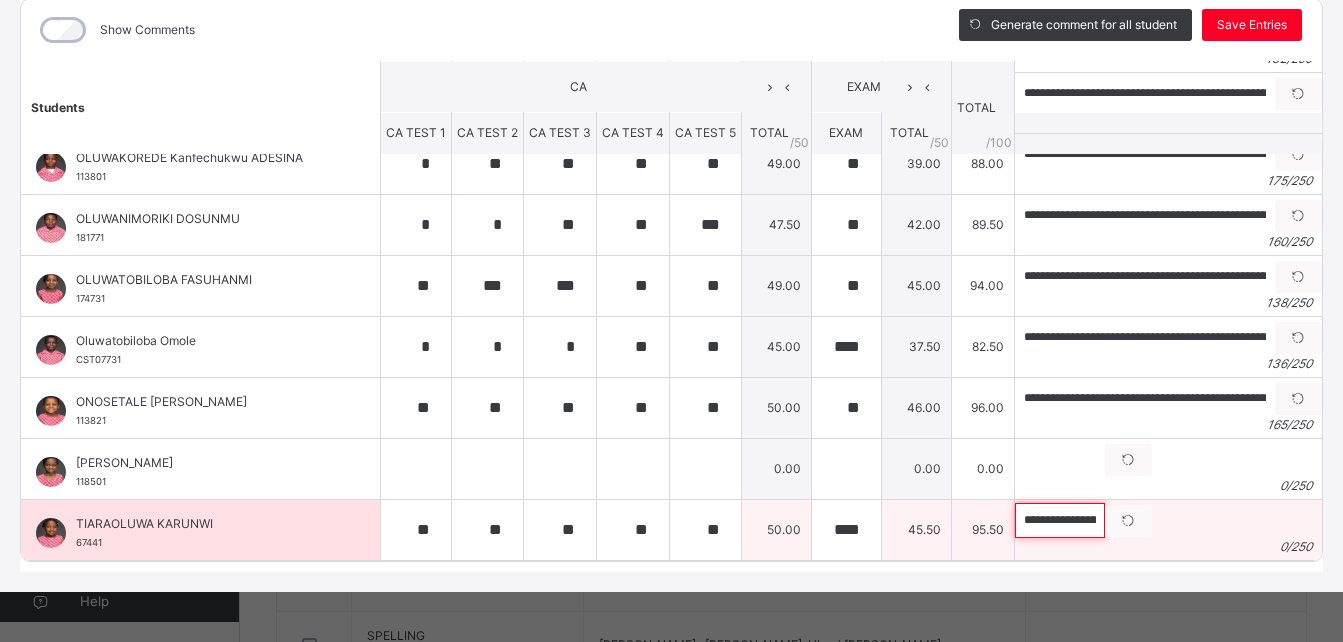 scroll, scrollTop: 0, scrollLeft: 669, axis: horizontal 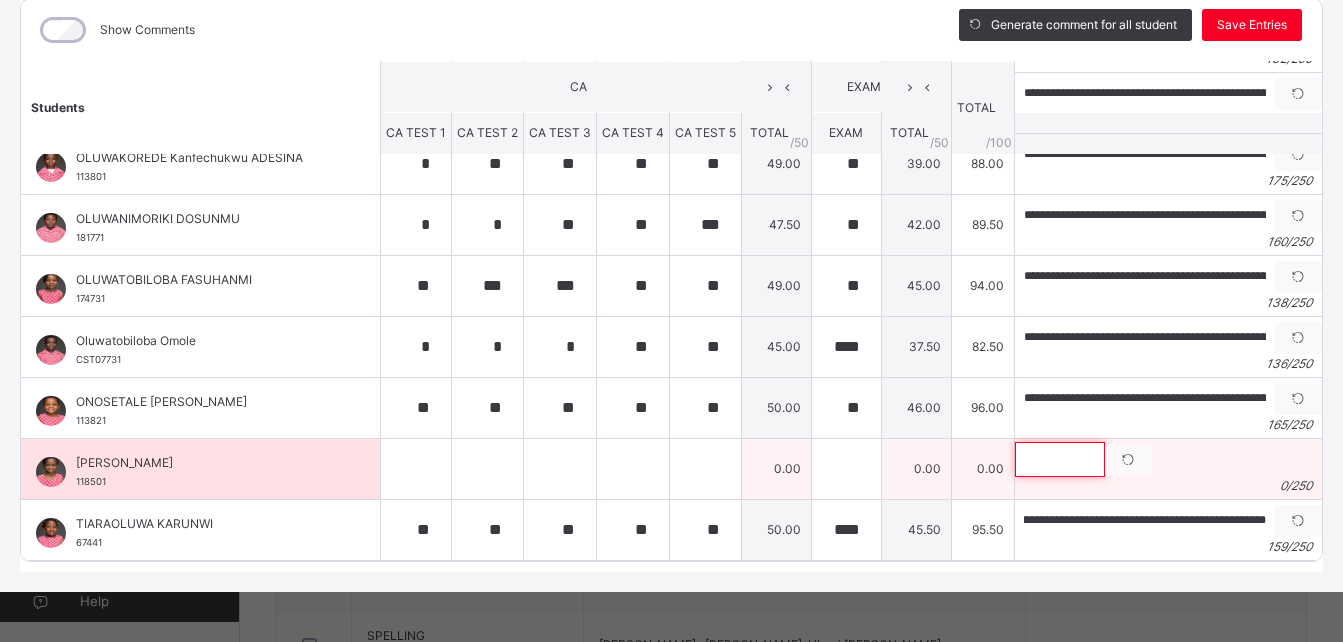 click at bounding box center [1060, 459] 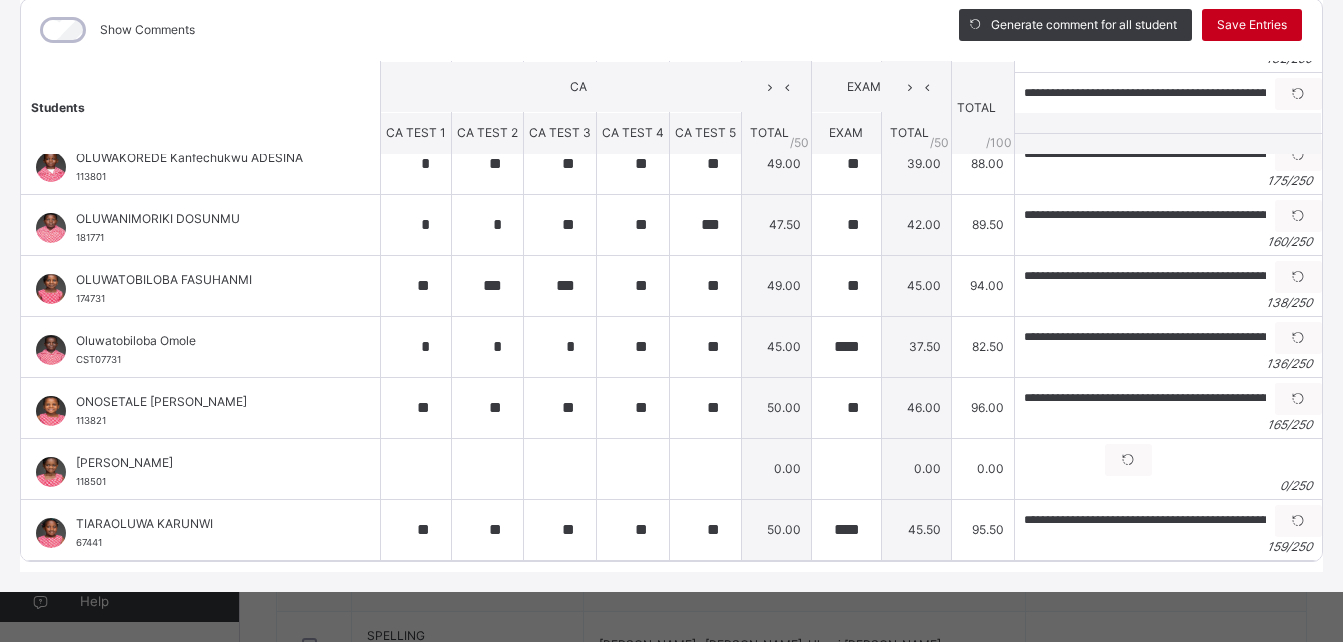 click on "Save Entries" at bounding box center [1252, 25] 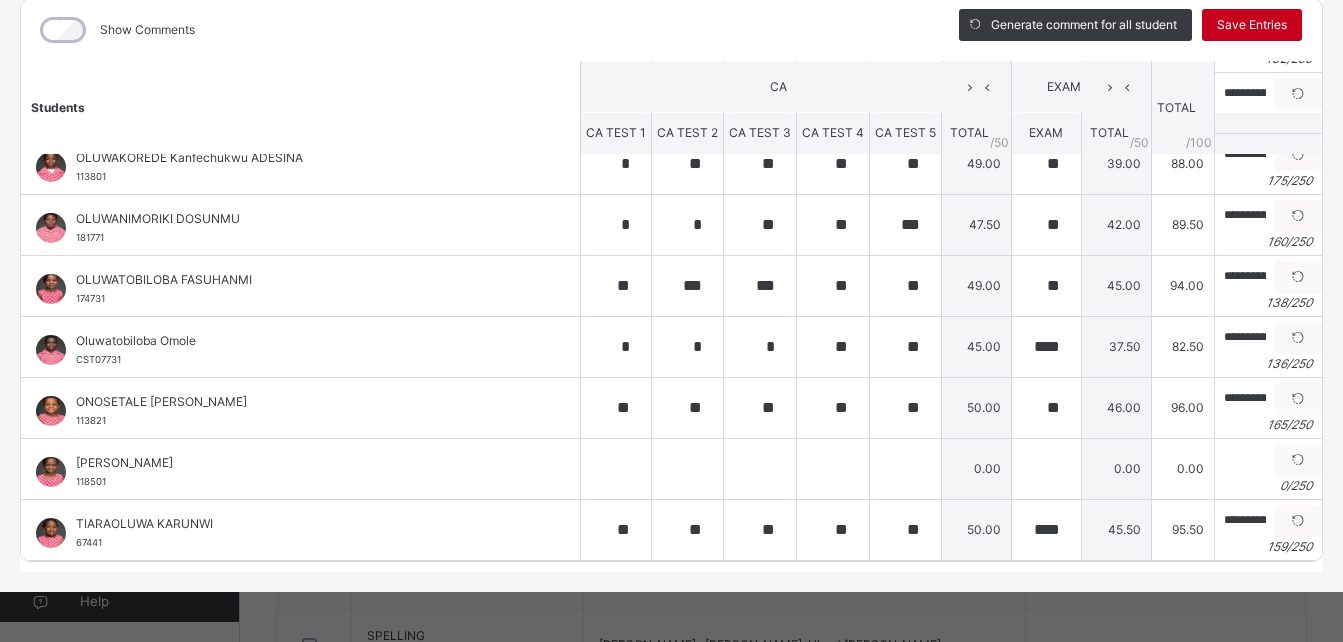 scroll, scrollTop: 1012, scrollLeft: 0, axis: vertical 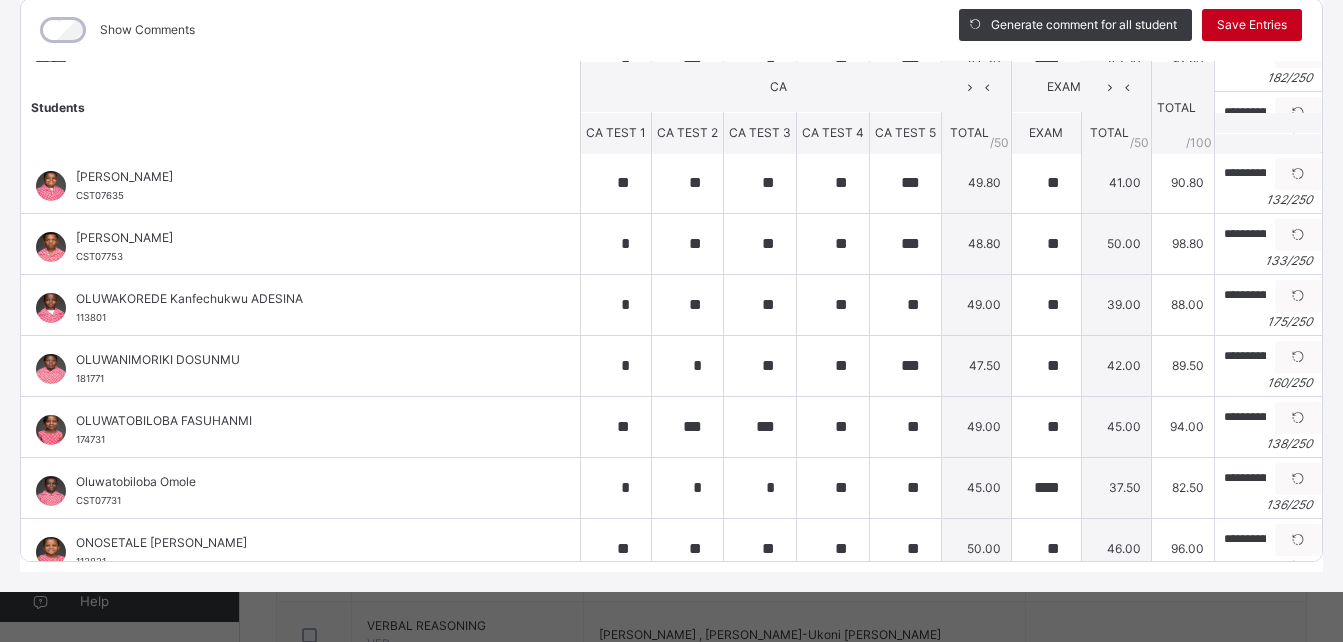 click on "Save Entries" at bounding box center [1252, 25] 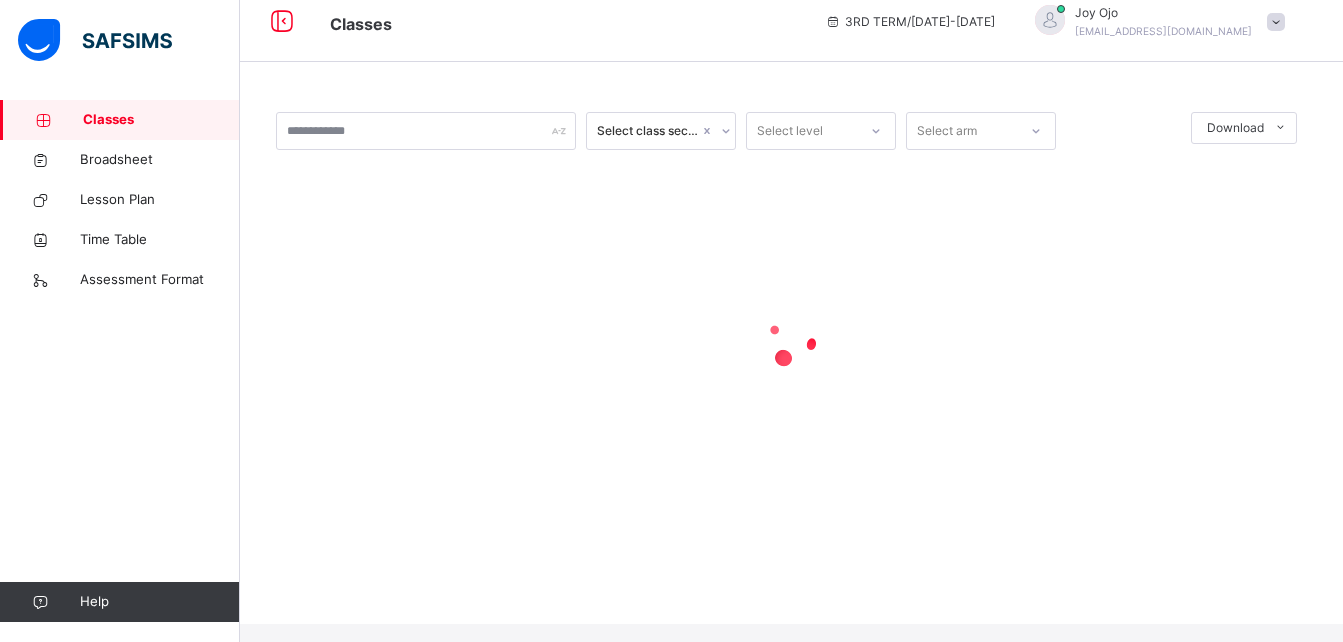 scroll, scrollTop: 0, scrollLeft: 0, axis: both 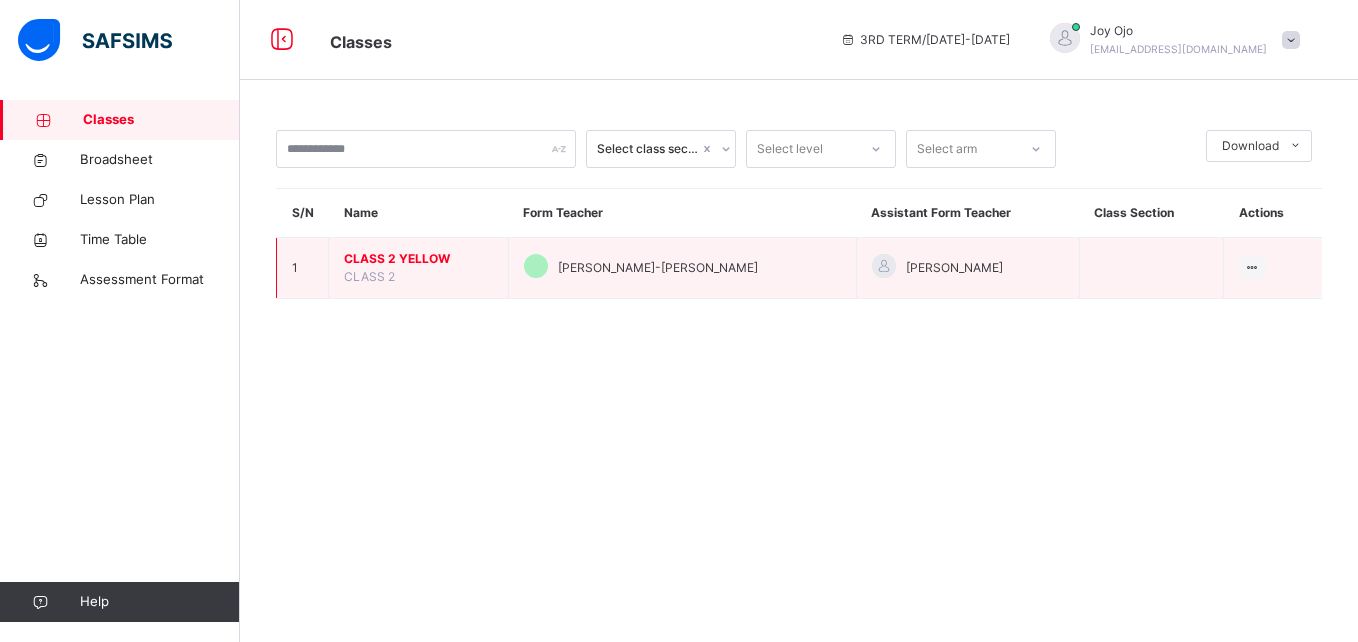 click on "CLASS 2   YELLOW" at bounding box center (418, 259) 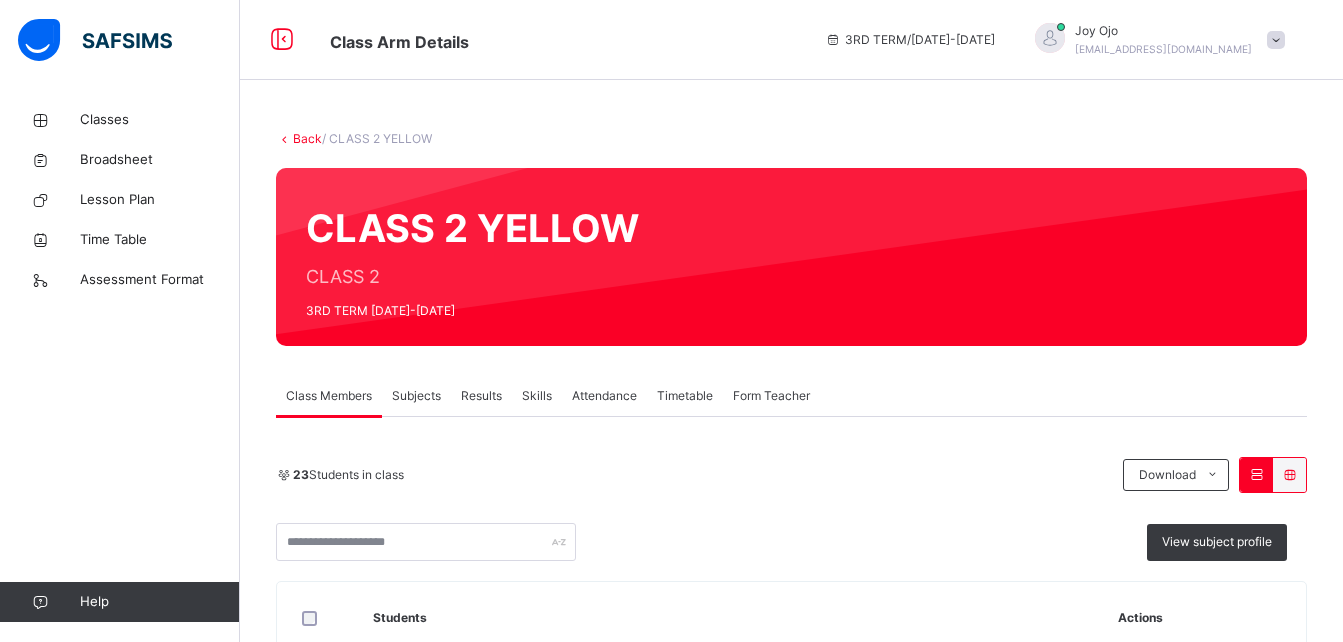 click on "Subjects" at bounding box center [416, 396] 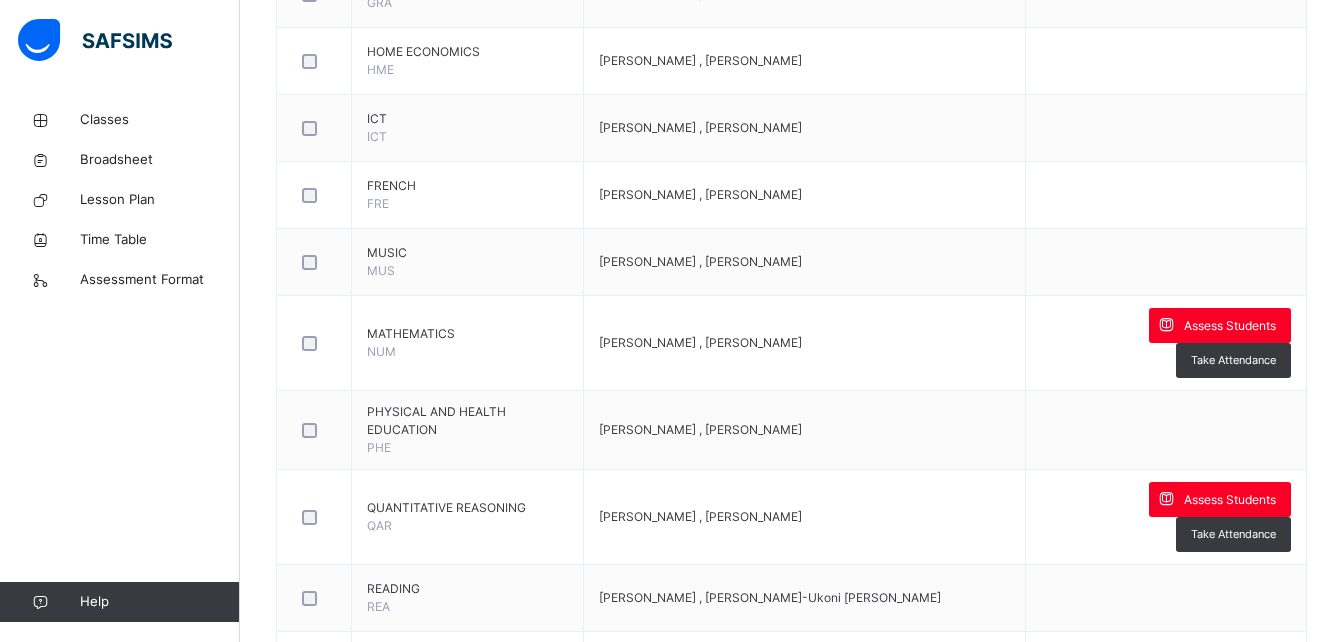 scroll, scrollTop: 819, scrollLeft: 0, axis: vertical 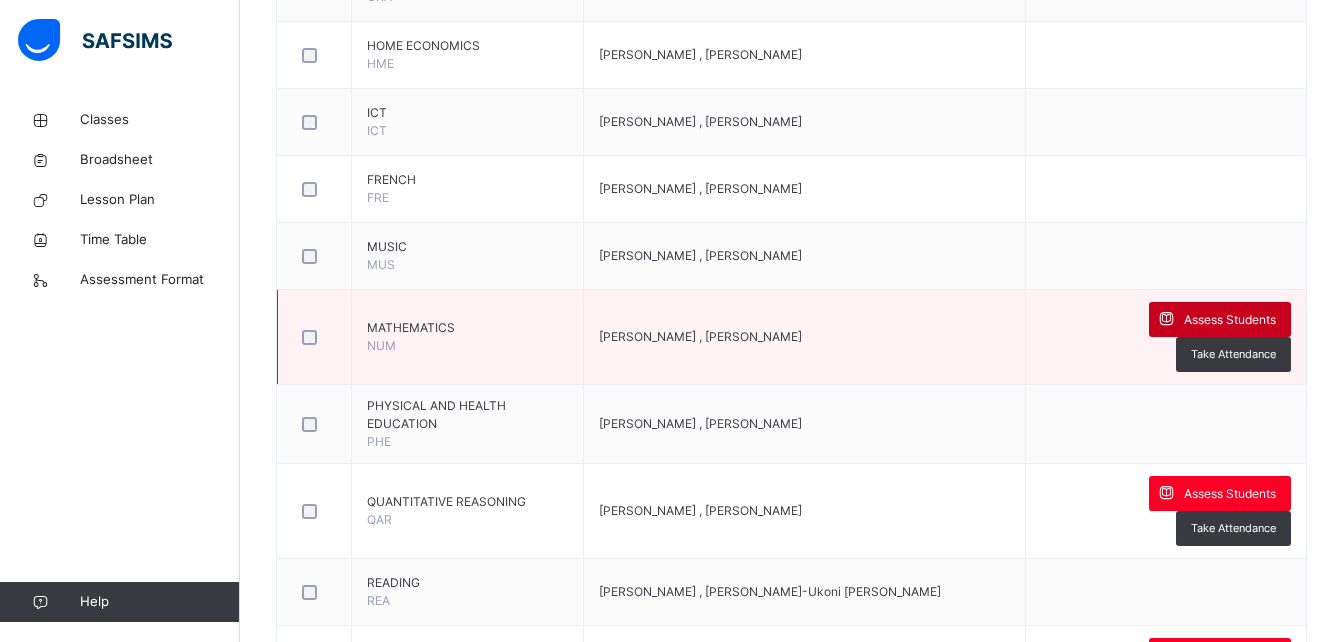 click on "Assess Students" at bounding box center [1230, 320] 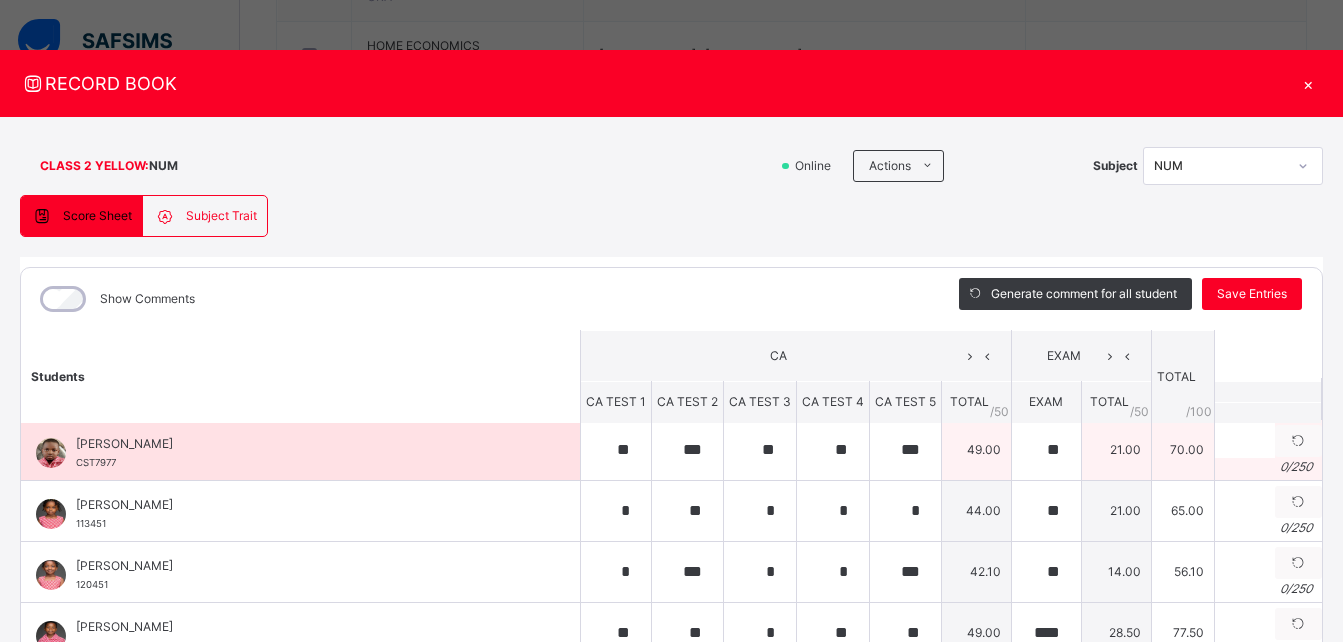scroll, scrollTop: 2, scrollLeft: 0, axis: vertical 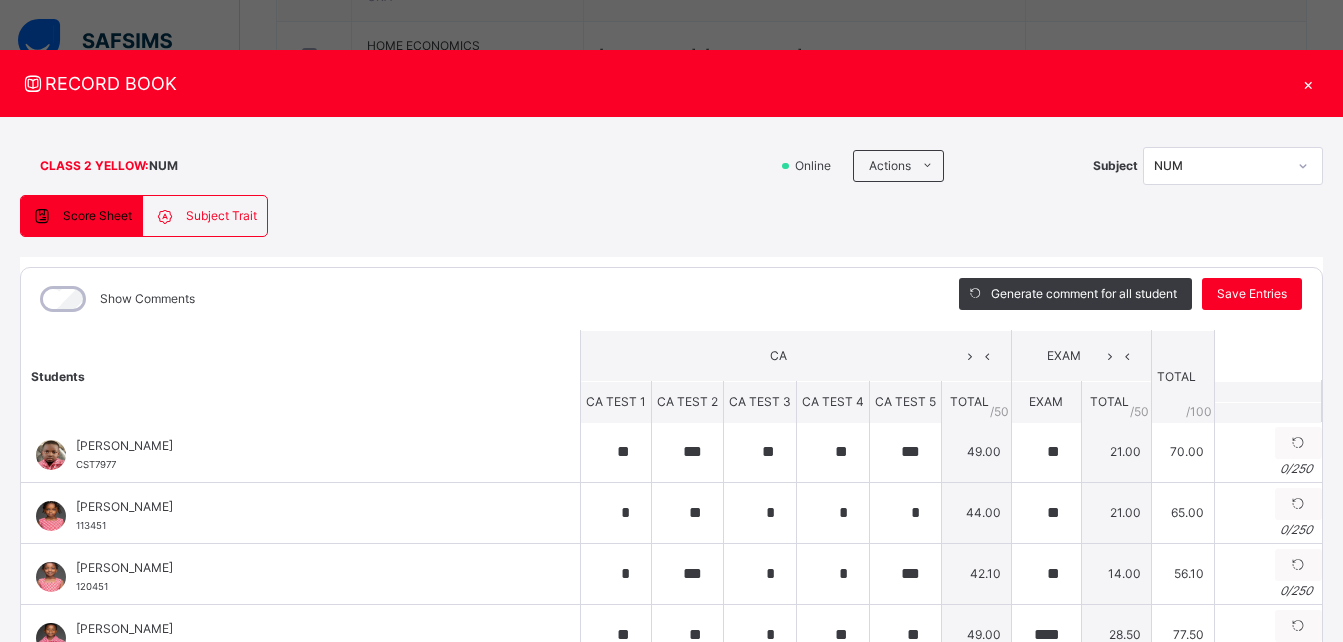 drag, startPoint x: 1020, startPoint y: 94, endPoint x: 1010, endPoint y: 46, distance: 49.0306 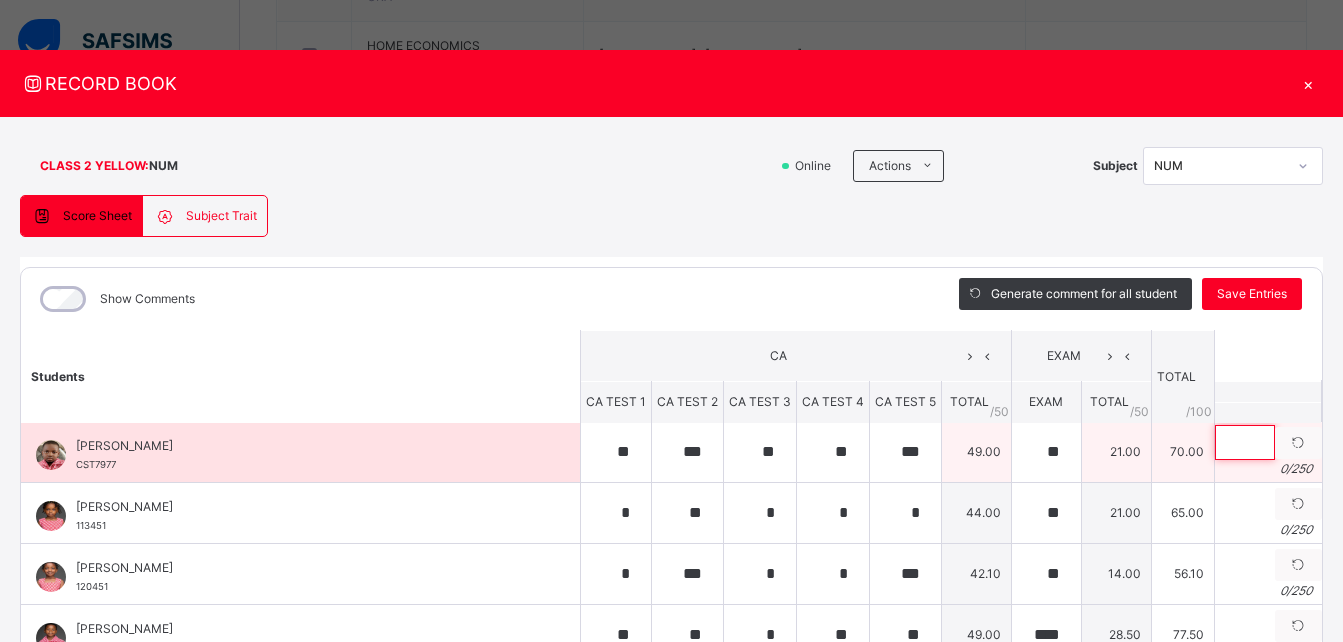 click at bounding box center [1245, 442] 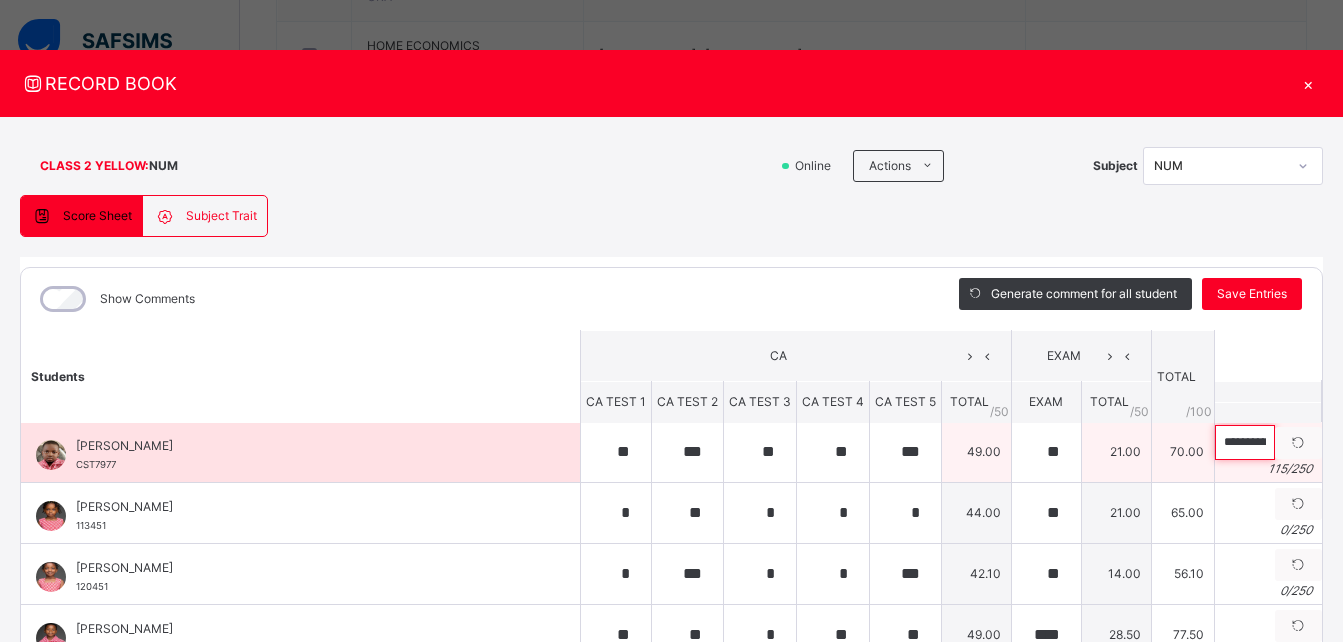scroll, scrollTop: 0, scrollLeft: 417, axis: horizontal 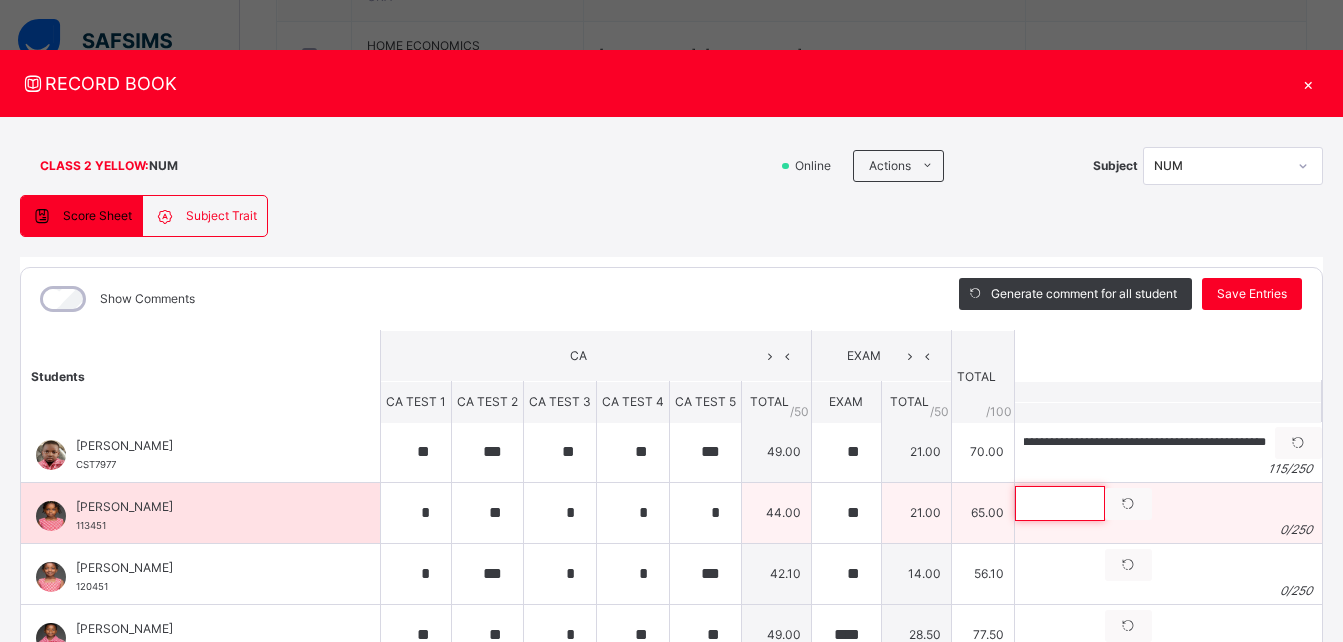 click at bounding box center (1060, 503) 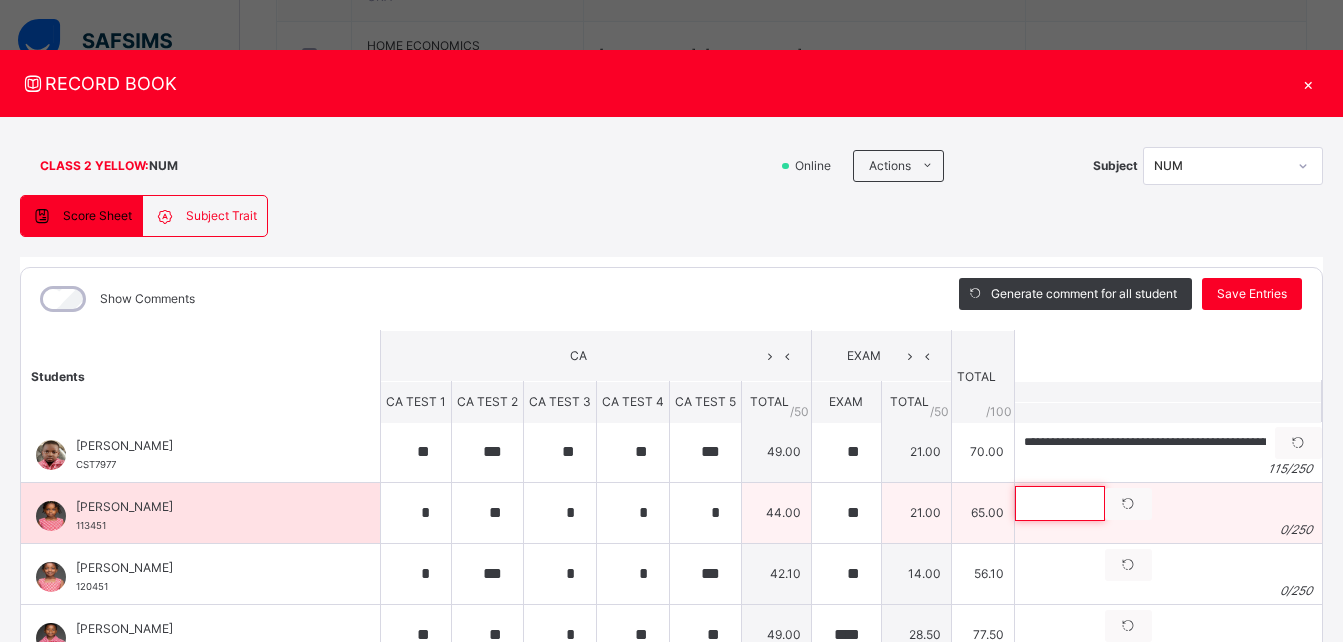 click at bounding box center [1060, 503] 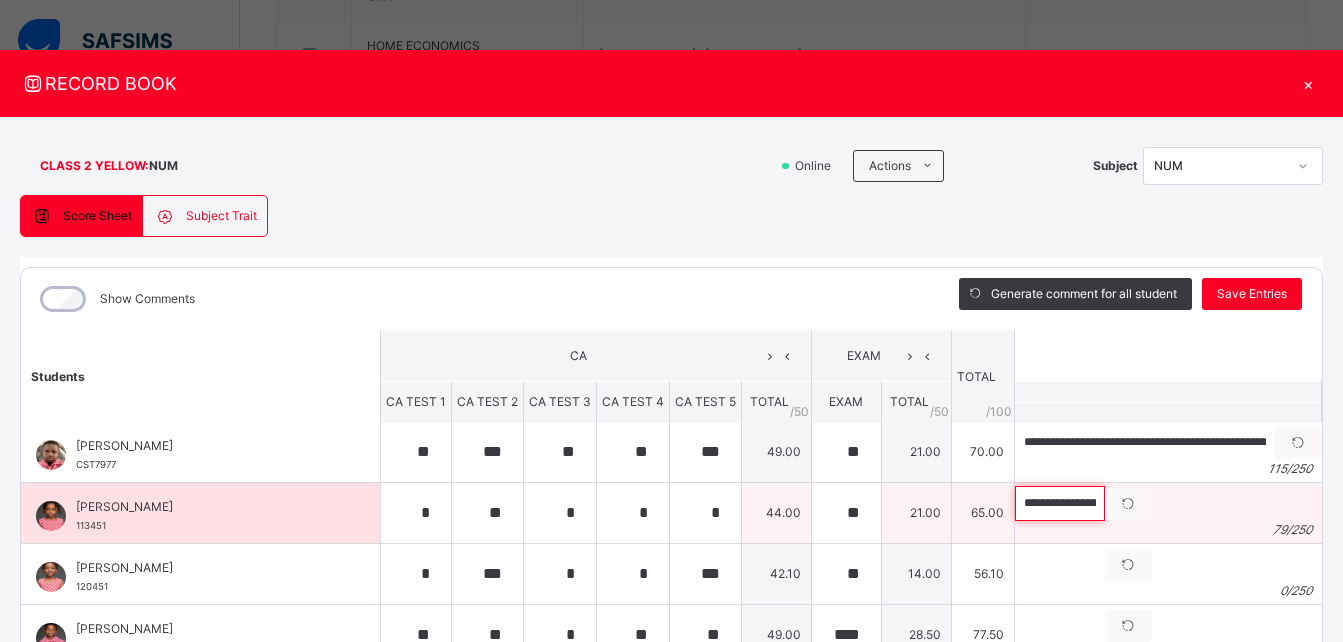 scroll, scrollTop: 0, scrollLeft: 227, axis: horizontal 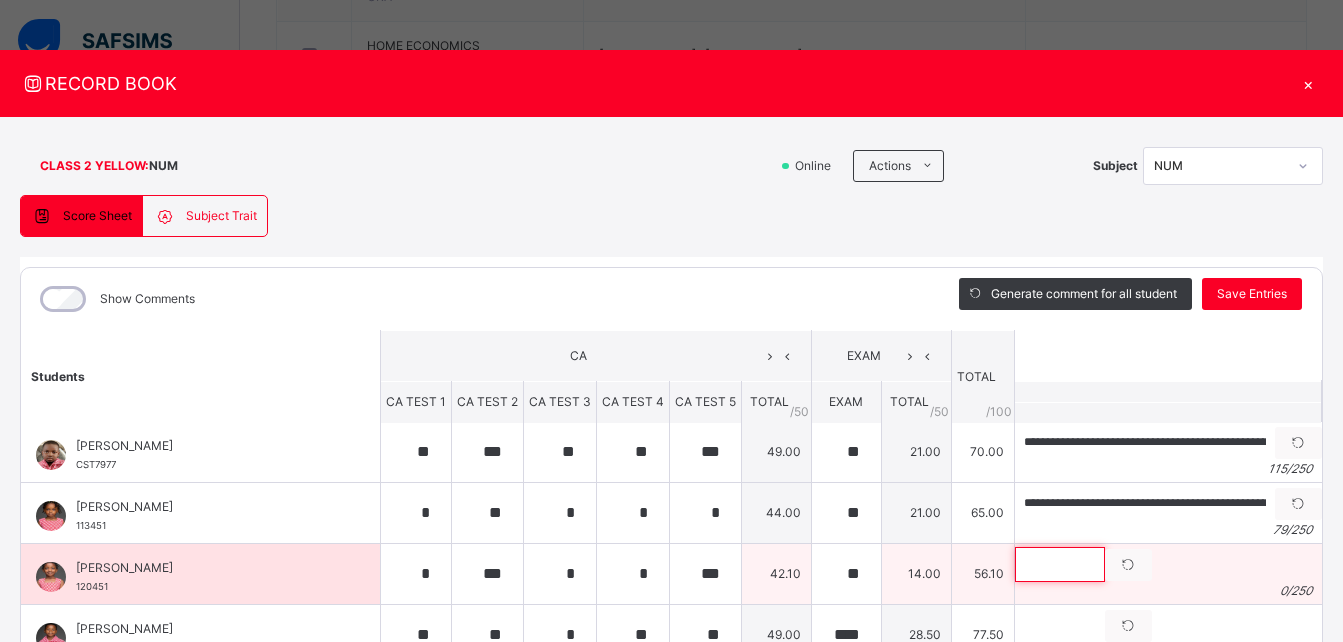 click at bounding box center (1060, 564) 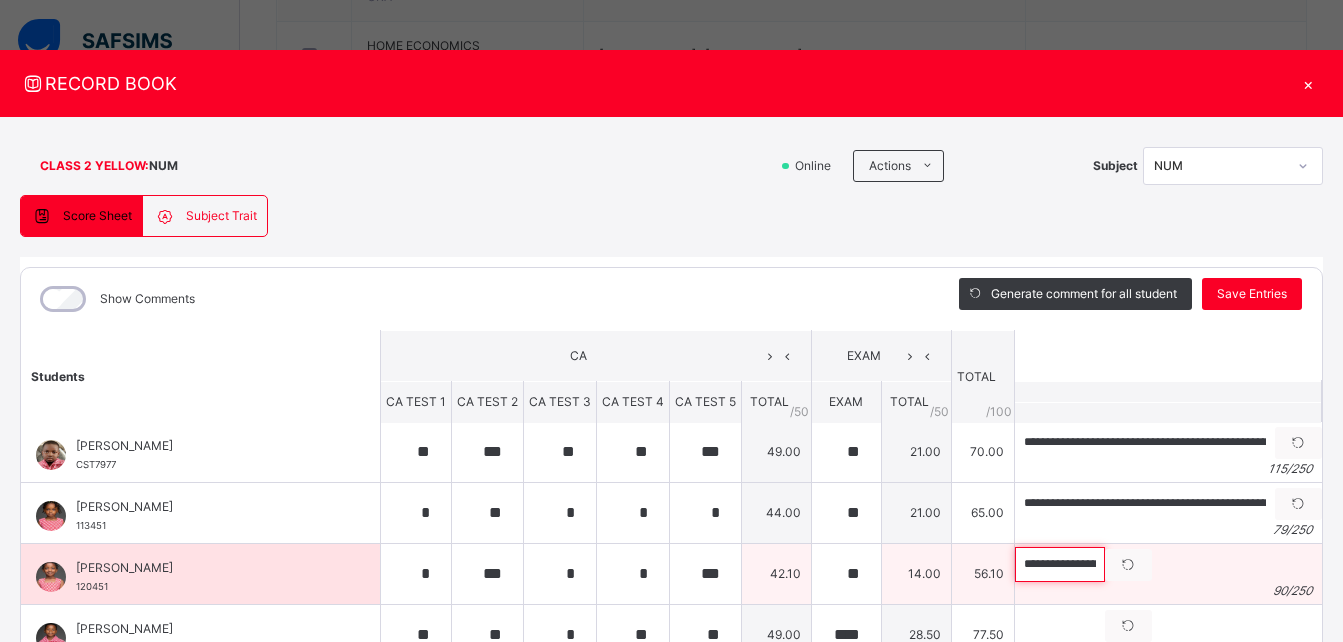 scroll, scrollTop: 0, scrollLeft: 309, axis: horizontal 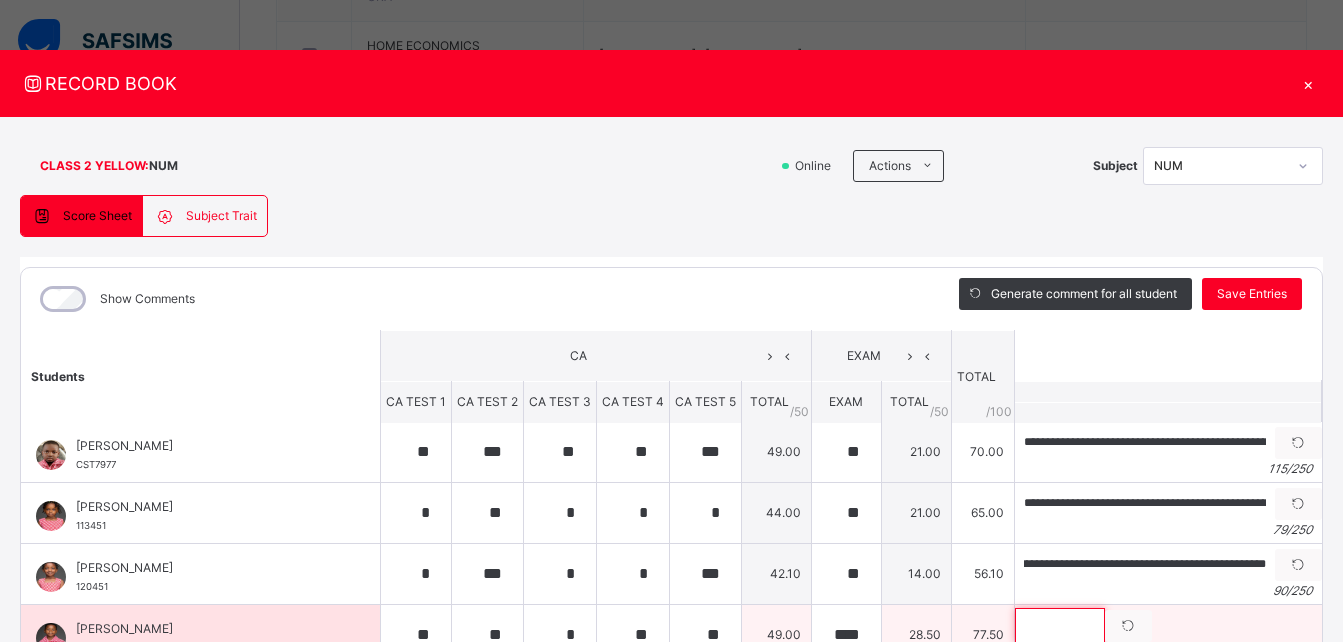 click at bounding box center [1060, 625] 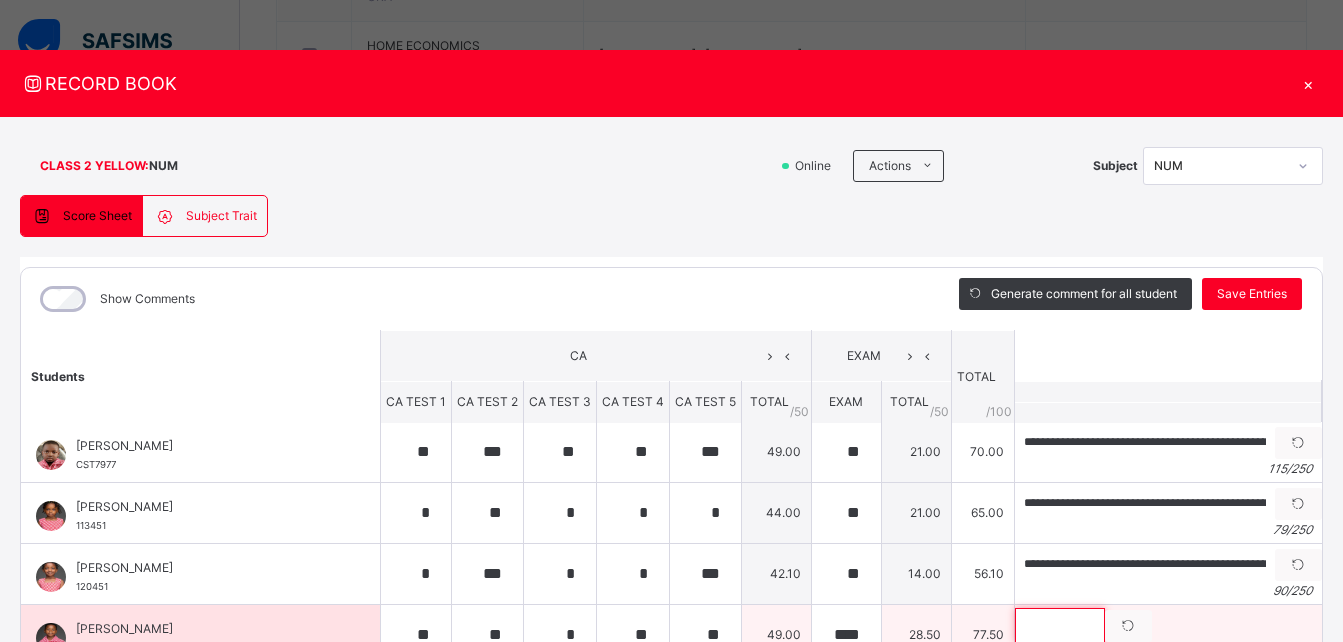 click at bounding box center [1060, 625] 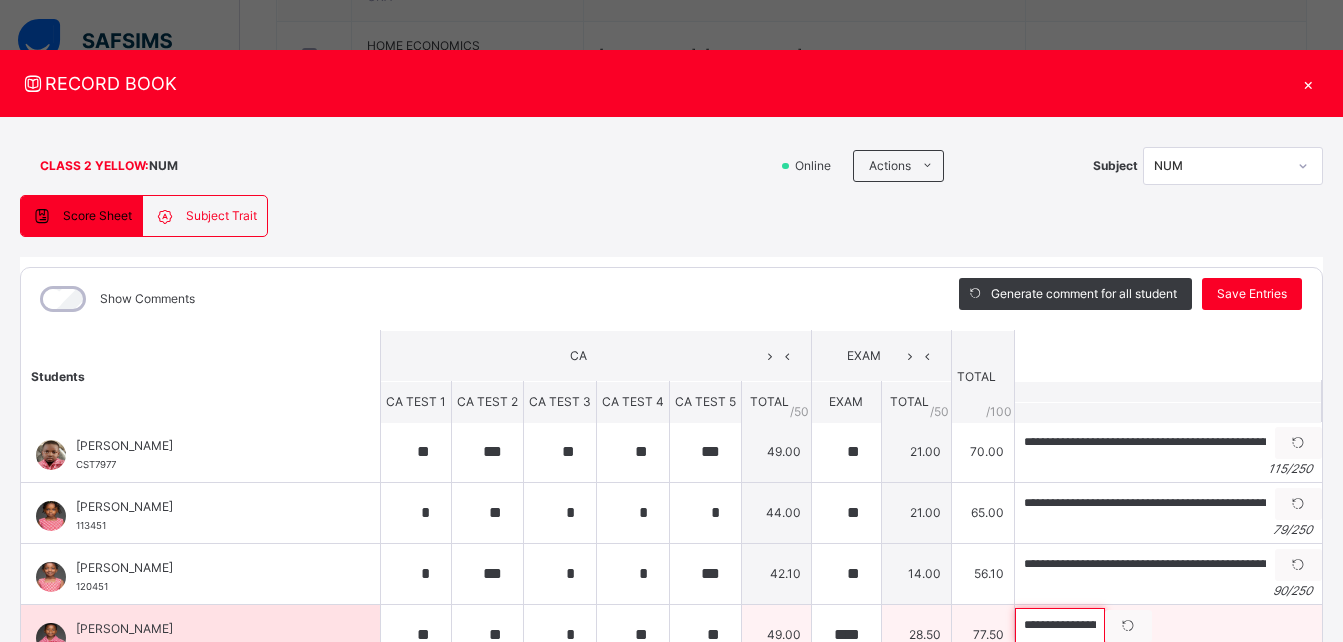 scroll, scrollTop: 0, scrollLeft: 405, axis: horizontal 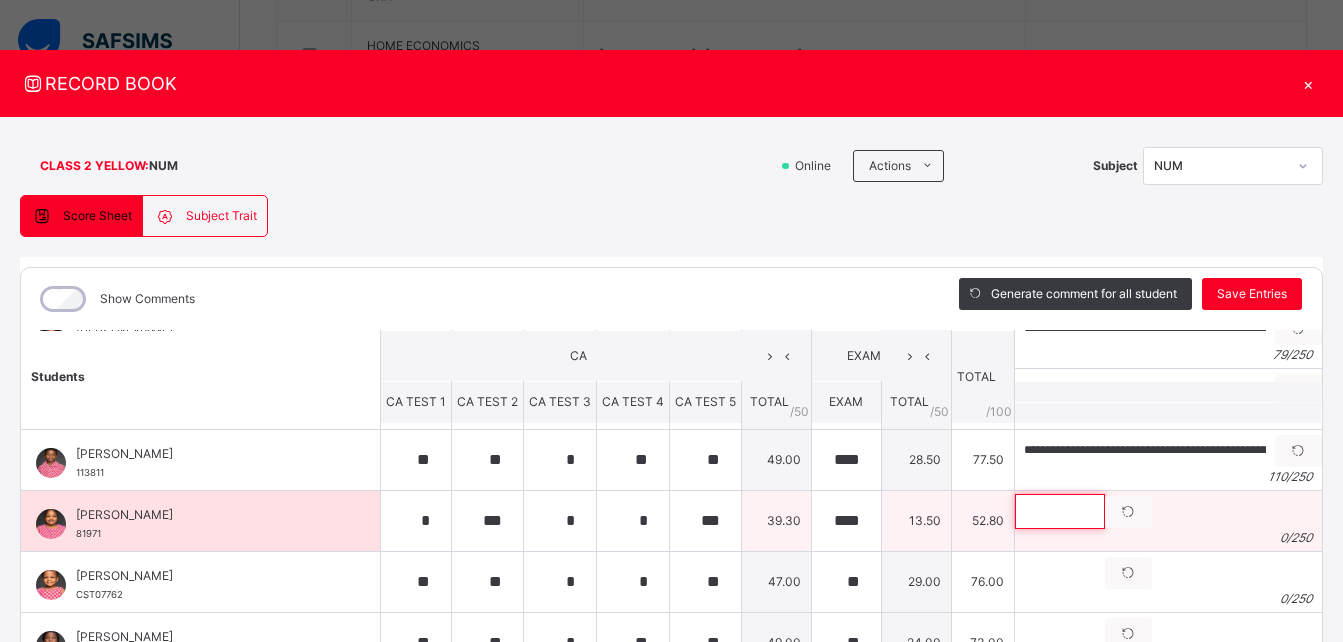 click at bounding box center [1060, 511] 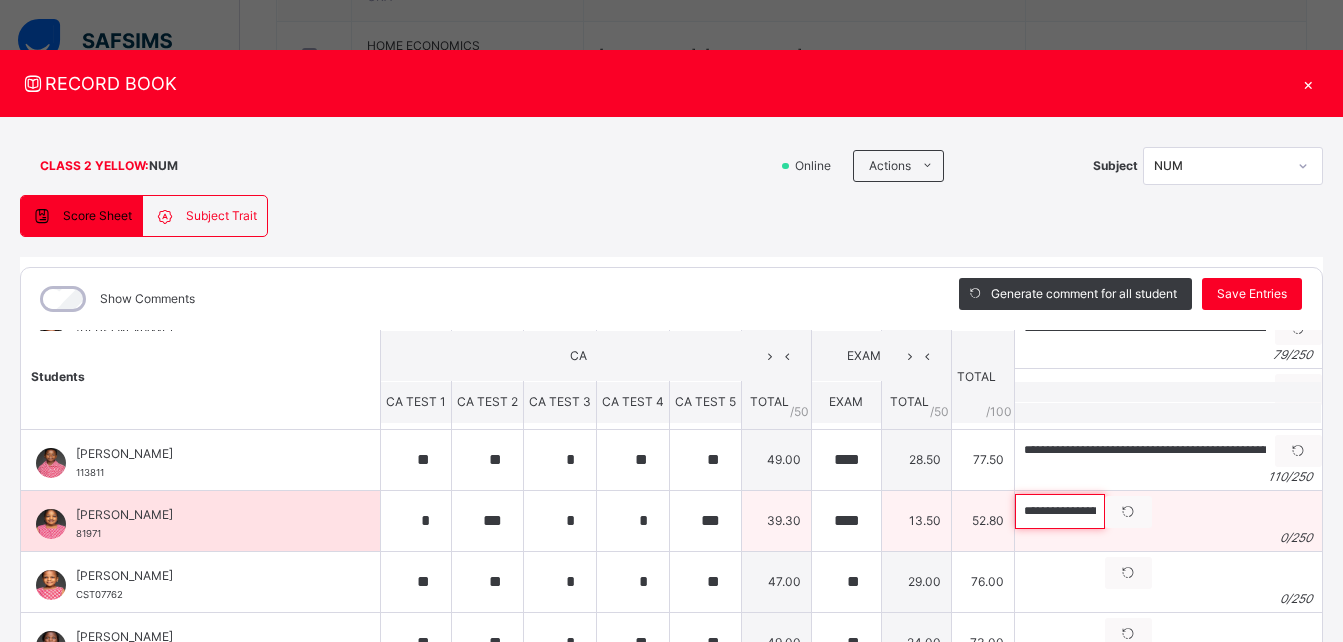 scroll, scrollTop: 0, scrollLeft: 204, axis: horizontal 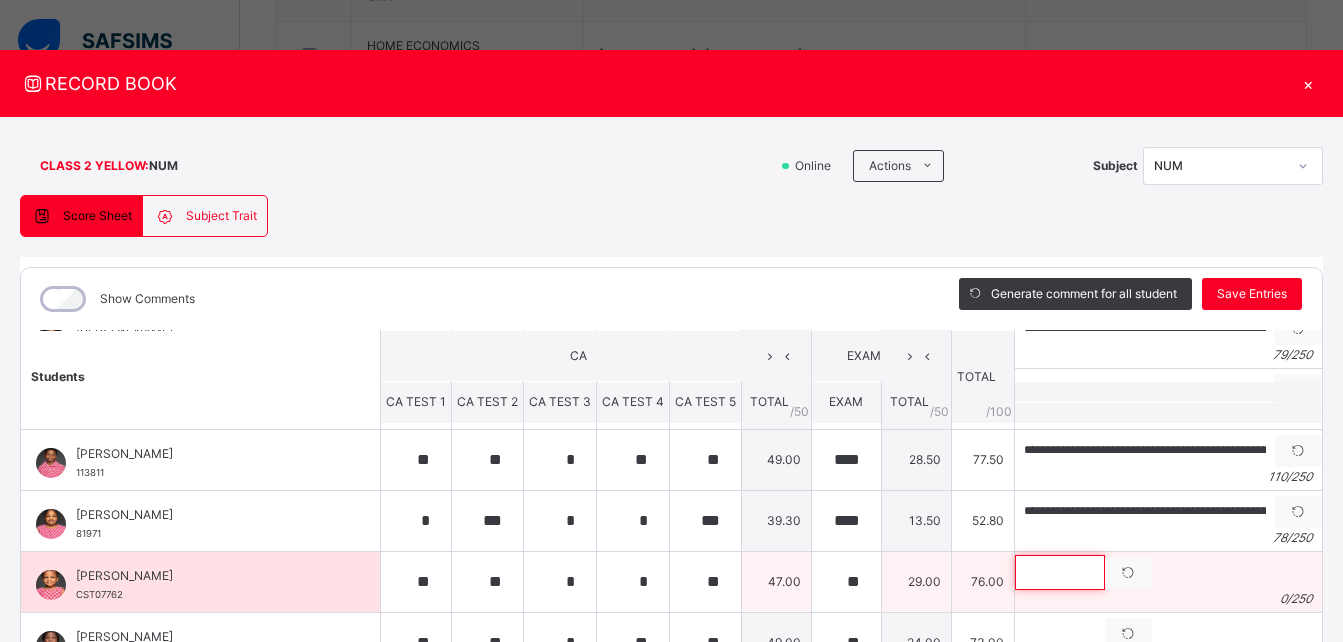 click at bounding box center (1060, 572) 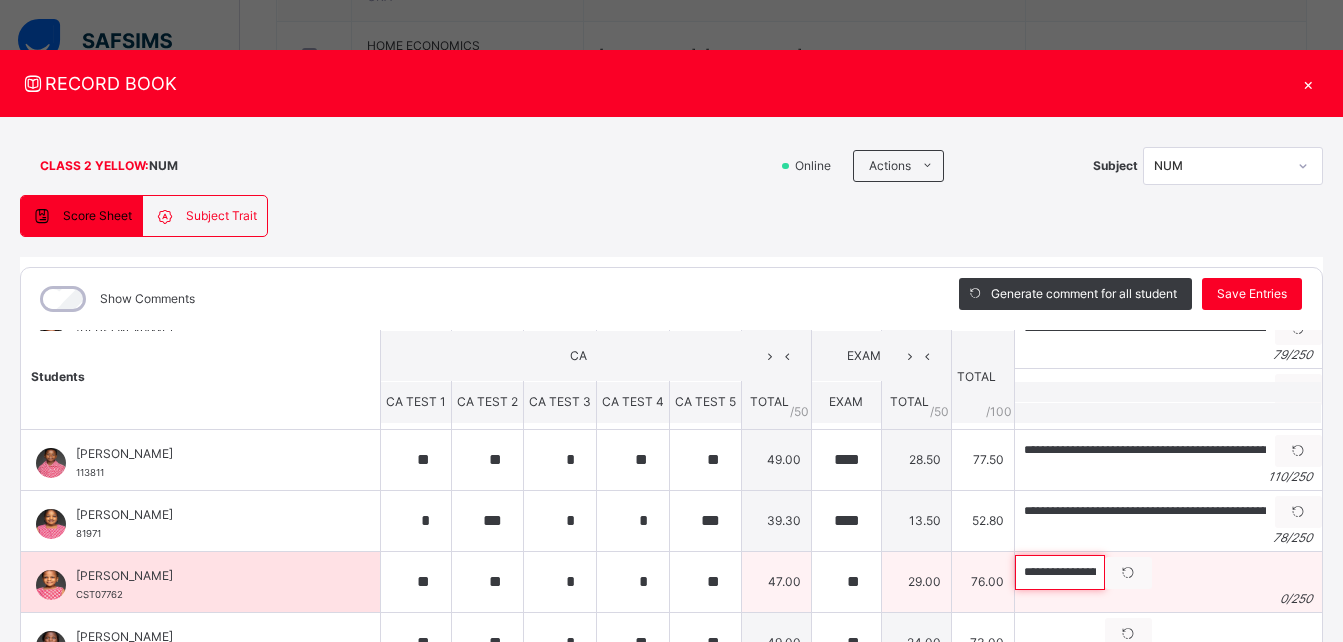 scroll, scrollTop: 0, scrollLeft: 490, axis: horizontal 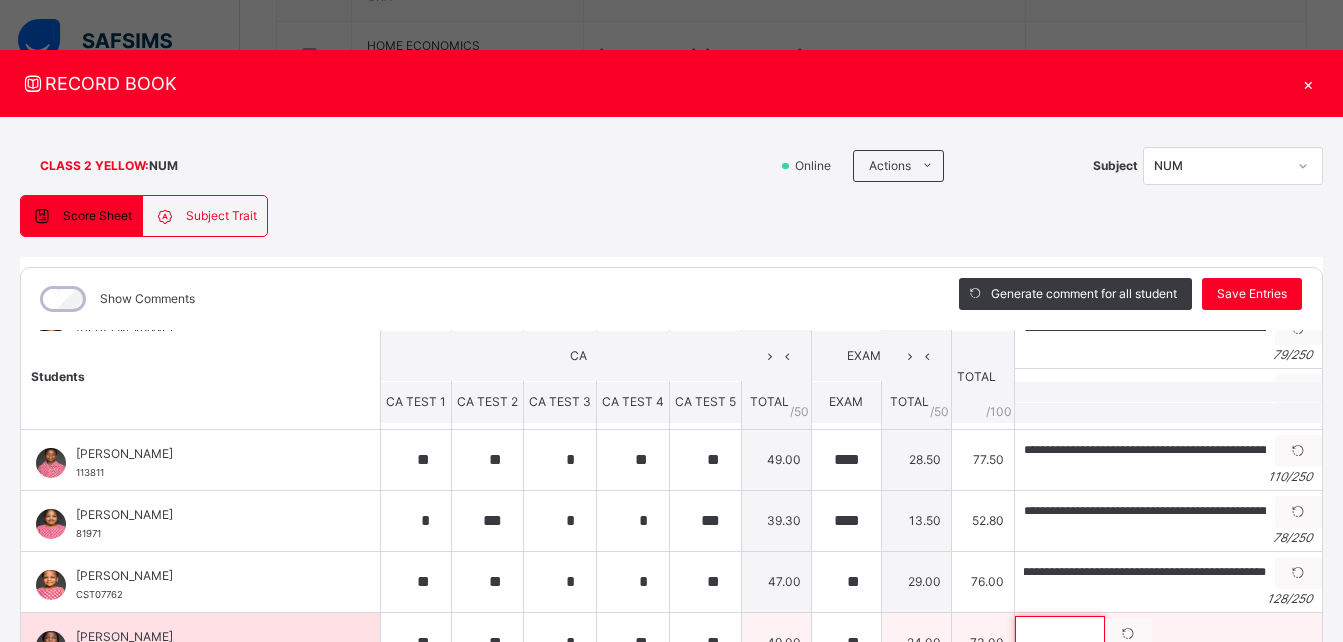 click at bounding box center (1060, 633) 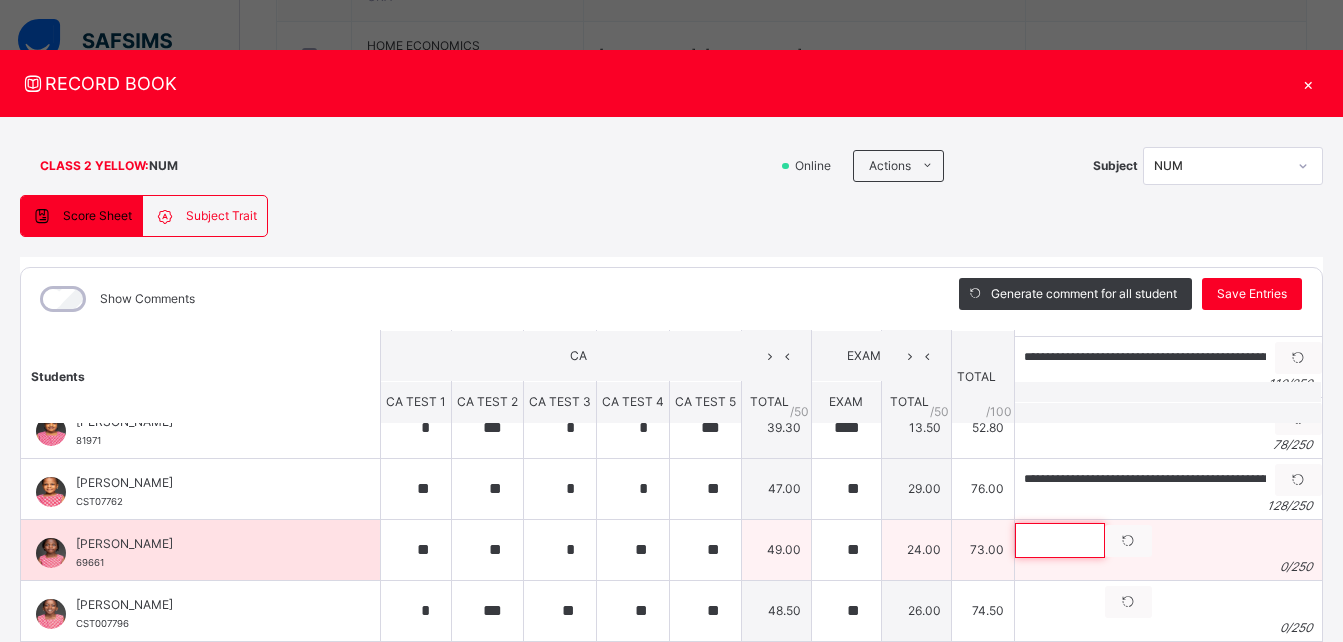scroll, scrollTop: 276, scrollLeft: 0, axis: vertical 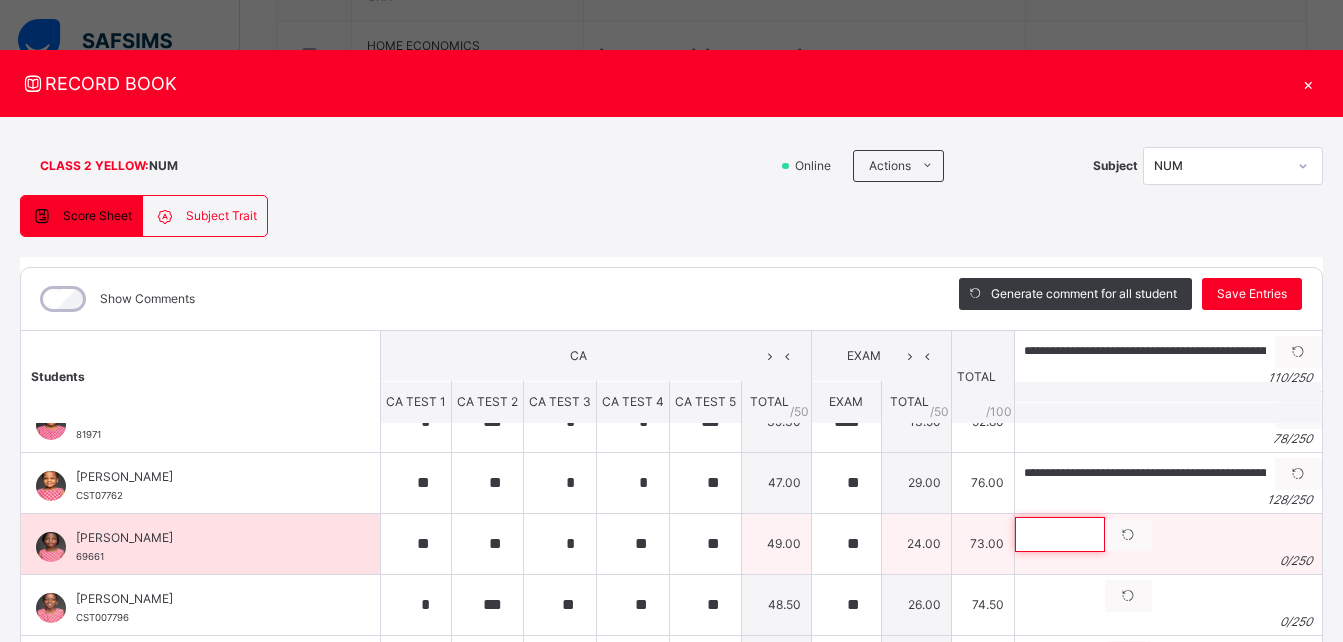 click at bounding box center [1060, 534] 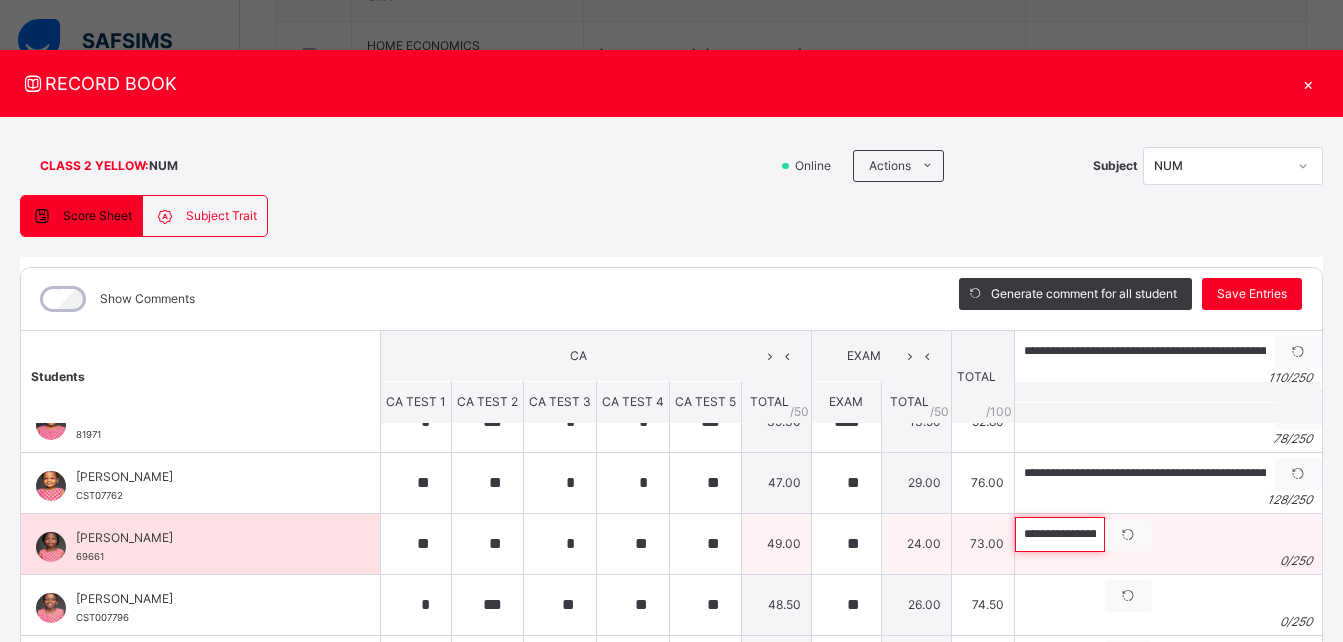 scroll, scrollTop: 0, scrollLeft: 398, axis: horizontal 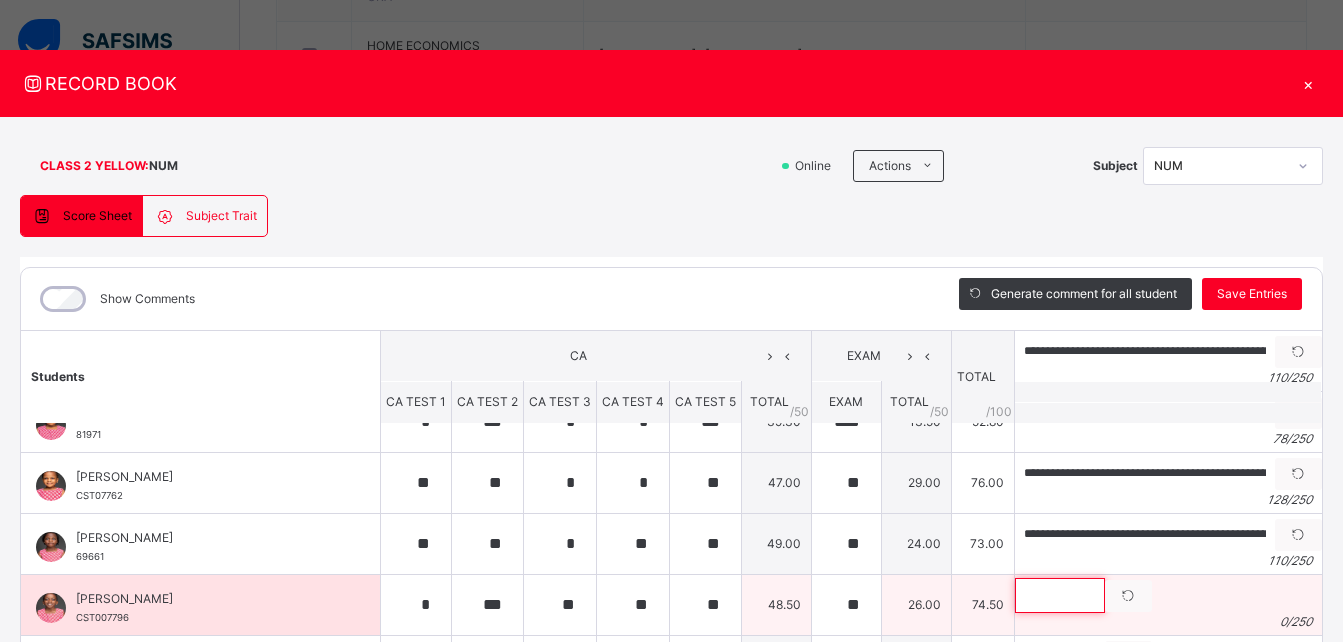 click at bounding box center (1060, 595) 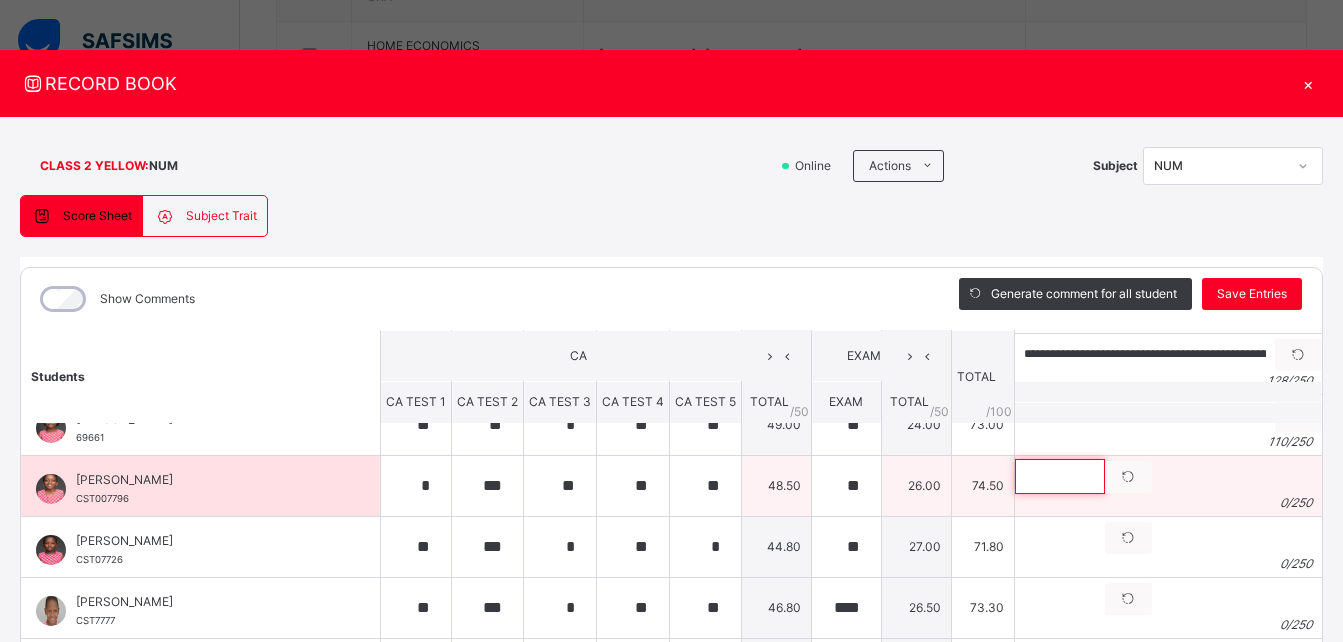 scroll, scrollTop: 398, scrollLeft: 0, axis: vertical 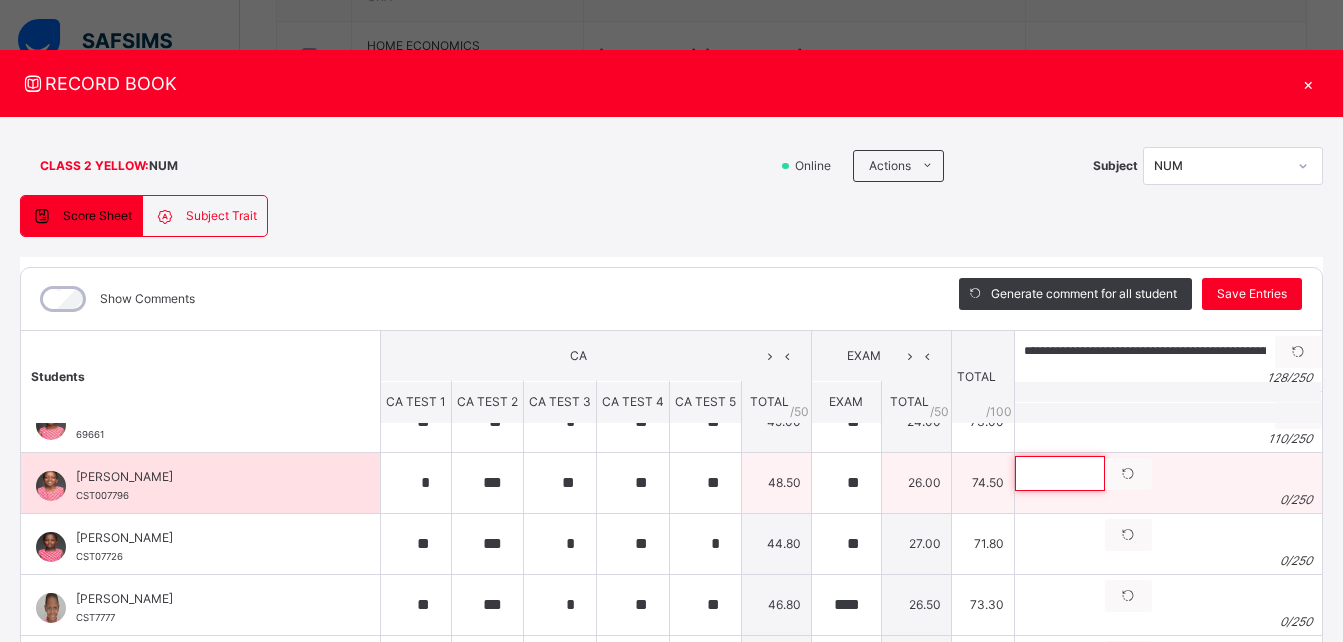 paste on "**********" 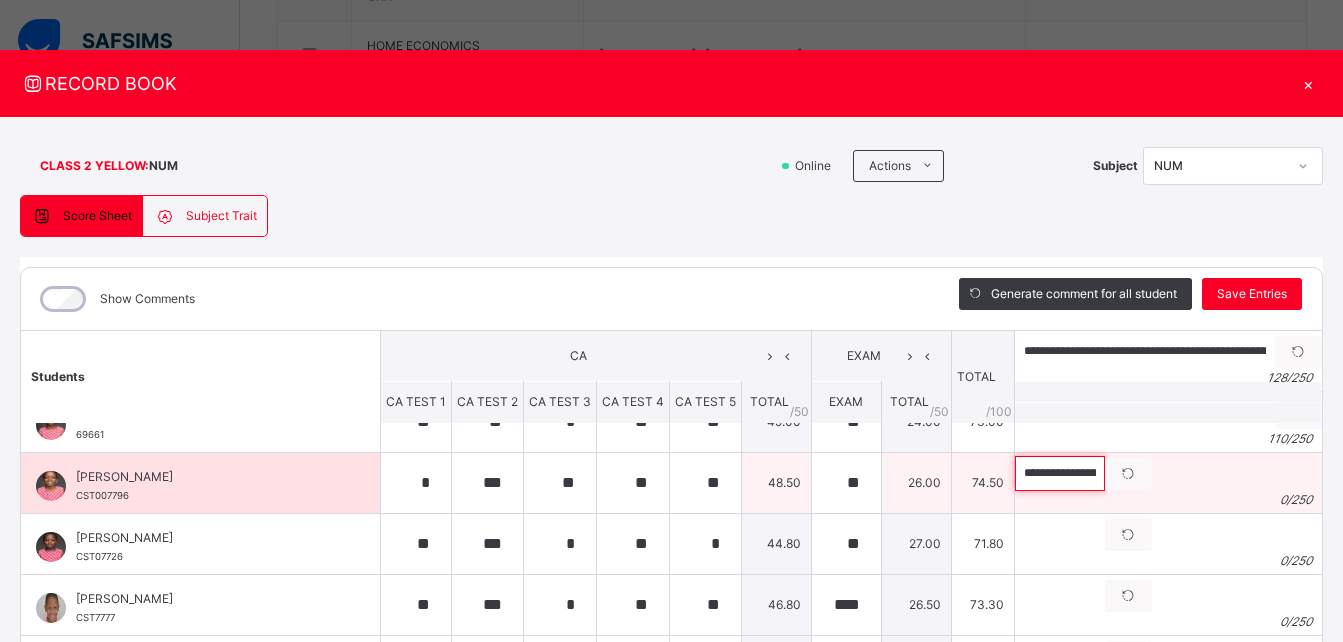 scroll, scrollTop: 0, scrollLeft: 291, axis: horizontal 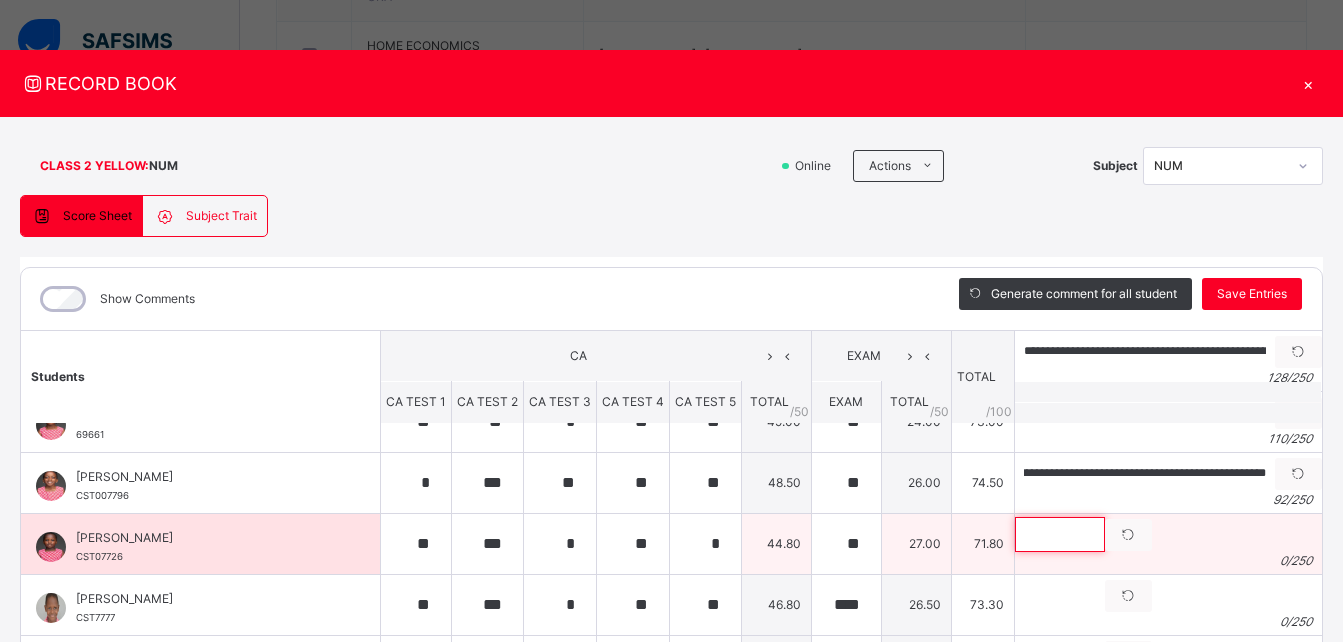 click at bounding box center (1060, 534) 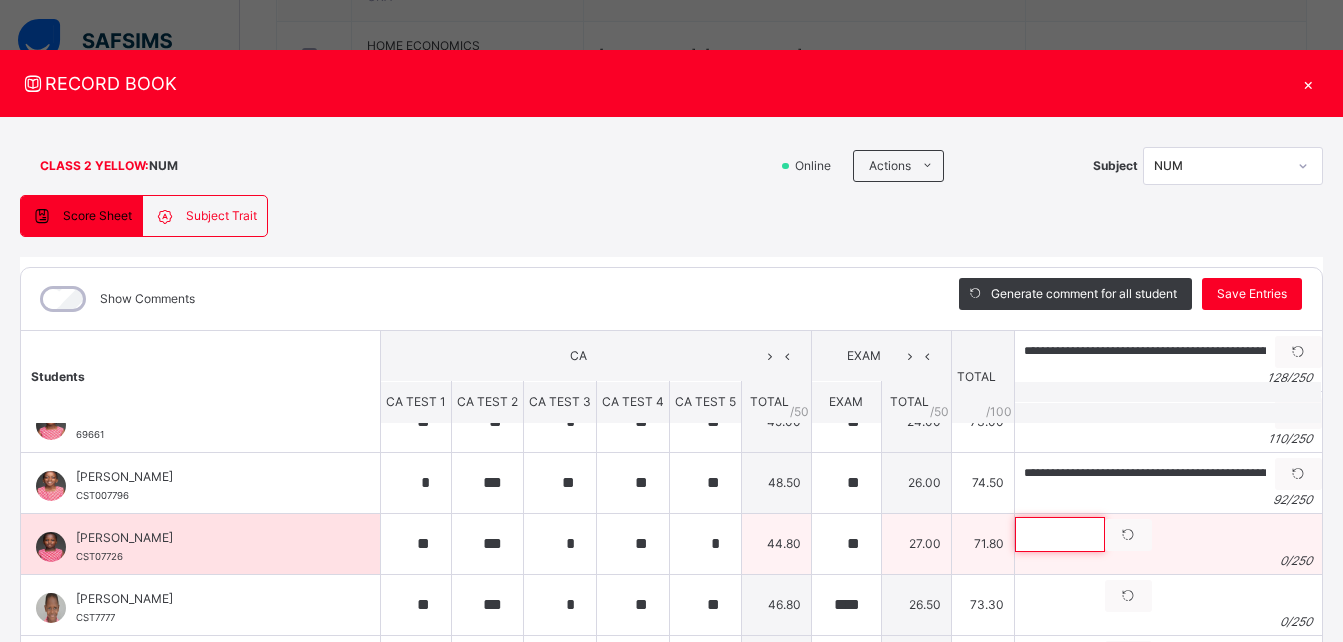 click at bounding box center (1060, 534) 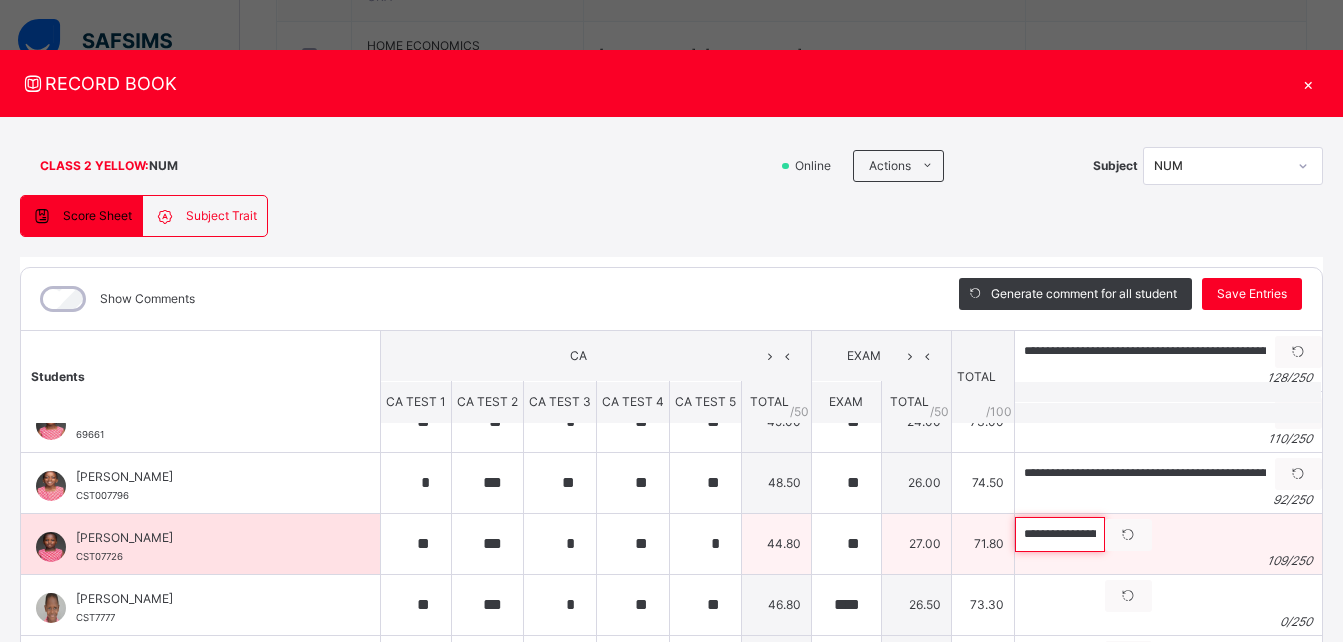 scroll, scrollTop: 0, scrollLeft: 392, axis: horizontal 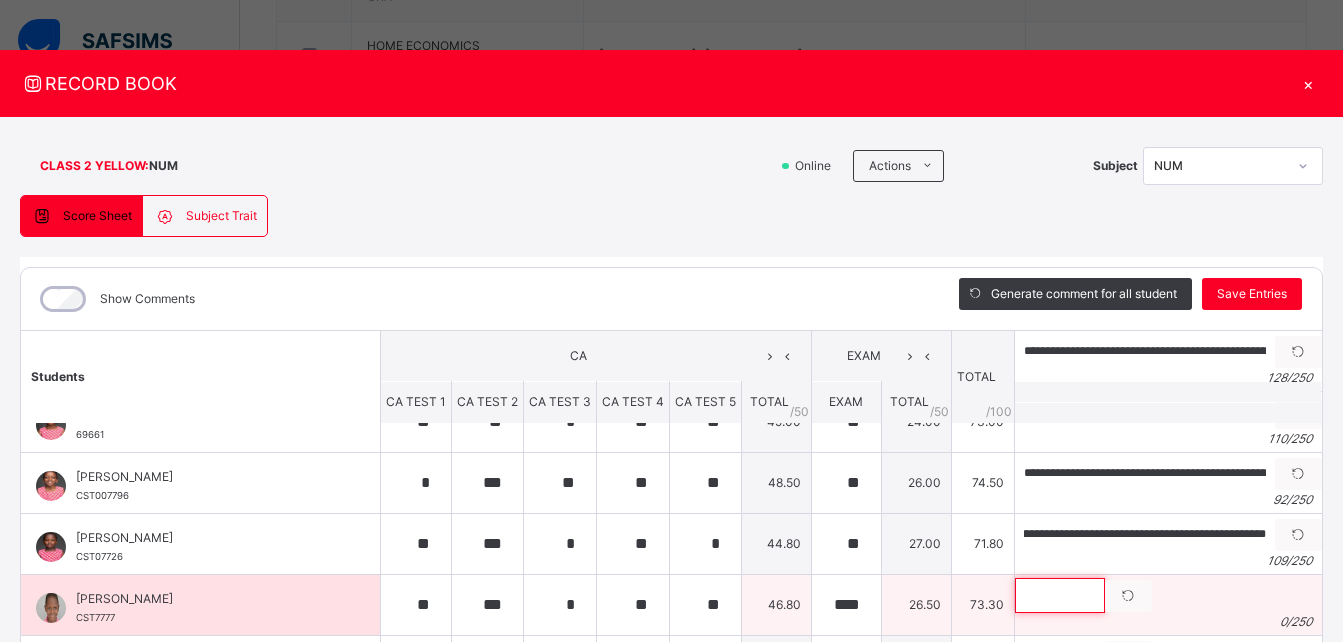 click at bounding box center (1060, 595) 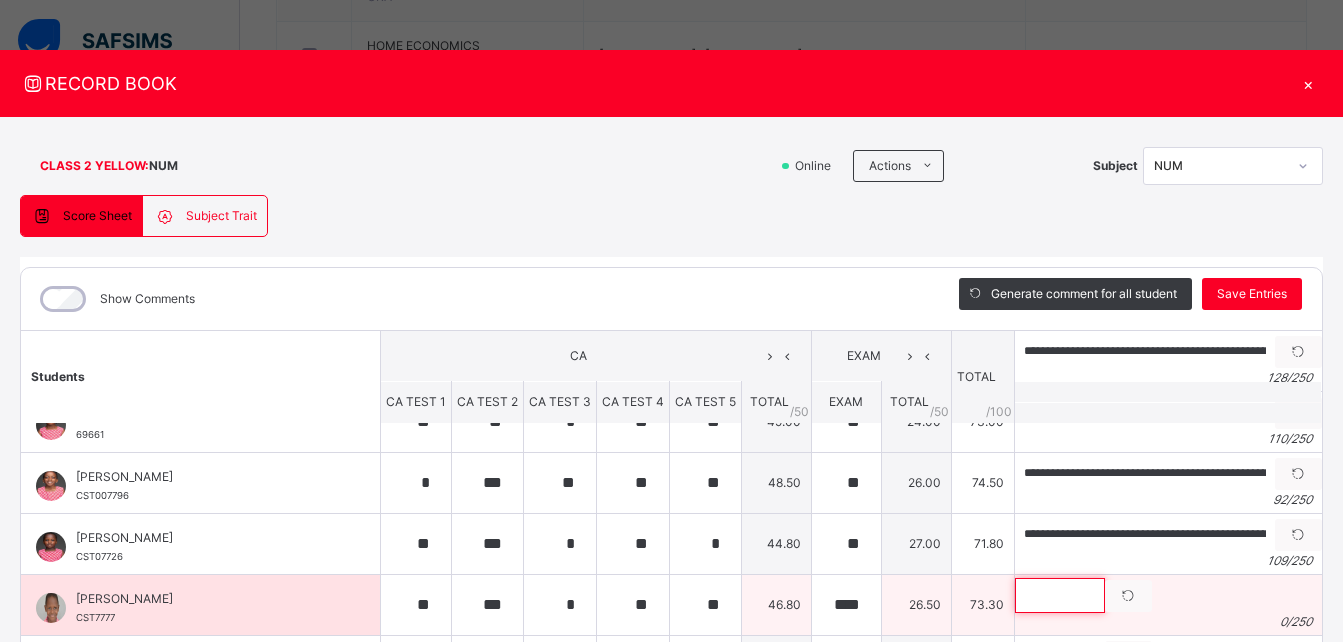 click at bounding box center [1060, 595] 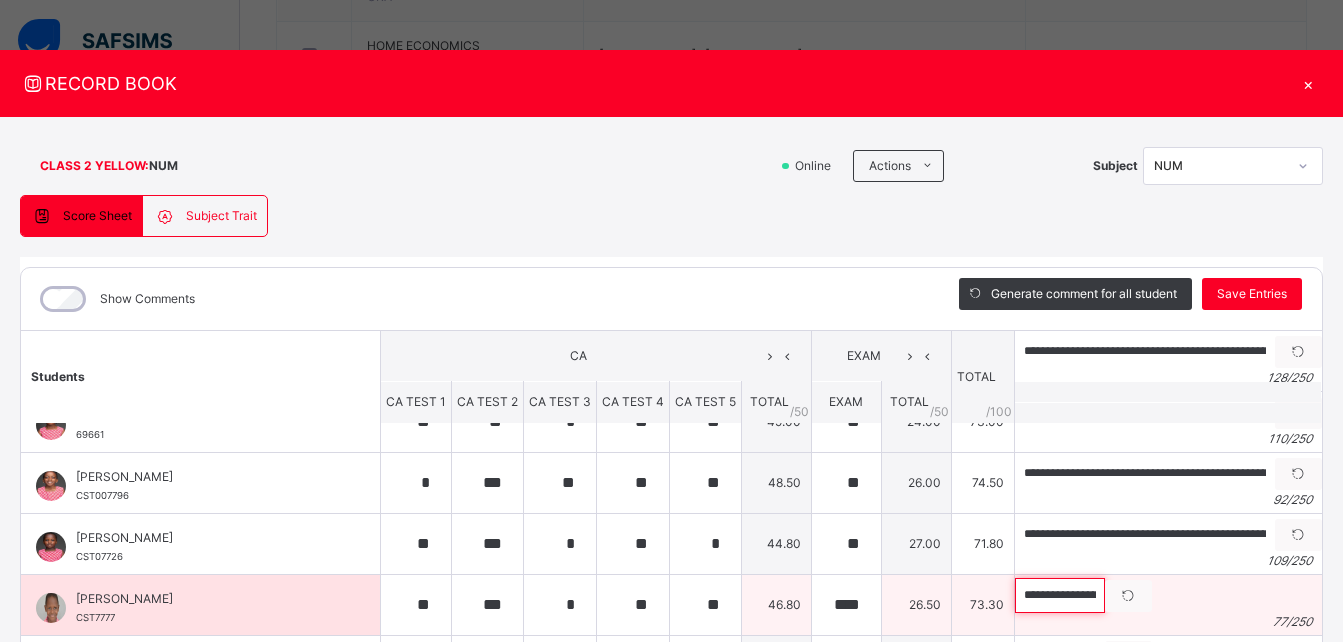 scroll, scrollTop: 0, scrollLeft: 209, axis: horizontal 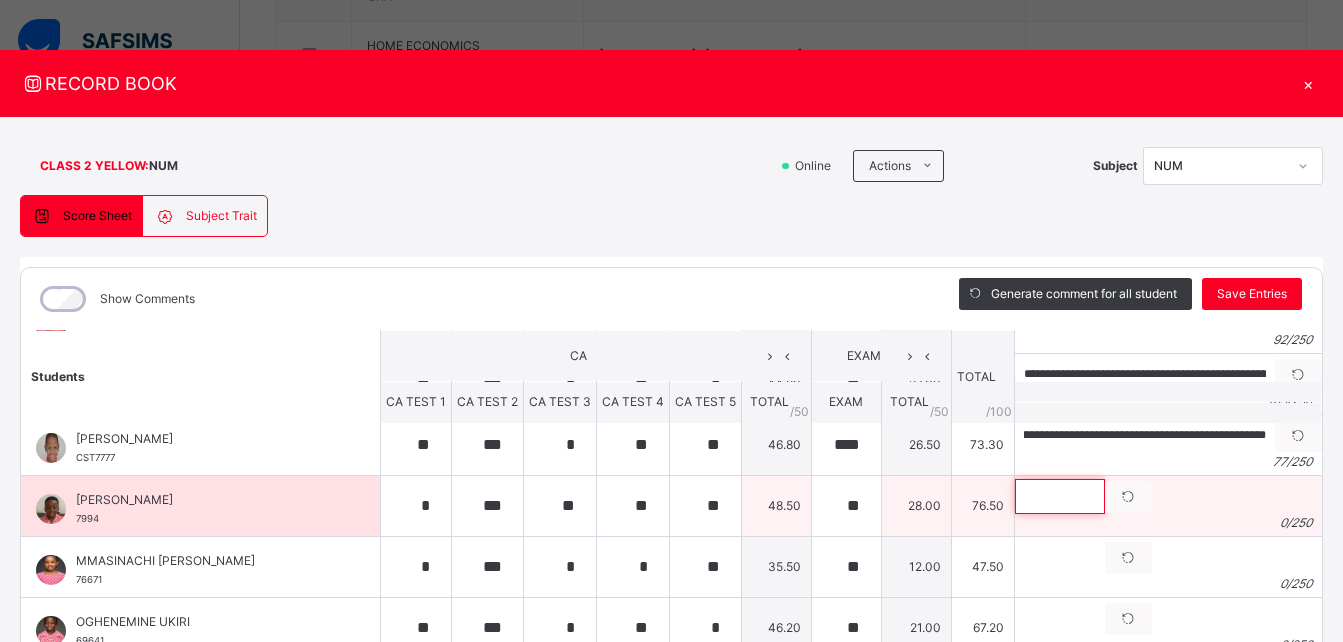 click at bounding box center (1060, 496) 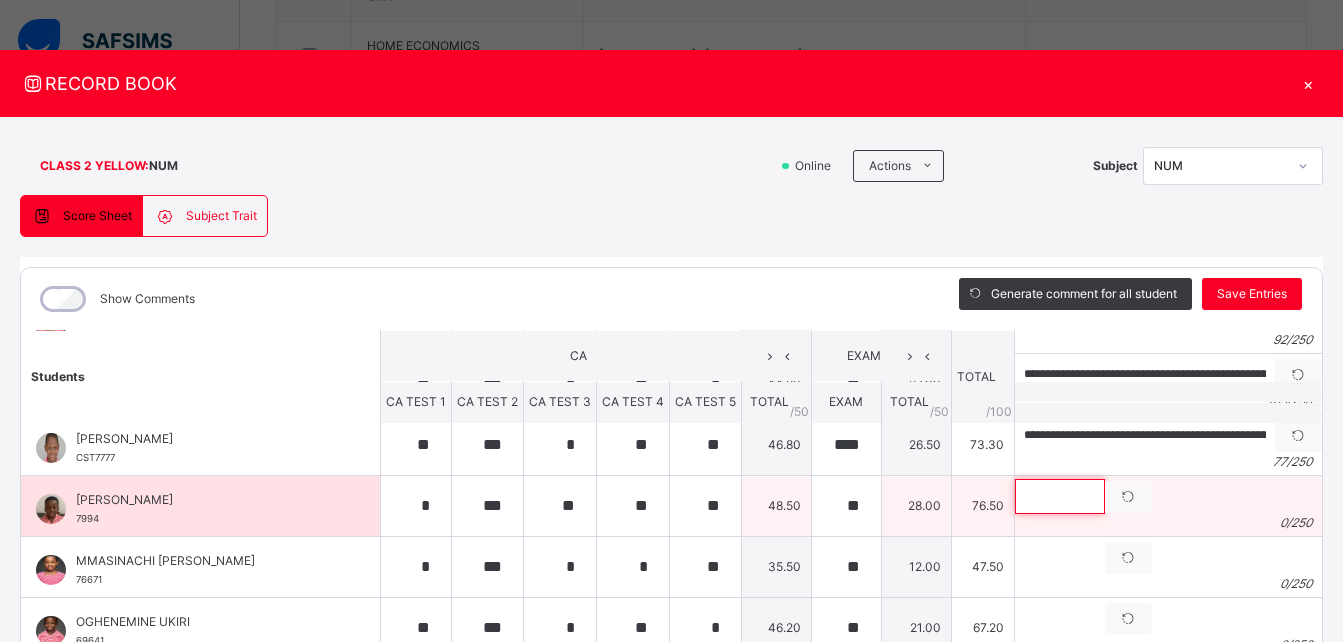 click at bounding box center (1060, 496) 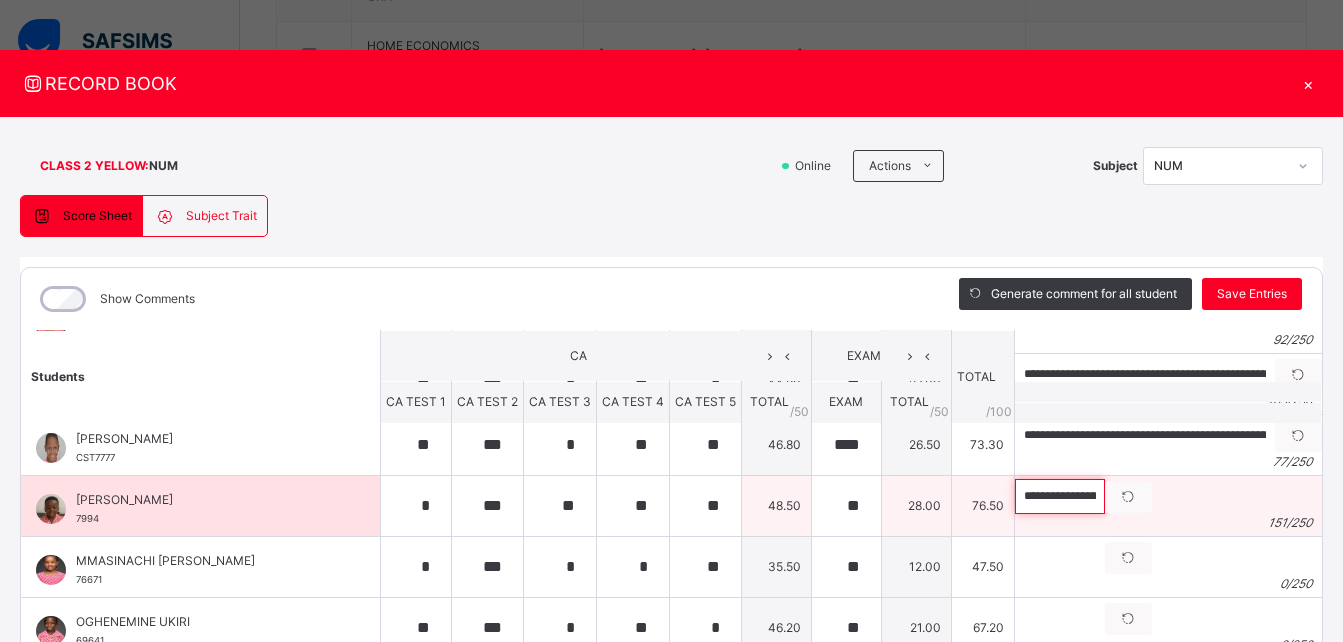 scroll, scrollTop: 0, scrollLeft: 629, axis: horizontal 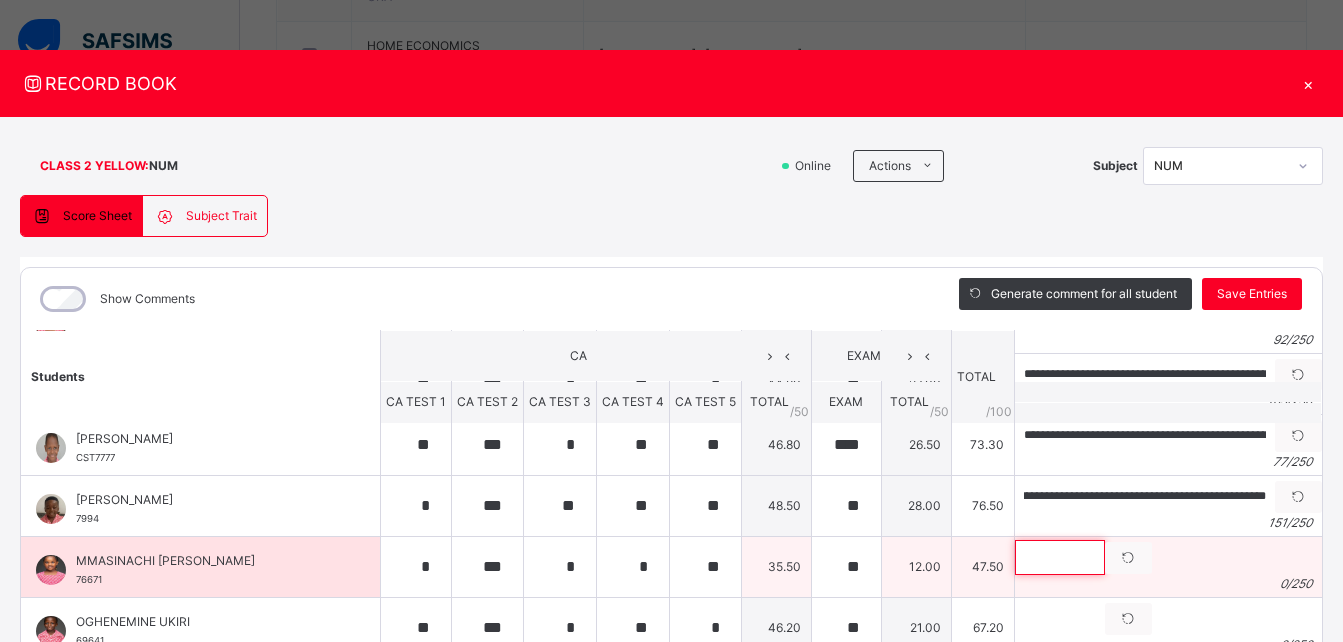 click at bounding box center [1060, 557] 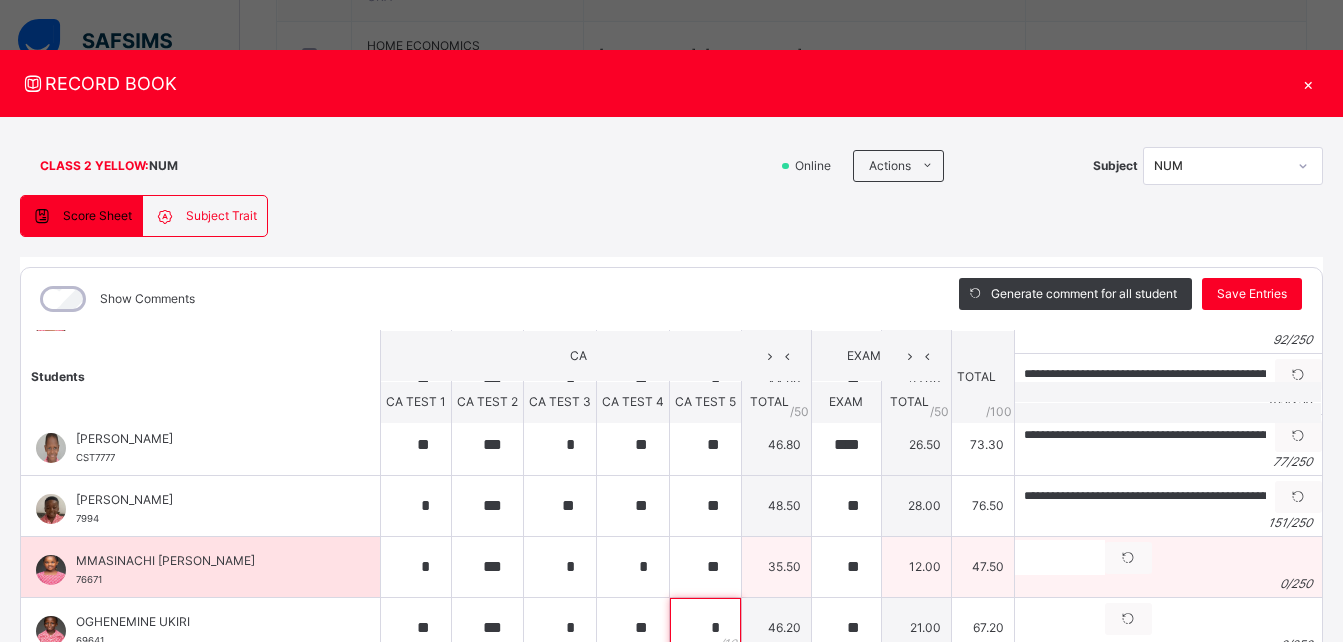 click on "*" at bounding box center [705, 628] 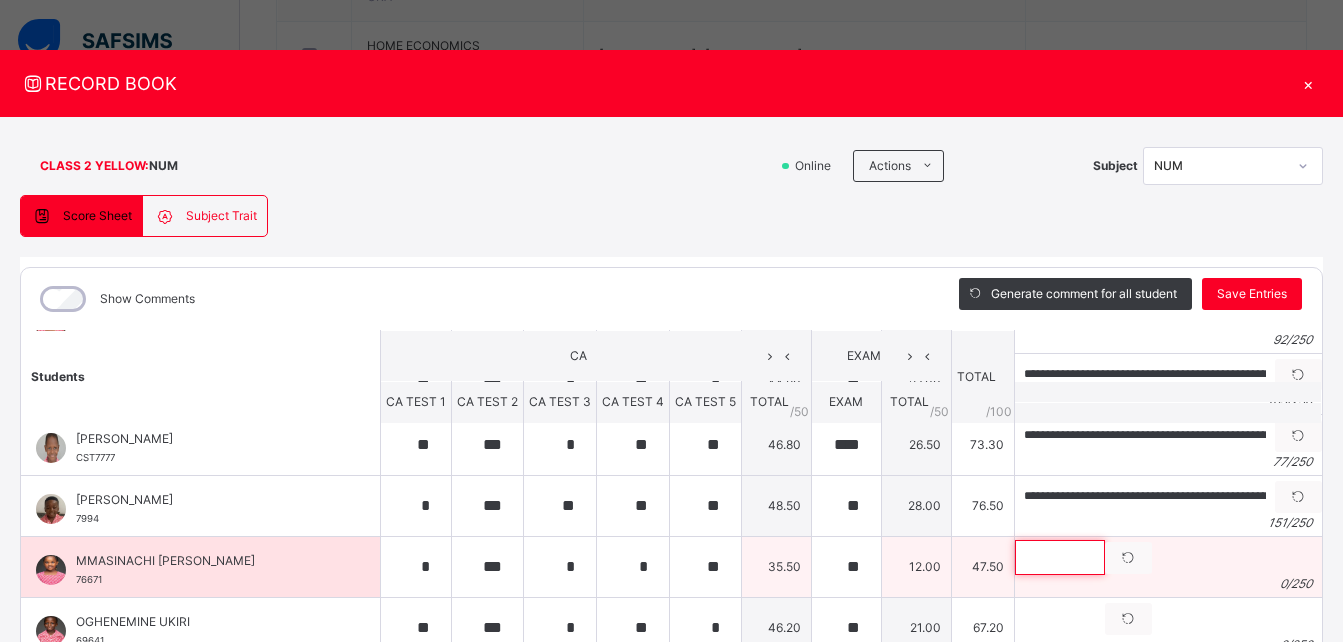click at bounding box center [1060, 557] 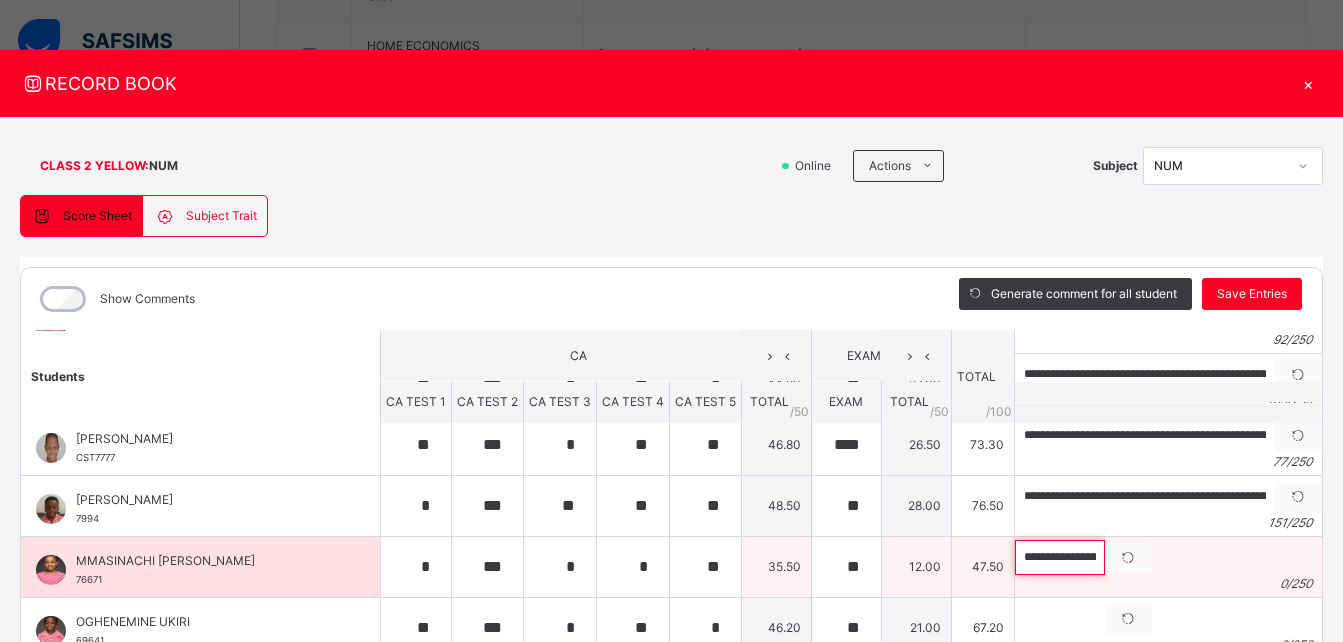 scroll, scrollTop: 0, scrollLeft: 589, axis: horizontal 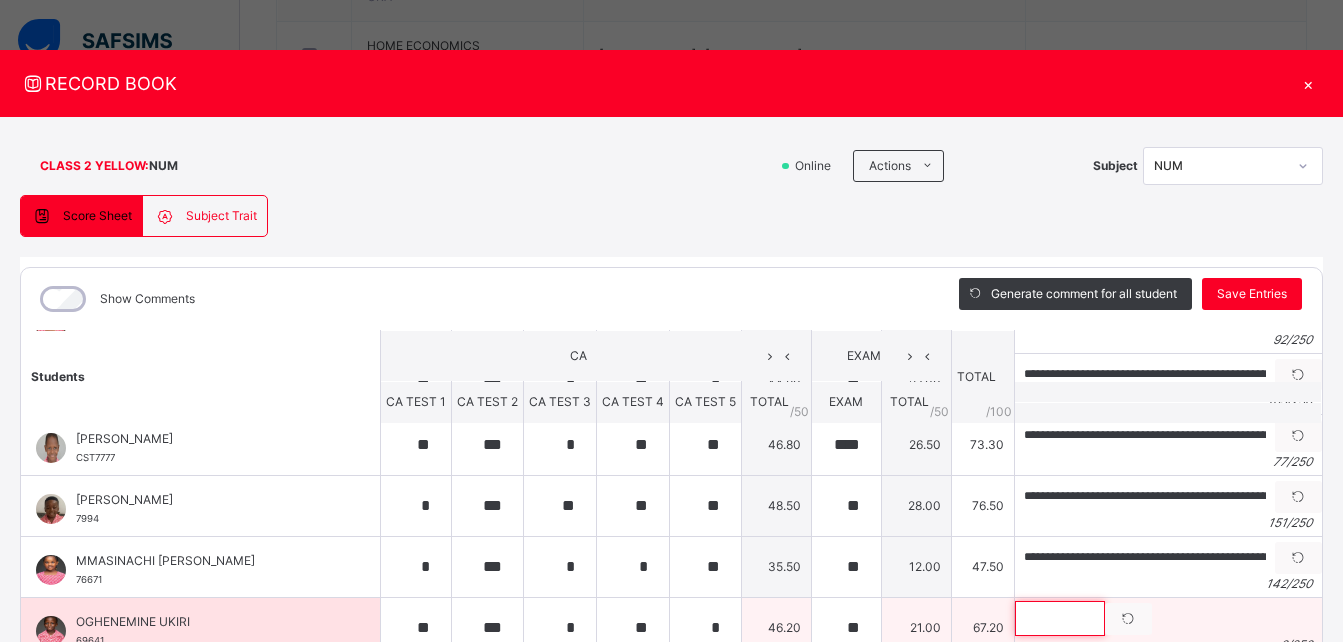 click at bounding box center [1060, 618] 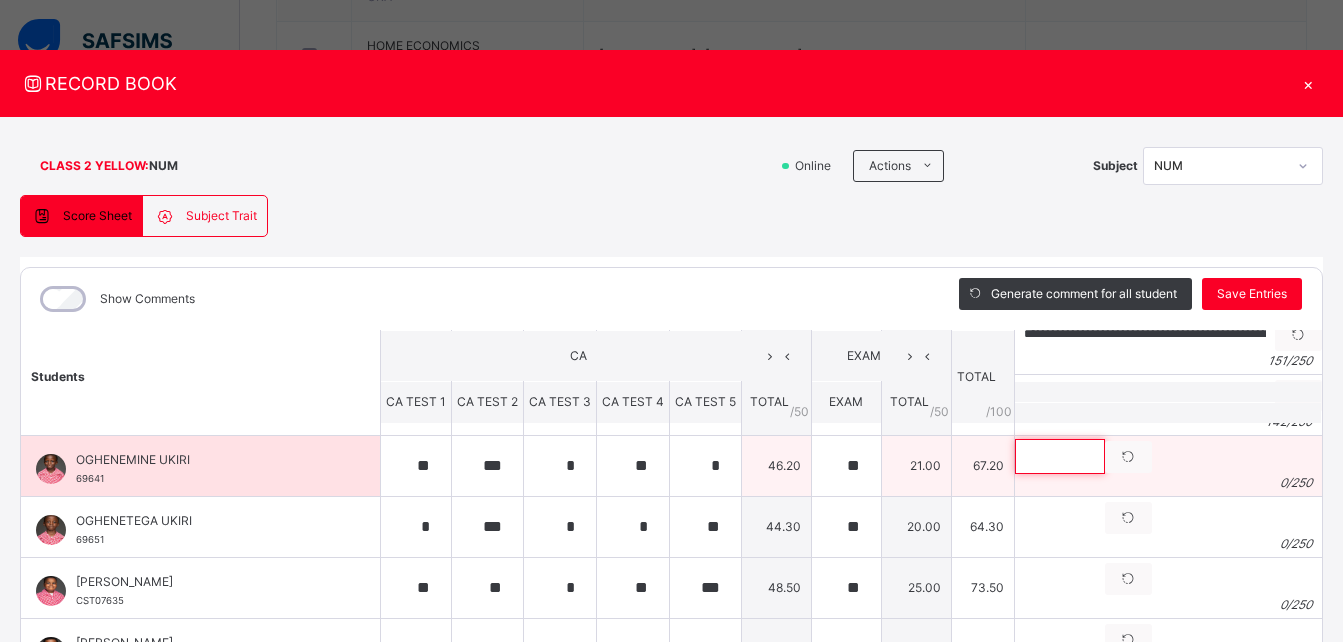 scroll, scrollTop: 724, scrollLeft: 0, axis: vertical 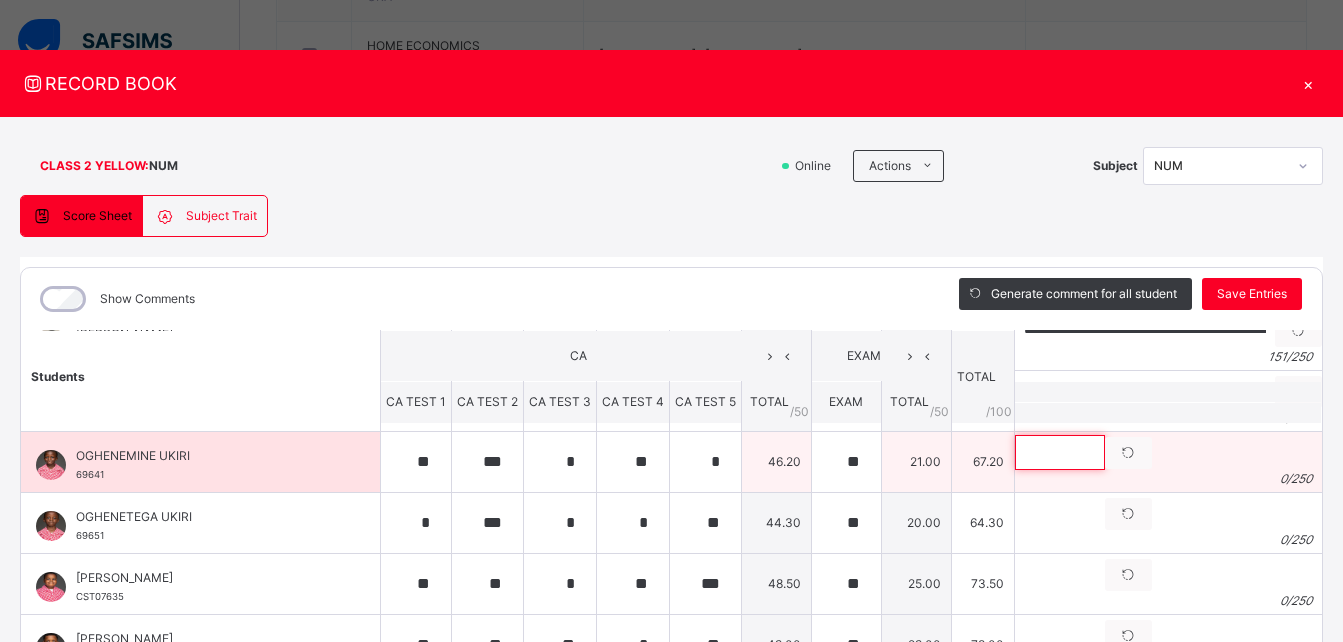 paste on "**********" 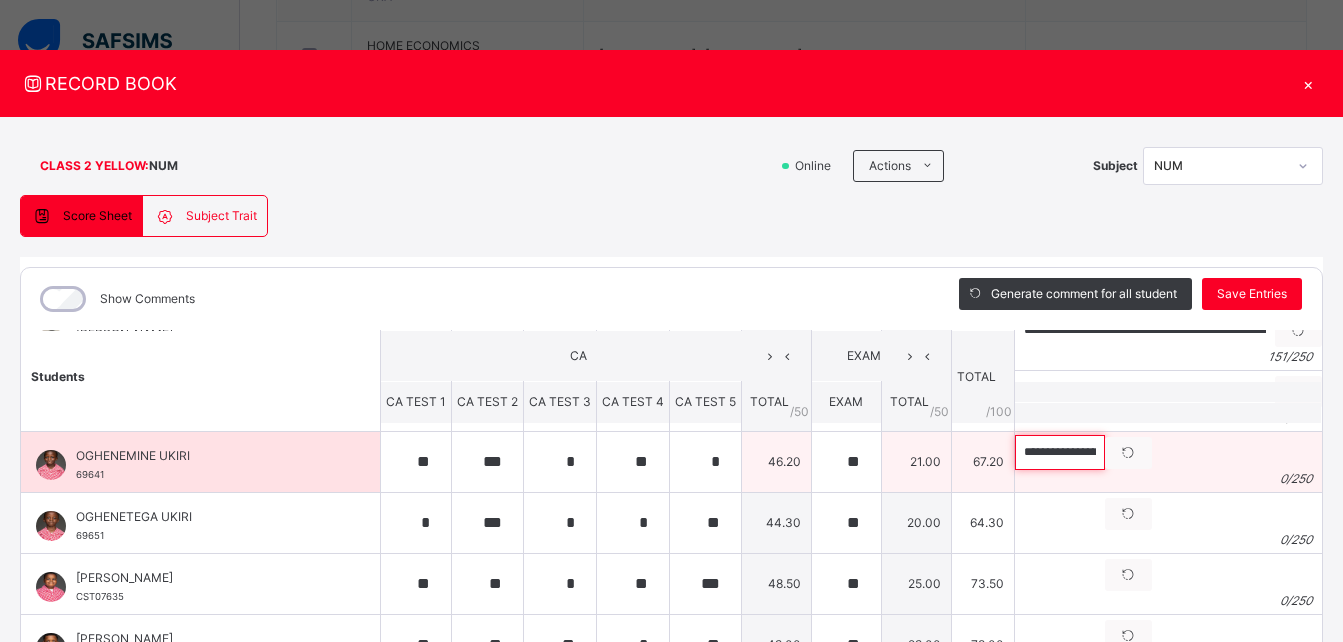 scroll, scrollTop: 0, scrollLeft: 464, axis: horizontal 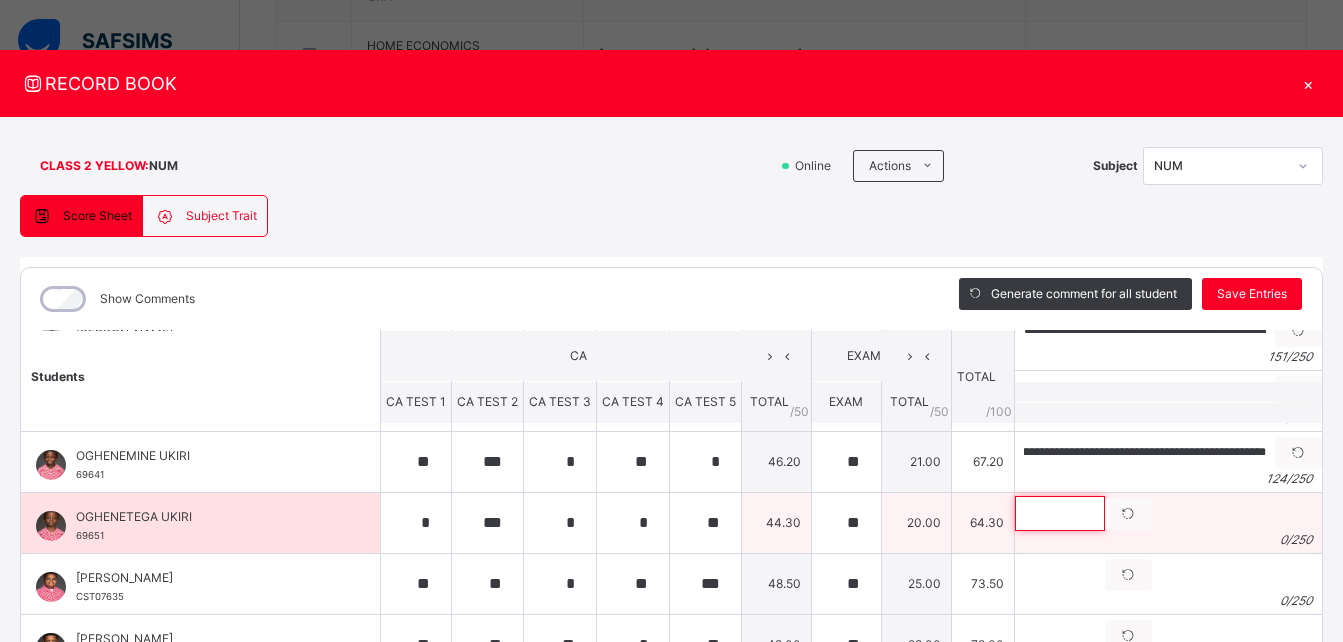 click at bounding box center [1060, 513] 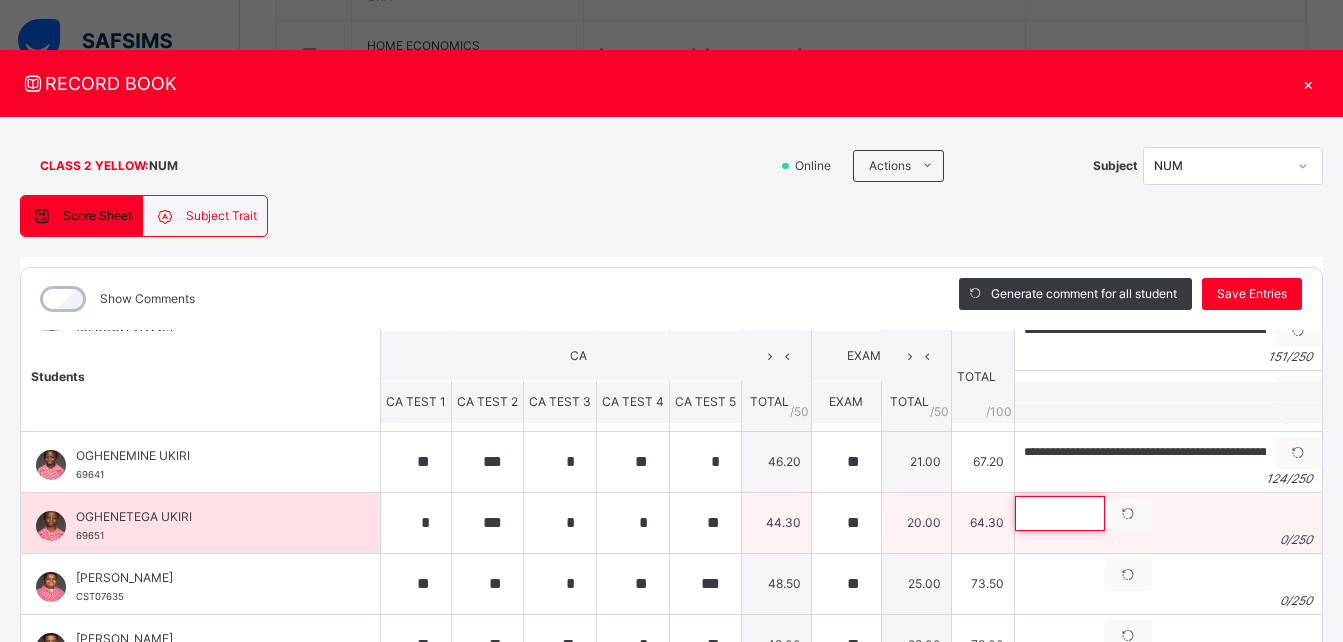 click at bounding box center (1060, 513) 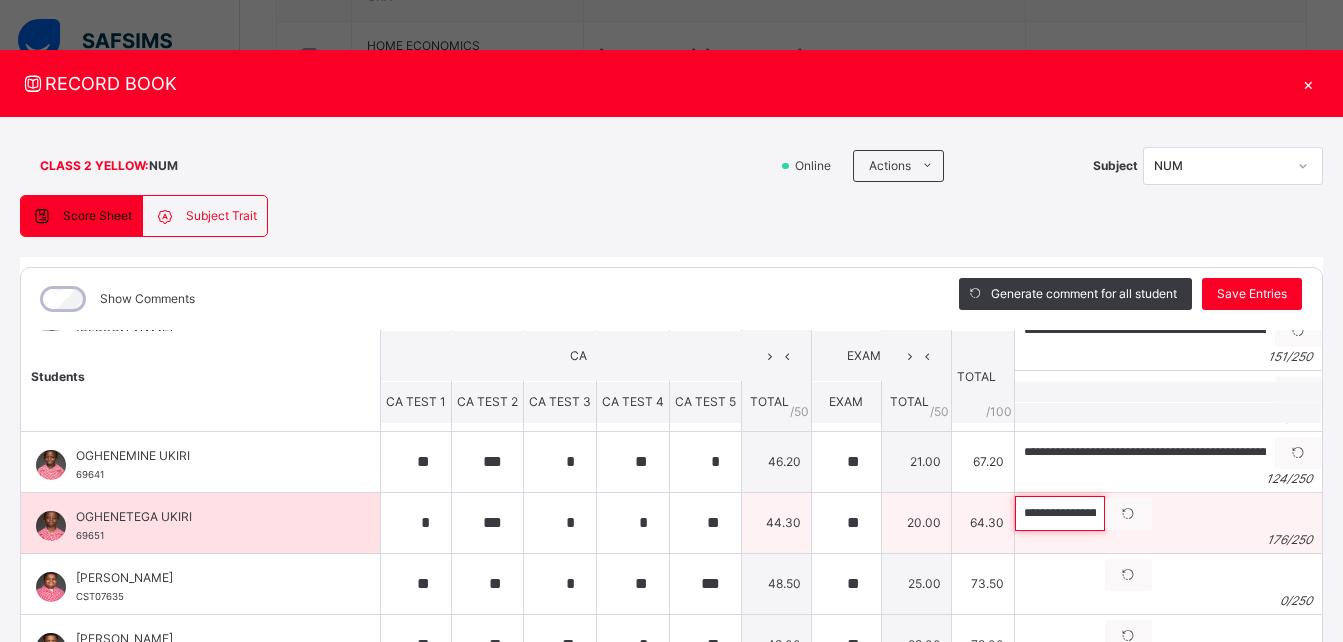 scroll, scrollTop: 0, scrollLeft: 791, axis: horizontal 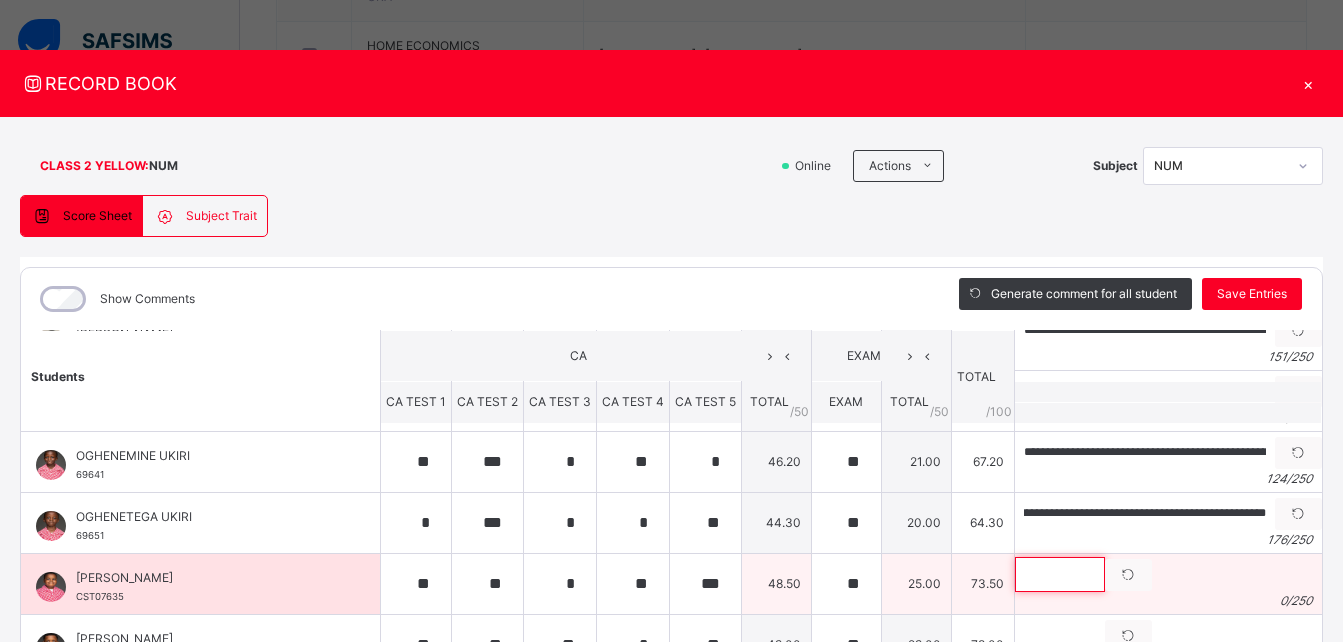 click at bounding box center (1060, 574) 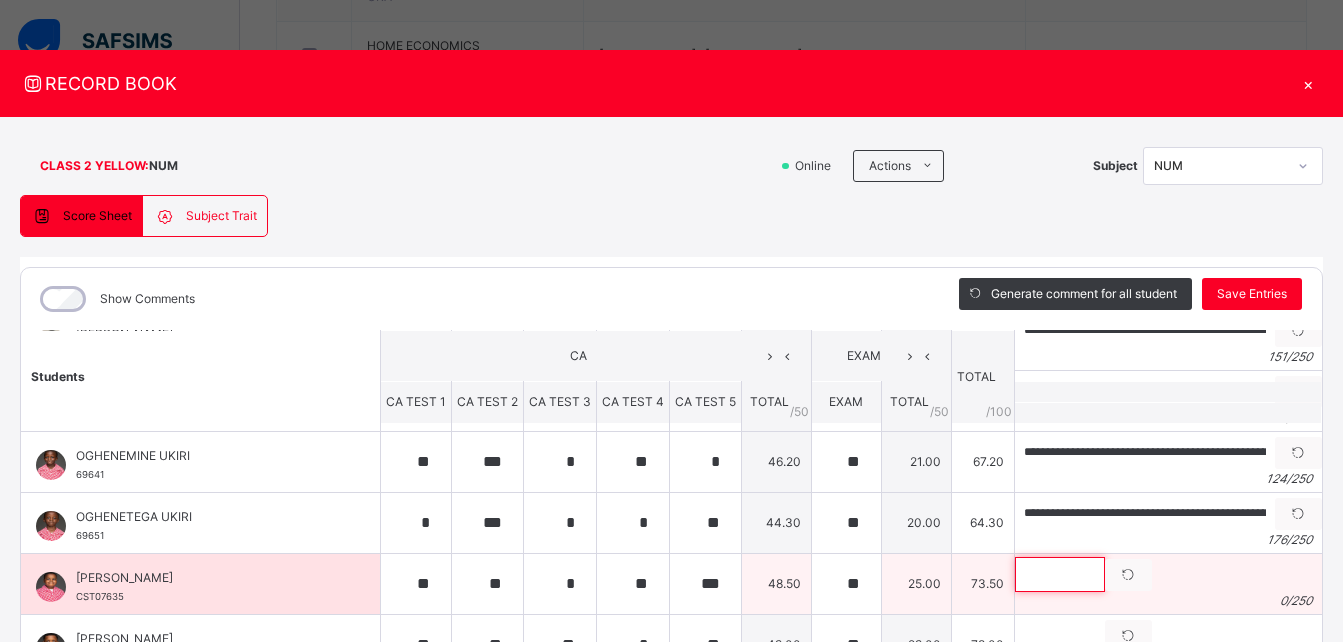click at bounding box center [1060, 574] 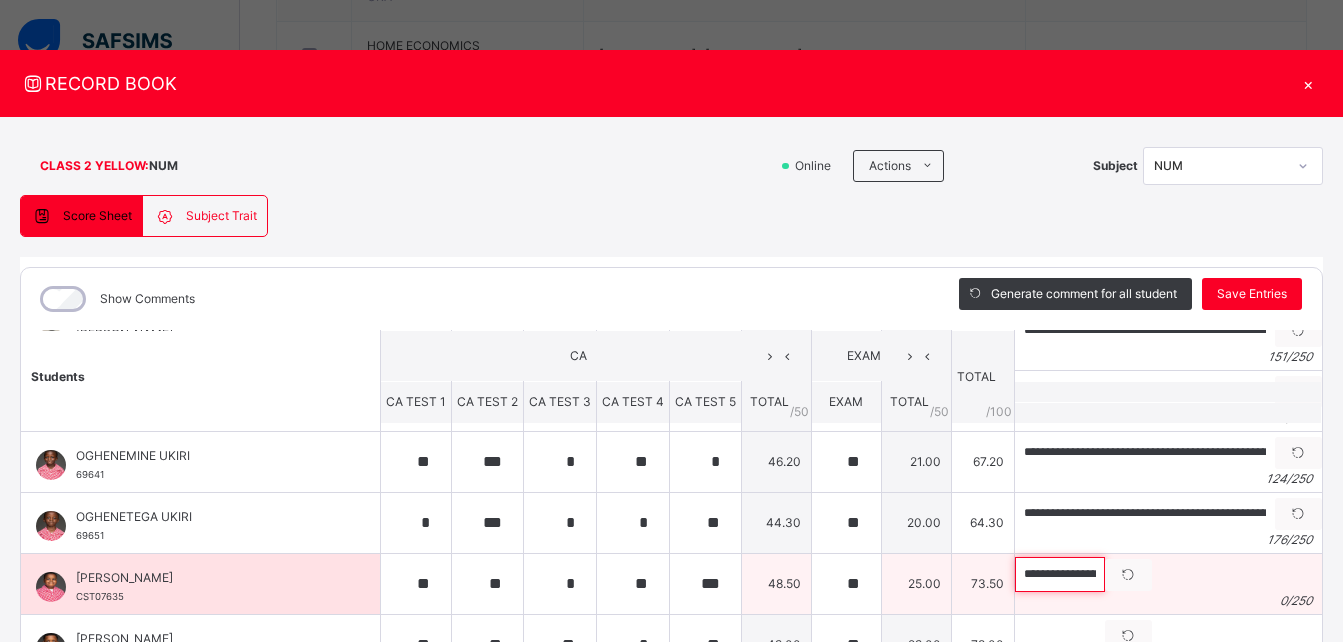 scroll, scrollTop: 0, scrollLeft: 434, axis: horizontal 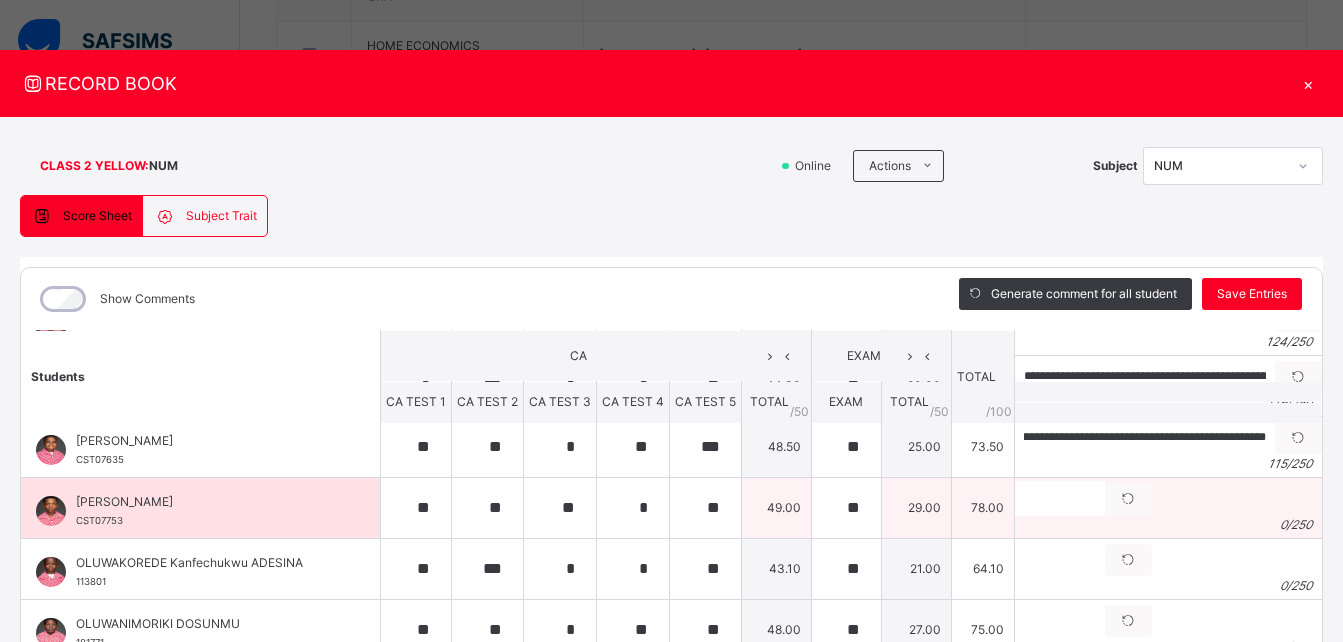 click on "0 / 250" at bounding box center (1168, 525) 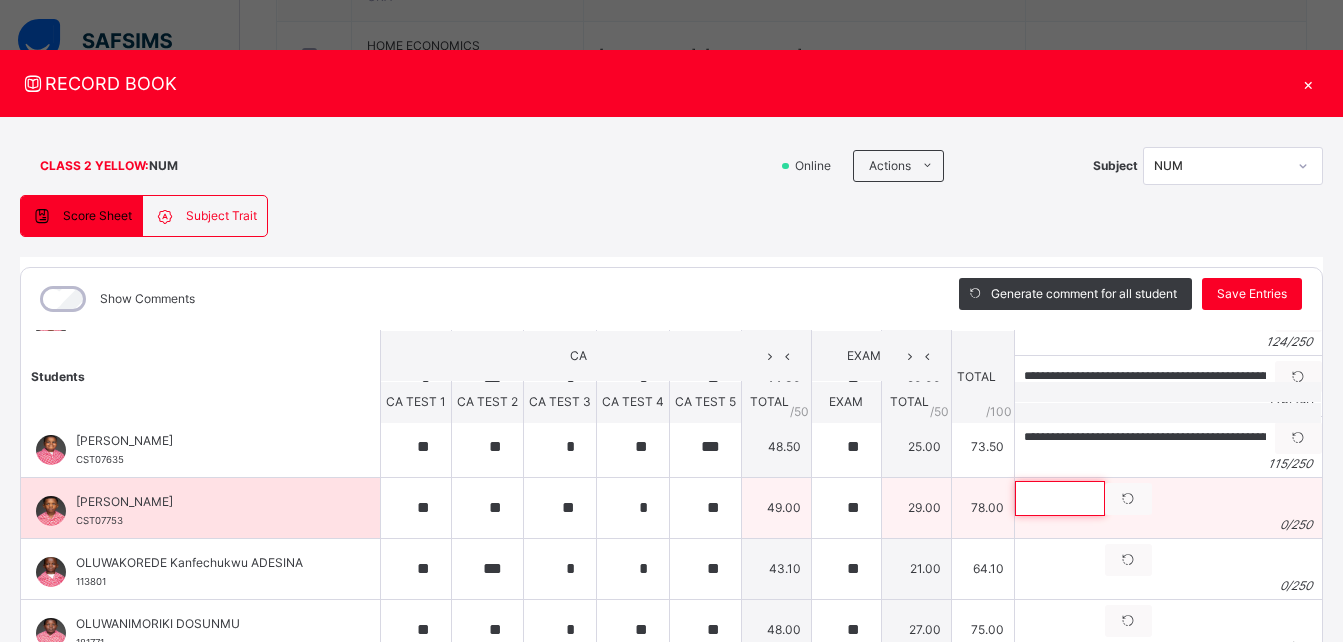 click at bounding box center [1060, 498] 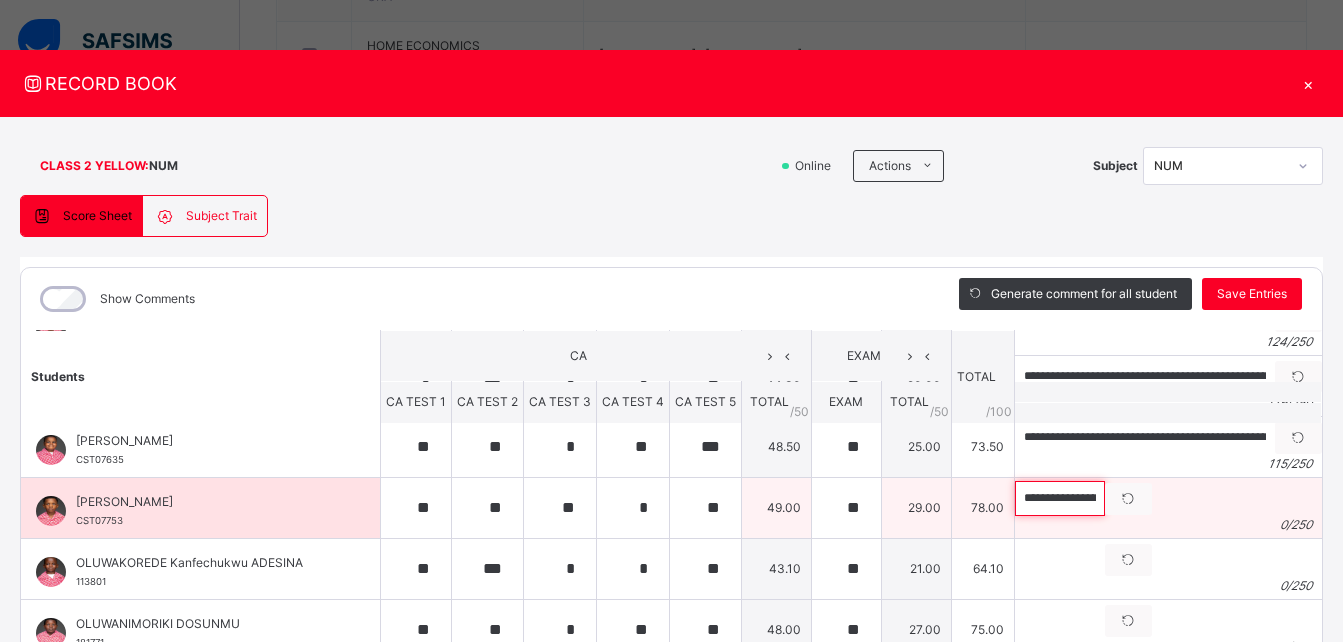 scroll, scrollTop: 0, scrollLeft: 625, axis: horizontal 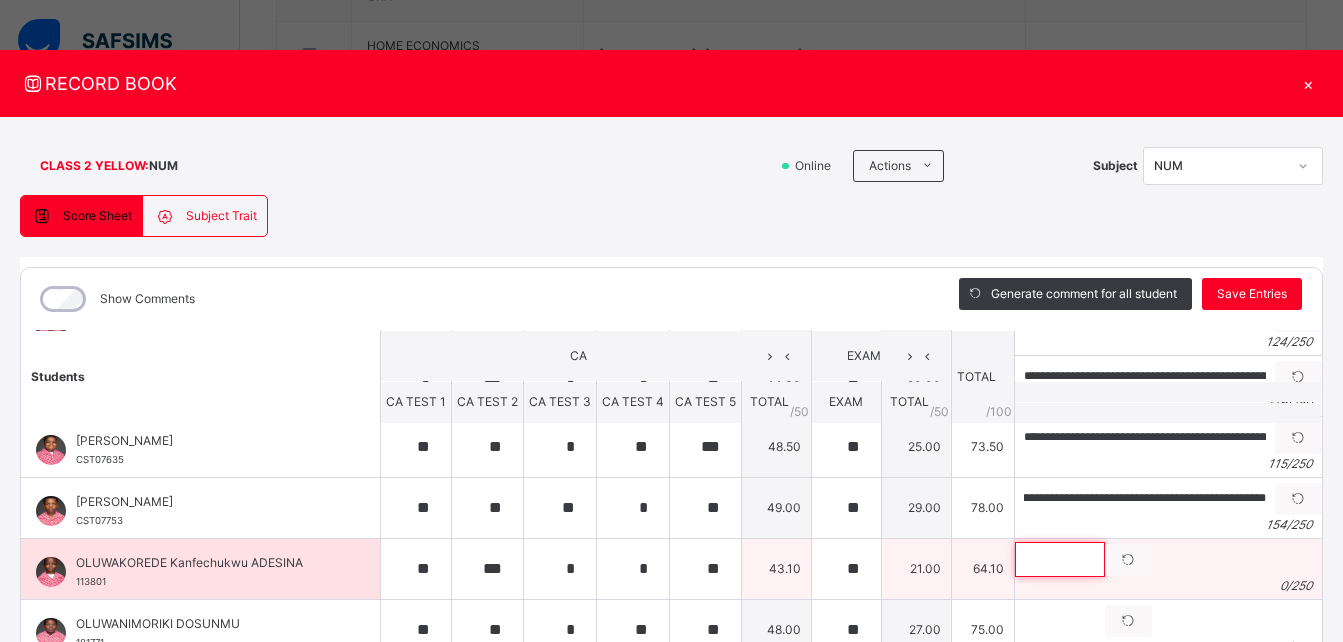 click at bounding box center (1060, 559) 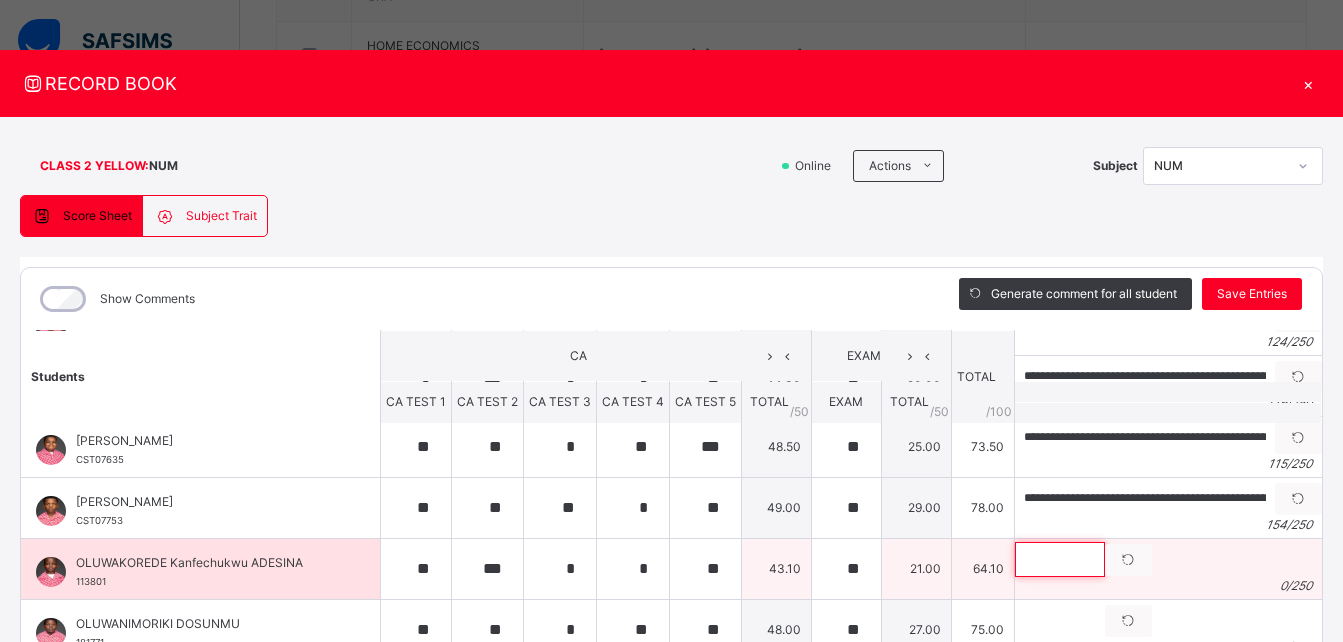 click at bounding box center [1060, 559] 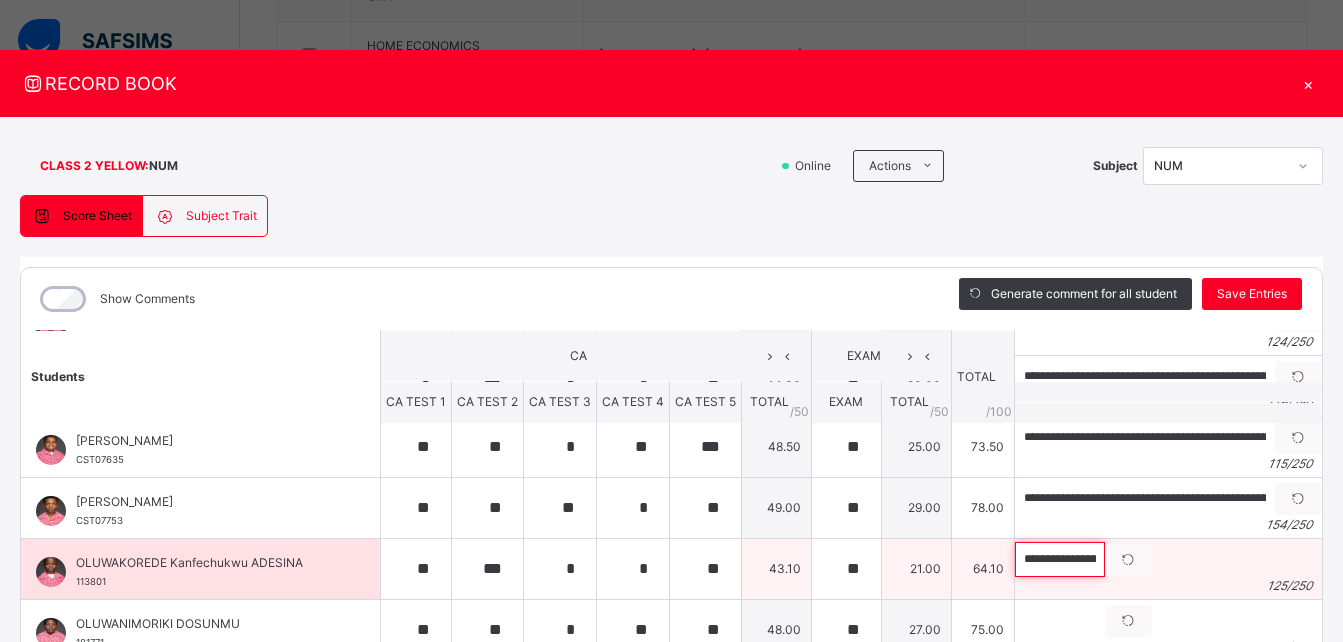 scroll, scrollTop: 0, scrollLeft: 466, axis: horizontal 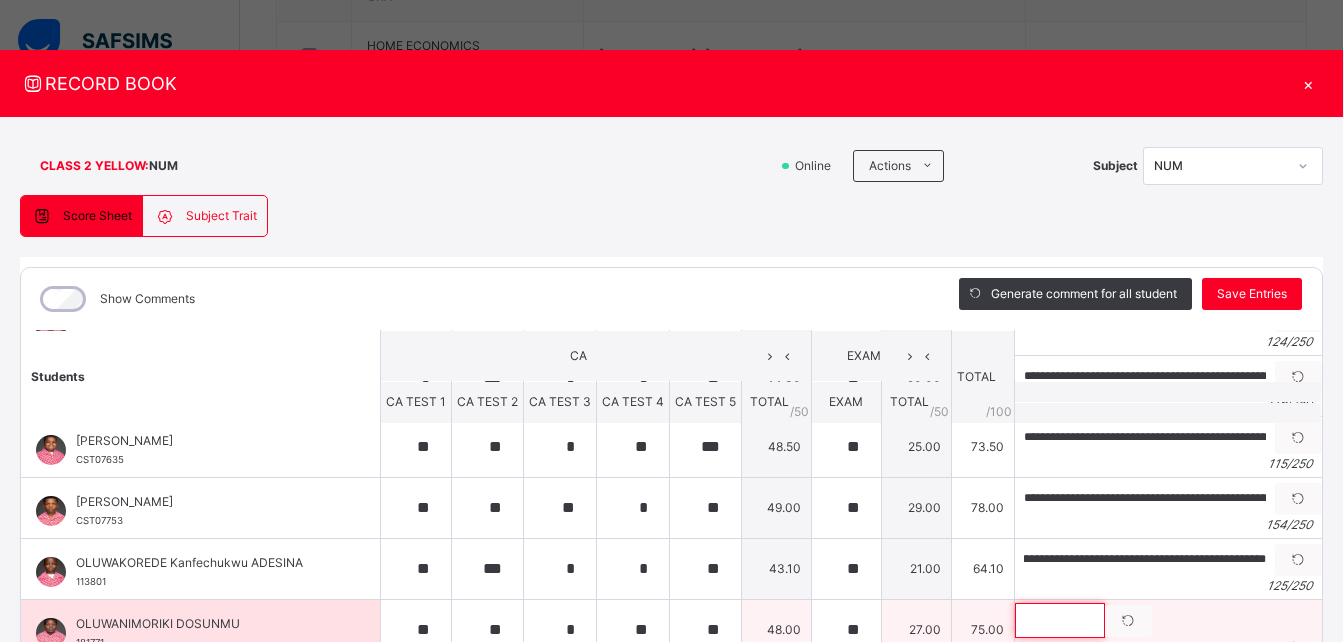 click at bounding box center [1060, 620] 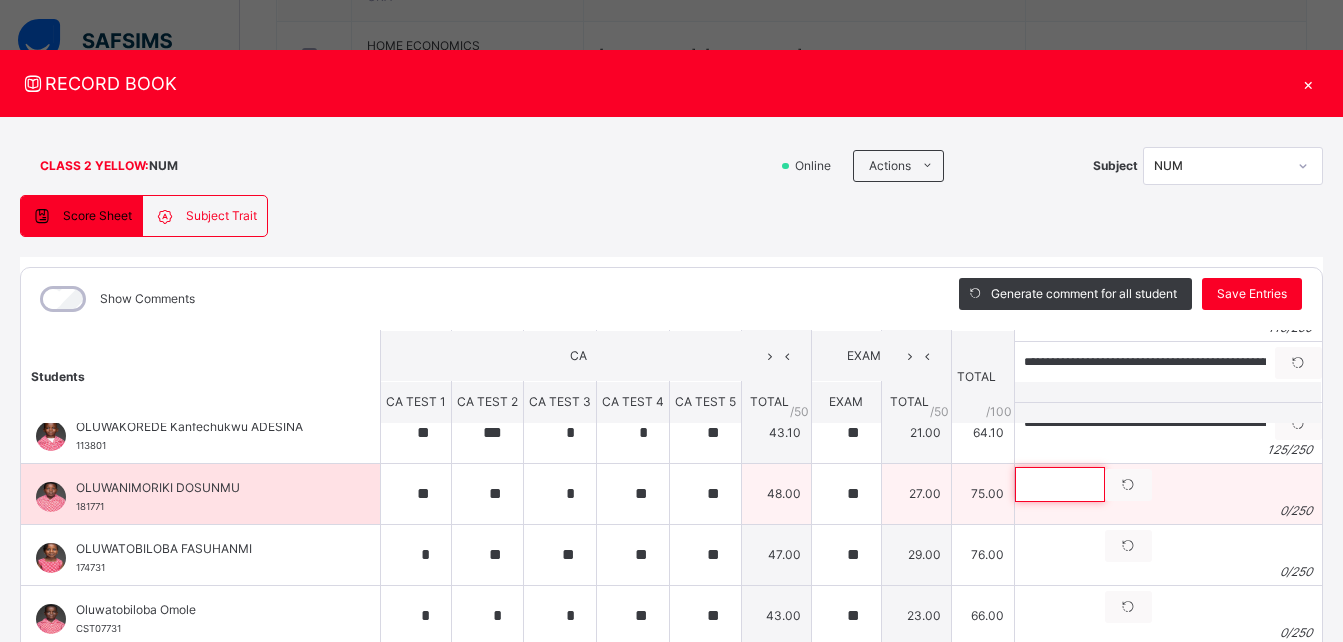 scroll, scrollTop: 1012, scrollLeft: 0, axis: vertical 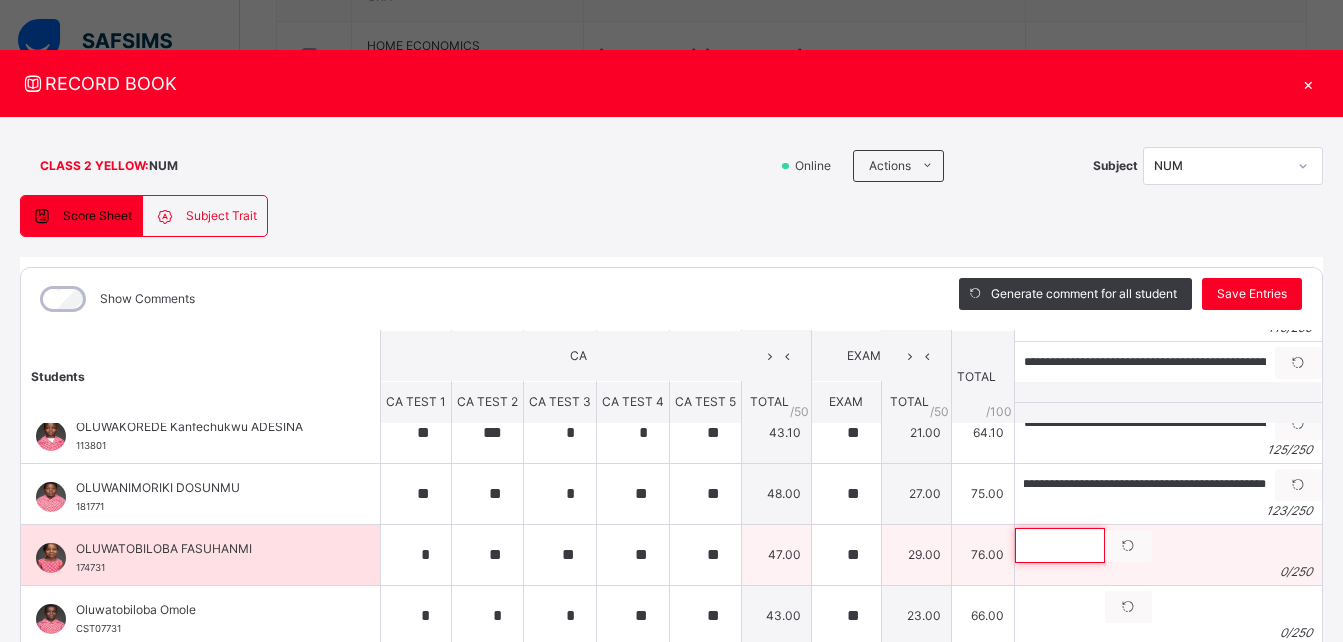 click at bounding box center (1060, 545) 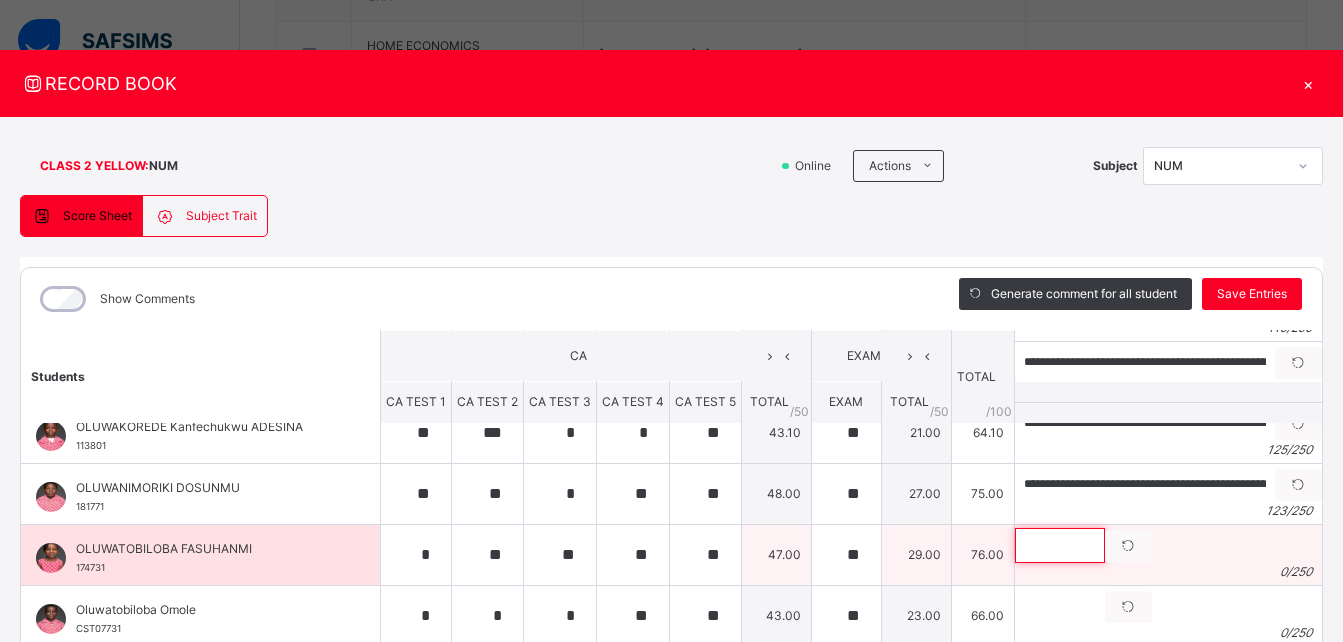 click at bounding box center [1060, 545] 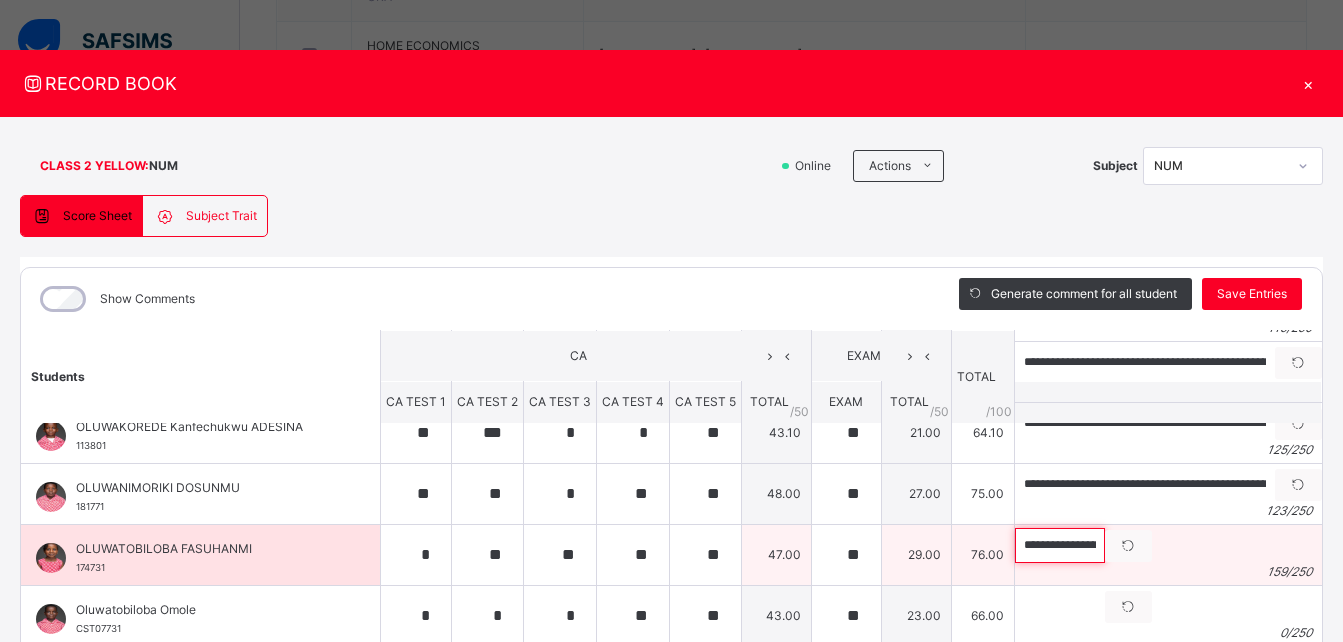 scroll, scrollTop: 0, scrollLeft: 683, axis: horizontal 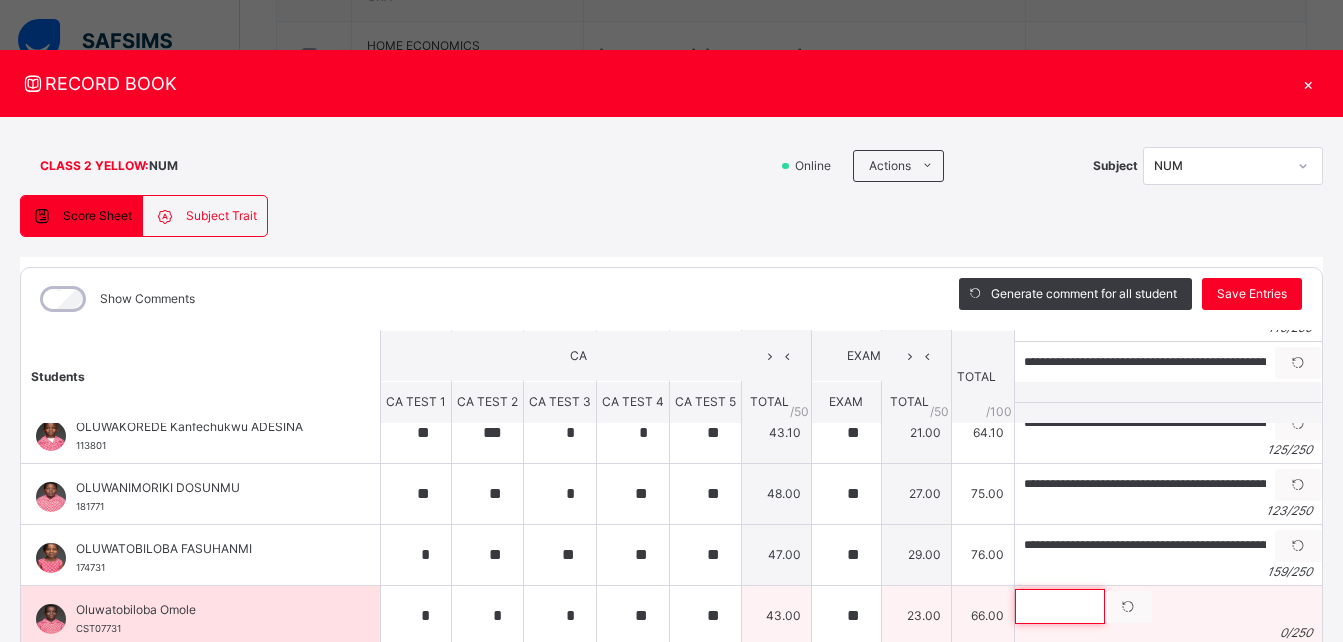click at bounding box center [1060, 606] 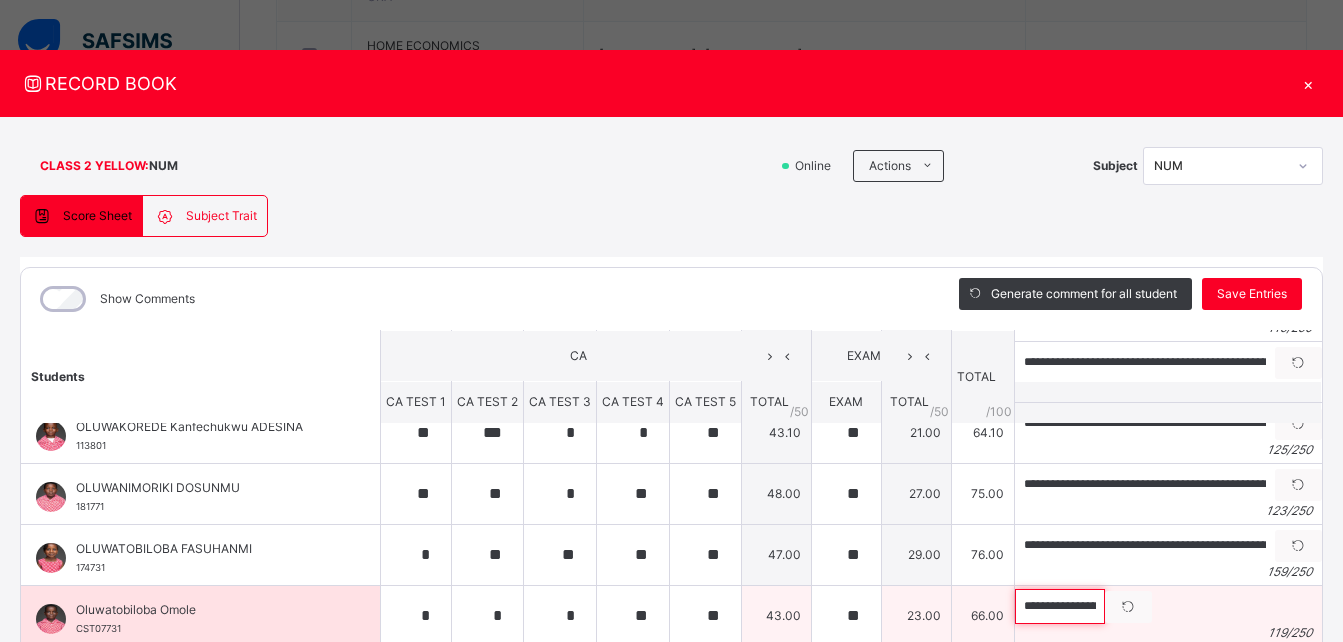 scroll, scrollTop: 0, scrollLeft: 460, axis: horizontal 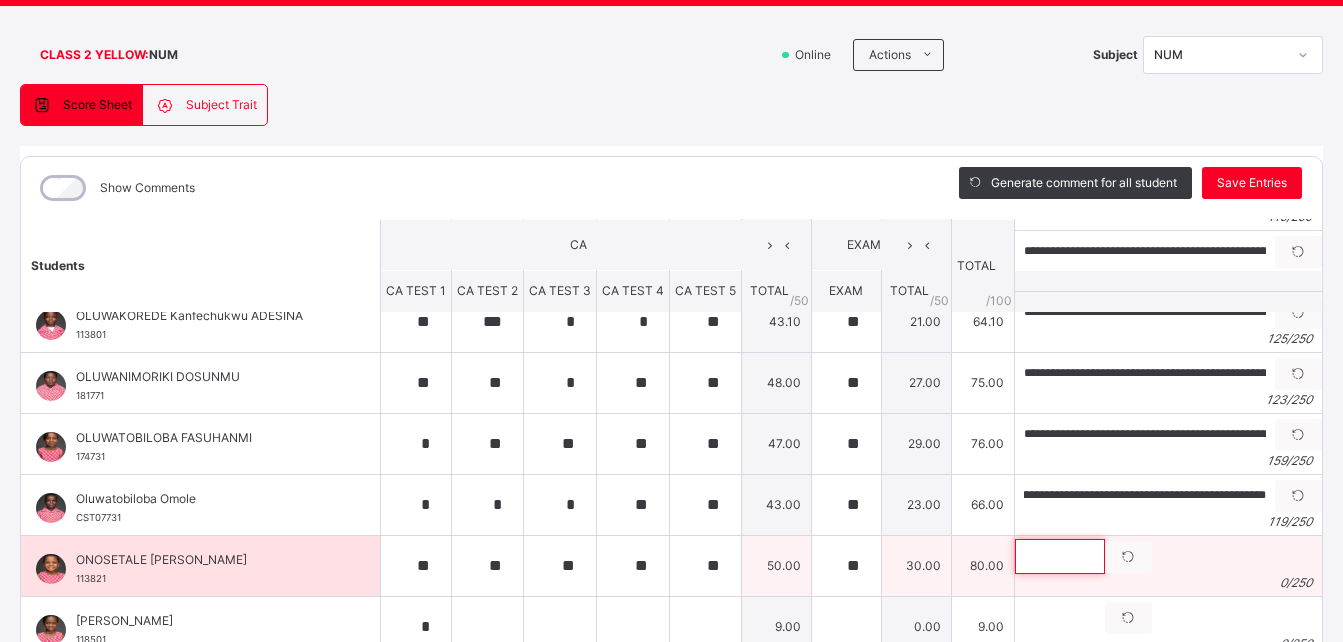 click at bounding box center (1060, 556) 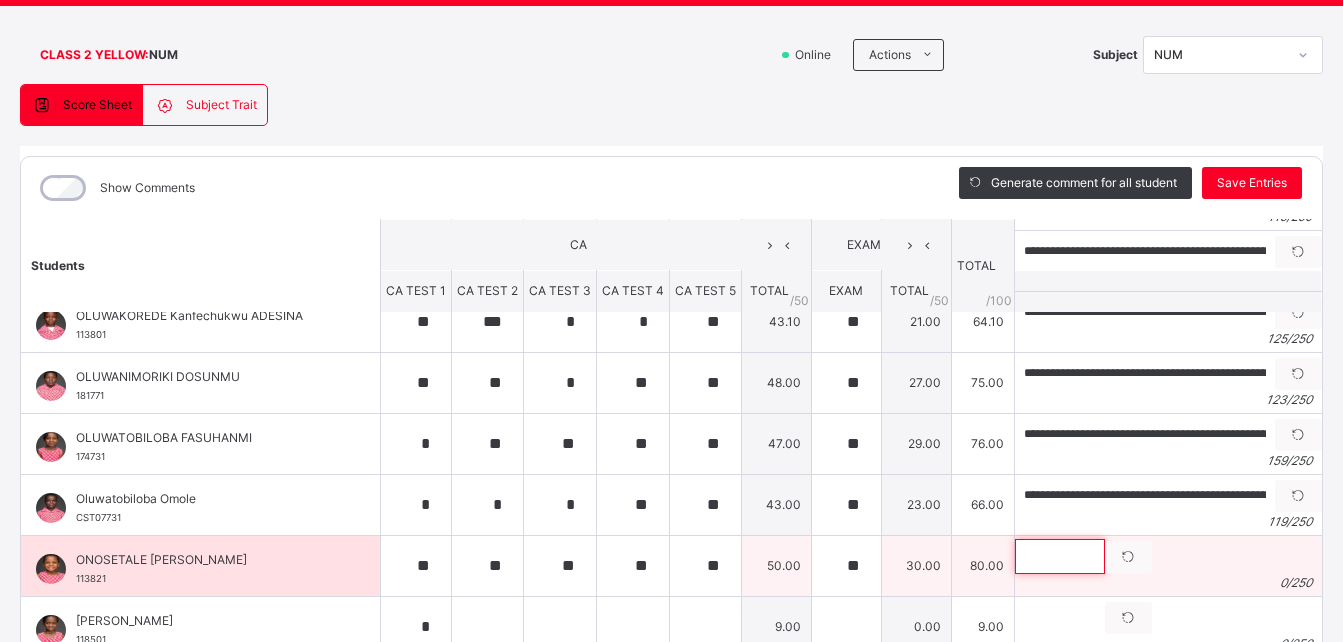 click at bounding box center (1060, 556) 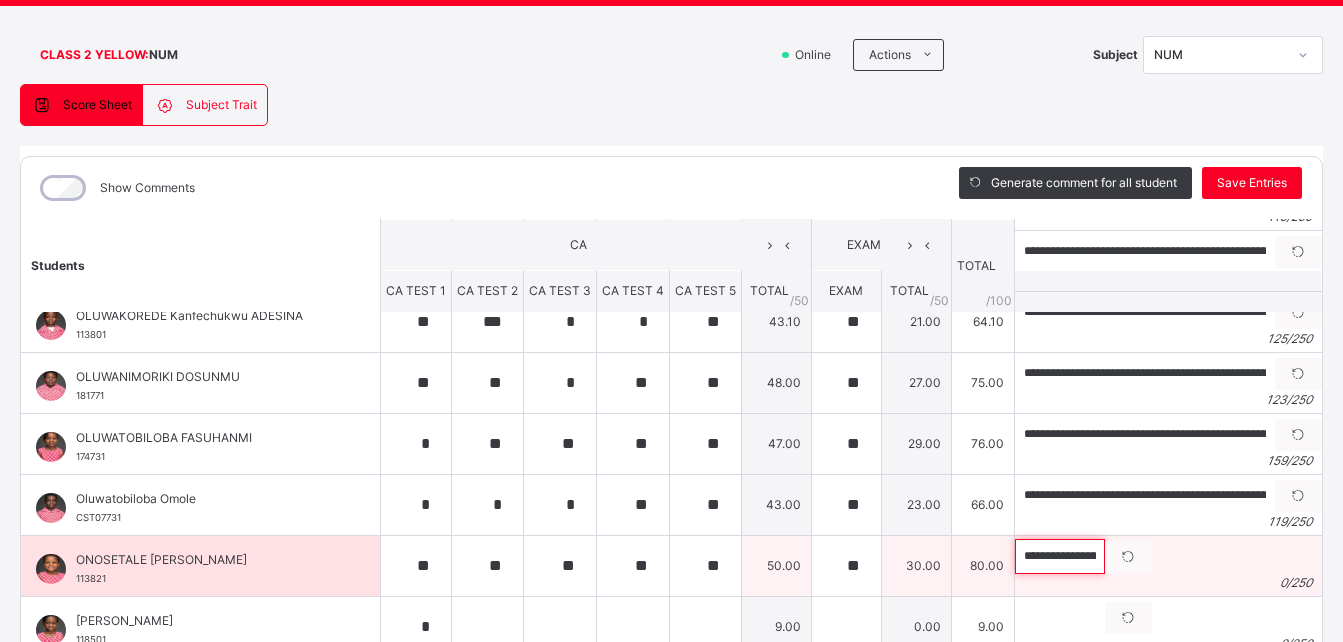 scroll, scrollTop: 0, scrollLeft: 624, axis: horizontal 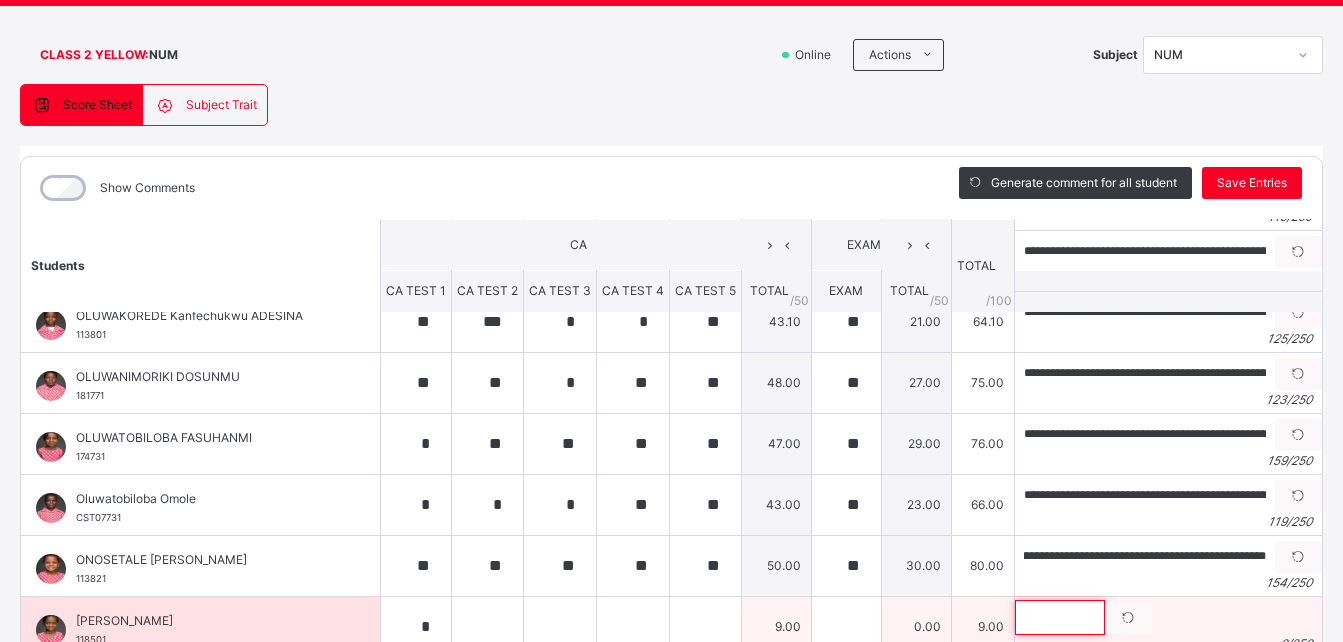 click at bounding box center [1060, 617] 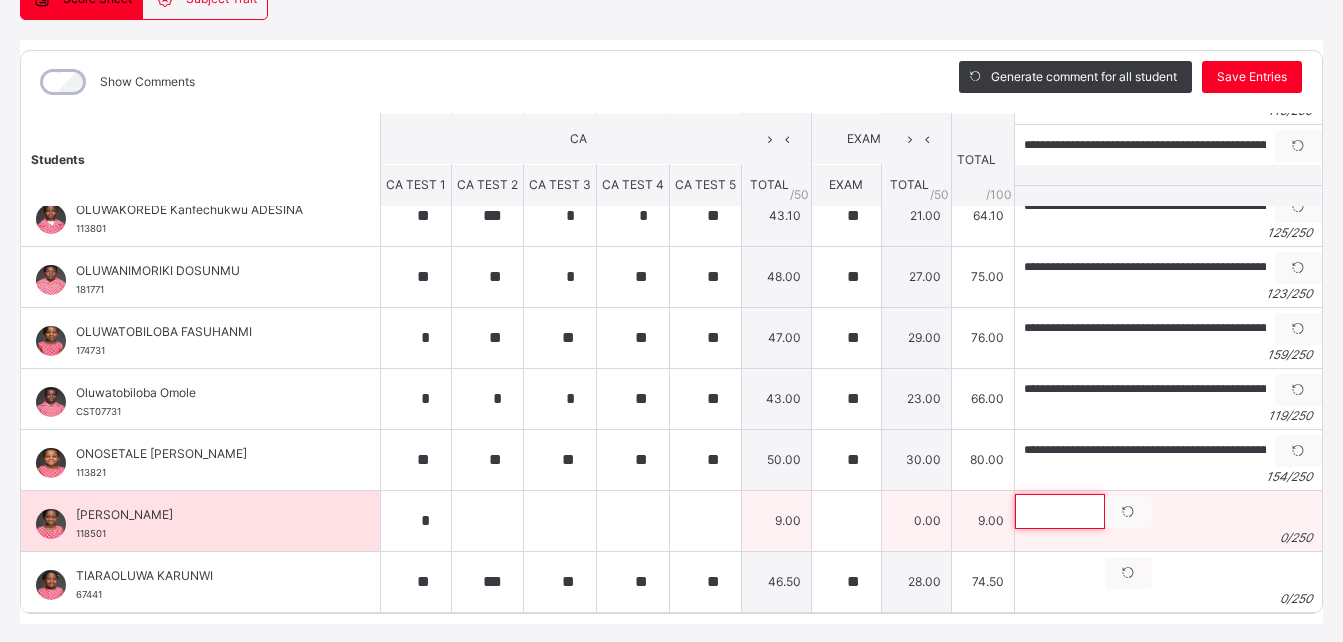 scroll, scrollTop: 269, scrollLeft: 0, axis: vertical 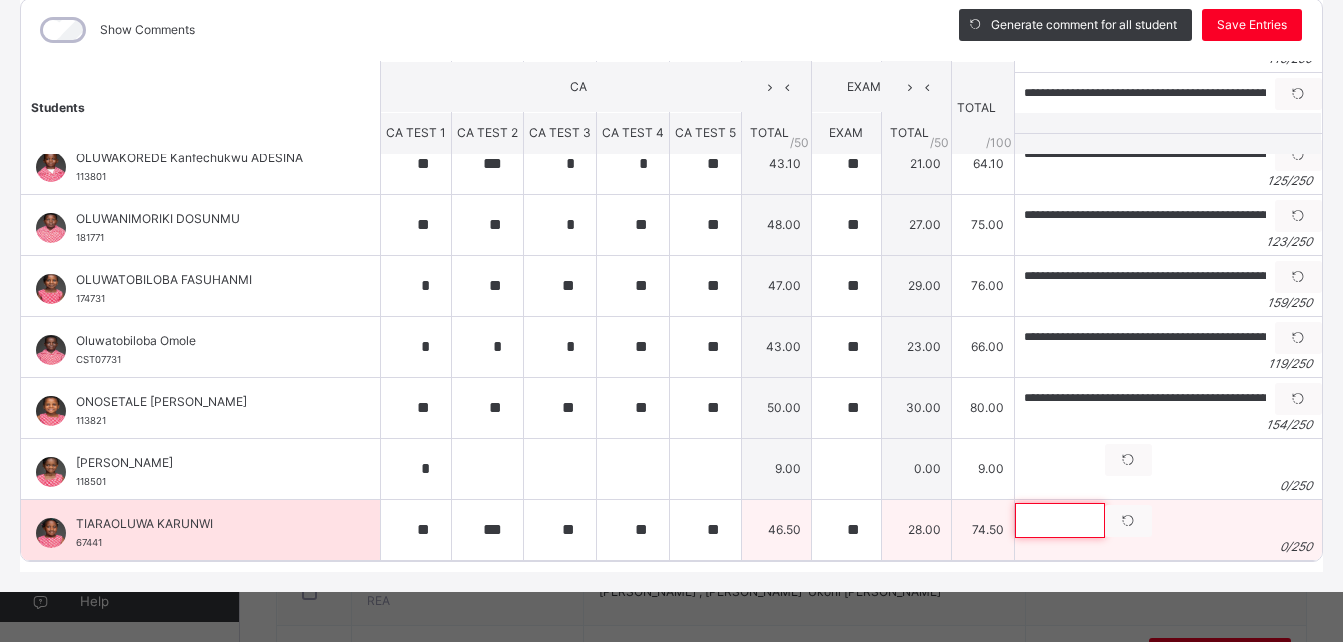 click at bounding box center [1060, 520] 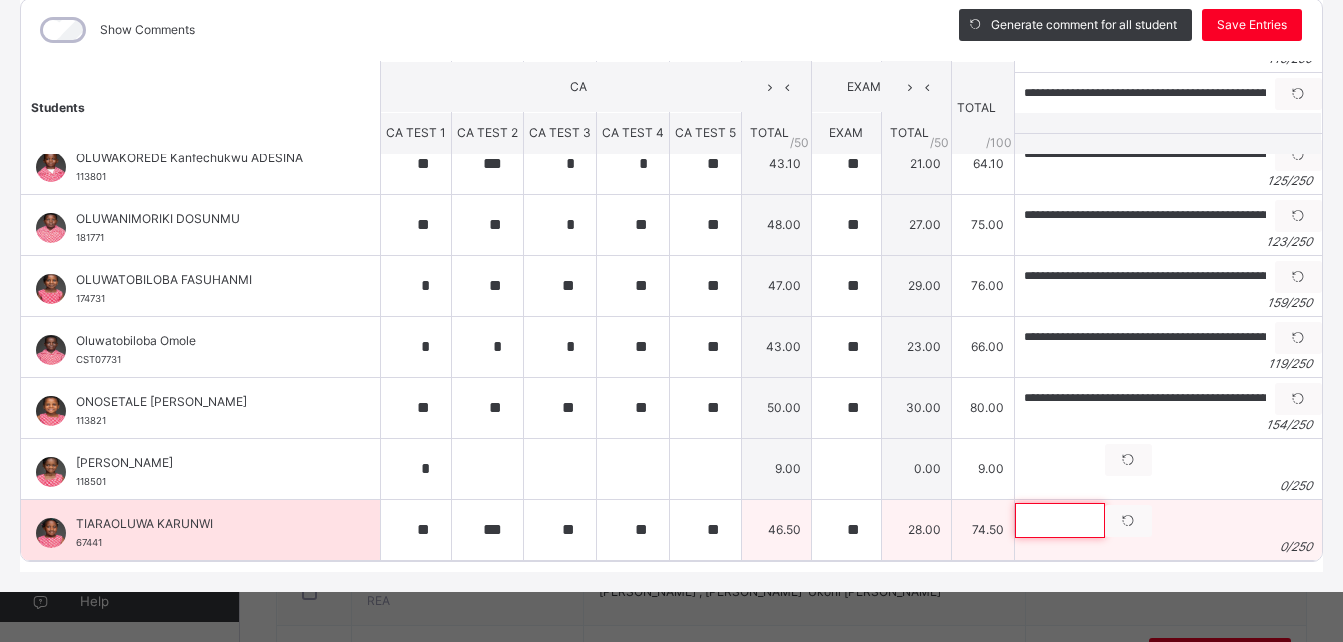 paste on "**********" 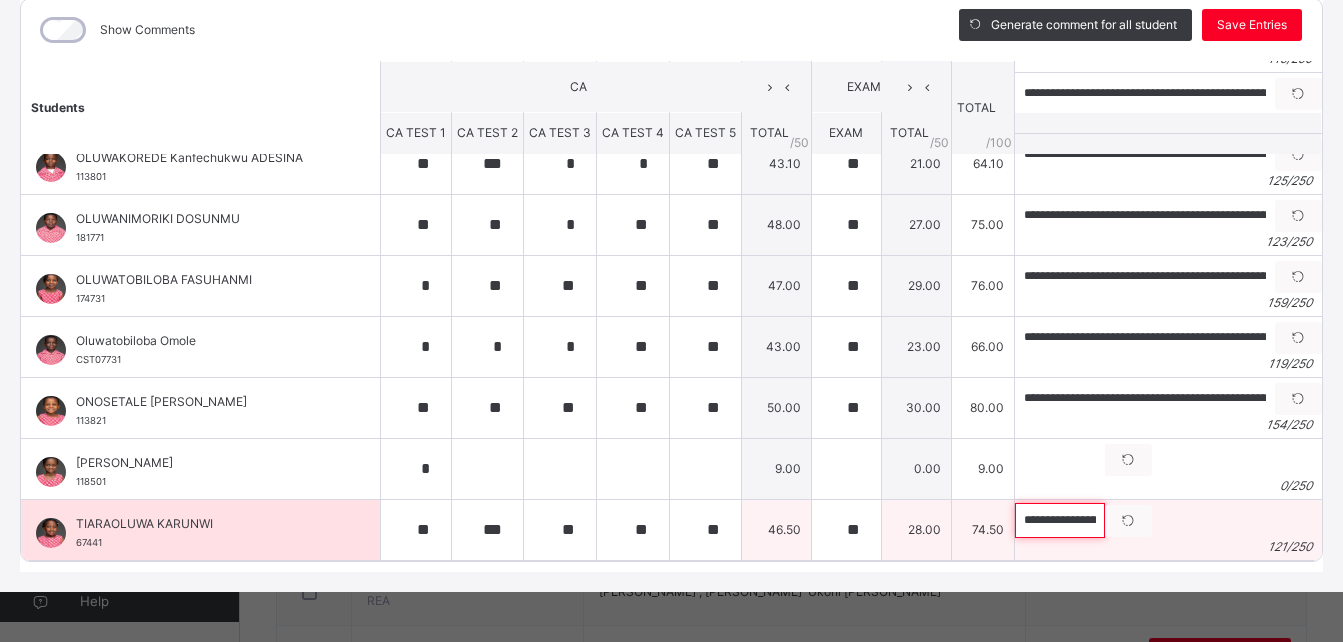 scroll, scrollTop: 0, scrollLeft: 454, axis: horizontal 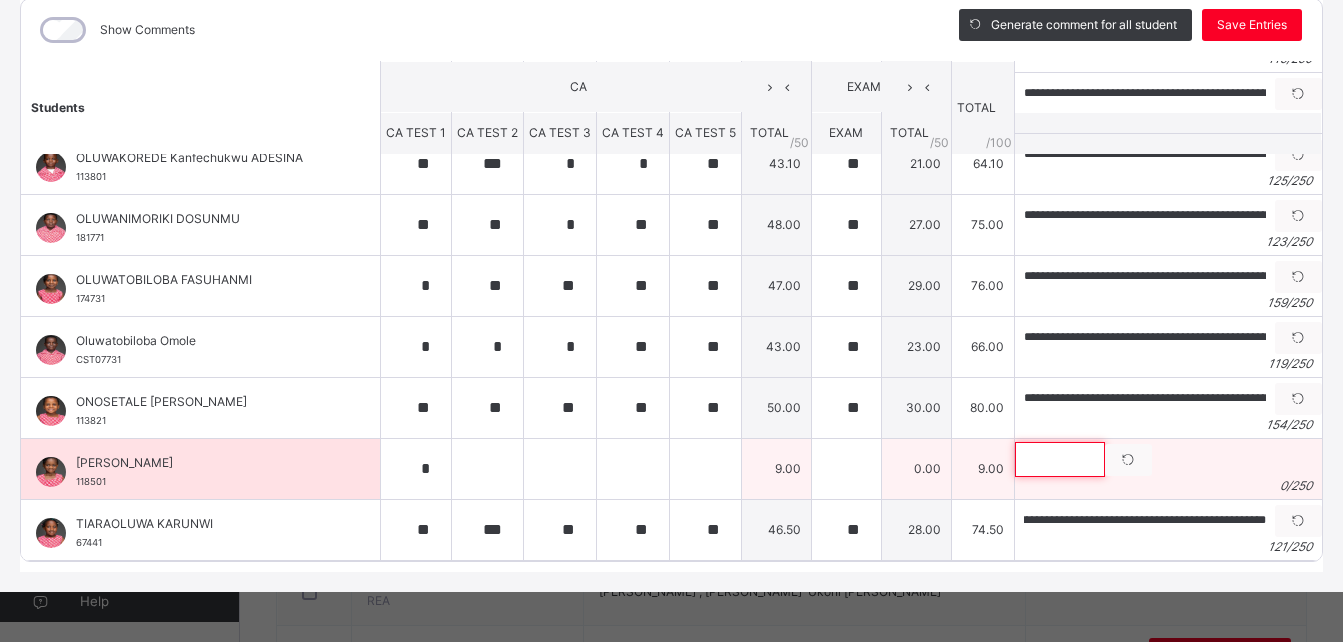 click at bounding box center [1060, 459] 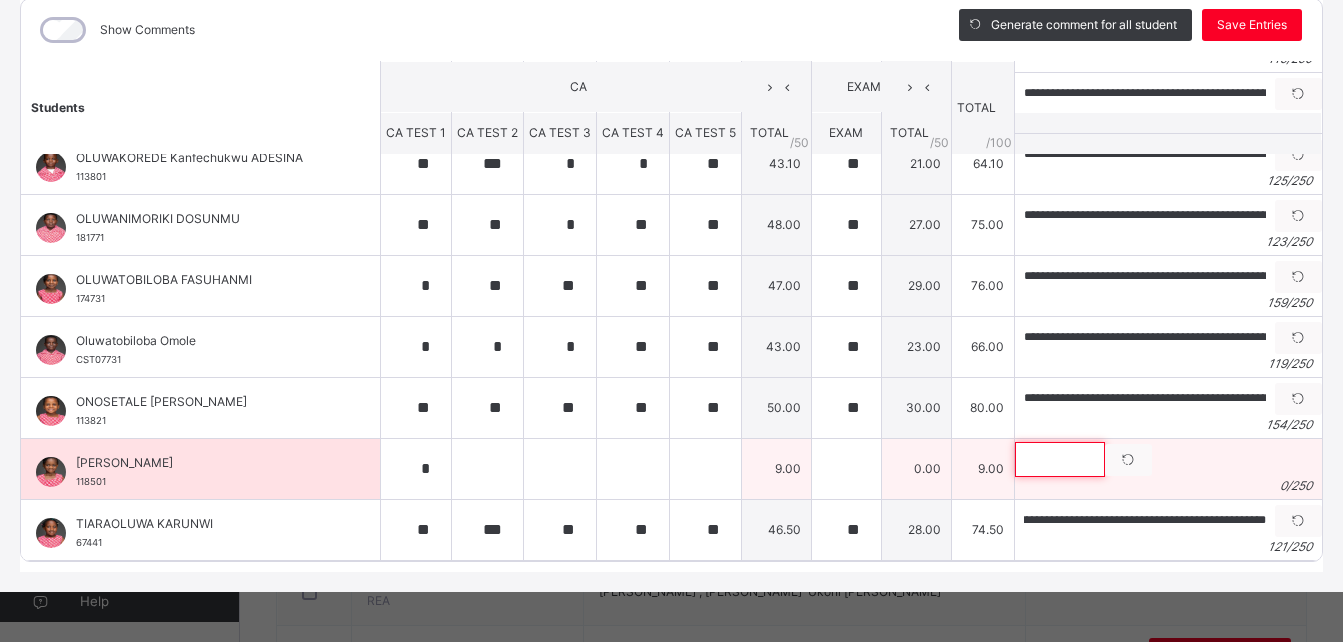 scroll, scrollTop: 0, scrollLeft: 0, axis: both 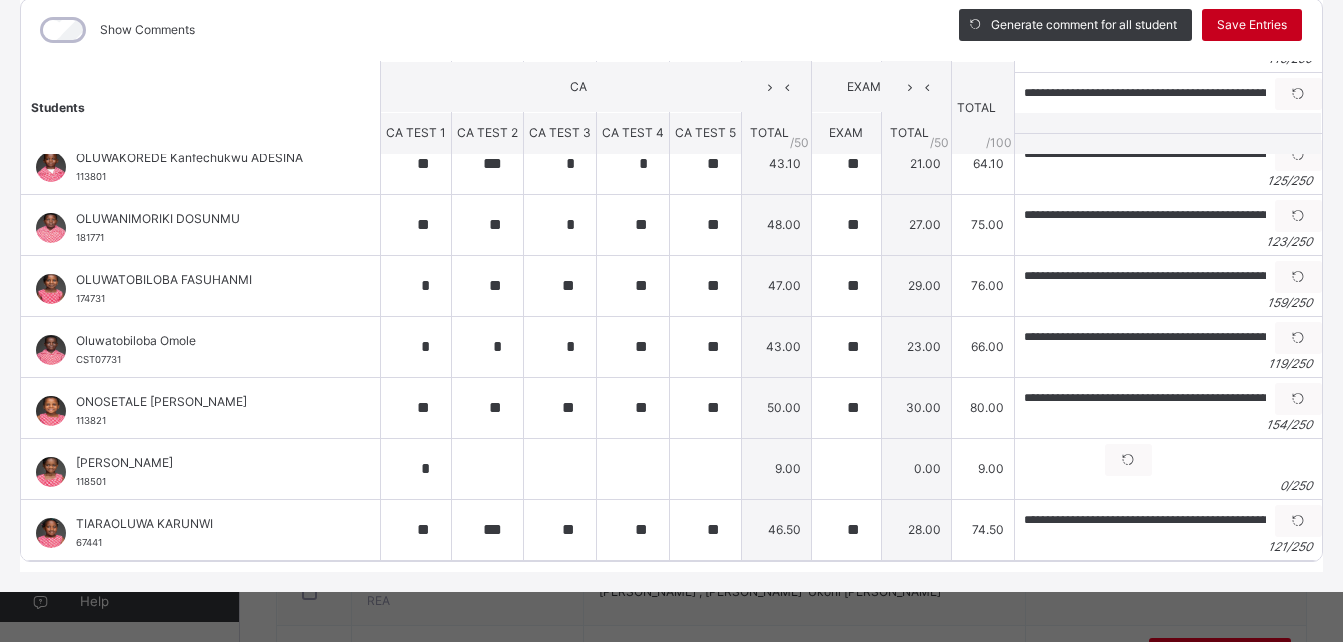click on "Save Entries" at bounding box center [1252, 25] 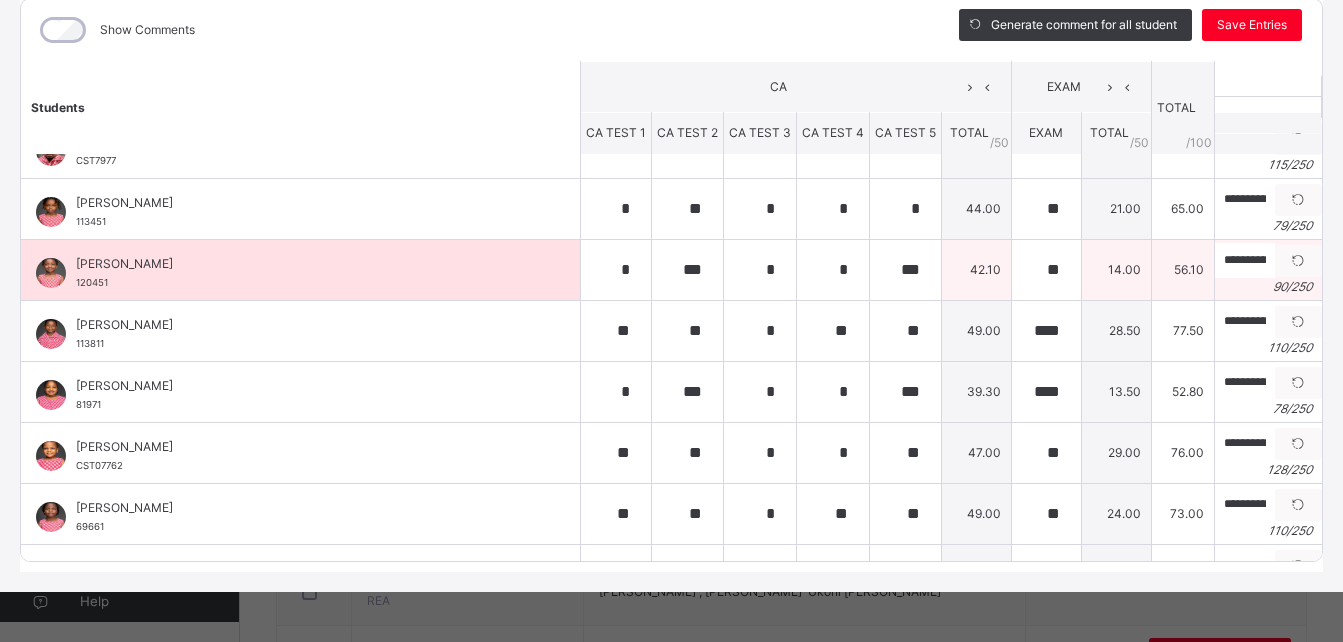 scroll, scrollTop: 0, scrollLeft: 0, axis: both 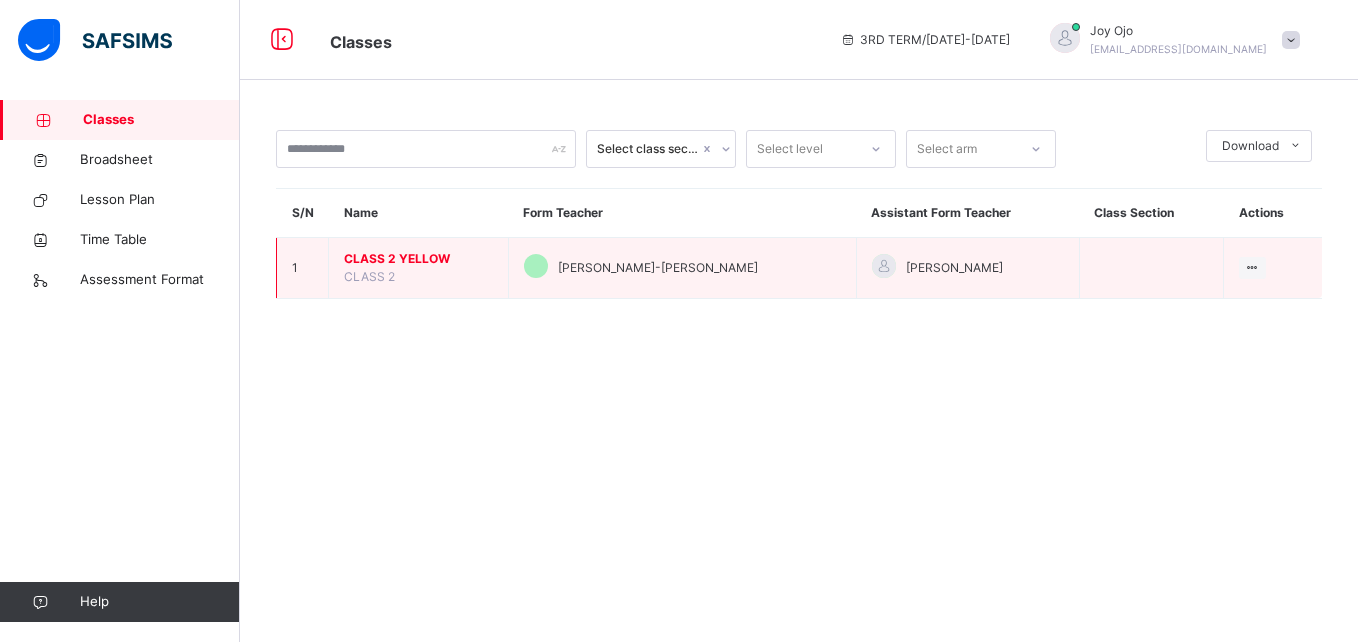 click on "CLASS 2   YELLOW   CLASS 2" at bounding box center [419, 268] 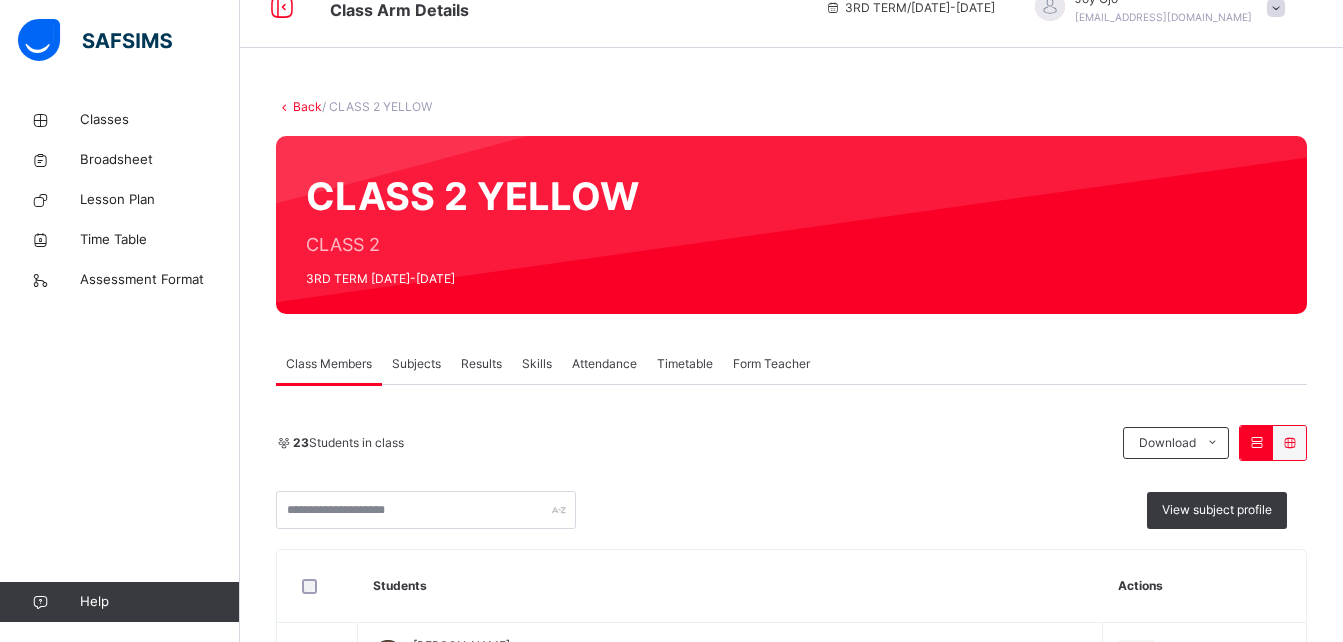 scroll, scrollTop: 0, scrollLeft: 0, axis: both 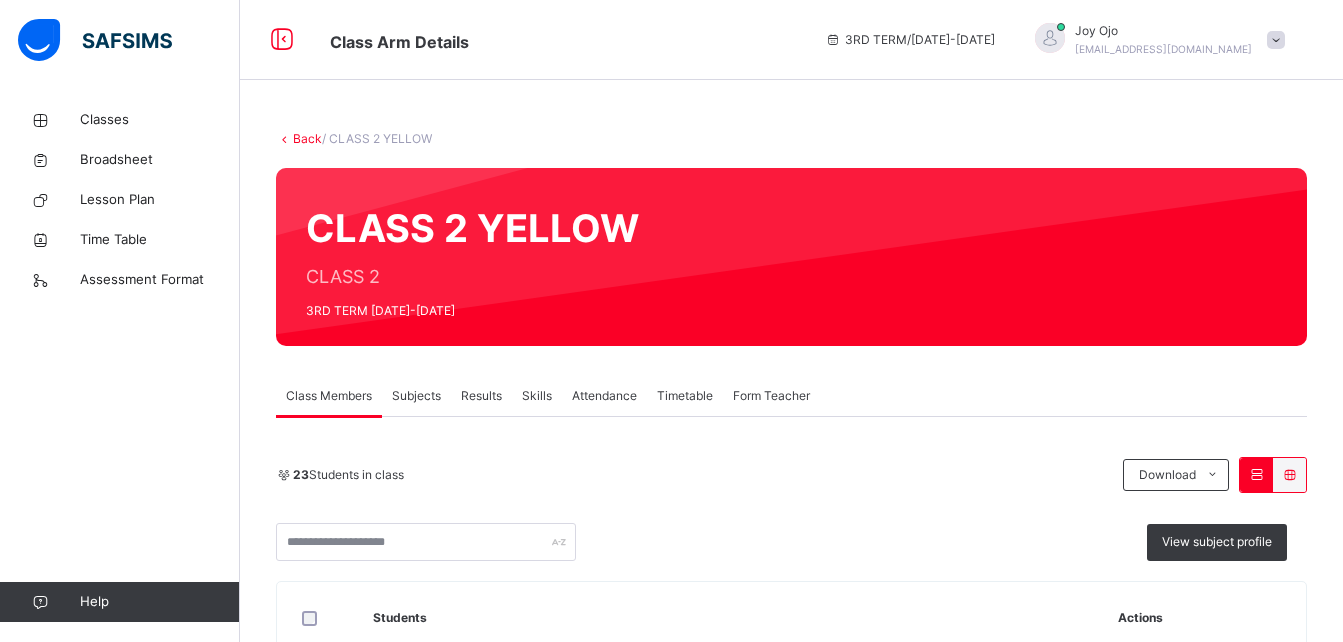 click on "Subjects" at bounding box center [416, 396] 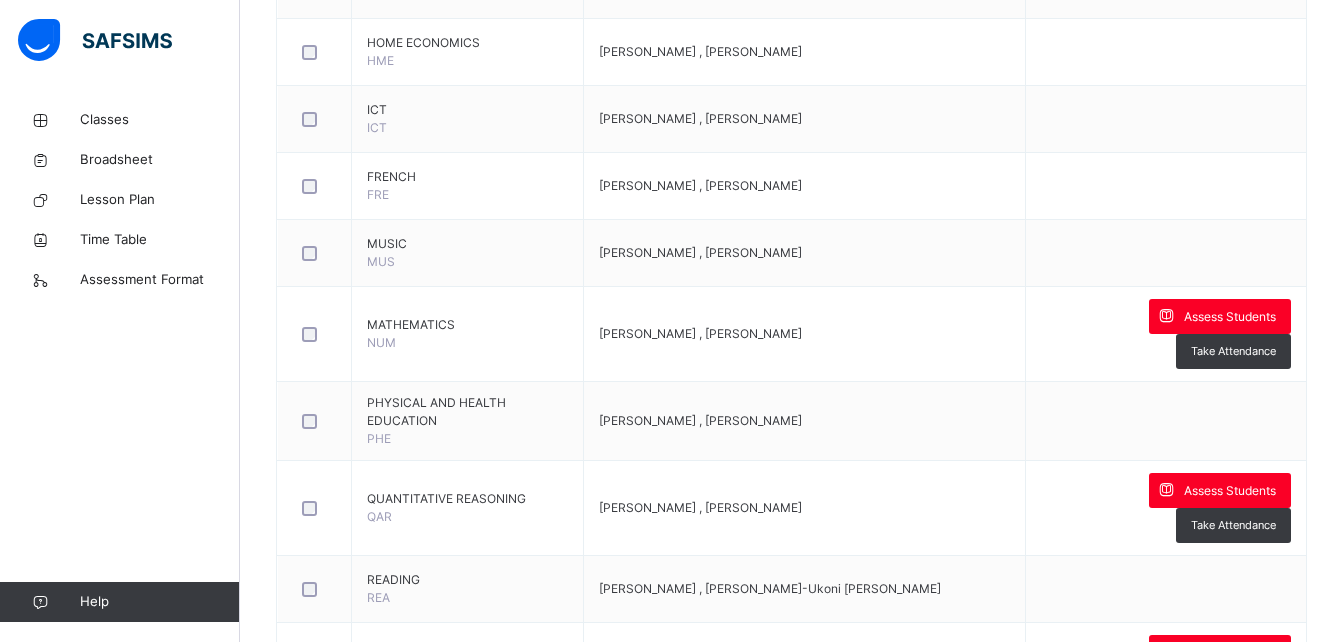 scroll, scrollTop: 845, scrollLeft: 0, axis: vertical 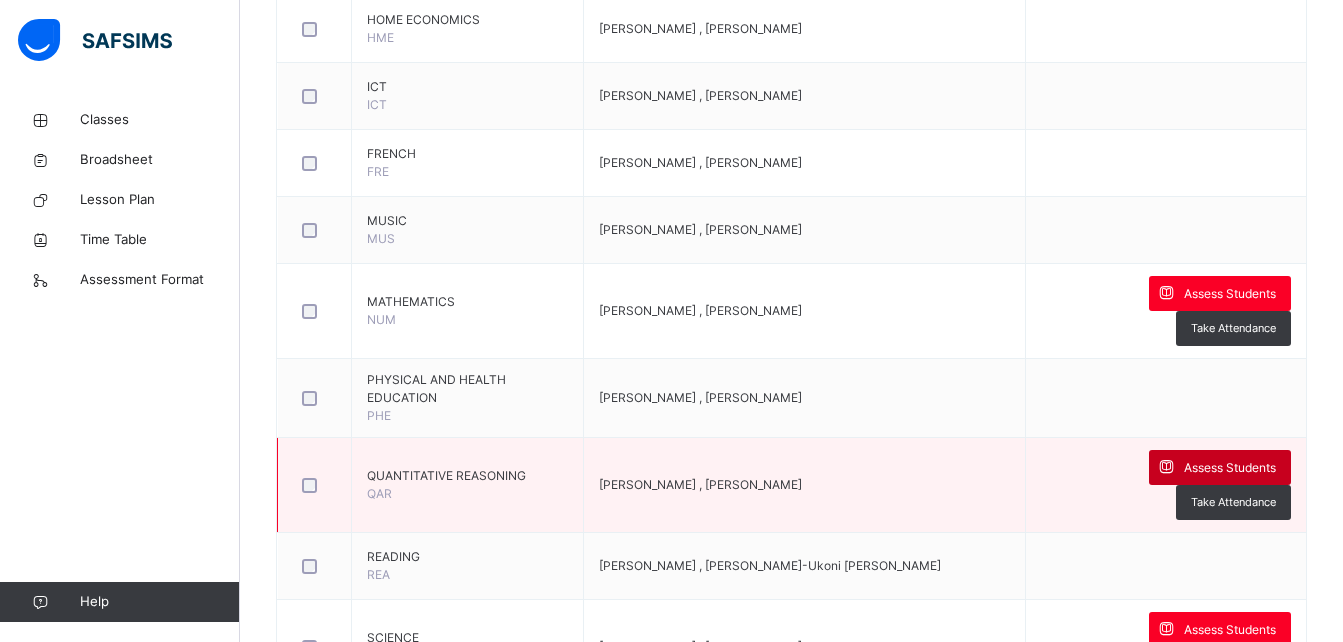 click on "Assess Students" at bounding box center (1230, 468) 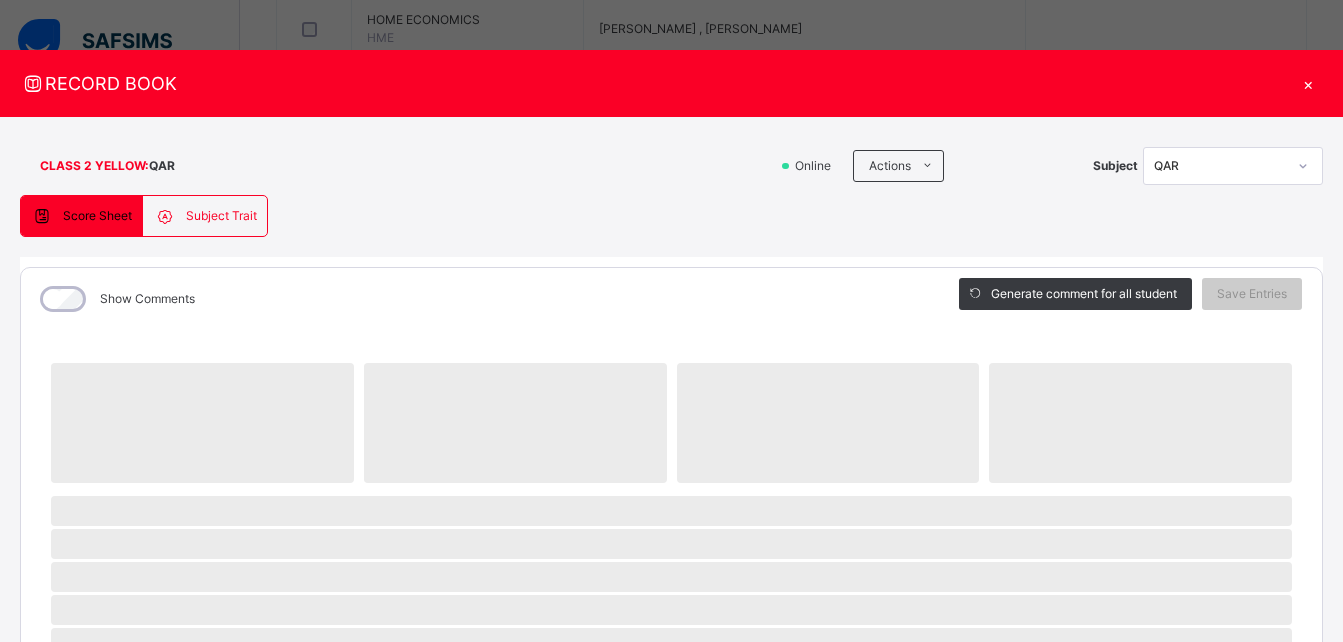 click on "Subject Trait" at bounding box center (221, 216) 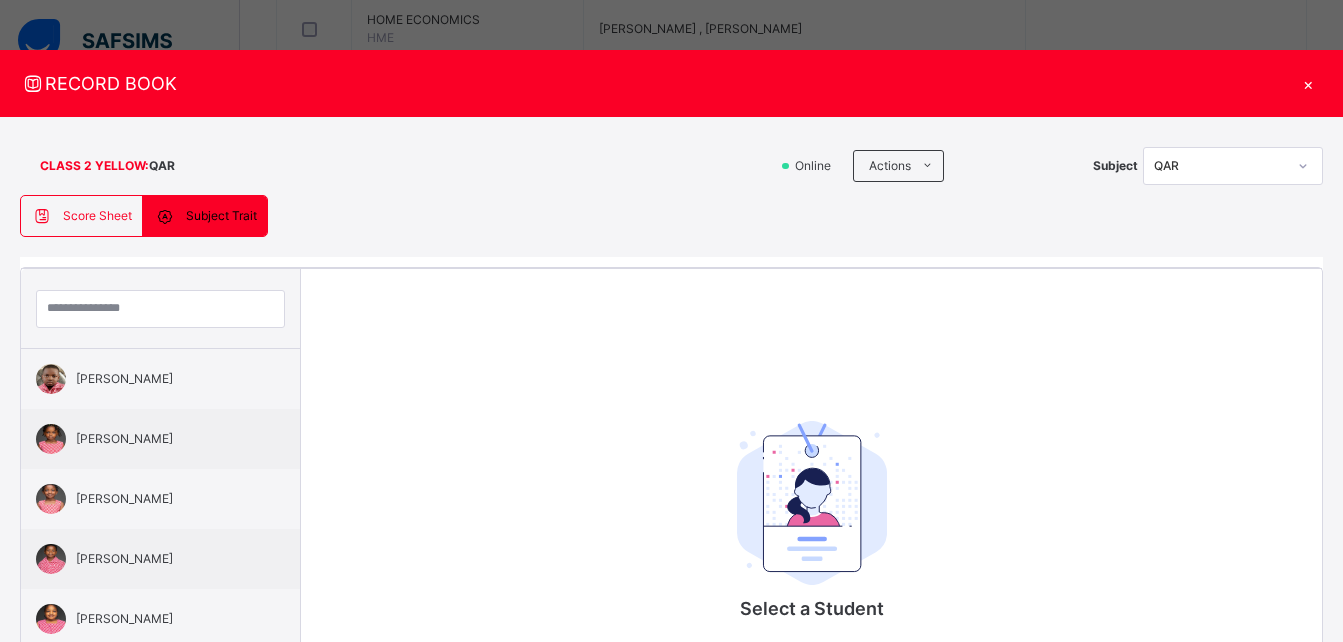 click on "Subject Trait" at bounding box center [221, 216] 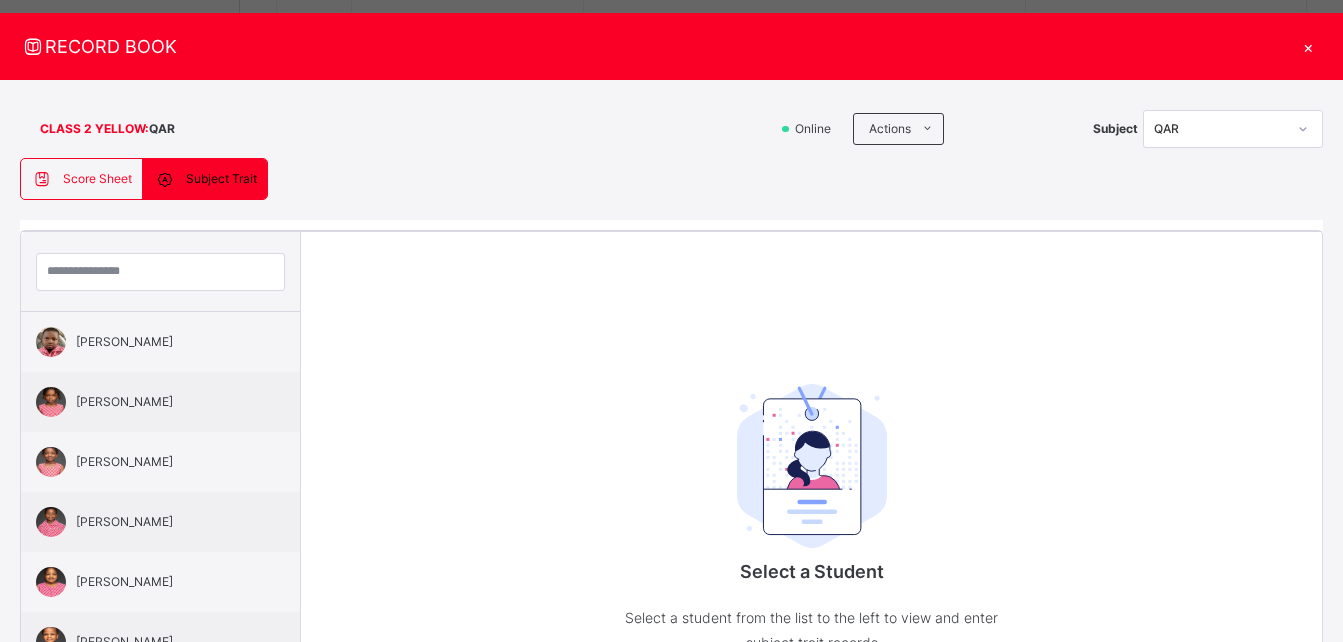 scroll, scrollTop: 0, scrollLeft: 0, axis: both 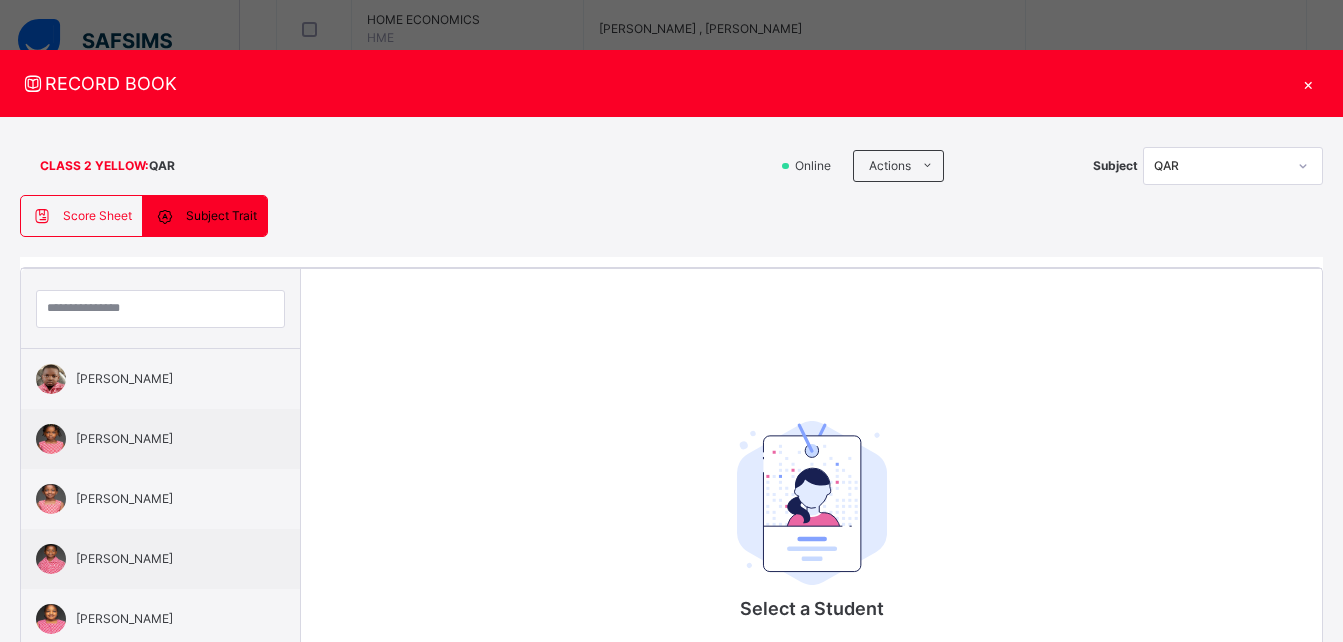 click on "Score Sheet" at bounding box center (97, 216) 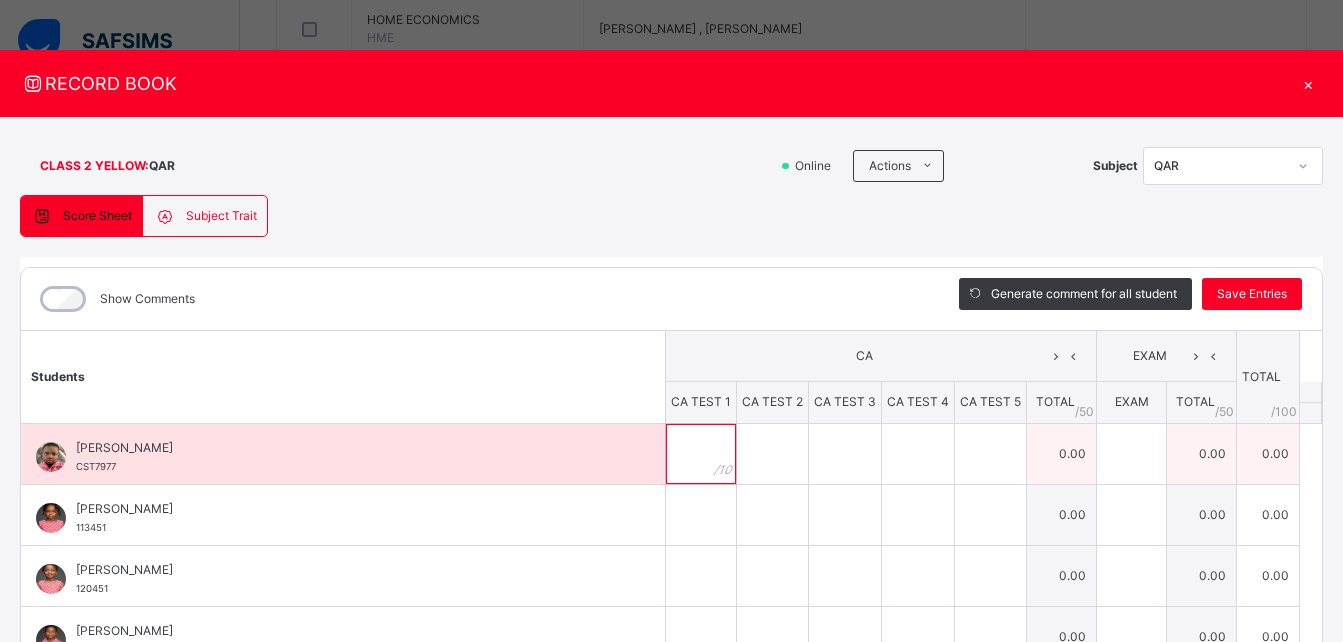 click at bounding box center [701, 454] 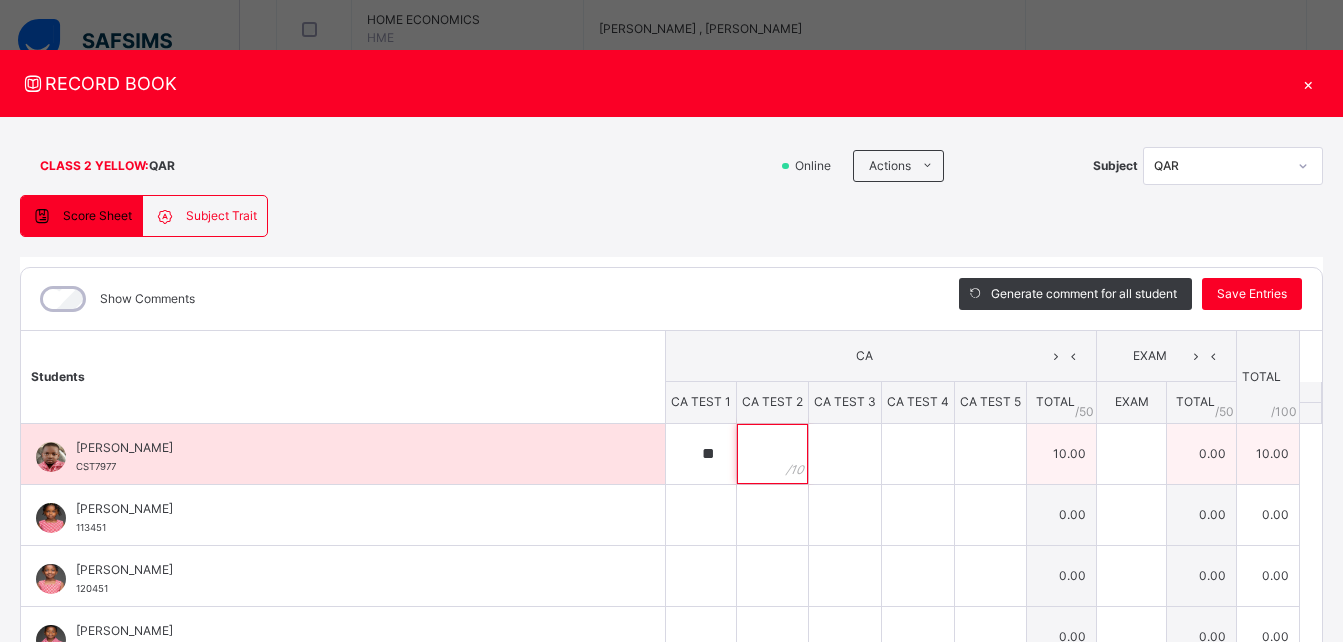 click at bounding box center (772, 454) 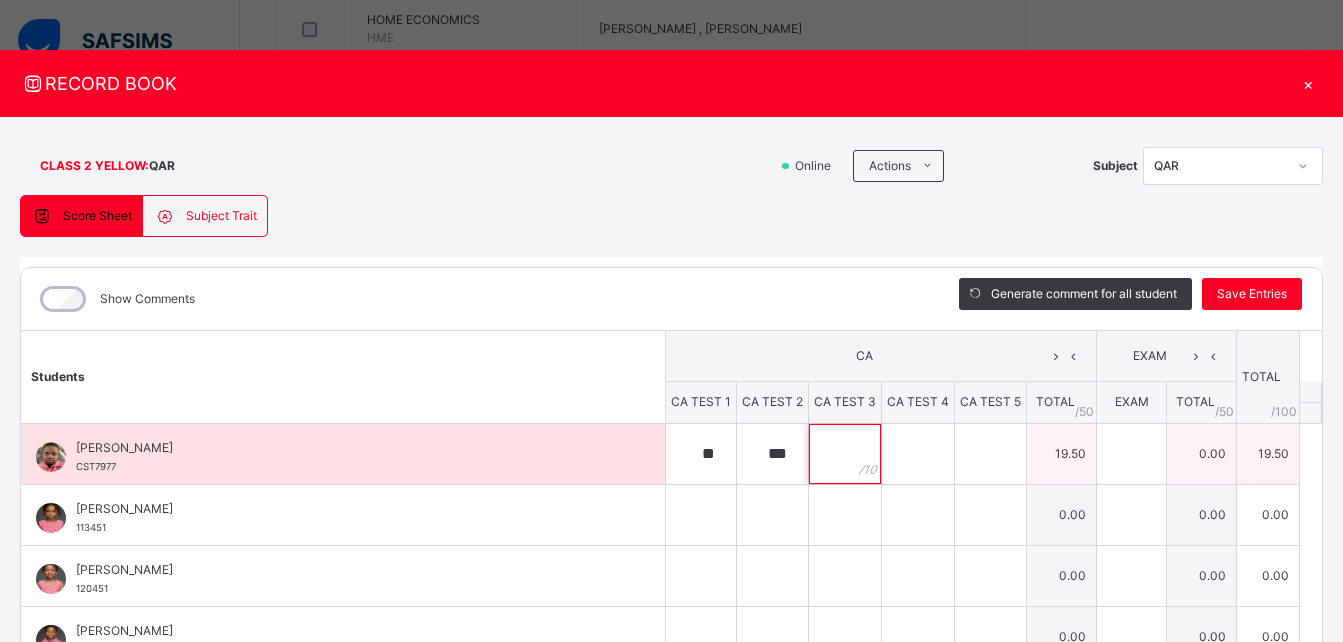 click at bounding box center [845, 454] 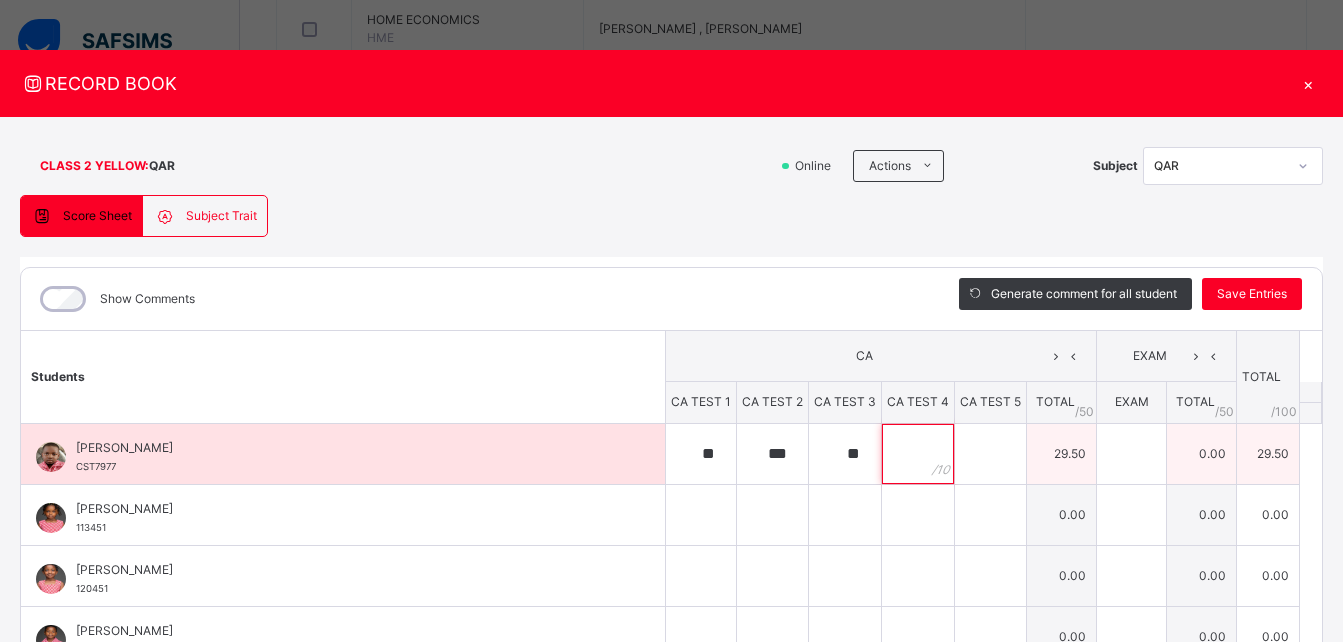 click at bounding box center [918, 454] 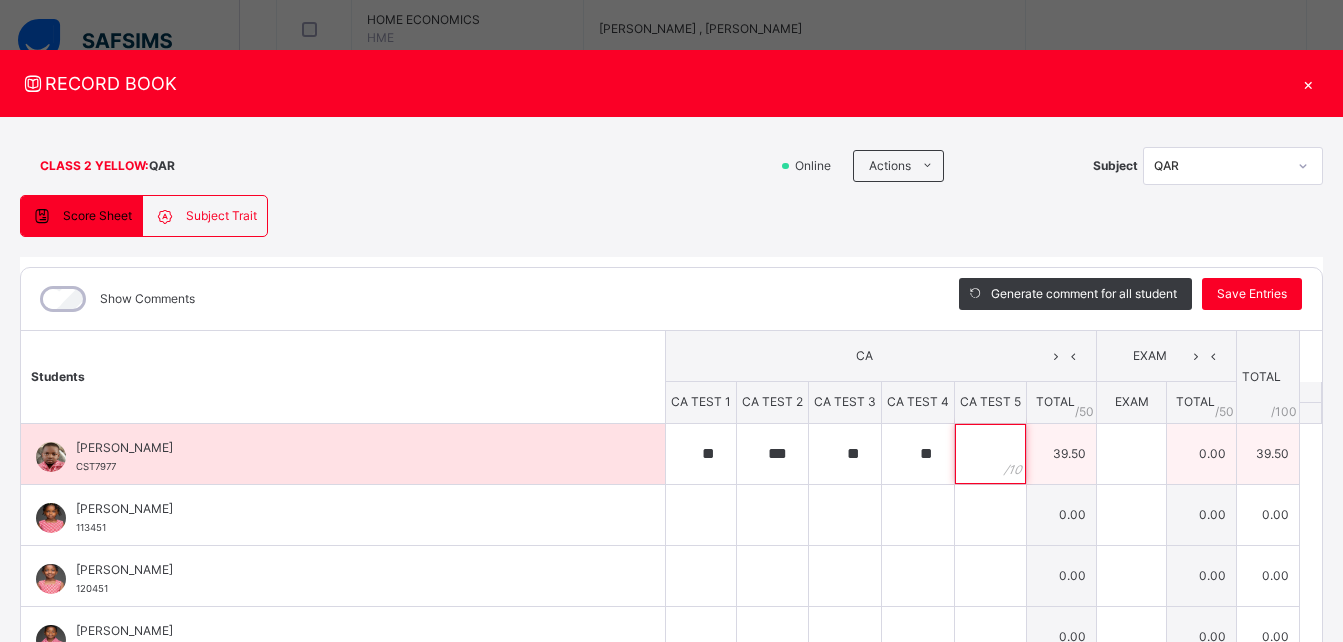 click at bounding box center (990, 454) 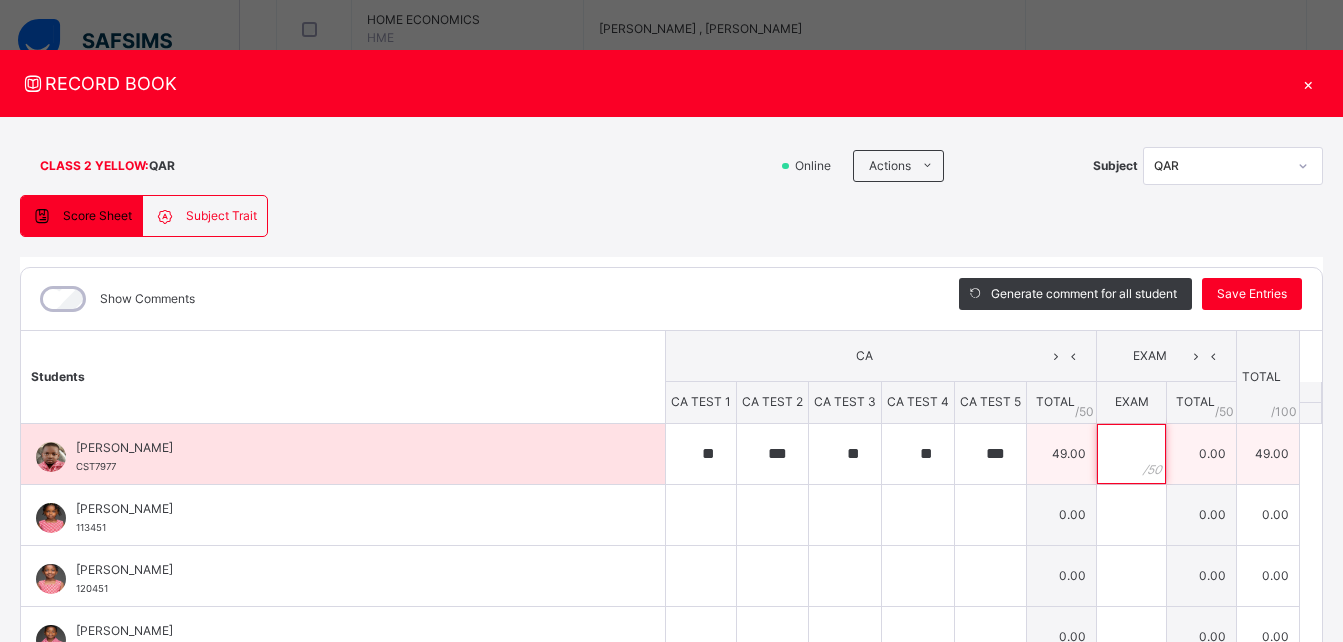 click at bounding box center [1131, 454] 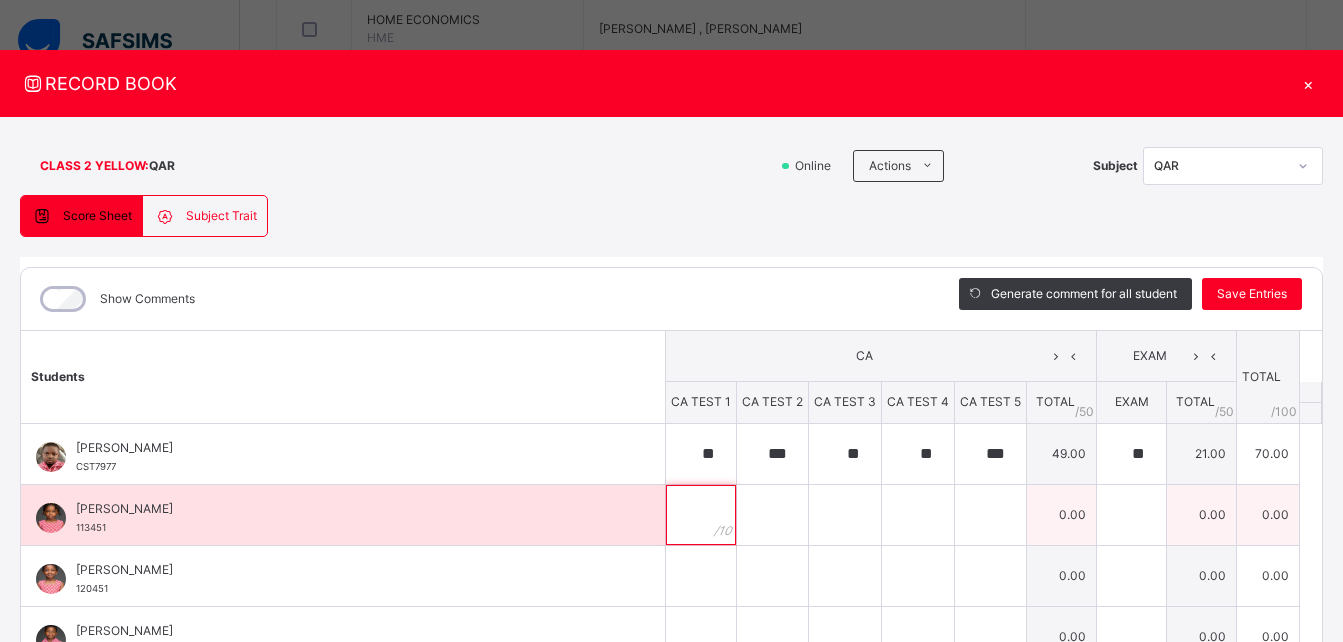 click at bounding box center [701, 515] 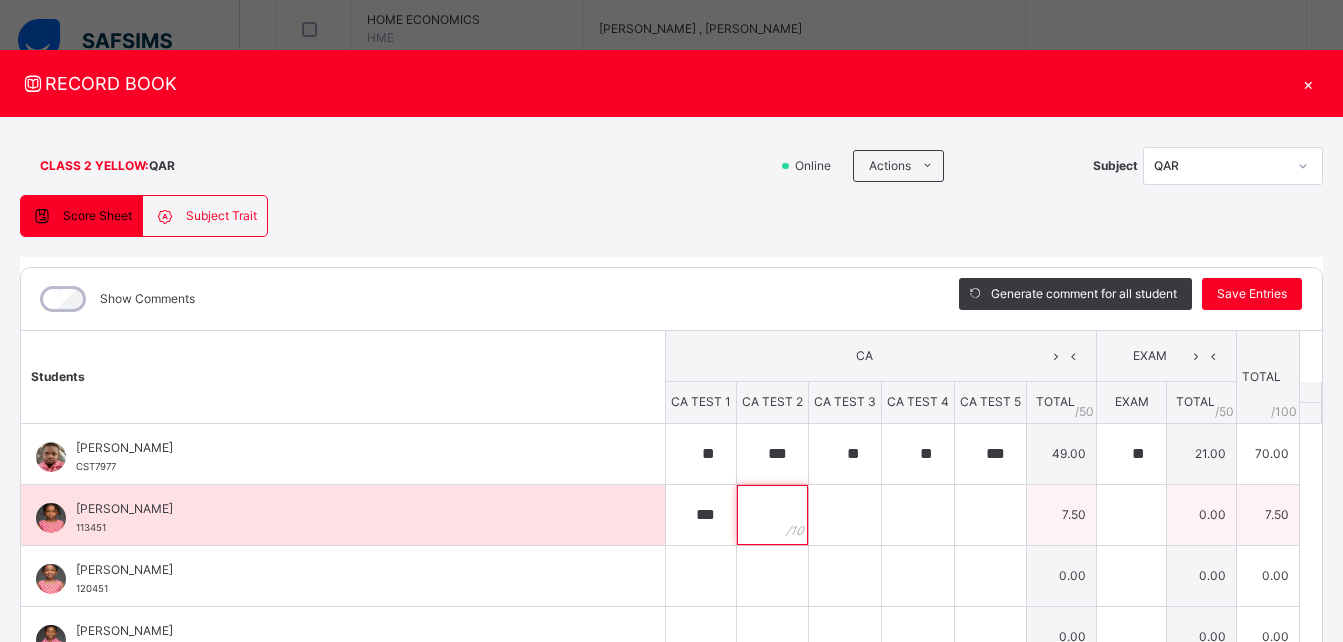 click at bounding box center (772, 515) 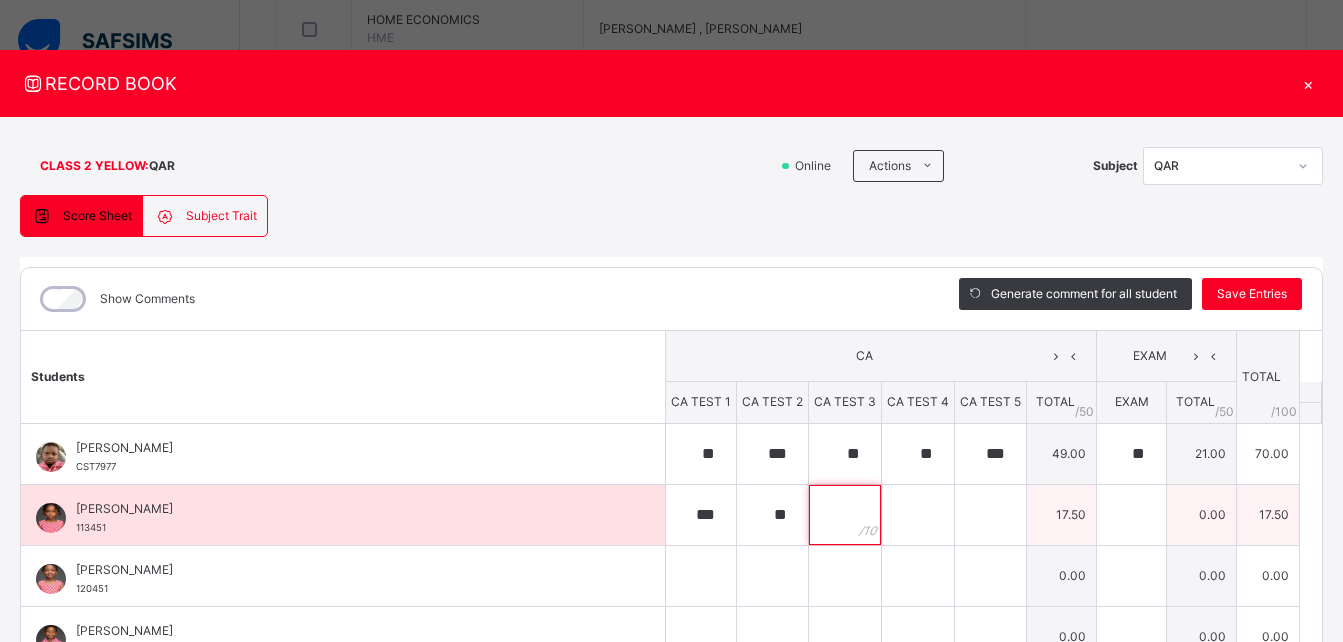 click at bounding box center [845, 515] 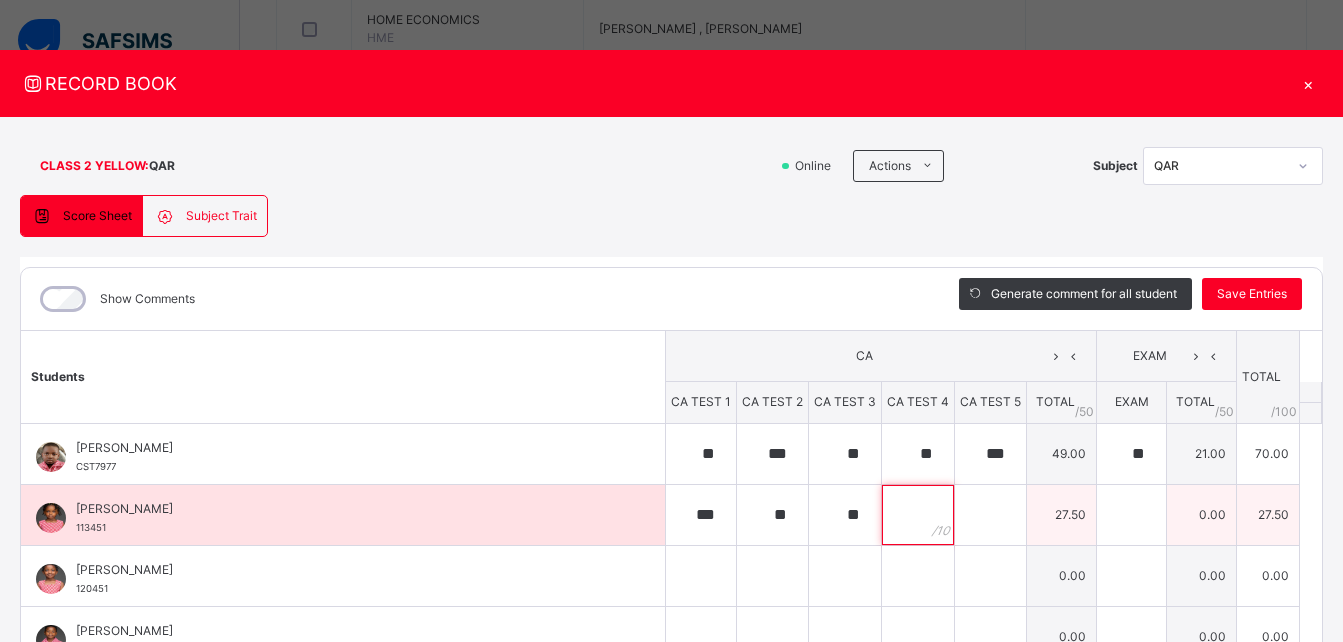 click at bounding box center (918, 515) 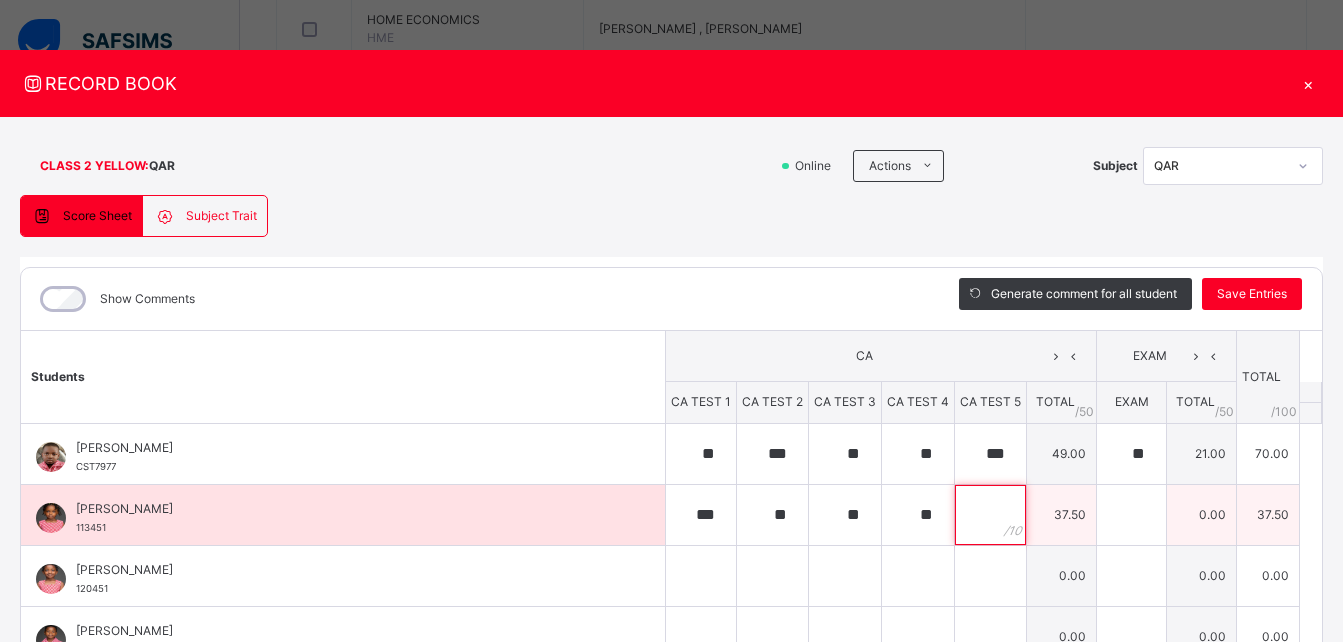click at bounding box center [990, 515] 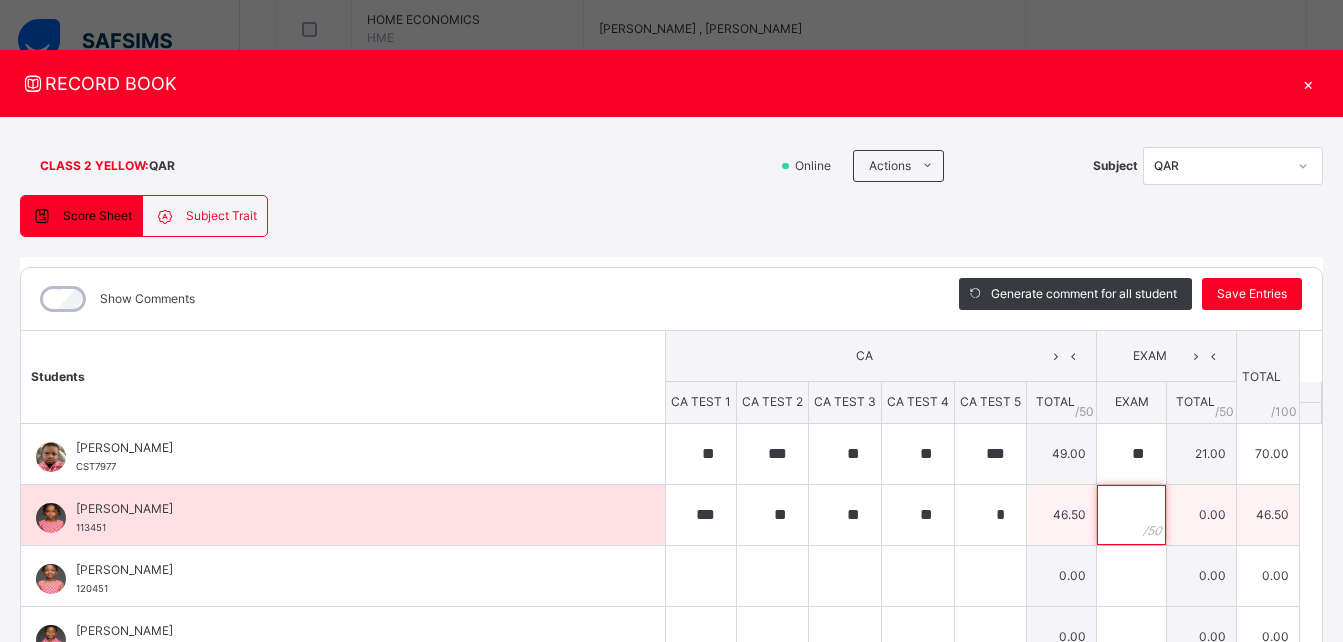 click at bounding box center [1131, 515] 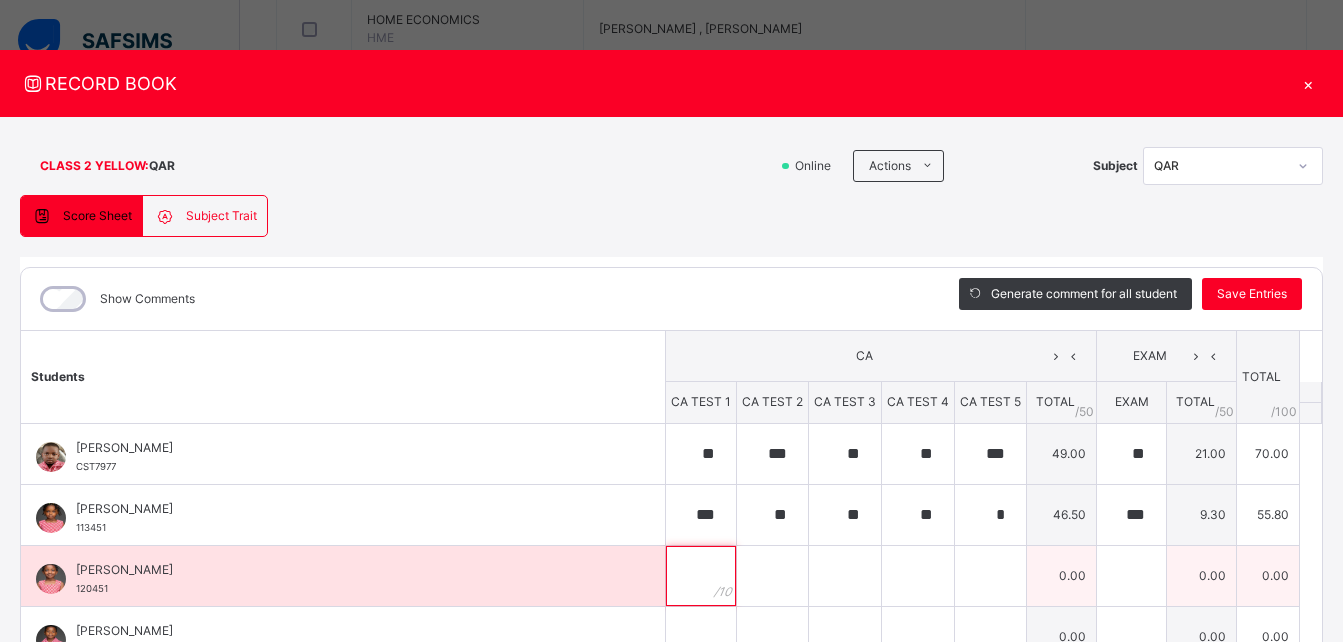 click at bounding box center (701, 576) 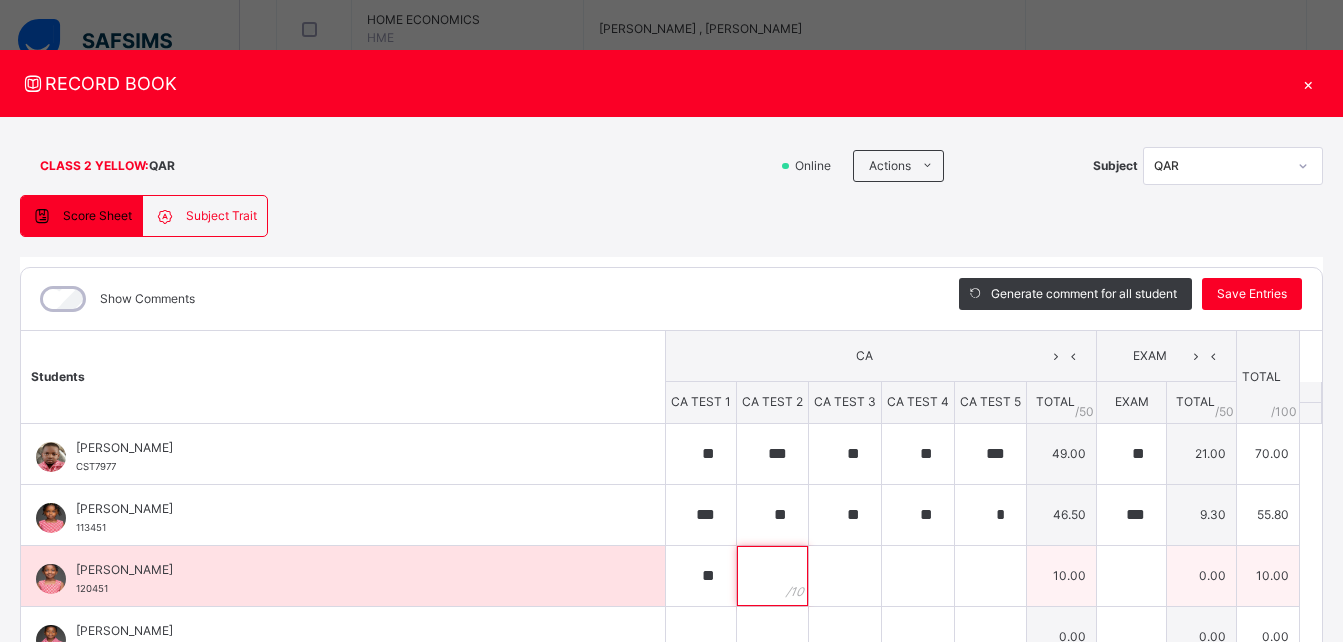 click at bounding box center (772, 576) 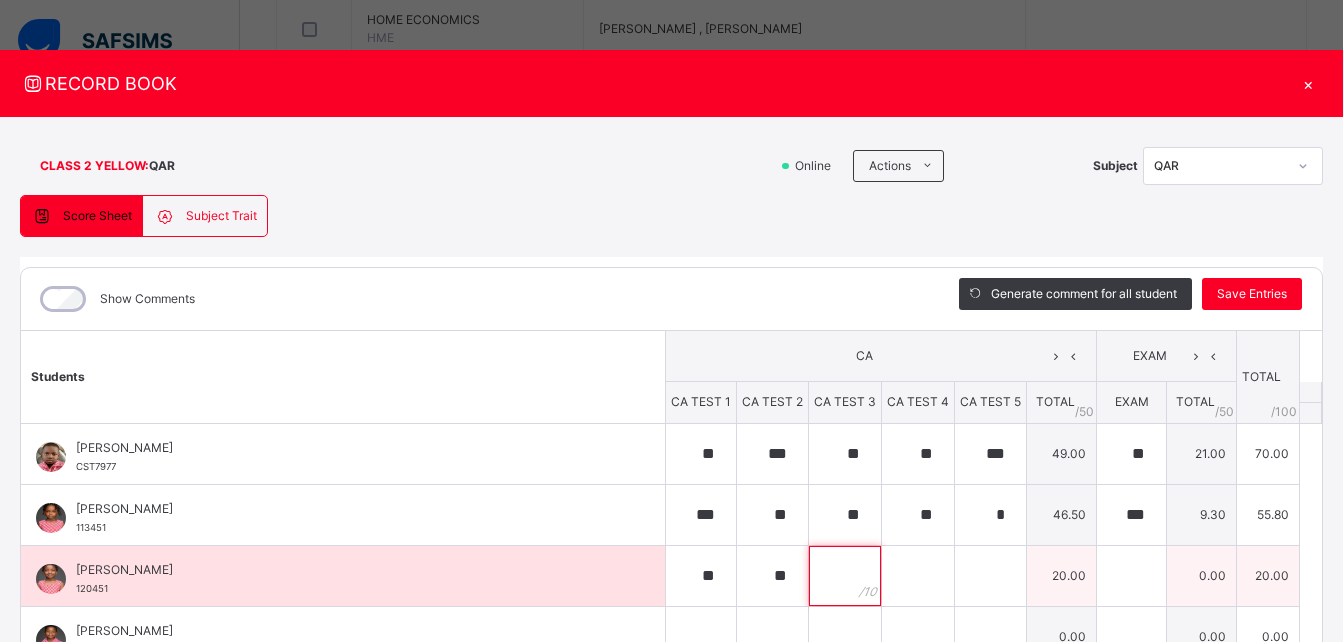 click at bounding box center (845, 576) 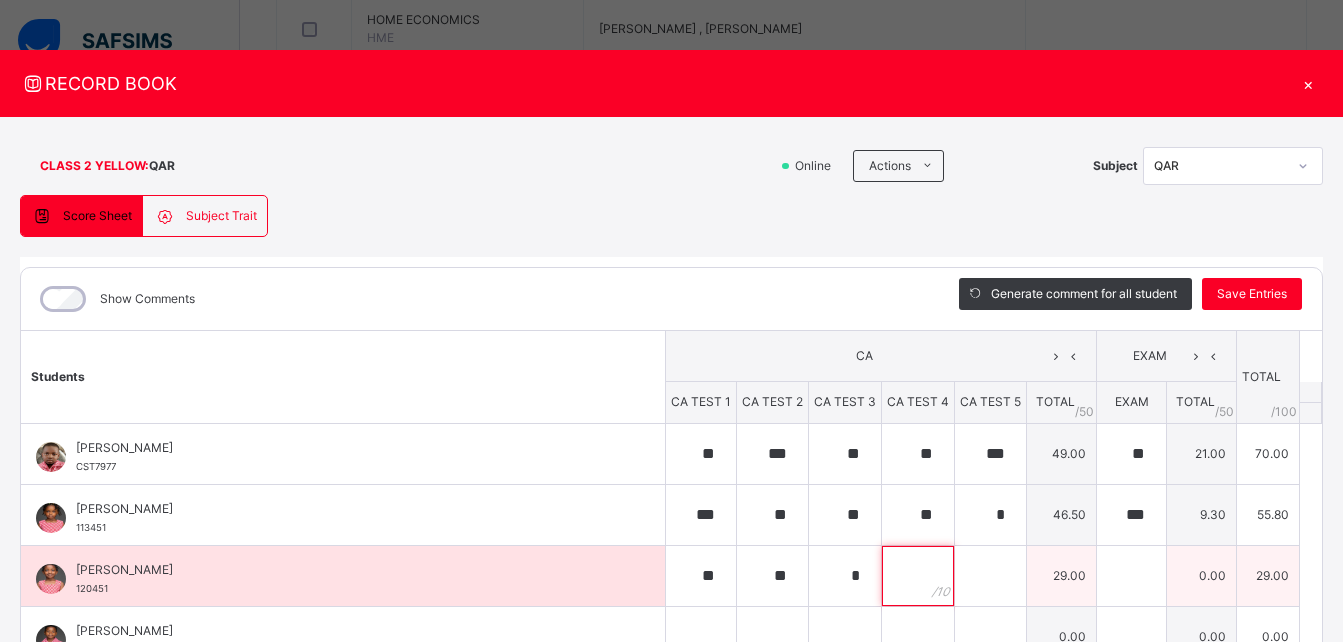 click at bounding box center (918, 576) 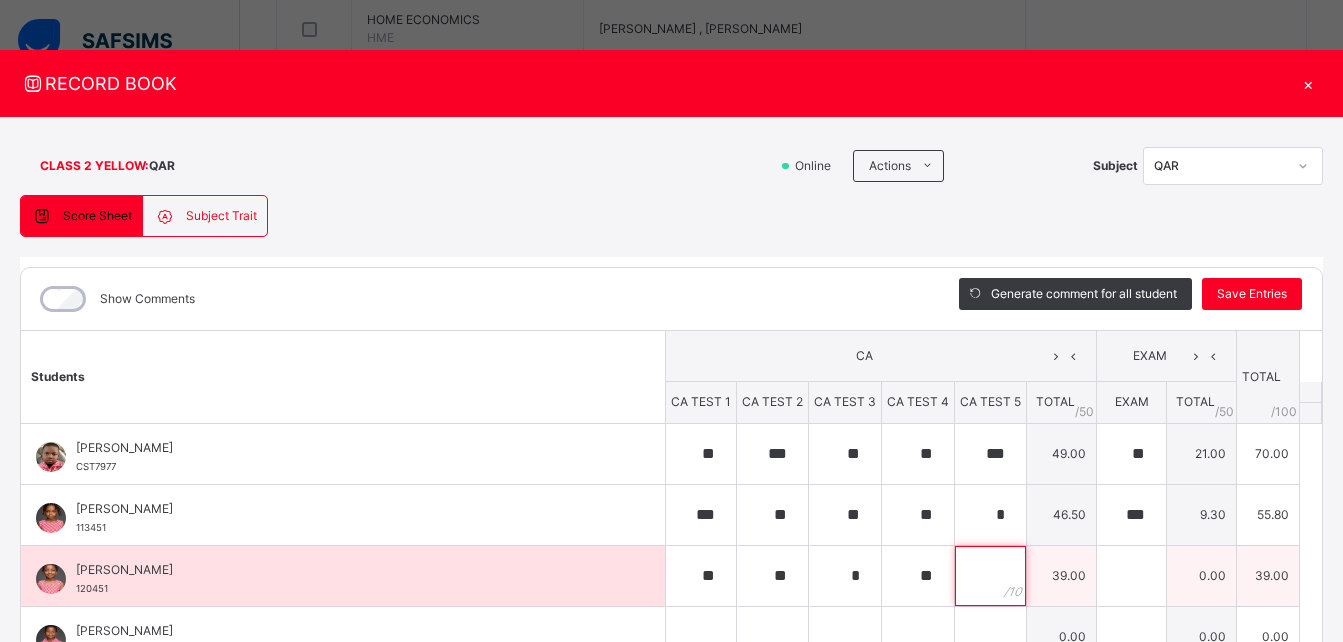 click at bounding box center (990, 576) 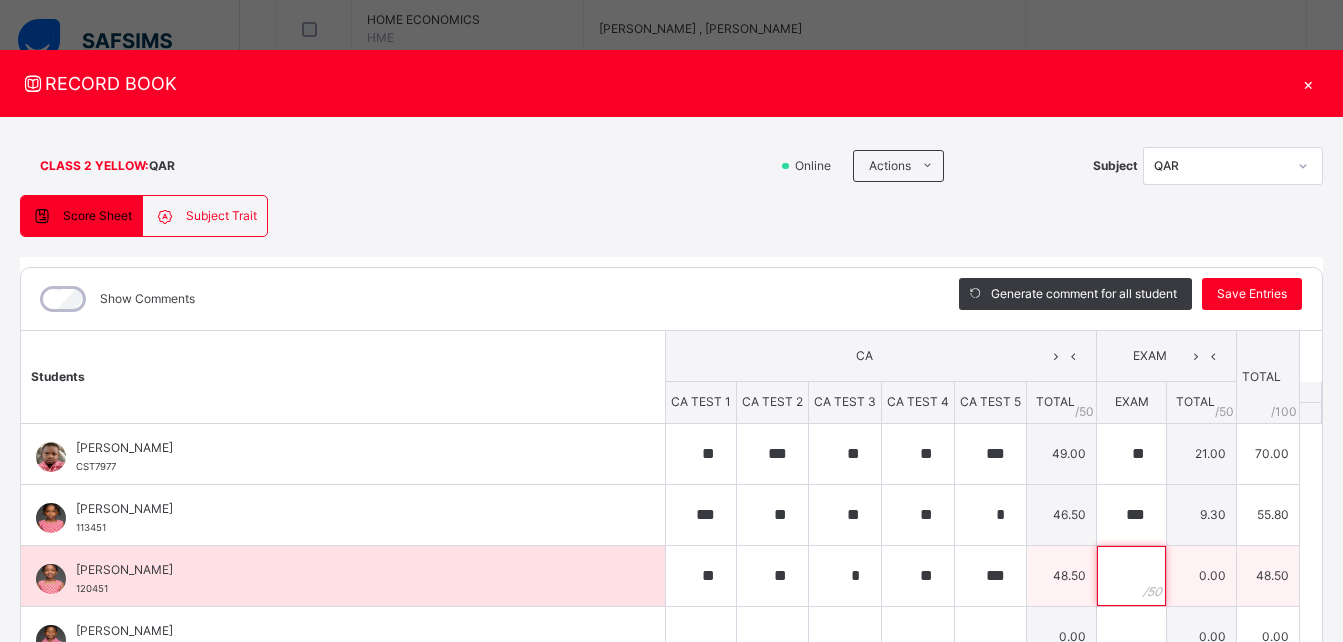 click at bounding box center (1131, 576) 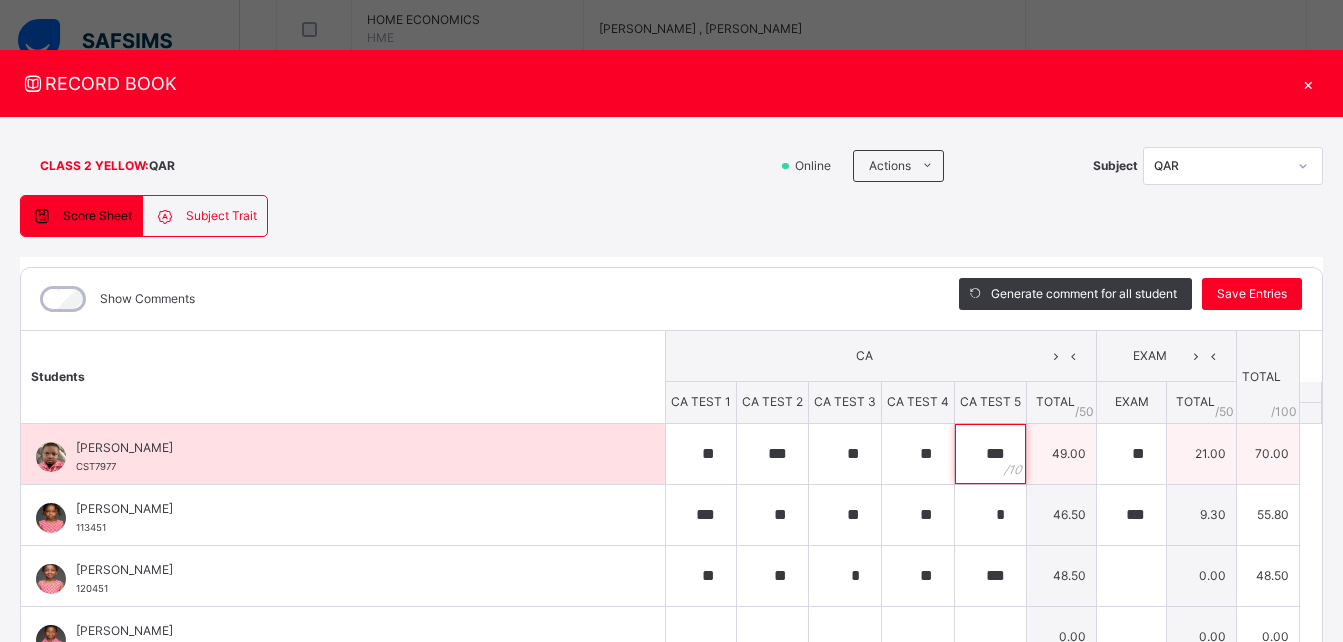 click on "***" at bounding box center (990, 454) 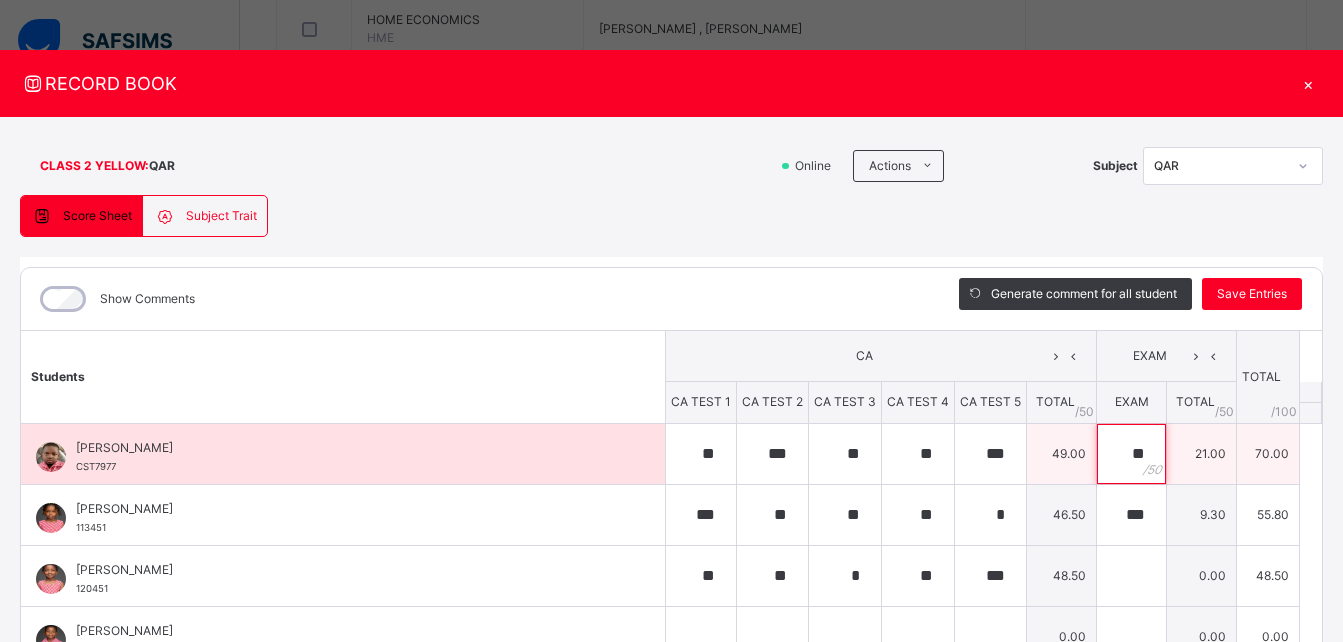 click on "**" at bounding box center [1131, 454] 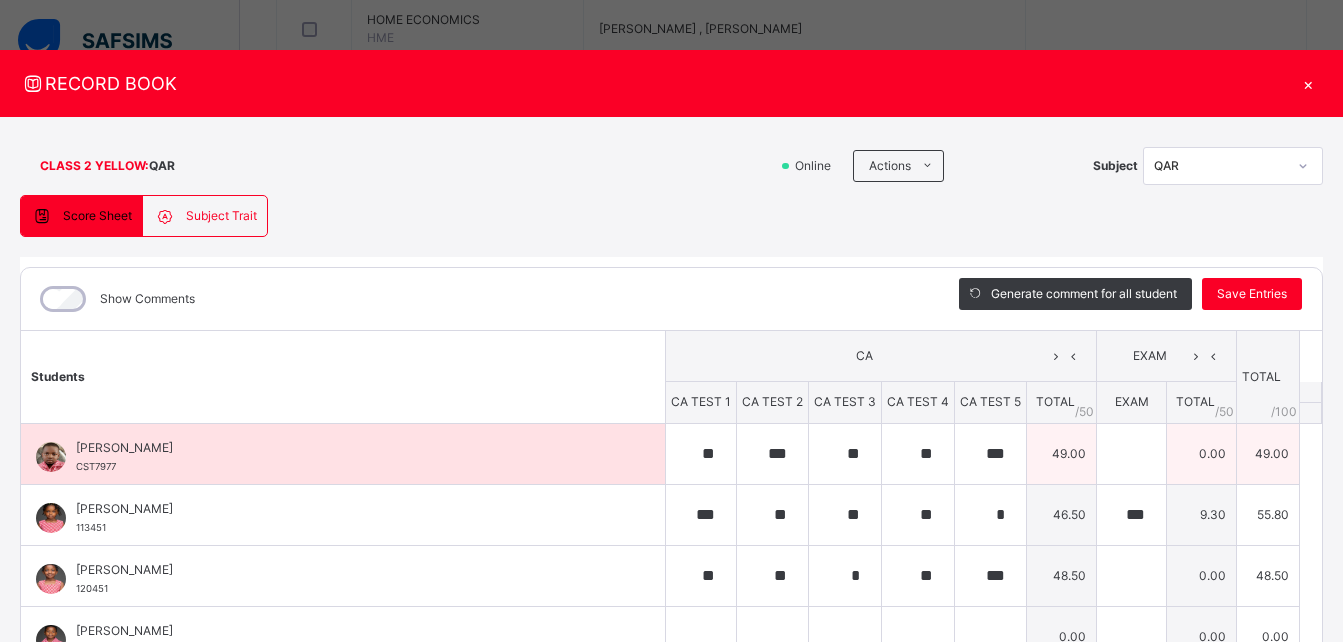 click at bounding box center [1131, 454] 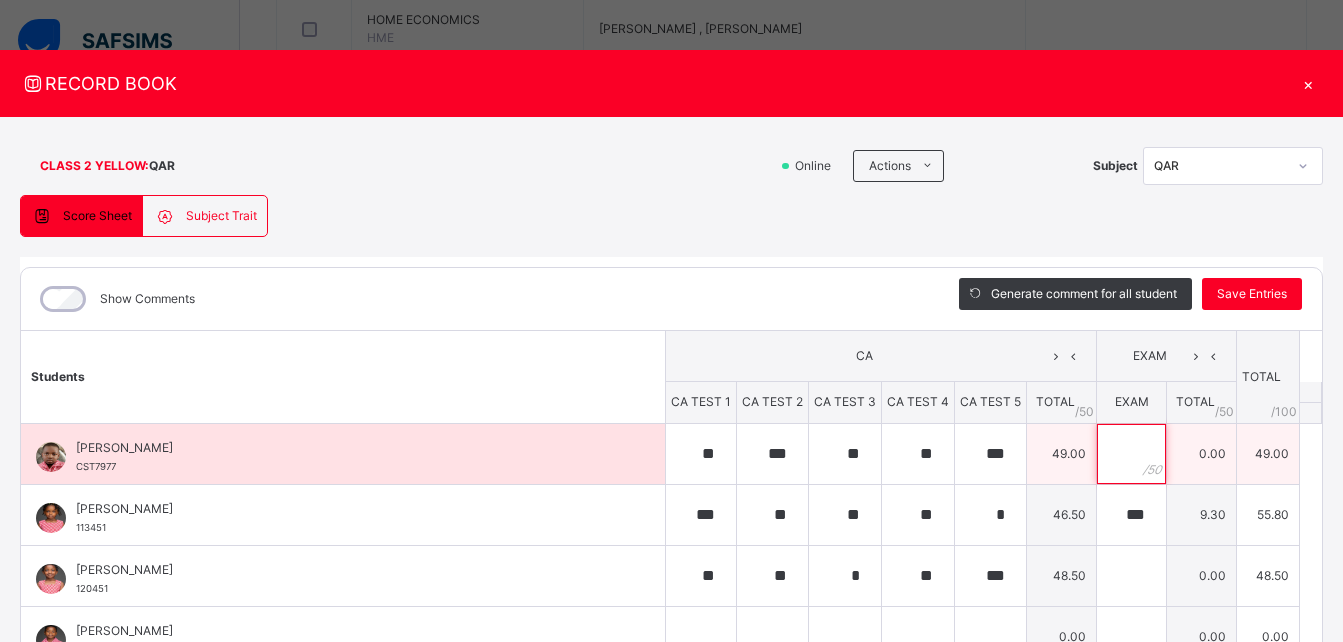 click at bounding box center (1131, 454) 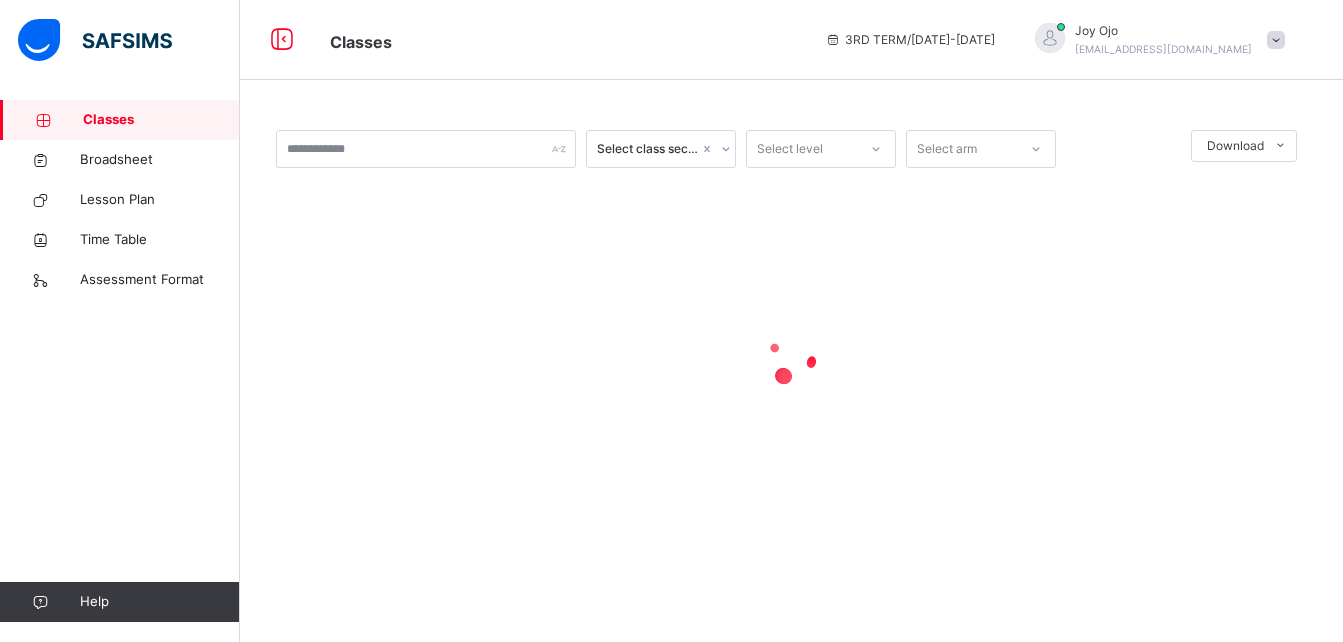scroll, scrollTop: 0, scrollLeft: 0, axis: both 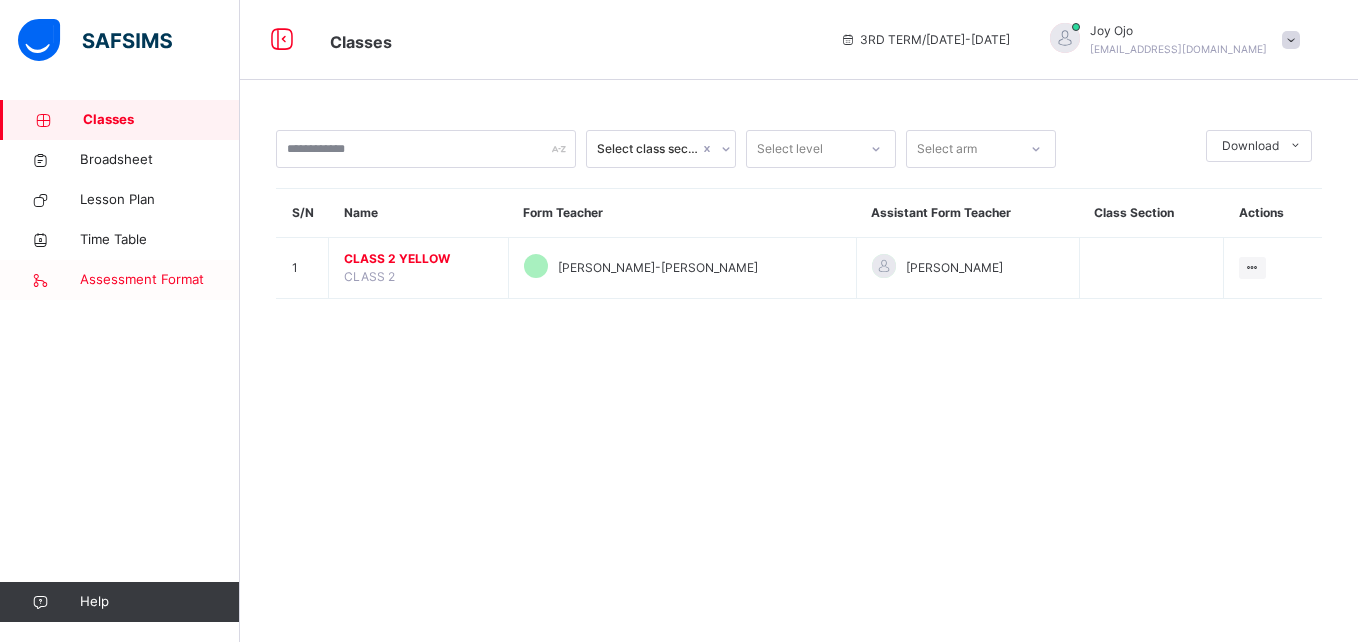 click on "Assessment Format" at bounding box center (160, 280) 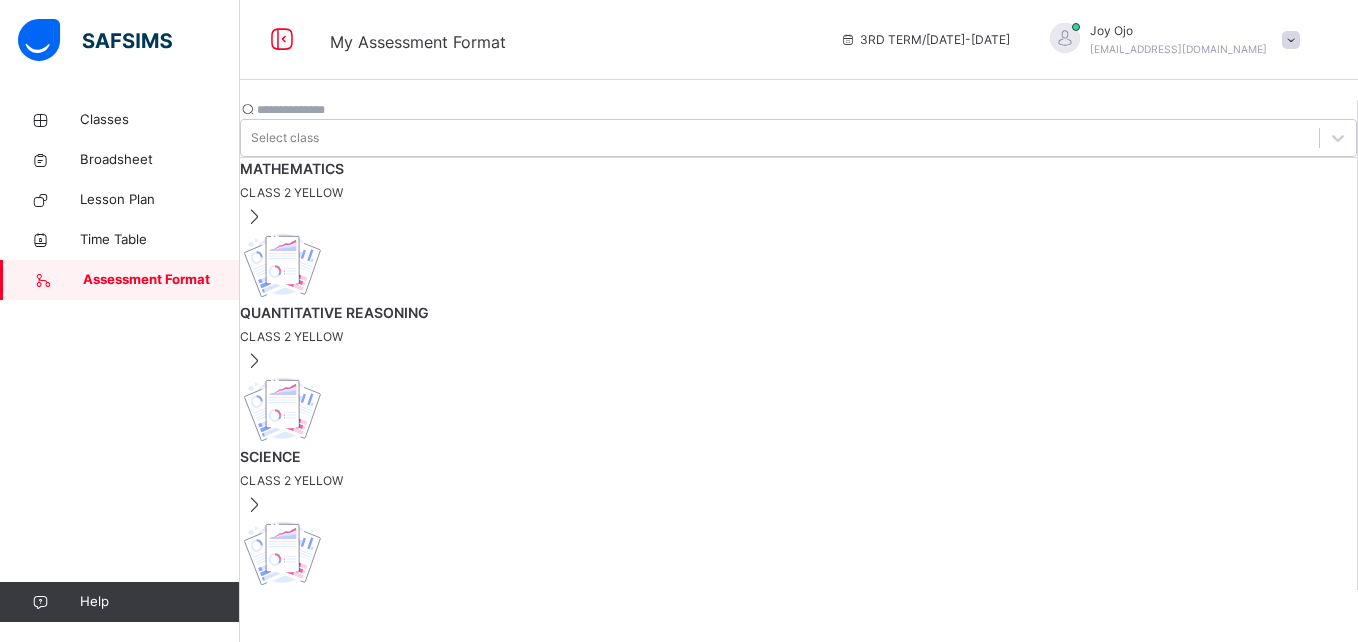 click on "CLASS 2 YELLOW" at bounding box center [798, 193] 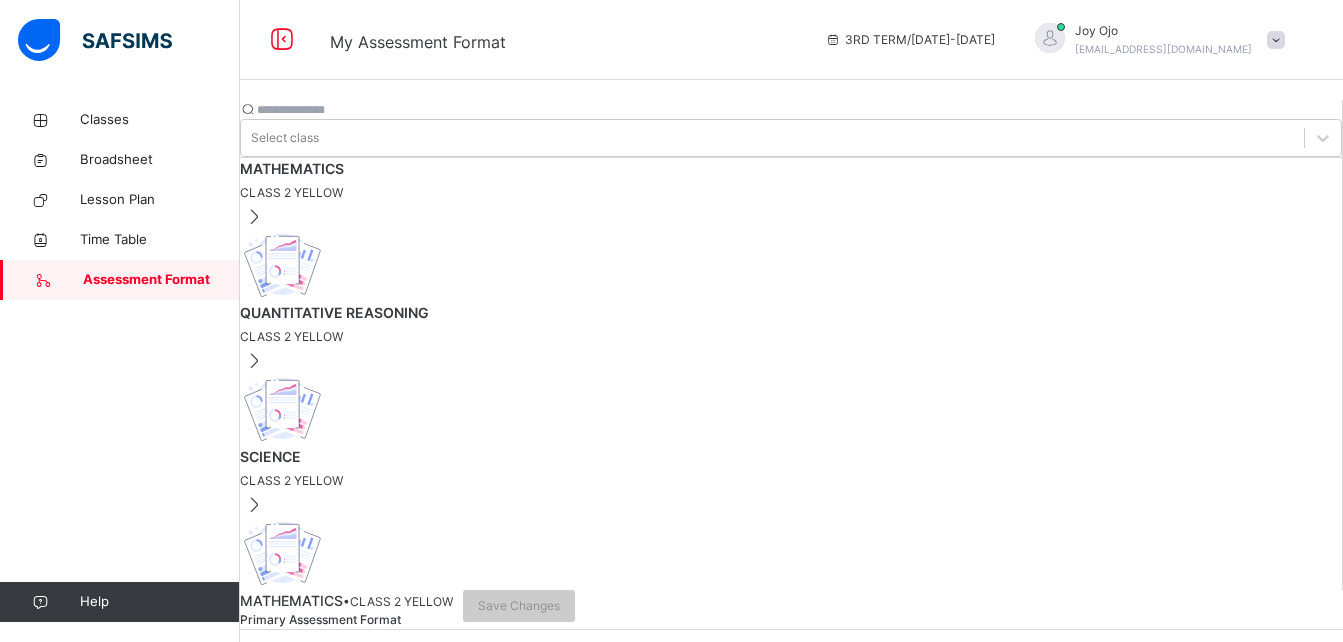 scroll, scrollTop: 5, scrollLeft: 0, axis: vertical 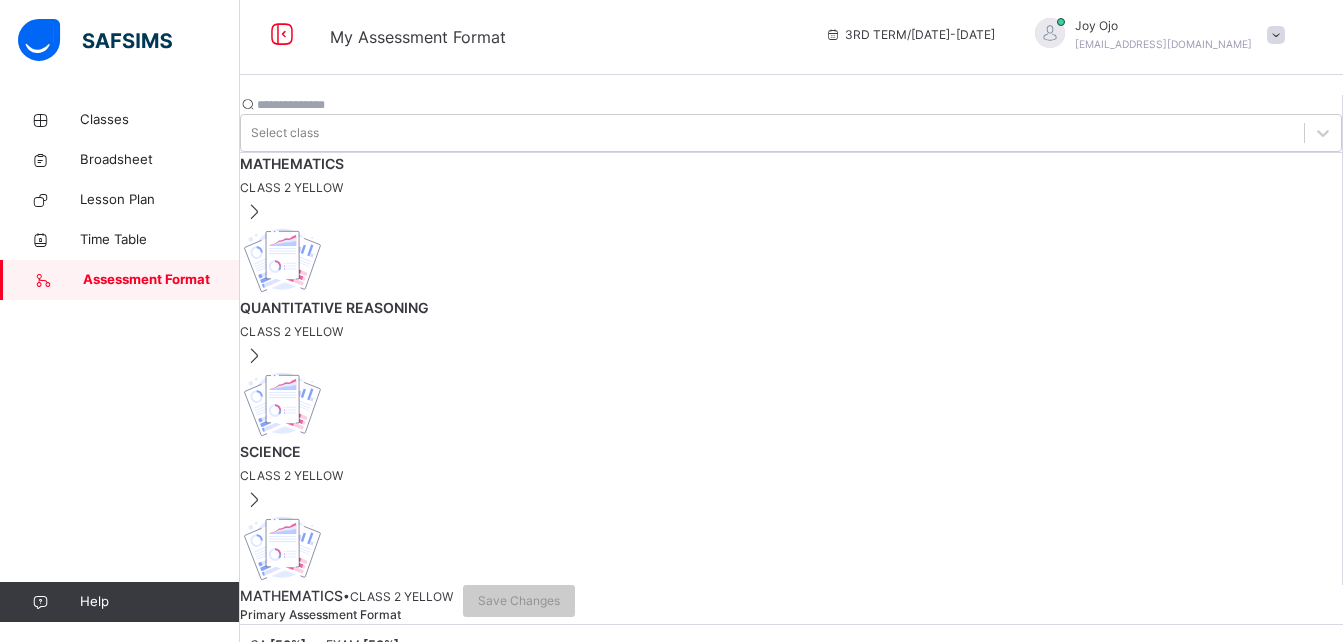click on "EXAM   [ 50 %]" at bounding box center (362, 644) 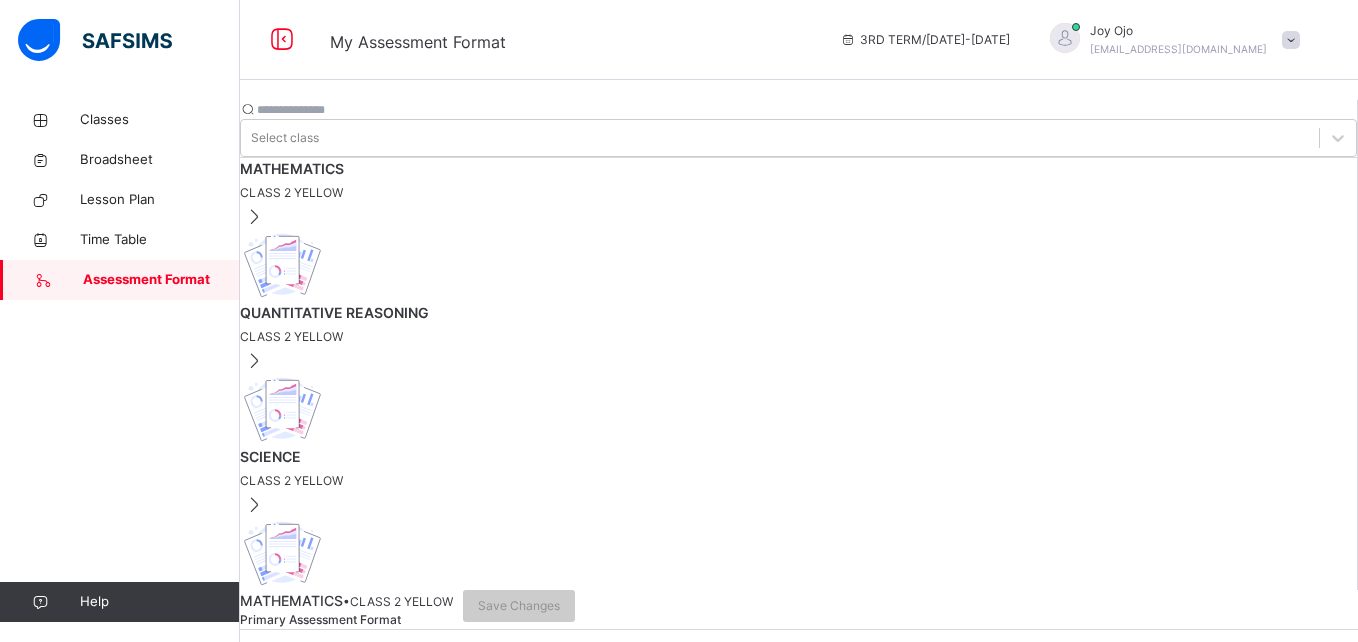 click on "[ 50 %]" at bounding box center (288, 649) 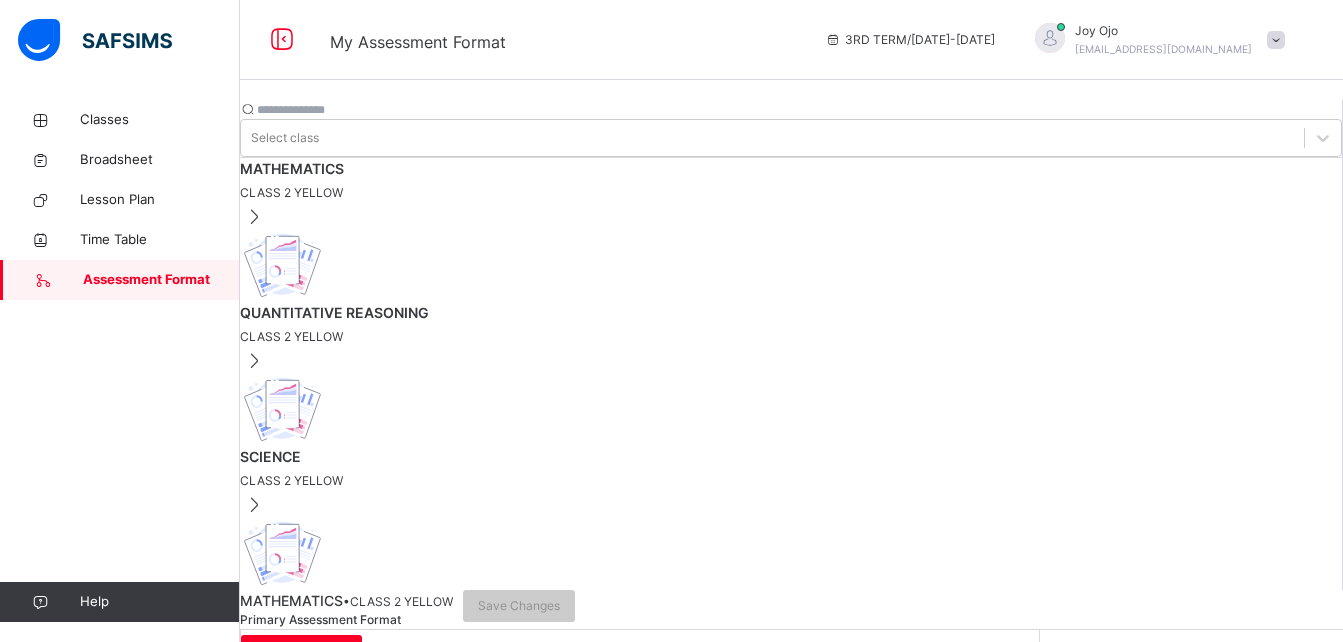 scroll, scrollTop: 302, scrollLeft: 0, axis: vertical 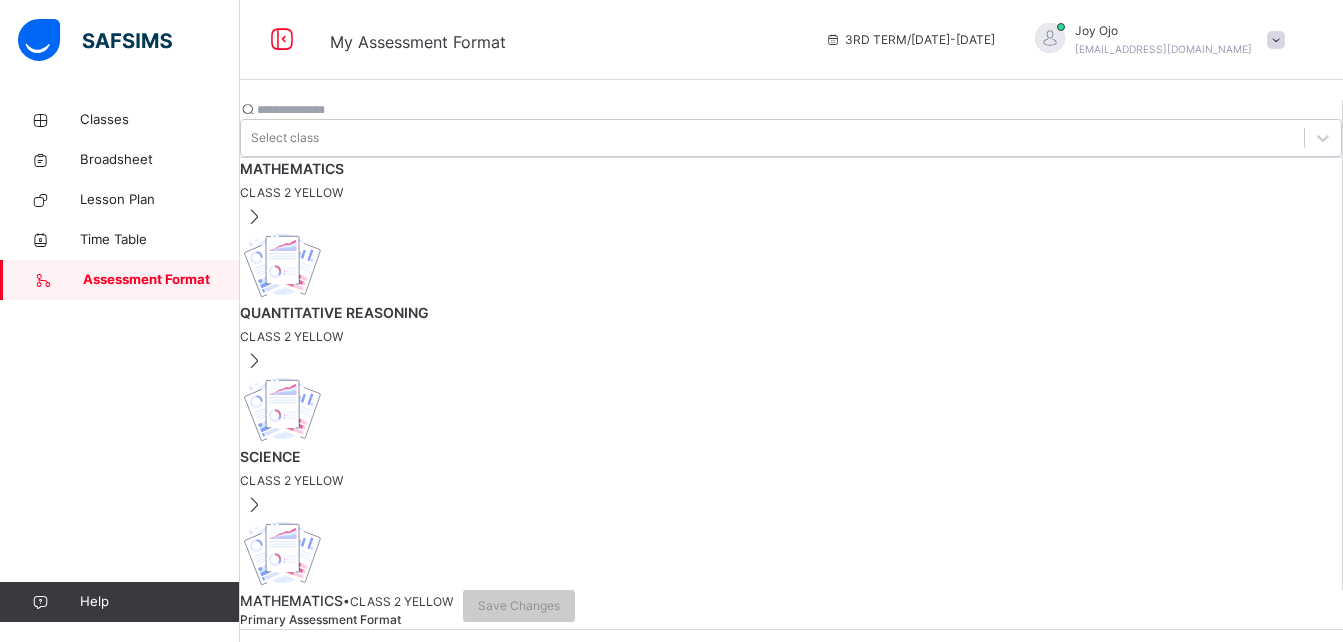 click on "[ 50 %]" at bounding box center [381, 649] 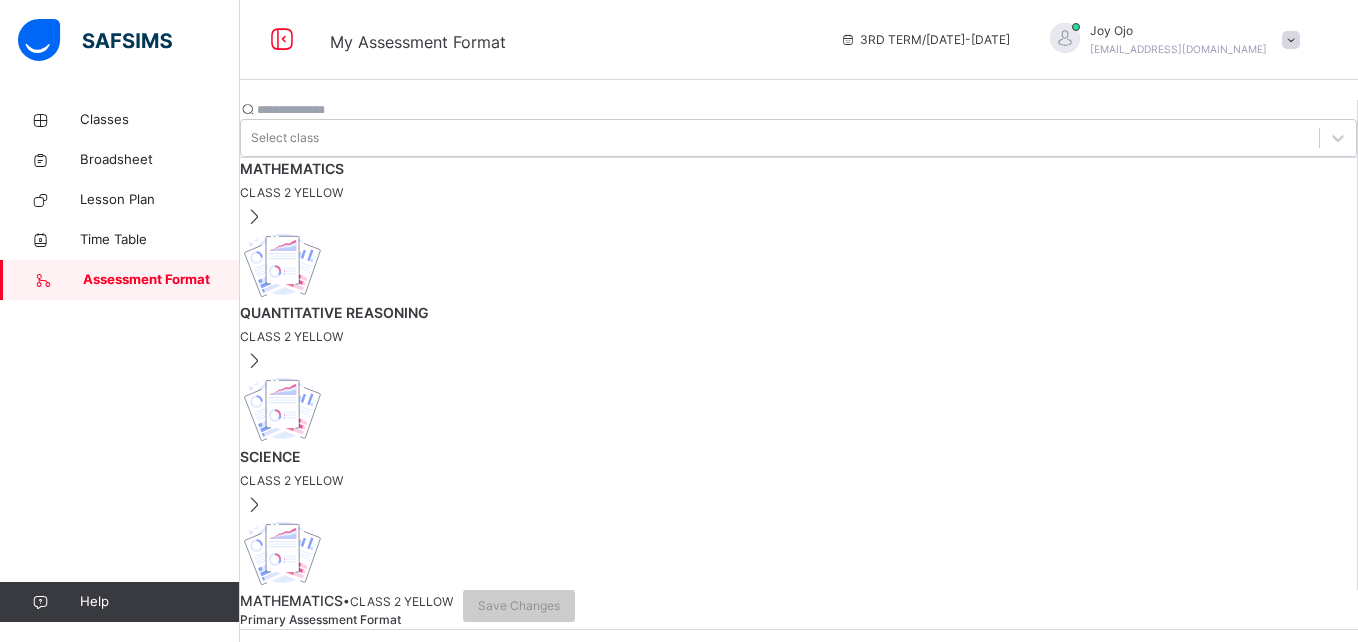 click at bounding box center (301, 1408) 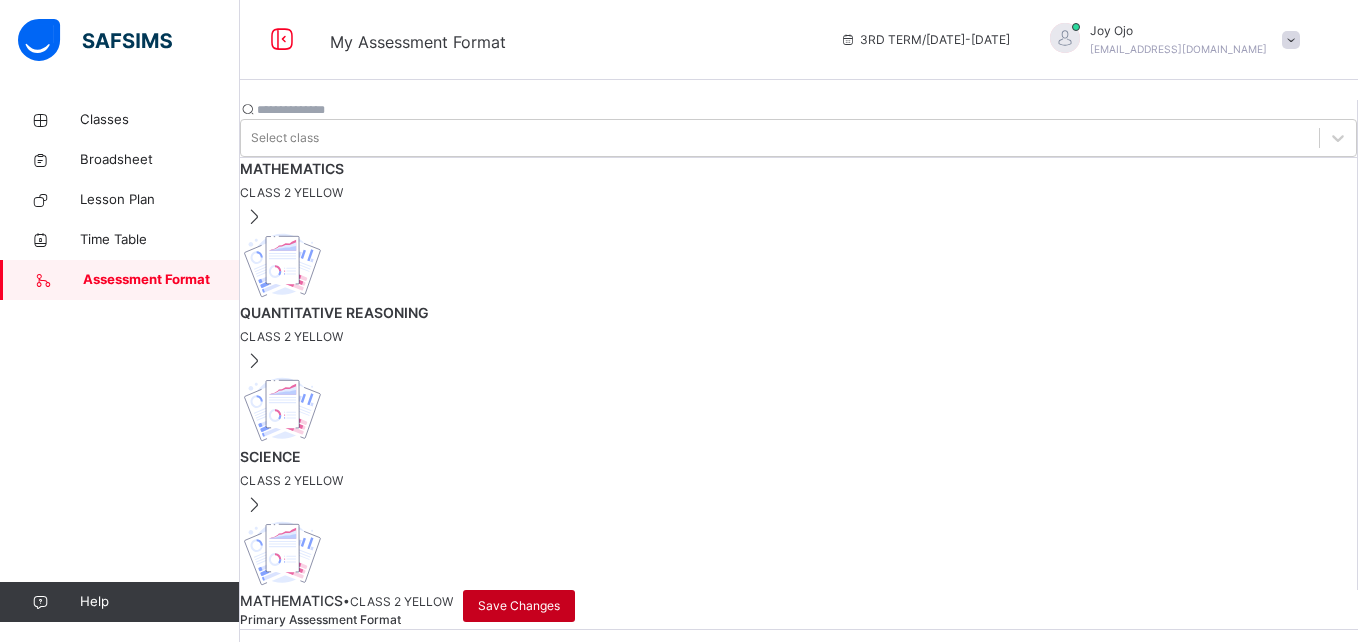 click on "Save Changes" at bounding box center [519, 606] 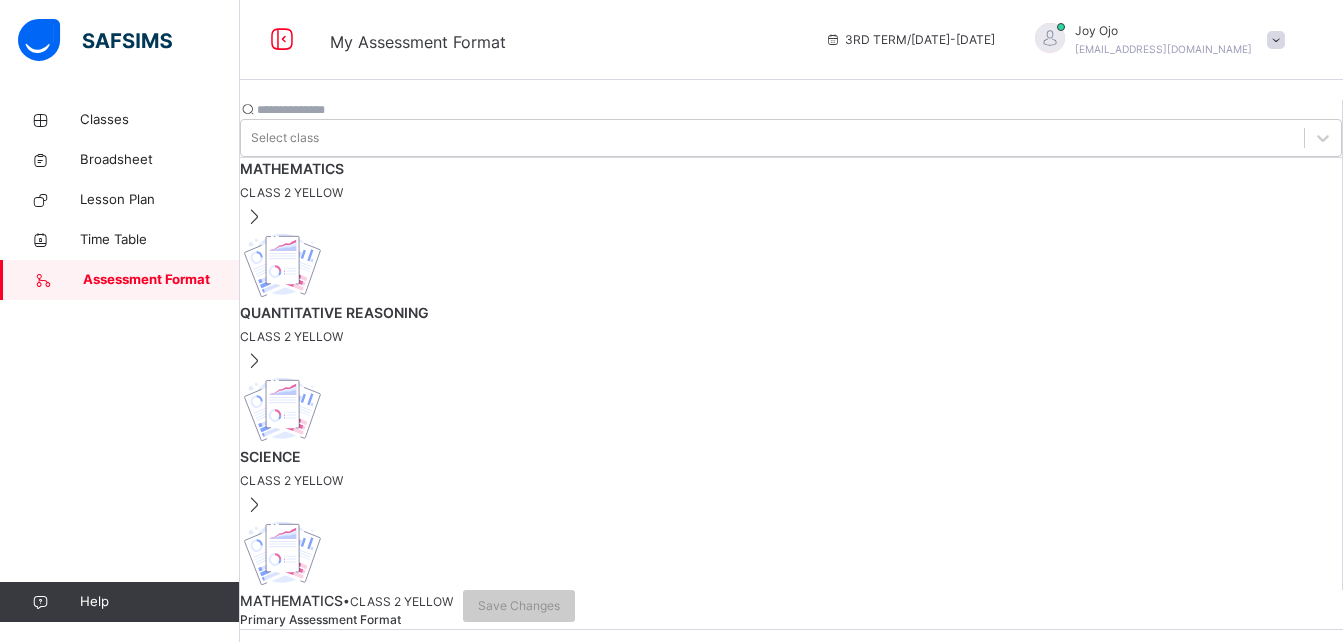 click on "[ 50 %]" at bounding box center [381, 649] 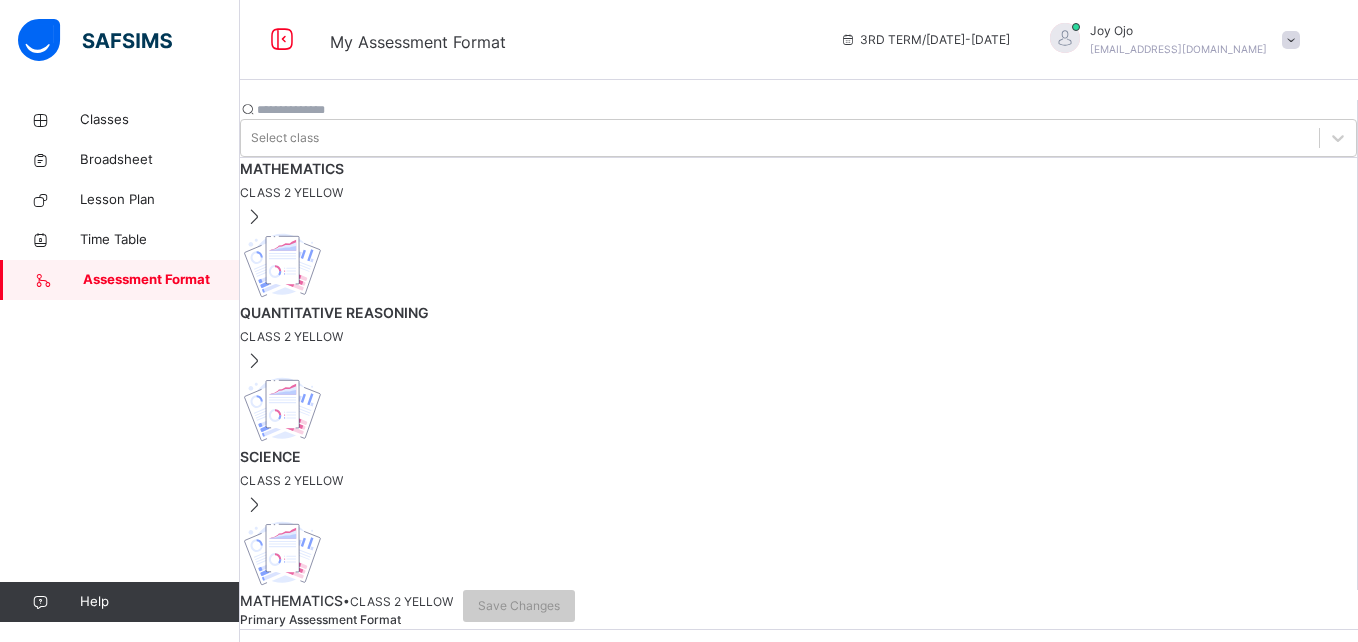 click on "QUANTITATIVE REASONING" at bounding box center (798, 312) 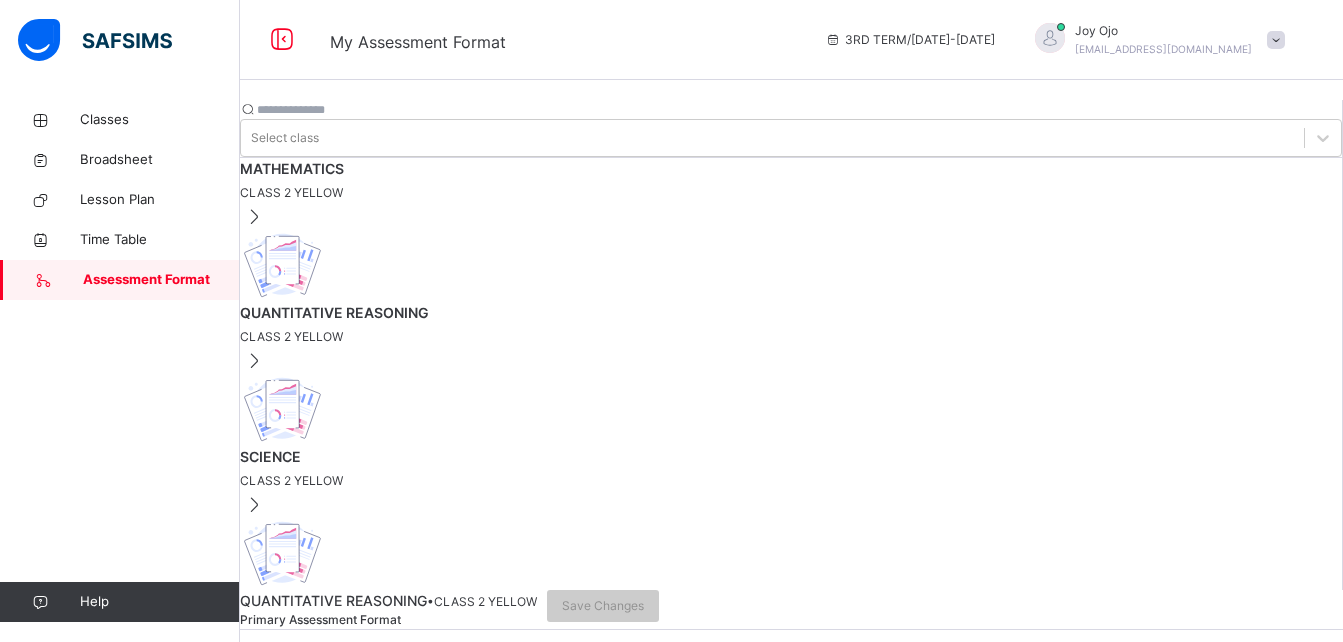 click on "[ 50 %]" at bounding box center [381, 649] 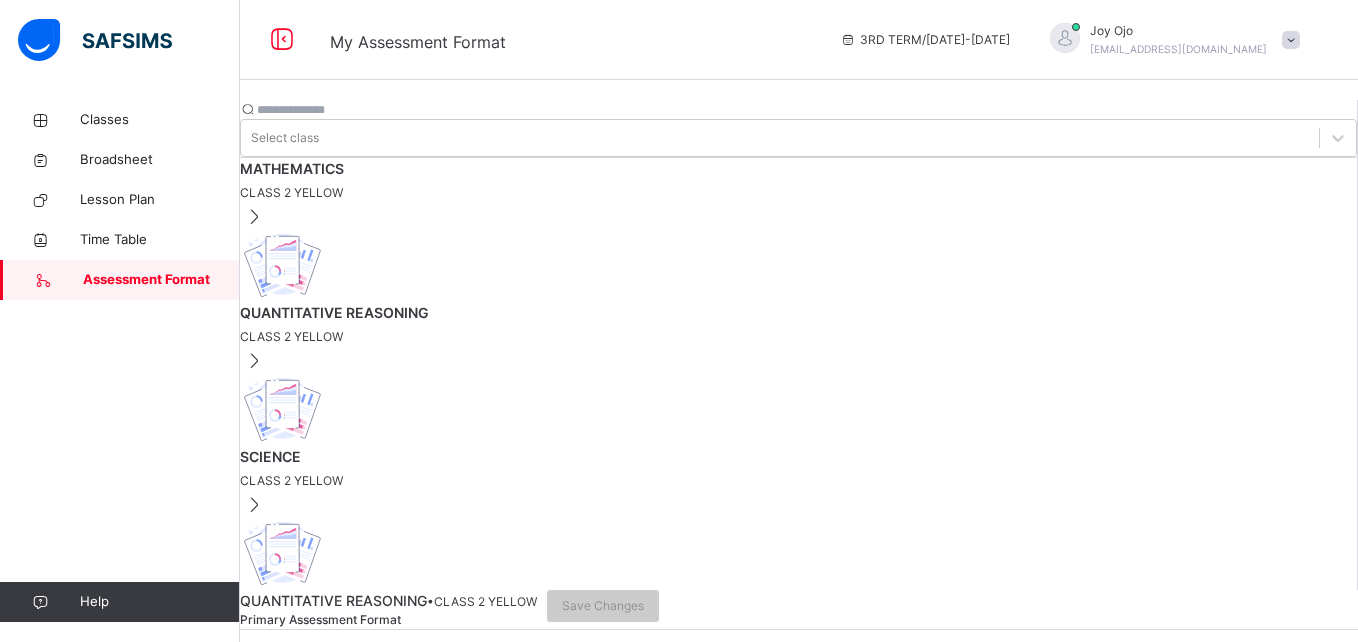 click at bounding box center (301, 1408) 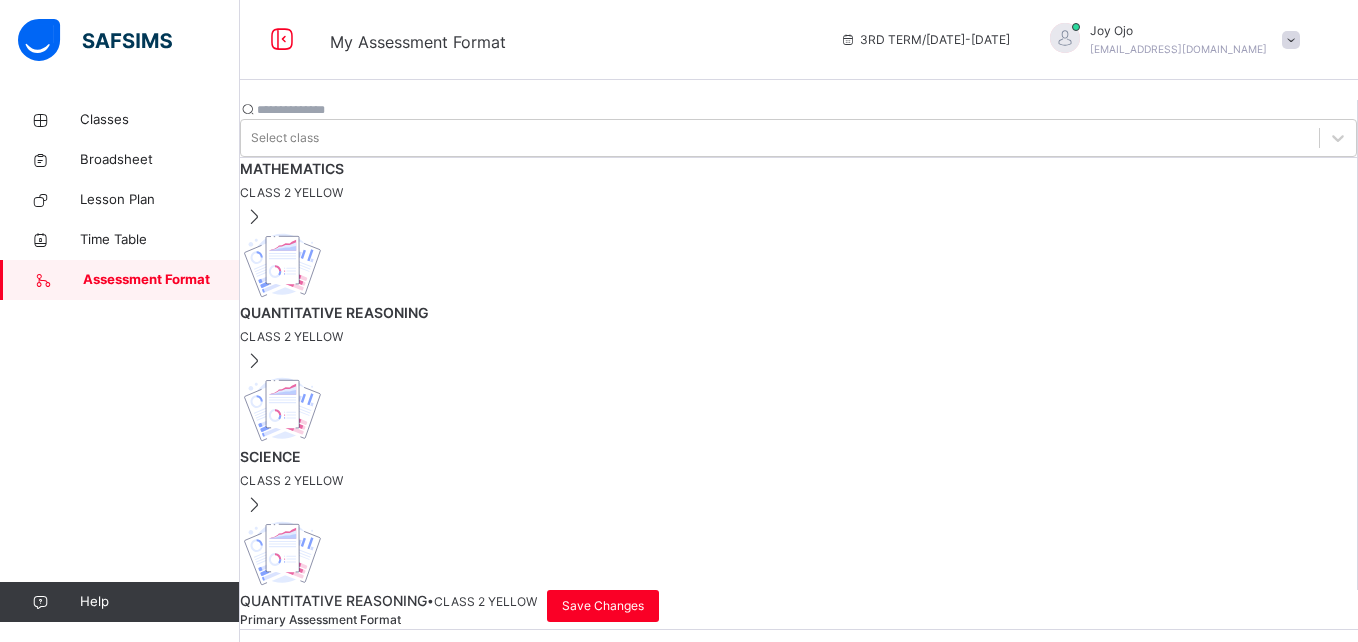 click at bounding box center (252, 1487) 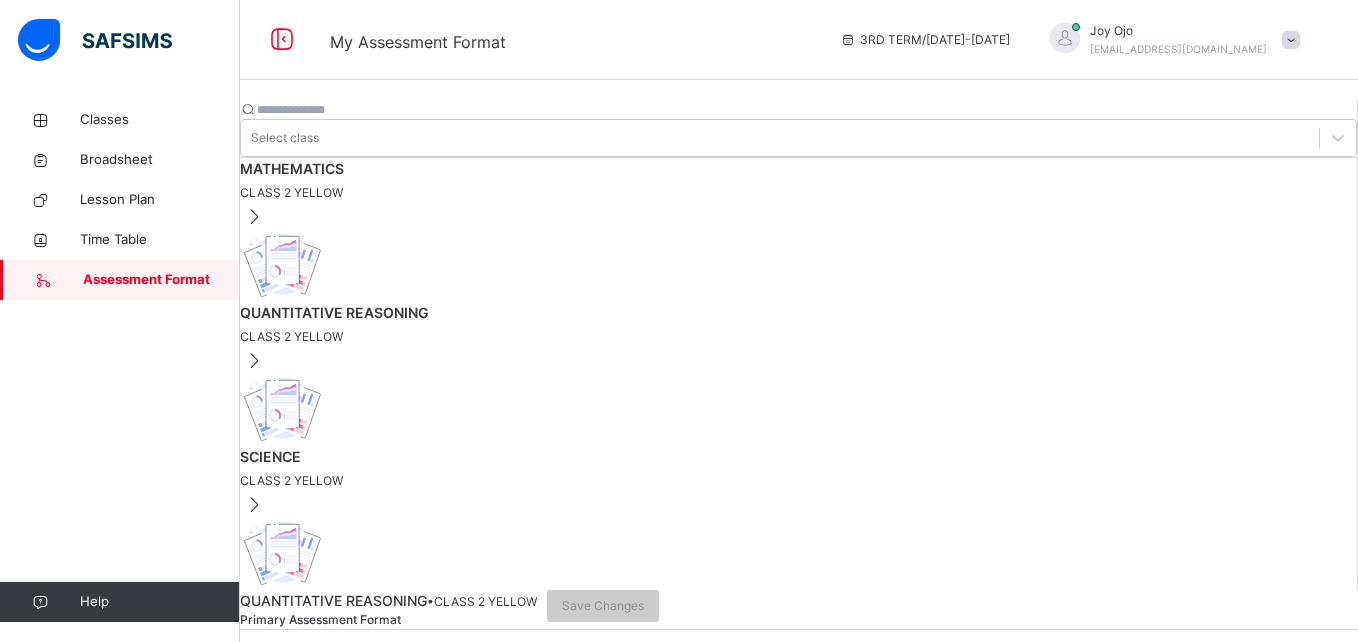 click at bounding box center (301, 1408) 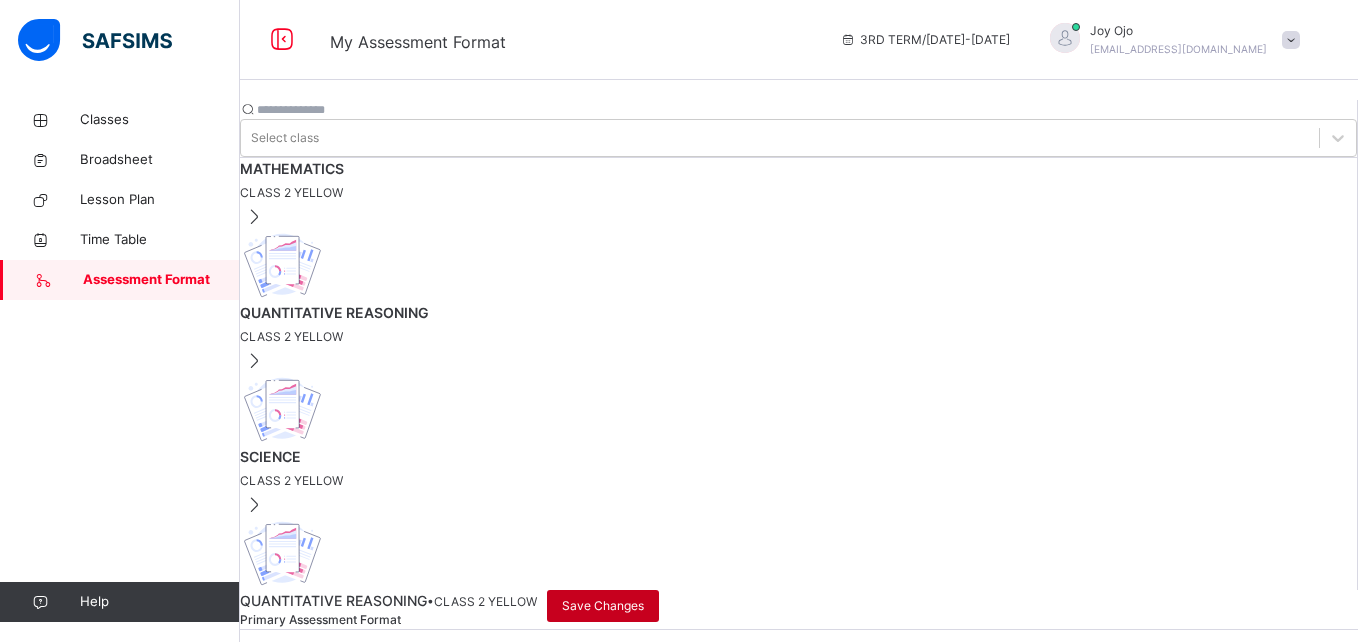 click on "Save Changes" at bounding box center (603, 606) 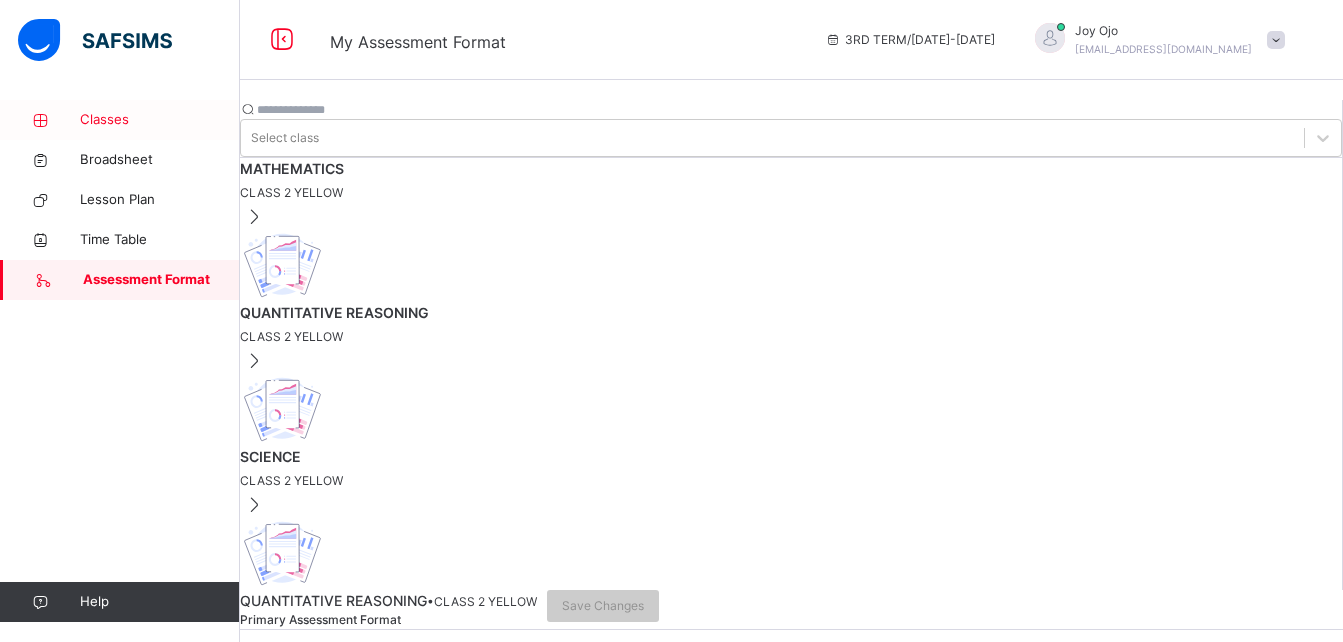 click on "Classes" at bounding box center [160, 120] 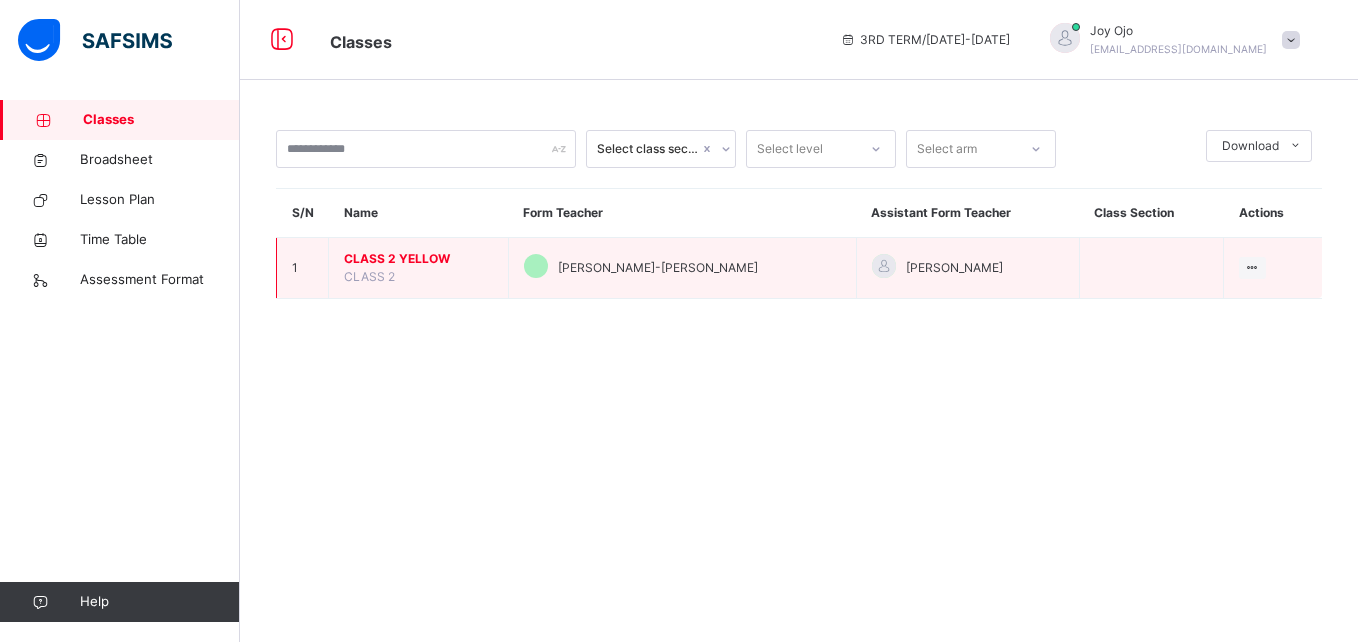 click on "CLASS 2   YELLOW" at bounding box center (418, 259) 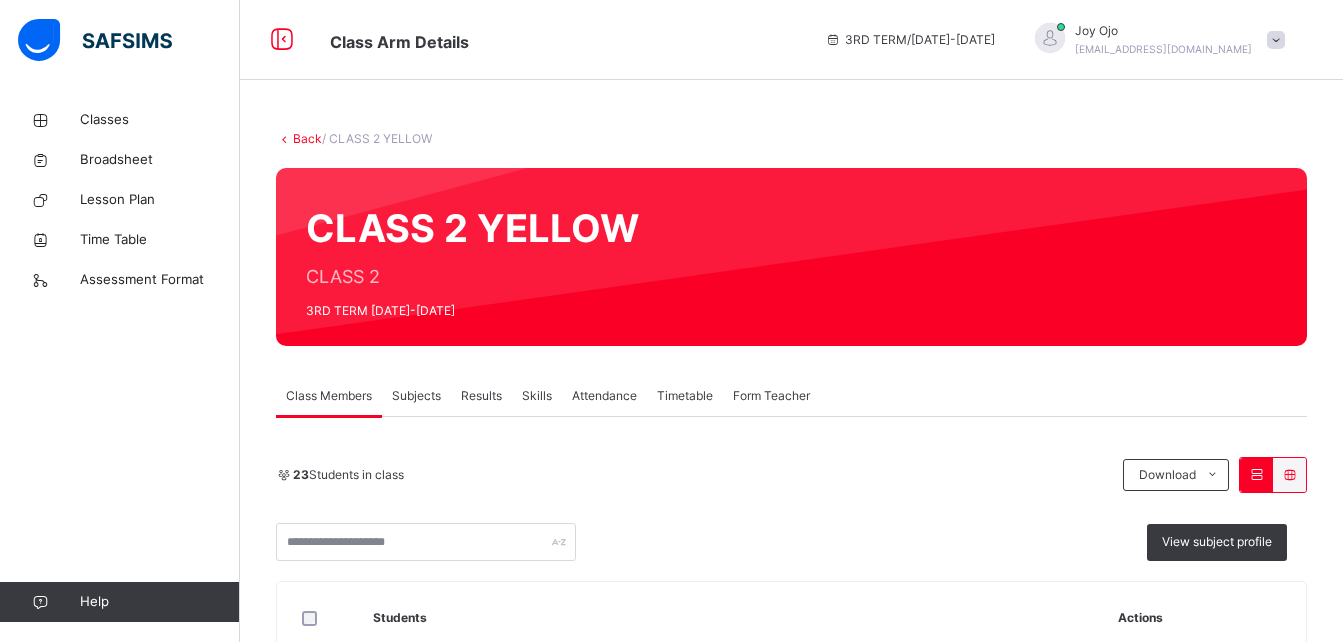 click on "Subjects" at bounding box center (416, 396) 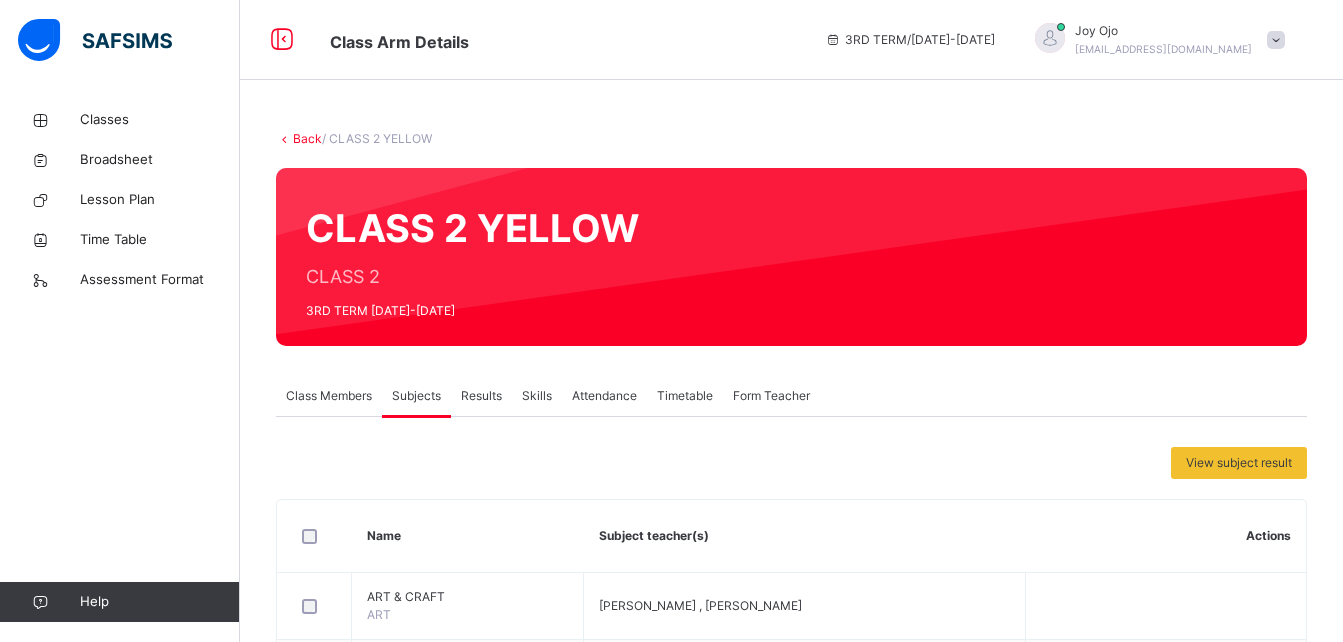 scroll, scrollTop: 890, scrollLeft: 0, axis: vertical 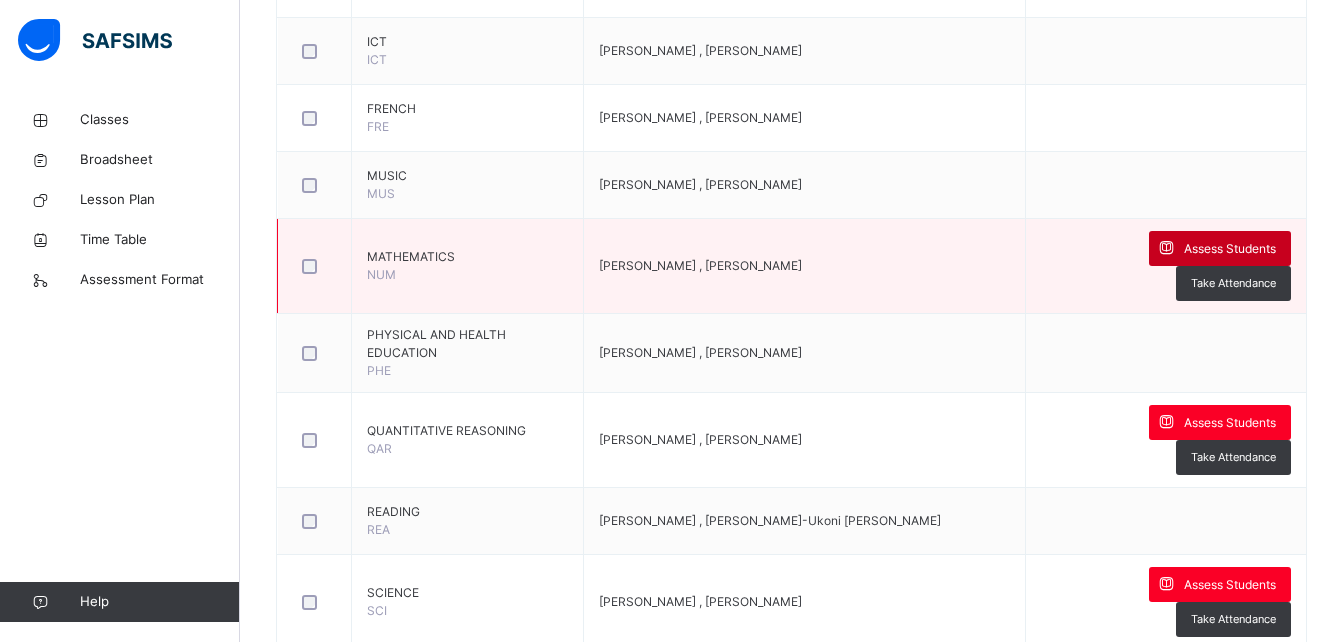 click on "Assess Students" at bounding box center [1220, 248] 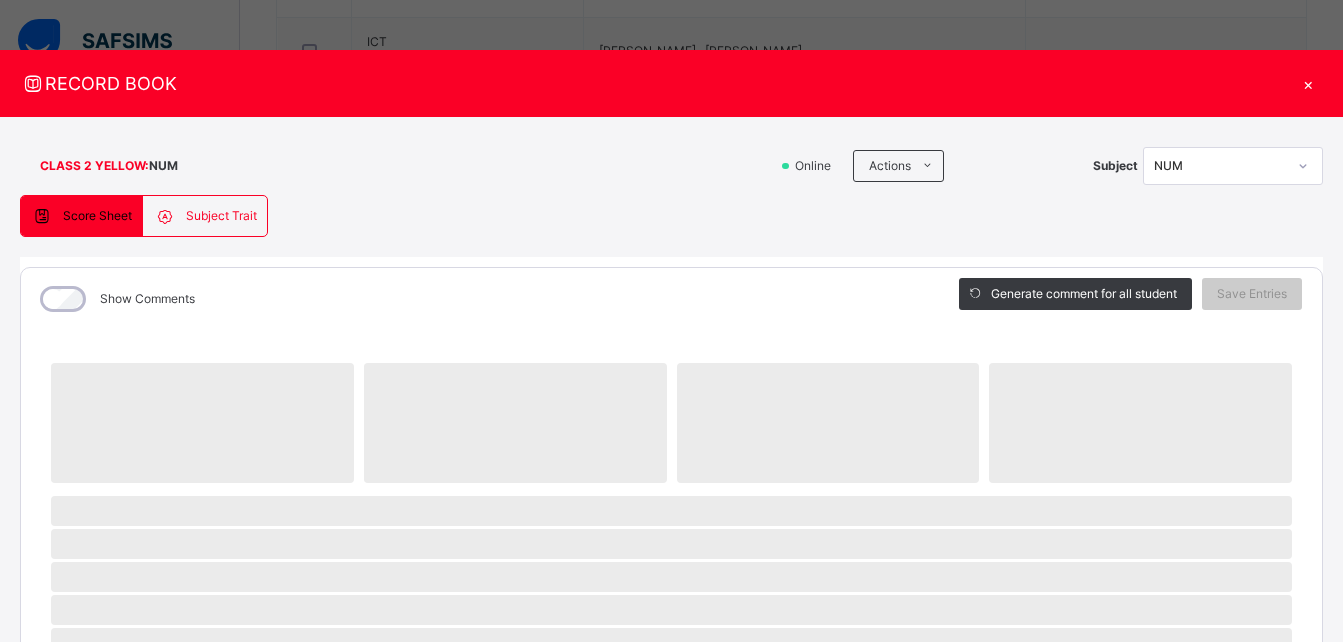 click on "Subject Trait" at bounding box center (204, 216) 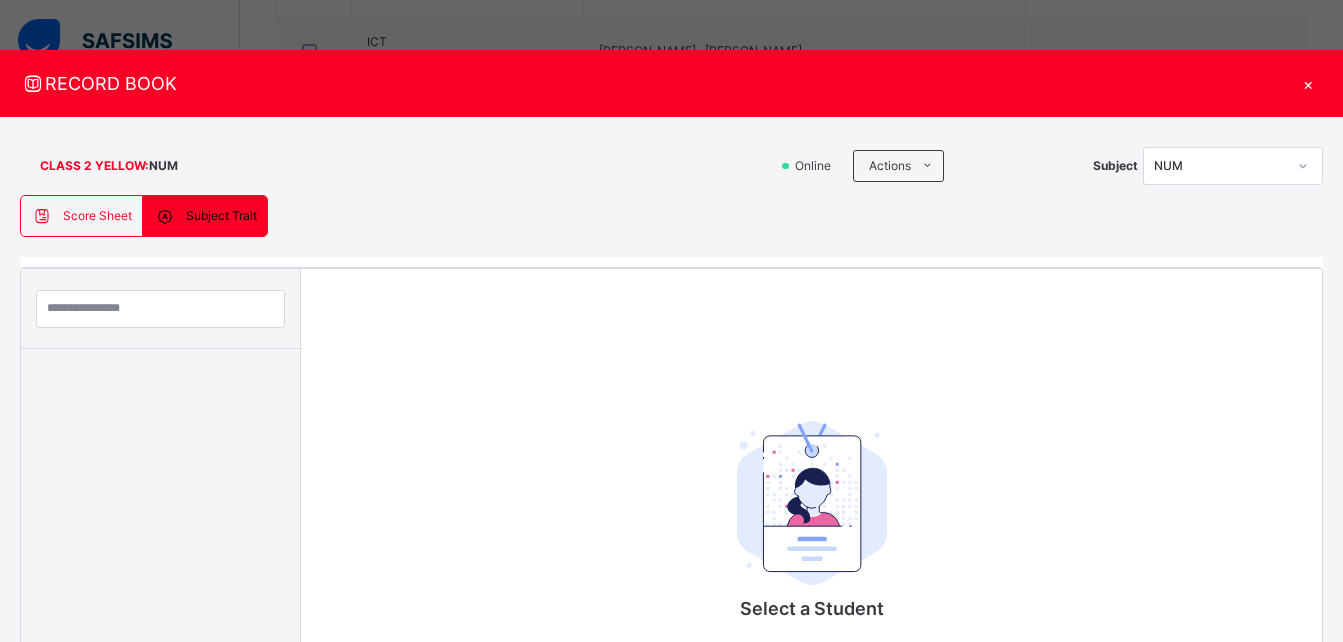click on "Score Sheet" at bounding box center [97, 216] 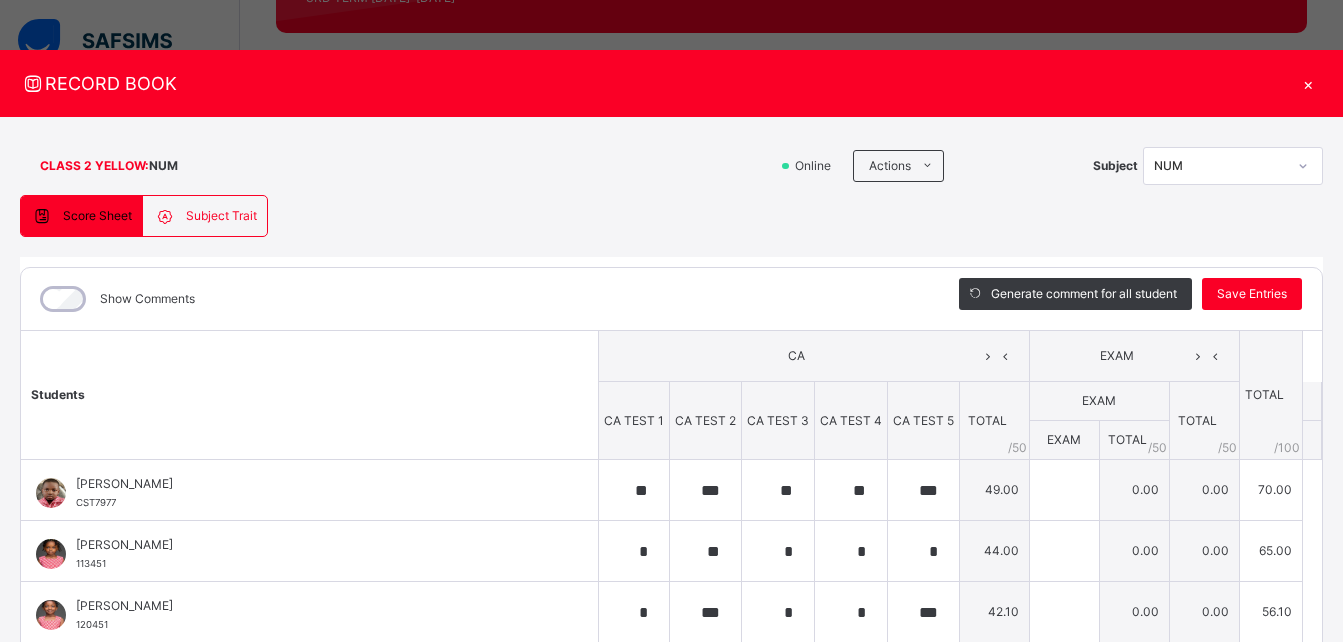 scroll, scrollTop: 129, scrollLeft: 0, axis: vertical 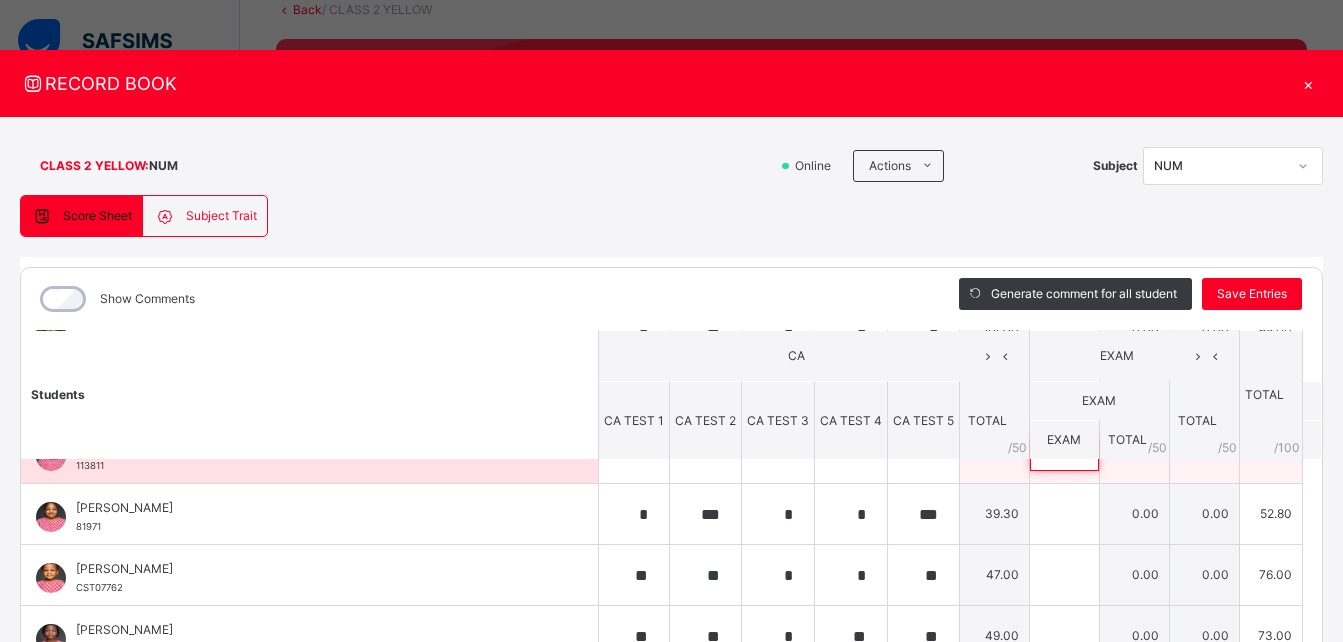 click at bounding box center (1064, 453) 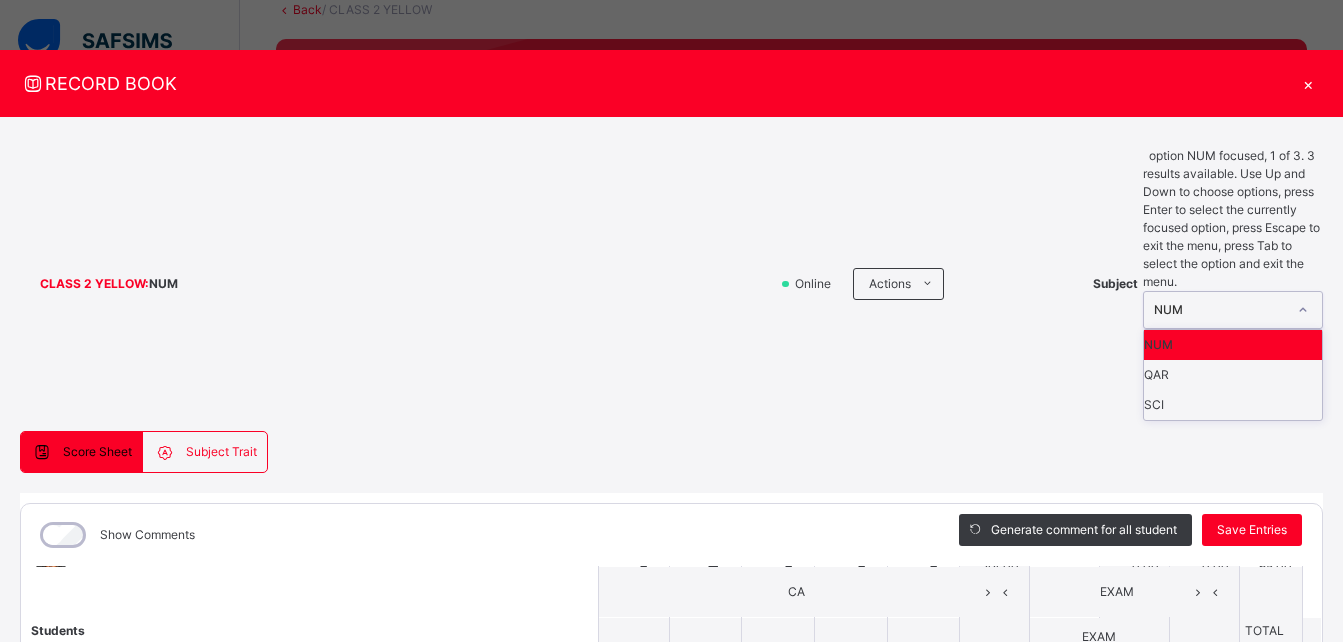 click 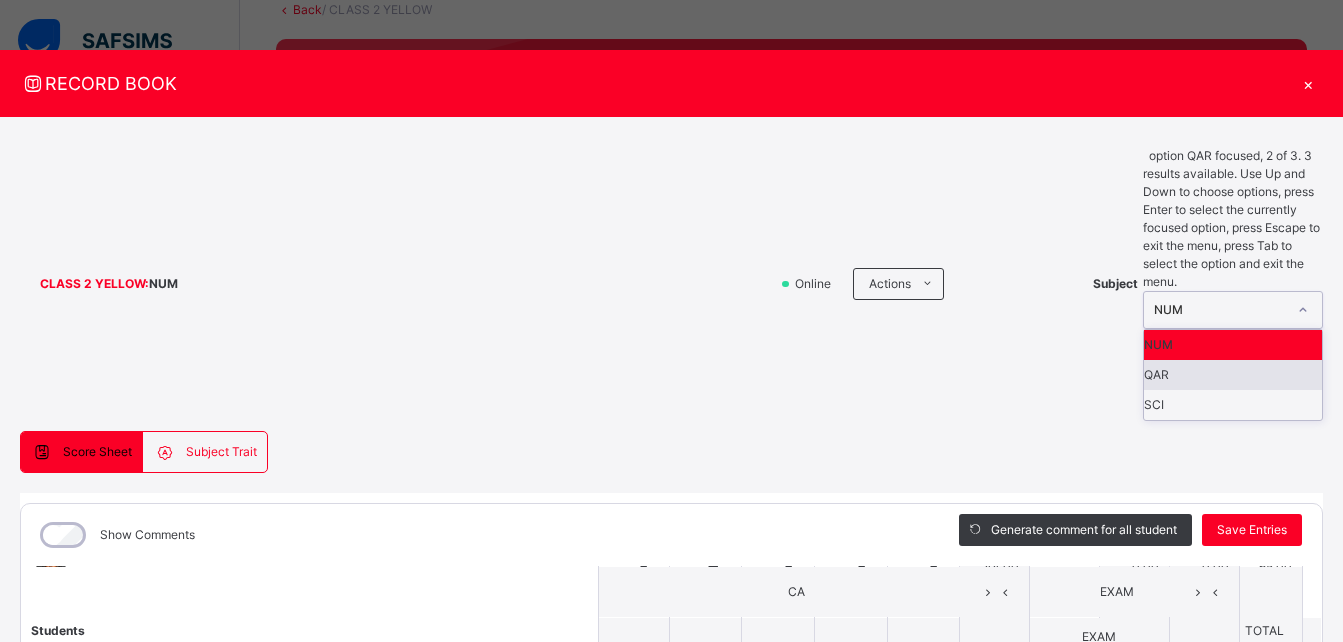 click on "QAR" at bounding box center [1233, 375] 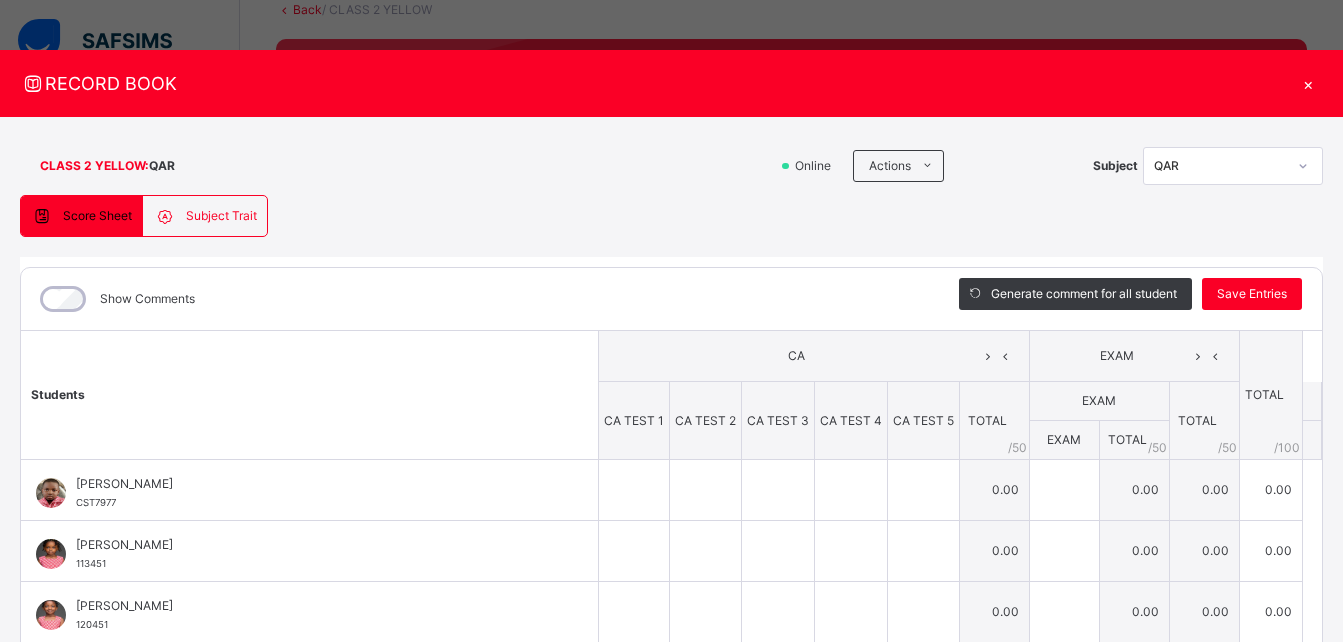 click on "TOTAL / 50" at bounding box center (1134, 440) 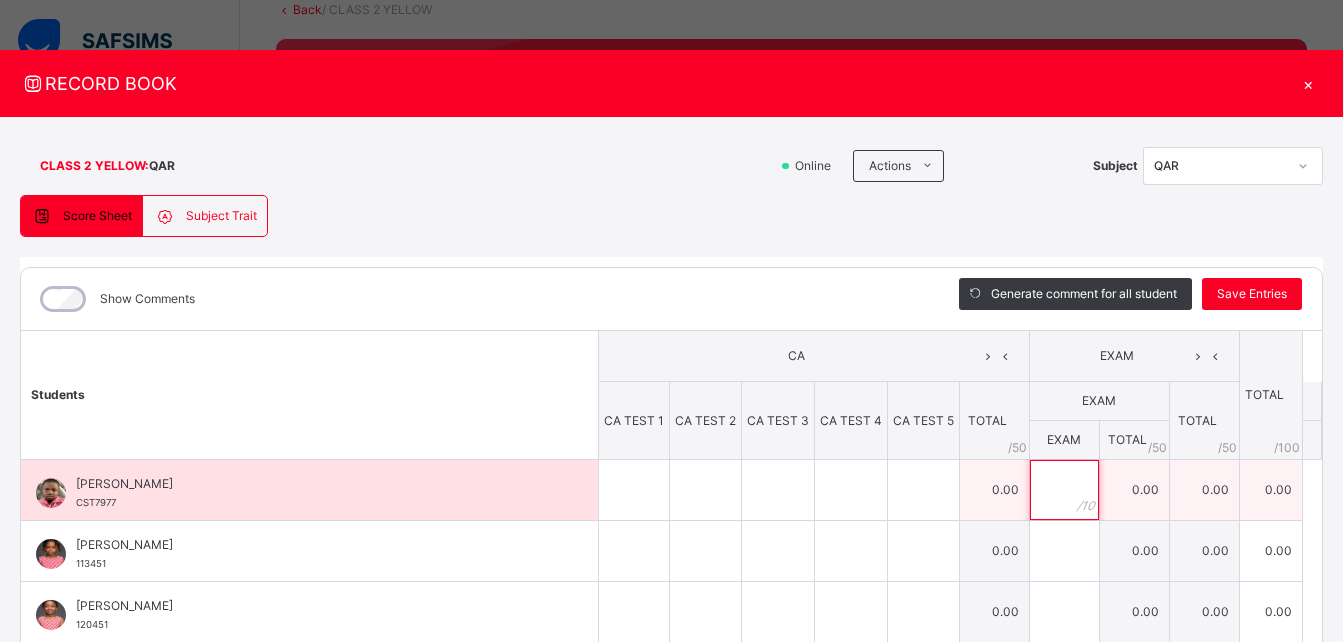 click at bounding box center (1064, 490) 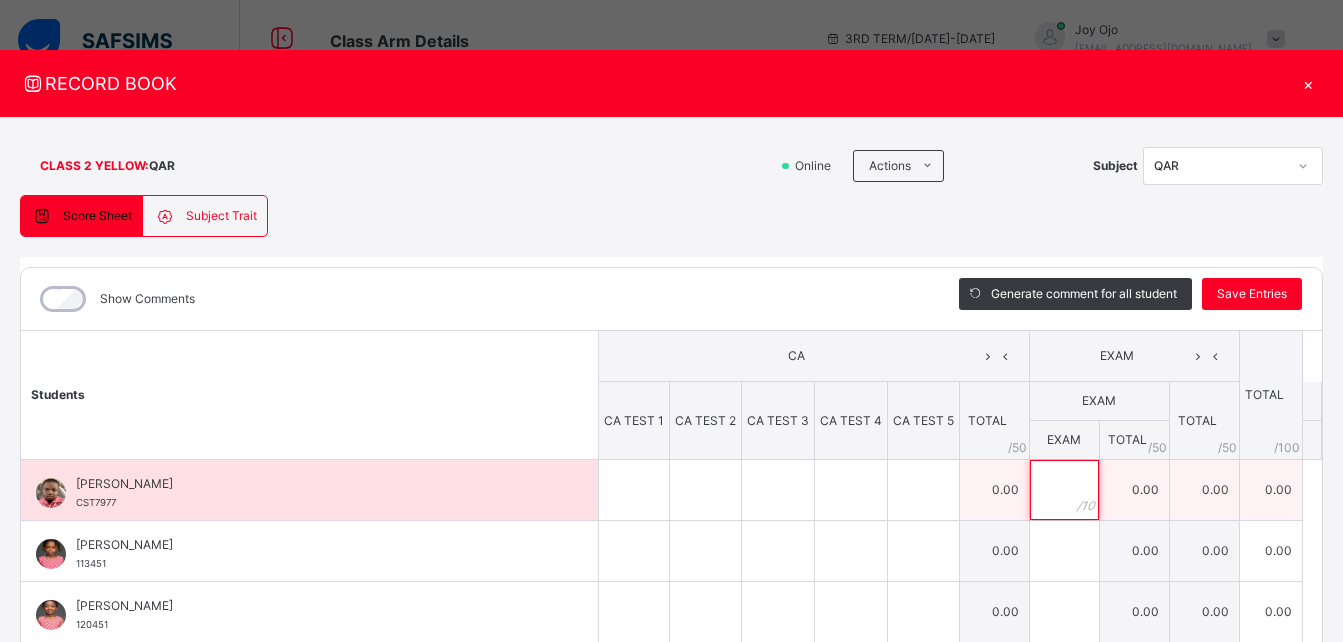 scroll, scrollTop: 0, scrollLeft: 0, axis: both 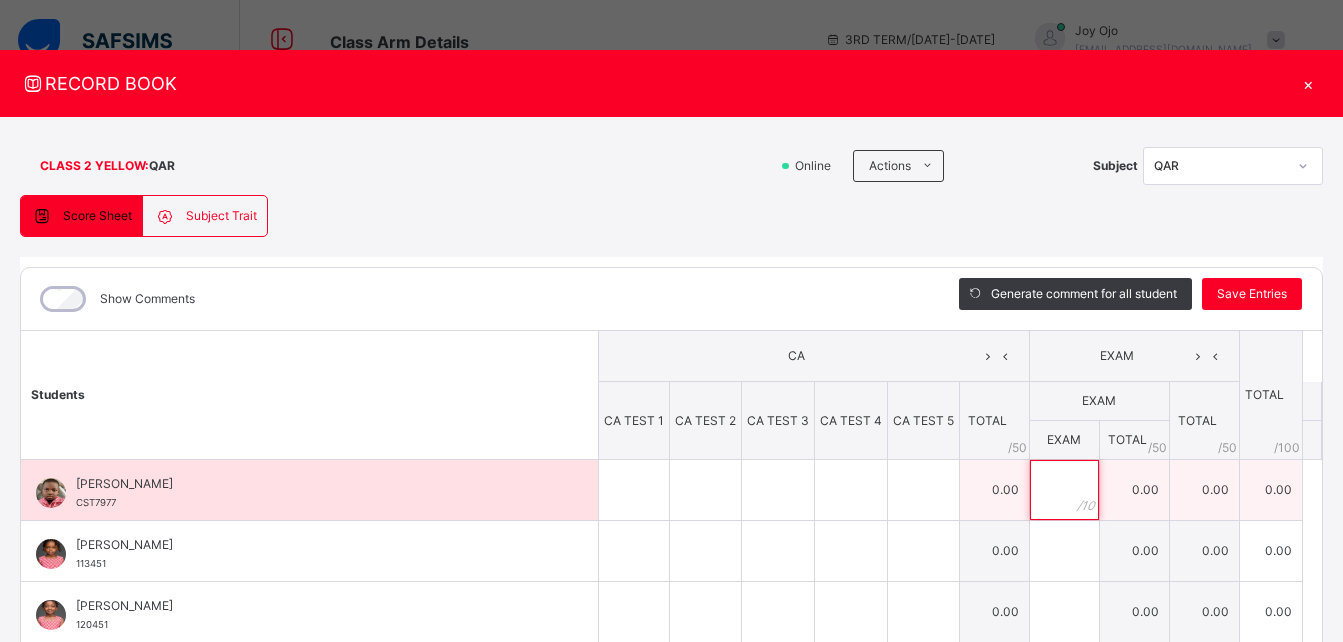 click at bounding box center [1064, 490] 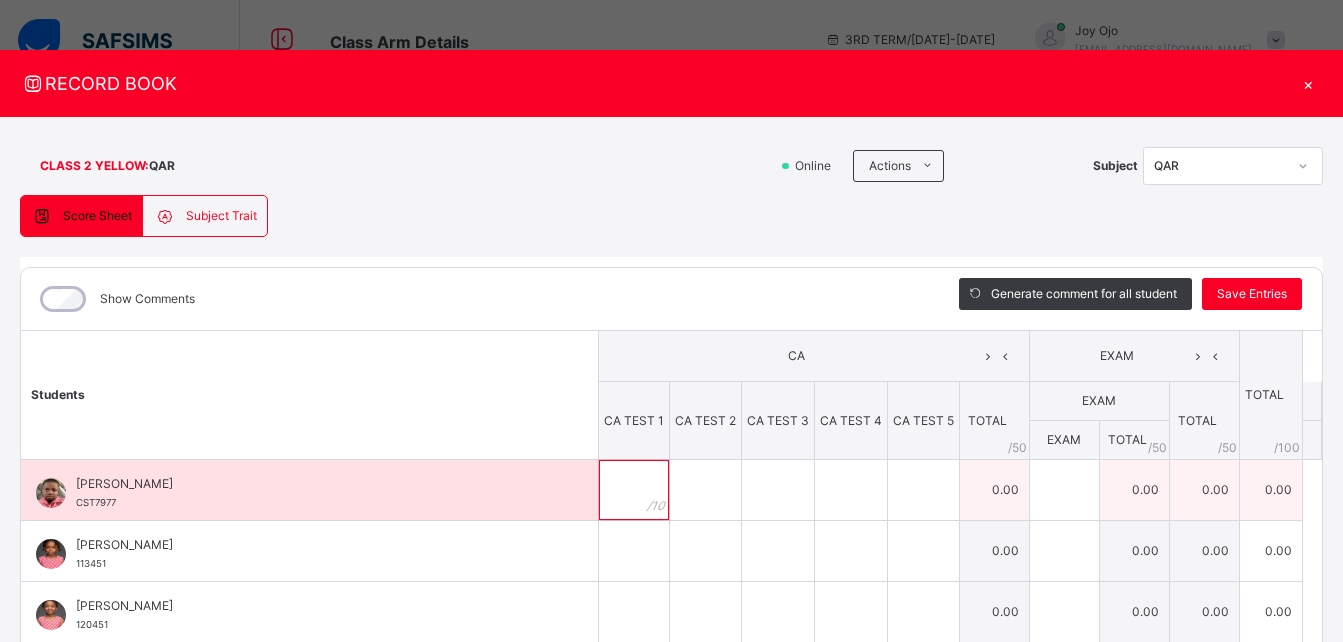 click at bounding box center (634, 490) 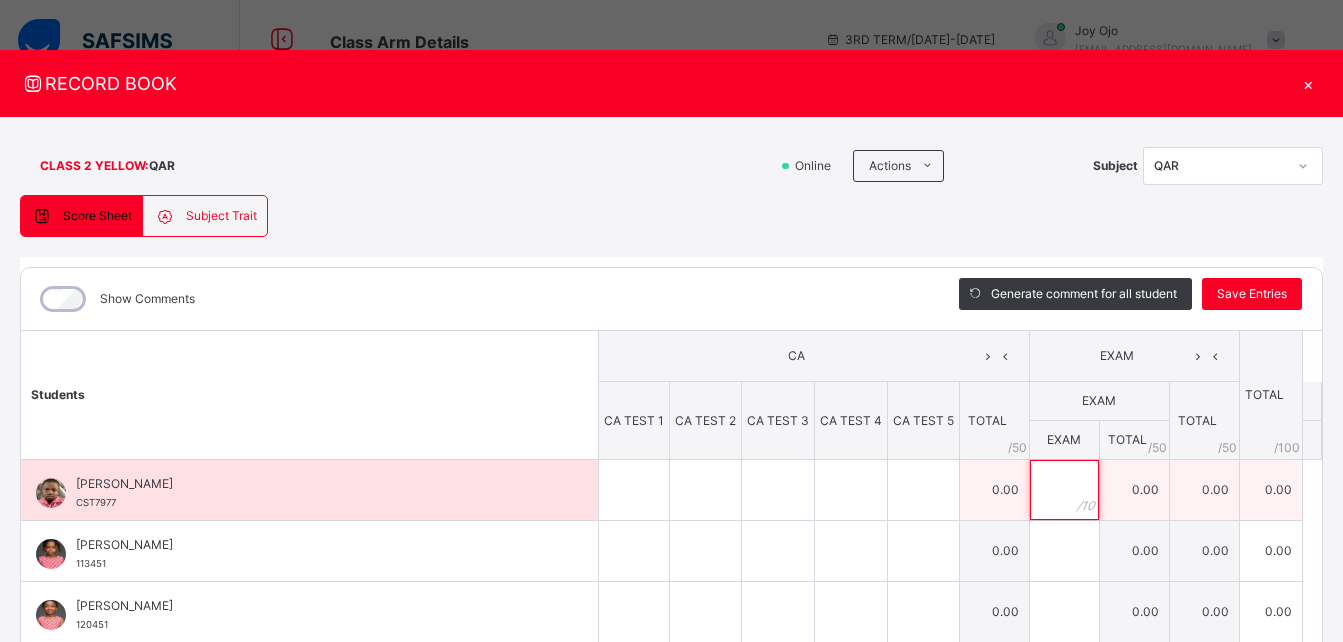 click at bounding box center (1064, 490) 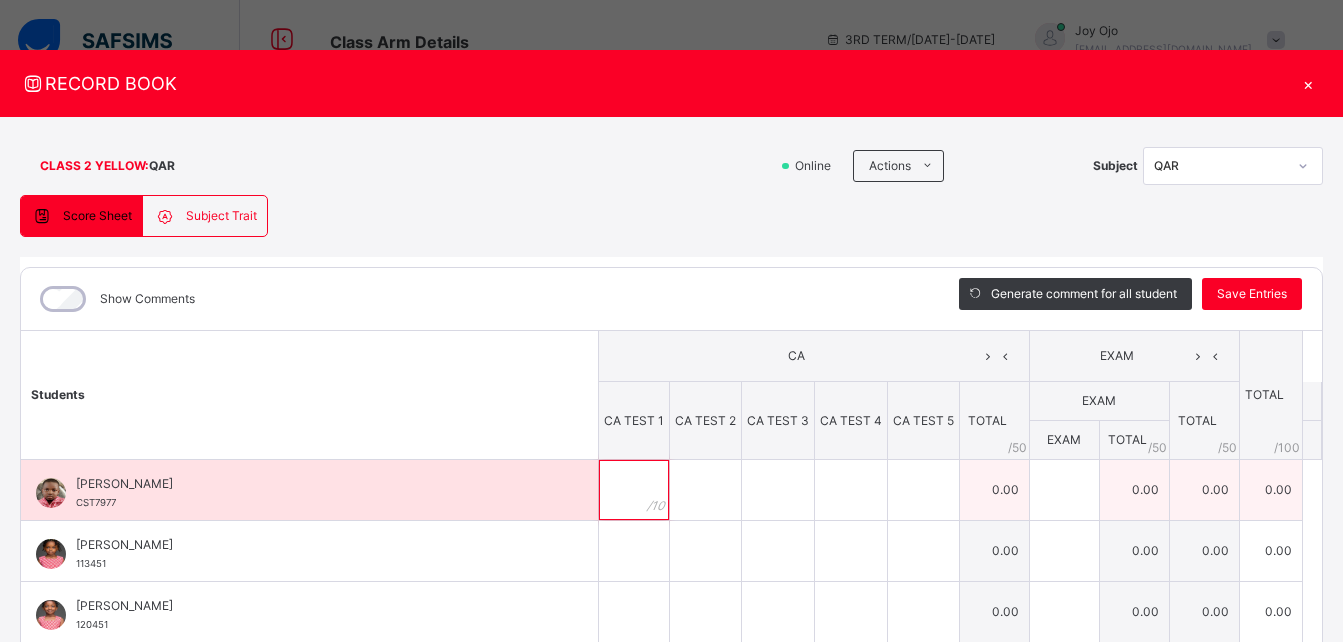 click at bounding box center [634, 490] 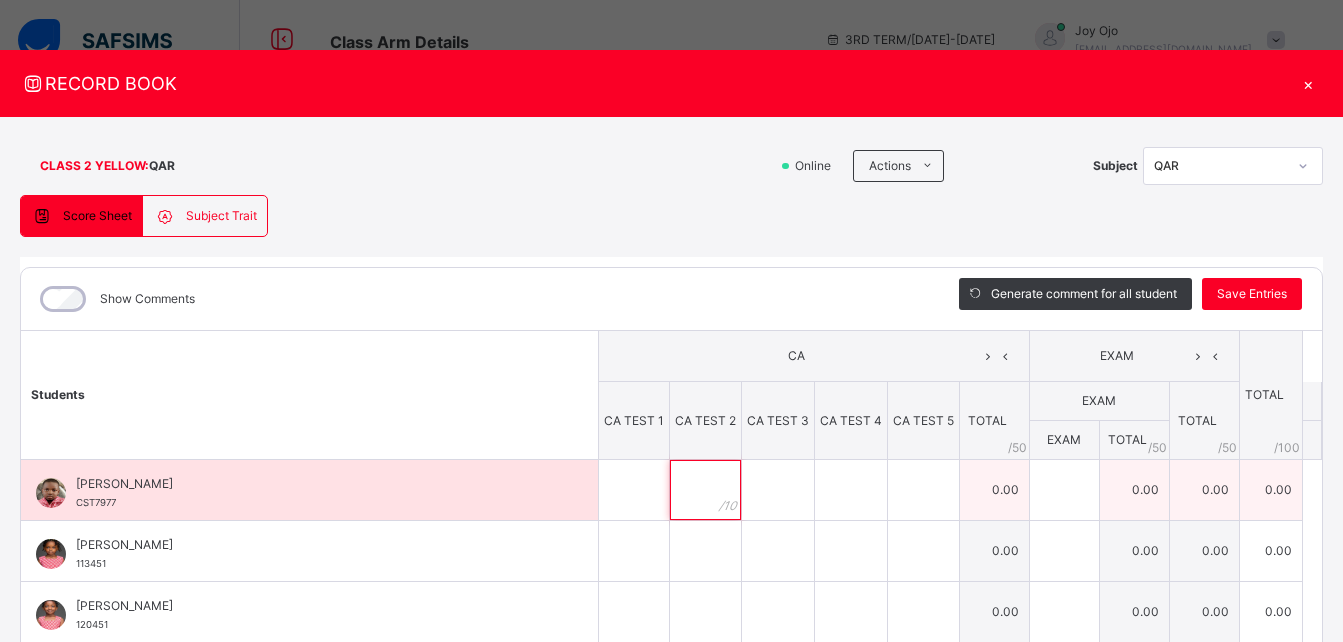 click at bounding box center (705, 490) 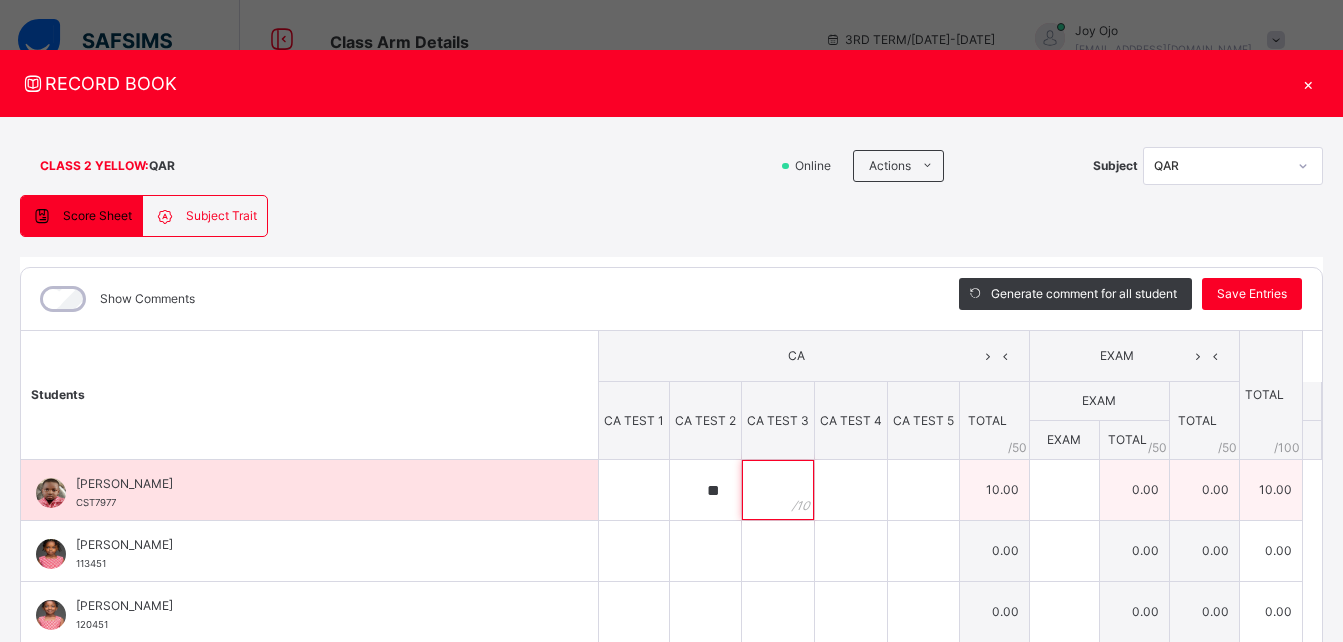 click at bounding box center (778, 490) 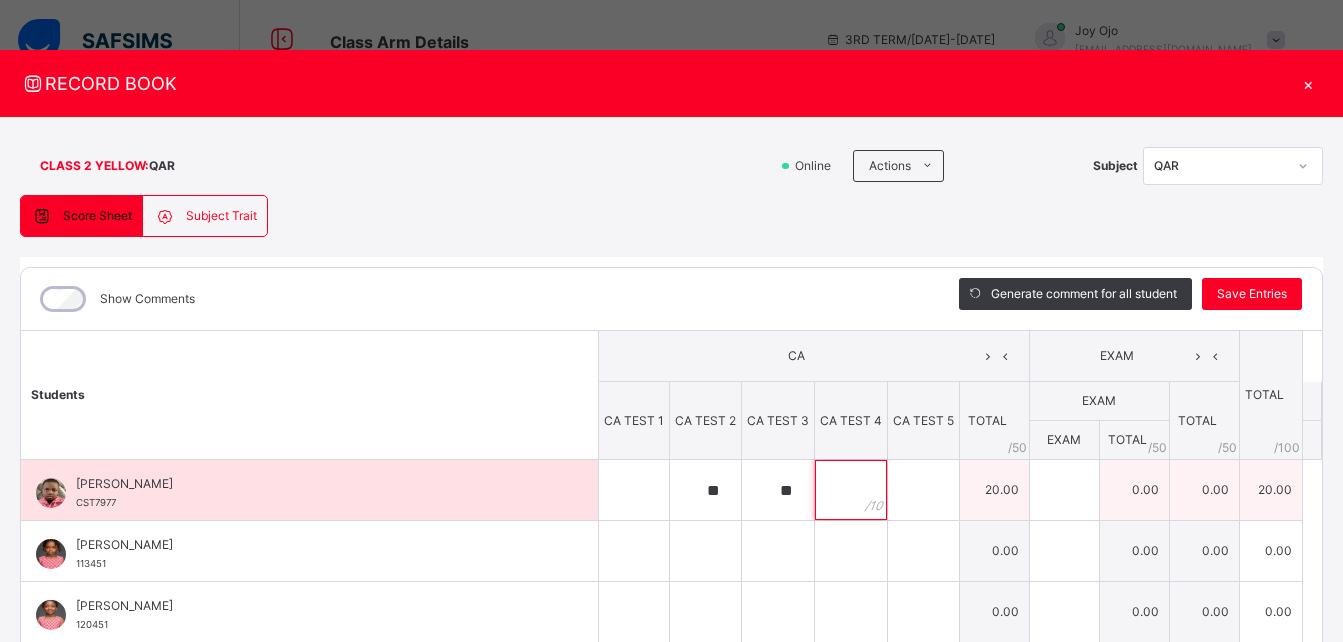 click at bounding box center [851, 490] 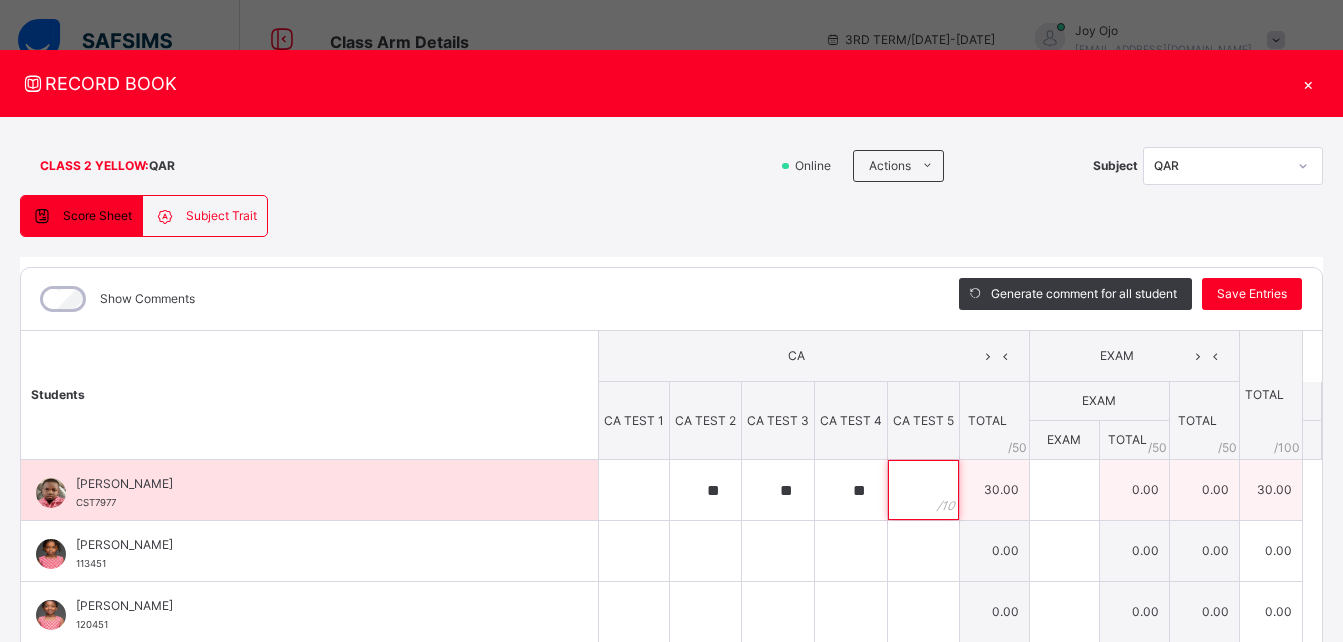 click at bounding box center [923, 490] 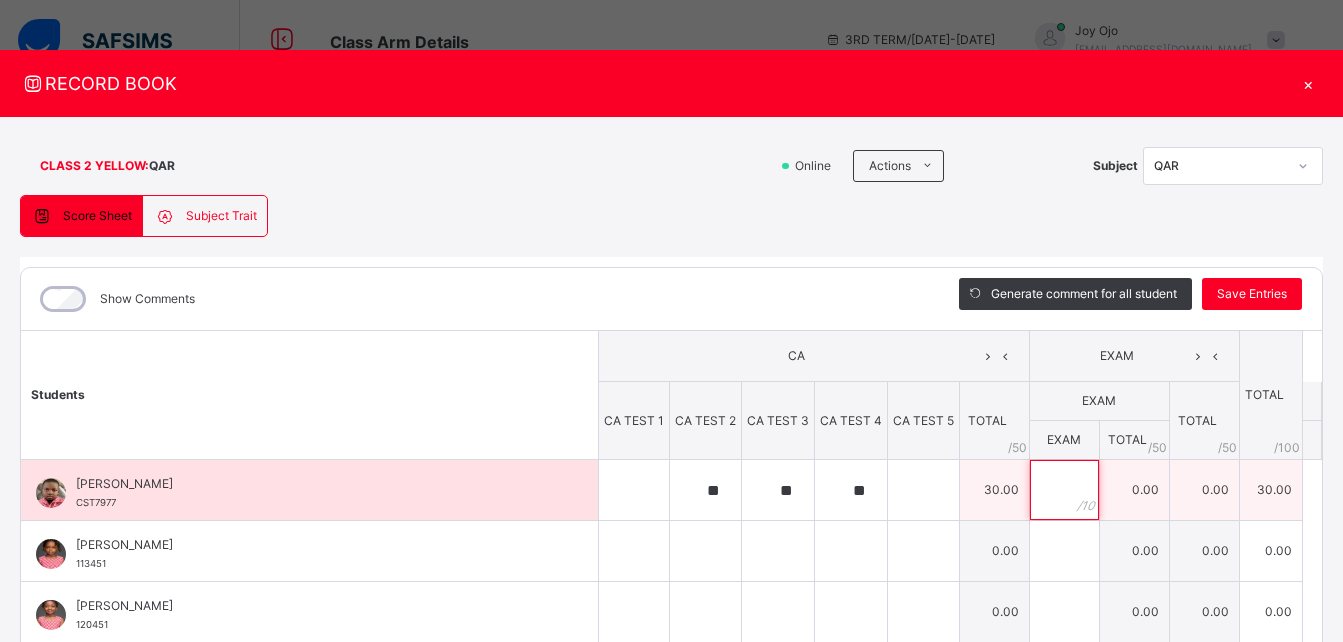 click at bounding box center (1064, 490) 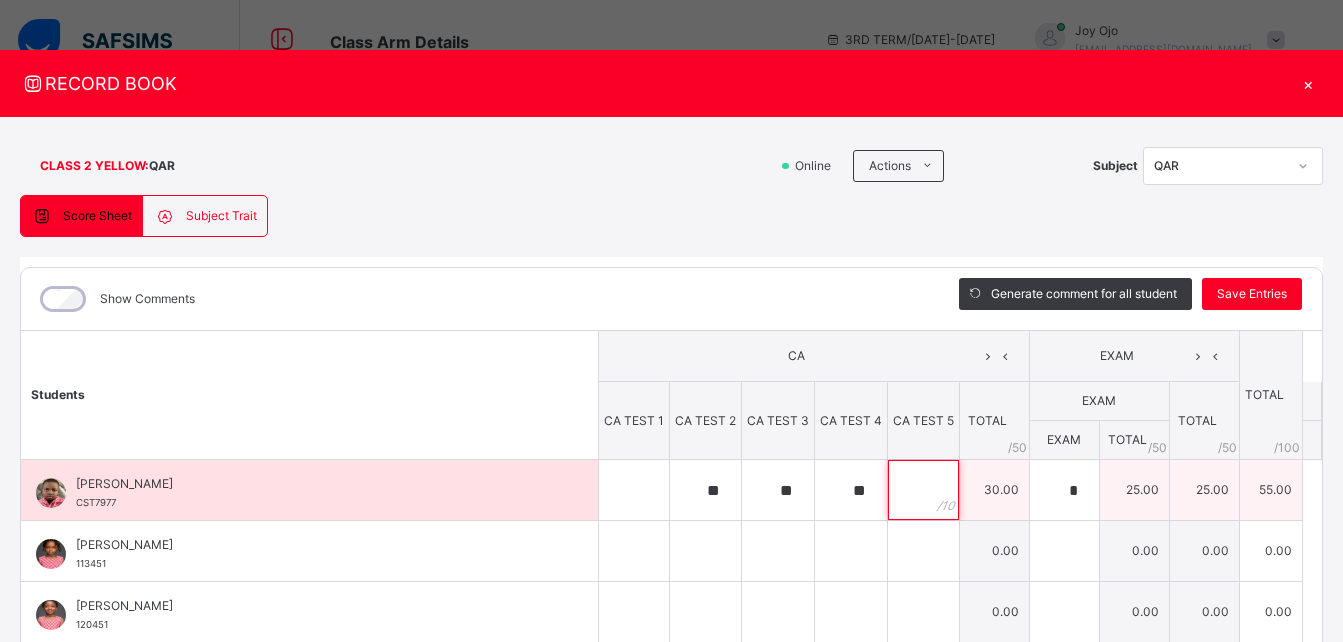 click at bounding box center [923, 490] 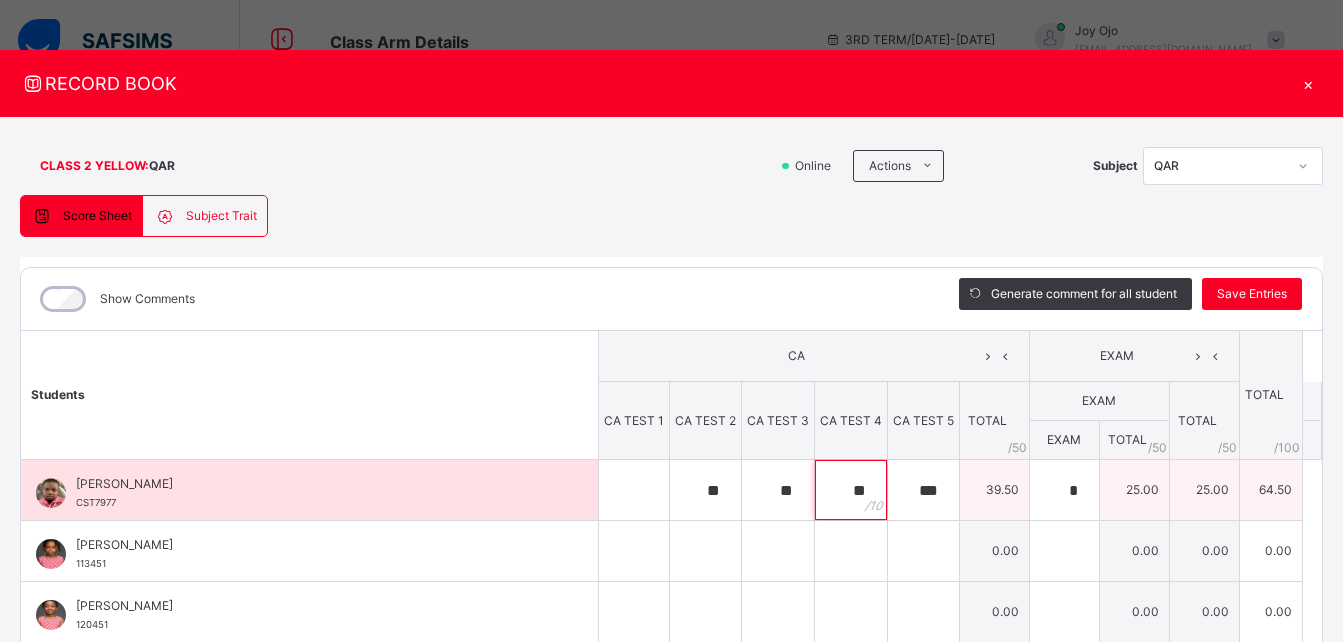 click on "**" at bounding box center (851, 490) 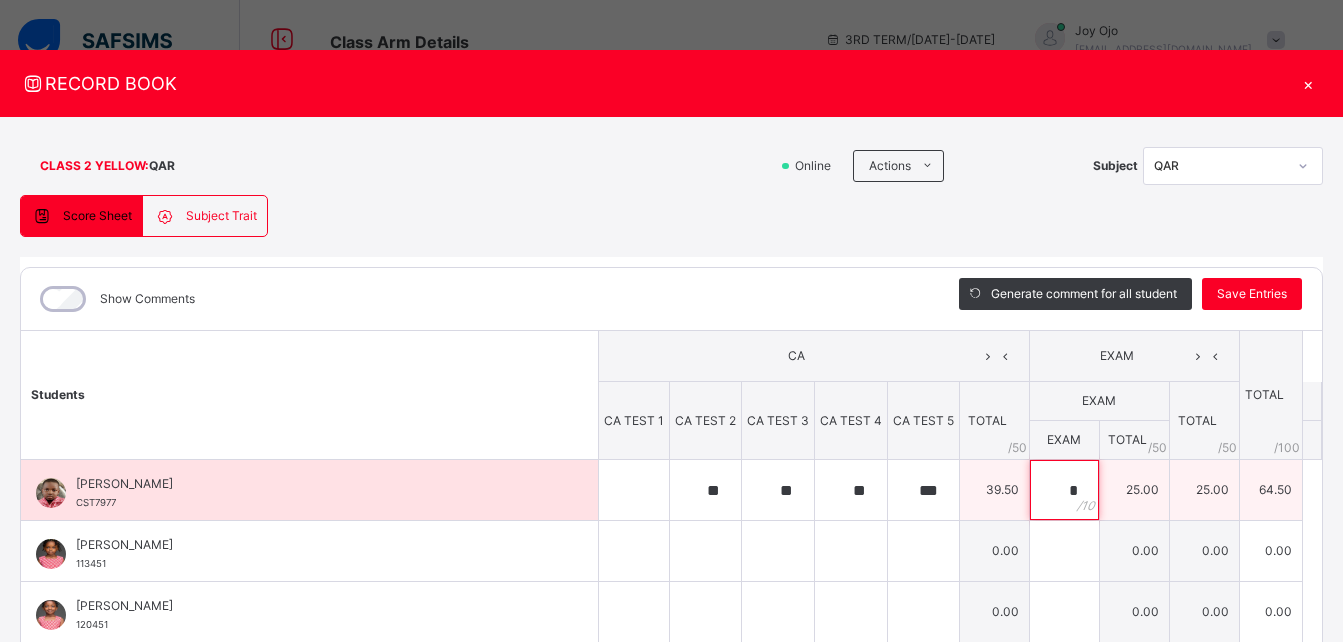 click on "*" at bounding box center [1064, 490] 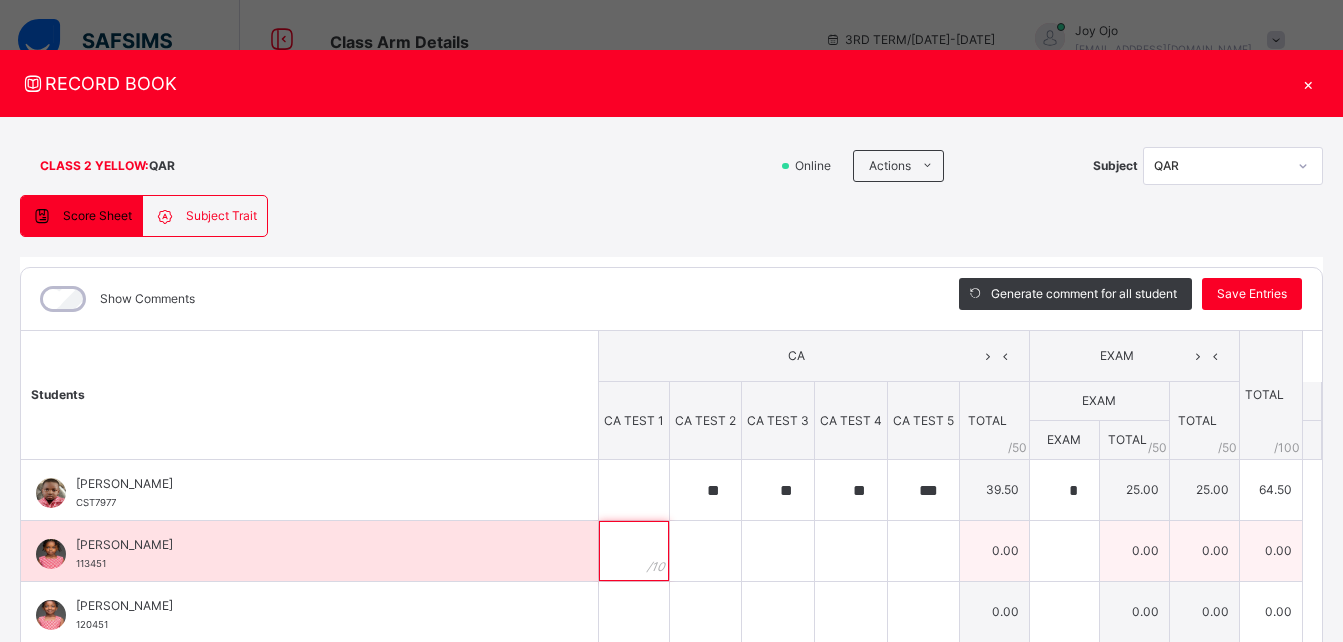 click at bounding box center (634, 551) 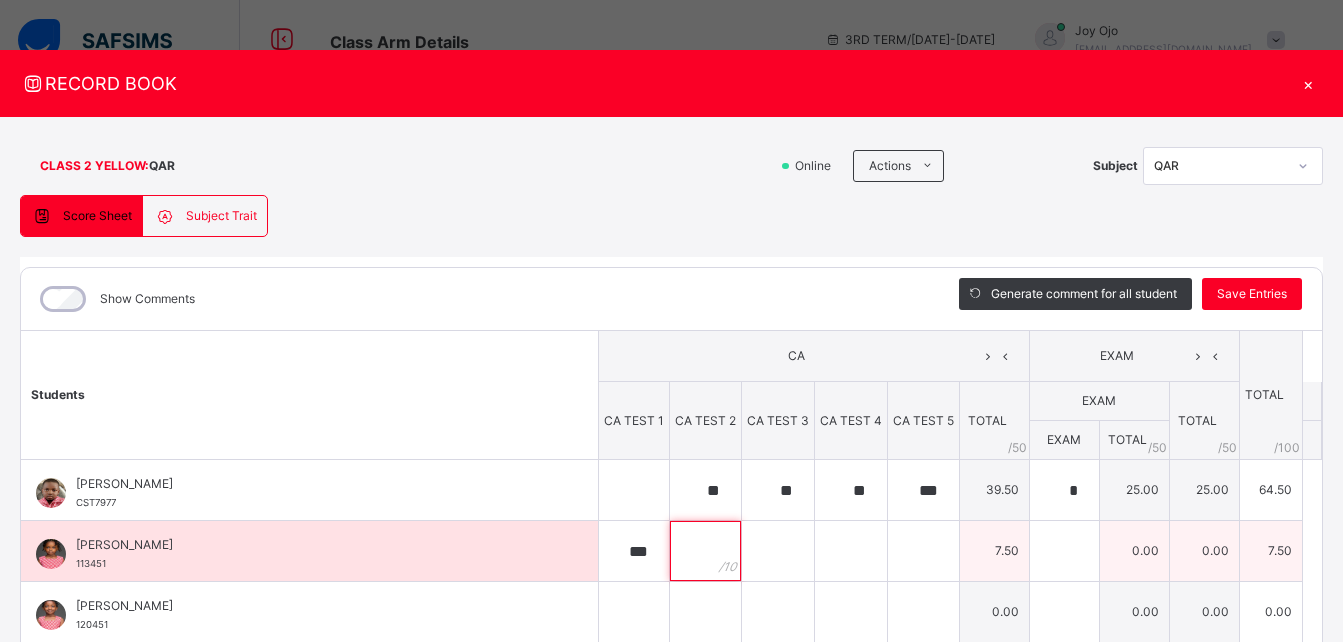 click at bounding box center [705, 551] 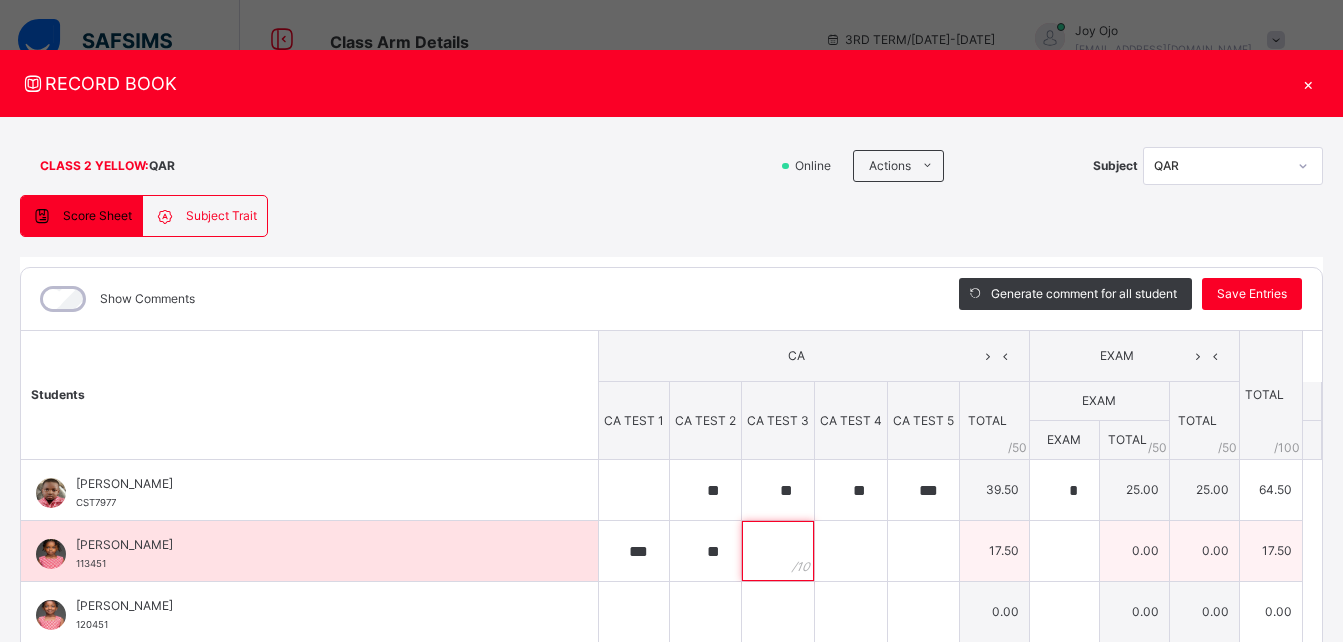 click at bounding box center (778, 551) 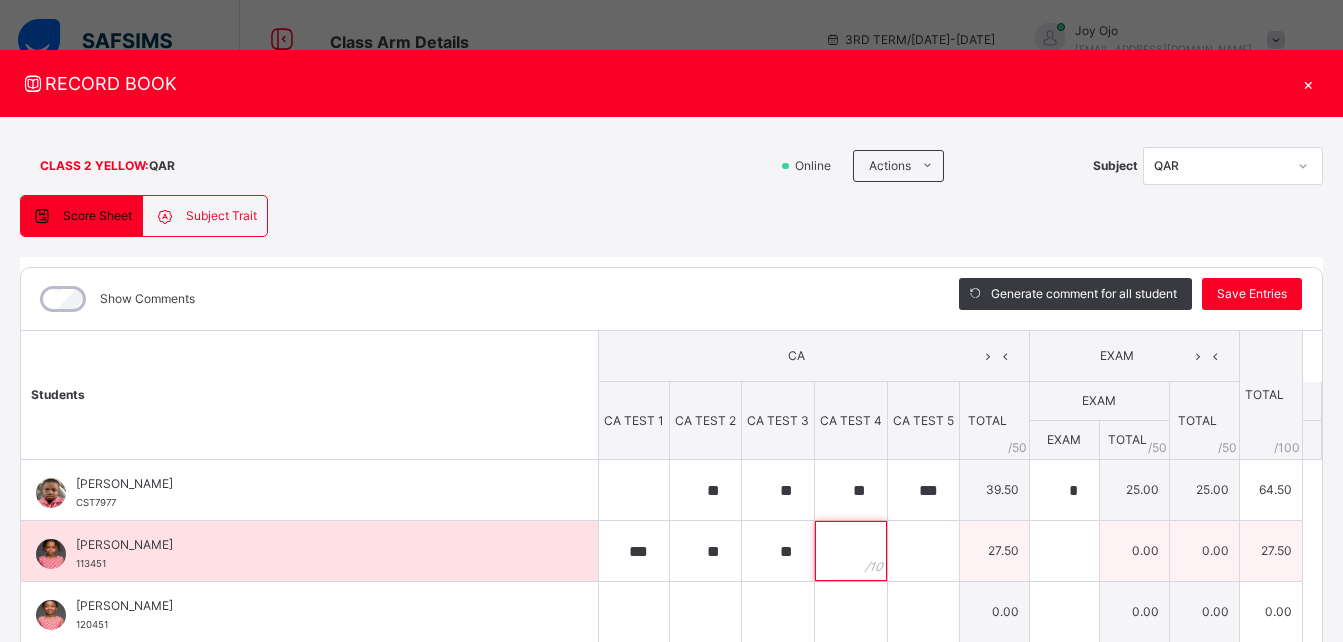 click at bounding box center (851, 551) 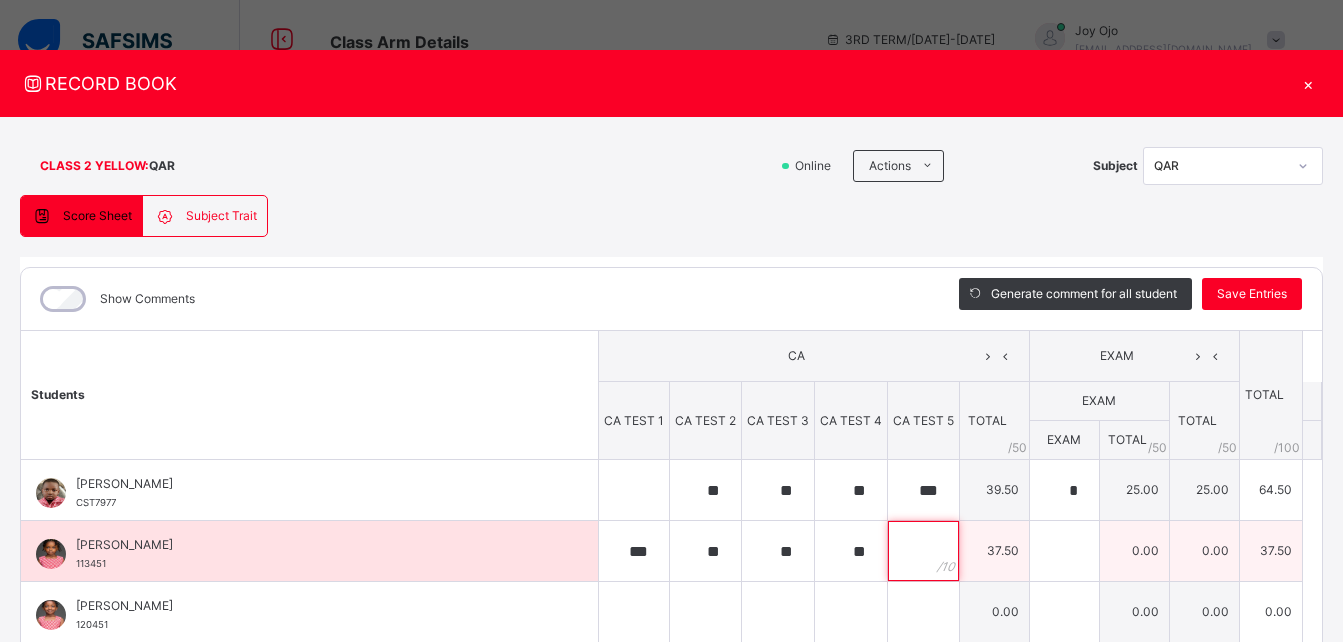 click at bounding box center (923, 551) 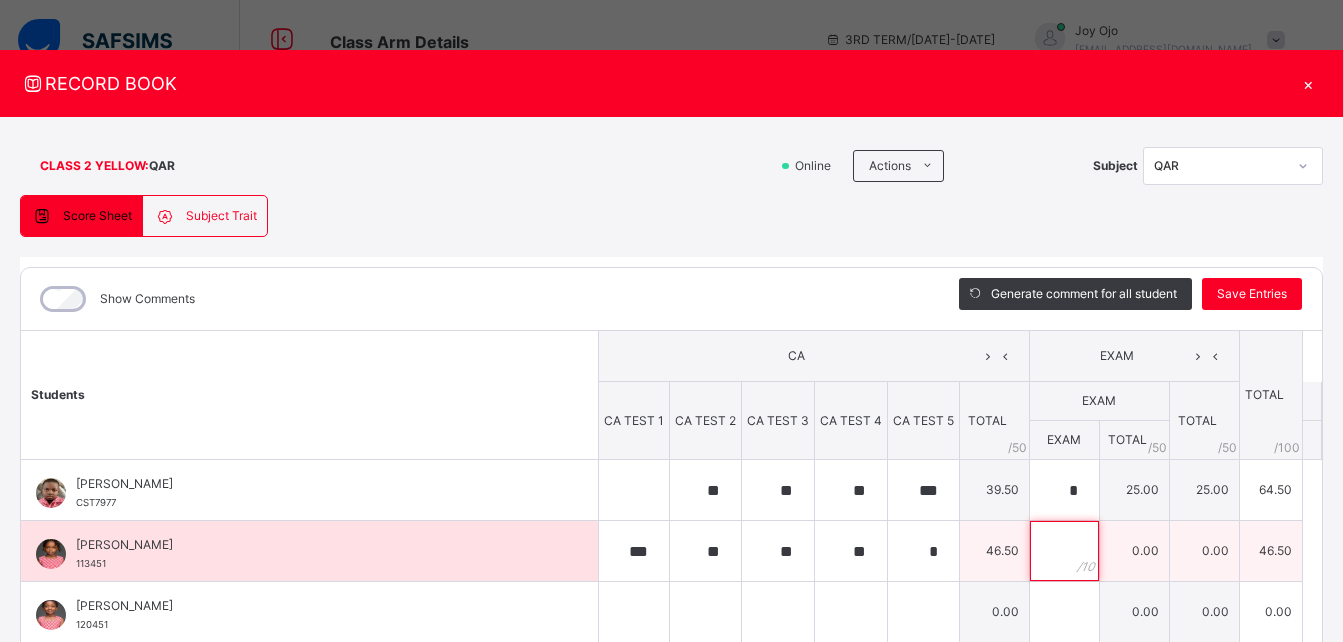 click at bounding box center (1064, 551) 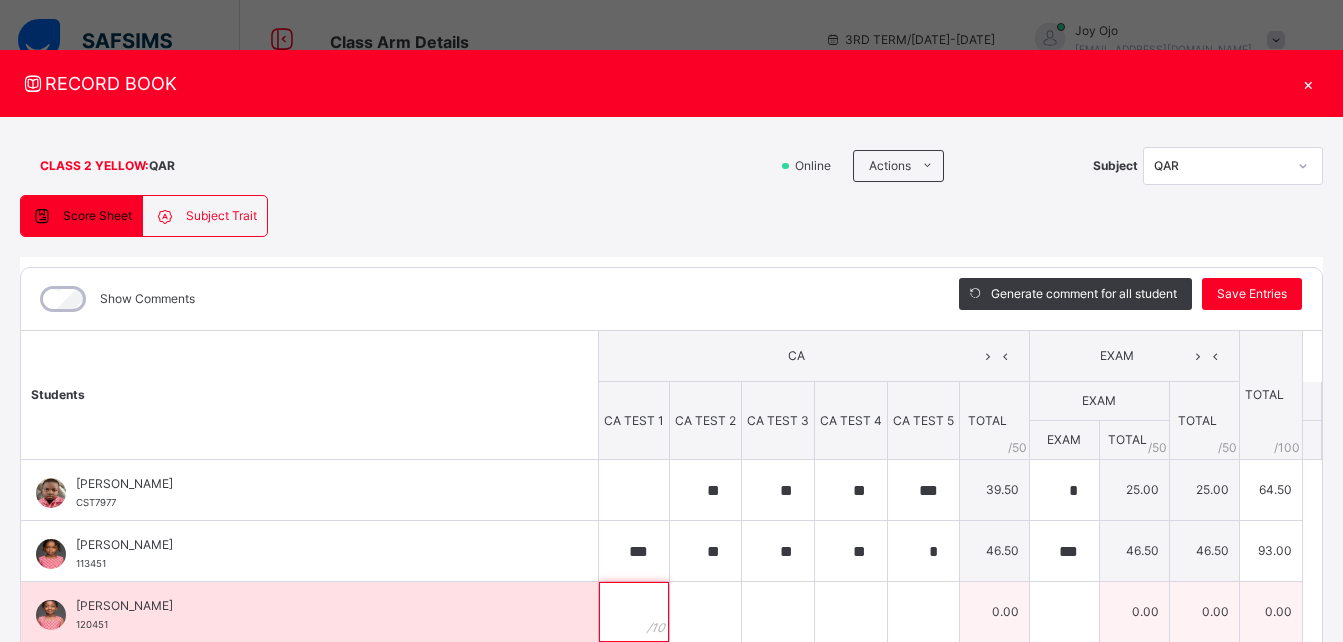 click at bounding box center (634, 612) 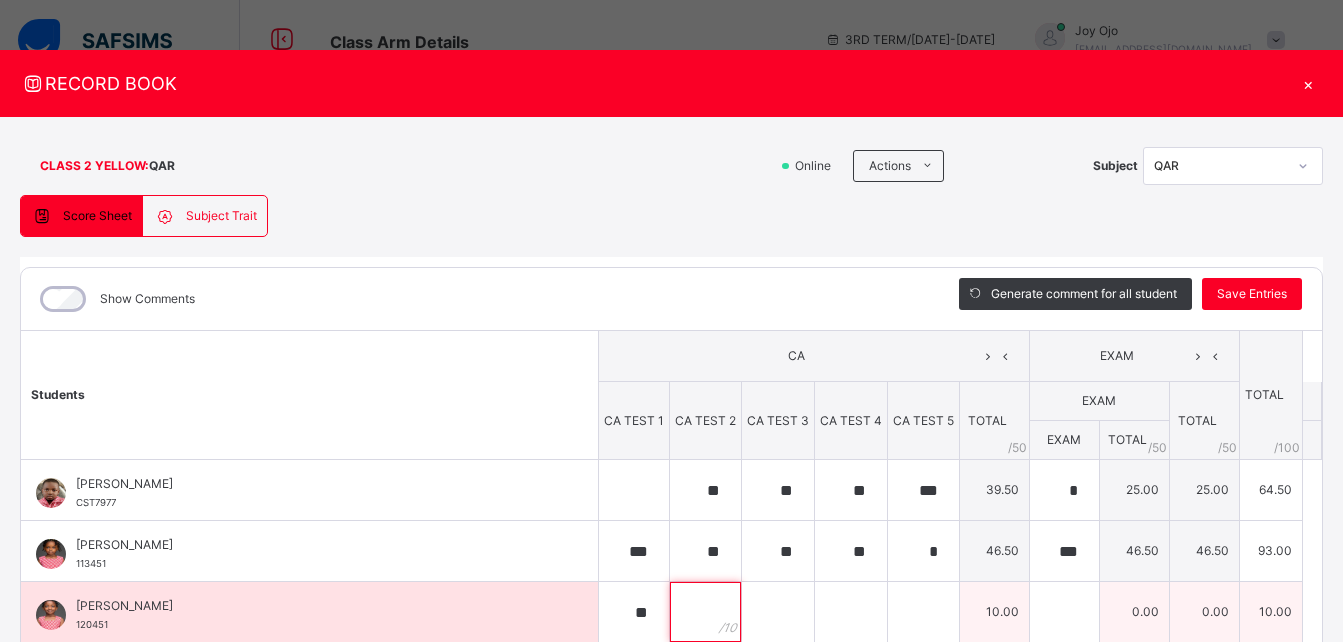 click at bounding box center (705, 612) 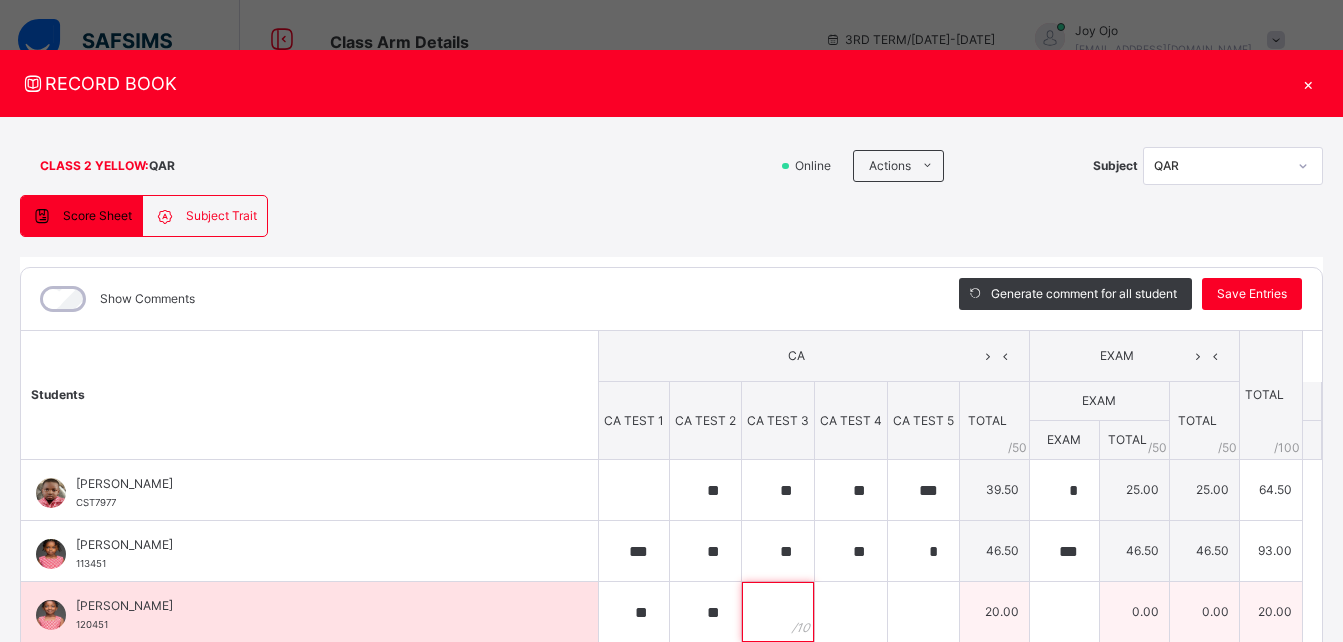 click at bounding box center [778, 612] 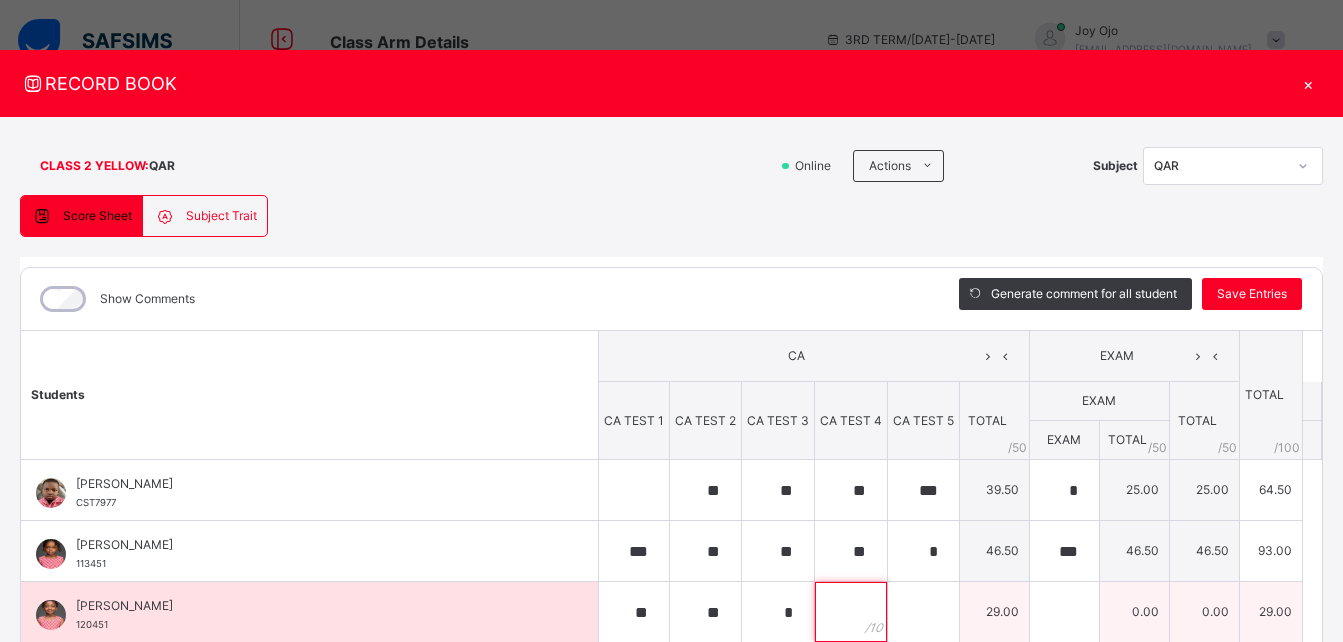 click at bounding box center (851, 612) 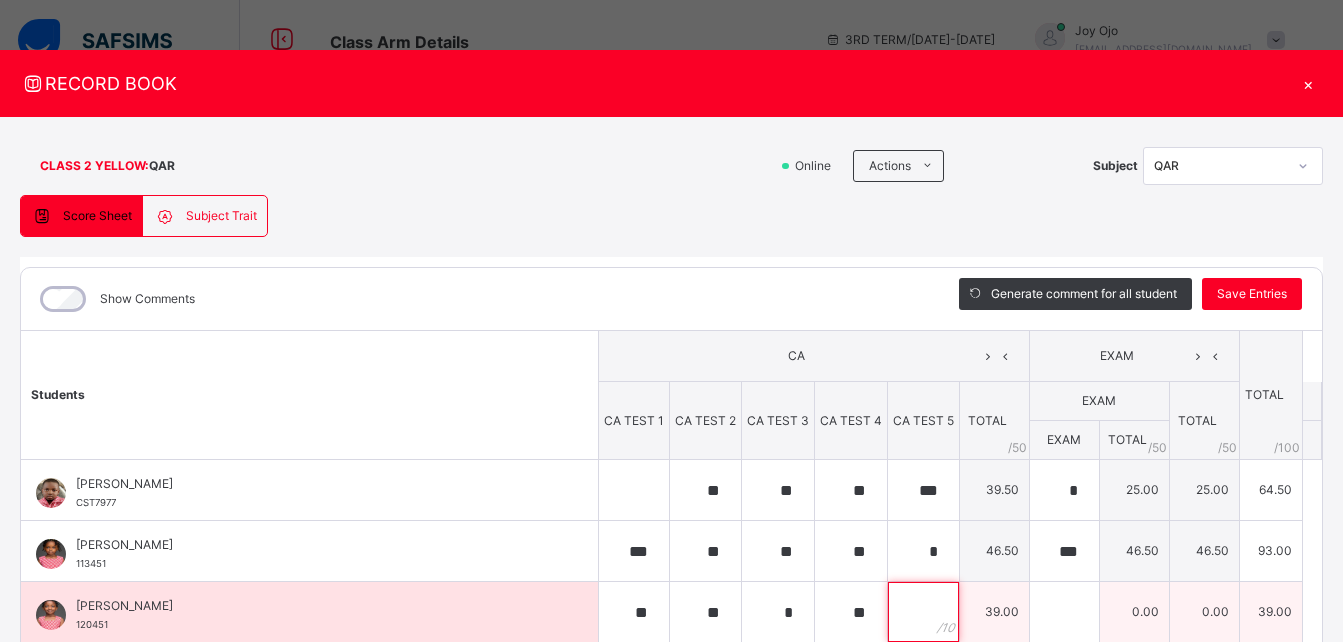 click at bounding box center [923, 612] 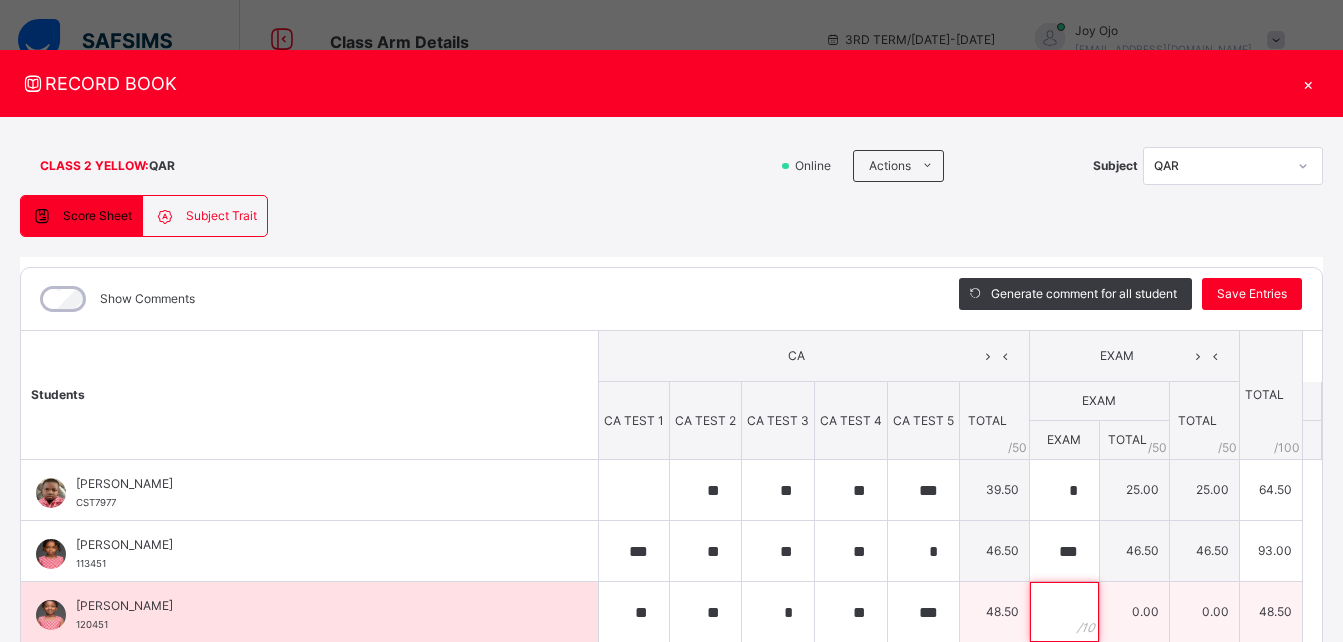 click at bounding box center [1064, 612] 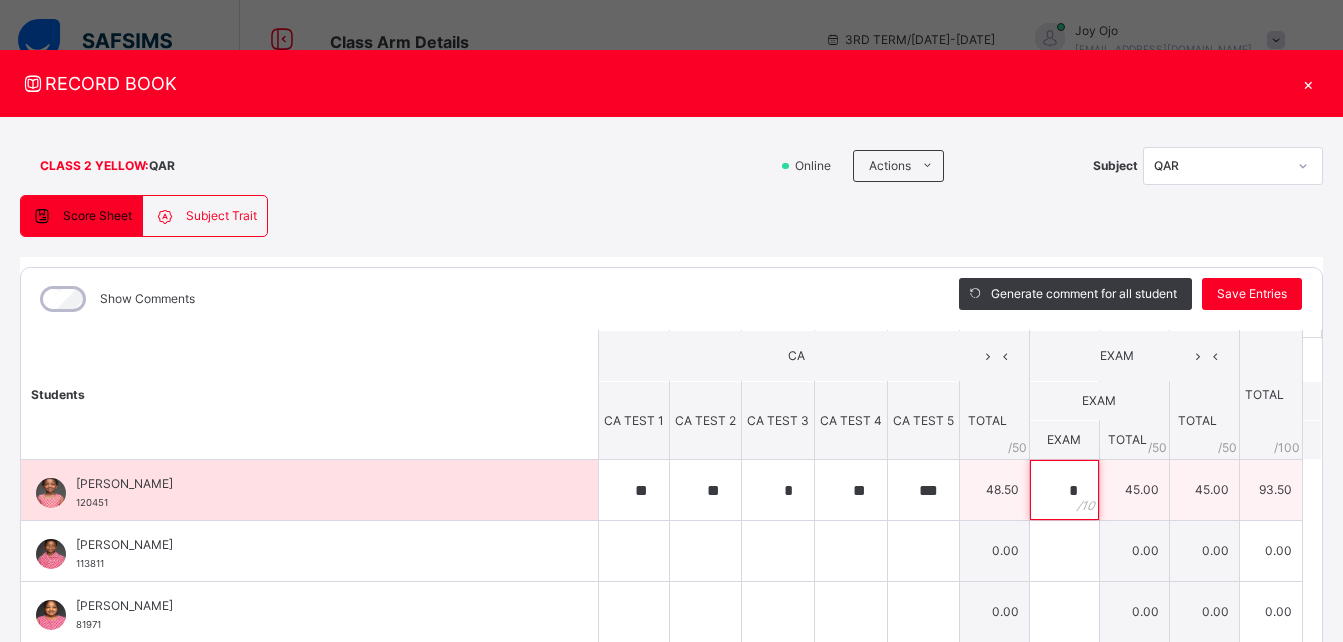 scroll, scrollTop: 123, scrollLeft: 0, axis: vertical 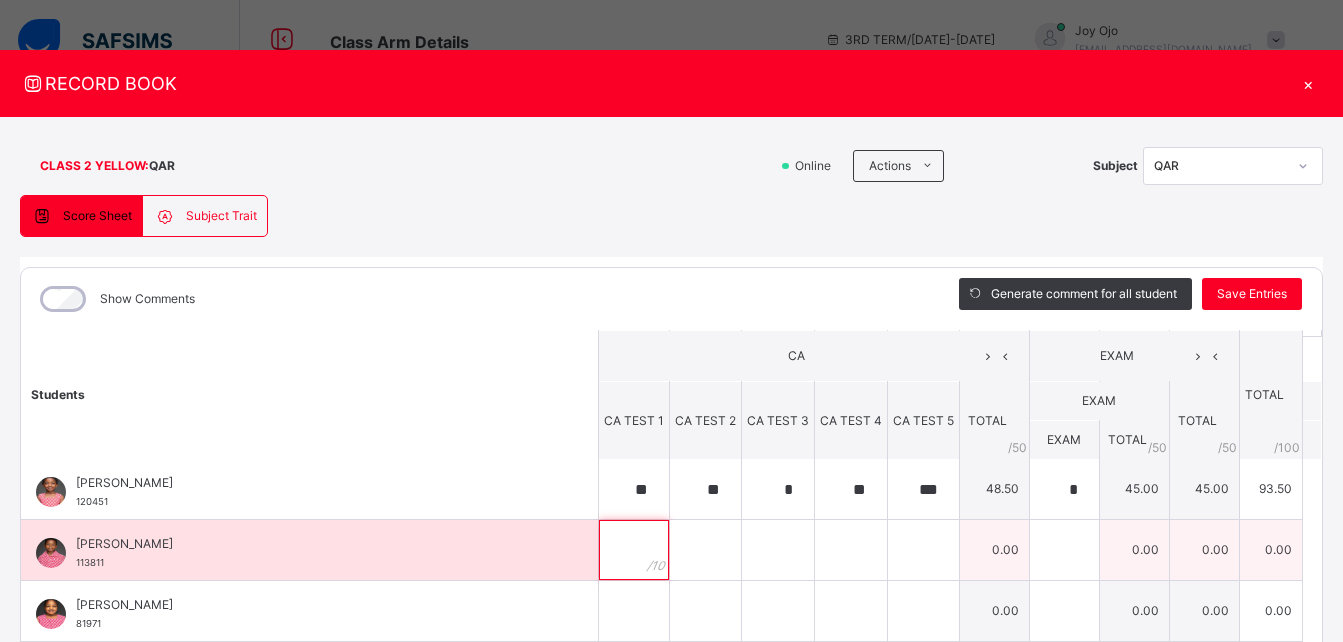 click at bounding box center [634, 550] 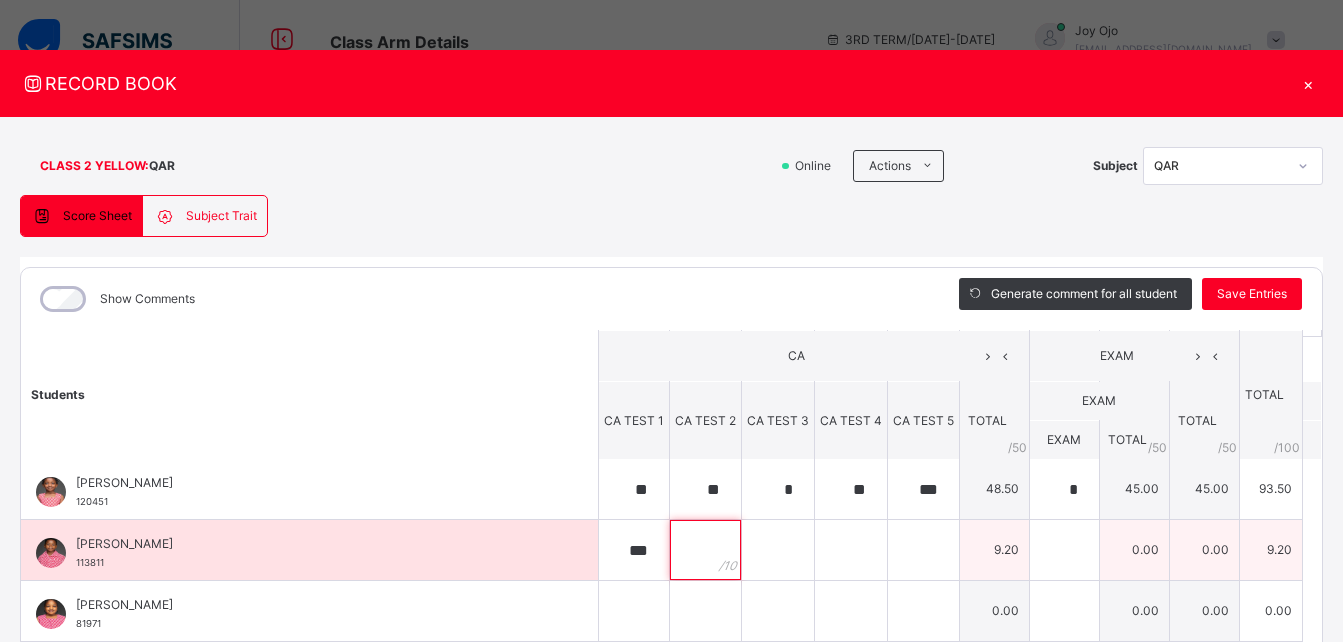 click at bounding box center (705, 550) 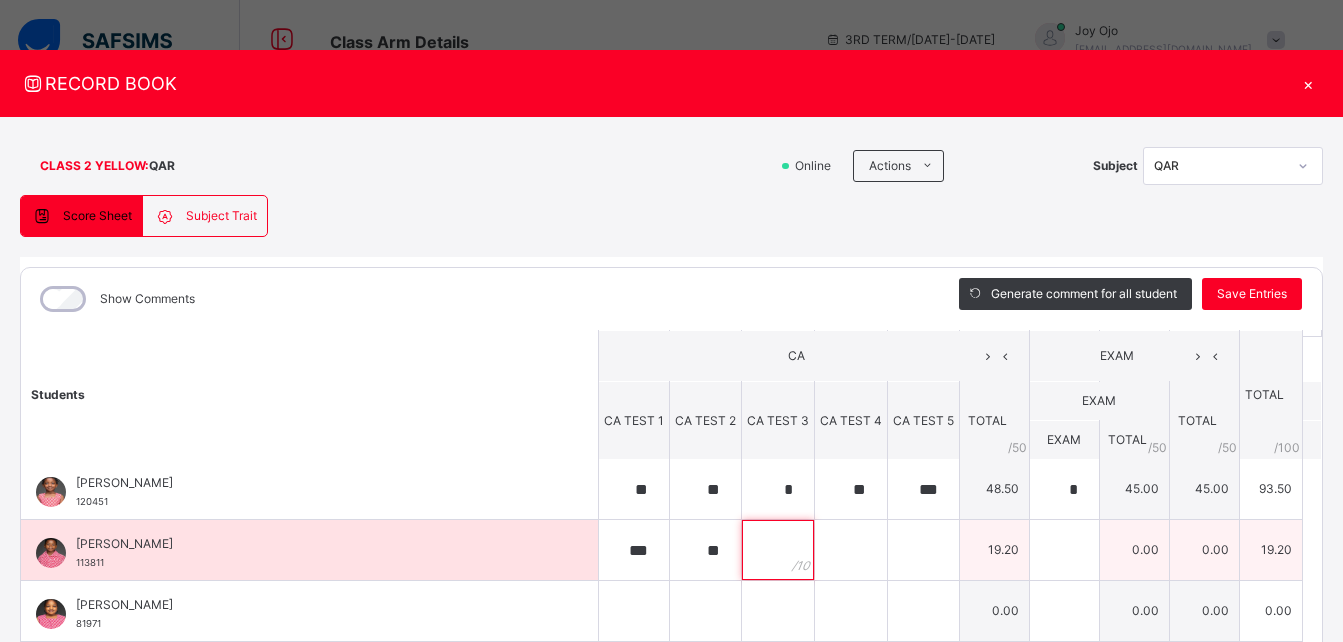 click at bounding box center [778, 550] 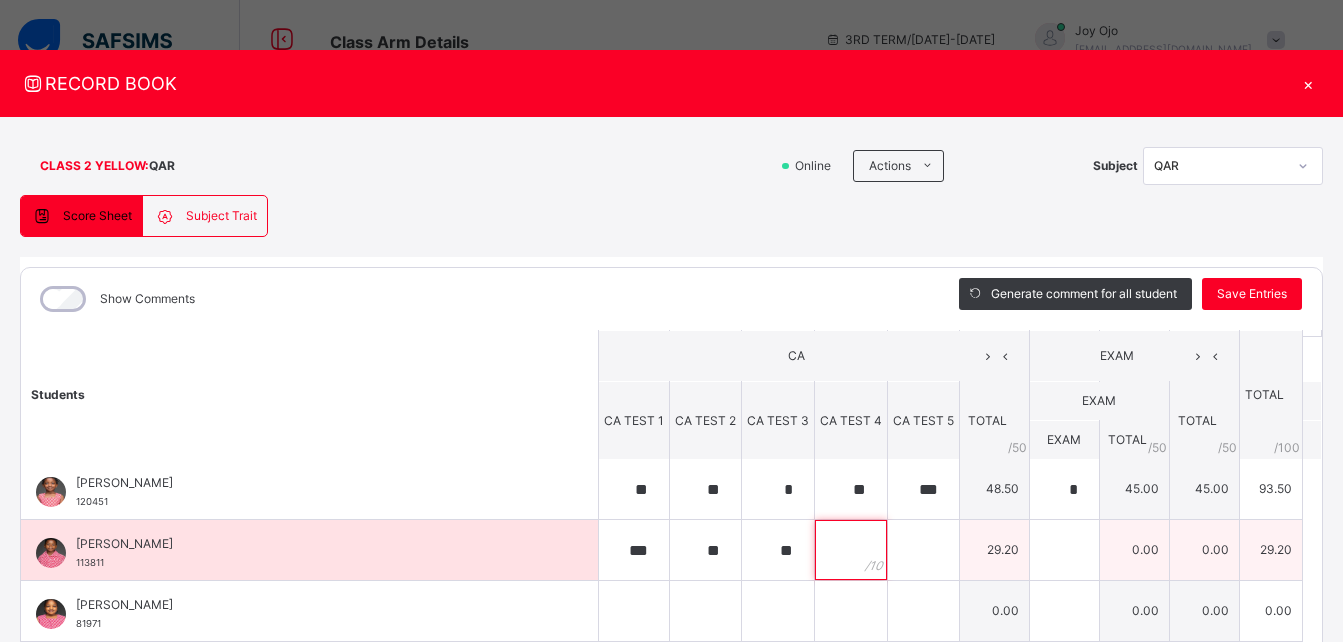 click at bounding box center [851, 550] 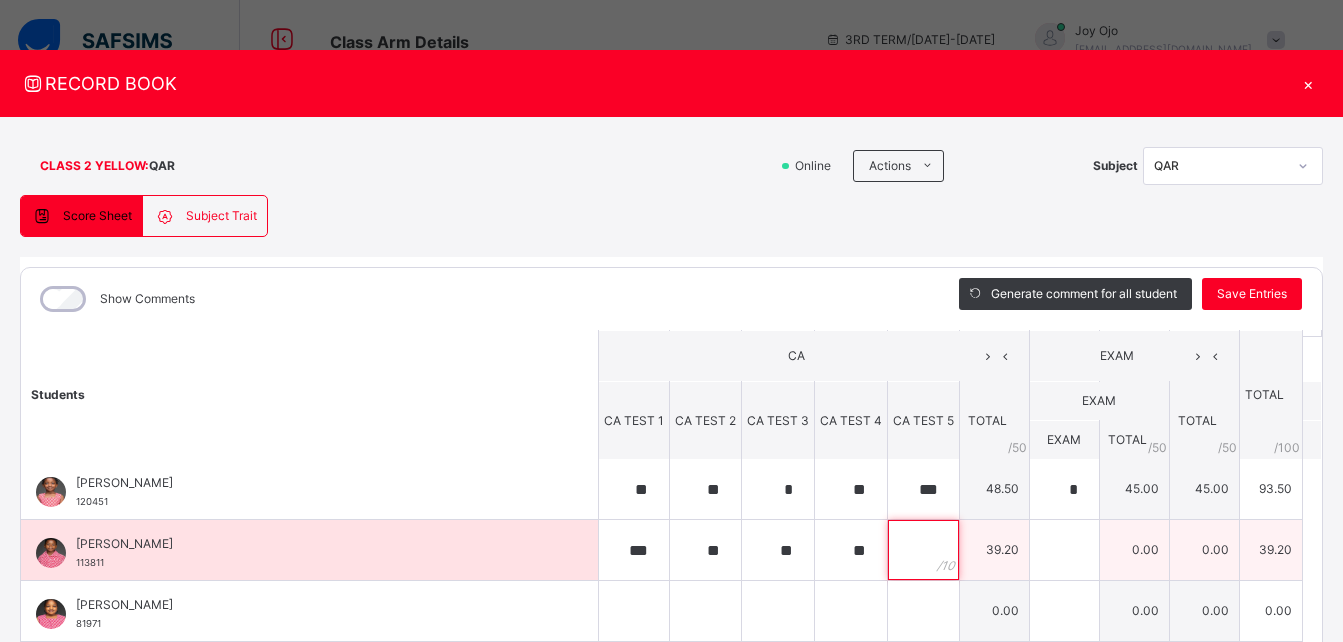 click at bounding box center (923, 550) 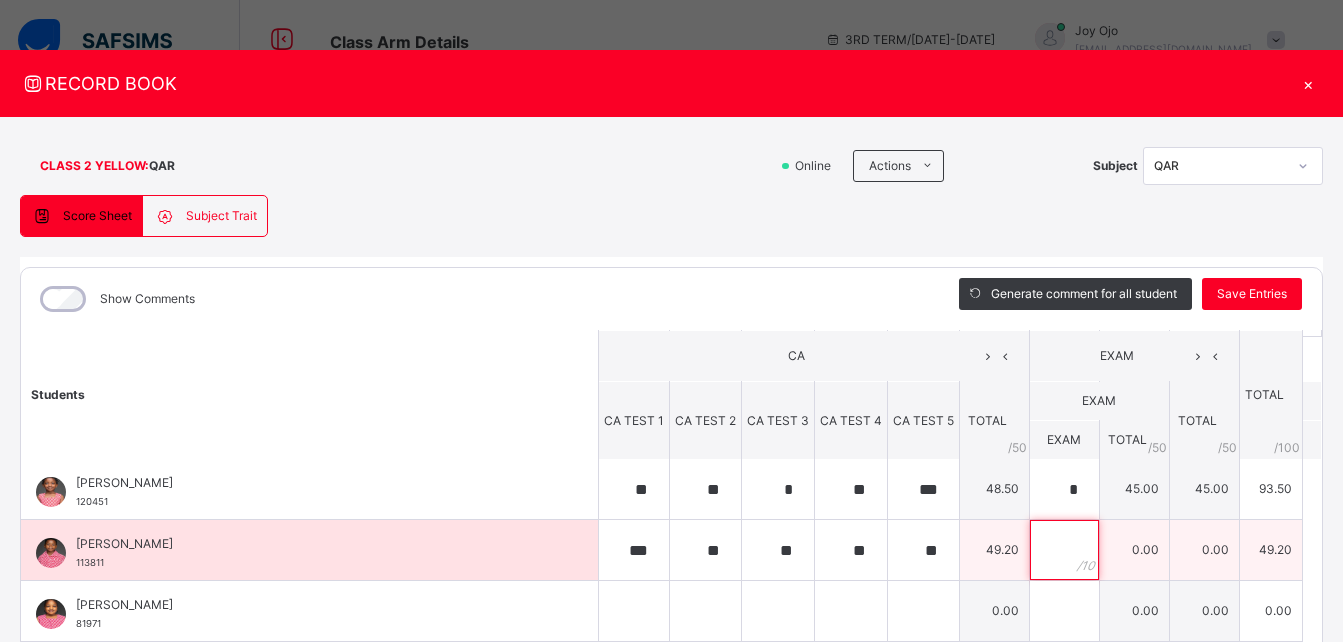click at bounding box center [1064, 550] 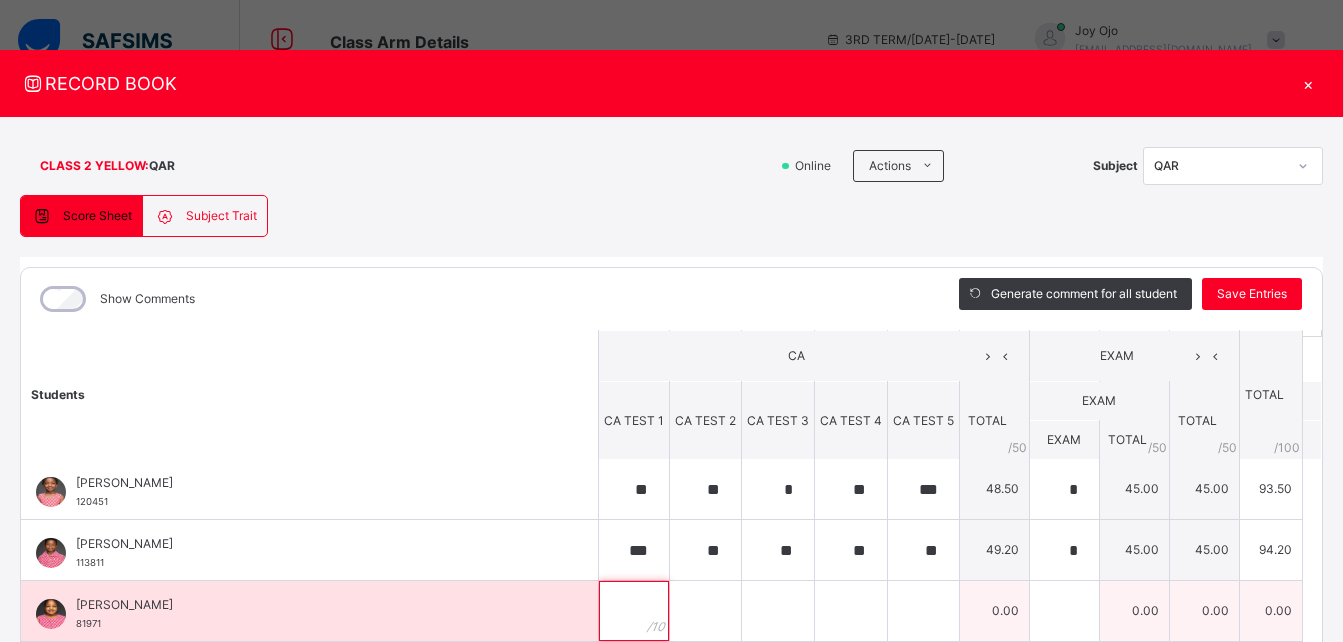 click at bounding box center (634, 611) 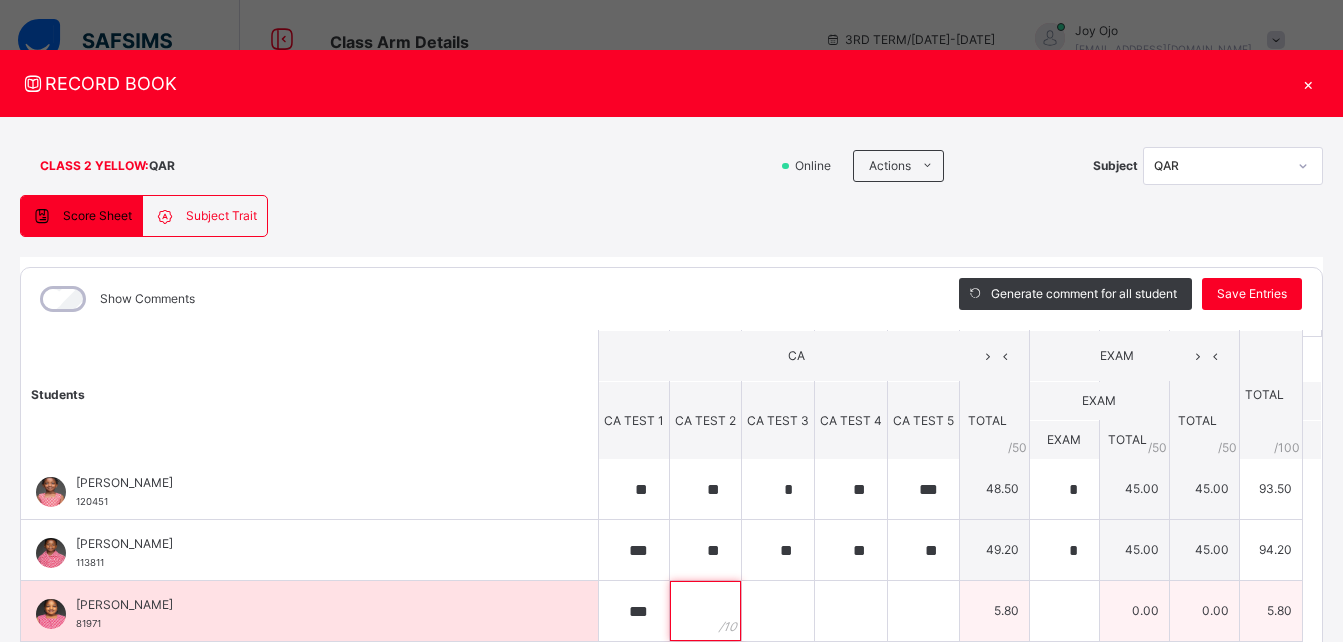 click at bounding box center (705, 611) 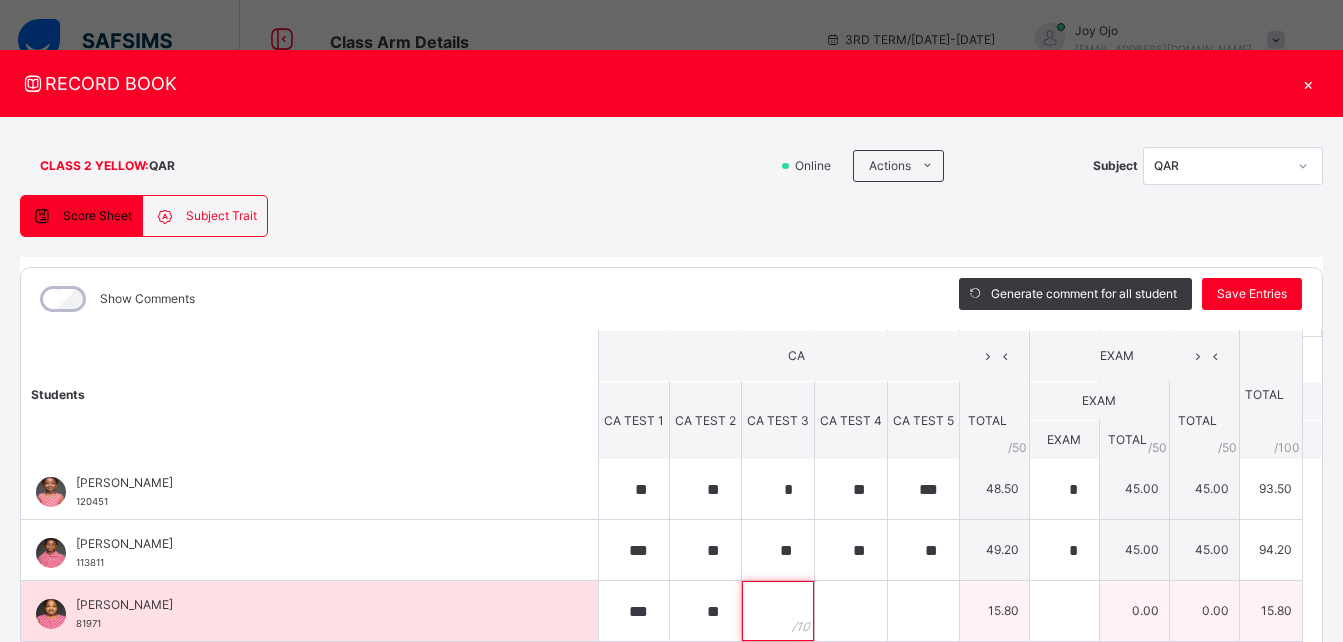 click at bounding box center [778, 611] 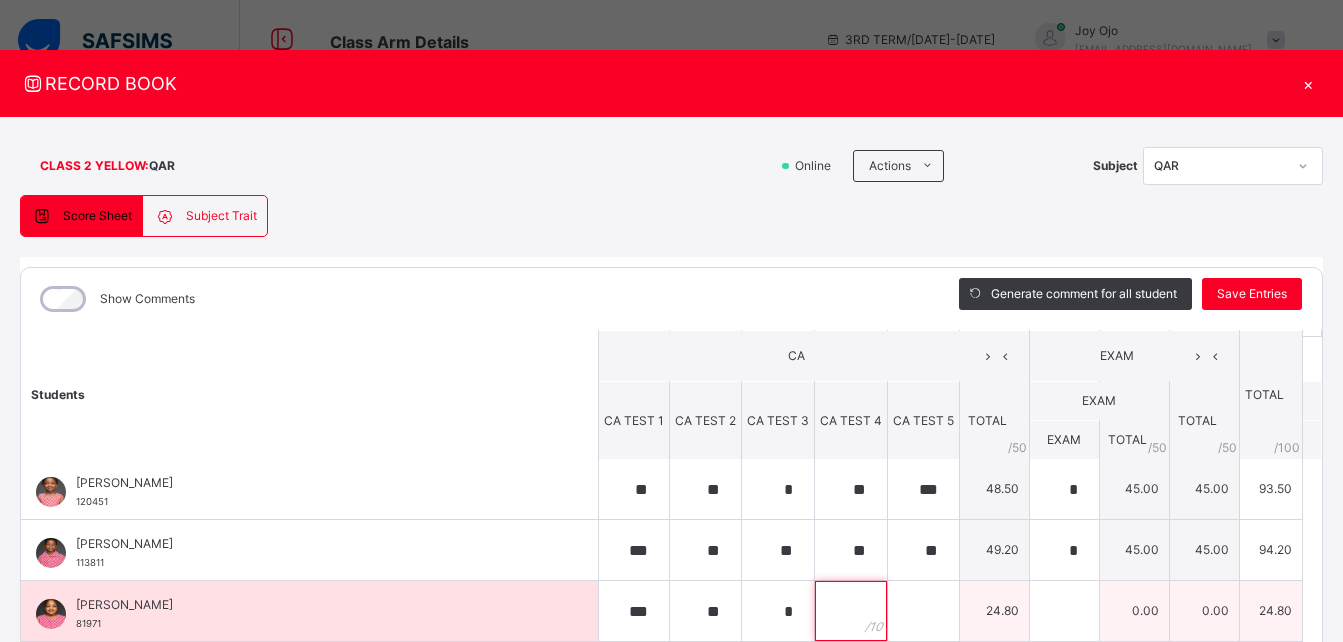 click at bounding box center (851, 611) 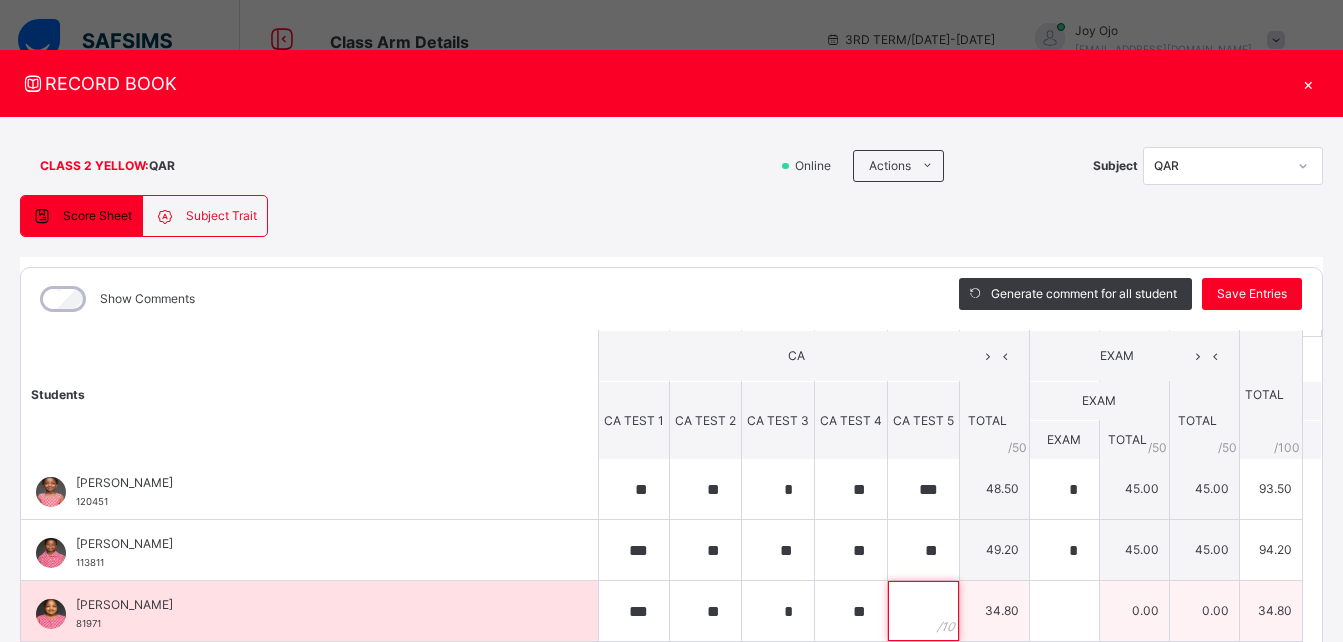 click at bounding box center [923, 611] 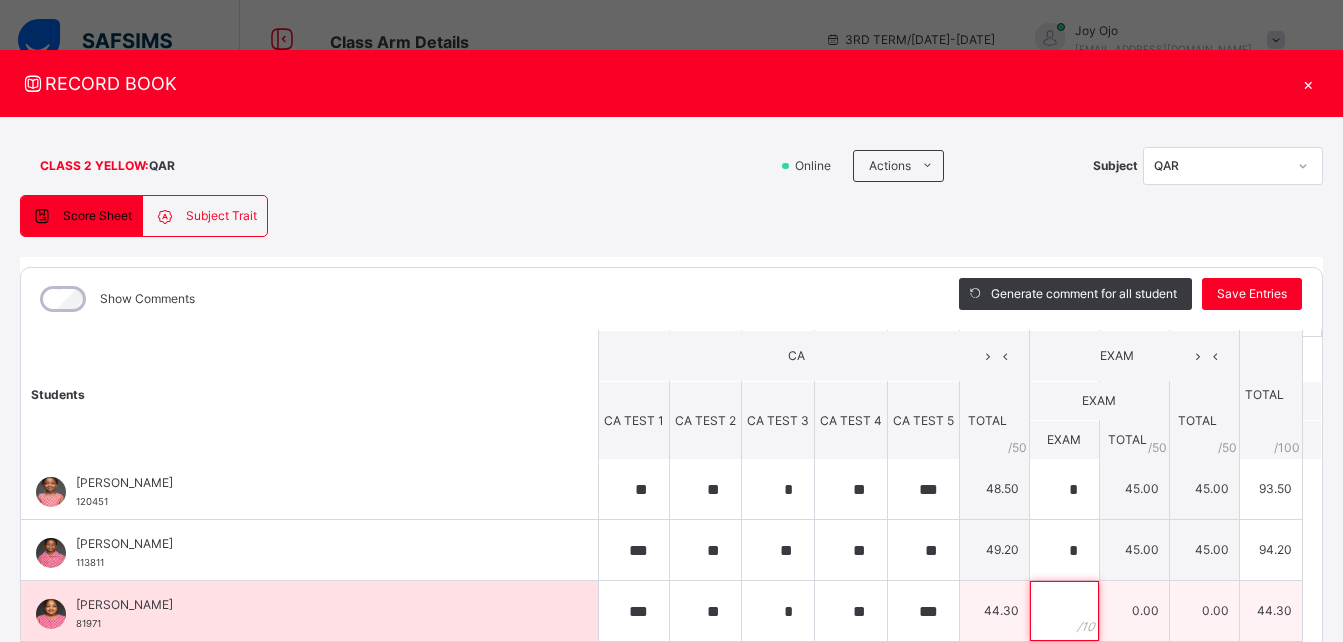 click at bounding box center (1064, 611) 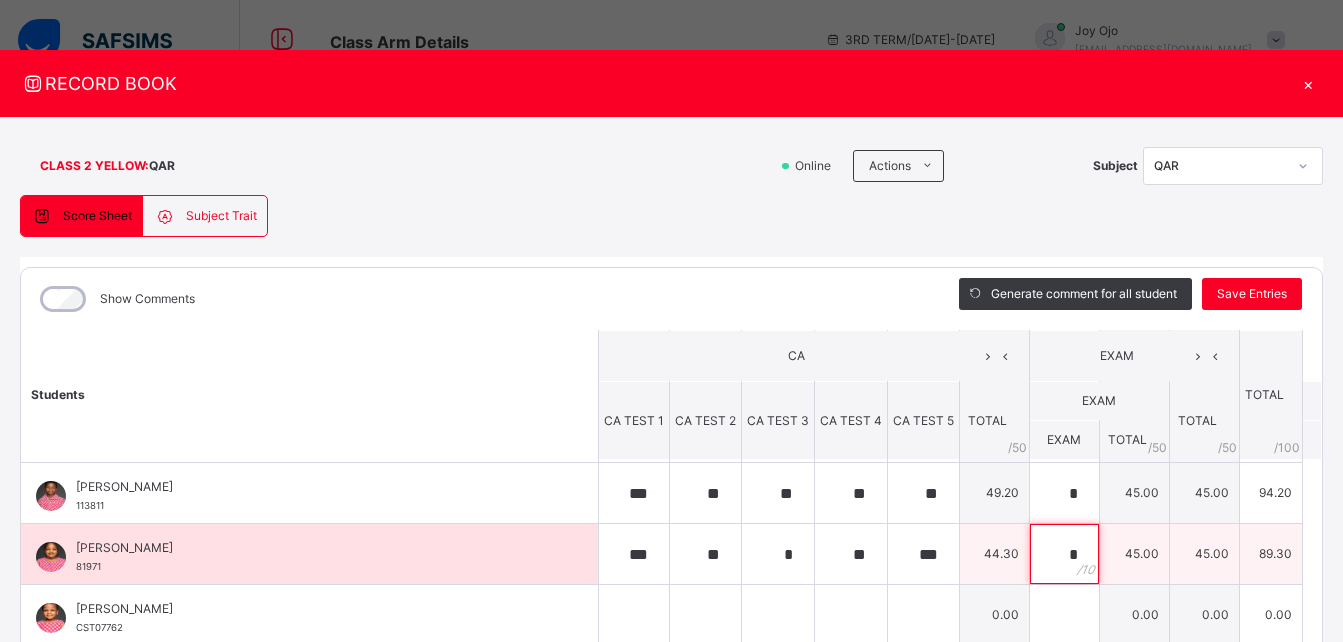 scroll, scrollTop: 202, scrollLeft: 0, axis: vertical 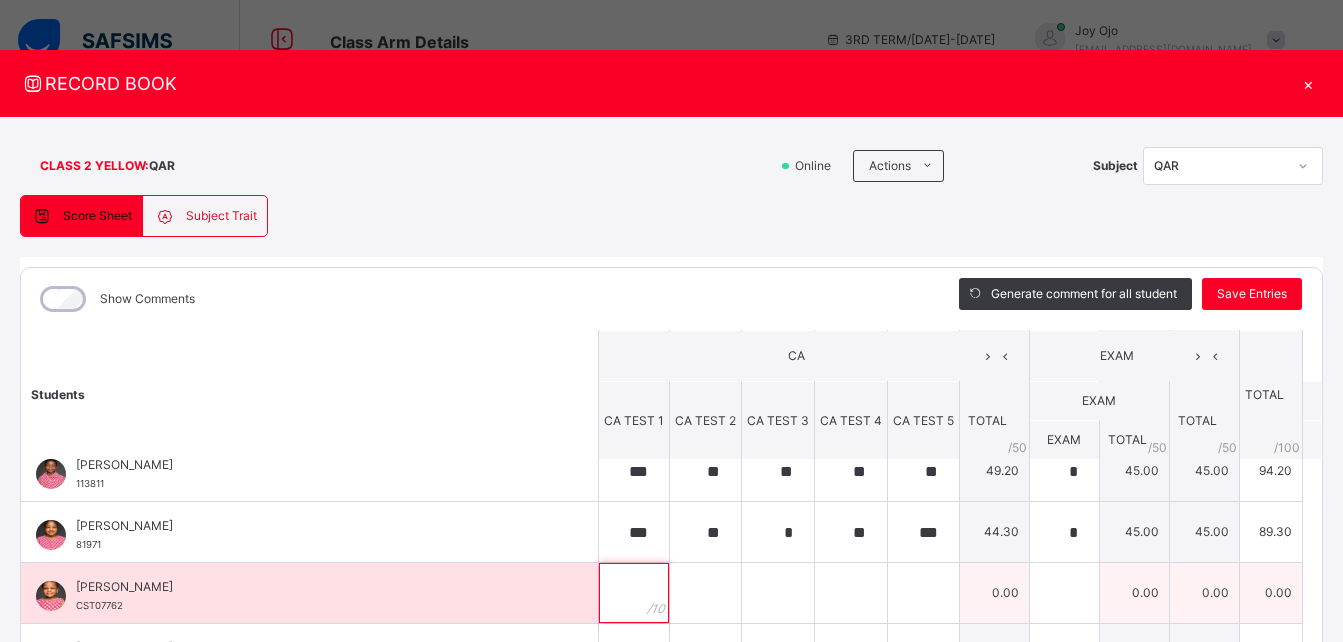click at bounding box center [634, 593] 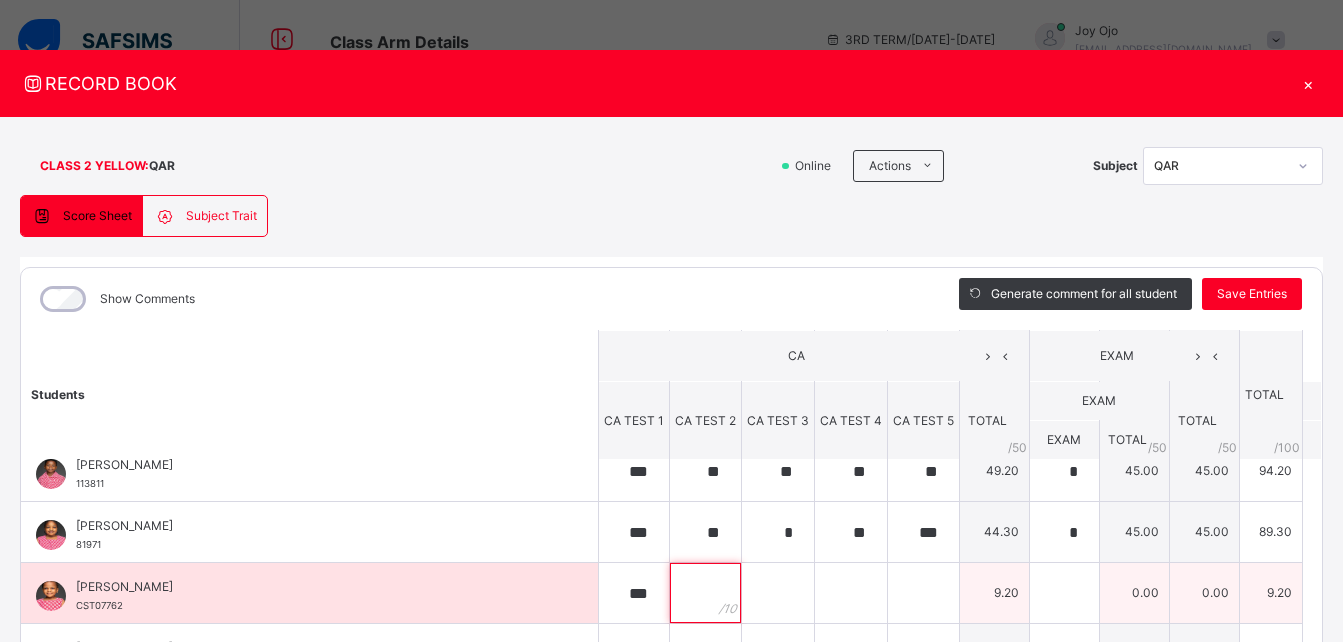 click at bounding box center (705, 593) 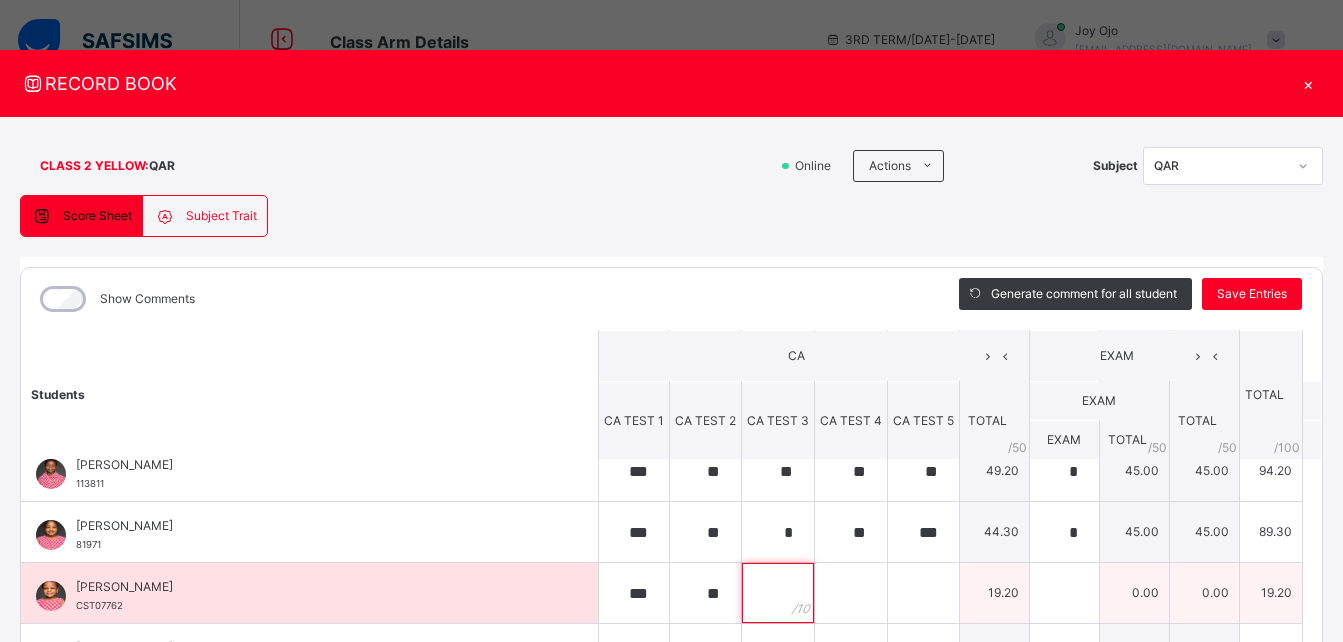 click at bounding box center (778, 593) 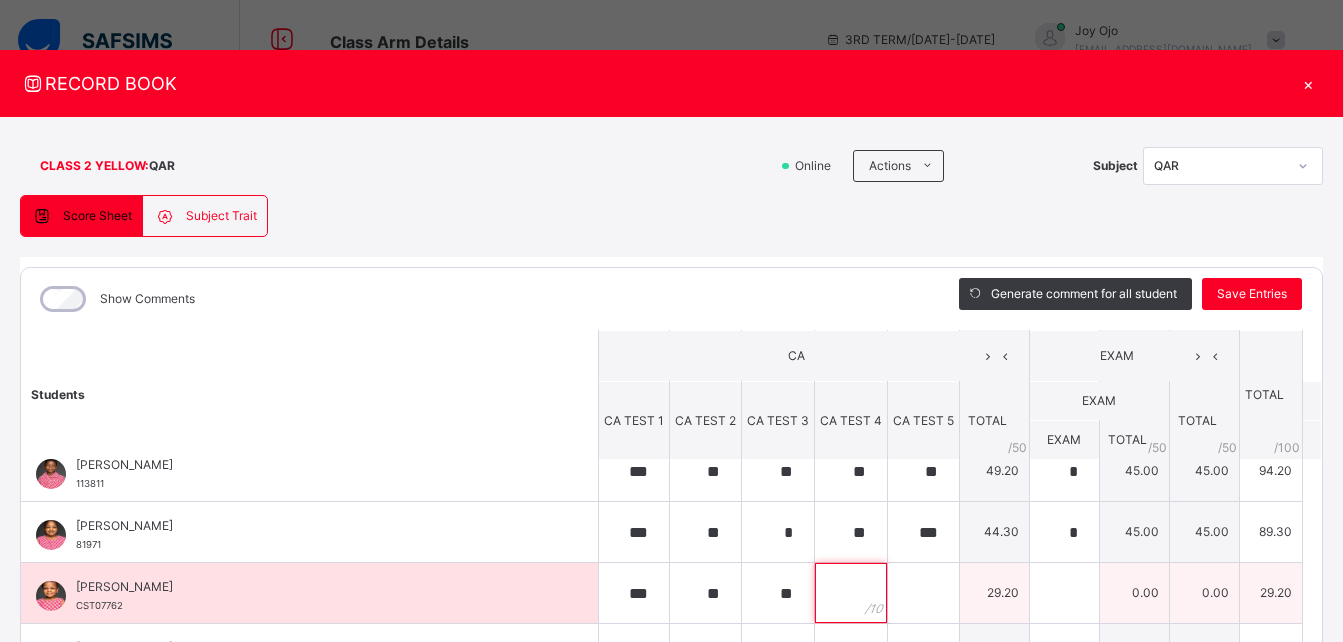 click at bounding box center [851, 593] 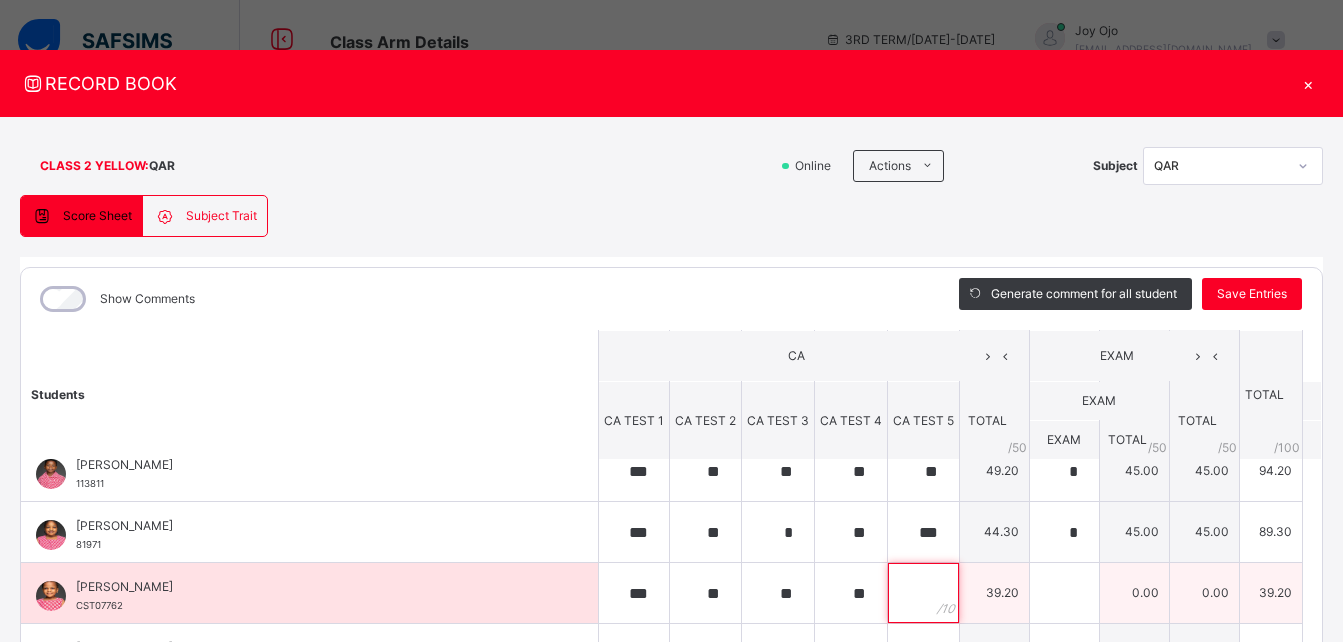 click at bounding box center (923, 593) 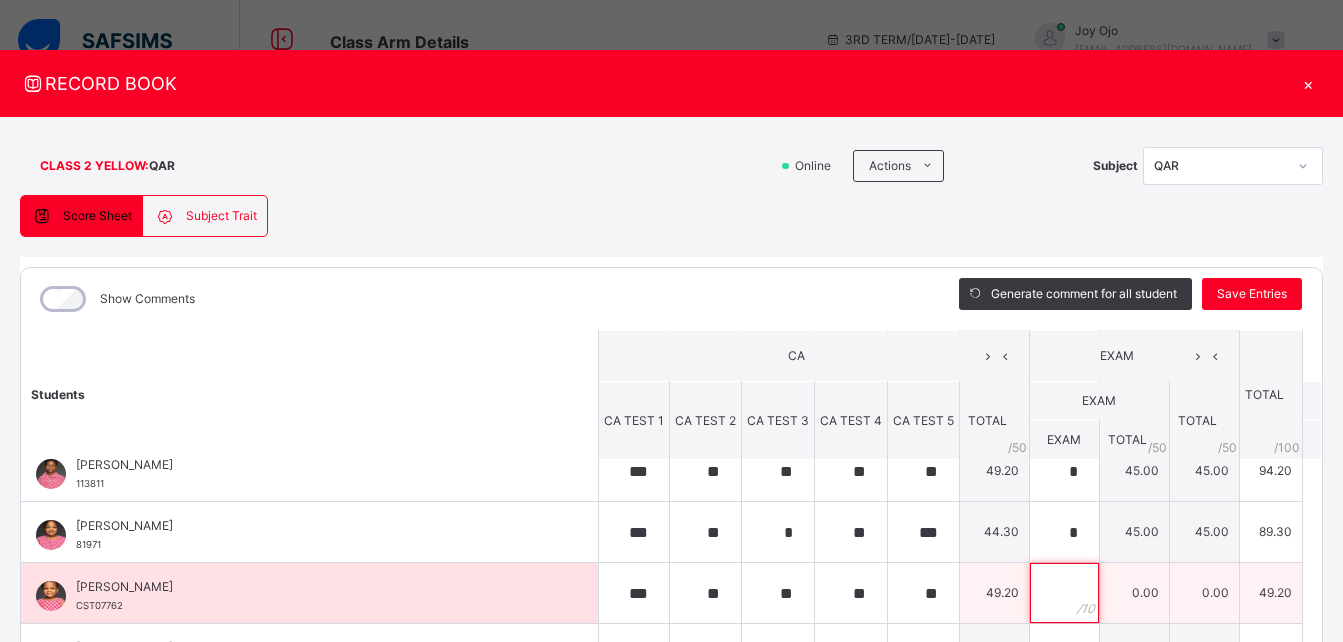click at bounding box center [1064, 593] 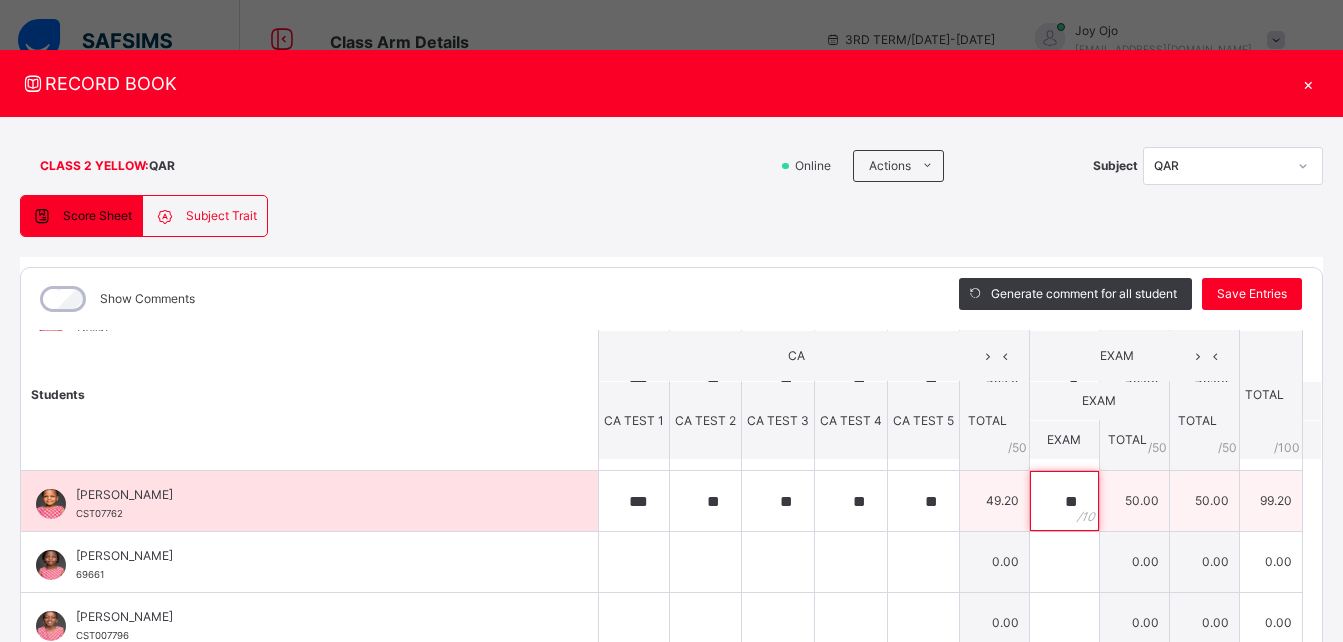 scroll, scrollTop: 306, scrollLeft: 0, axis: vertical 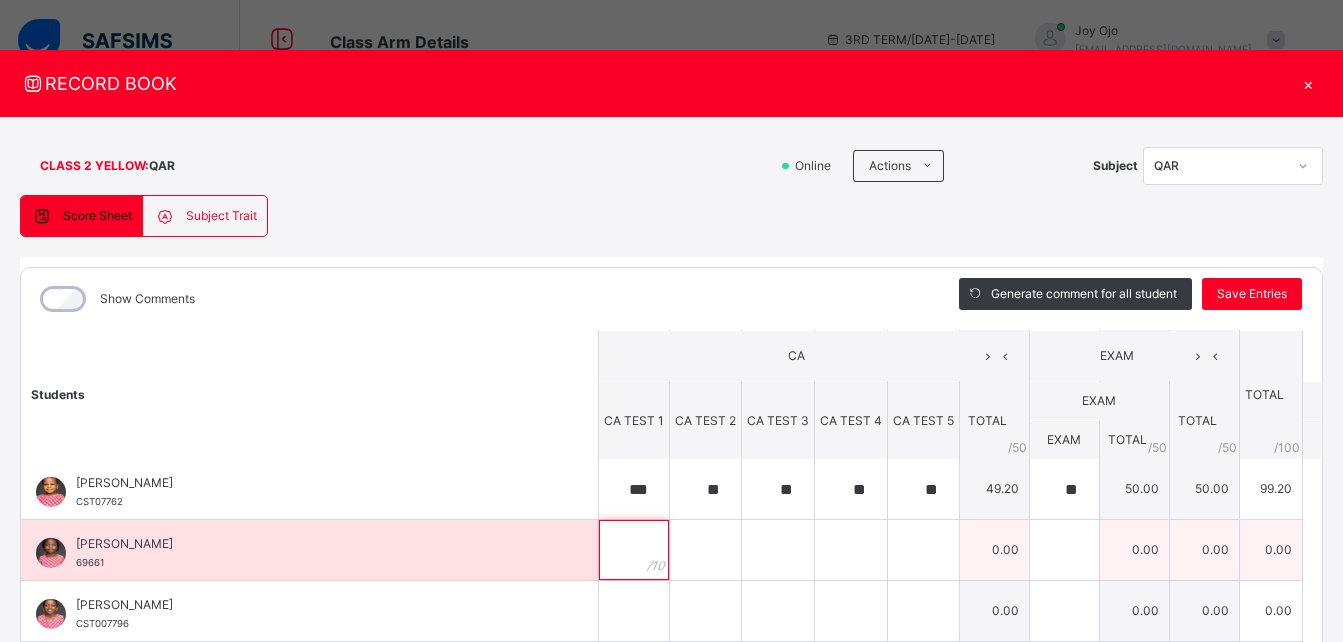 click at bounding box center (634, 550) 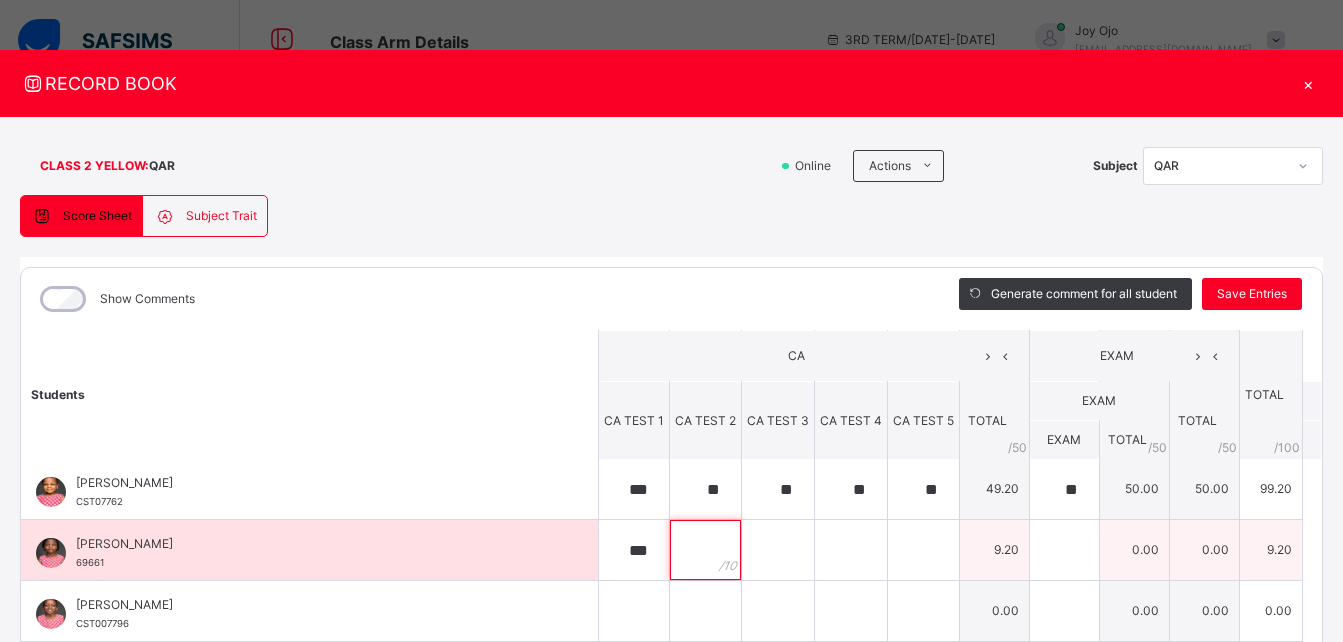 click at bounding box center [705, 550] 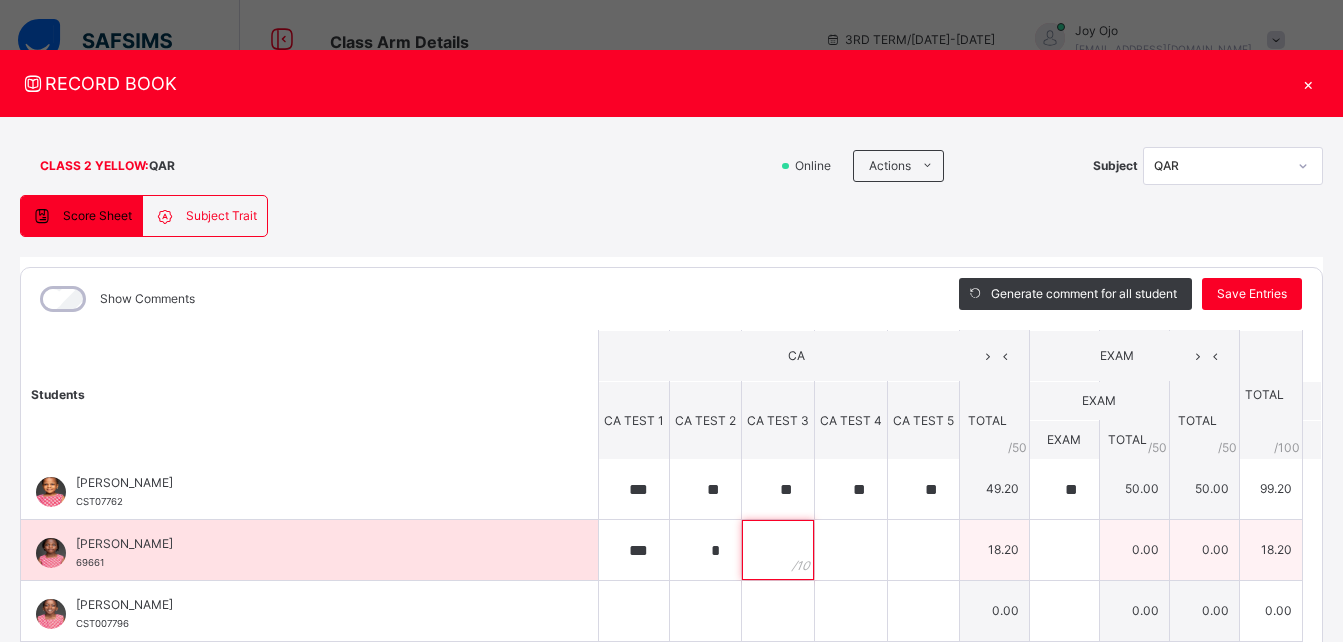 click at bounding box center (778, 550) 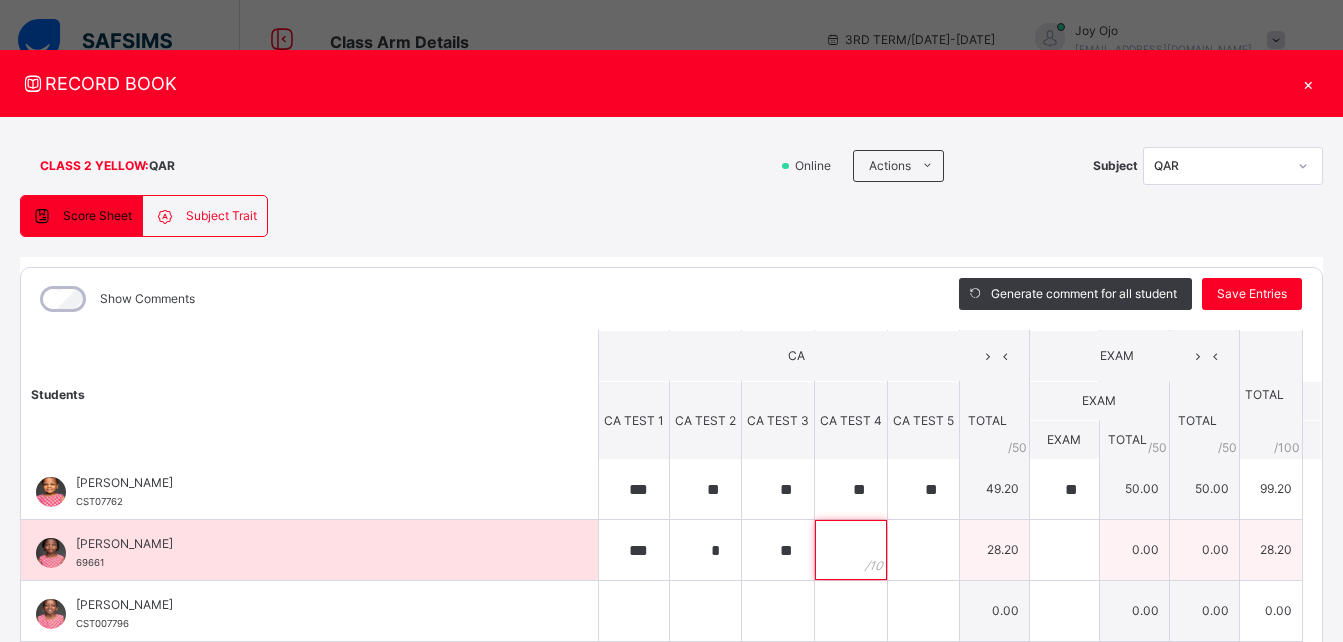 click at bounding box center (851, 550) 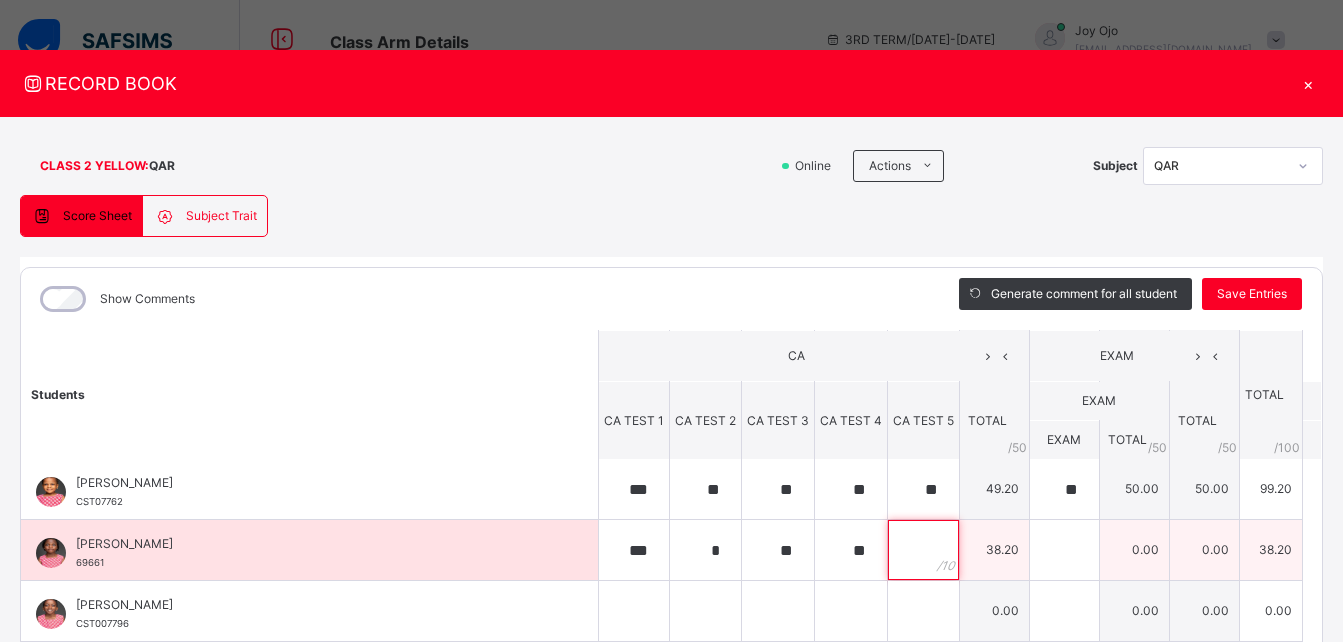 click at bounding box center (923, 550) 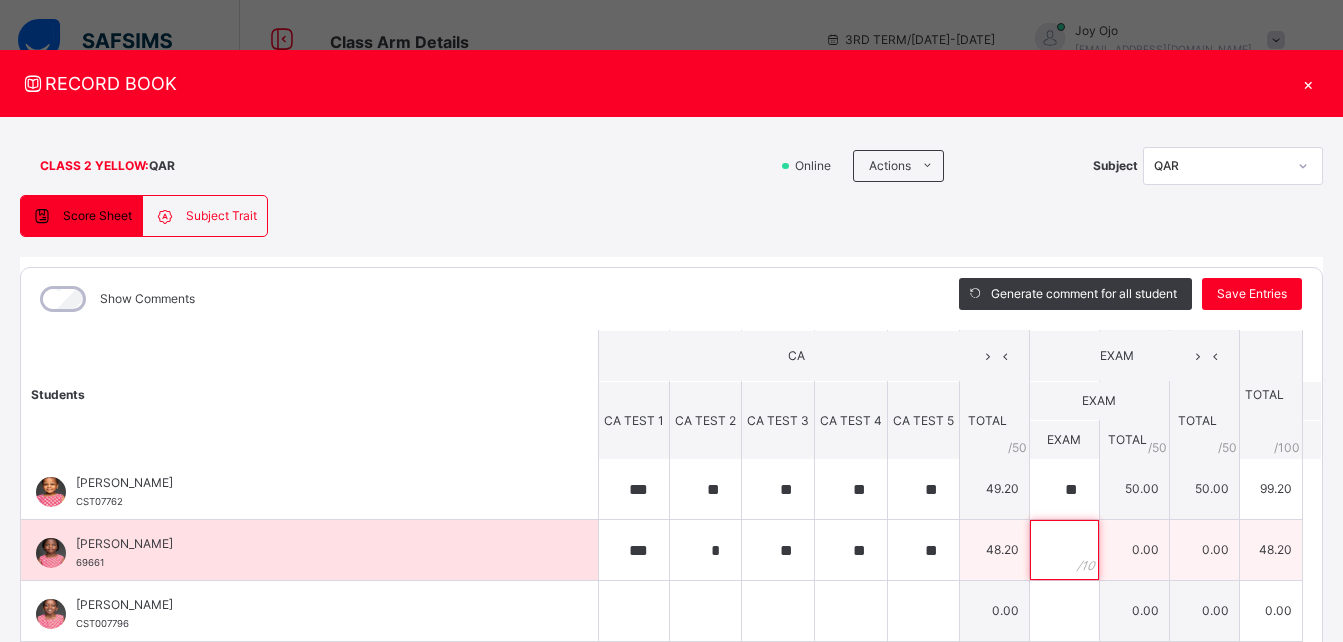click at bounding box center (1064, 550) 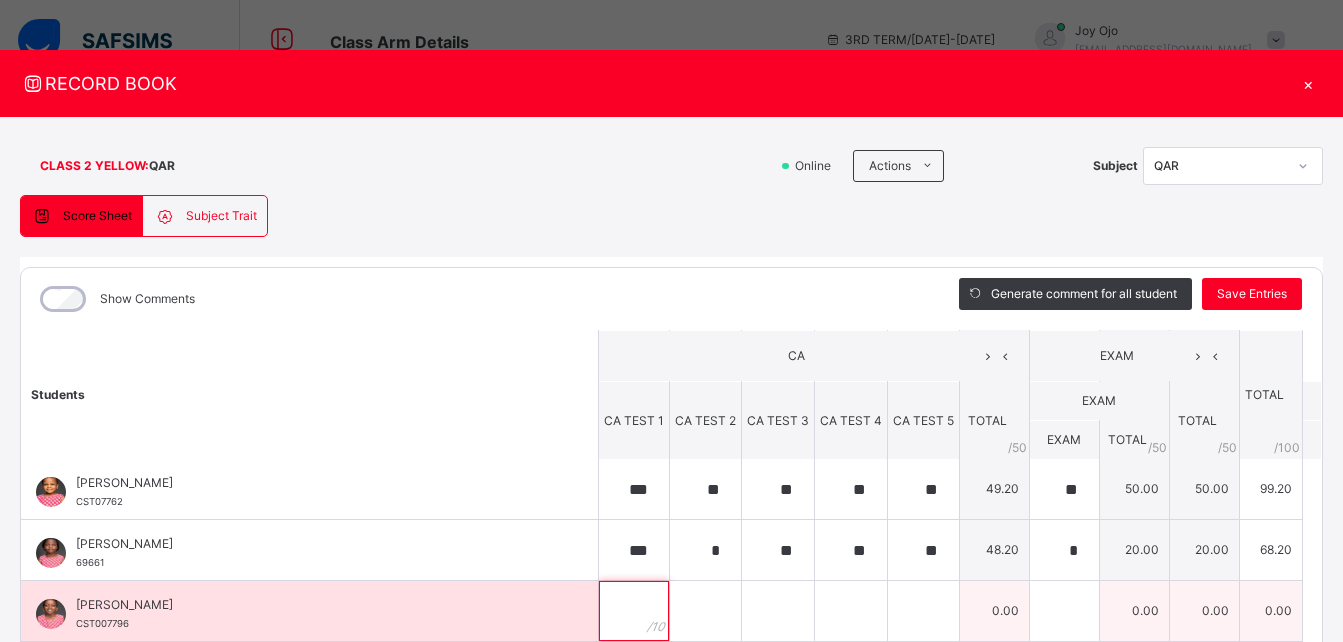 click at bounding box center (634, 611) 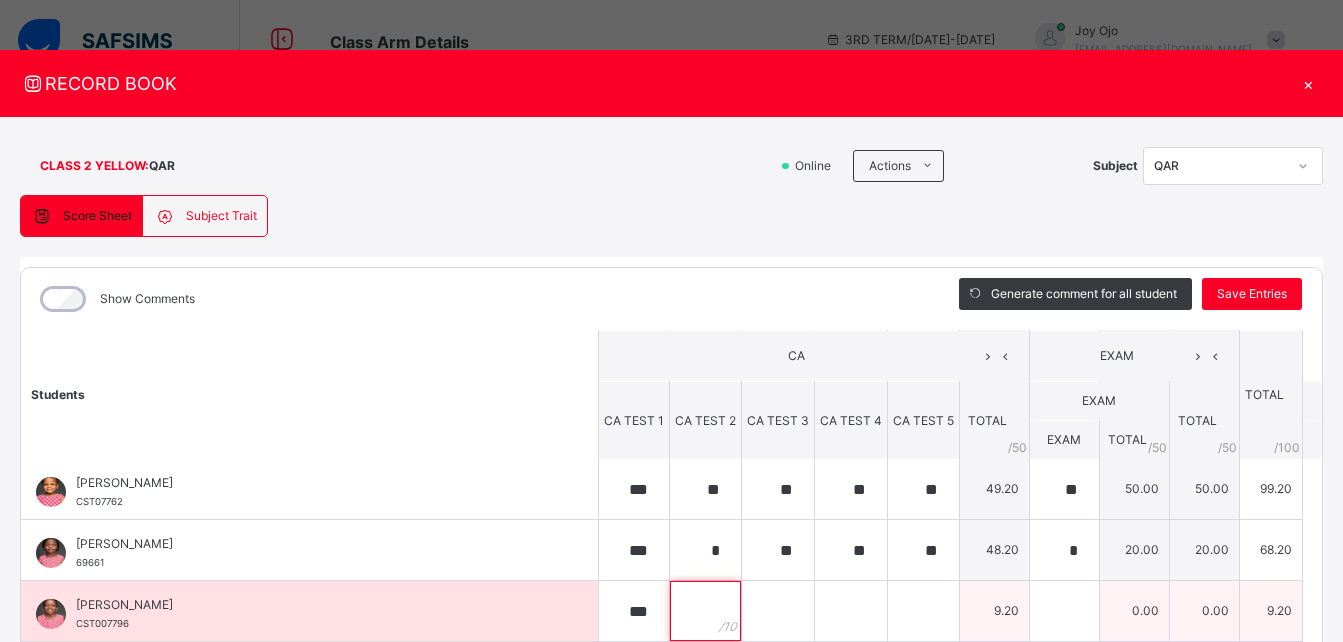 click at bounding box center (705, 611) 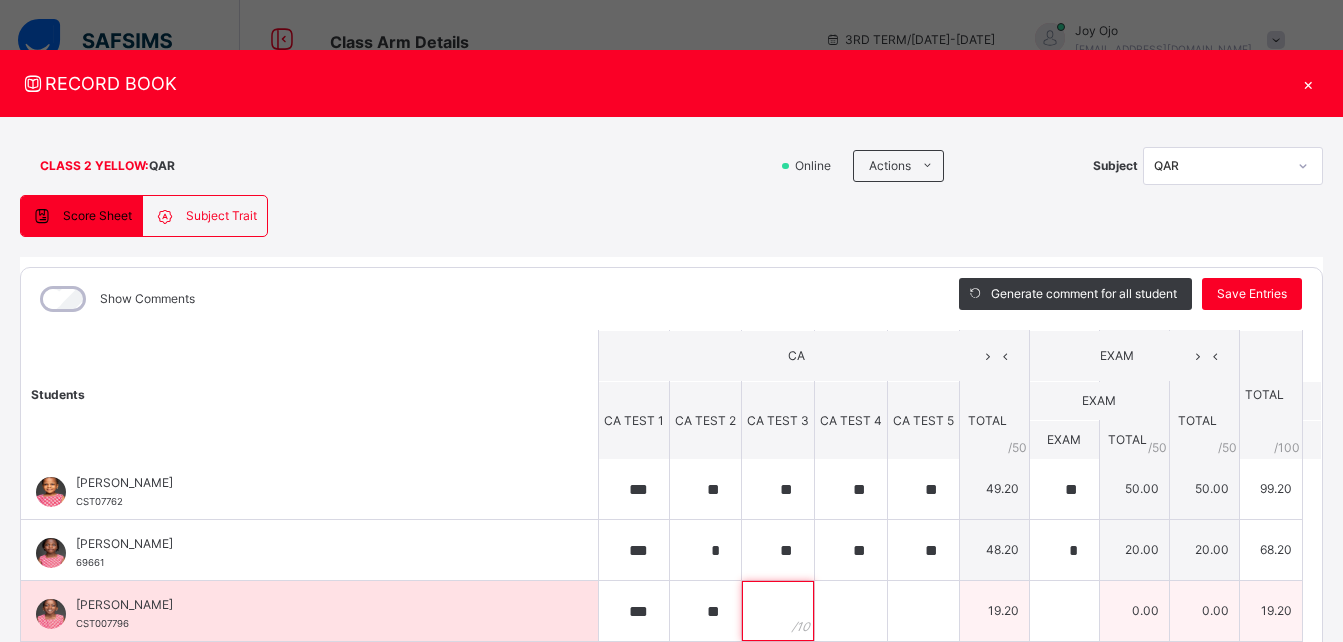 click at bounding box center (778, 611) 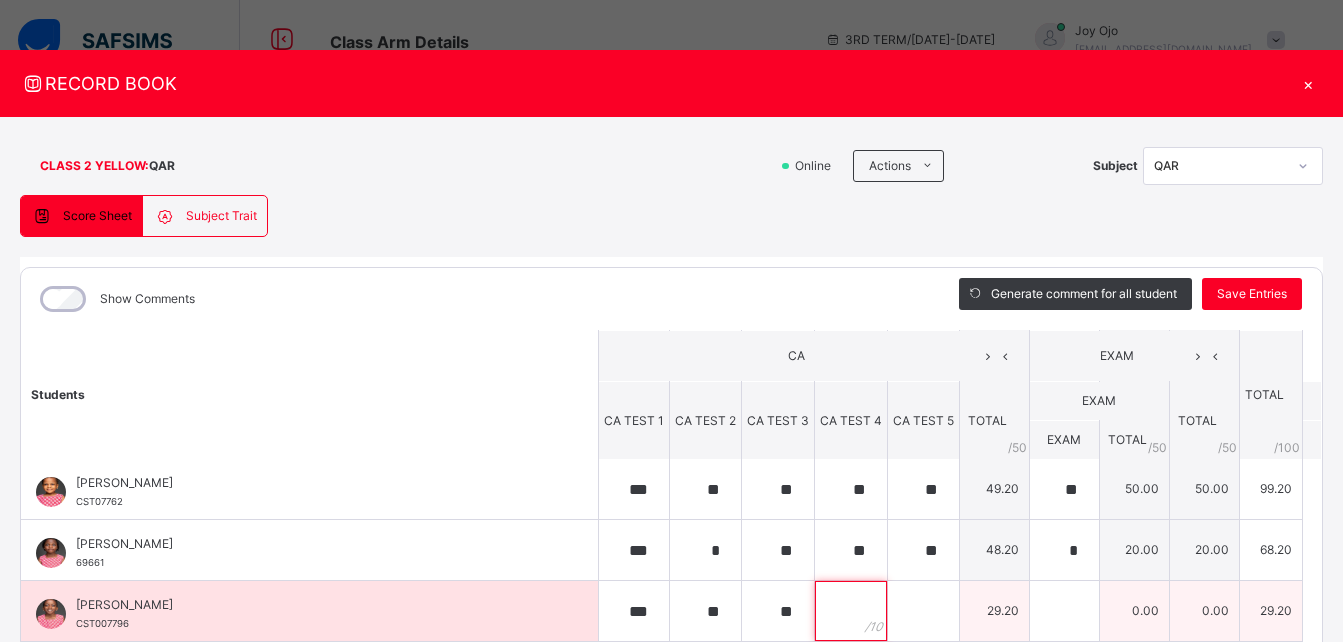 click at bounding box center [851, 611] 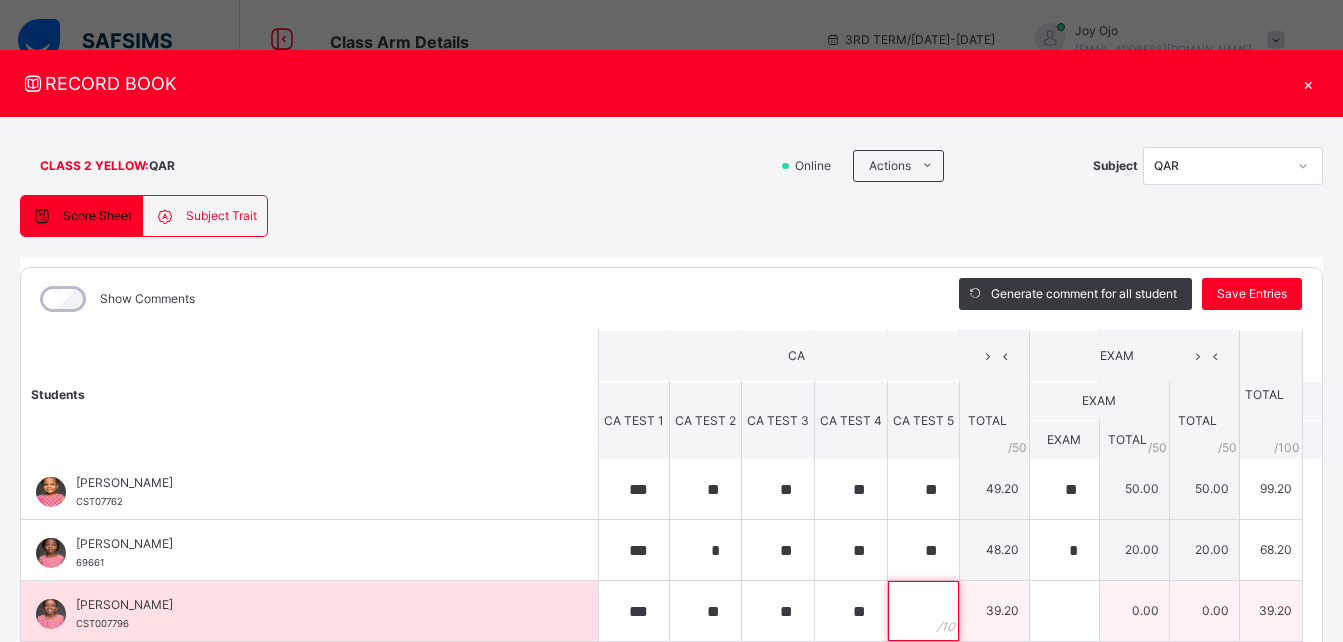 click at bounding box center [923, 611] 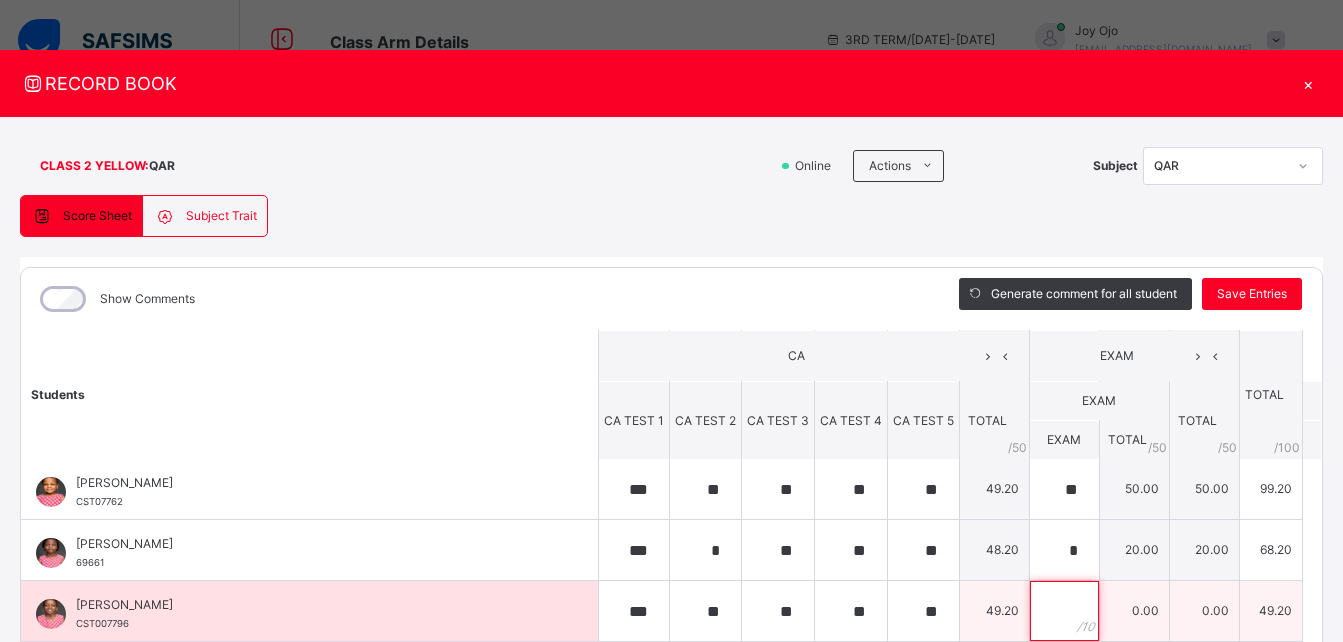 click at bounding box center (1064, 611) 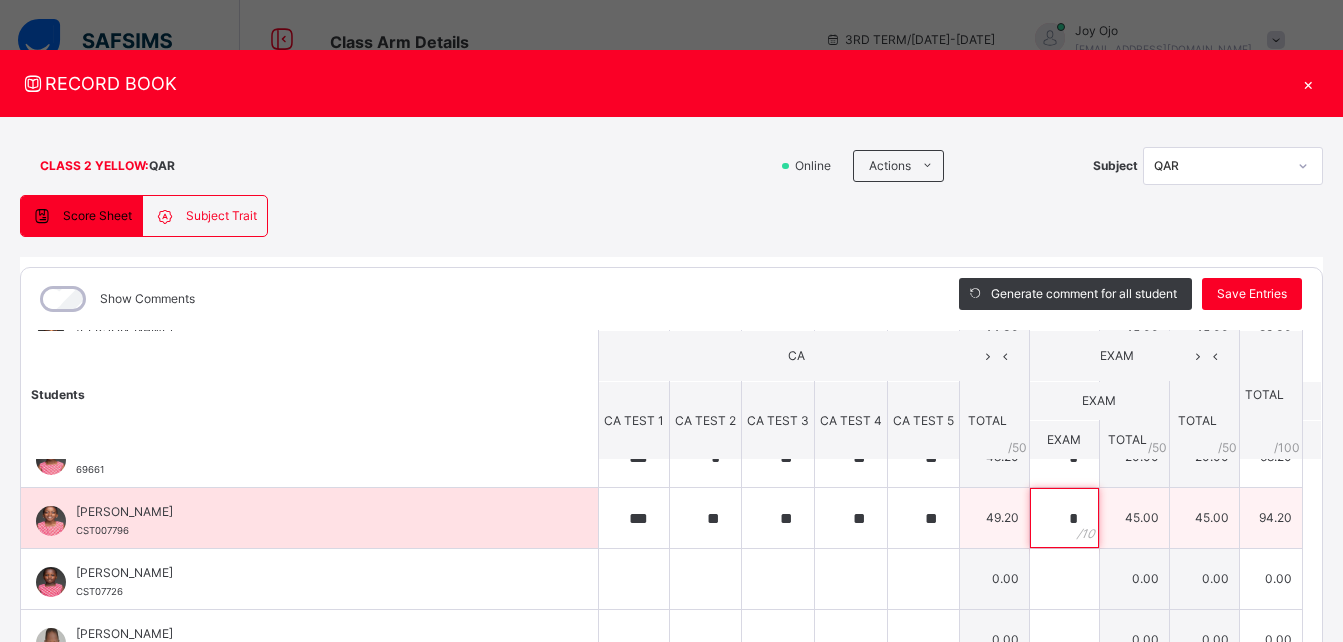 scroll, scrollTop: 432, scrollLeft: 0, axis: vertical 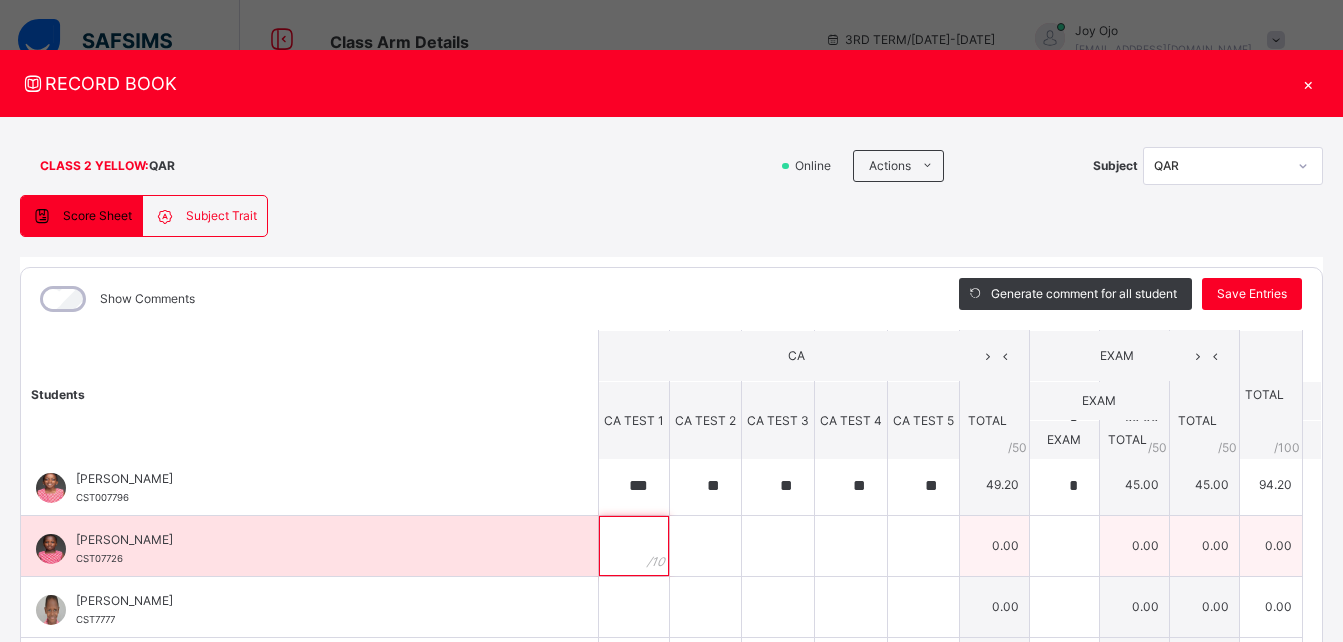 click at bounding box center (634, 546) 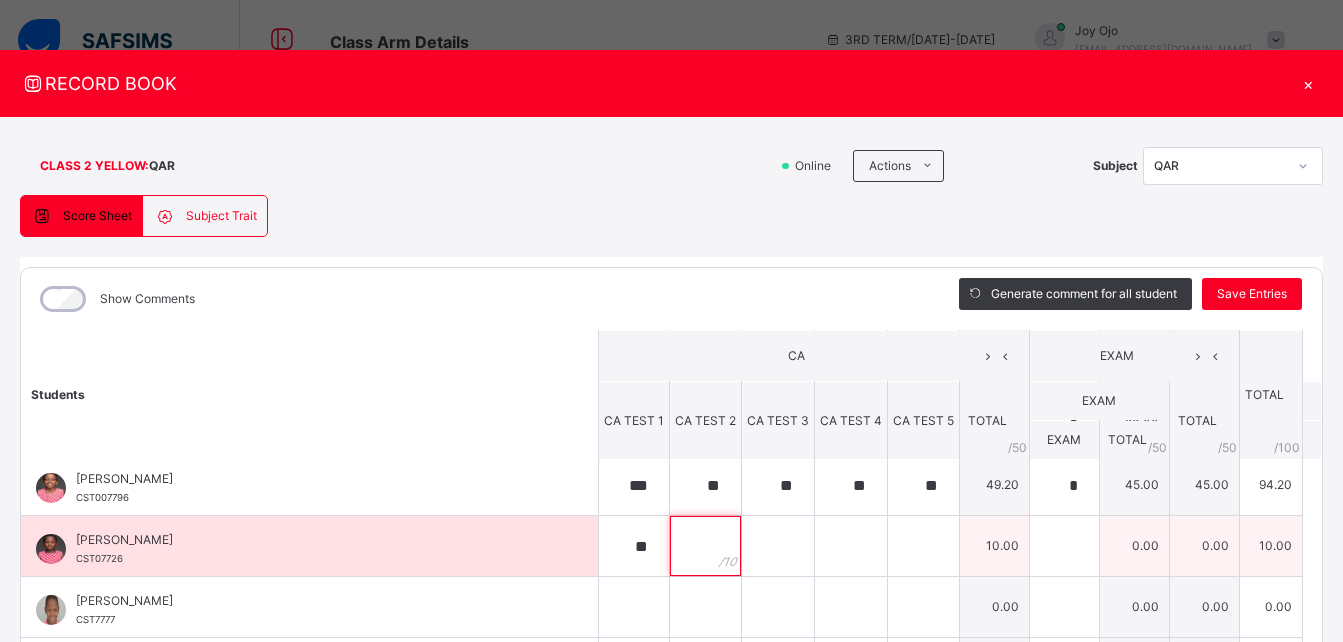 click at bounding box center (705, 546) 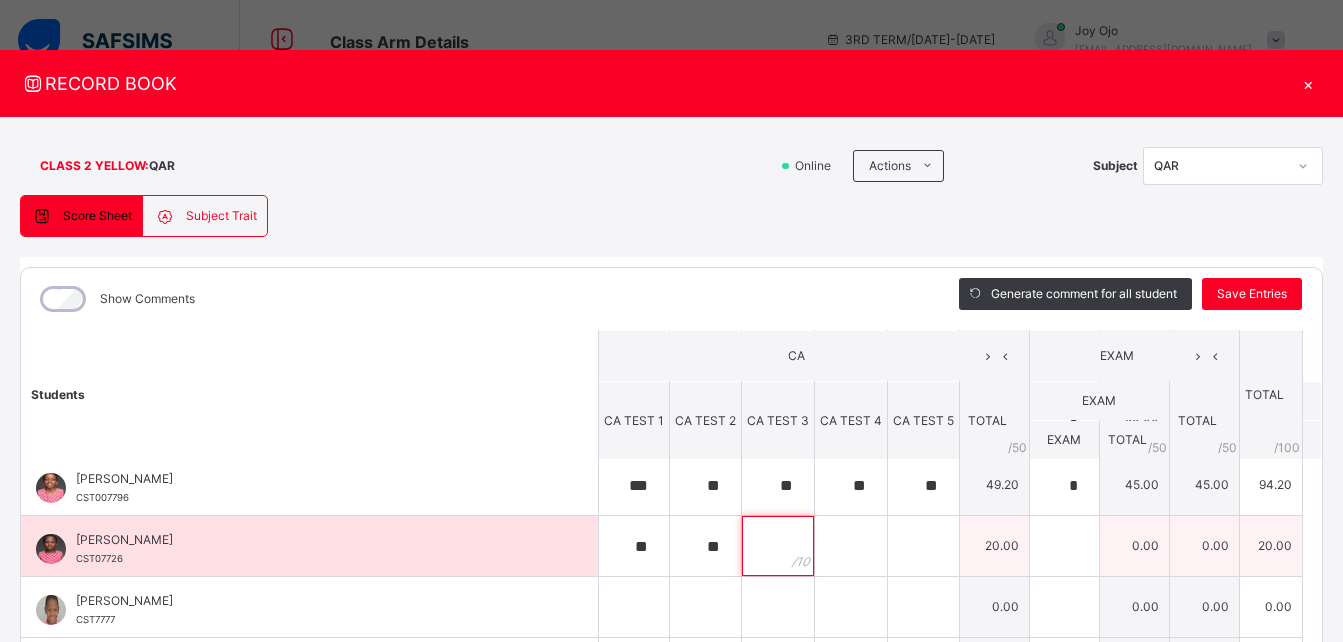 click at bounding box center [778, 546] 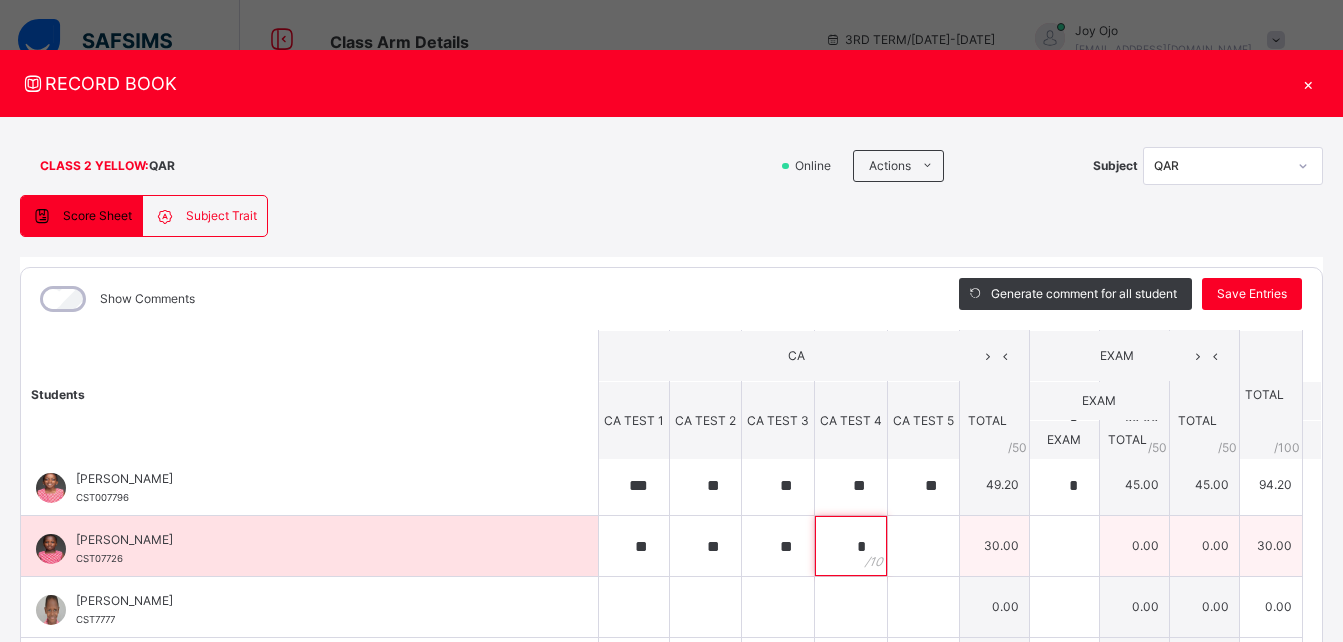 click on "*" at bounding box center [851, 546] 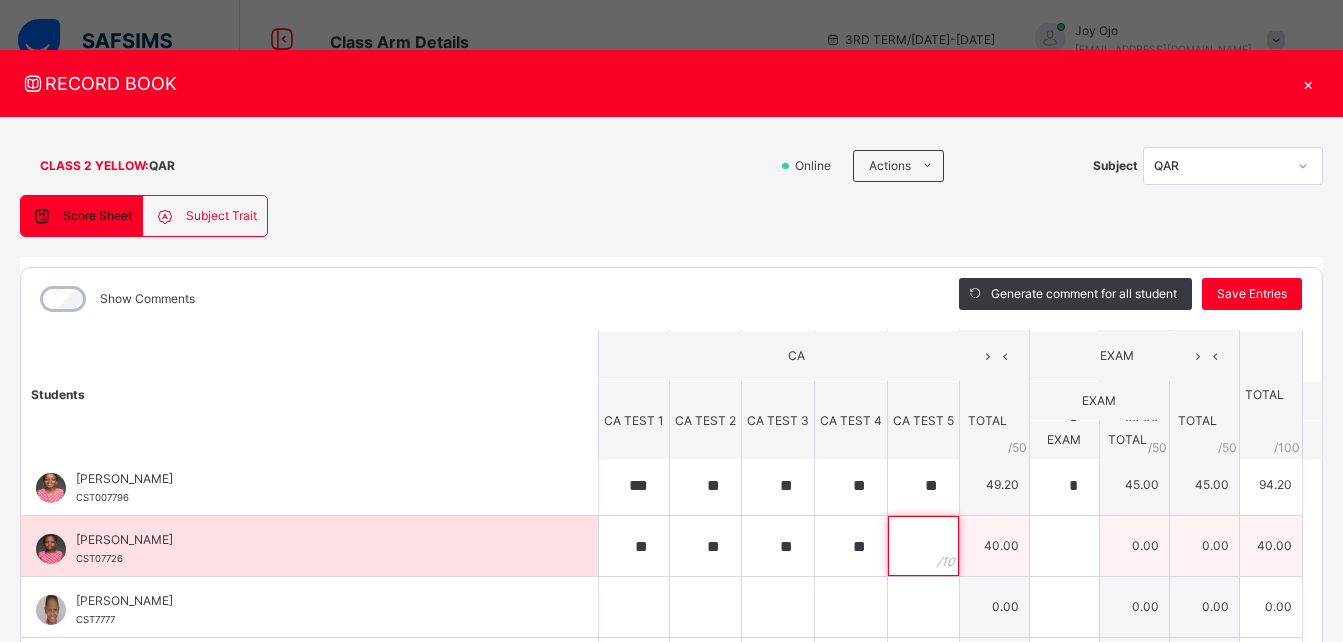 click at bounding box center [923, 546] 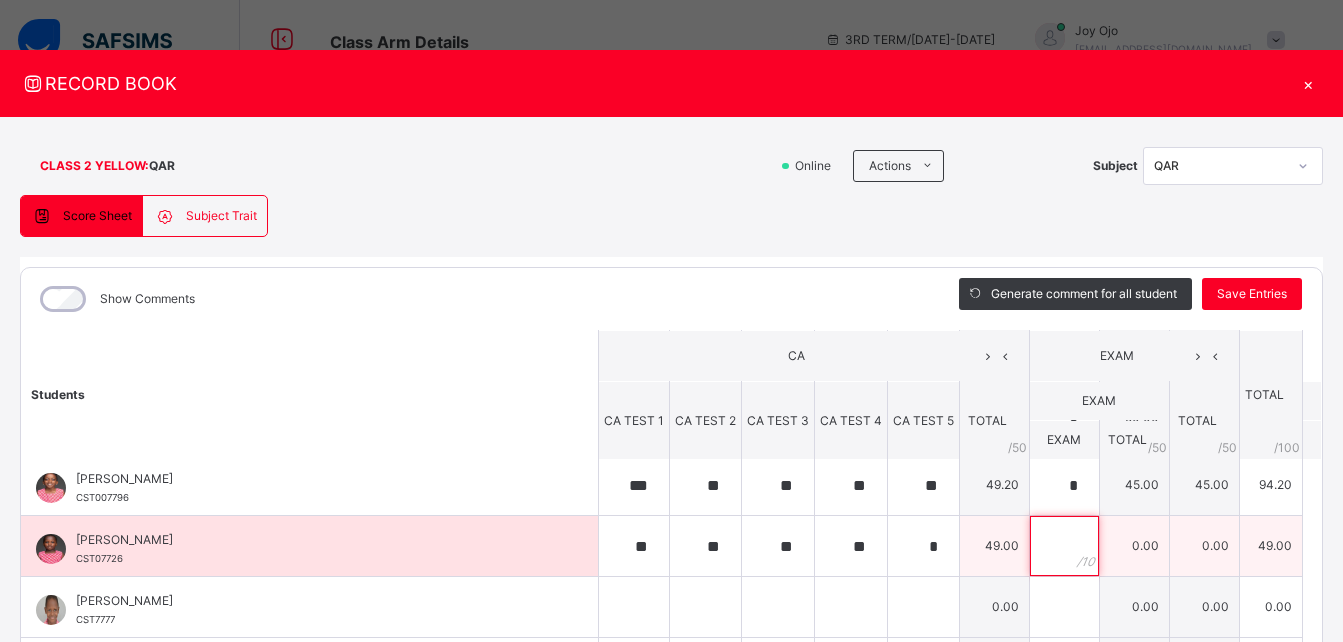click at bounding box center [1064, 546] 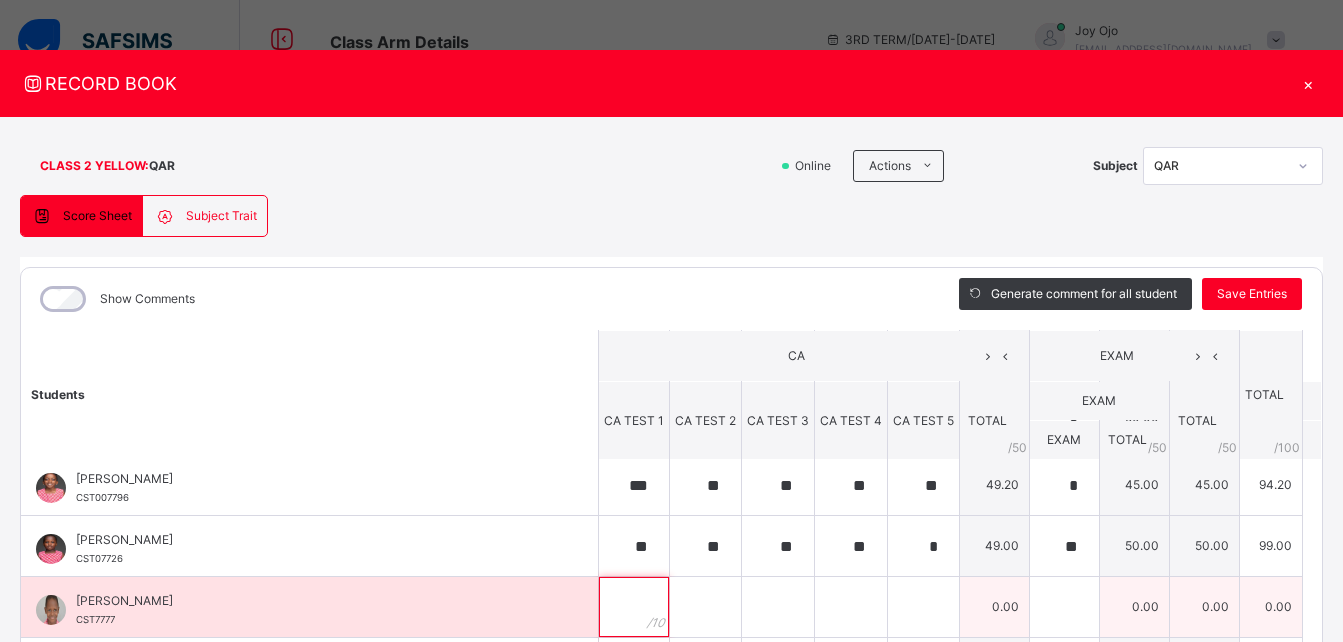 click at bounding box center (634, 607) 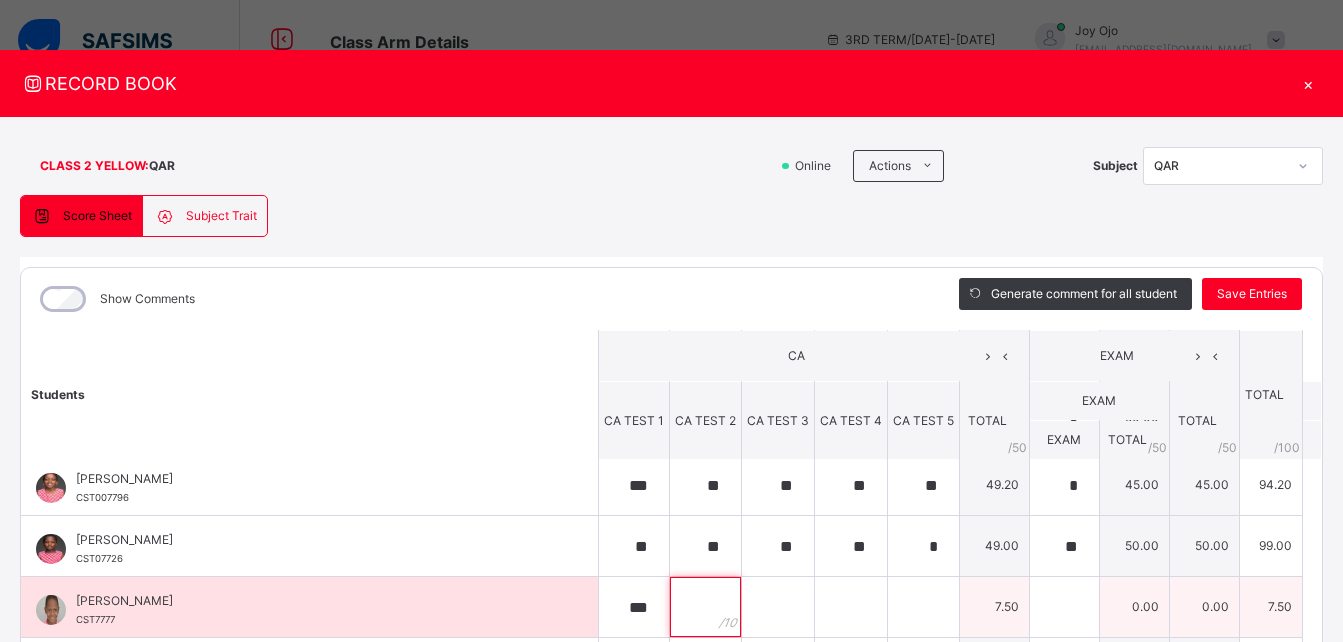 click at bounding box center (705, 607) 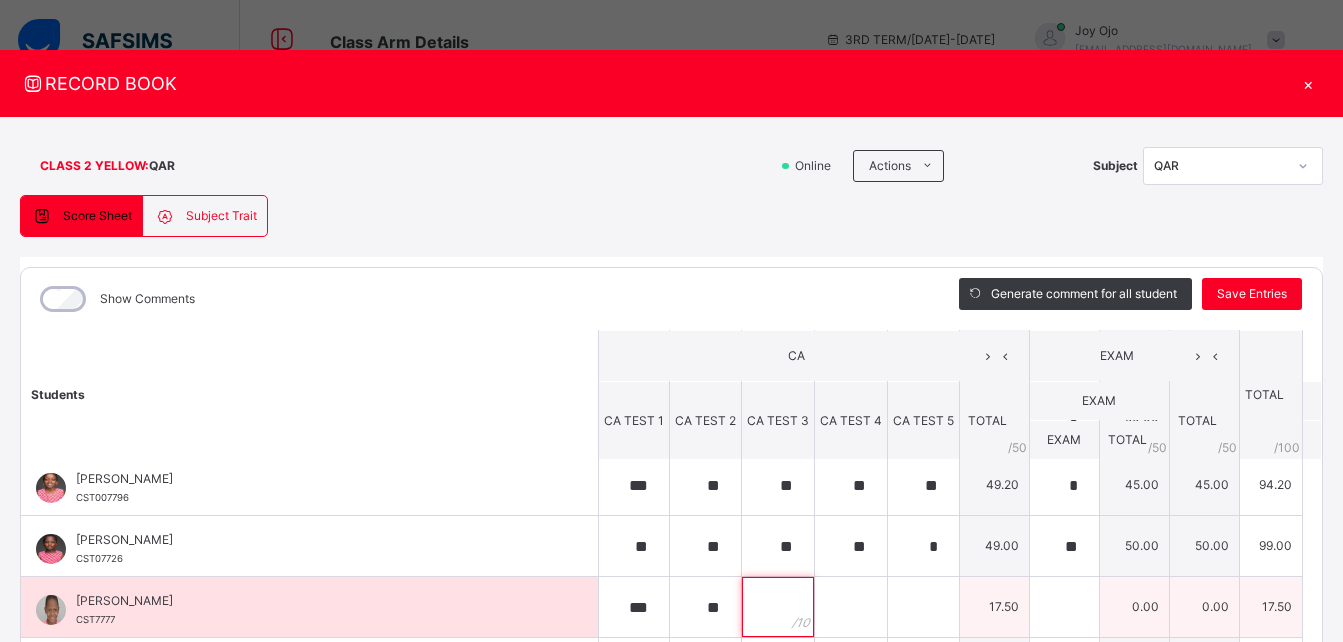 click at bounding box center (778, 607) 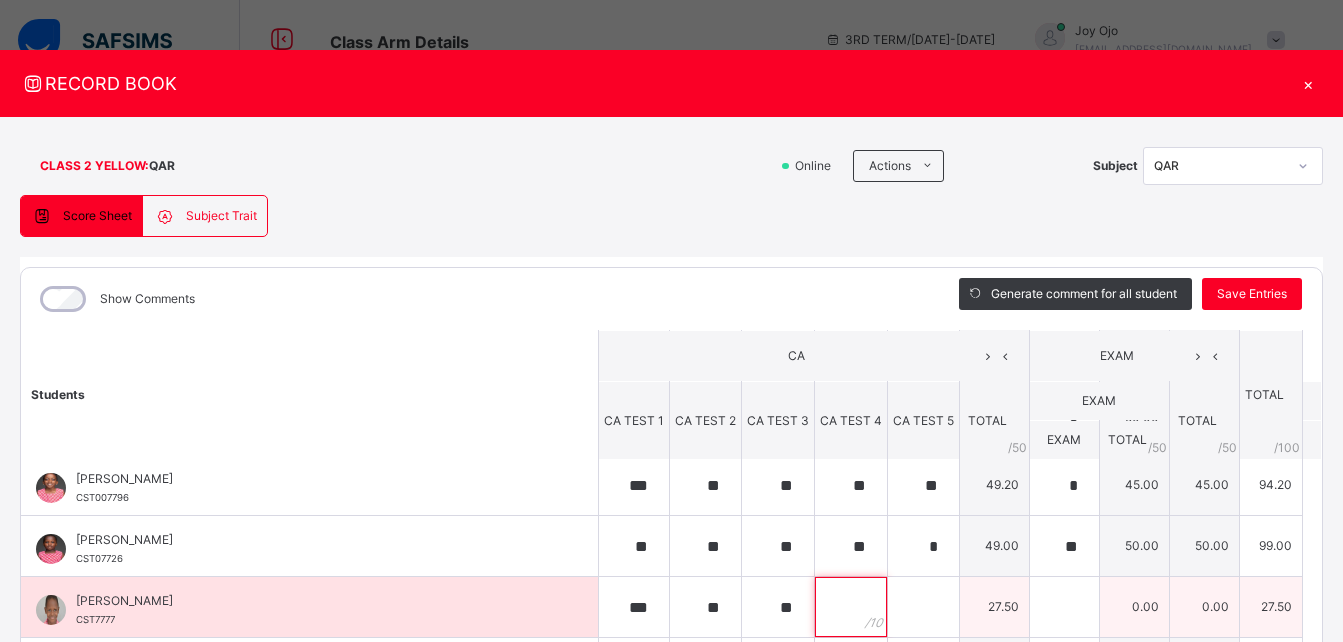click at bounding box center [851, 607] 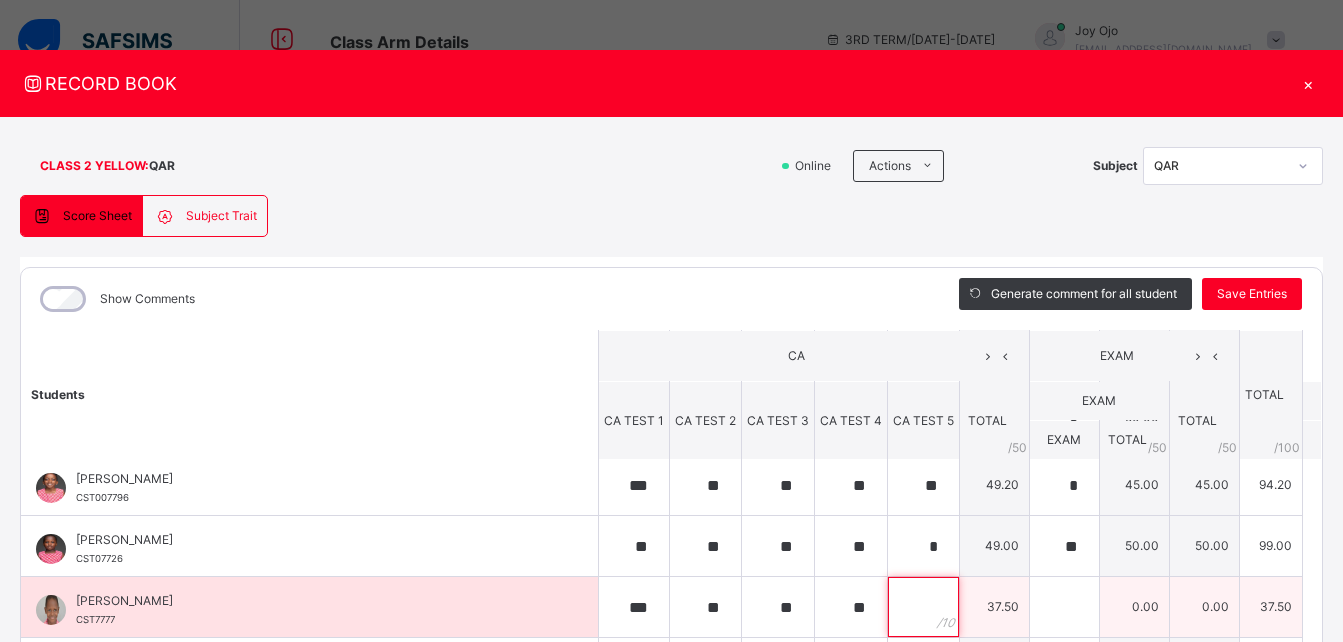 click at bounding box center (923, 607) 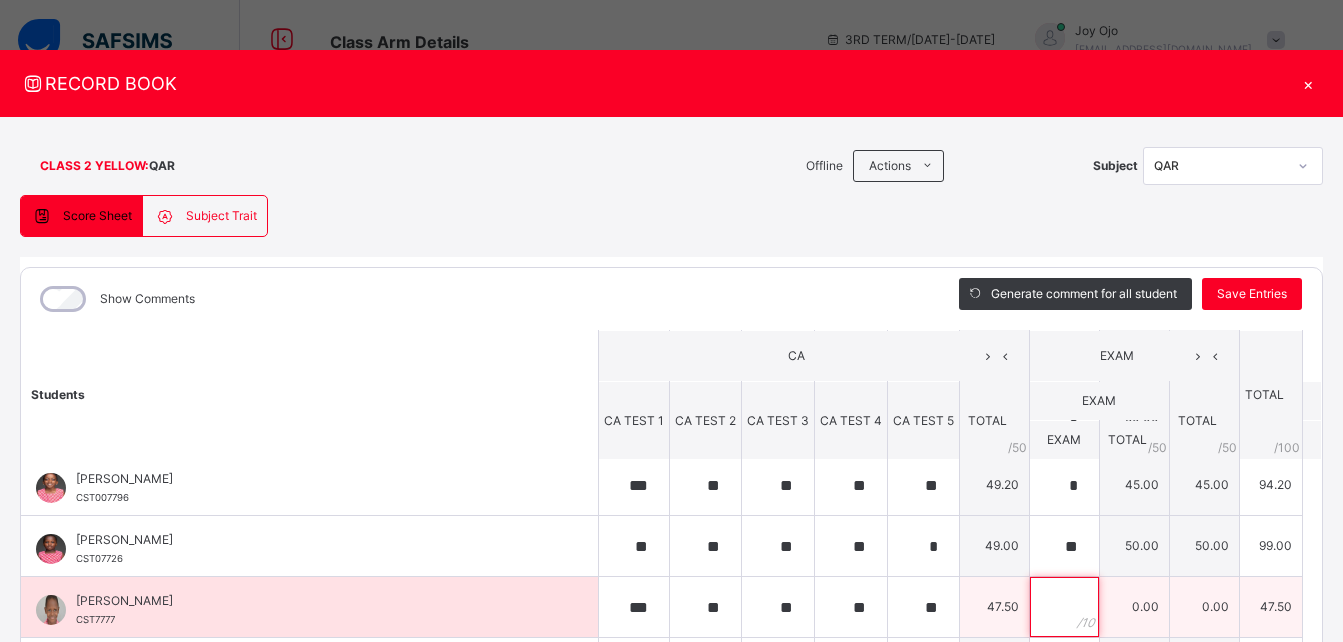 click at bounding box center (1064, 607) 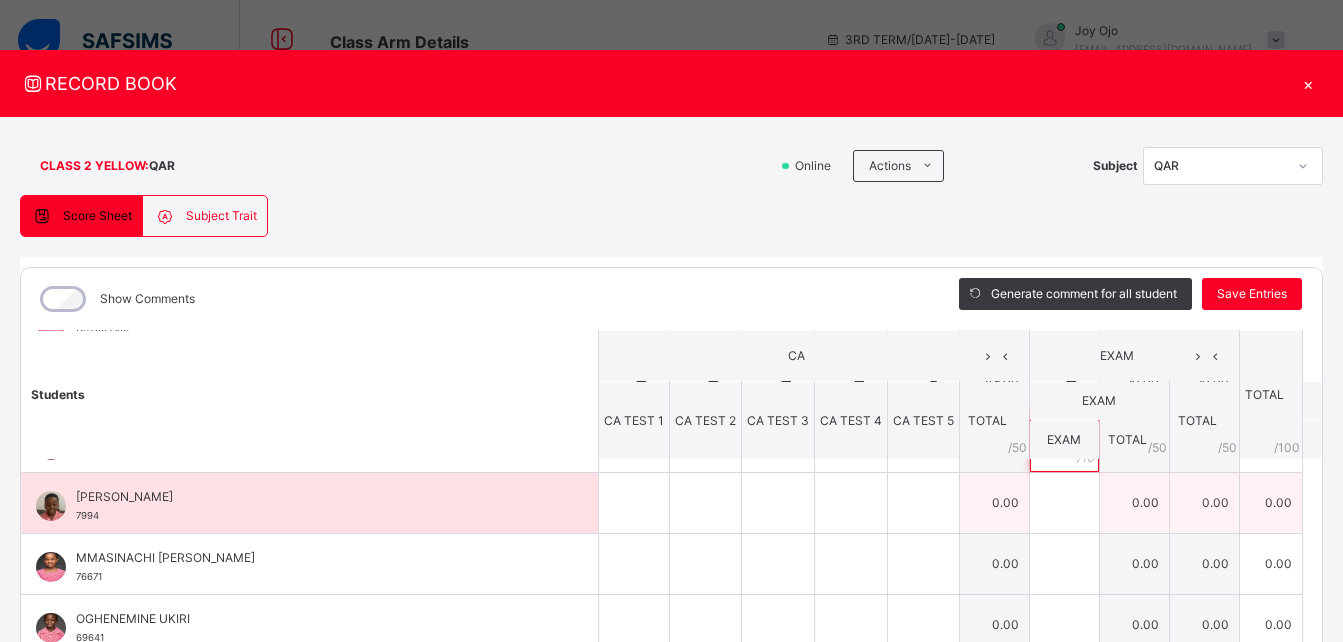 scroll, scrollTop: 598, scrollLeft: 0, axis: vertical 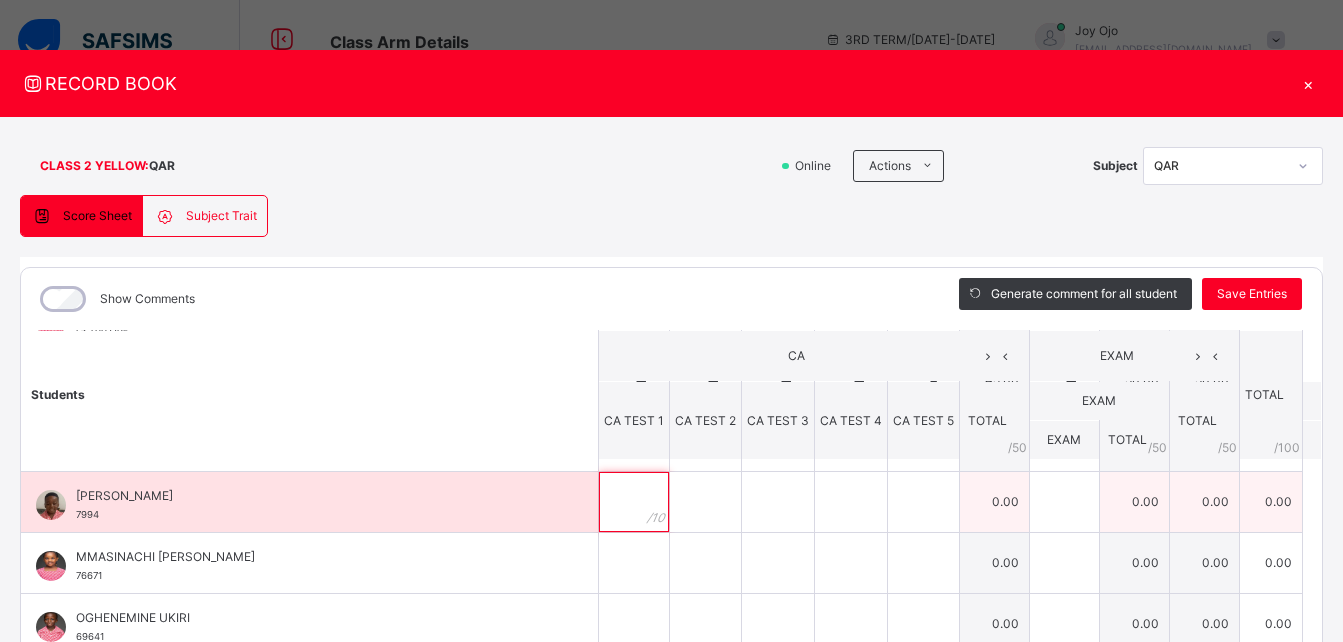 click at bounding box center (634, 502) 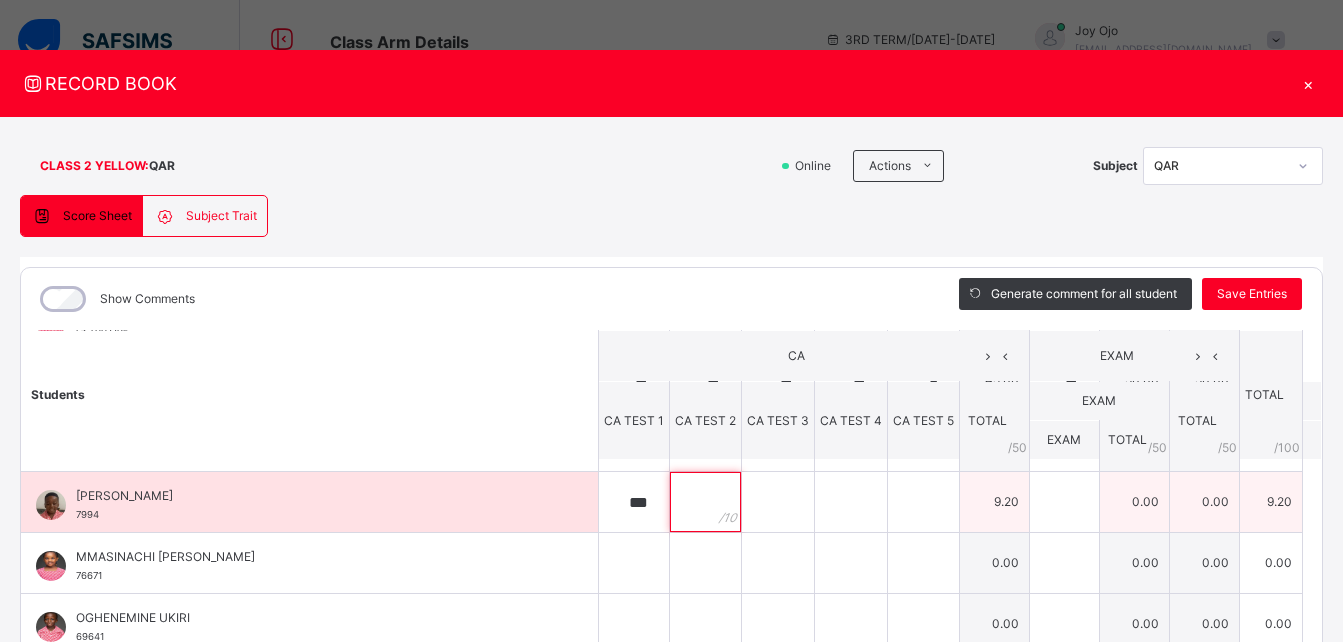 click at bounding box center [705, 502] 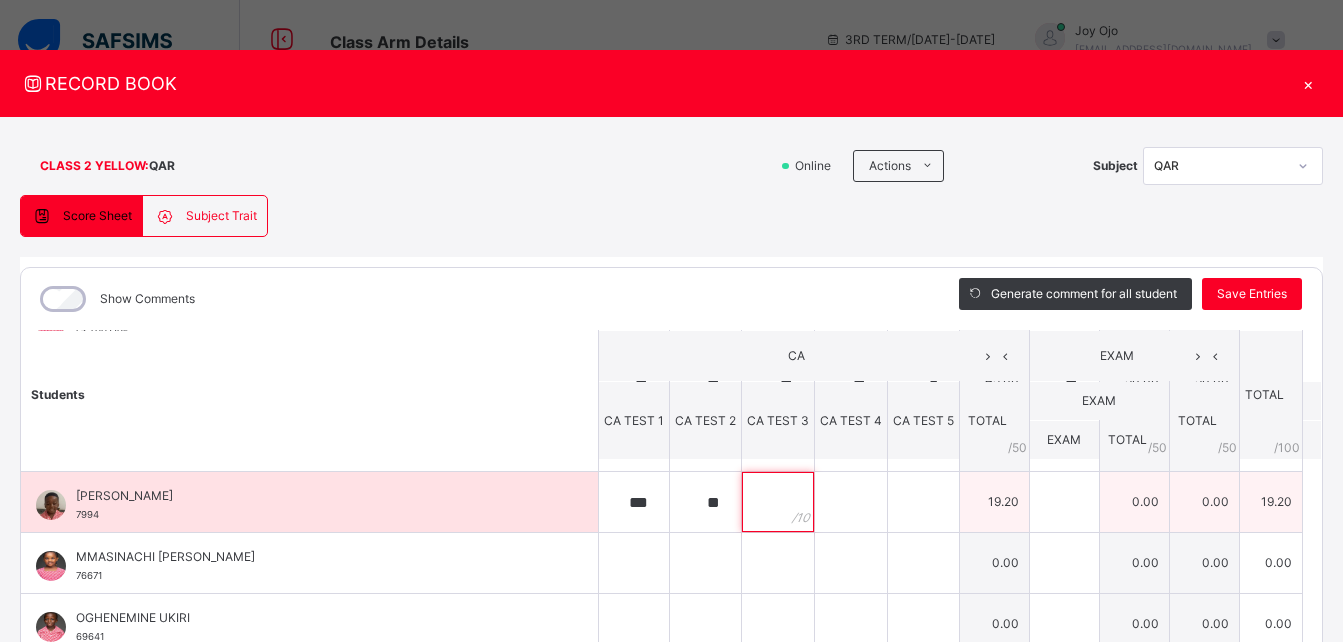 click at bounding box center [778, 502] 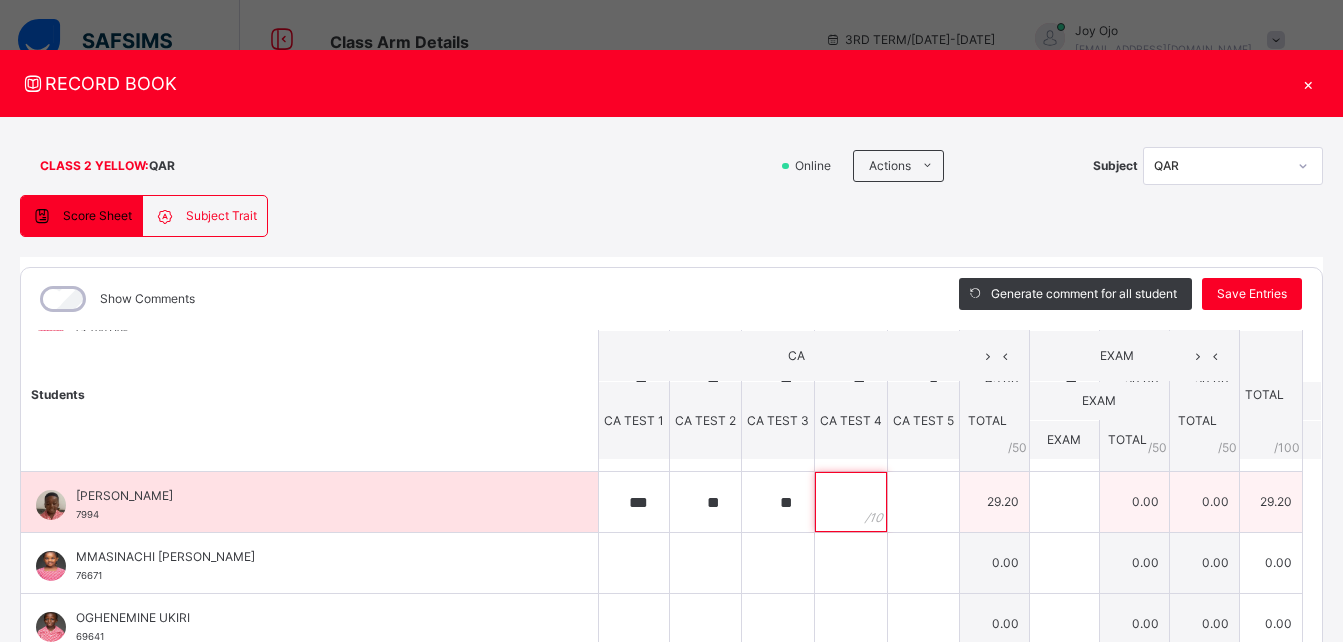 click at bounding box center [851, 502] 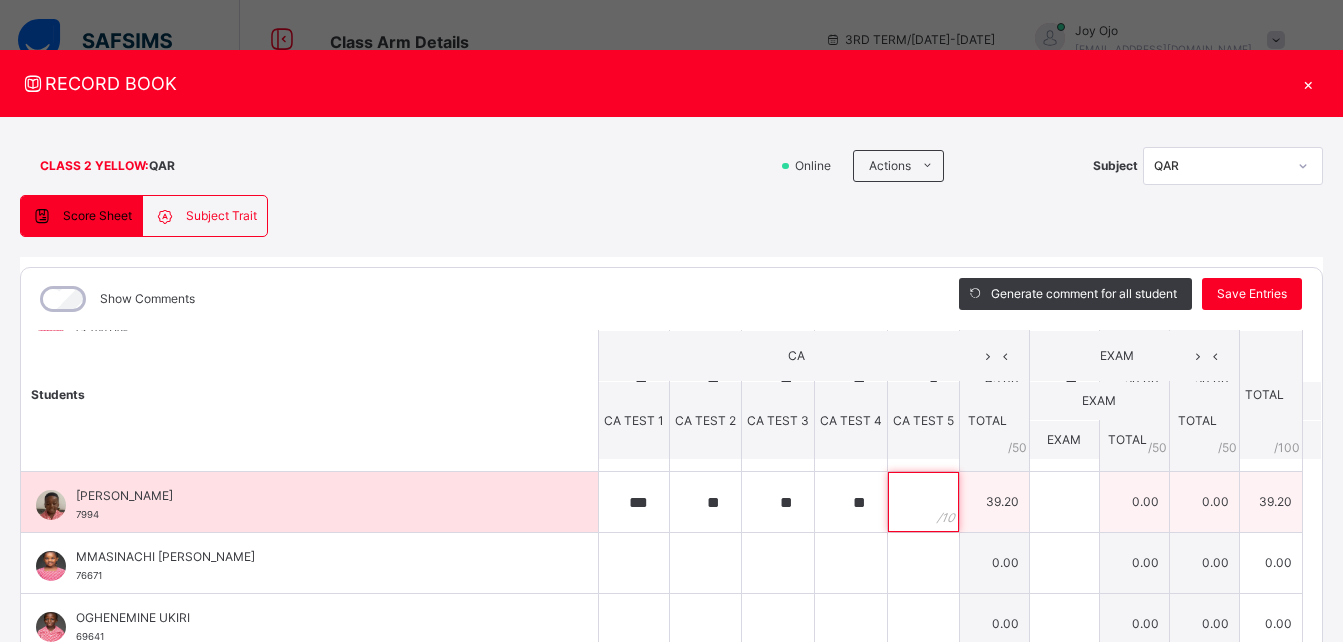 click at bounding box center (923, 502) 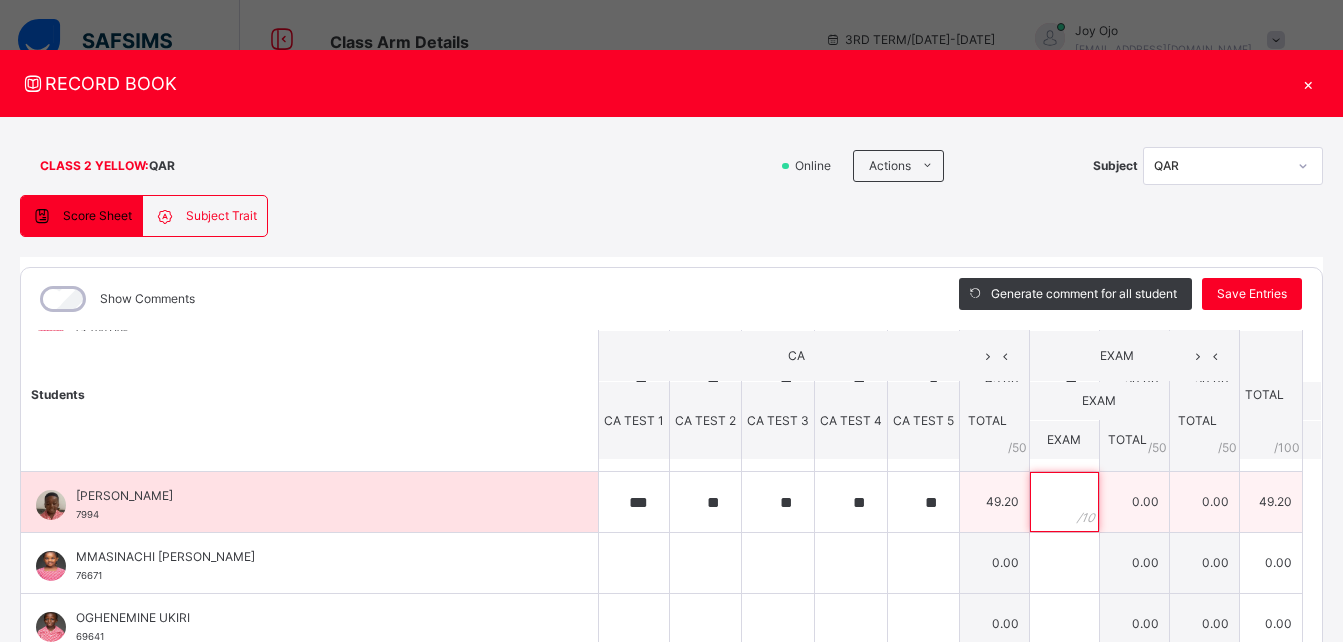 click at bounding box center [1064, 502] 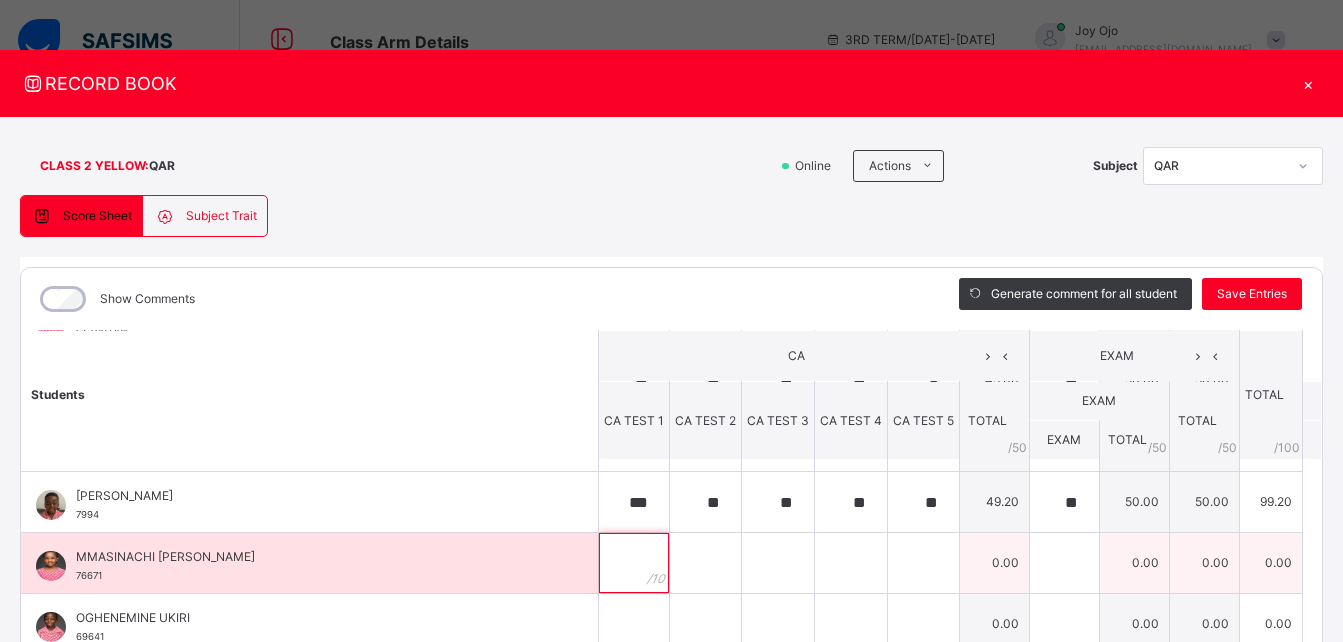 click at bounding box center (634, 563) 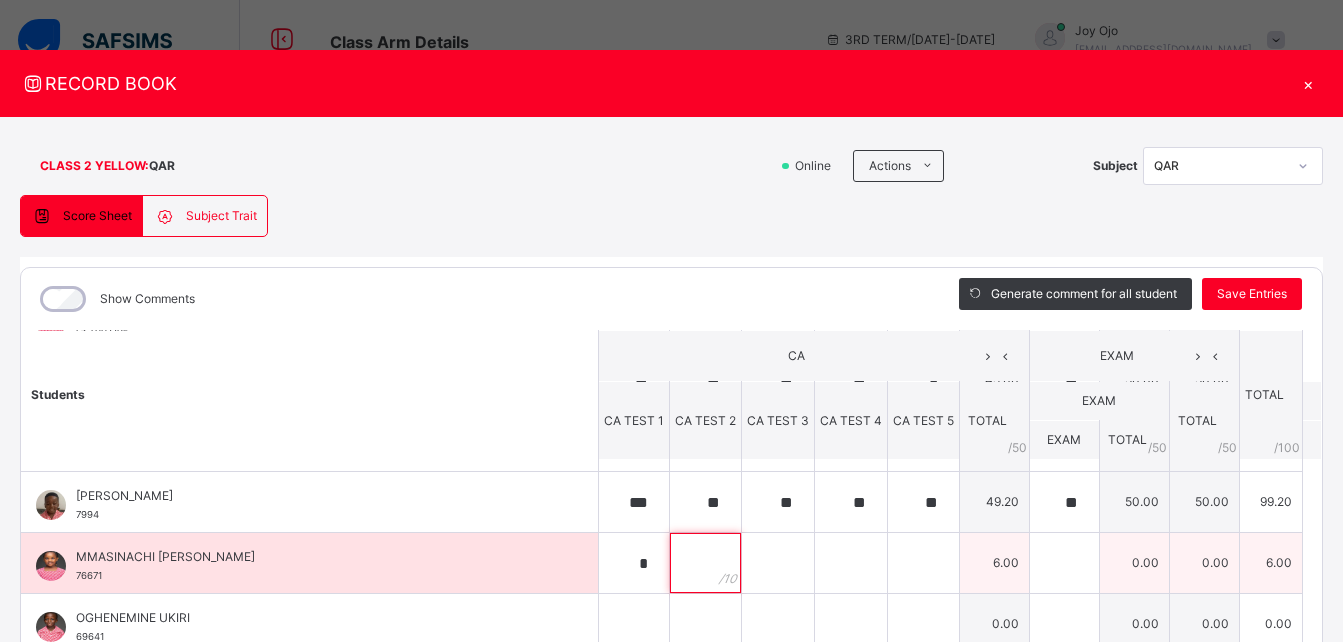 click at bounding box center [705, 563] 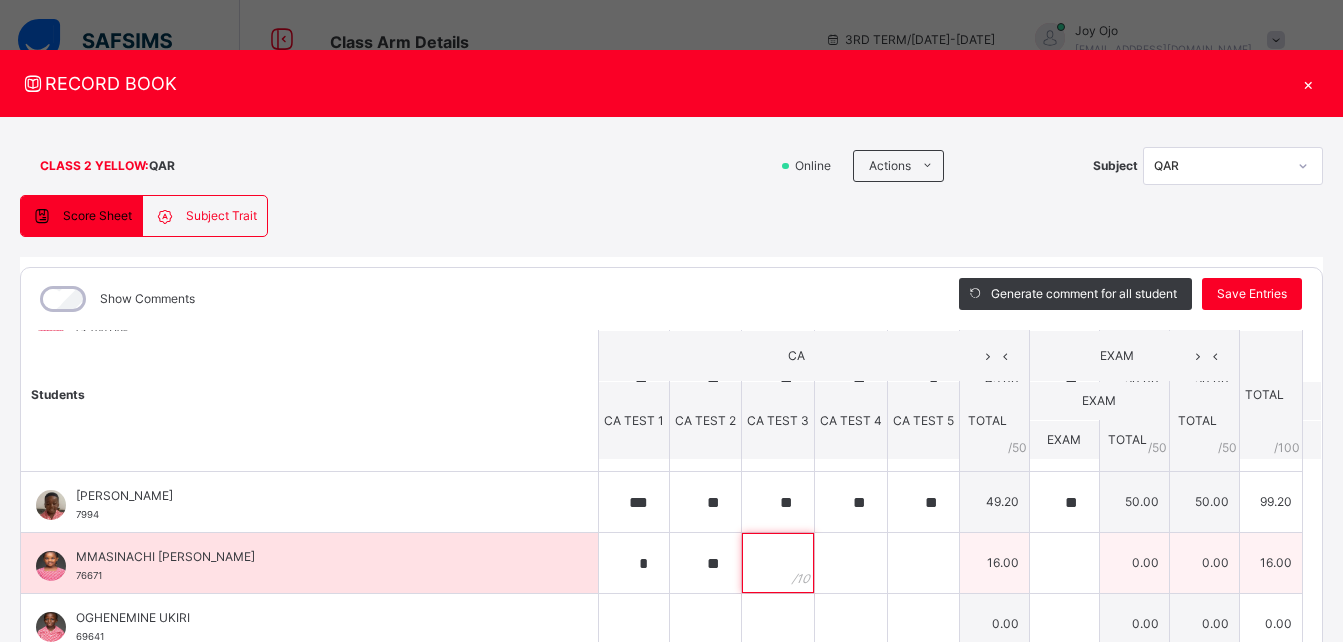 click at bounding box center [778, 563] 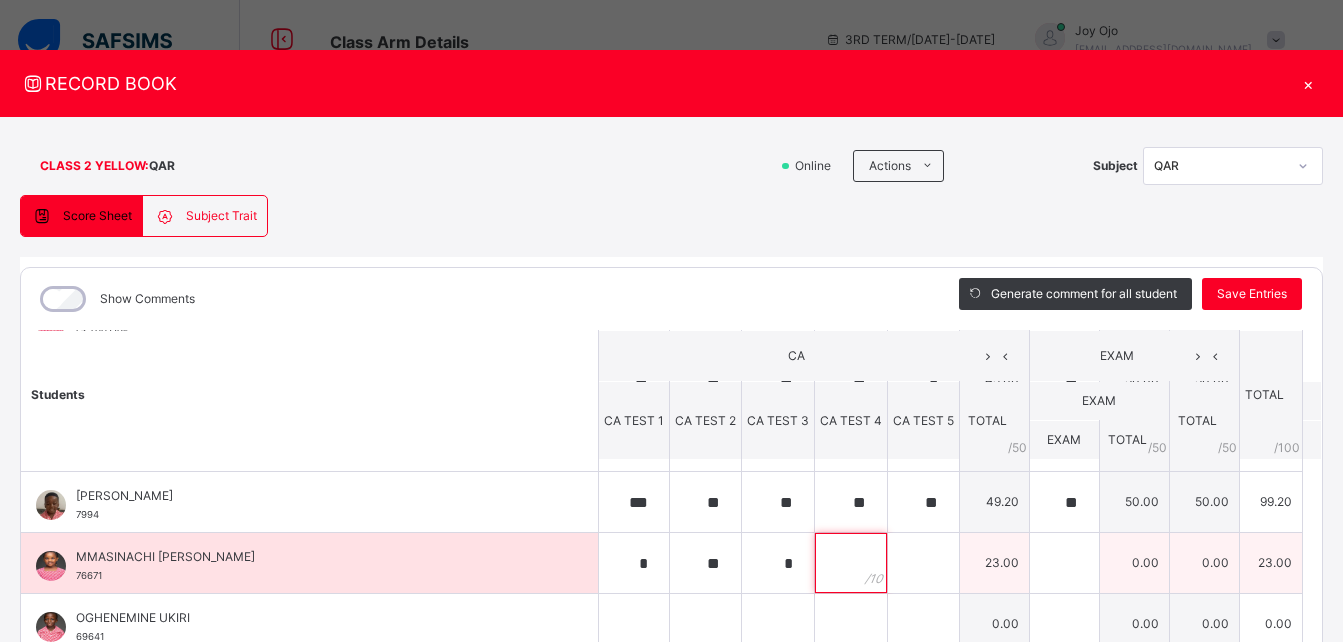 click at bounding box center (851, 563) 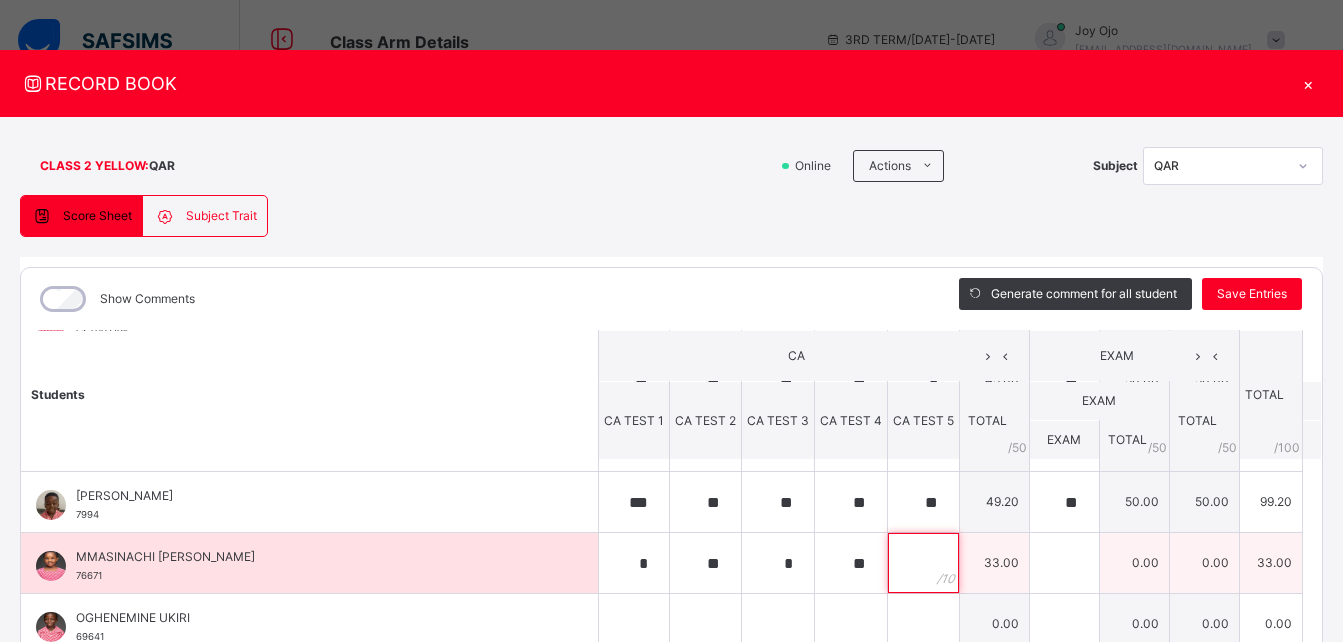 click at bounding box center [923, 563] 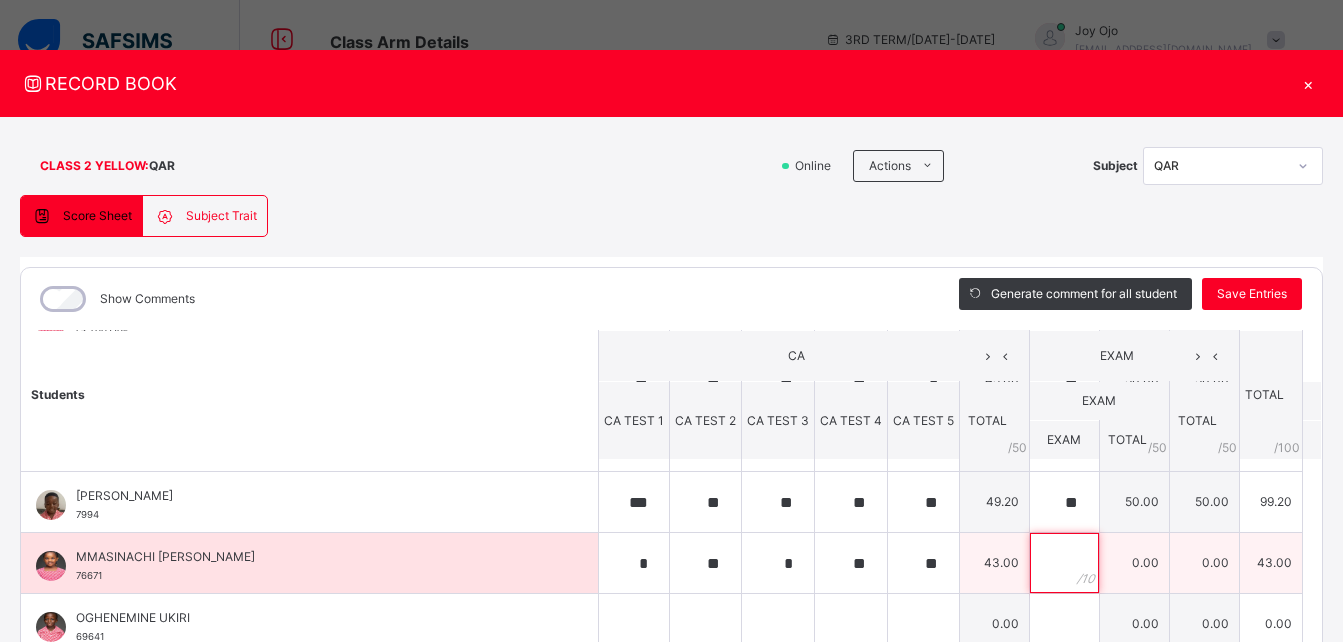 click at bounding box center (1064, 563) 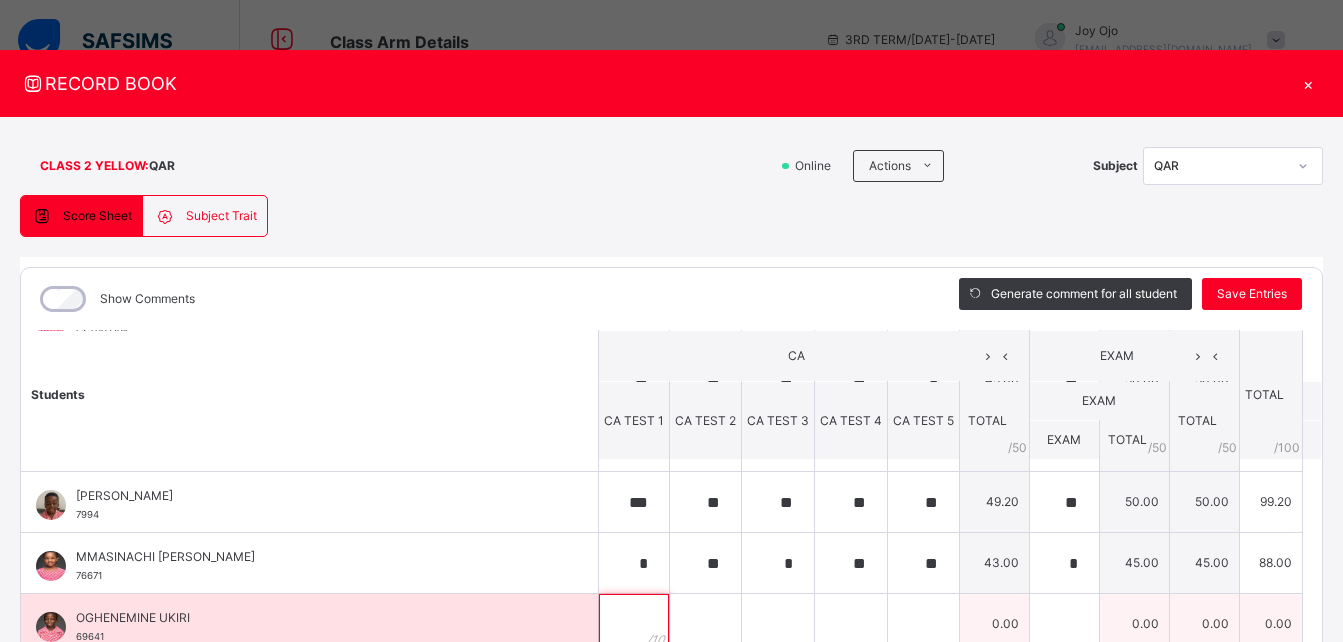click at bounding box center (634, 624) 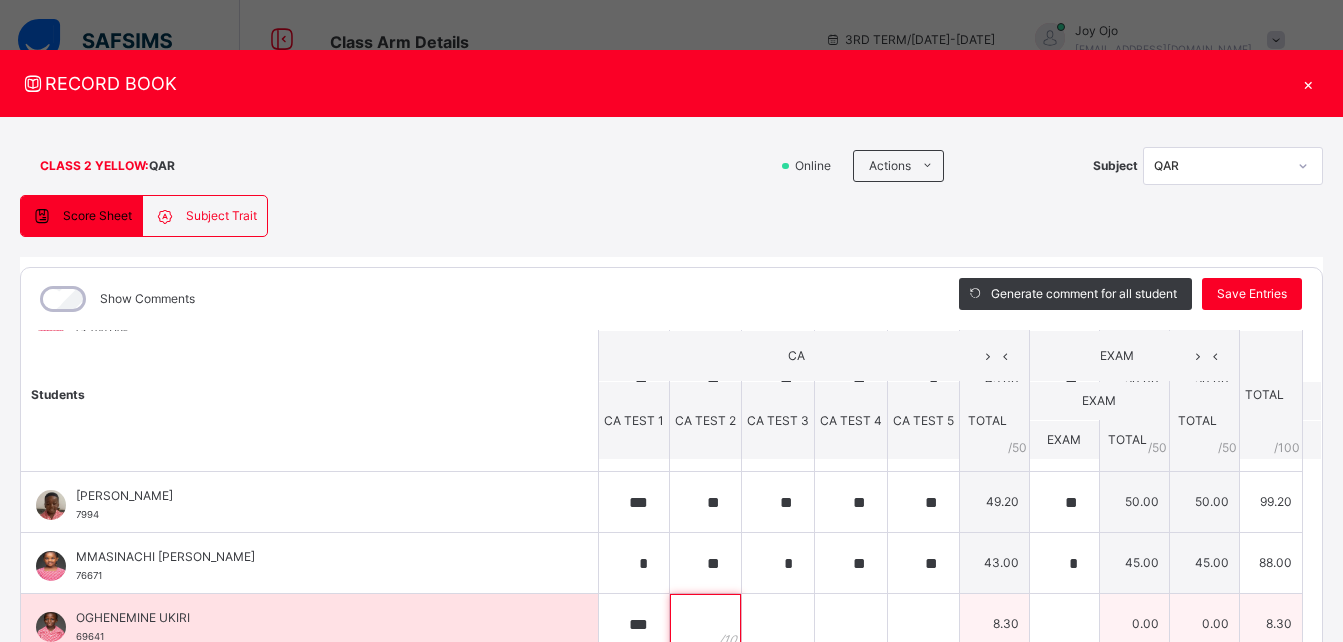 click at bounding box center (705, 624) 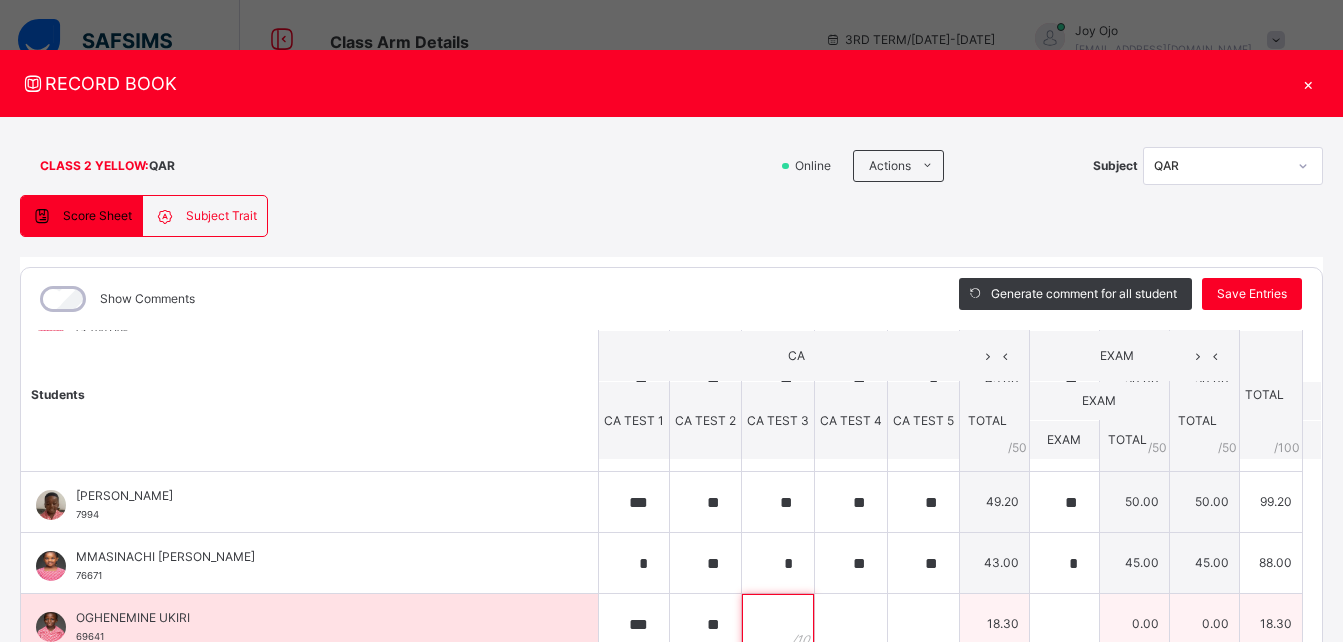 click at bounding box center [778, 624] 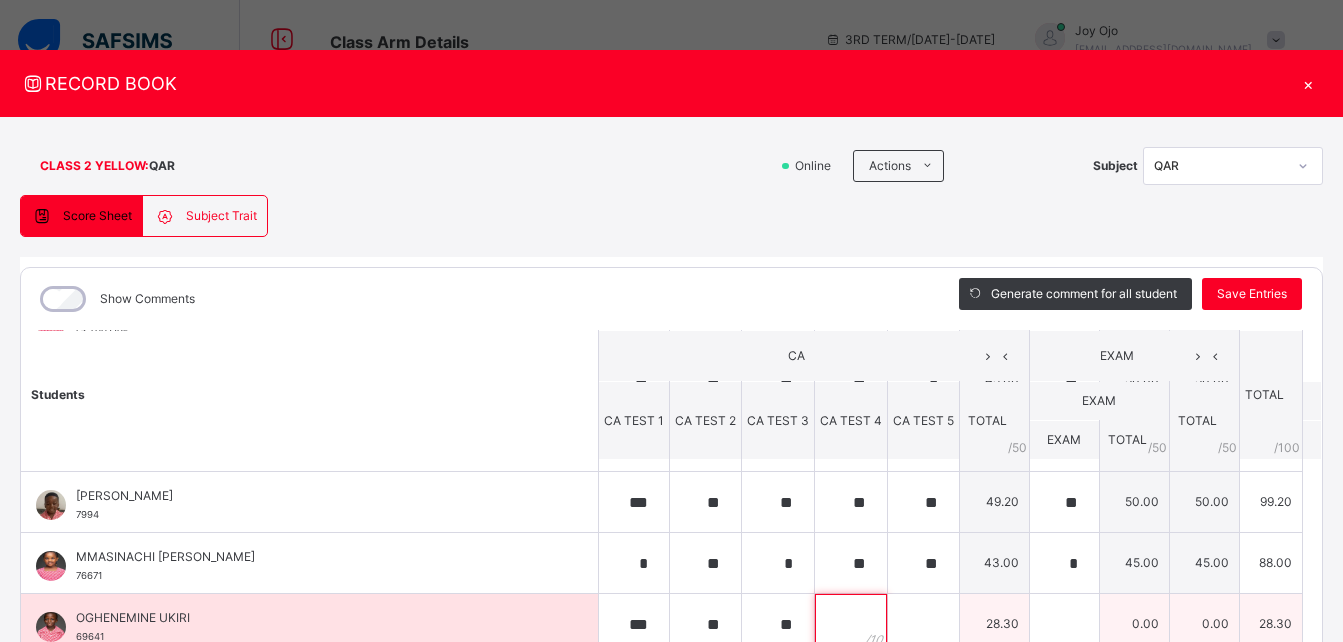 click at bounding box center [851, 624] 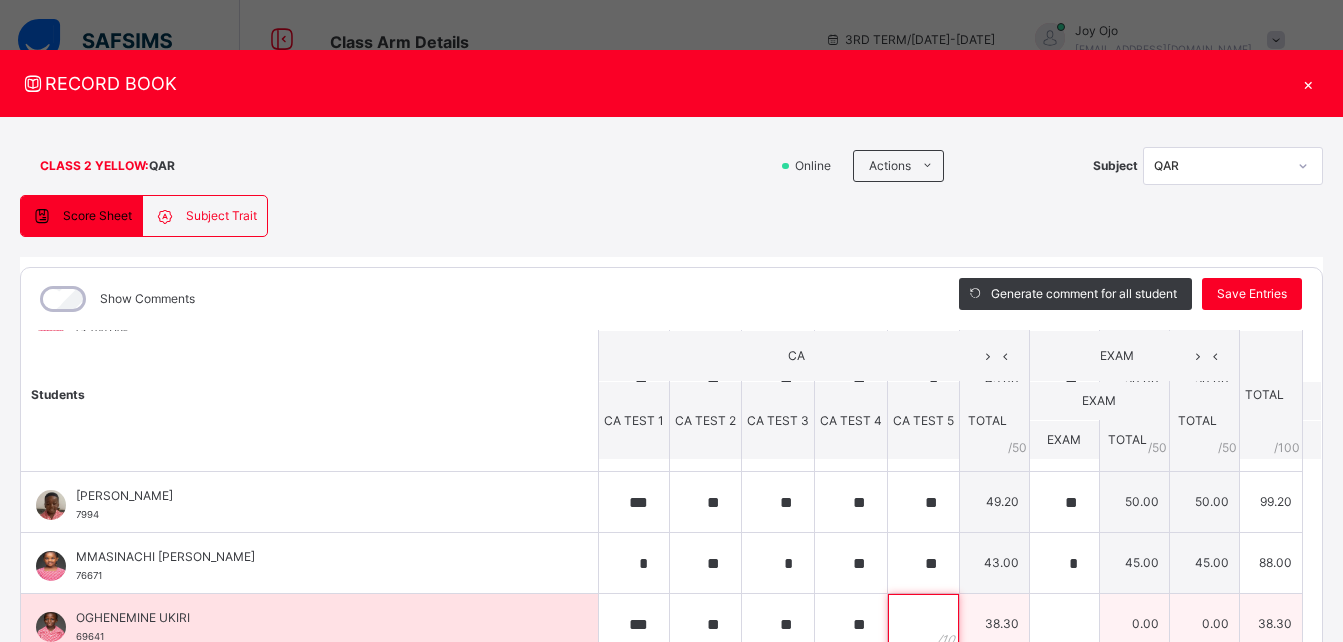 click at bounding box center [923, 624] 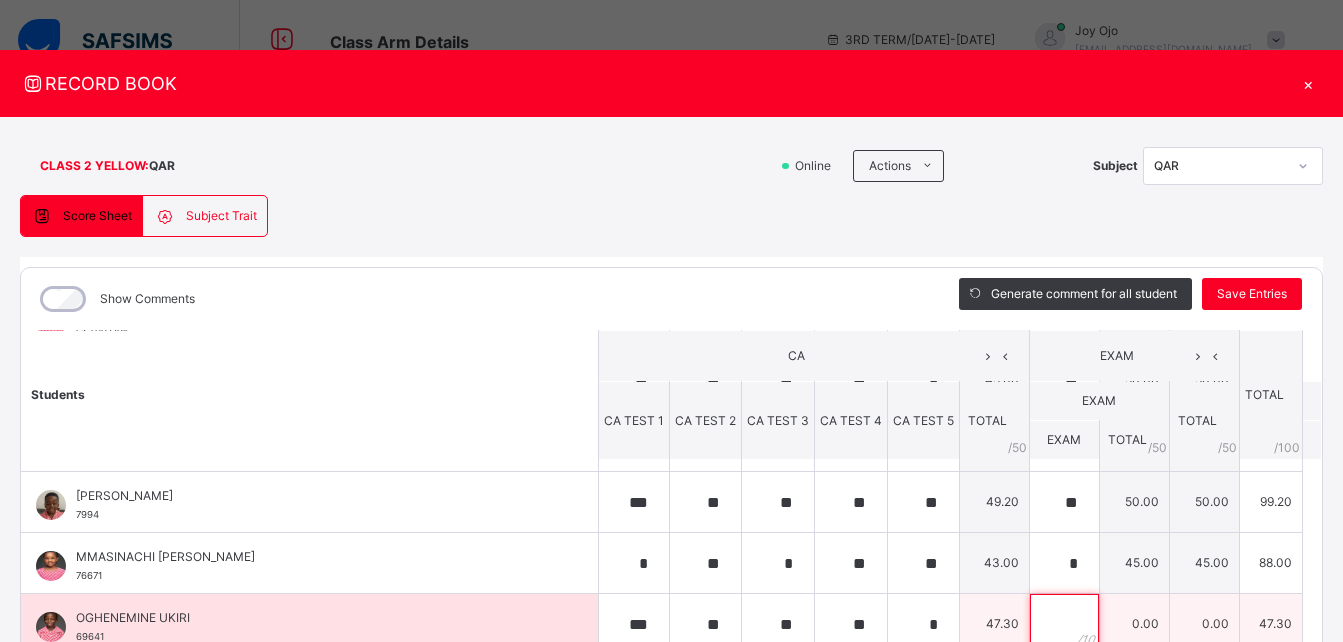 click at bounding box center [1064, 624] 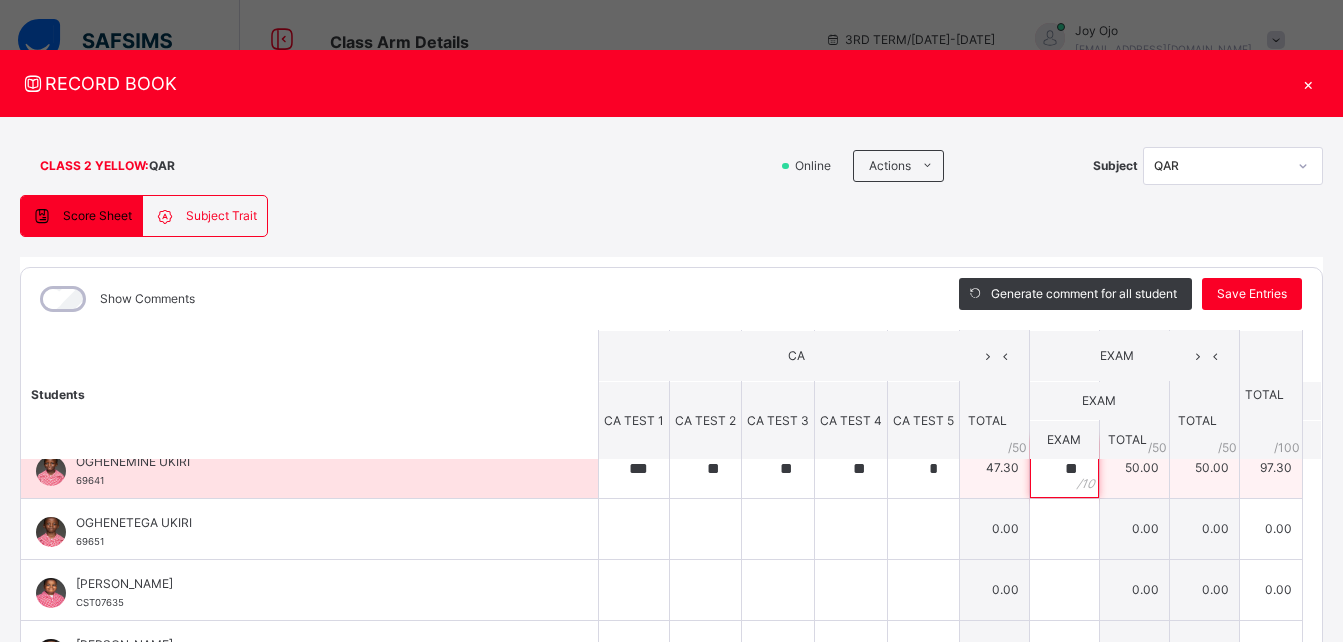 scroll, scrollTop: 761, scrollLeft: 0, axis: vertical 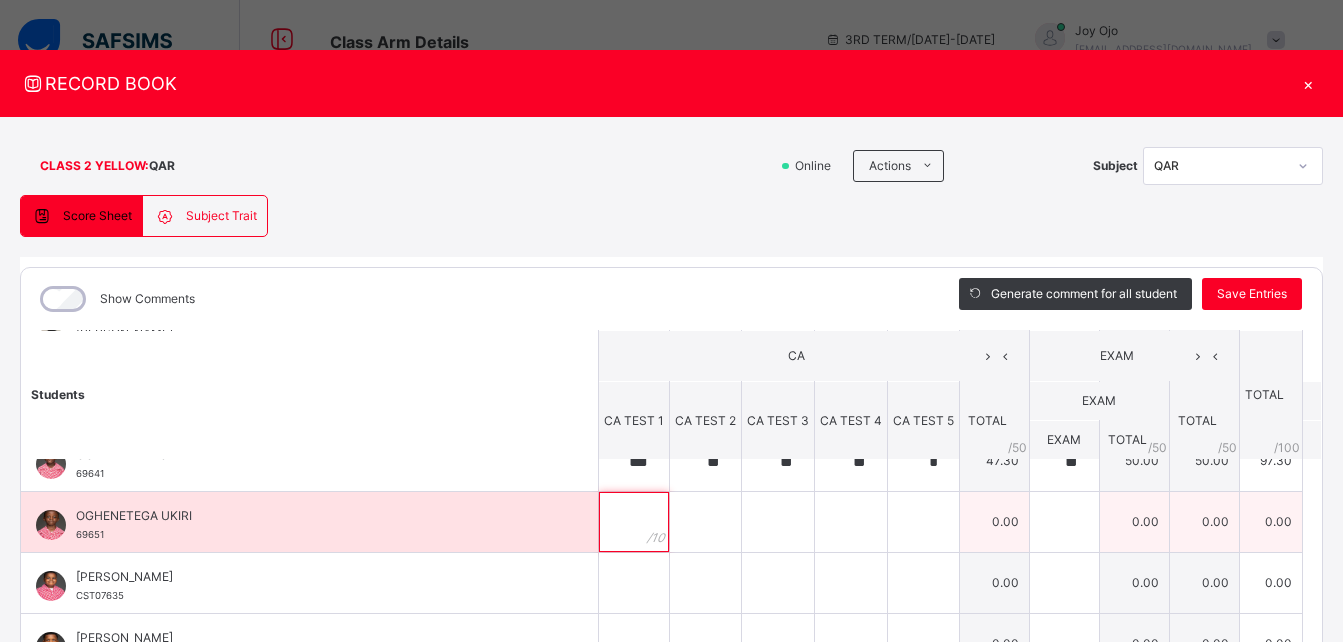 click at bounding box center (634, 522) 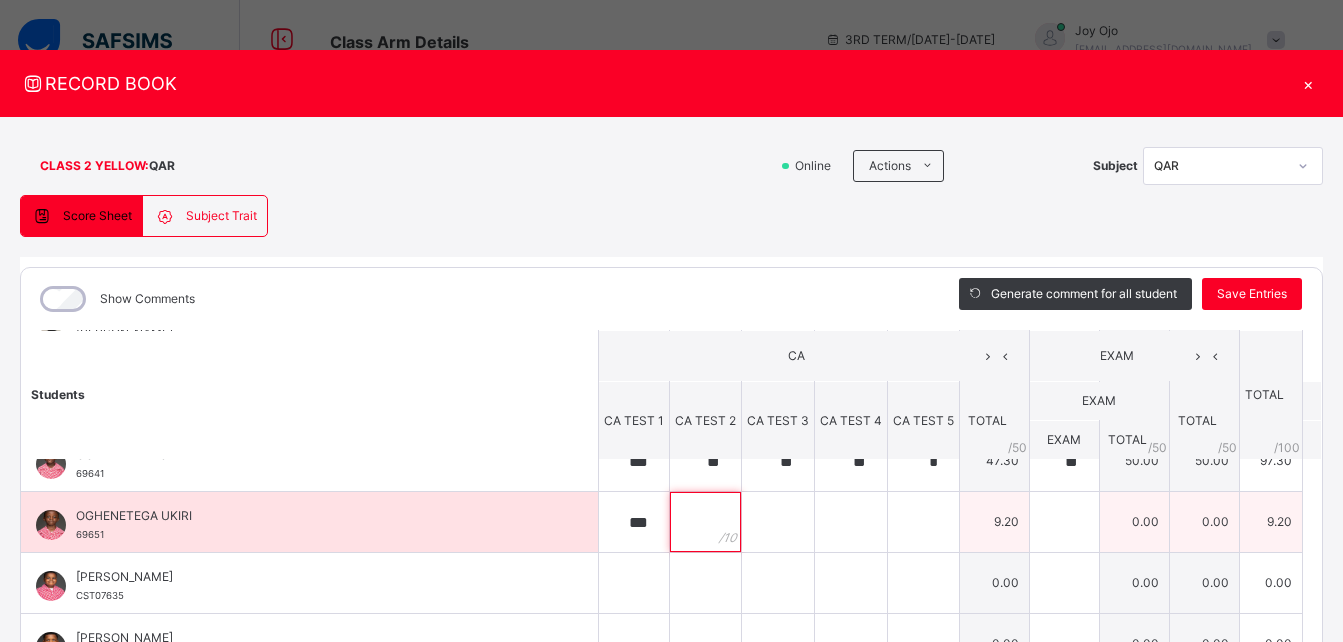 click at bounding box center [705, 522] 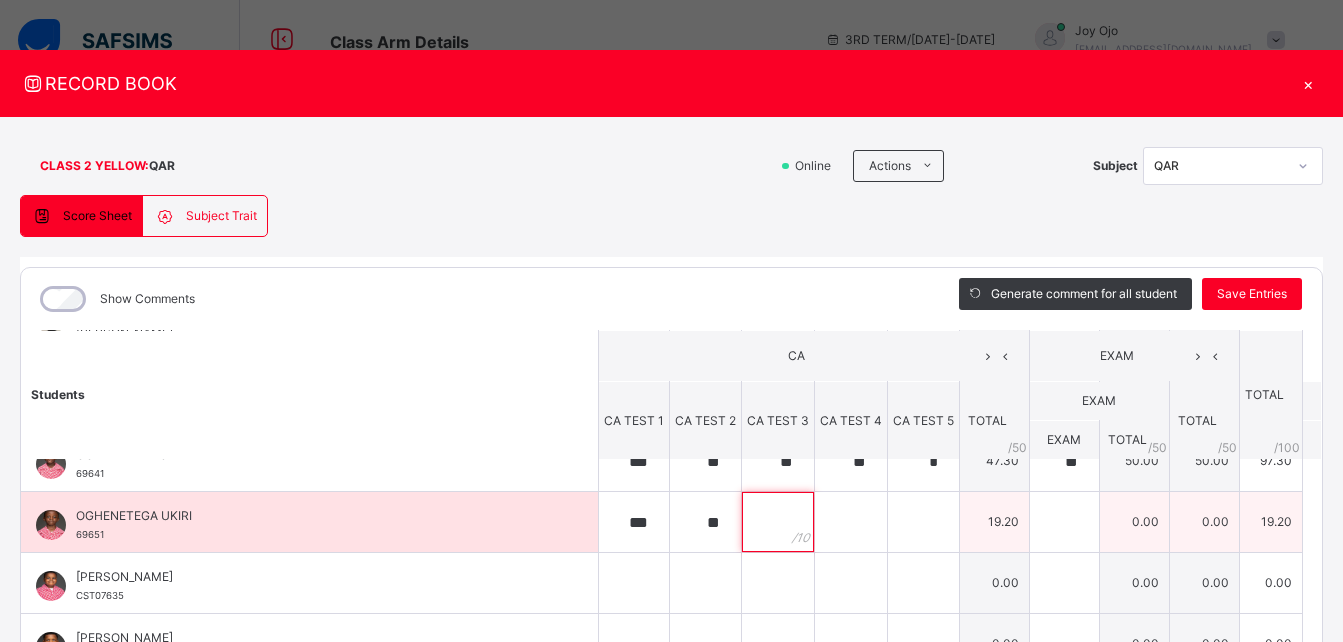 click at bounding box center [778, 522] 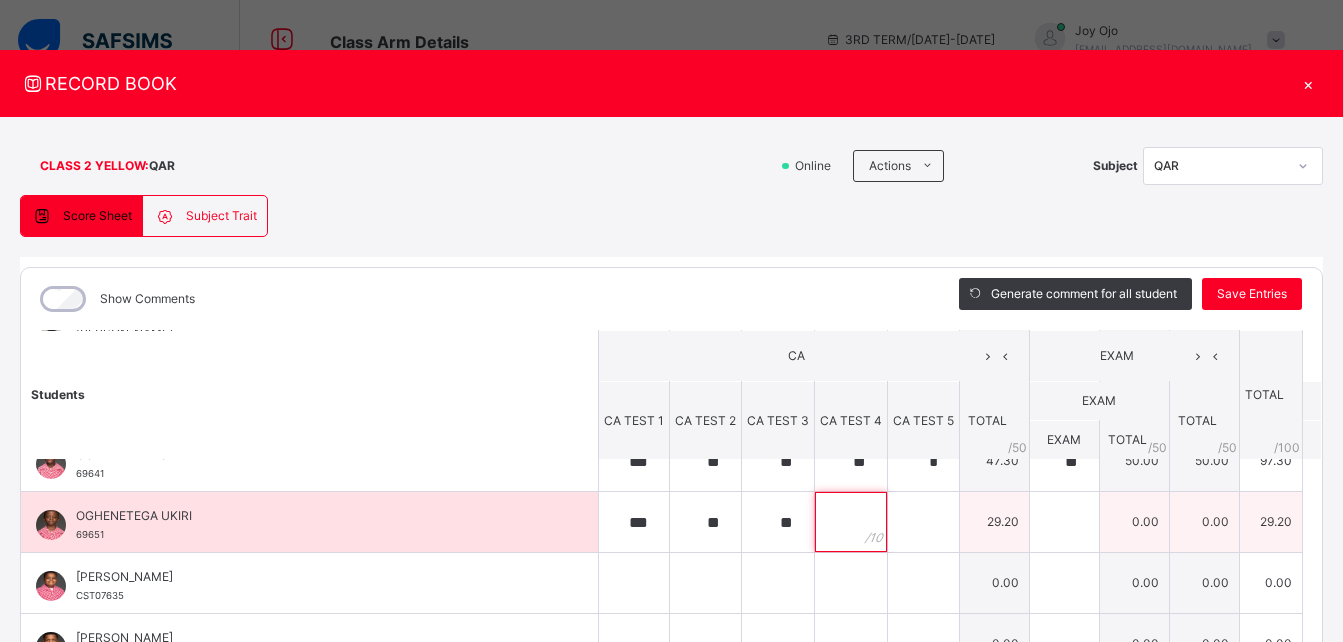 click at bounding box center (851, 522) 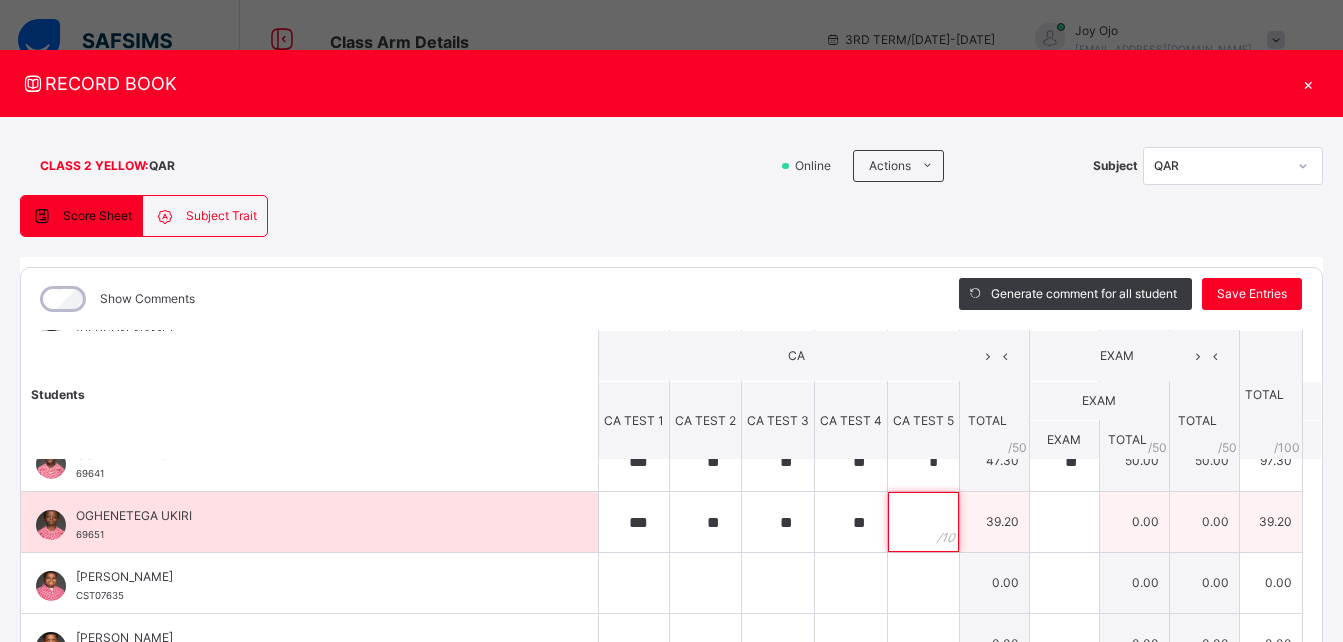 click at bounding box center (923, 522) 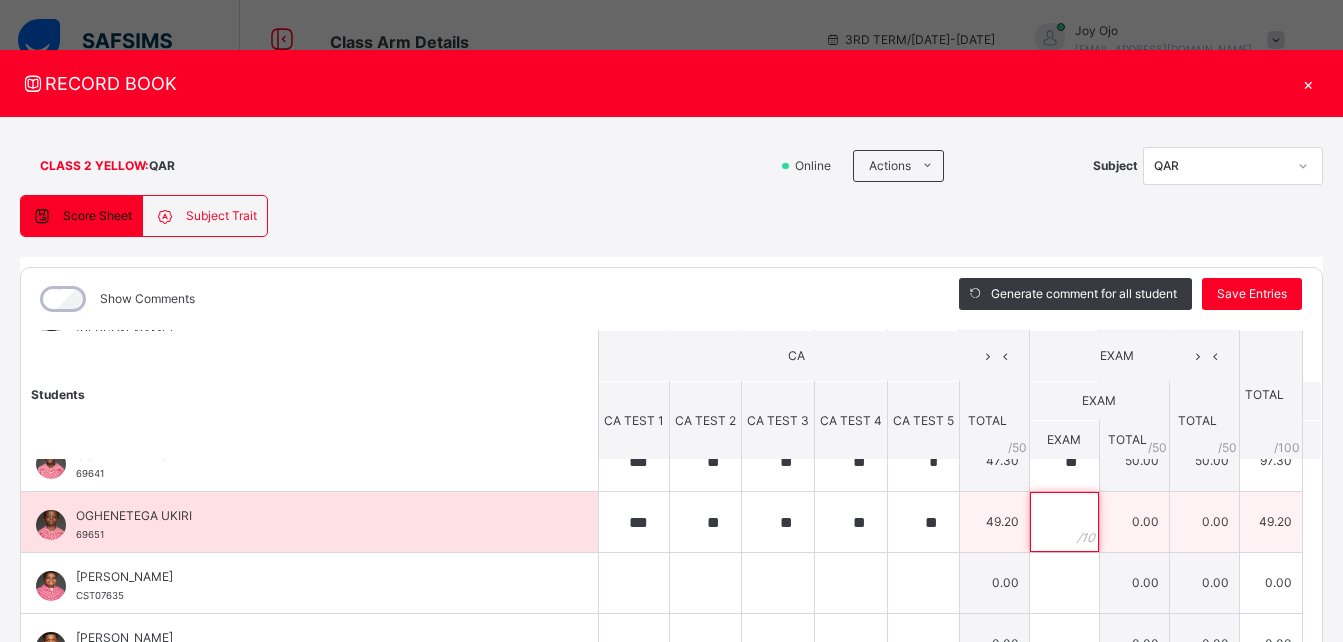 click at bounding box center (1064, 522) 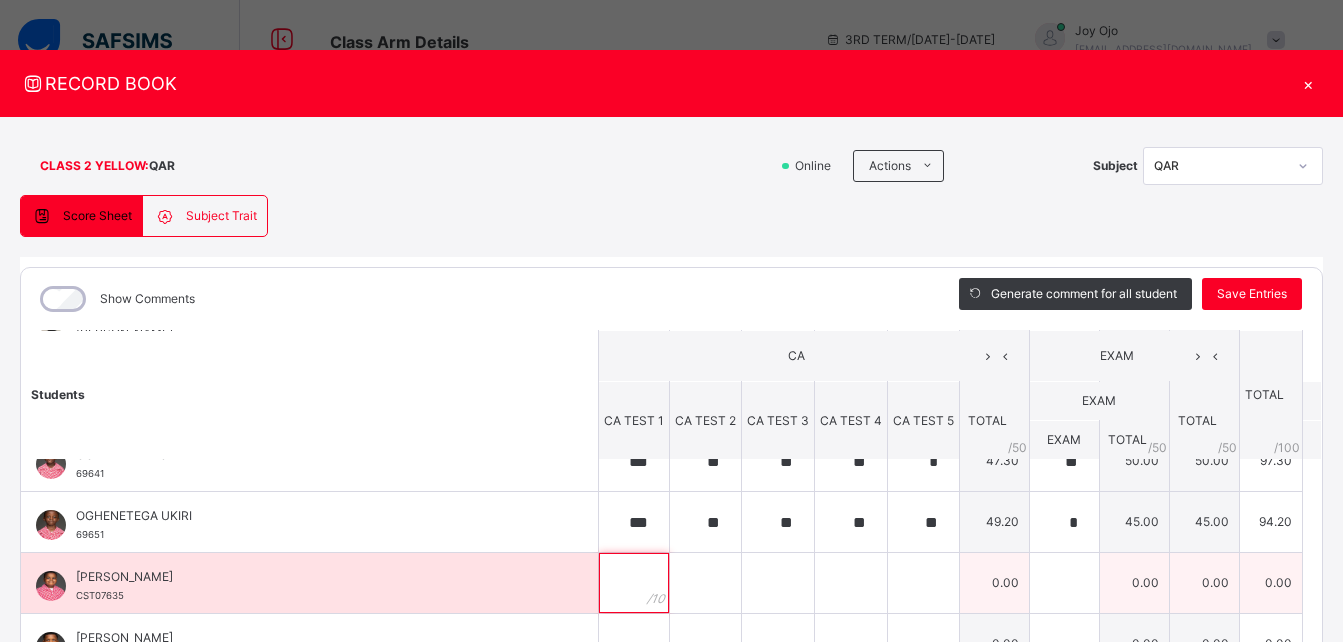 click at bounding box center (634, 583) 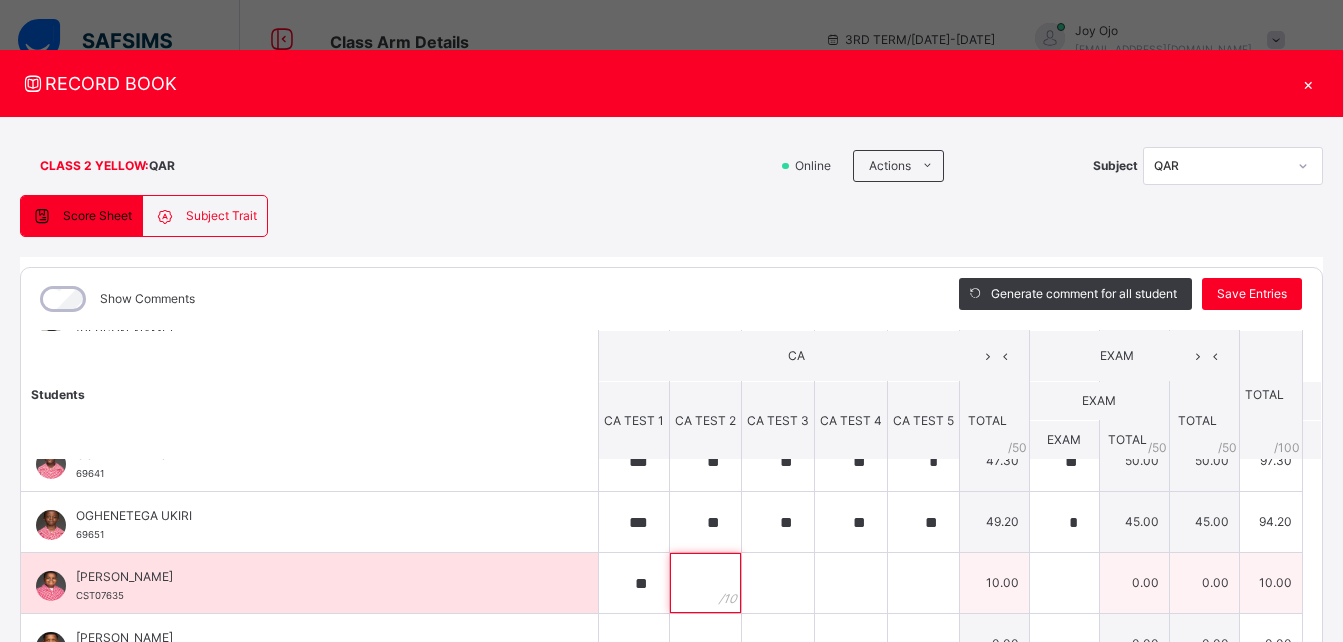 click at bounding box center (705, 583) 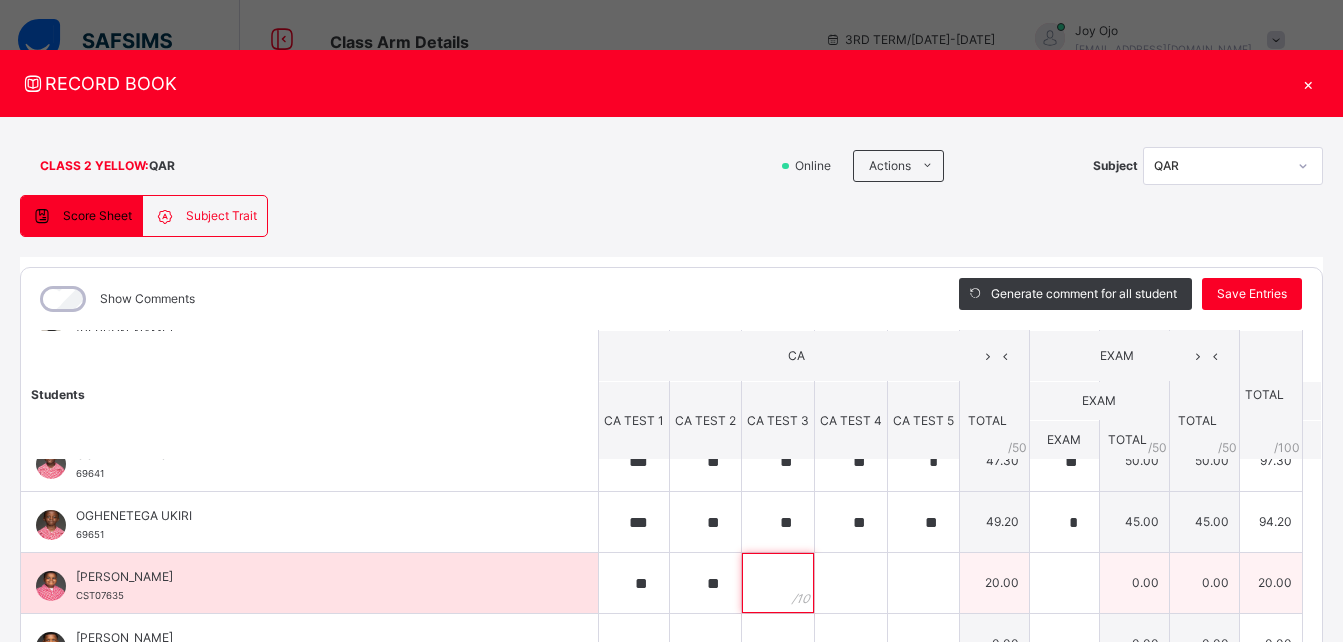click at bounding box center (778, 583) 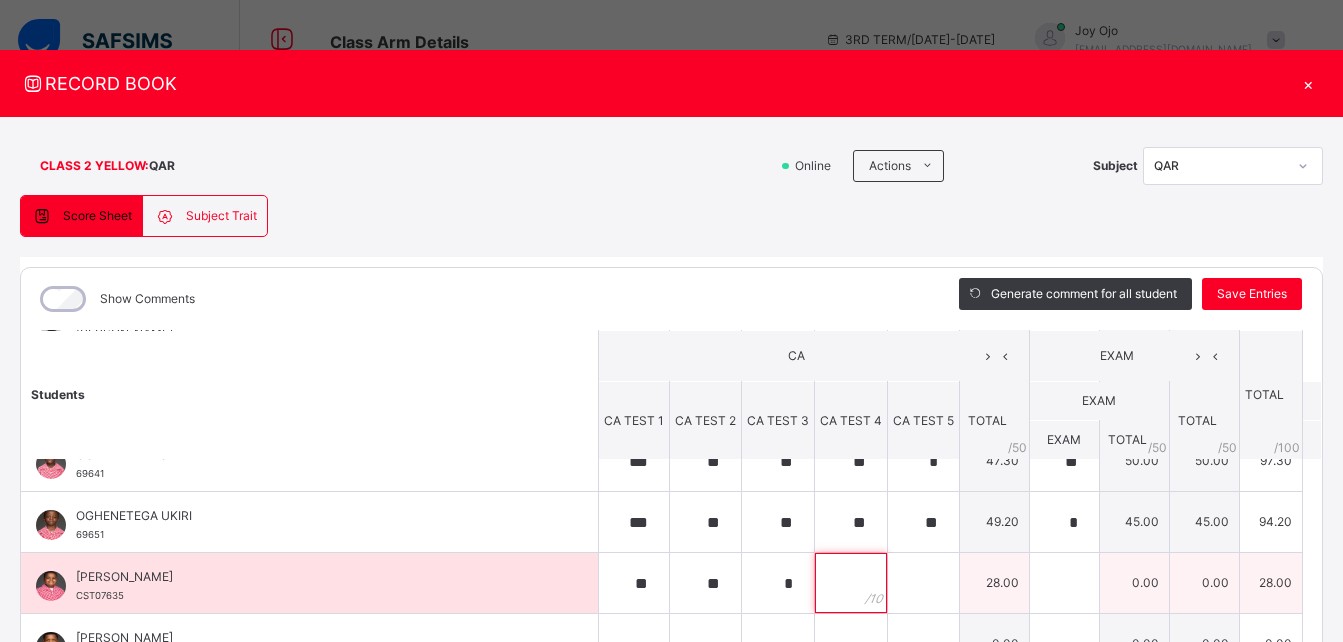 click at bounding box center (851, 583) 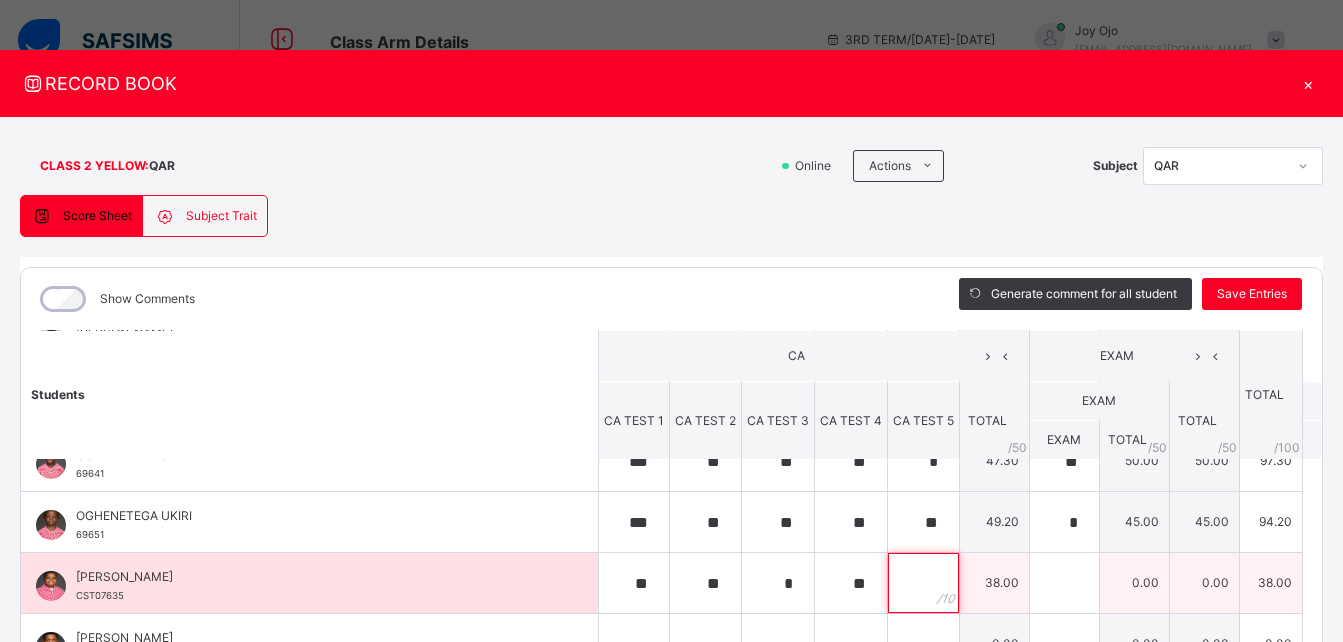 click at bounding box center [923, 583] 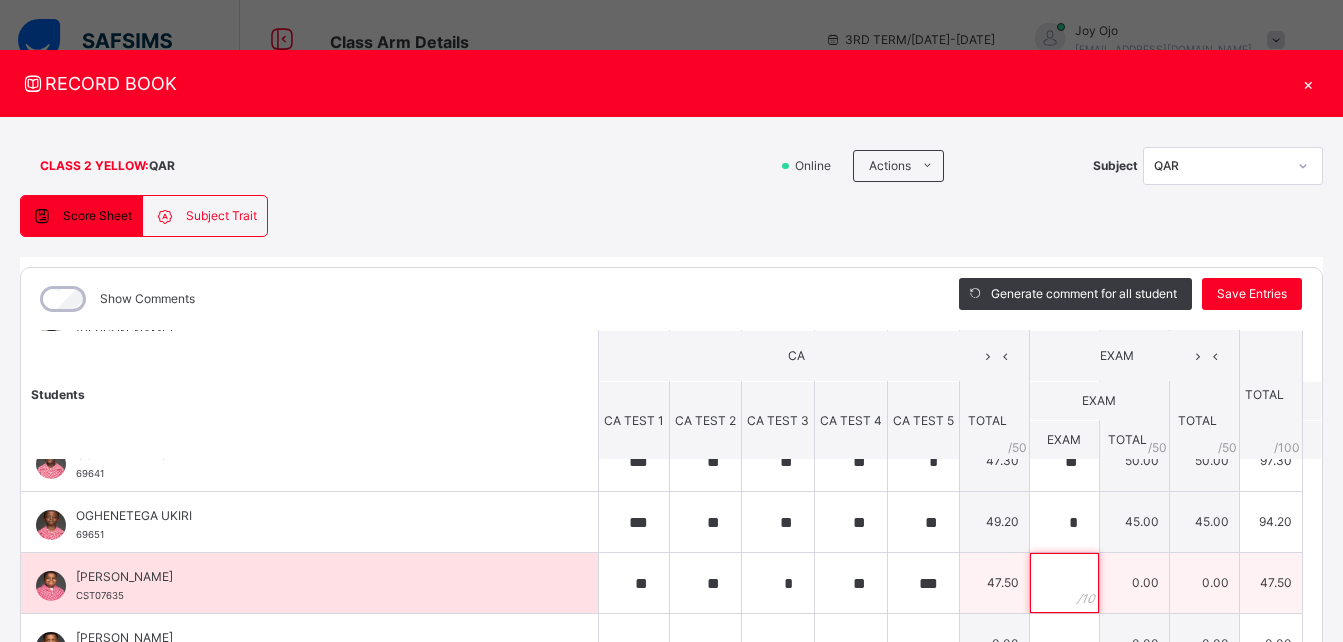 click at bounding box center [1064, 583] 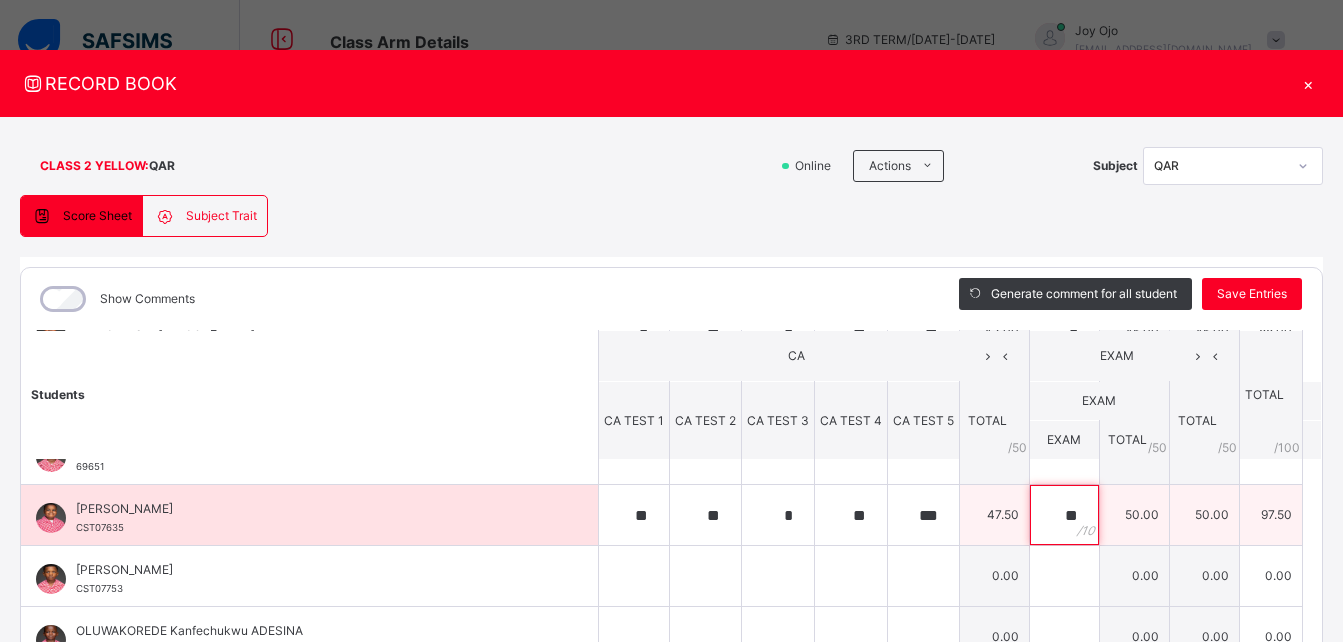 scroll, scrollTop: 836, scrollLeft: 0, axis: vertical 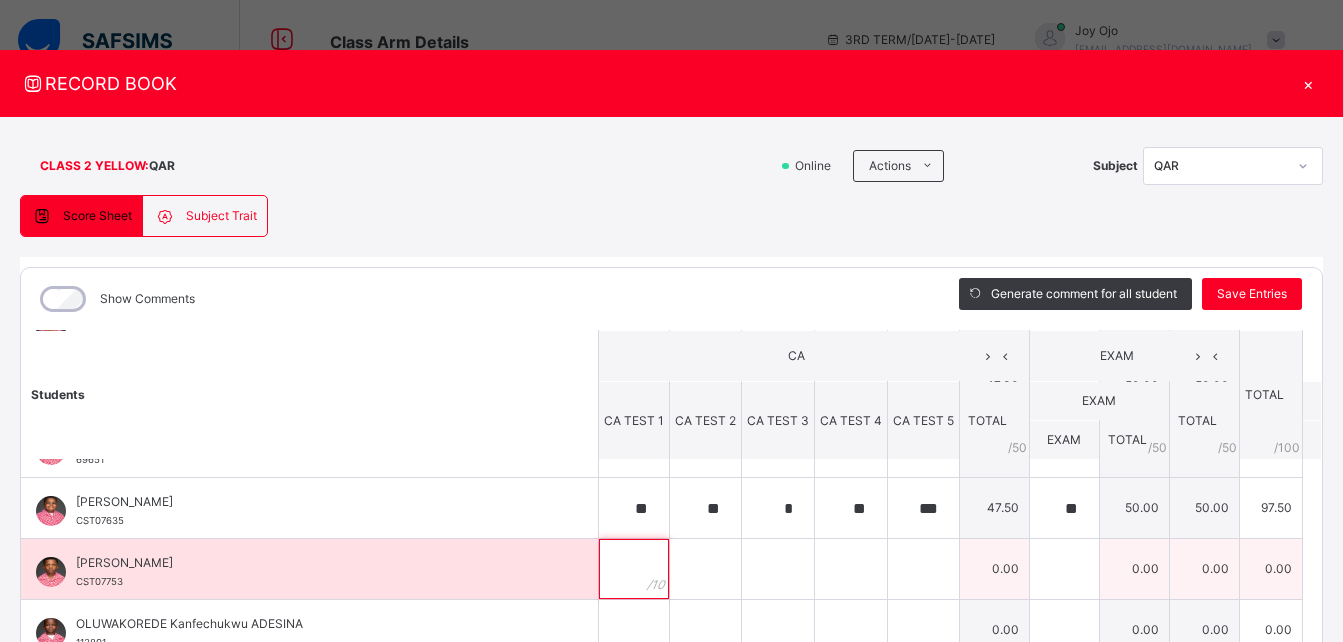 click at bounding box center (634, 569) 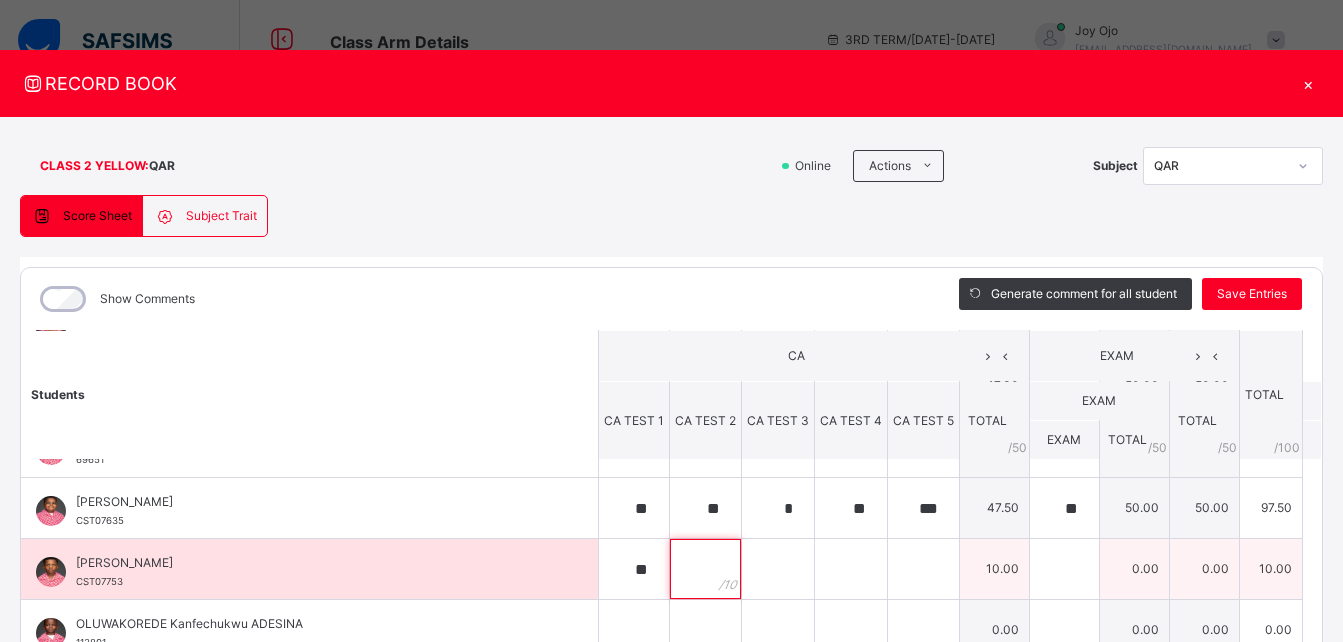 click at bounding box center (705, 569) 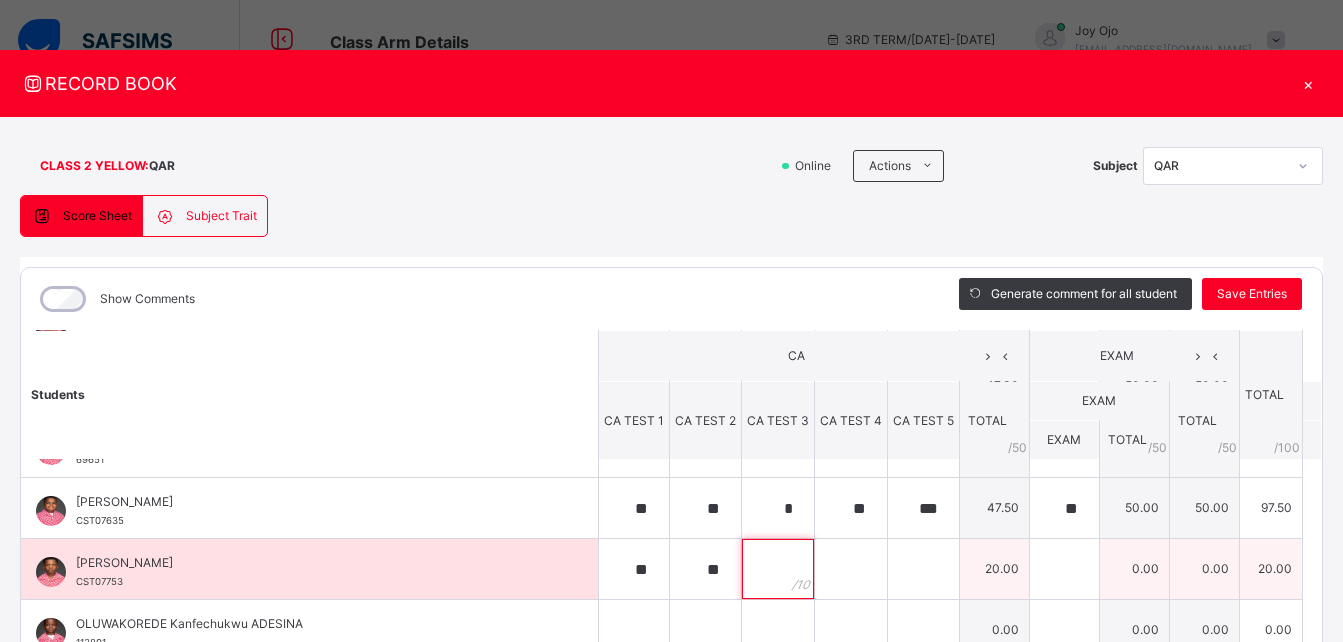 click at bounding box center (778, 569) 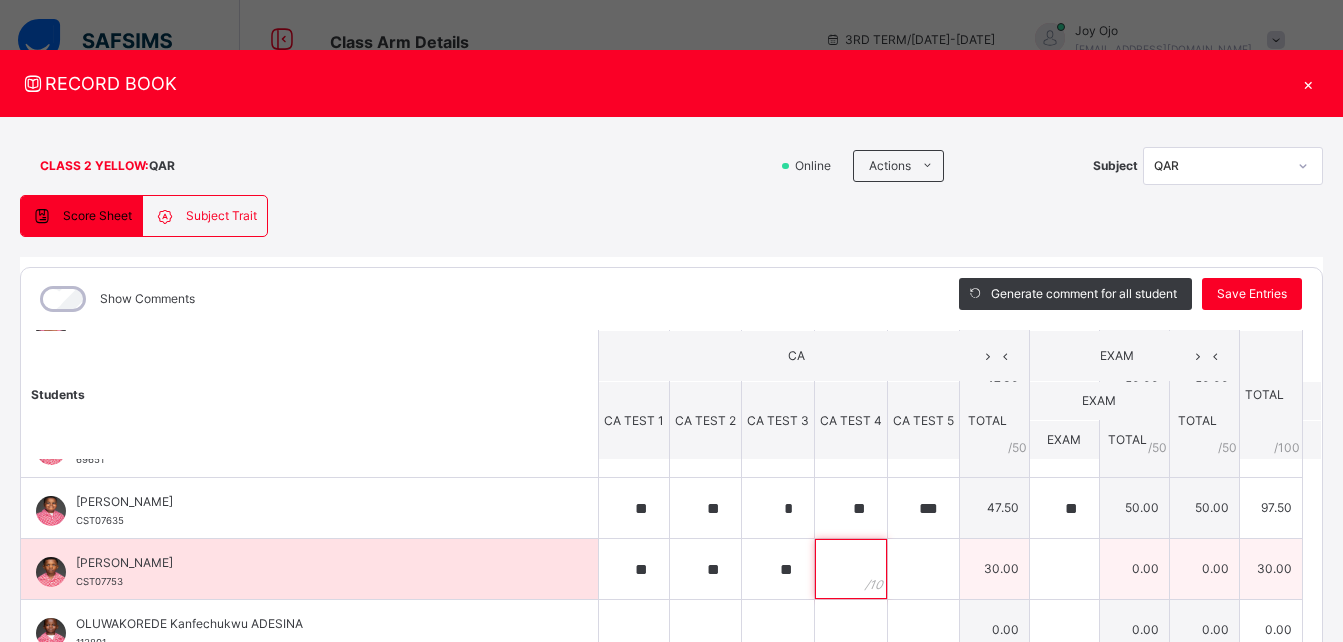 click at bounding box center [851, 569] 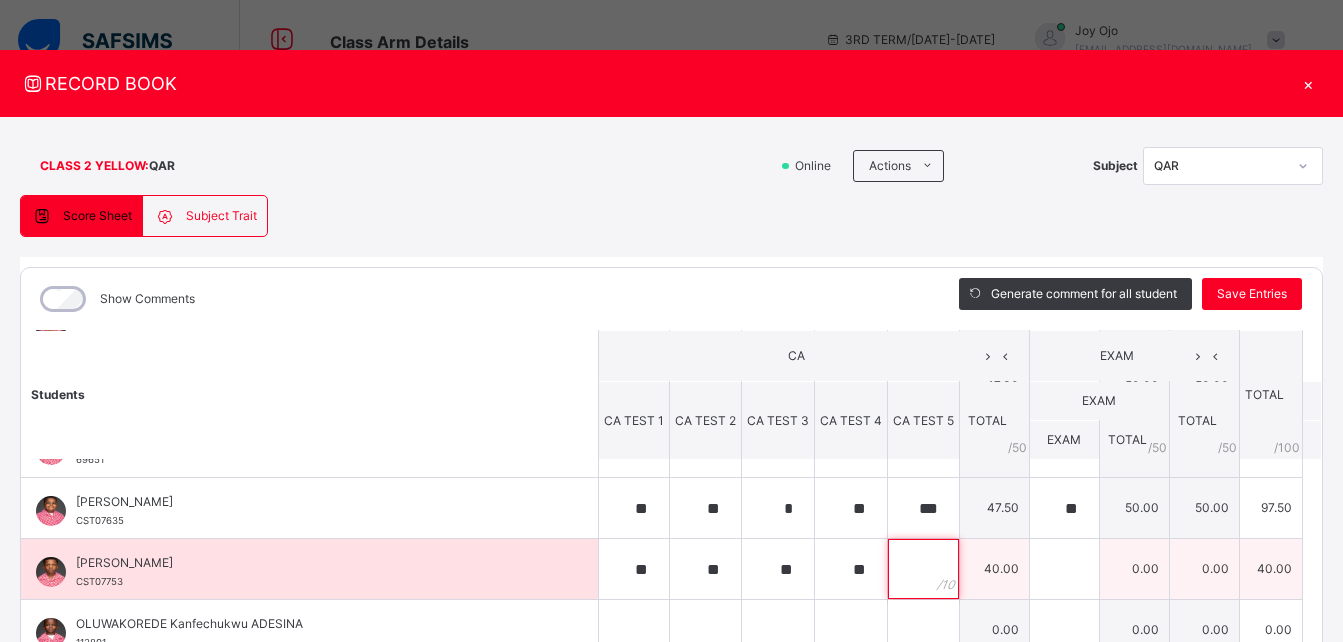 click at bounding box center [923, 569] 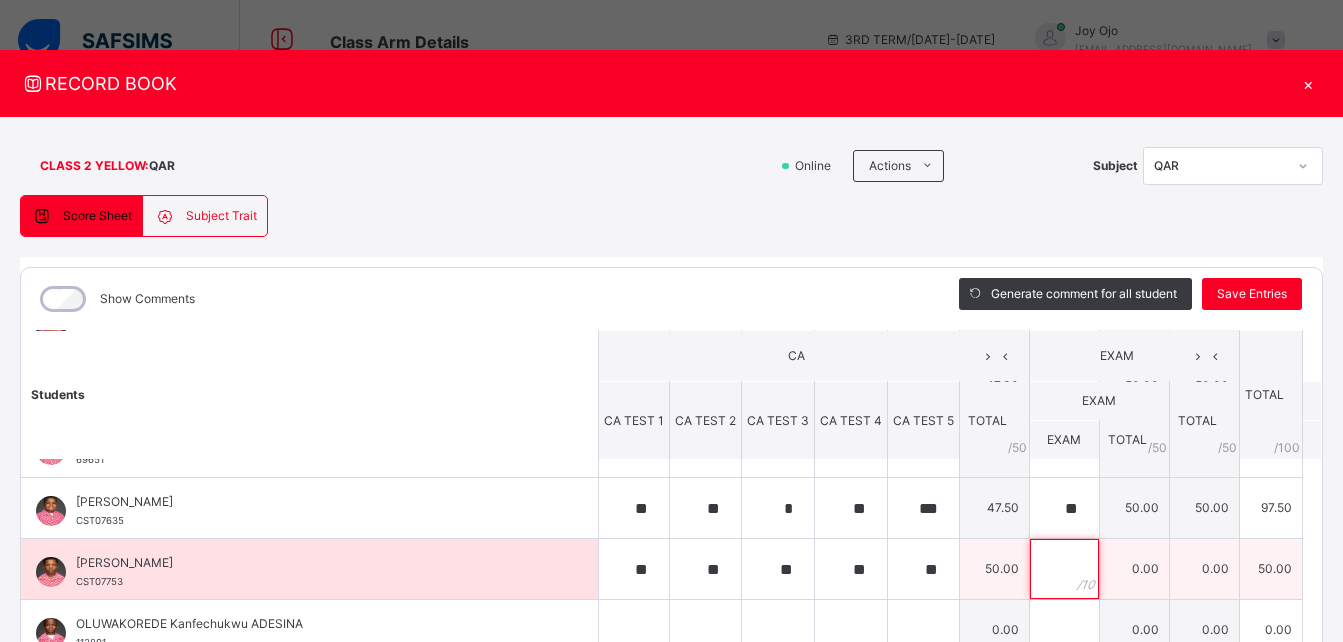 click at bounding box center (1064, 569) 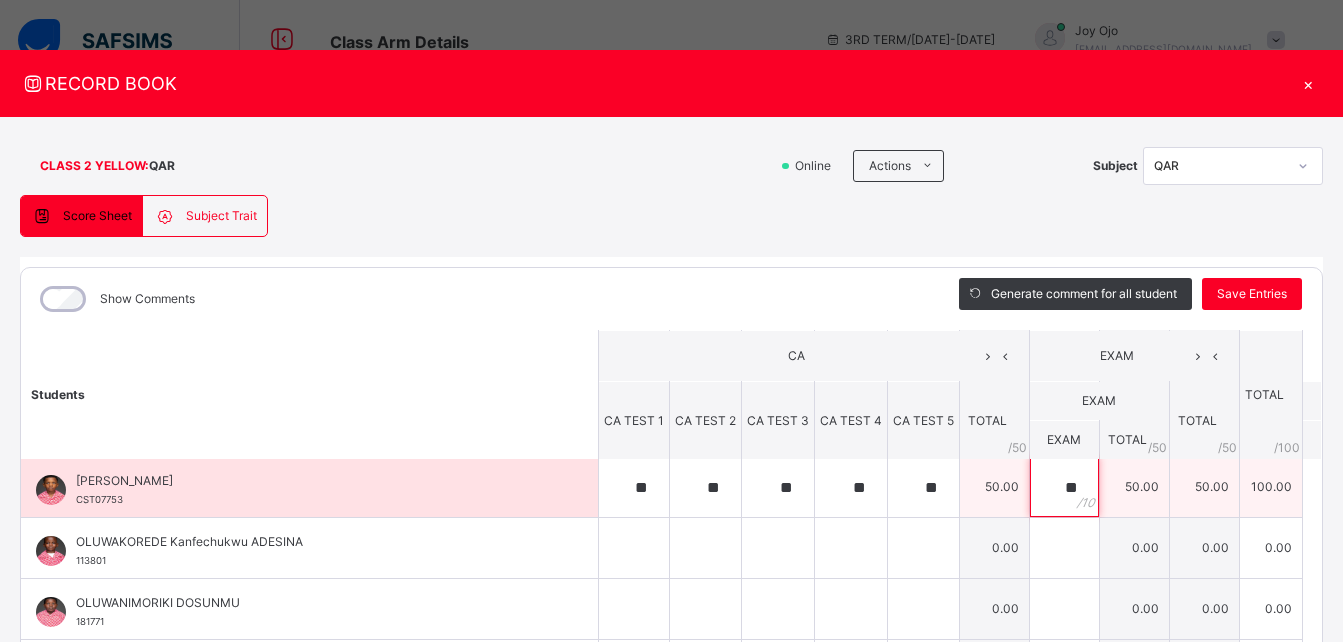 scroll, scrollTop: 932, scrollLeft: 0, axis: vertical 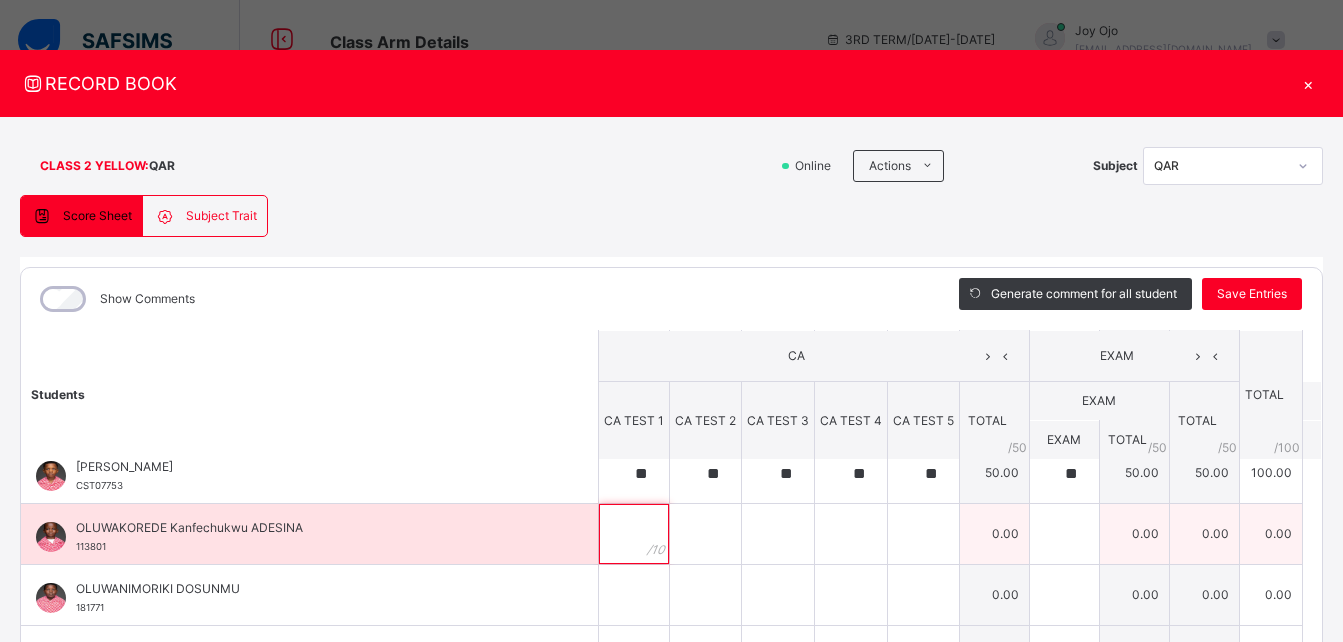 click at bounding box center [634, 534] 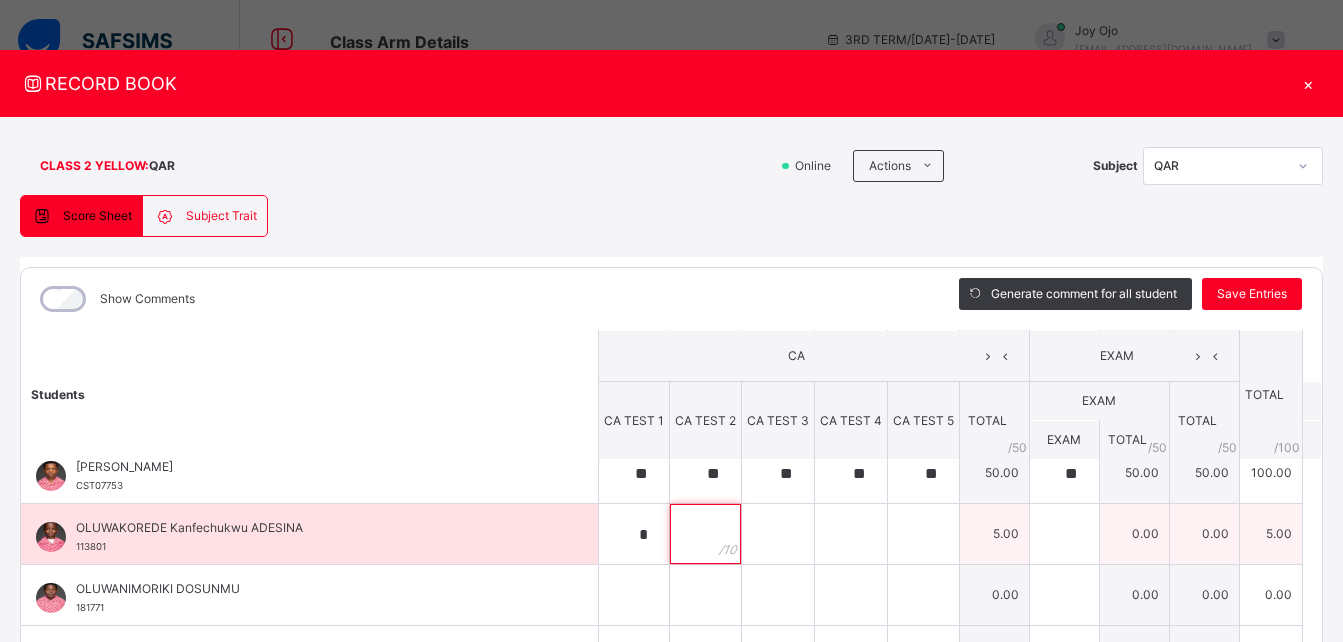 click at bounding box center [705, 534] 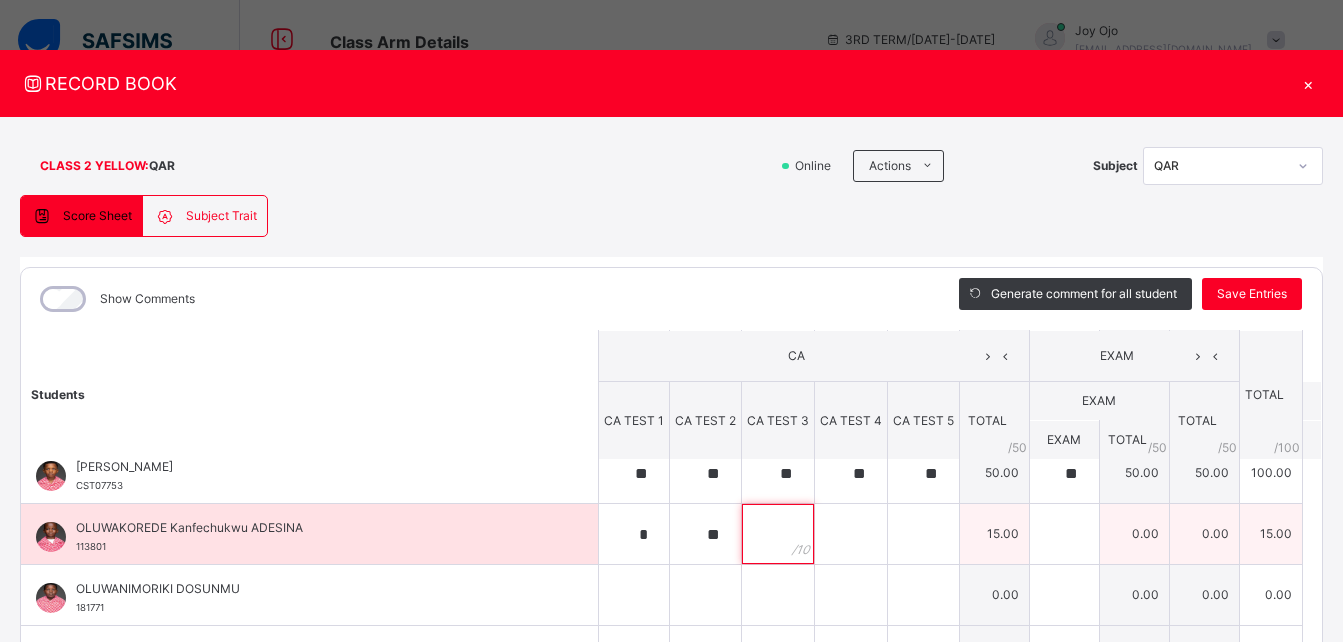 click at bounding box center (778, 534) 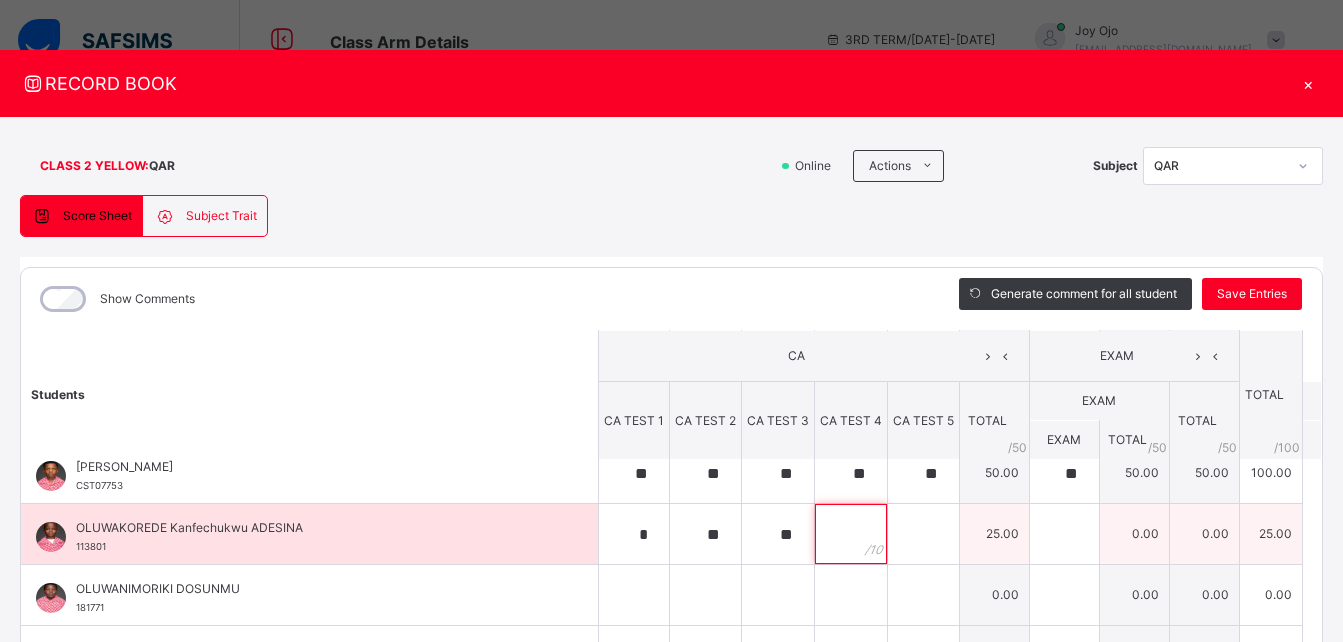 click at bounding box center [851, 534] 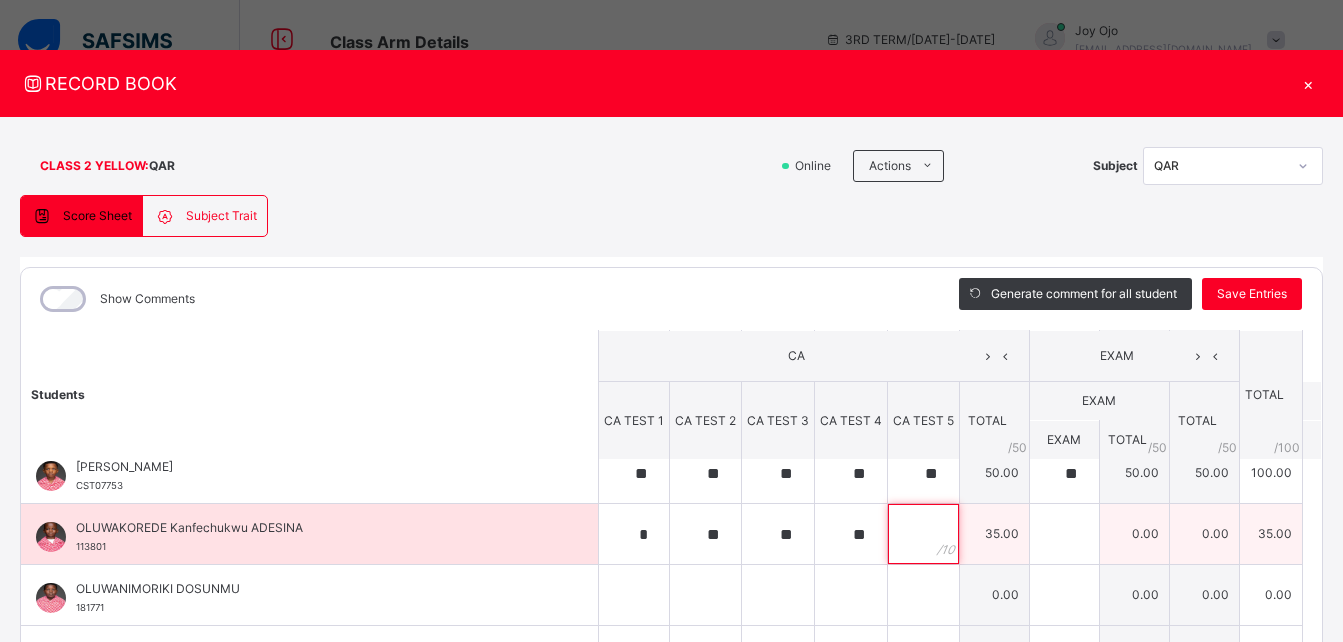 click at bounding box center (923, 534) 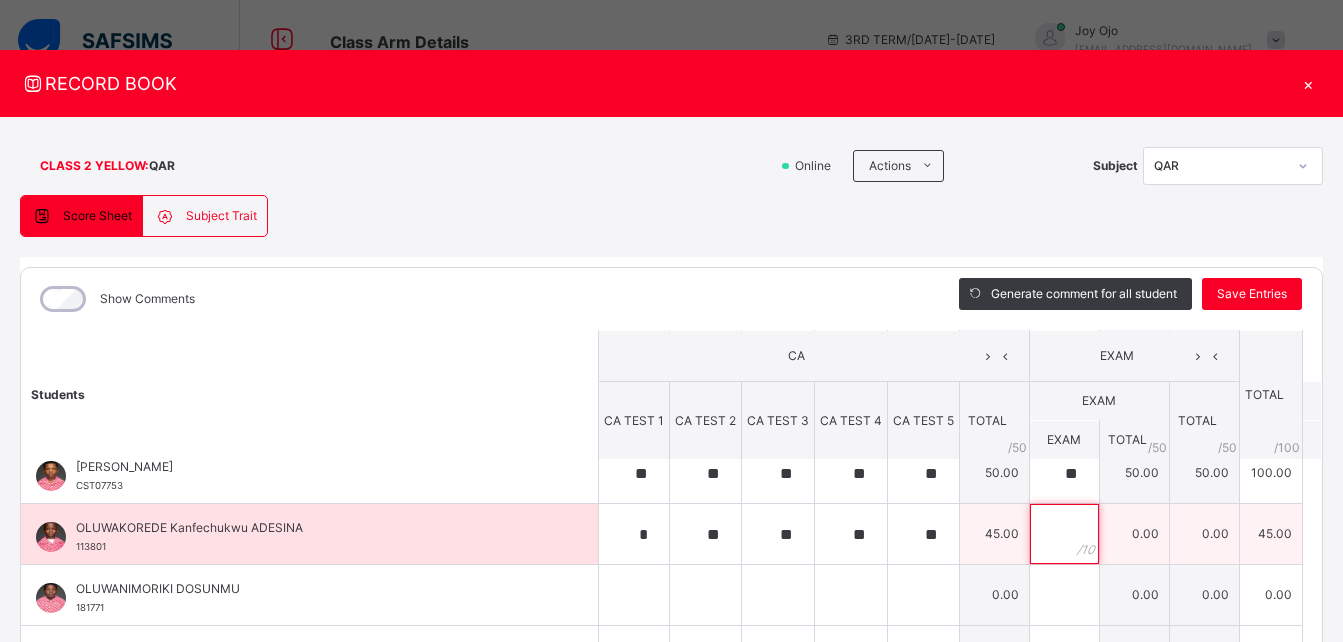 click at bounding box center [1064, 534] 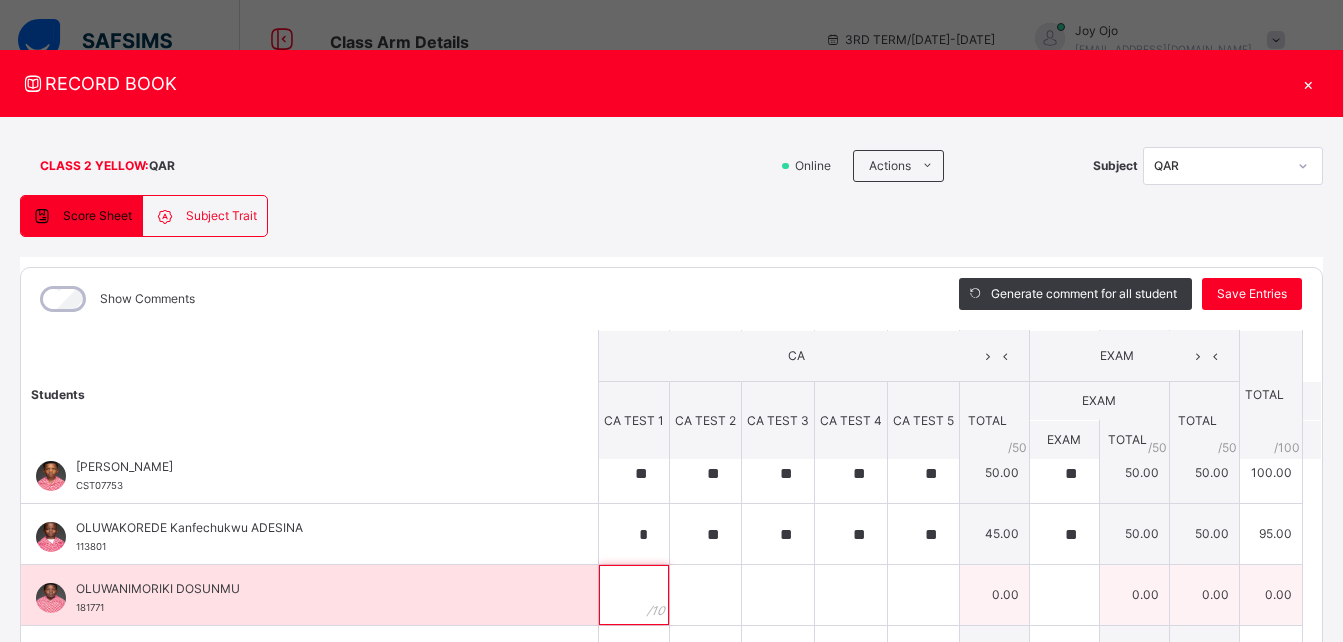 click at bounding box center [634, 595] 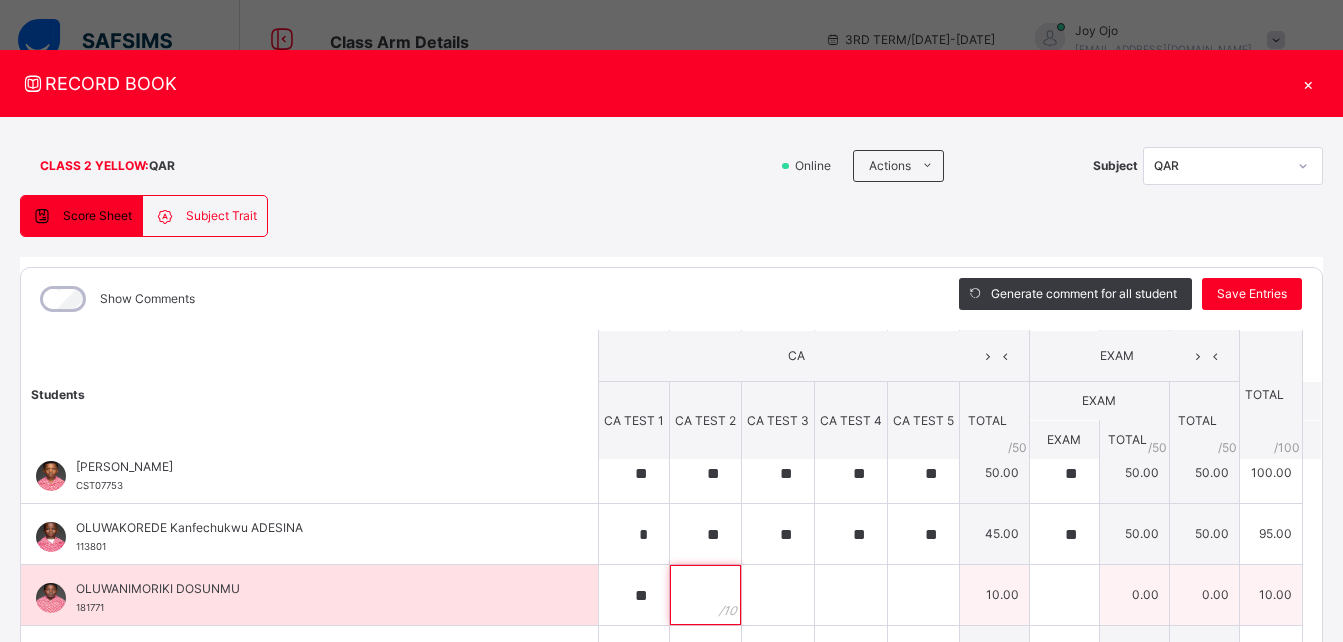 click at bounding box center [705, 595] 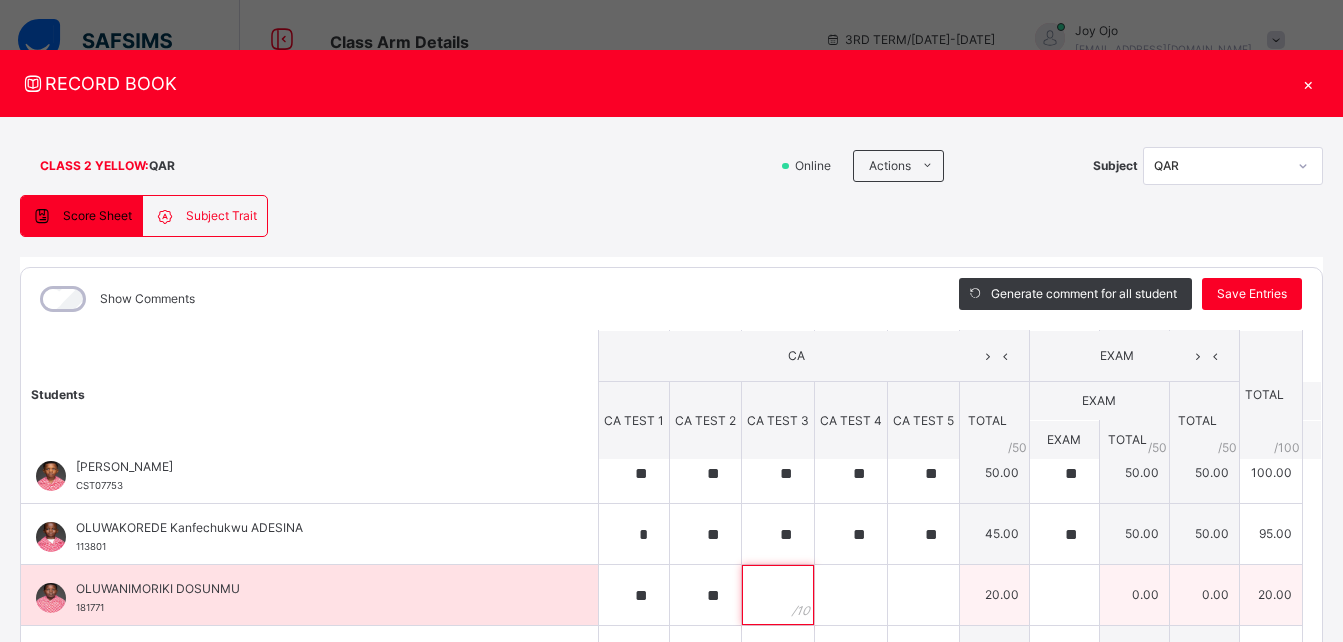 click at bounding box center (778, 595) 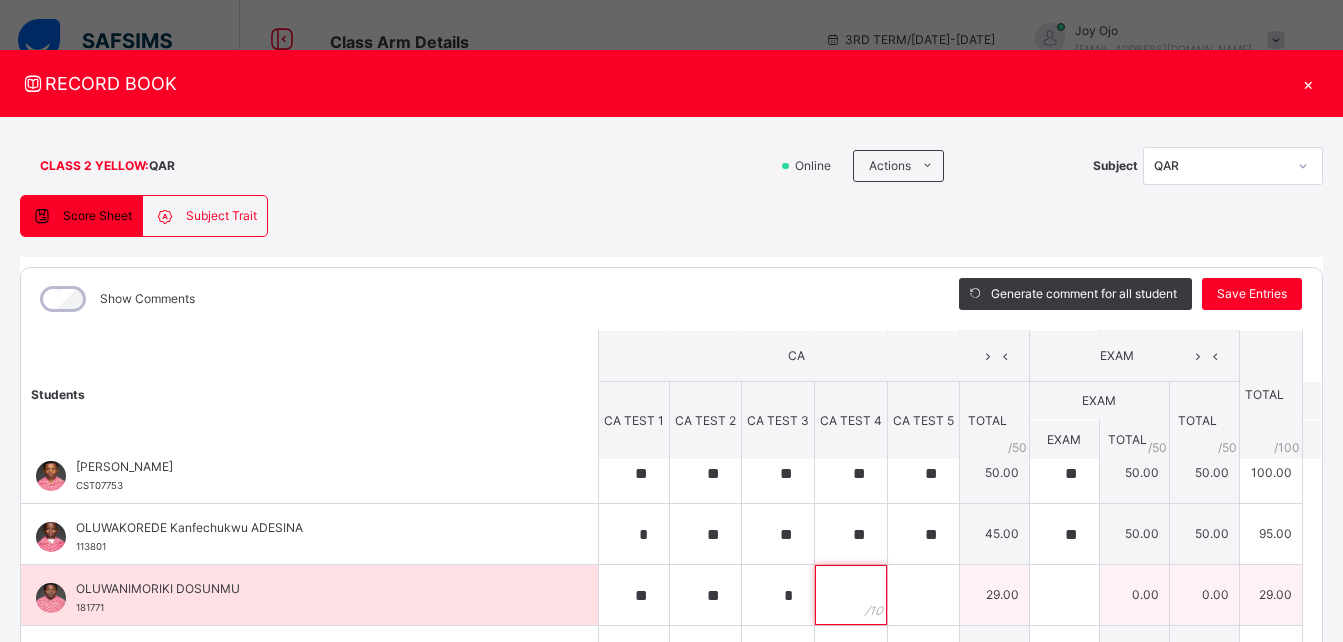 click at bounding box center [851, 595] 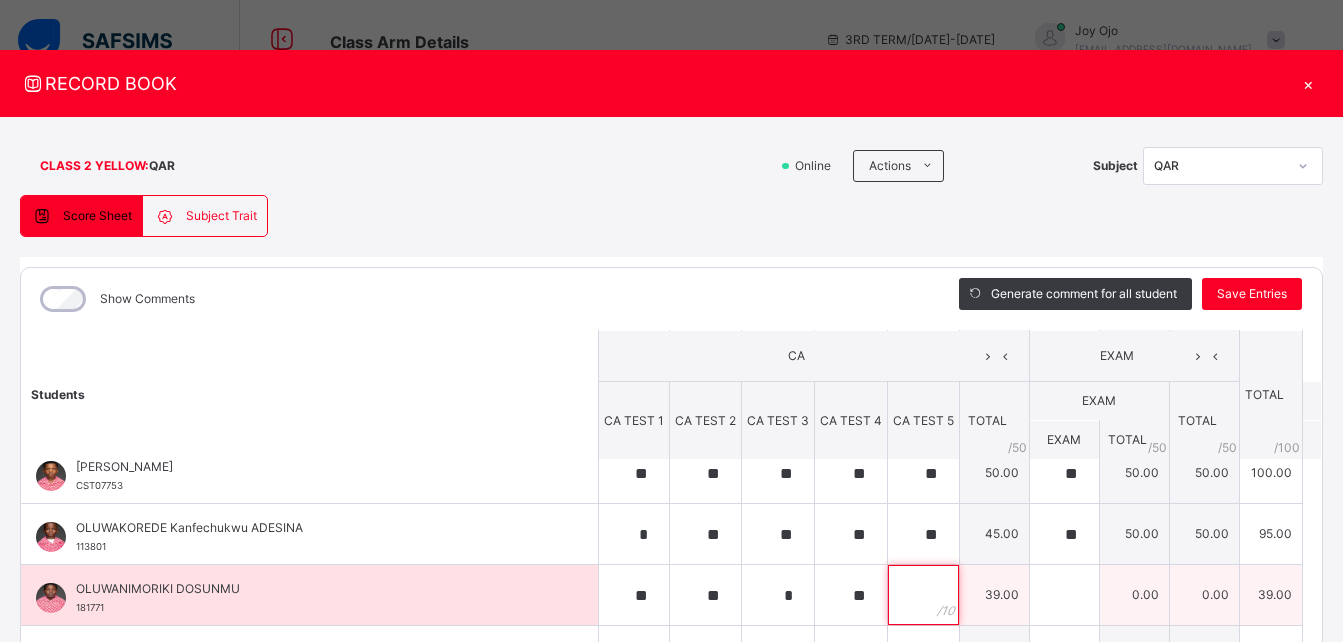 click at bounding box center (923, 595) 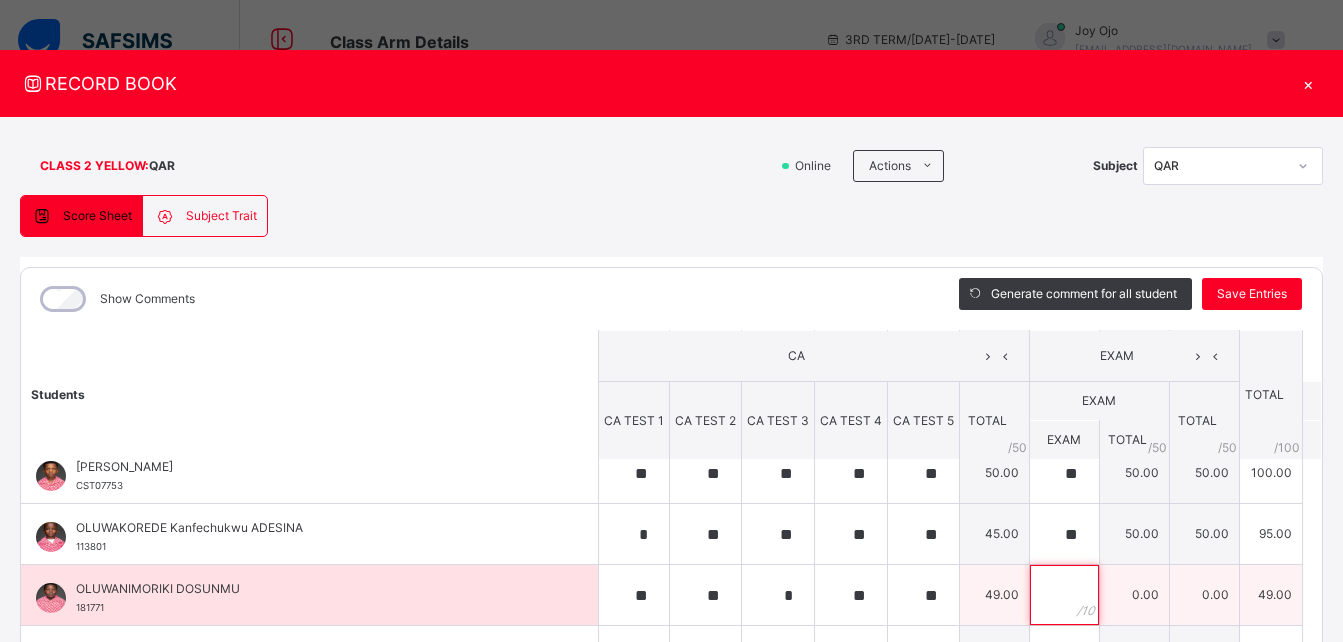 click at bounding box center [1064, 595] 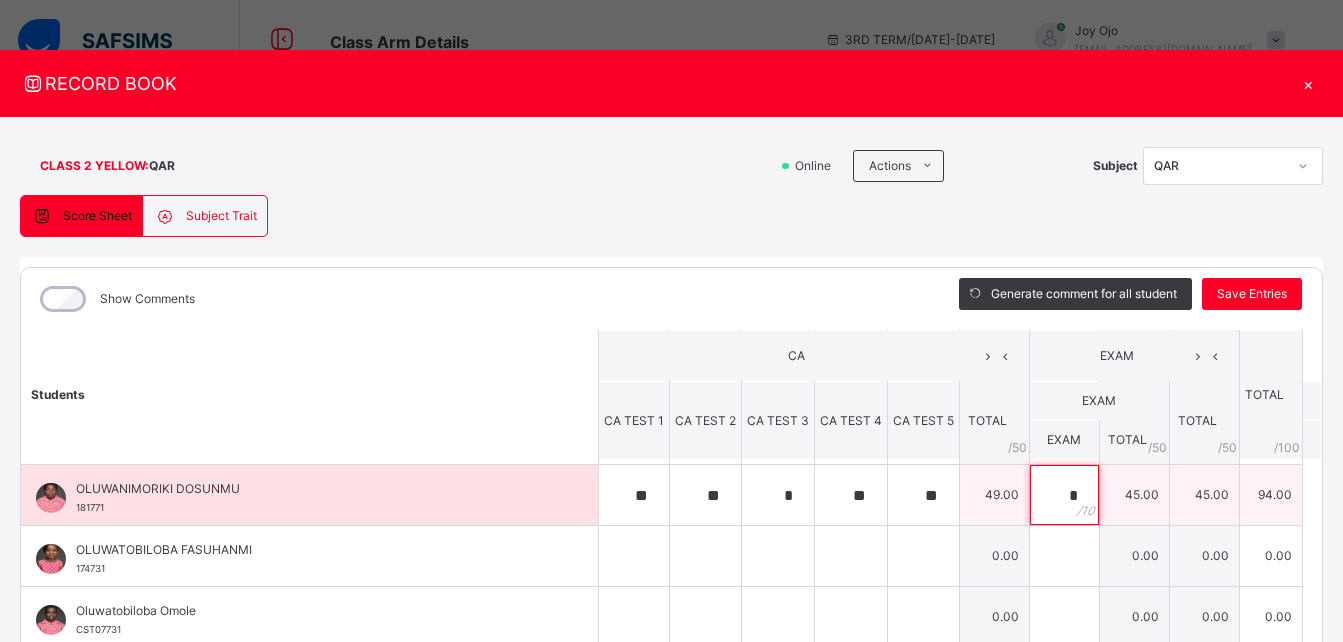 scroll, scrollTop: 1033, scrollLeft: 0, axis: vertical 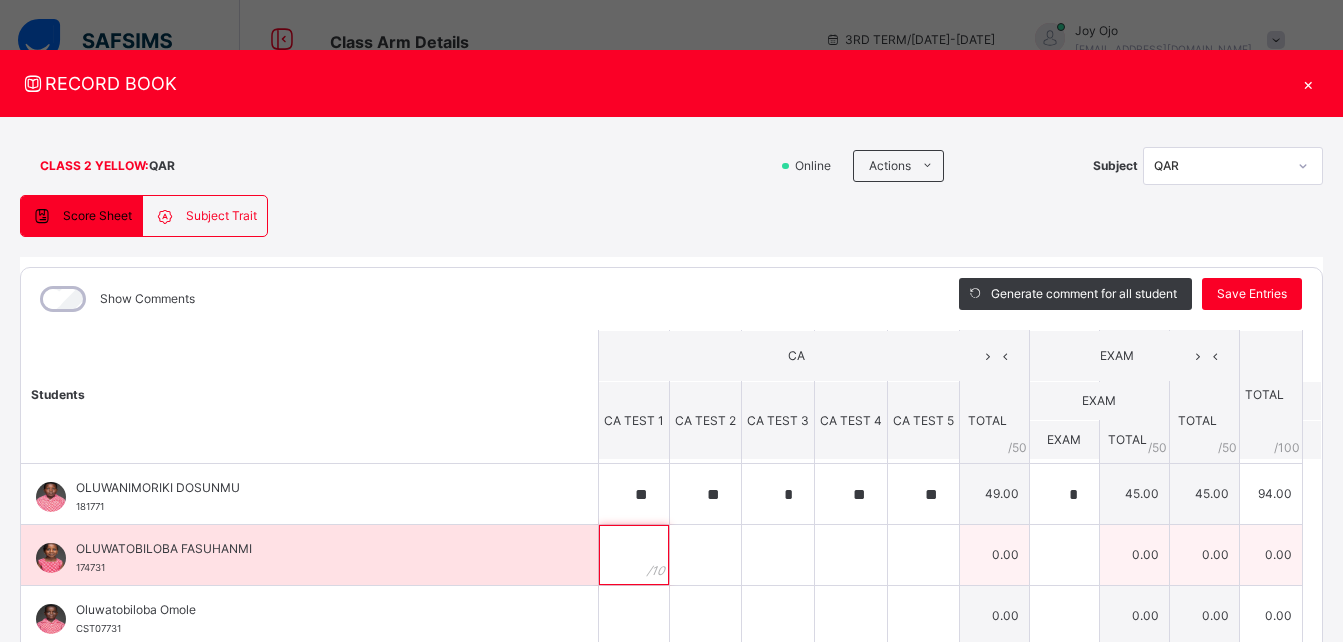 click at bounding box center [634, 555] 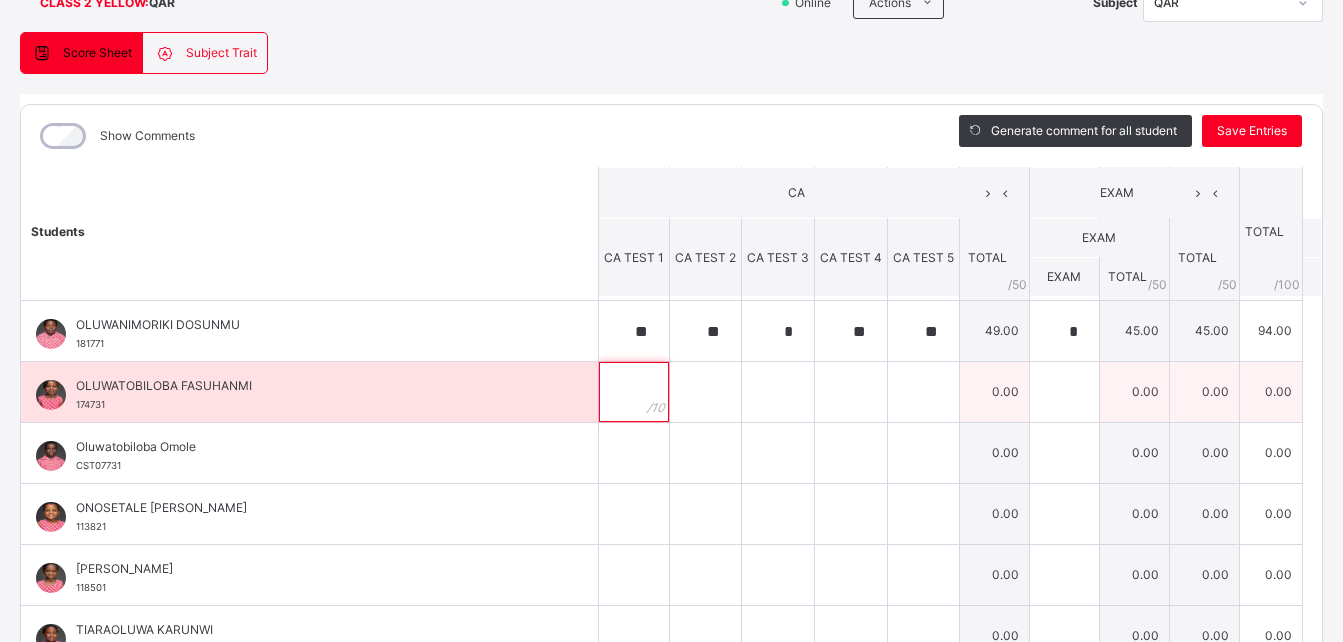 scroll, scrollTop: 166, scrollLeft: 0, axis: vertical 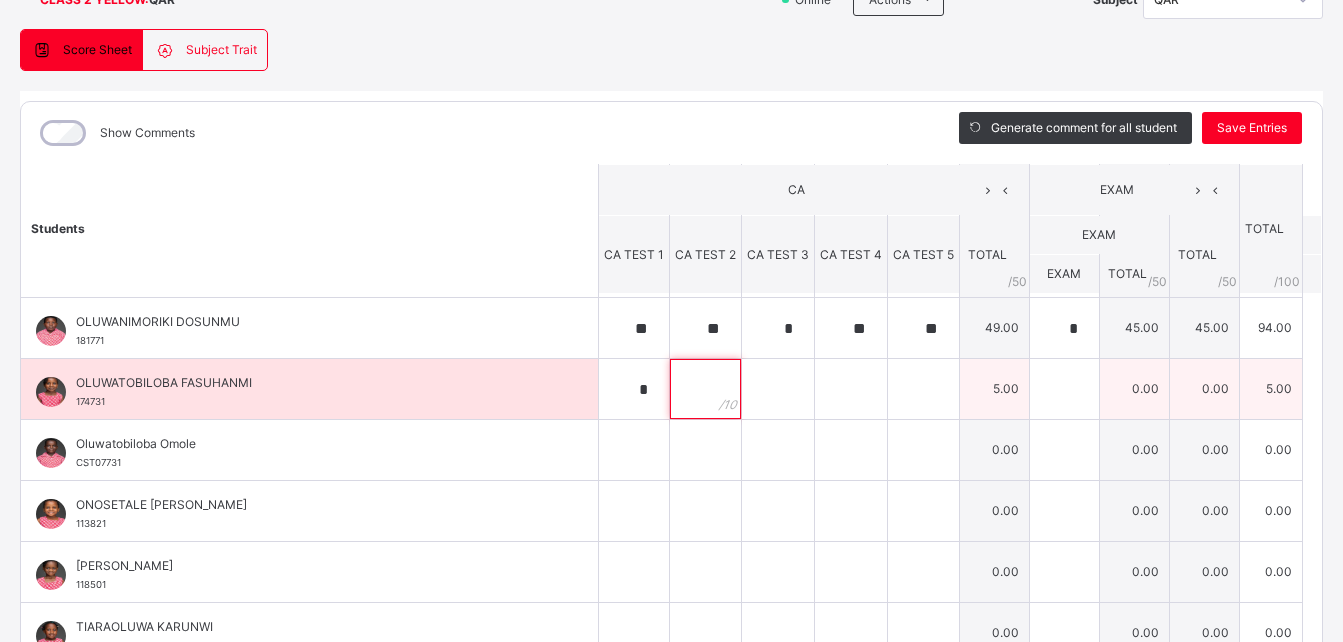 click at bounding box center (705, 389) 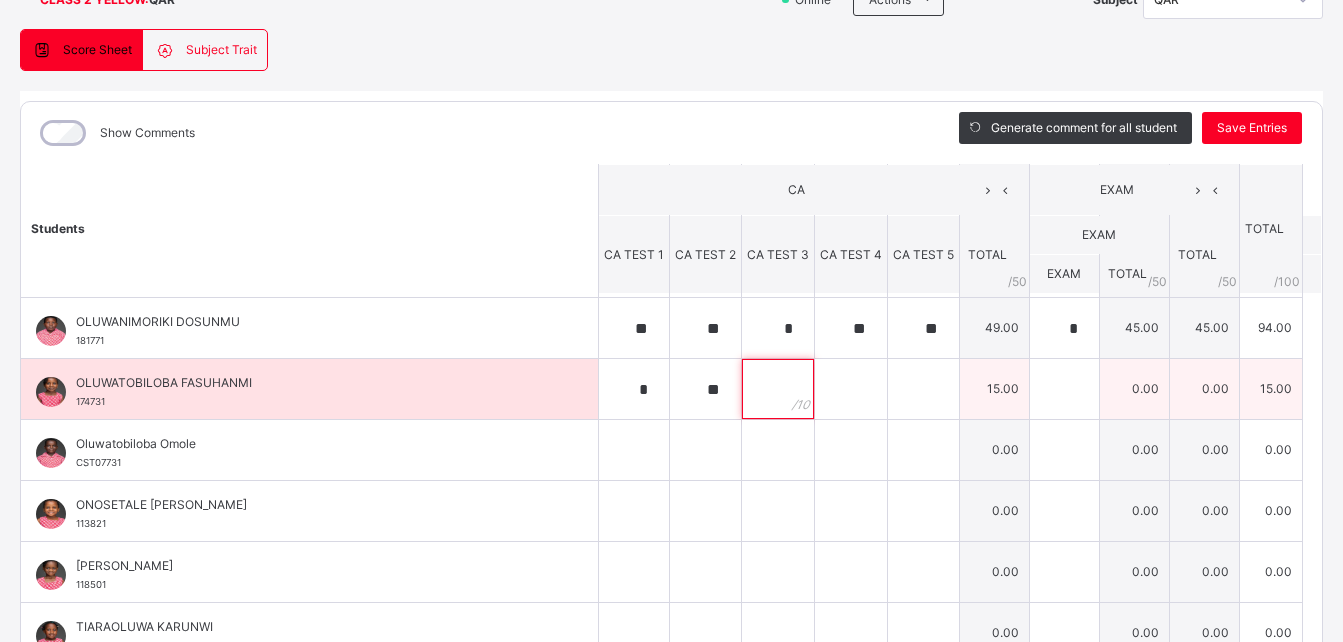 click at bounding box center [778, 389] 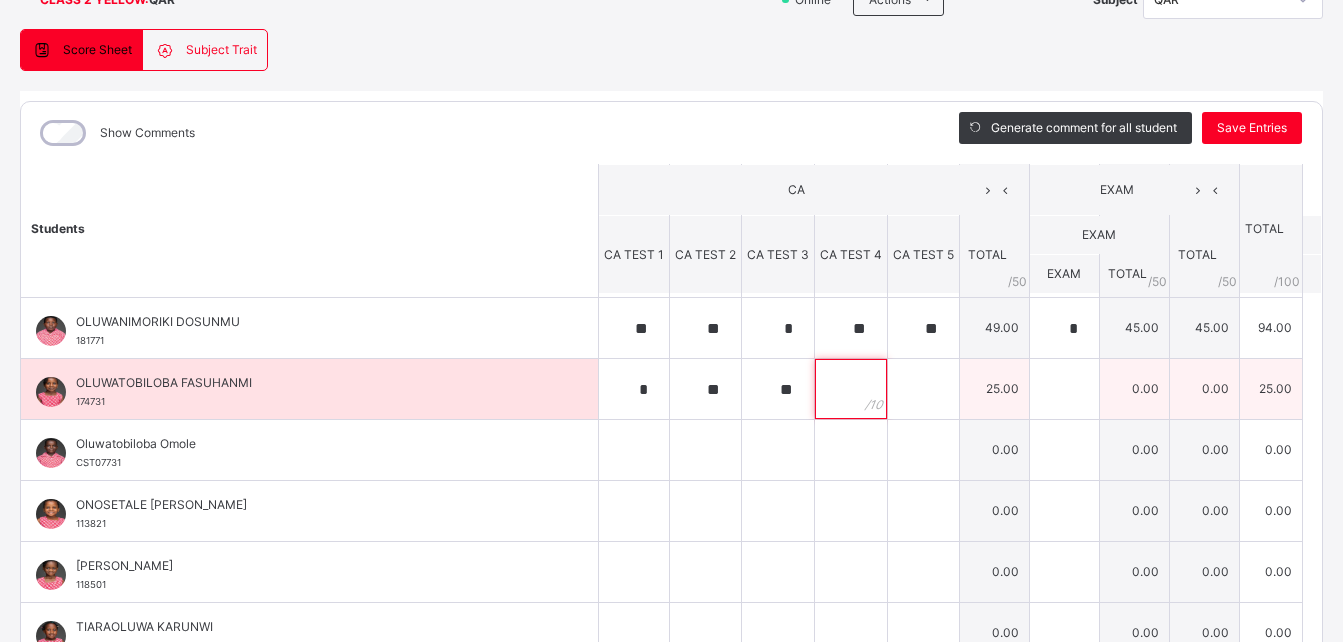 click at bounding box center (851, 389) 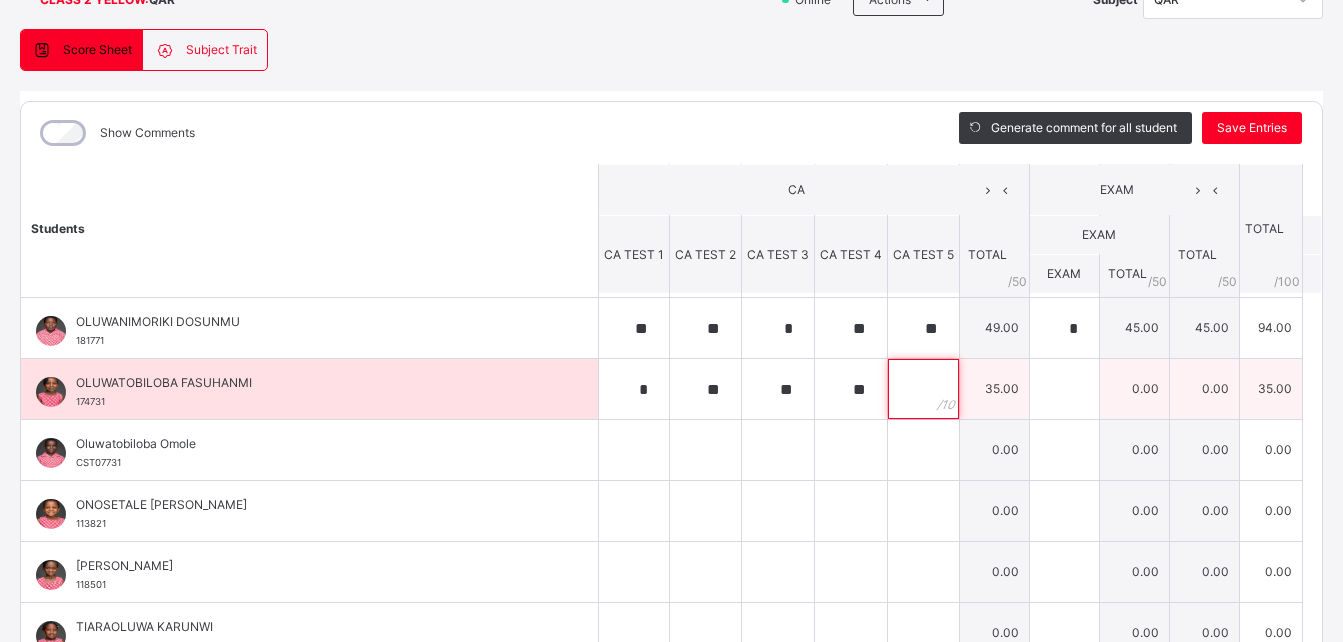 click at bounding box center (923, 389) 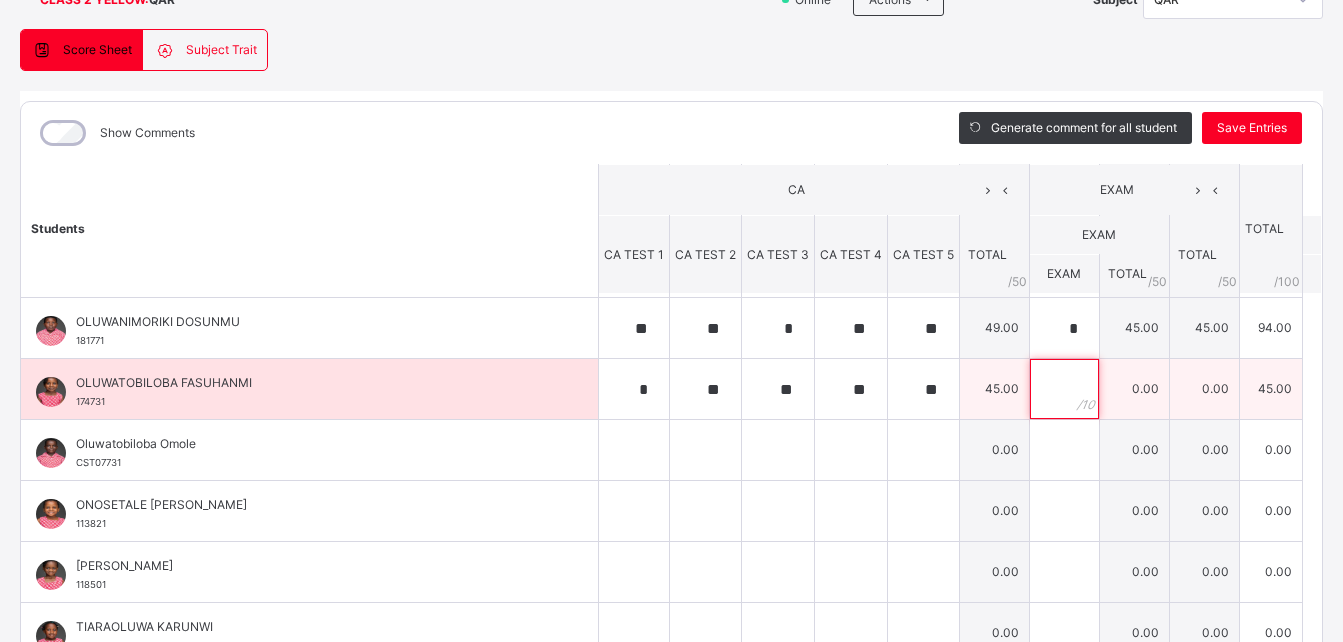 click at bounding box center [1064, 389] 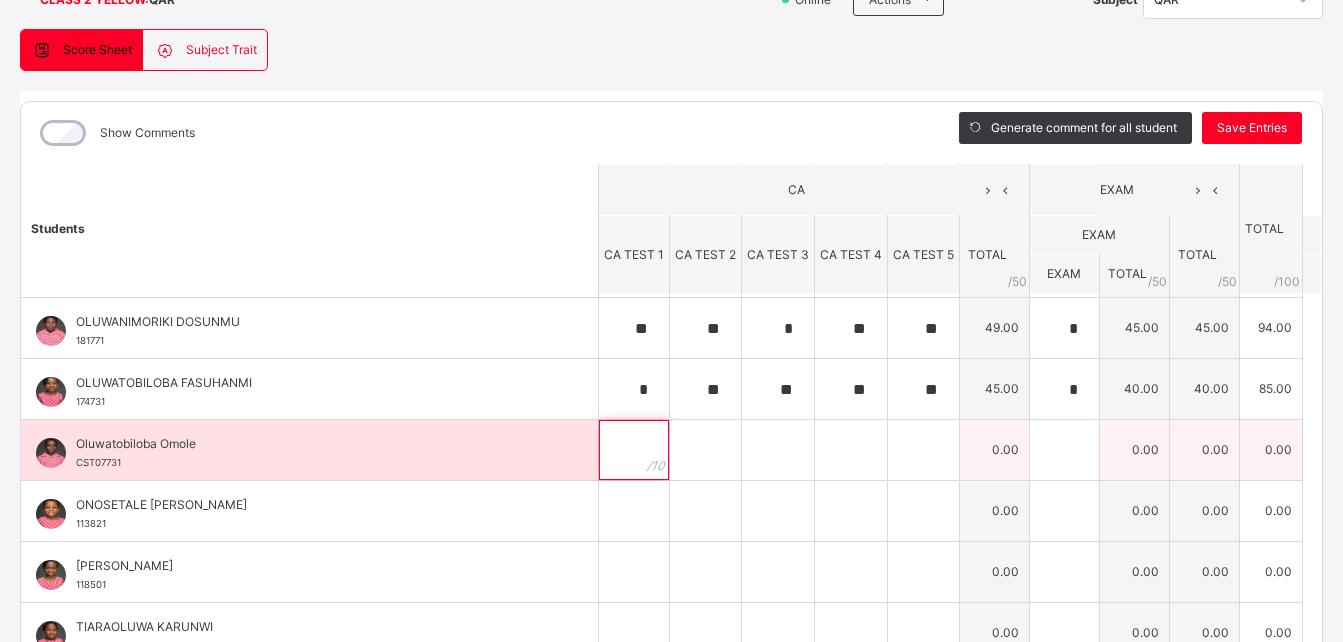 click at bounding box center (634, 450) 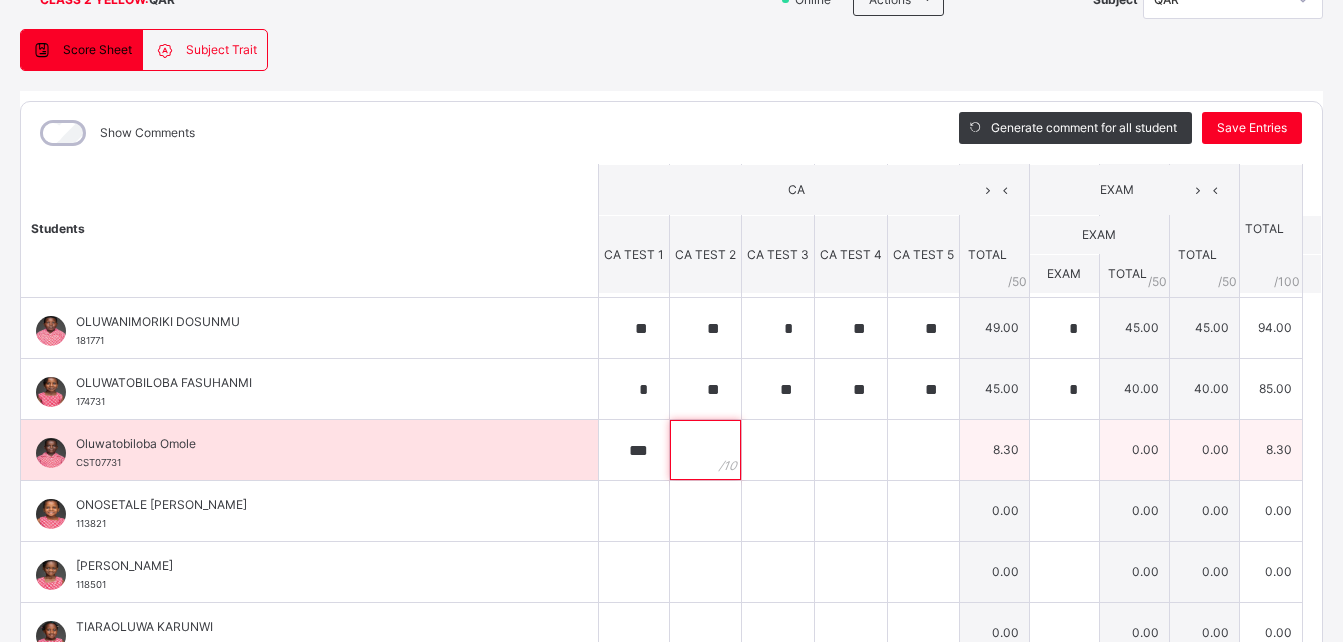 click at bounding box center [705, 450] 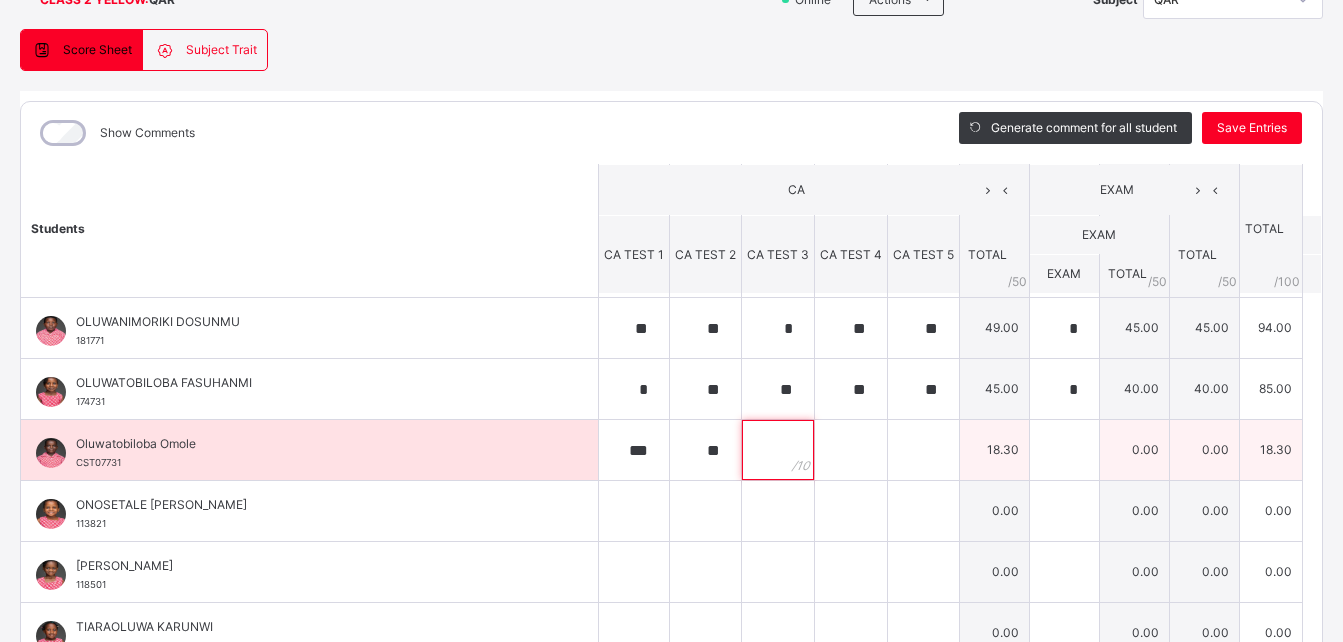 click at bounding box center (778, 450) 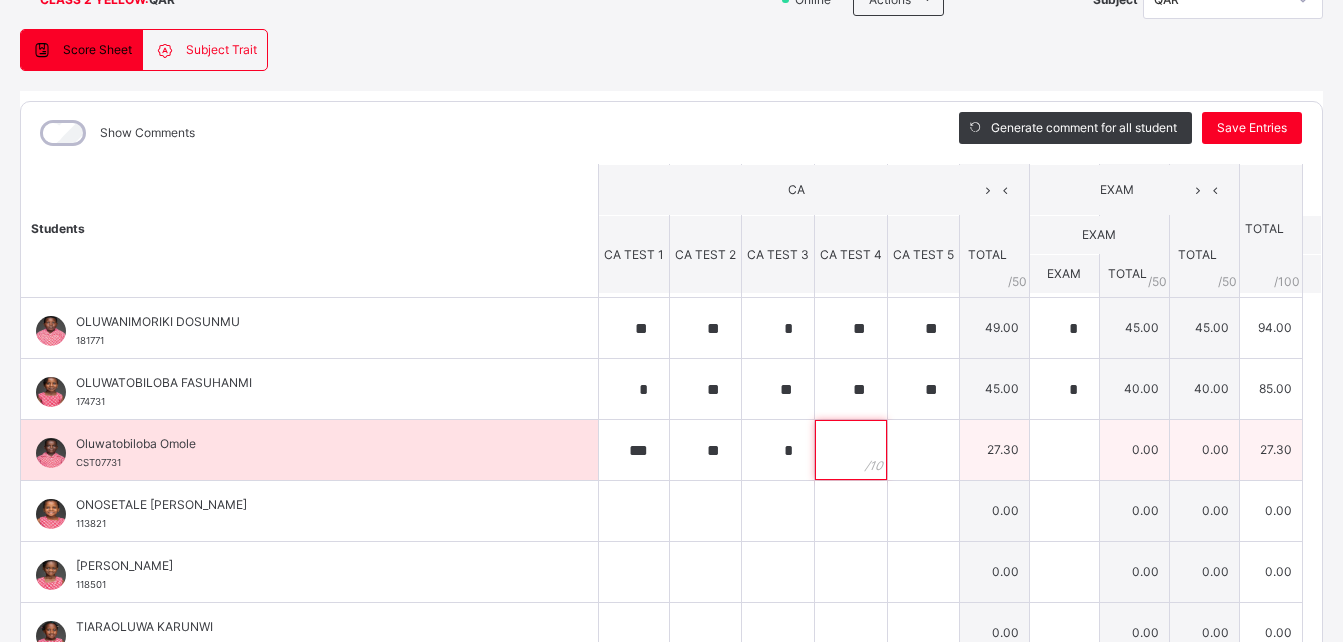 click at bounding box center (851, 450) 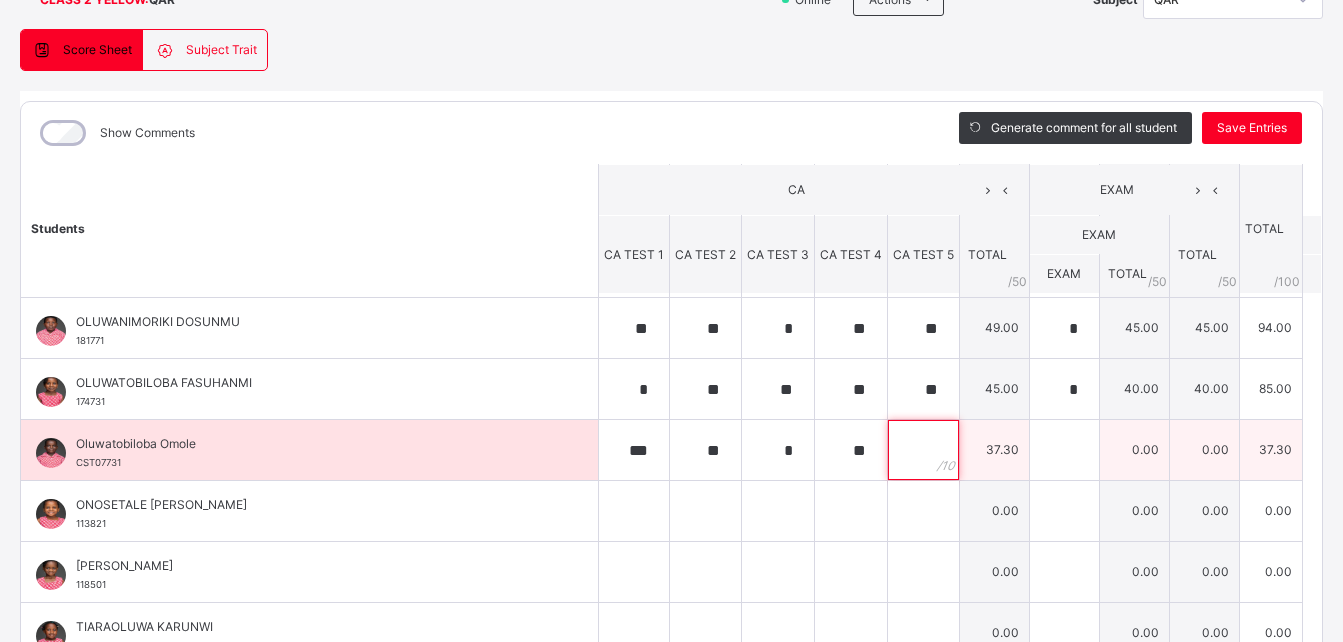 click at bounding box center [923, 450] 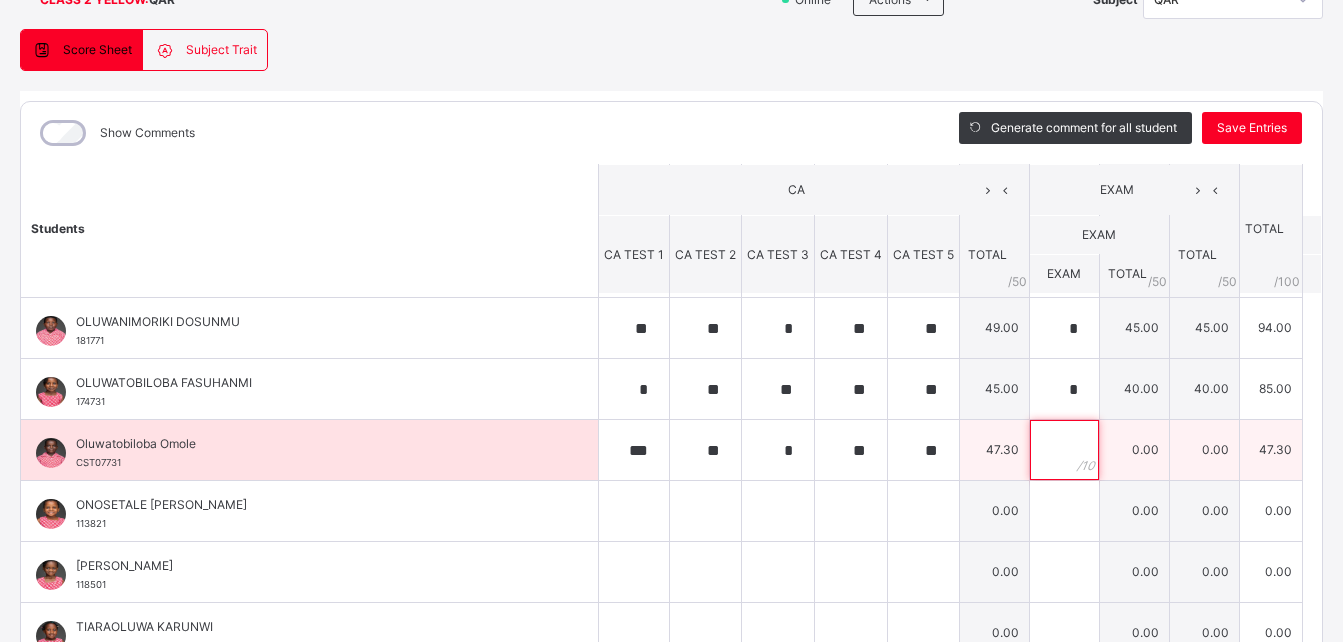 click at bounding box center [1064, 450] 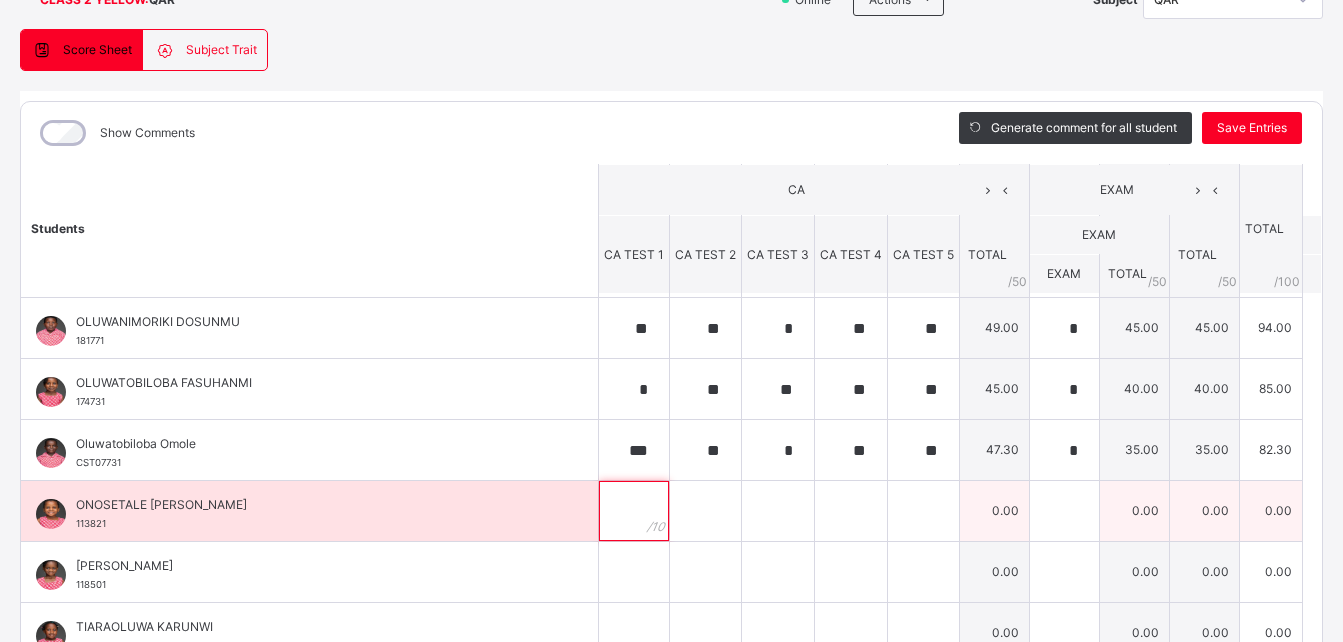 click at bounding box center [634, 511] 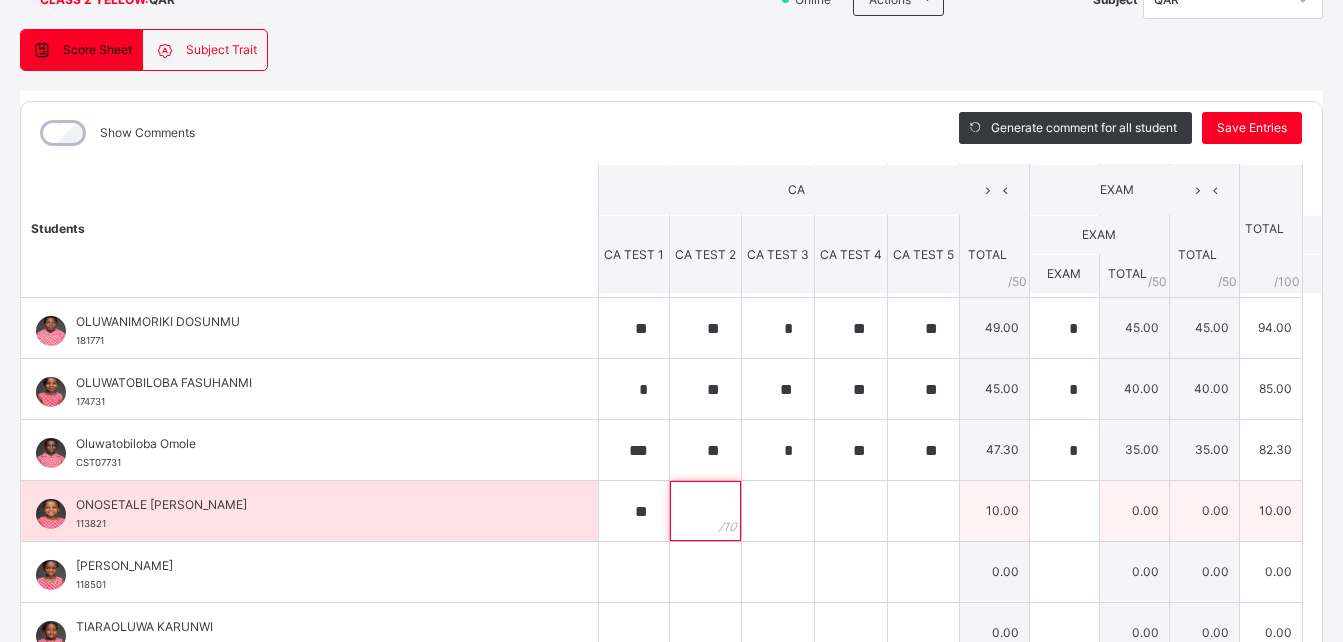 click at bounding box center [705, 511] 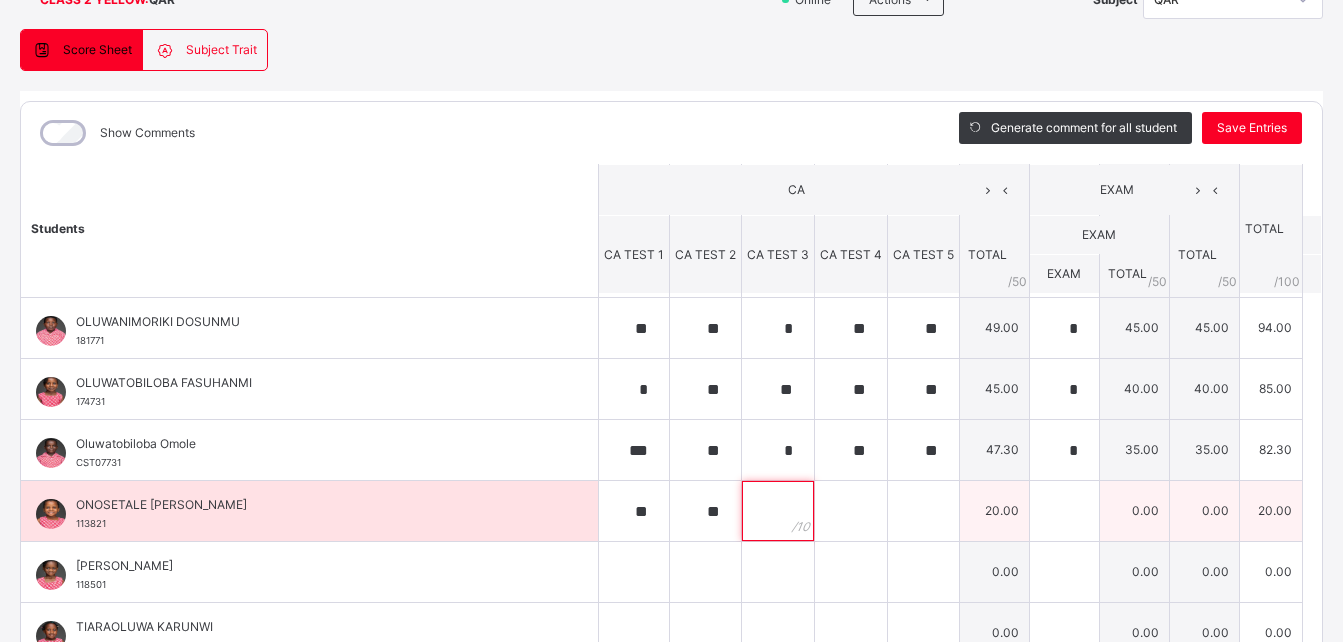 click at bounding box center (778, 511) 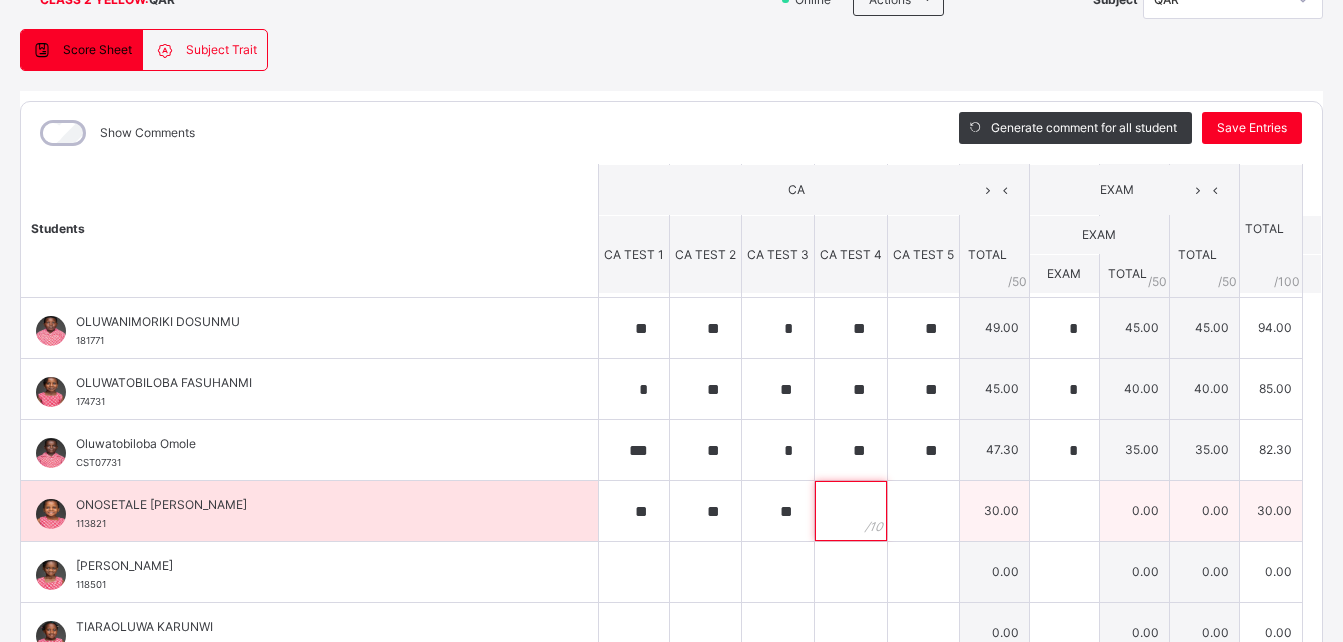 click at bounding box center [851, 511] 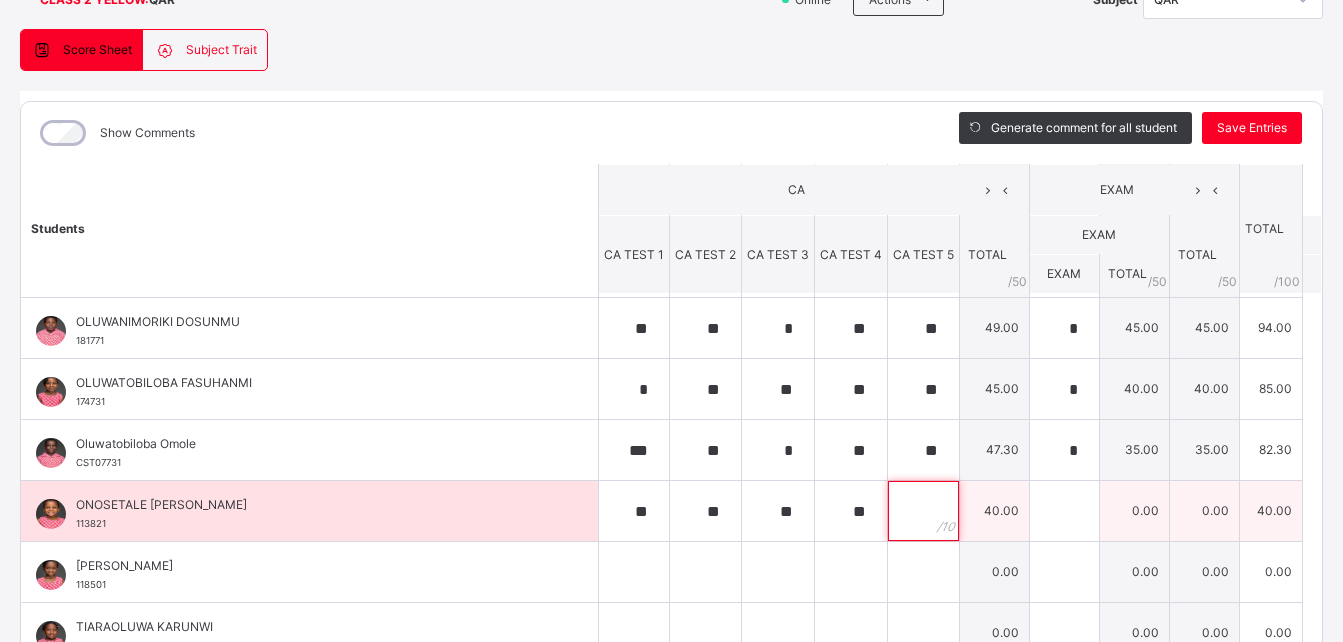 click at bounding box center [923, 511] 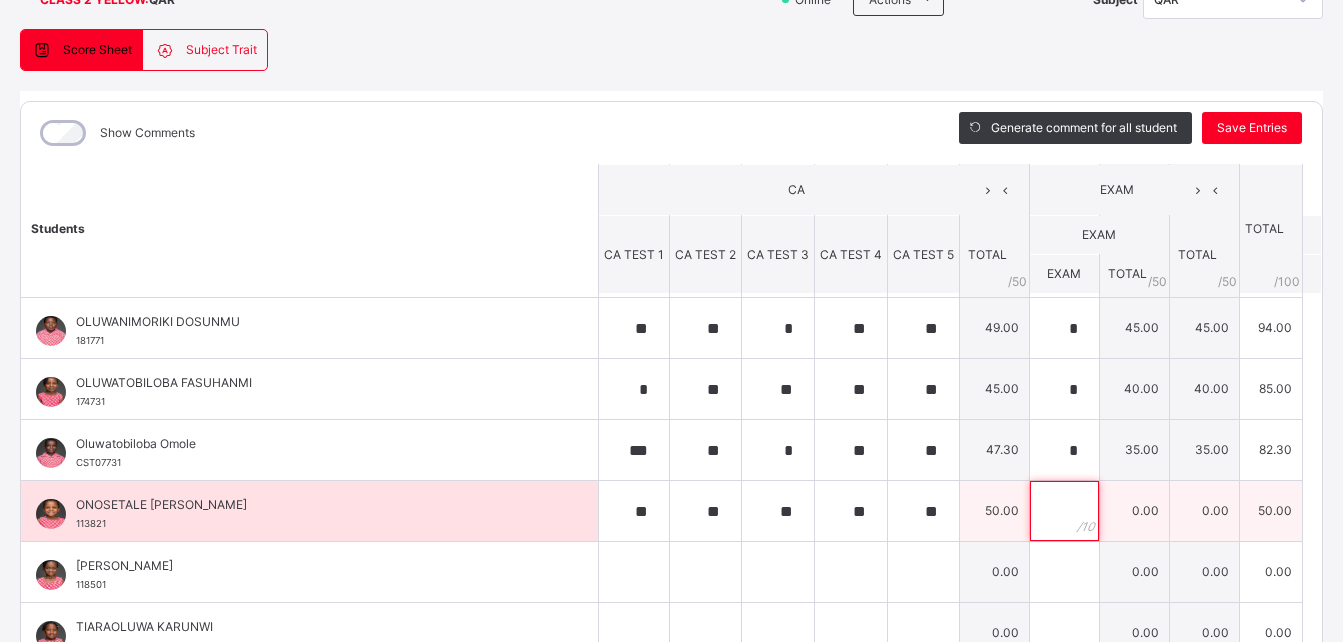click at bounding box center (1064, 511) 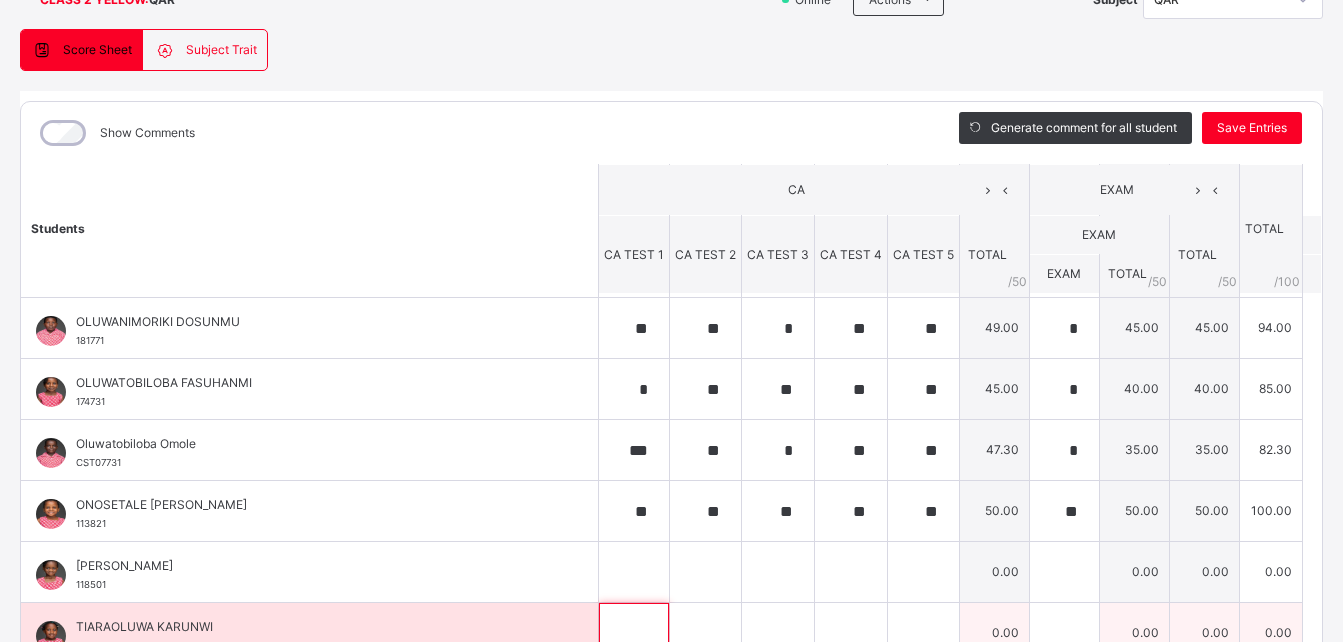 click at bounding box center [634, 633] 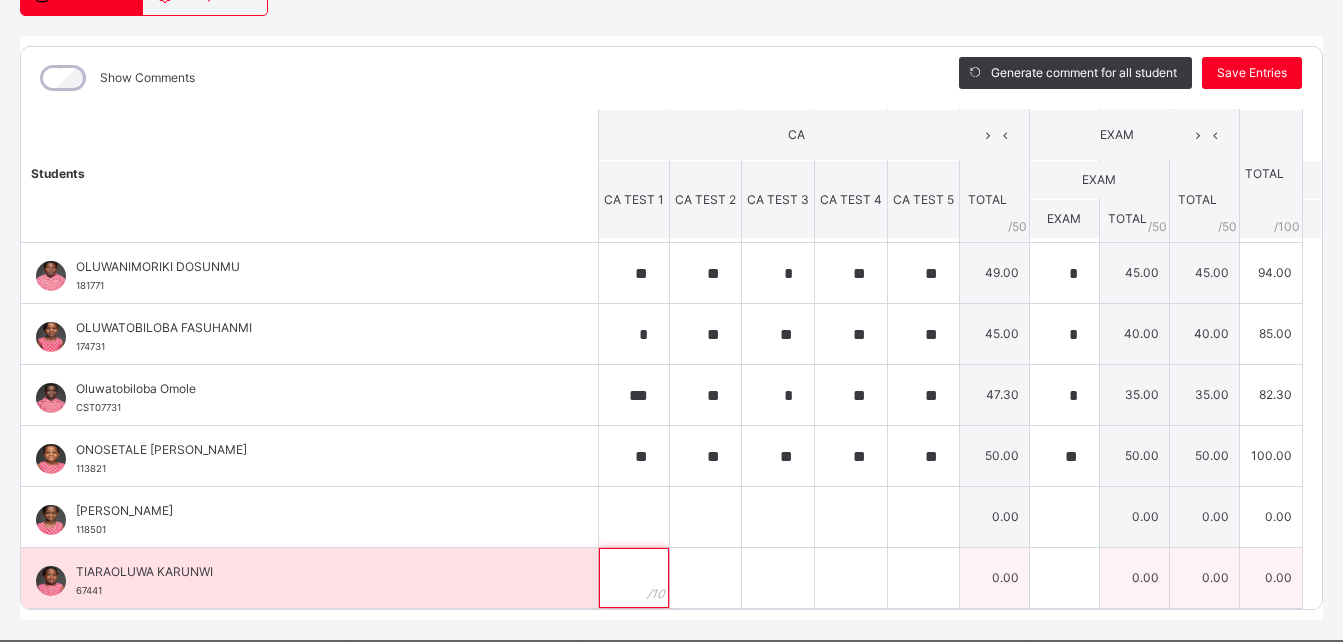 scroll, scrollTop: 225, scrollLeft: 0, axis: vertical 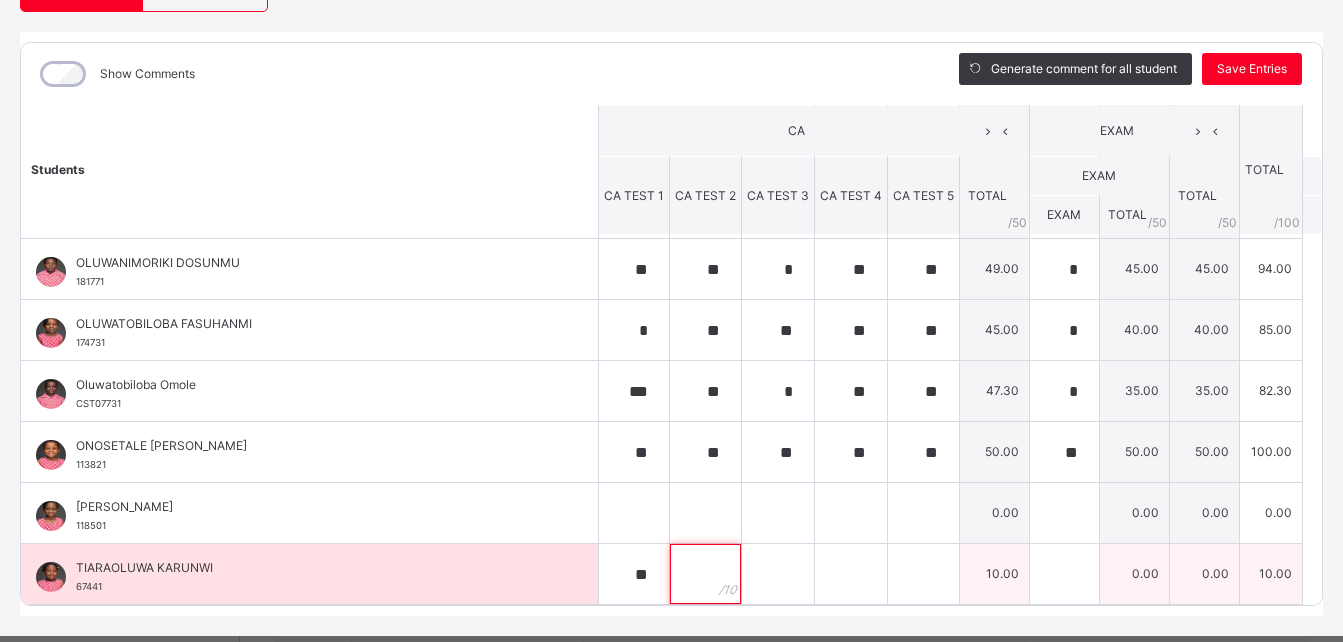 click at bounding box center (705, 574) 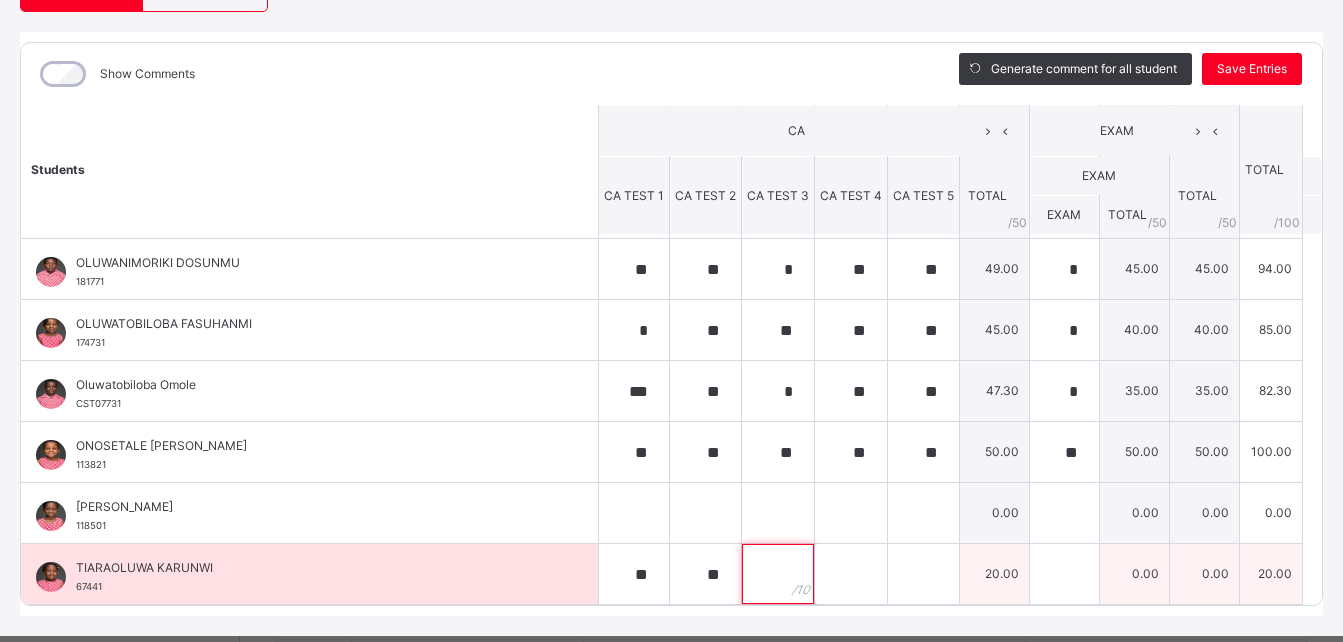 click at bounding box center (778, 574) 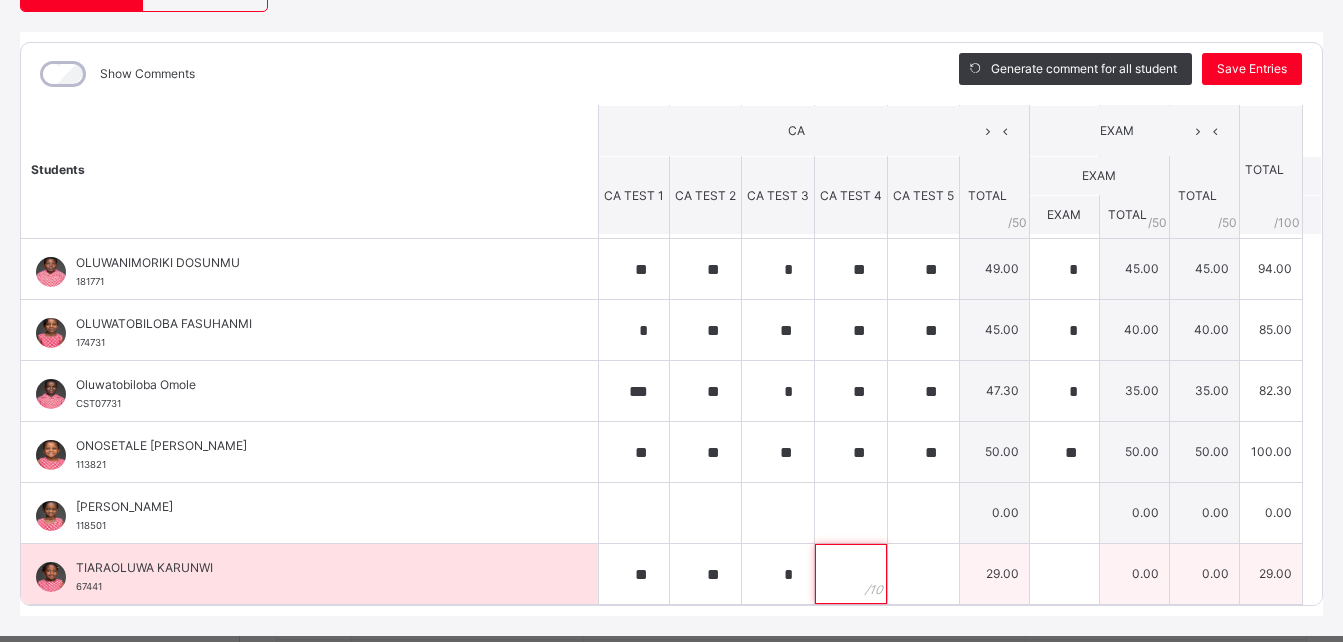 click at bounding box center [851, 574] 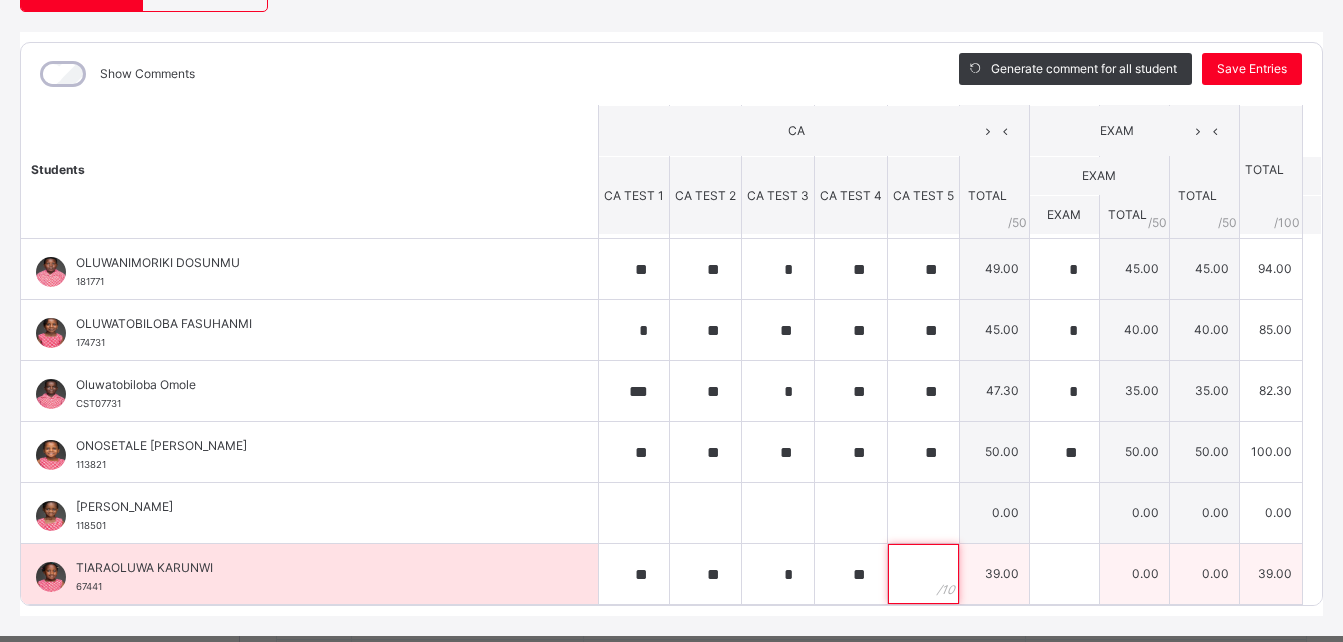 click at bounding box center (923, 574) 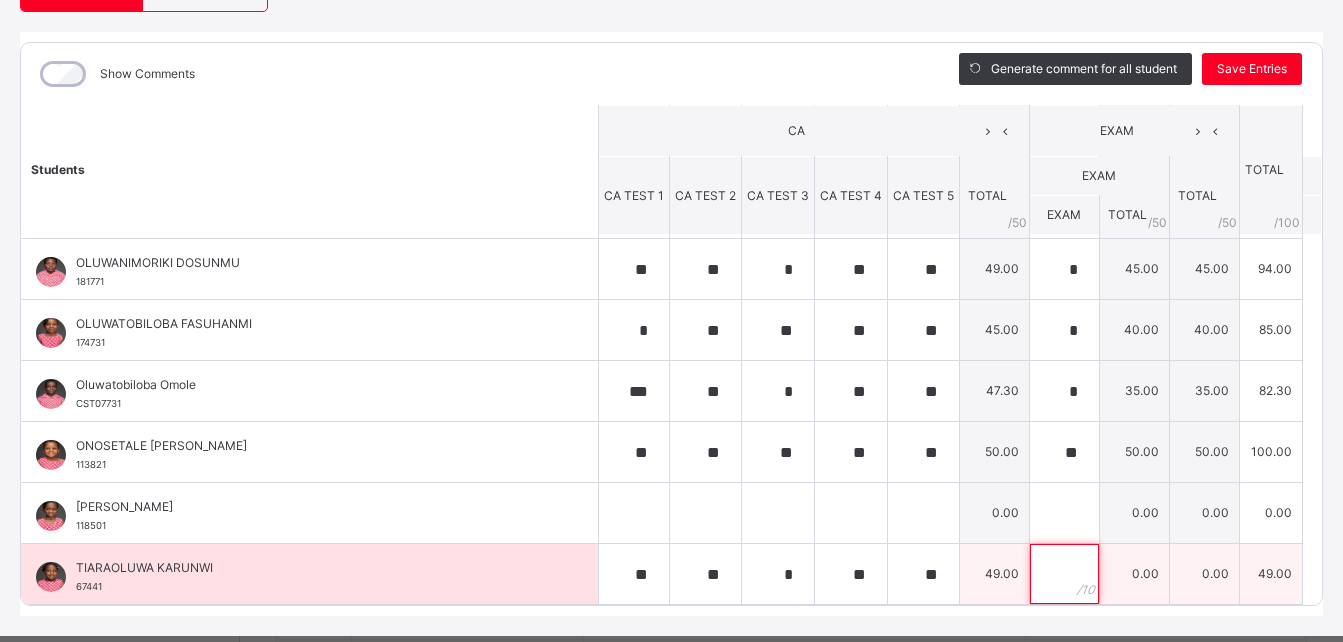click at bounding box center [1064, 574] 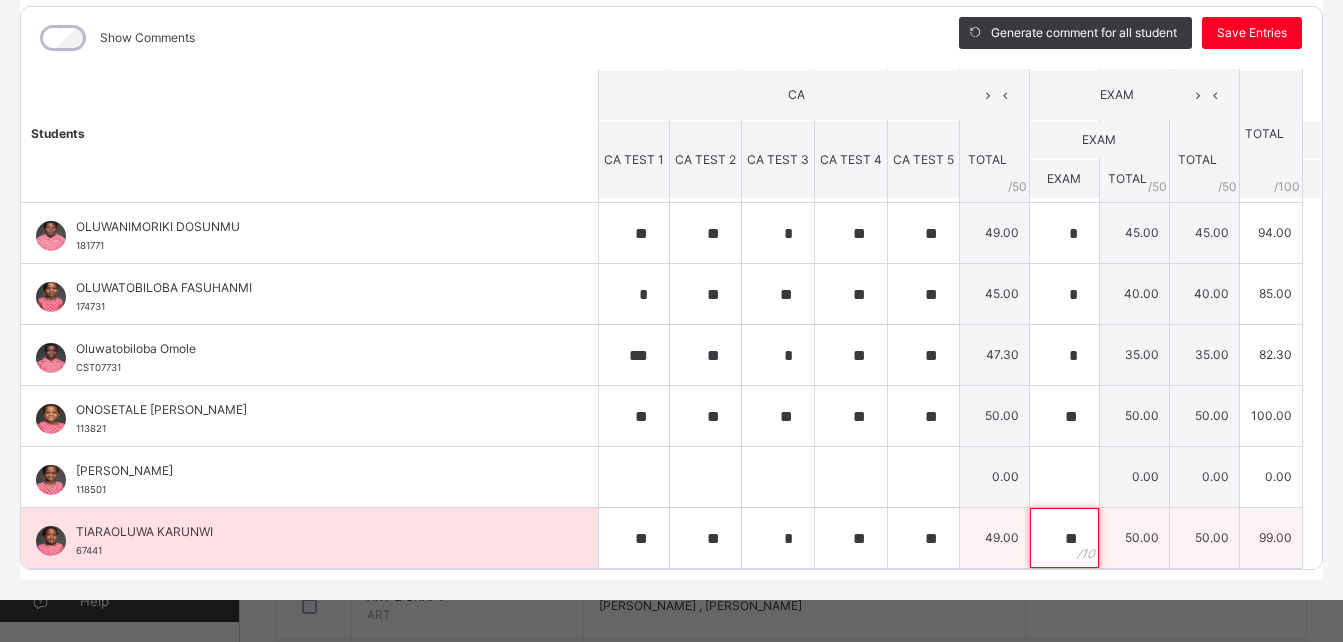 scroll, scrollTop: 269, scrollLeft: 0, axis: vertical 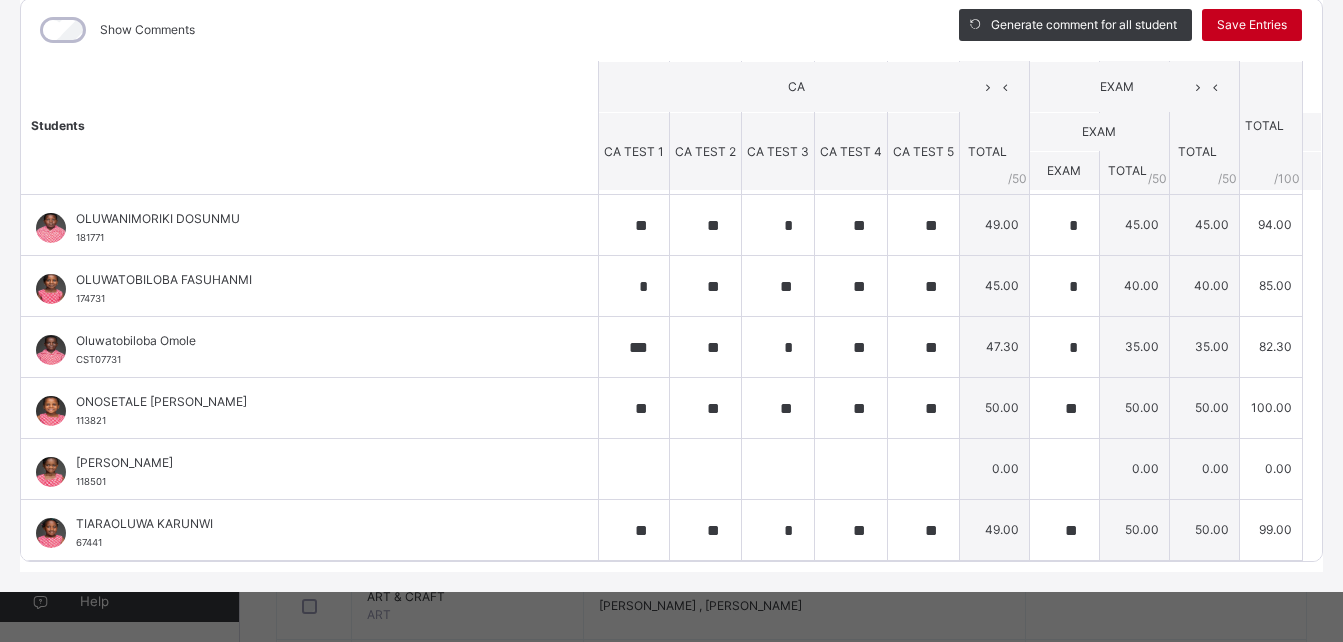 click on "Save Entries" at bounding box center [1252, 25] 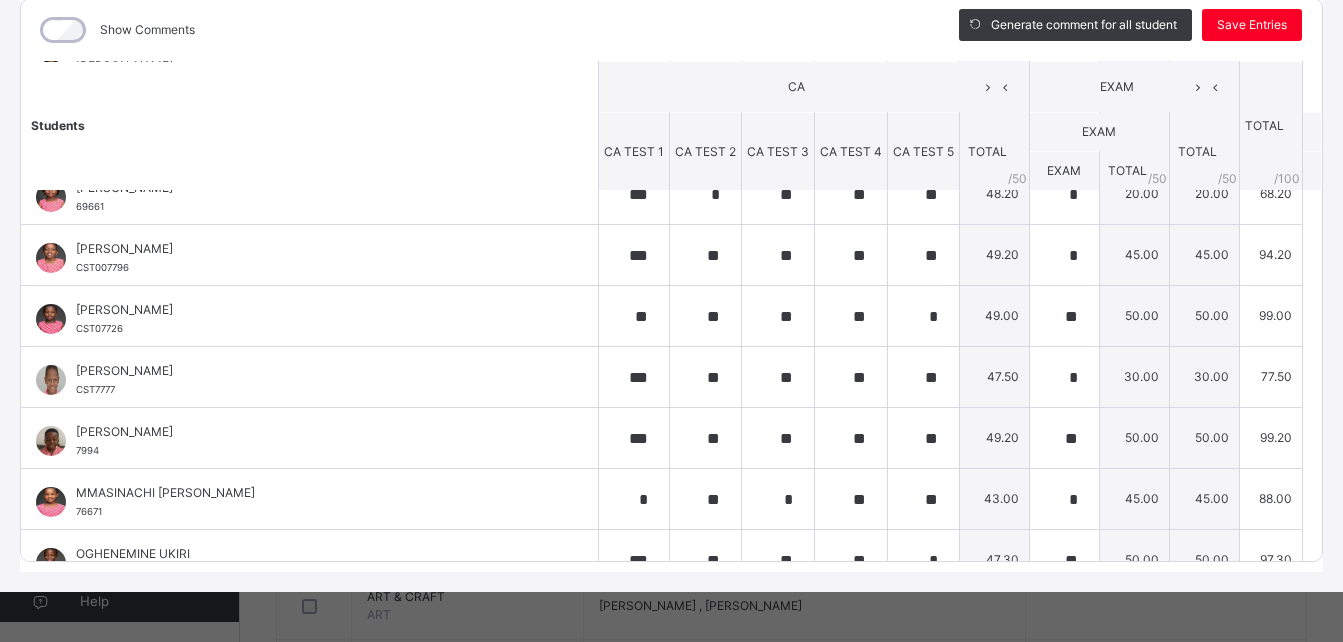 scroll, scrollTop: 381, scrollLeft: 0, axis: vertical 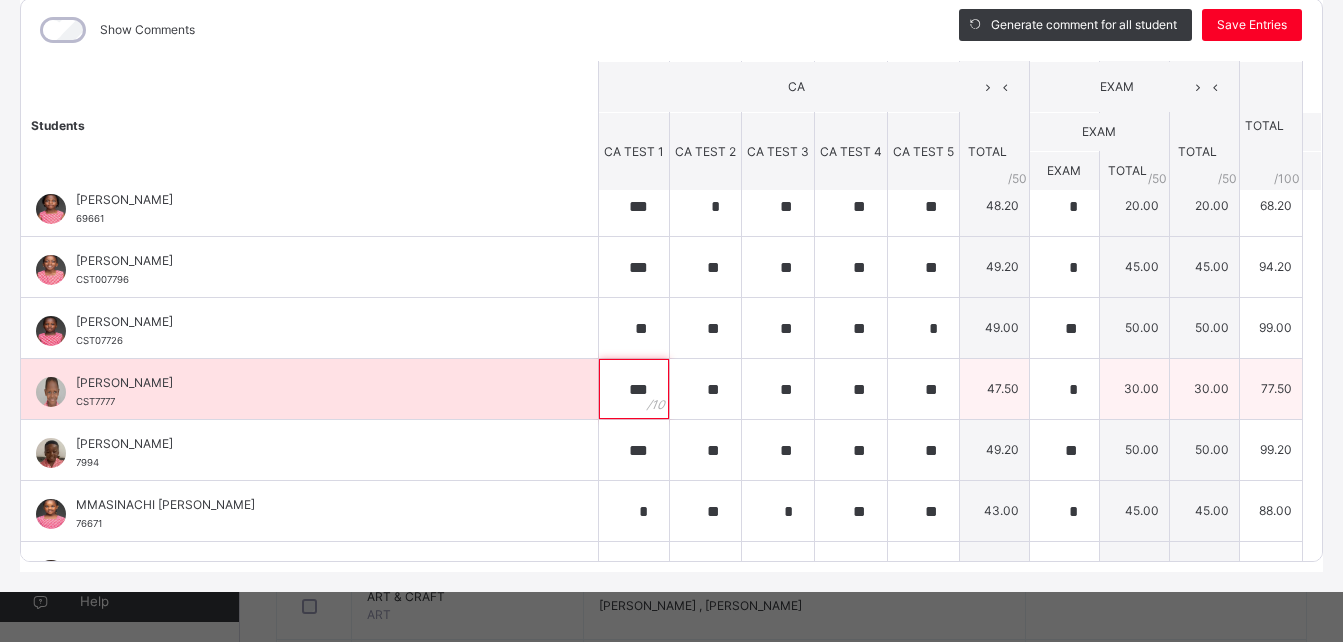 click on "***" at bounding box center [634, 389] 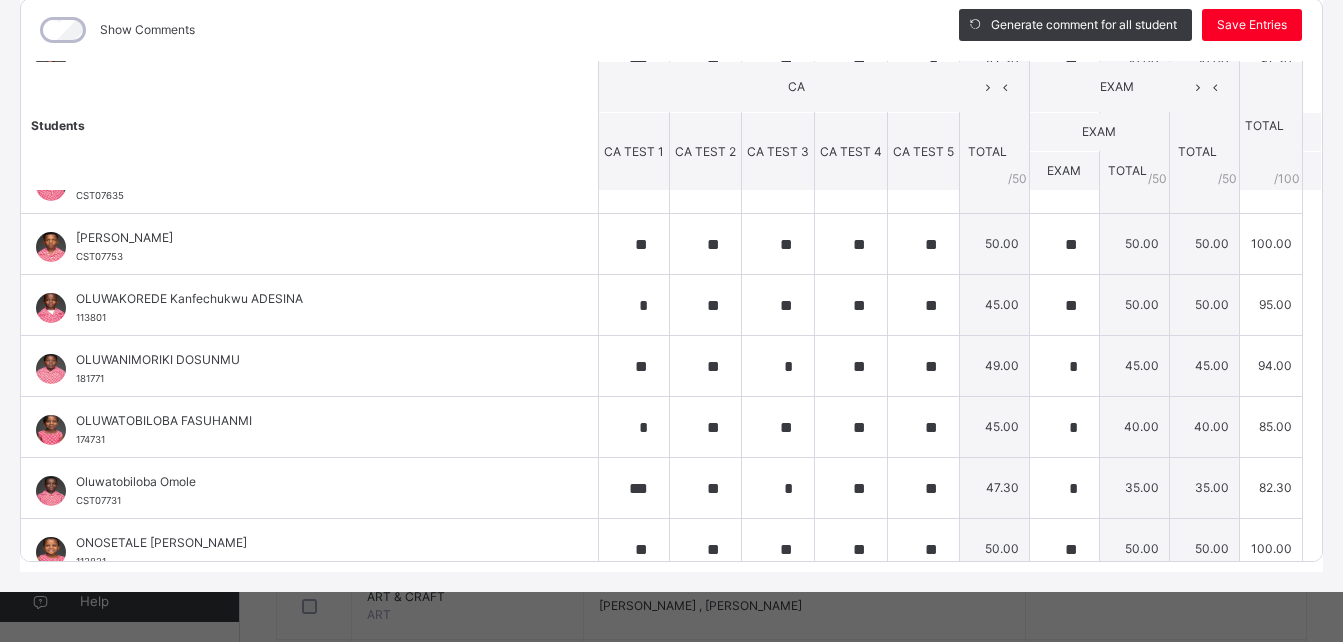 scroll, scrollTop: 895, scrollLeft: 0, axis: vertical 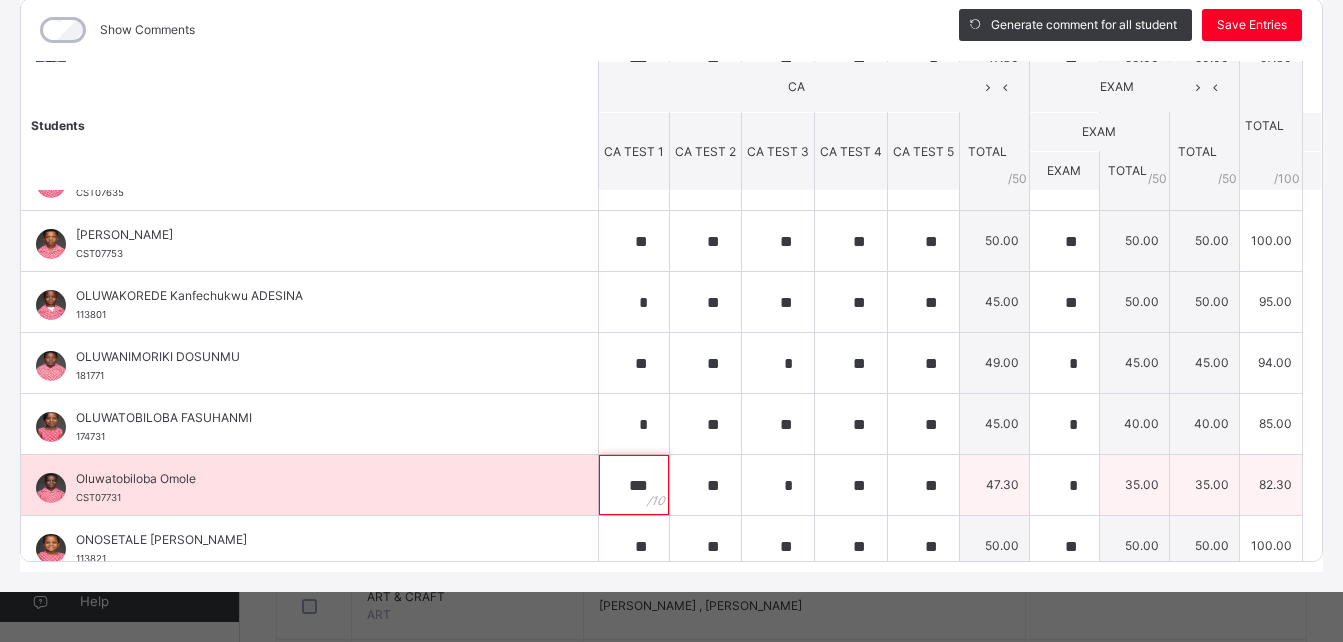 click on "***" at bounding box center [634, 485] 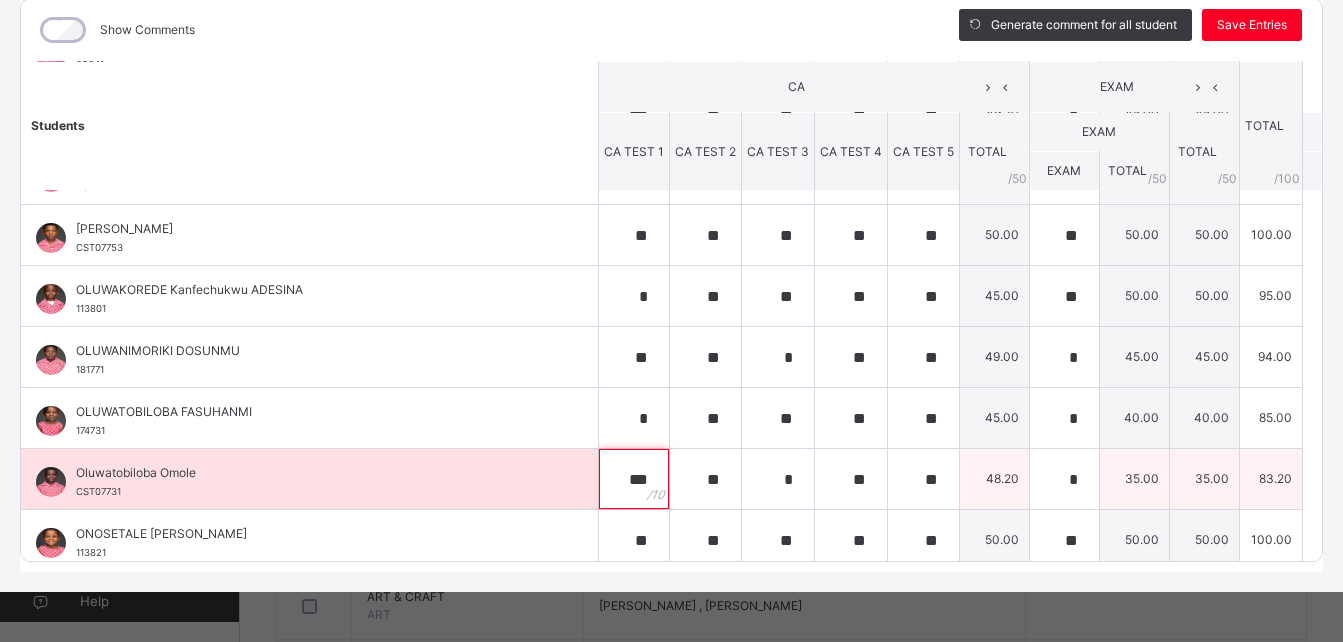 scroll, scrollTop: 891, scrollLeft: 0, axis: vertical 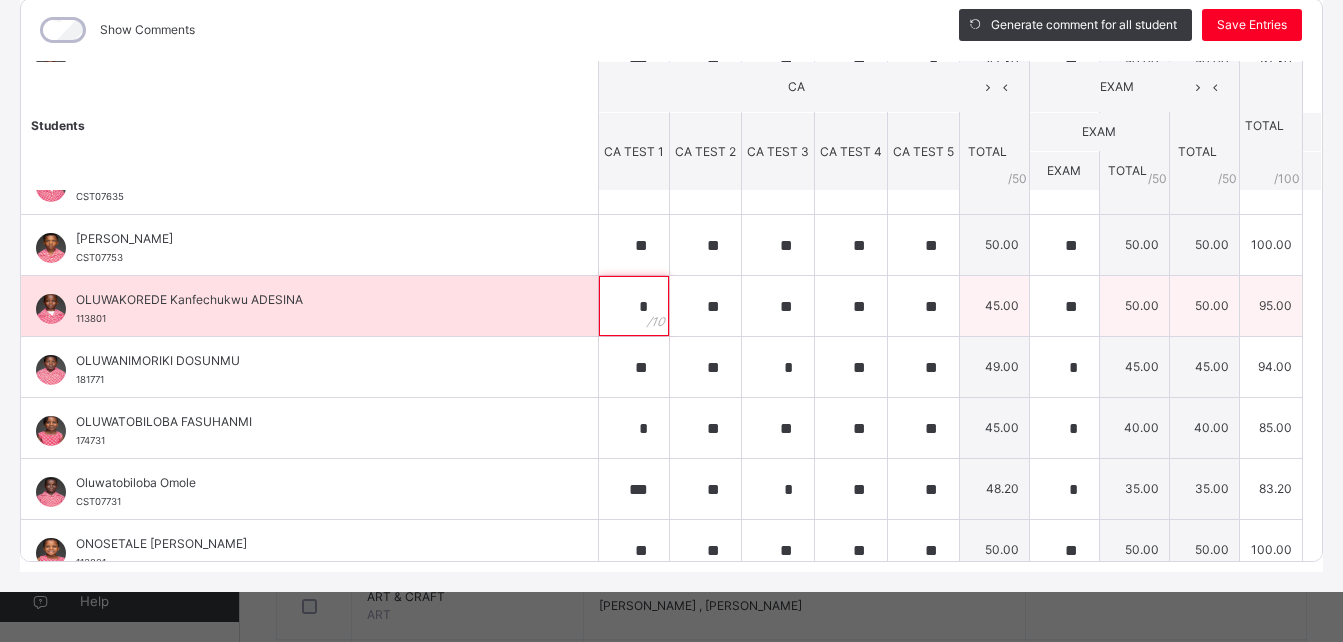click on "*" at bounding box center [634, 306] 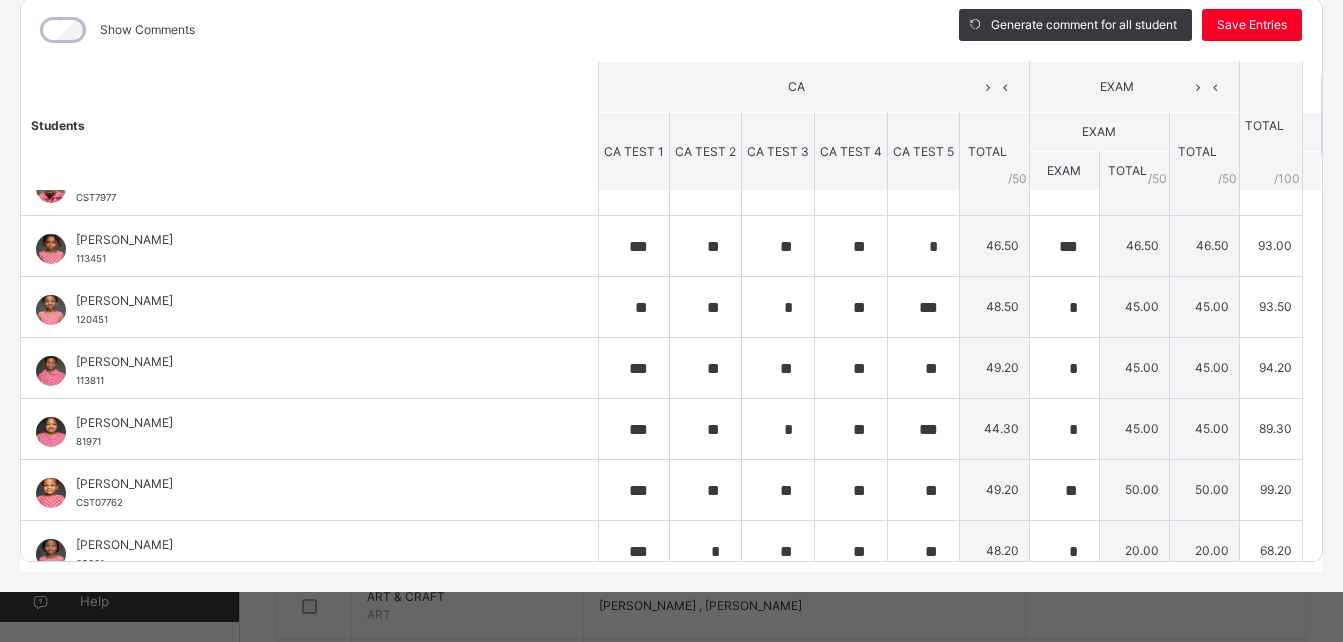 scroll, scrollTop: 0, scrollLeft: 0, axis: both 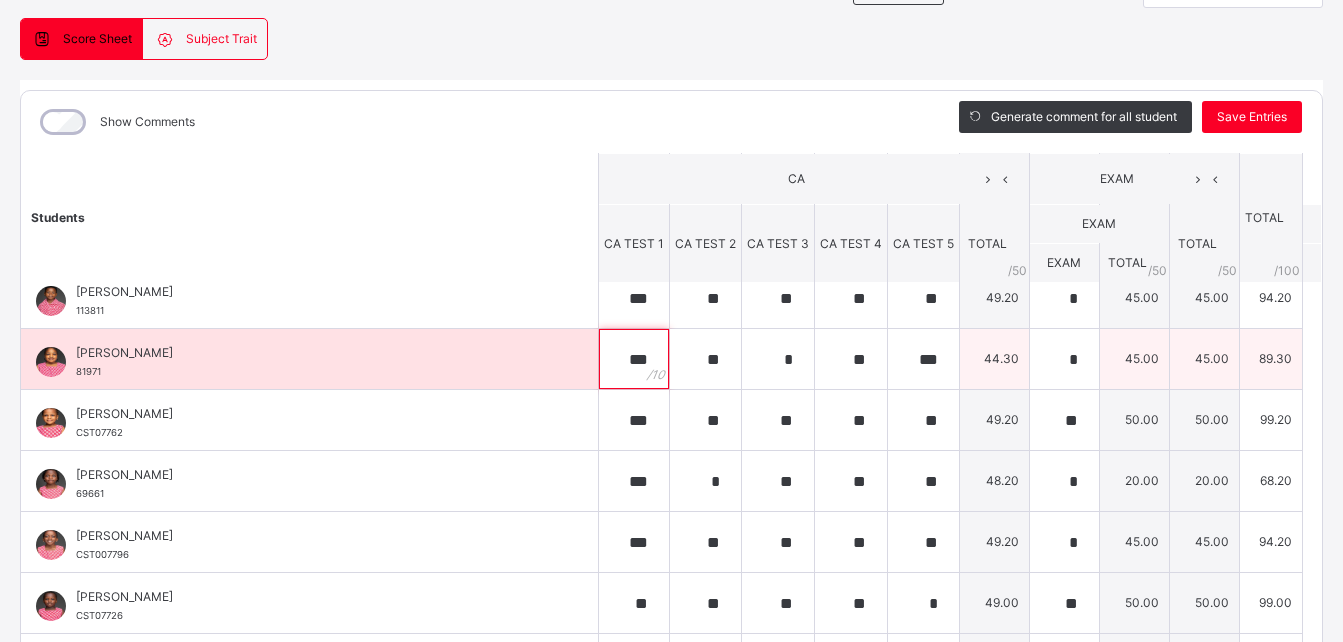 click on "***" at bounding box center (634, 359) 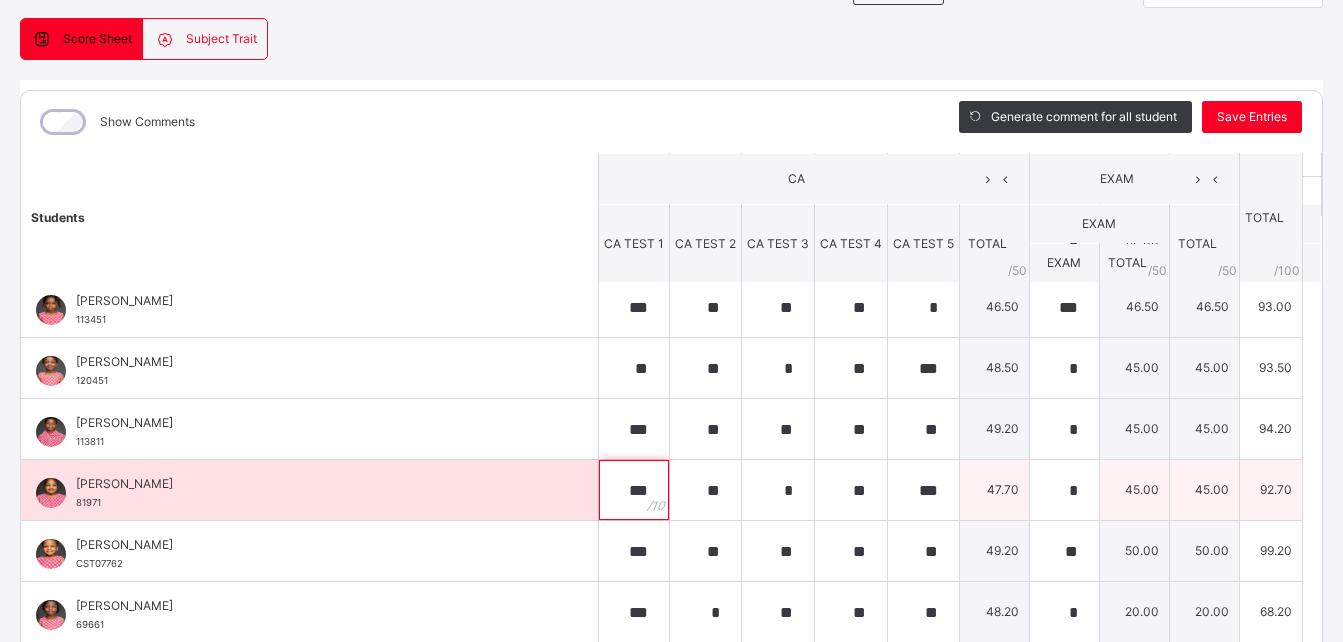 scroll, scrollTop: 61, scrollLeft: 0, axis: vertical 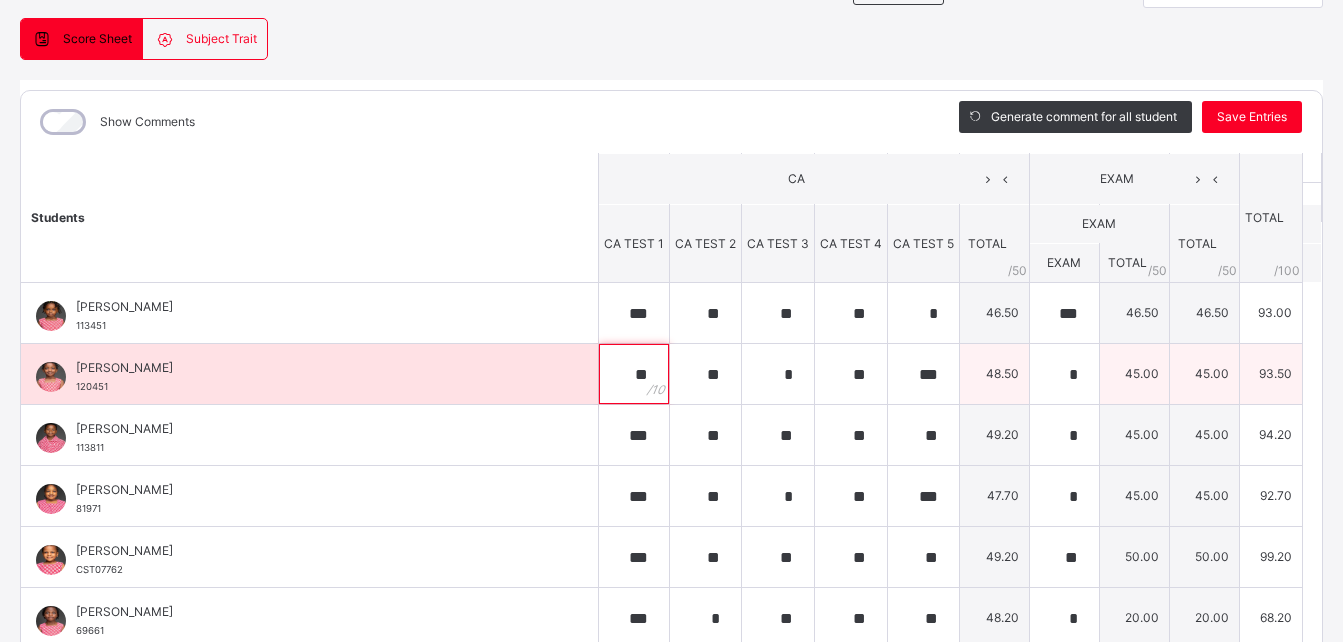 click on "**" at bounding box center [634, 374] 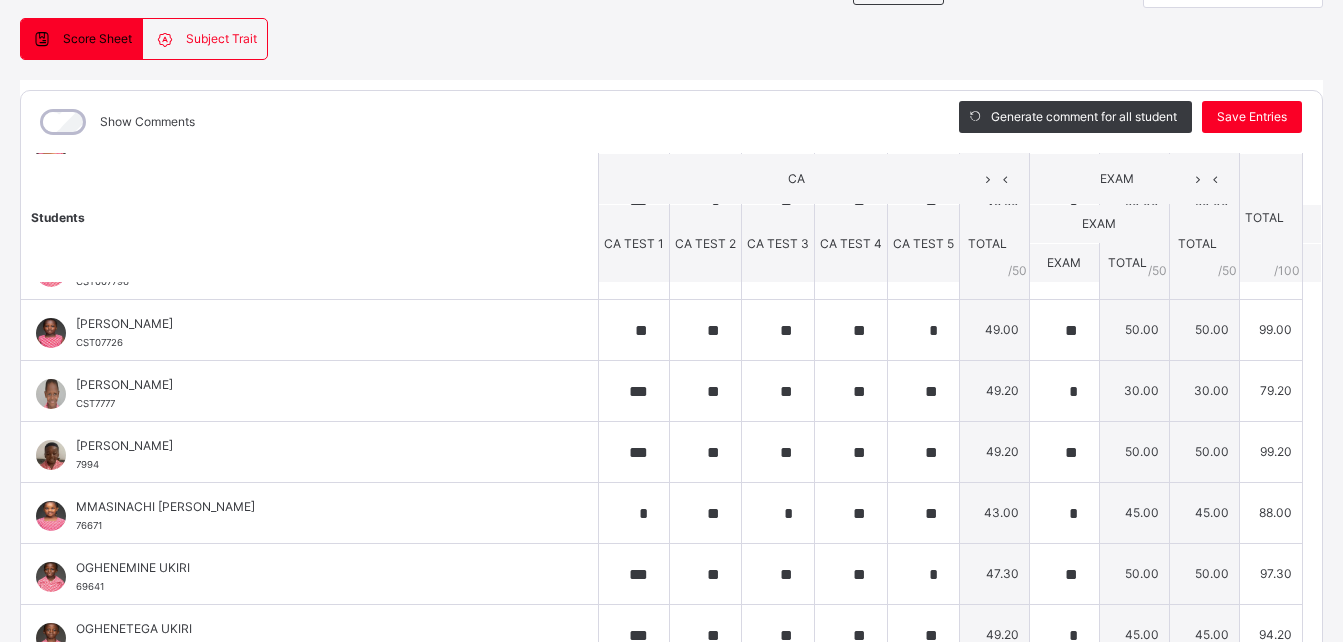 scroll, scrollTop: 484, scrollLeft: 0, axis: vertical 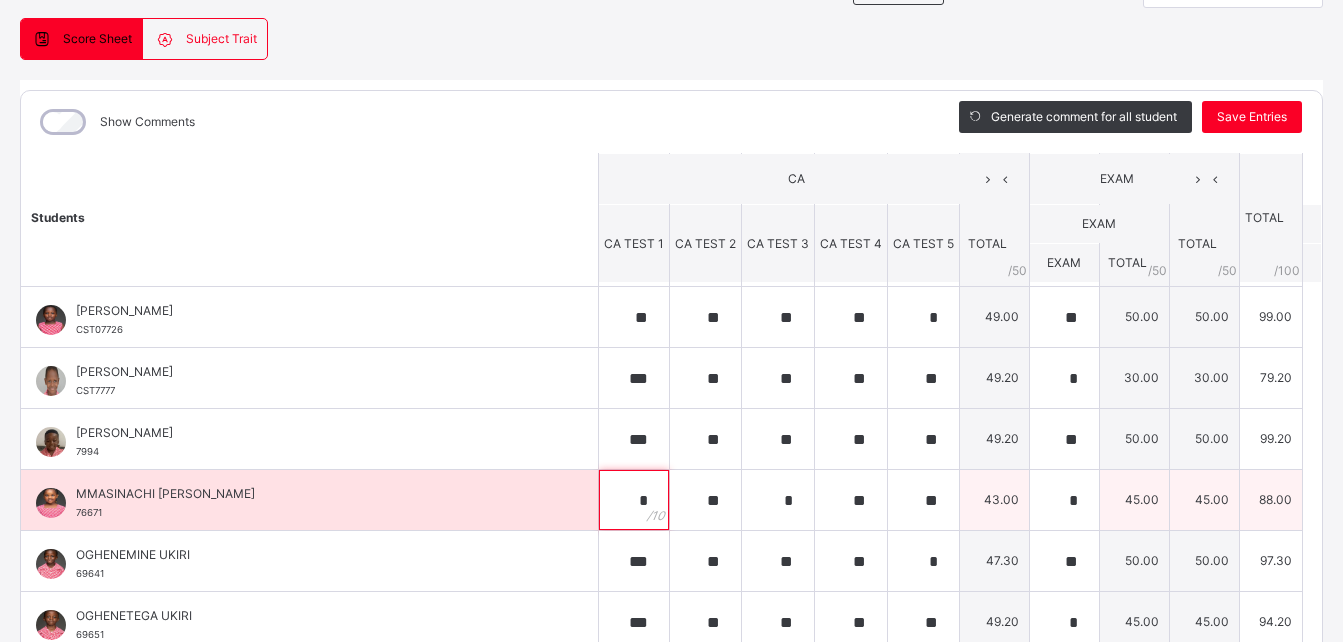 click on "*" at bounding box center [634, 500] 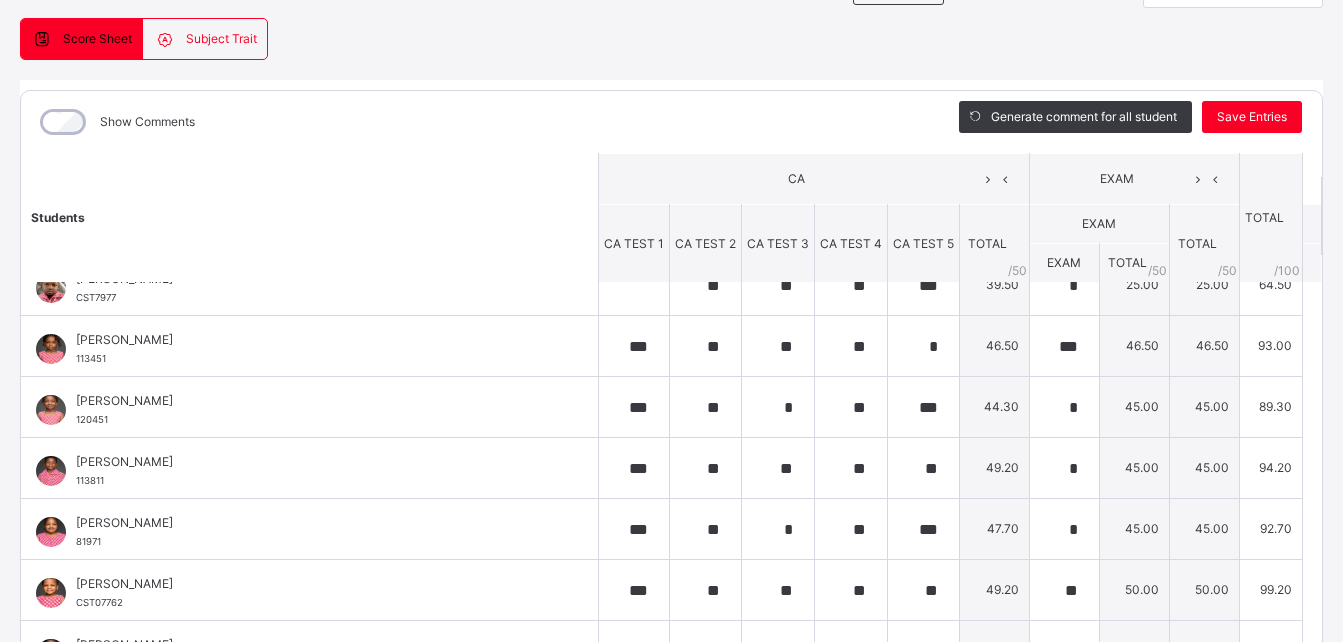 scroll, scrollTop: 0, scrollLeft: 0, axis: both 